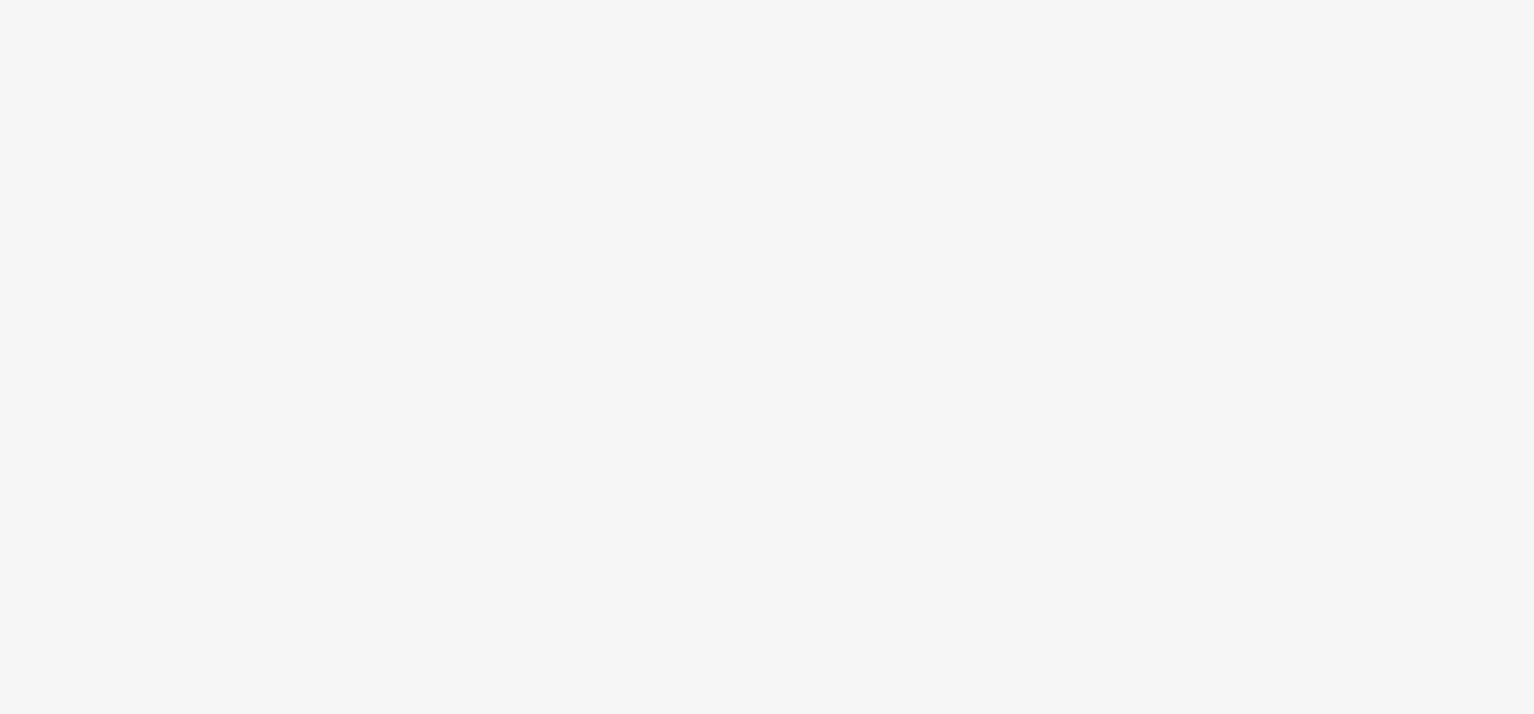 scroll, scrollTop: 0, scrollLeft: 0, axis: both 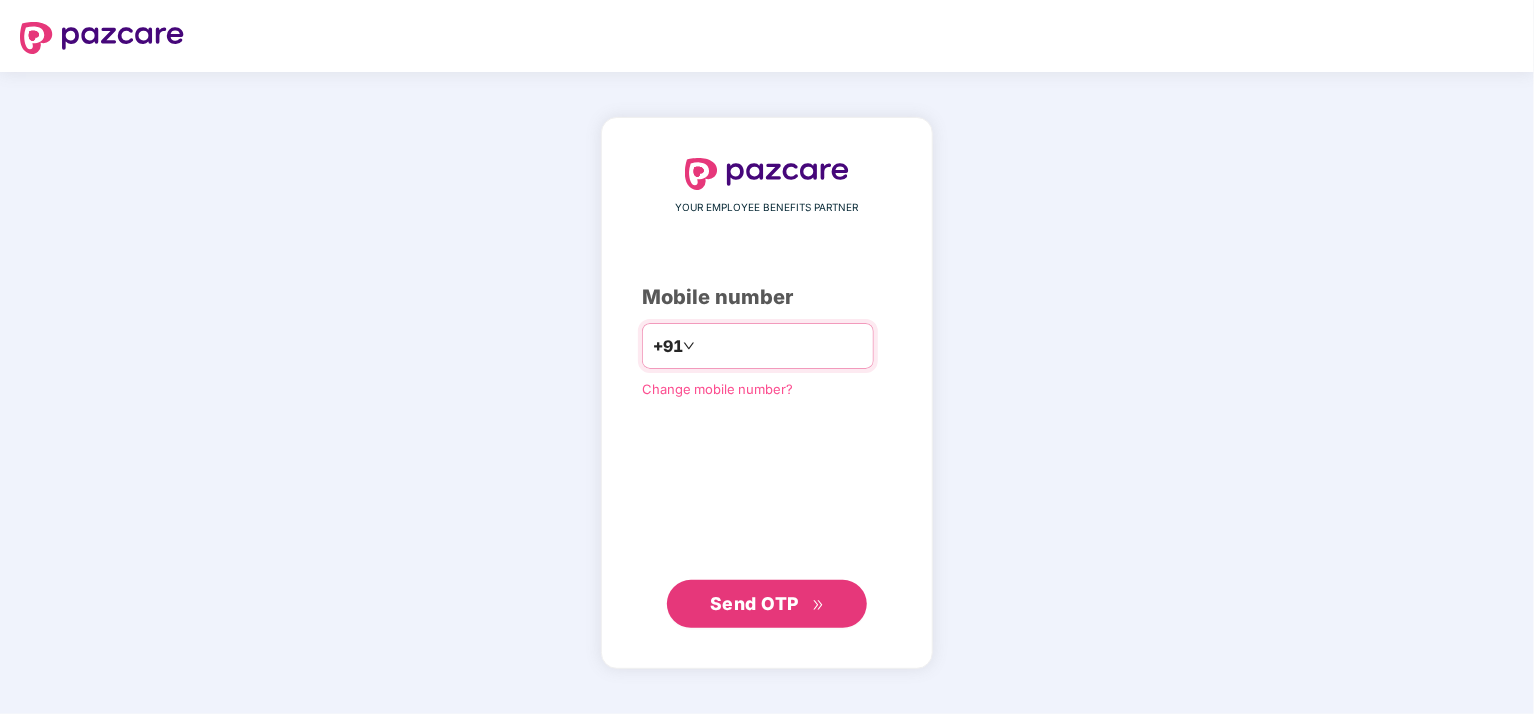 type on "**********" 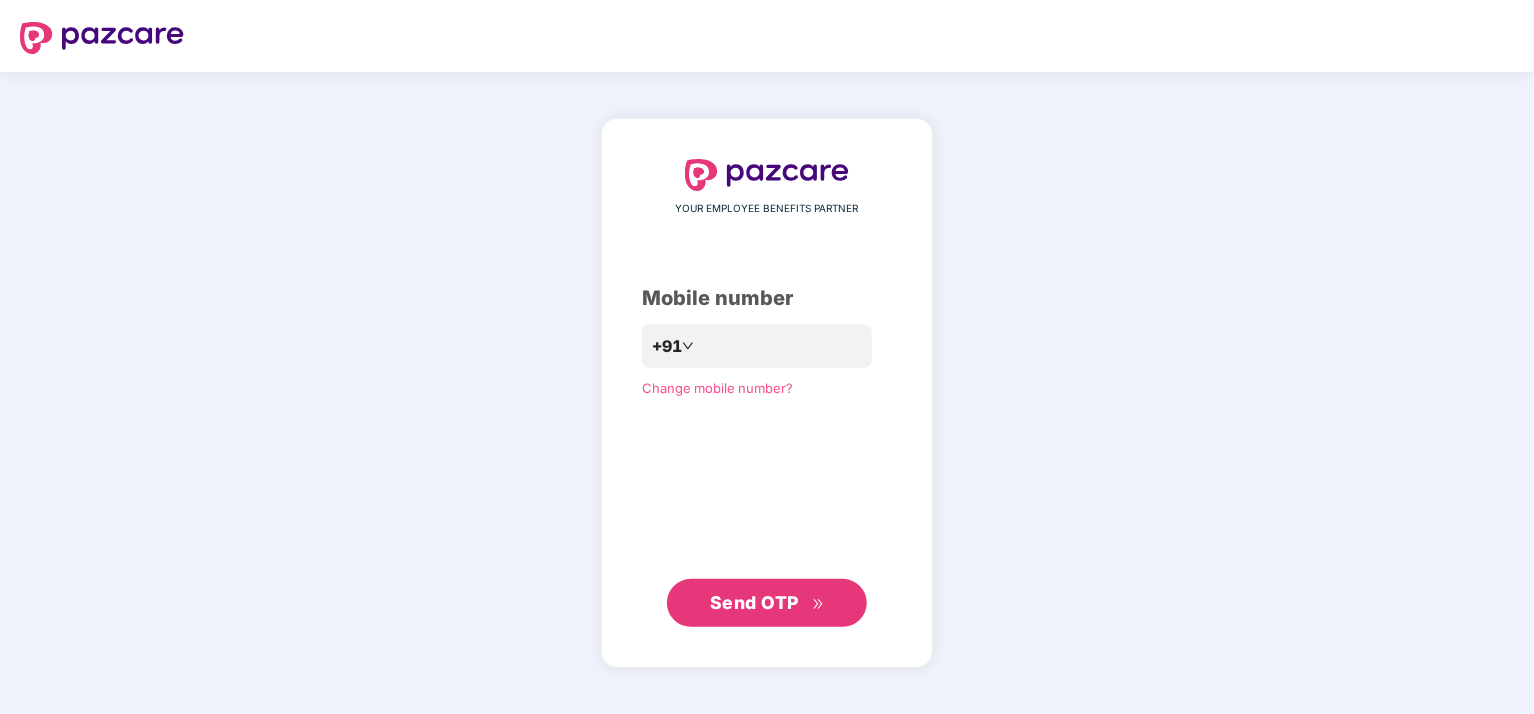 click on "Send OTP" at bounding box center (754, 602) 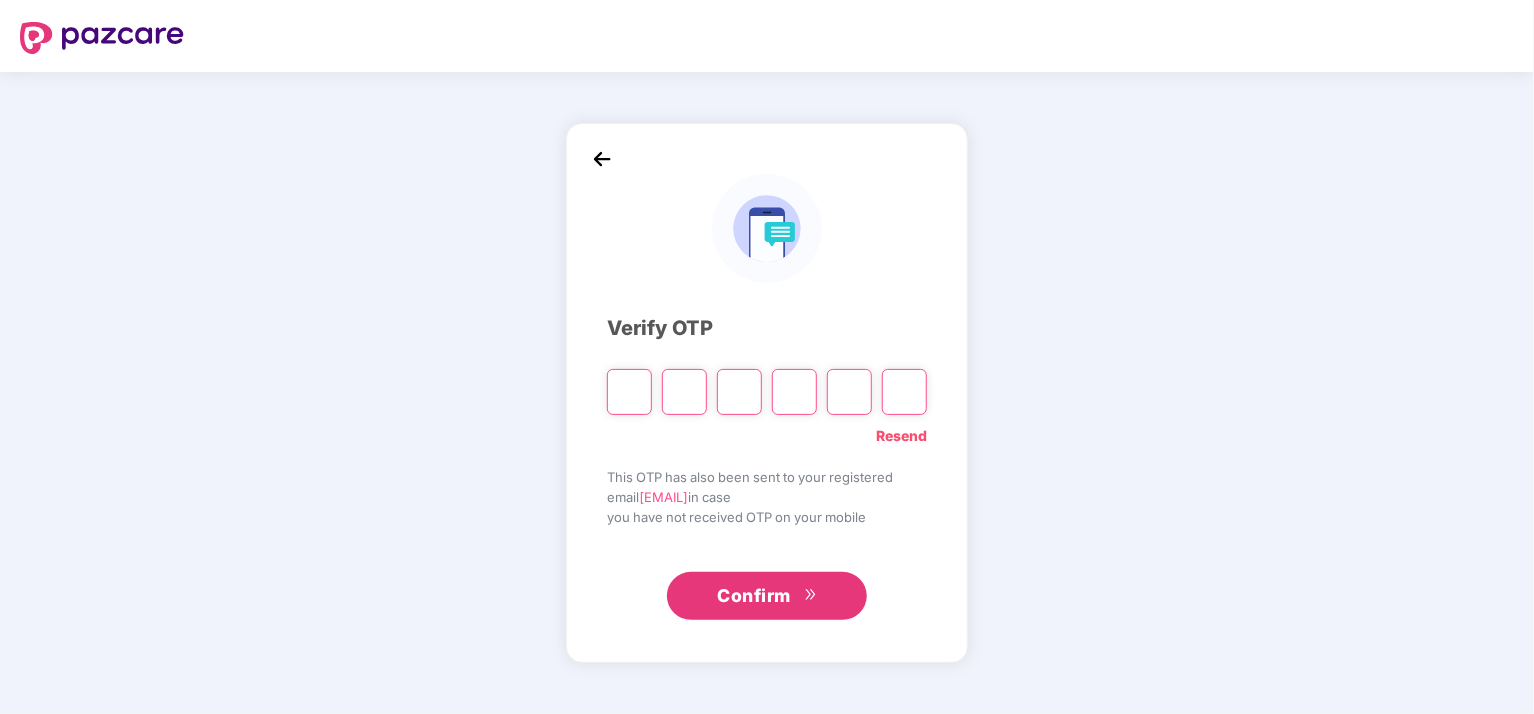 type on "*" 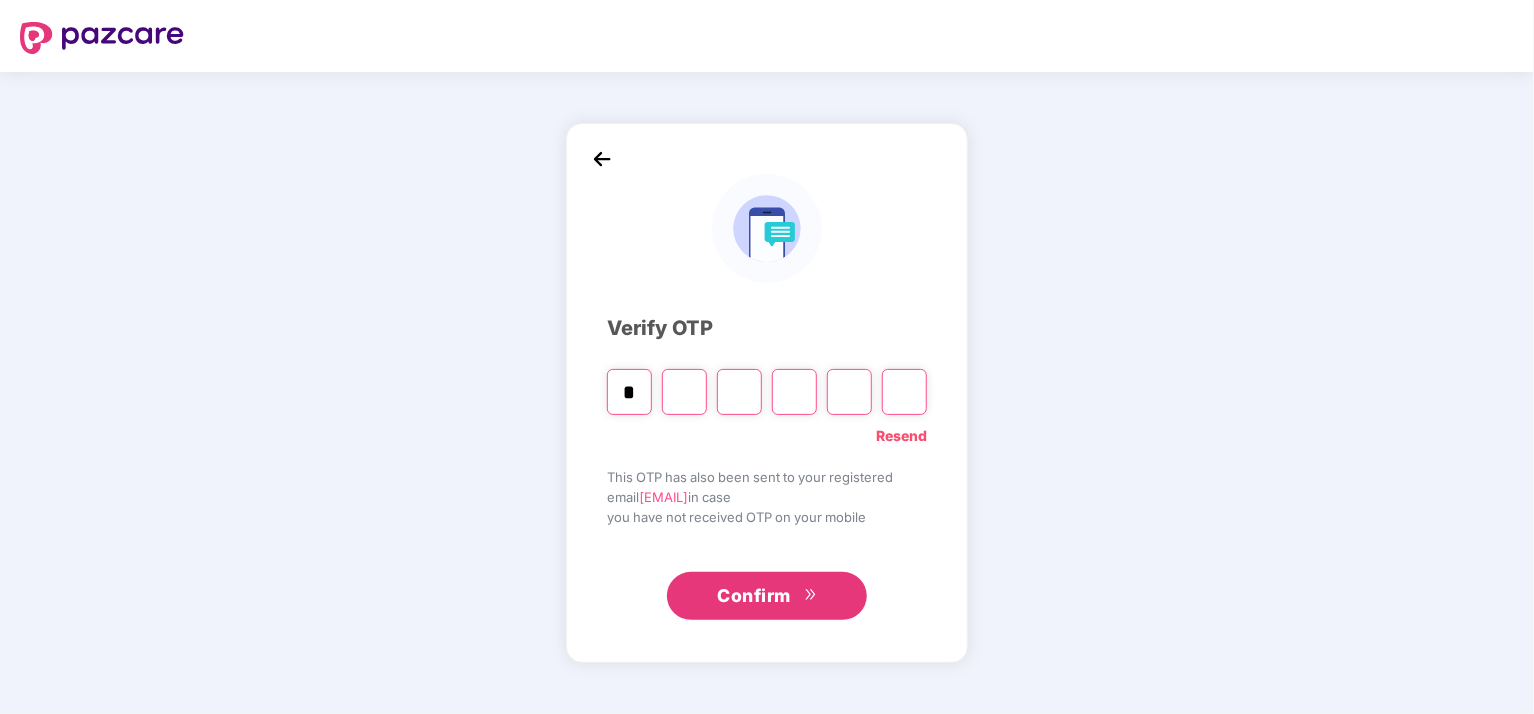 type on "*" 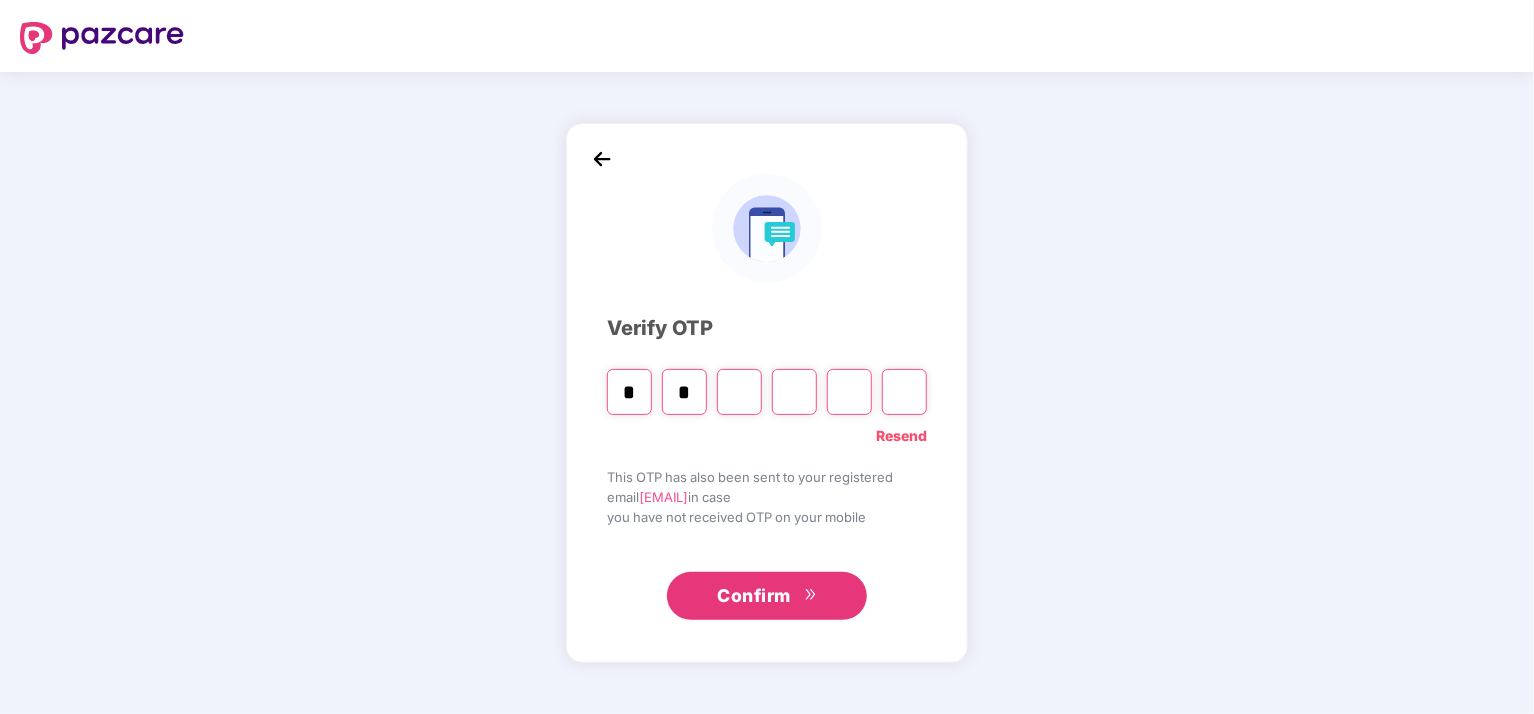 type on "*" 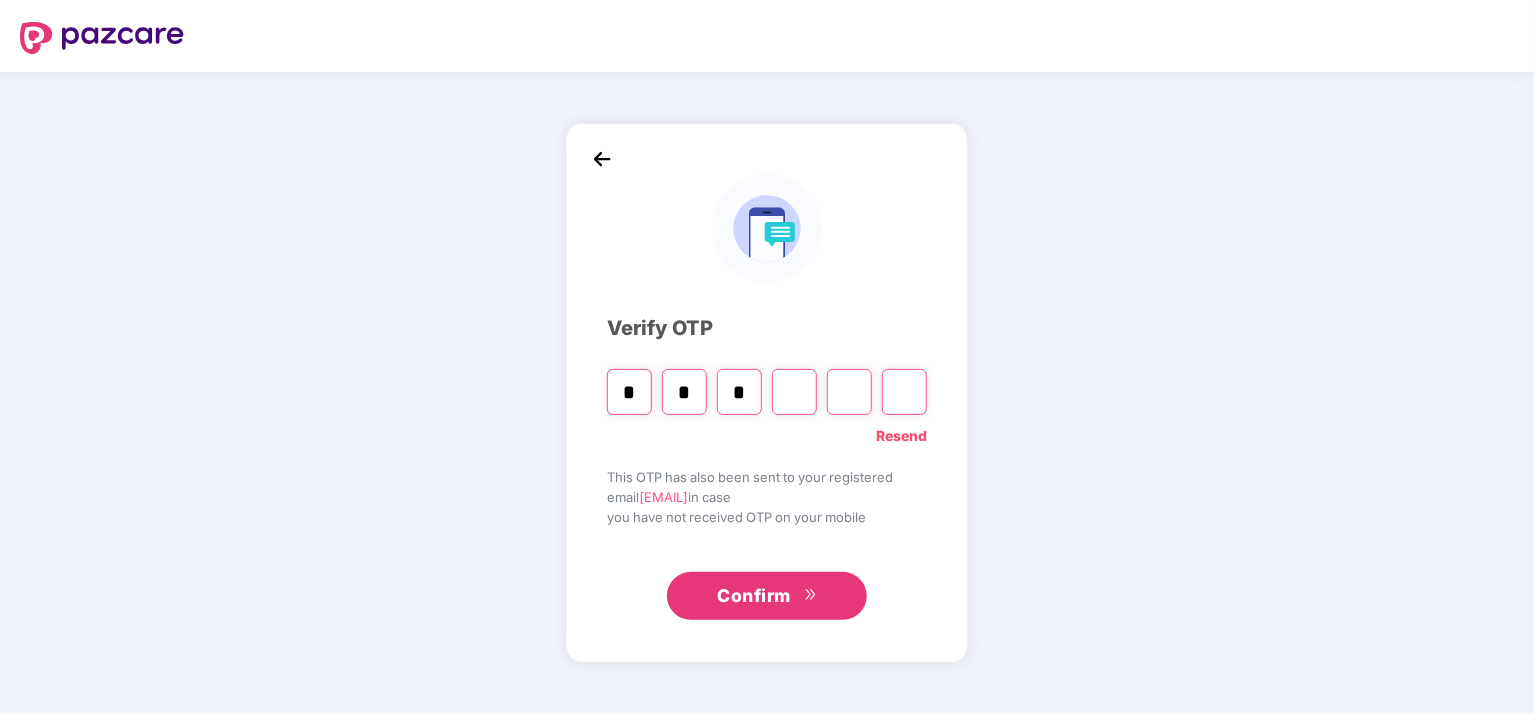 type on "*" 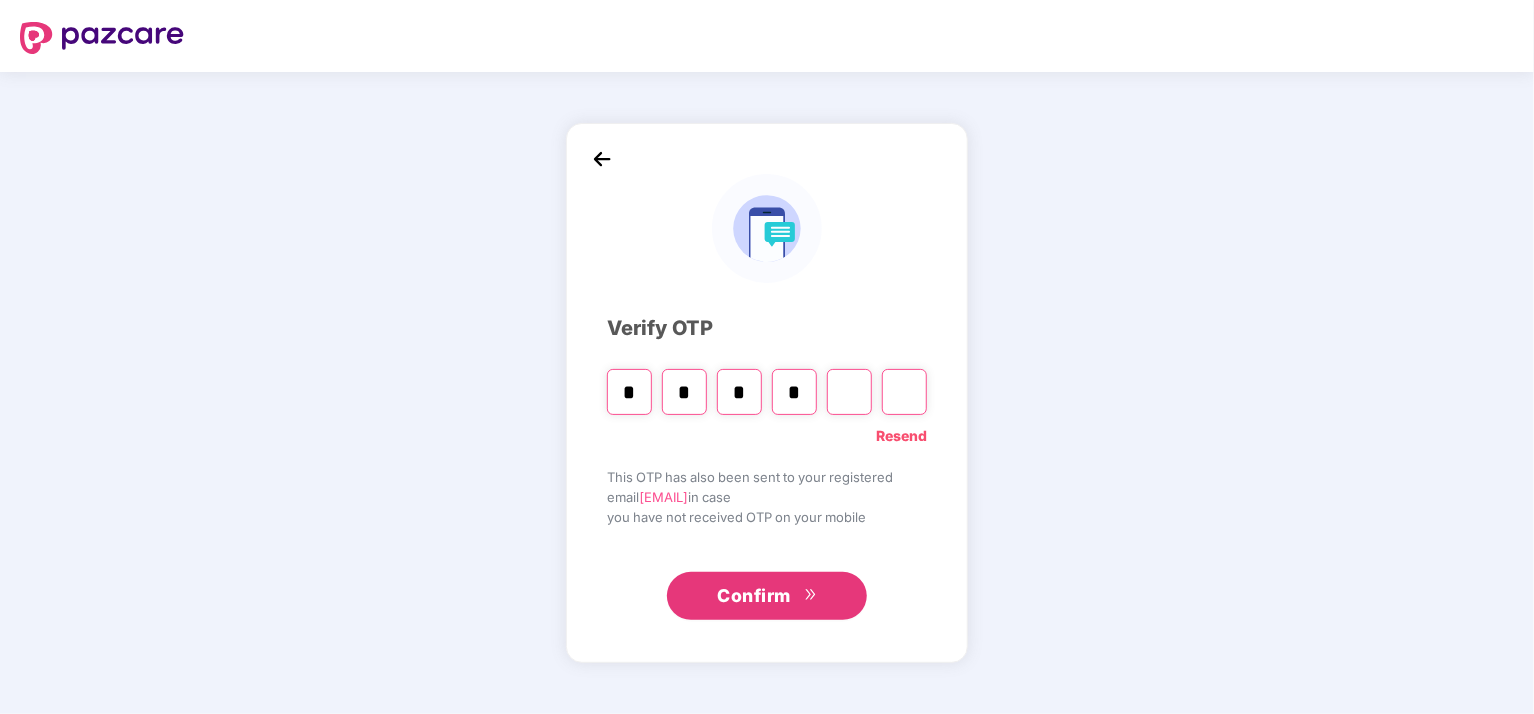 type on "*" 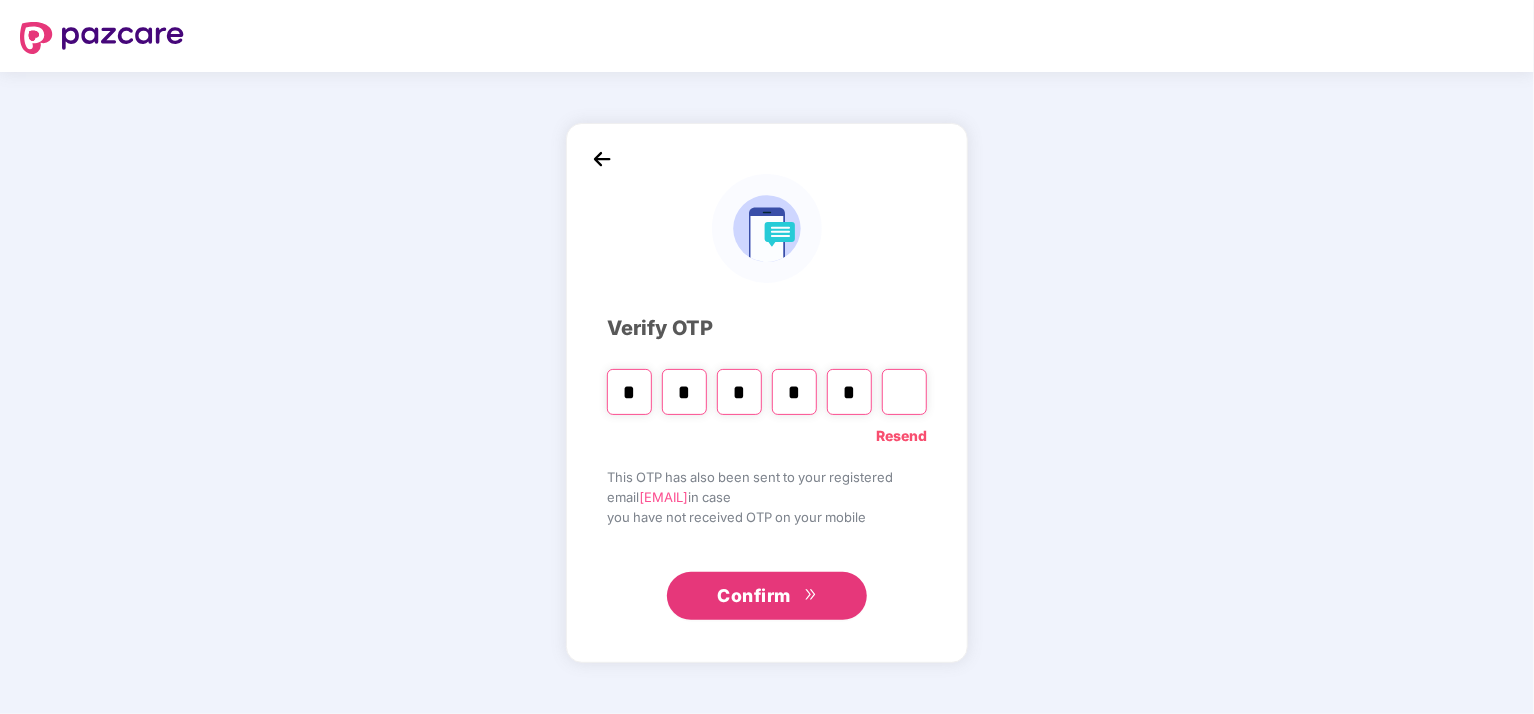 type on "*" 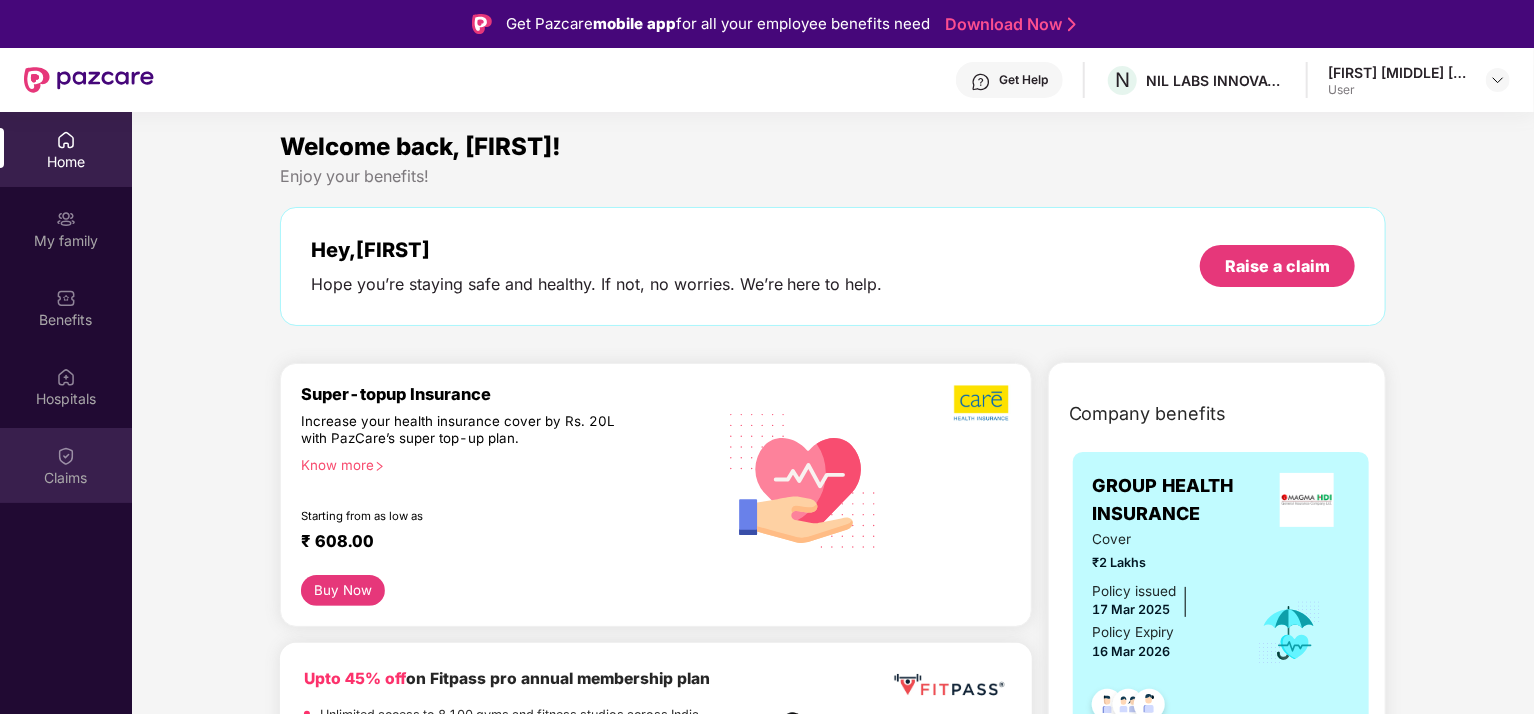 click at bounding box center [66, 456] 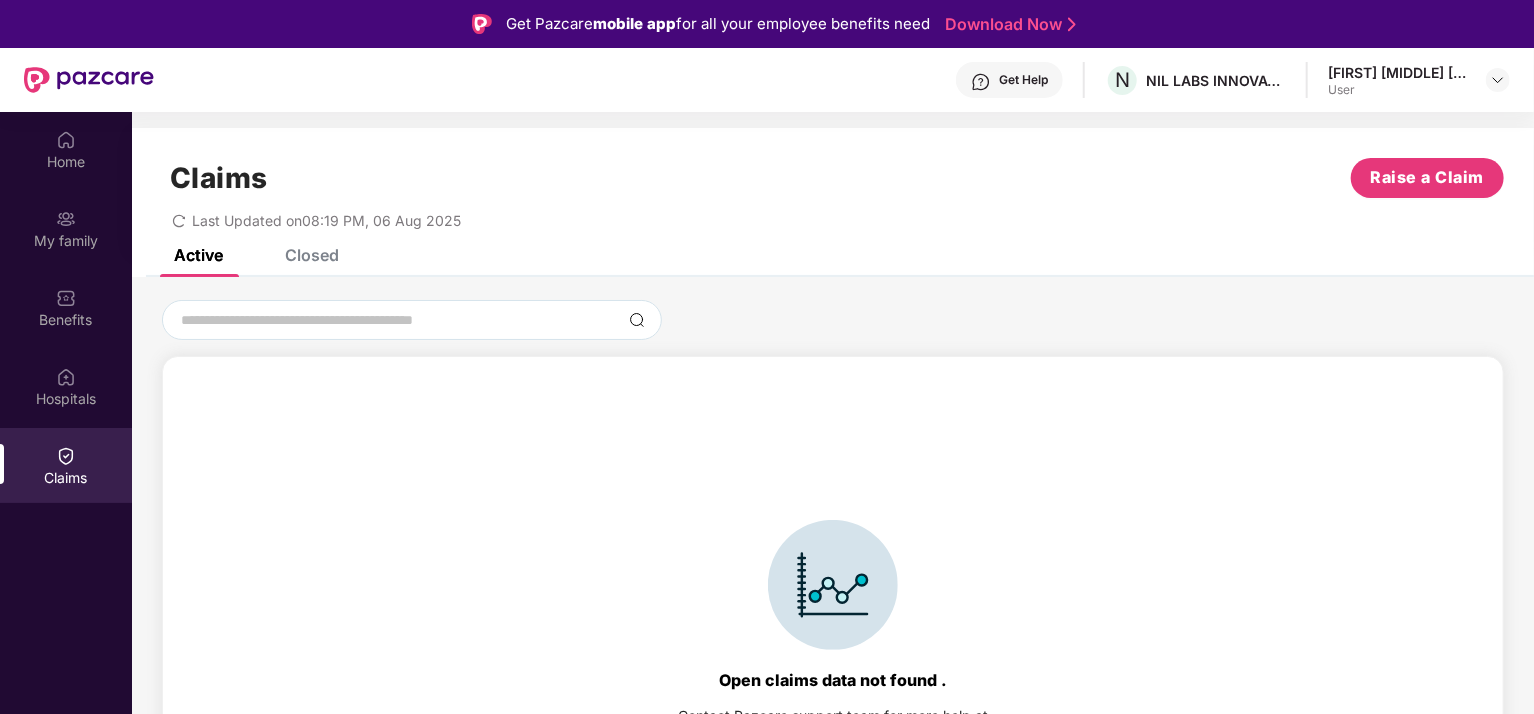 click on "Closed" at bounding box center (312, 255) 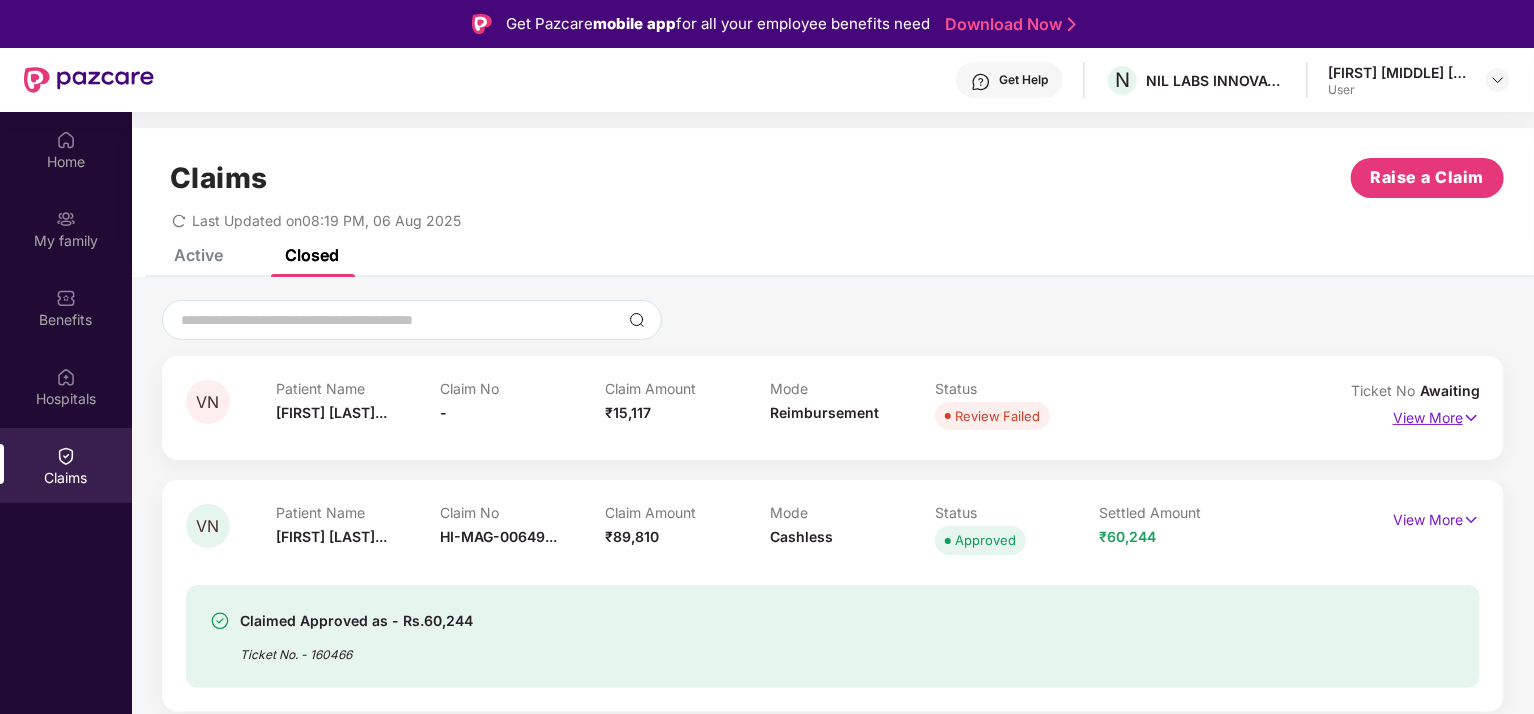 click on "View More" at bounding box center (1436, 415) 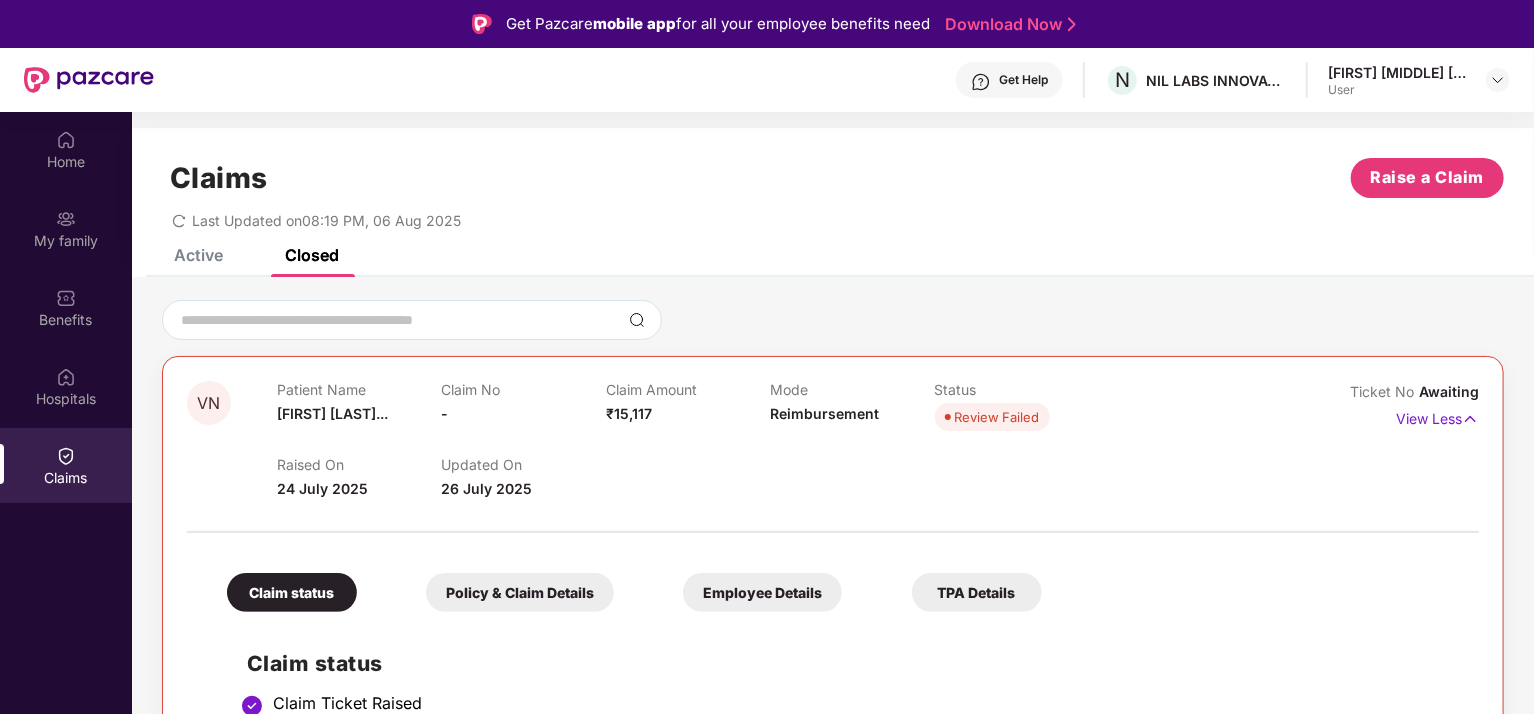 click on "Policy & Claim Details" at bounding box center (520, 592) 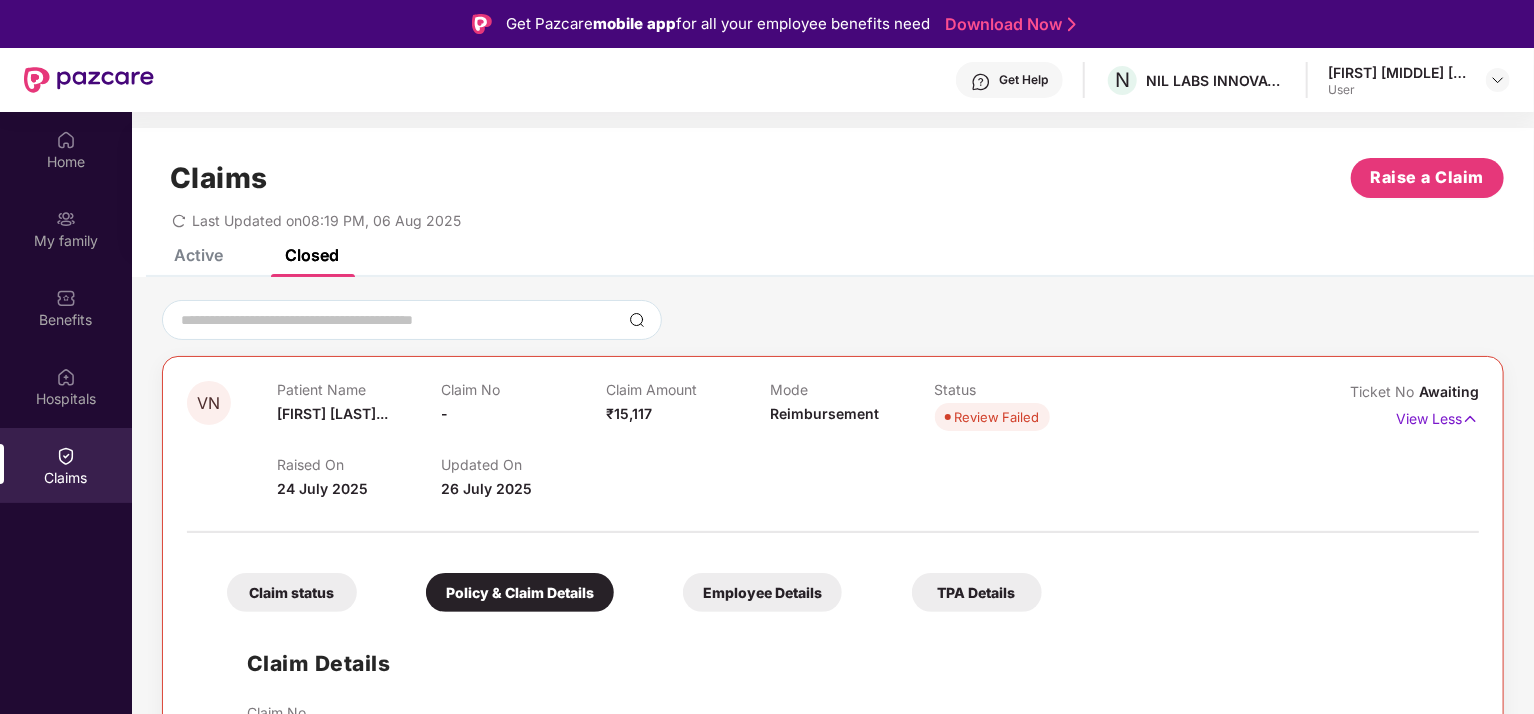 click on "Active Closed" at bounding box center (833, 263) 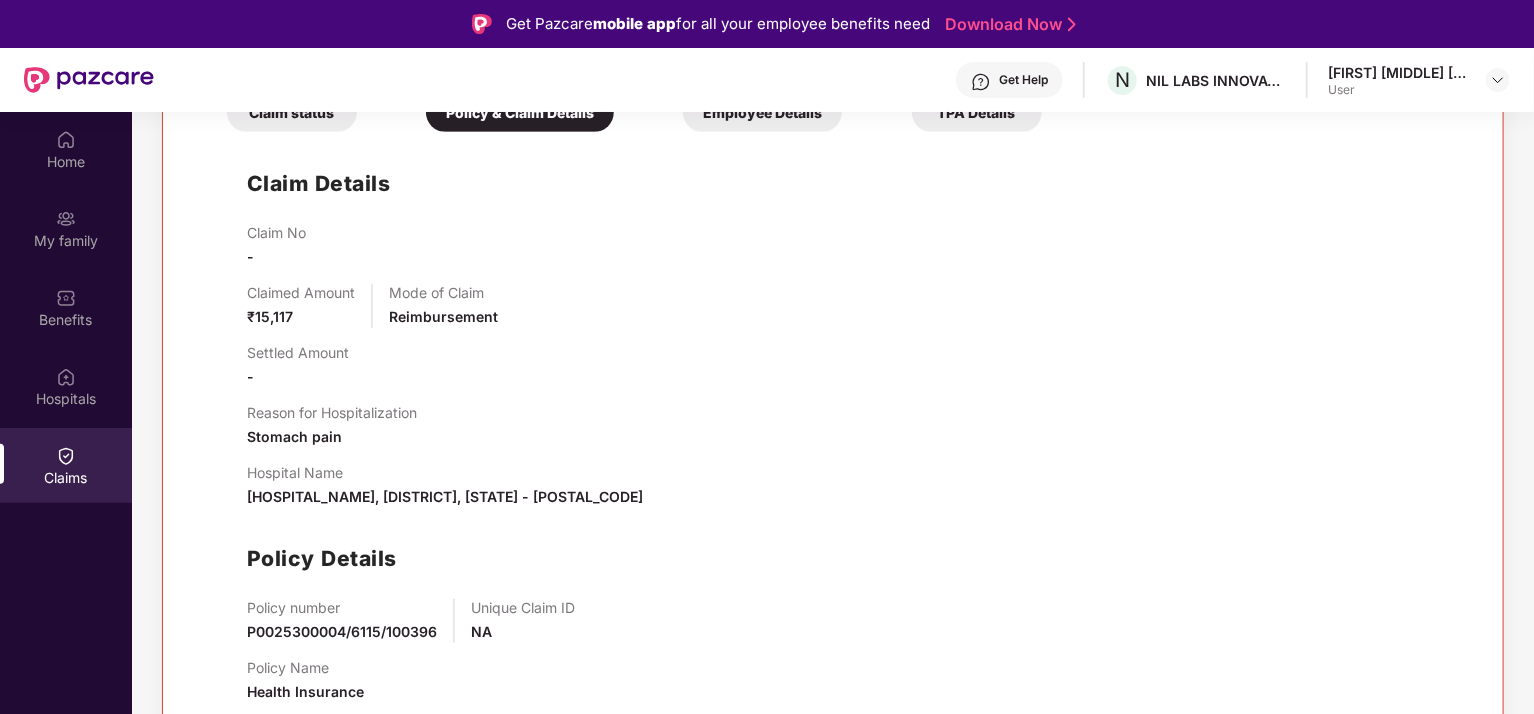 scroll, scrollTop: 440, scrollLeft: 0, axis: vertical 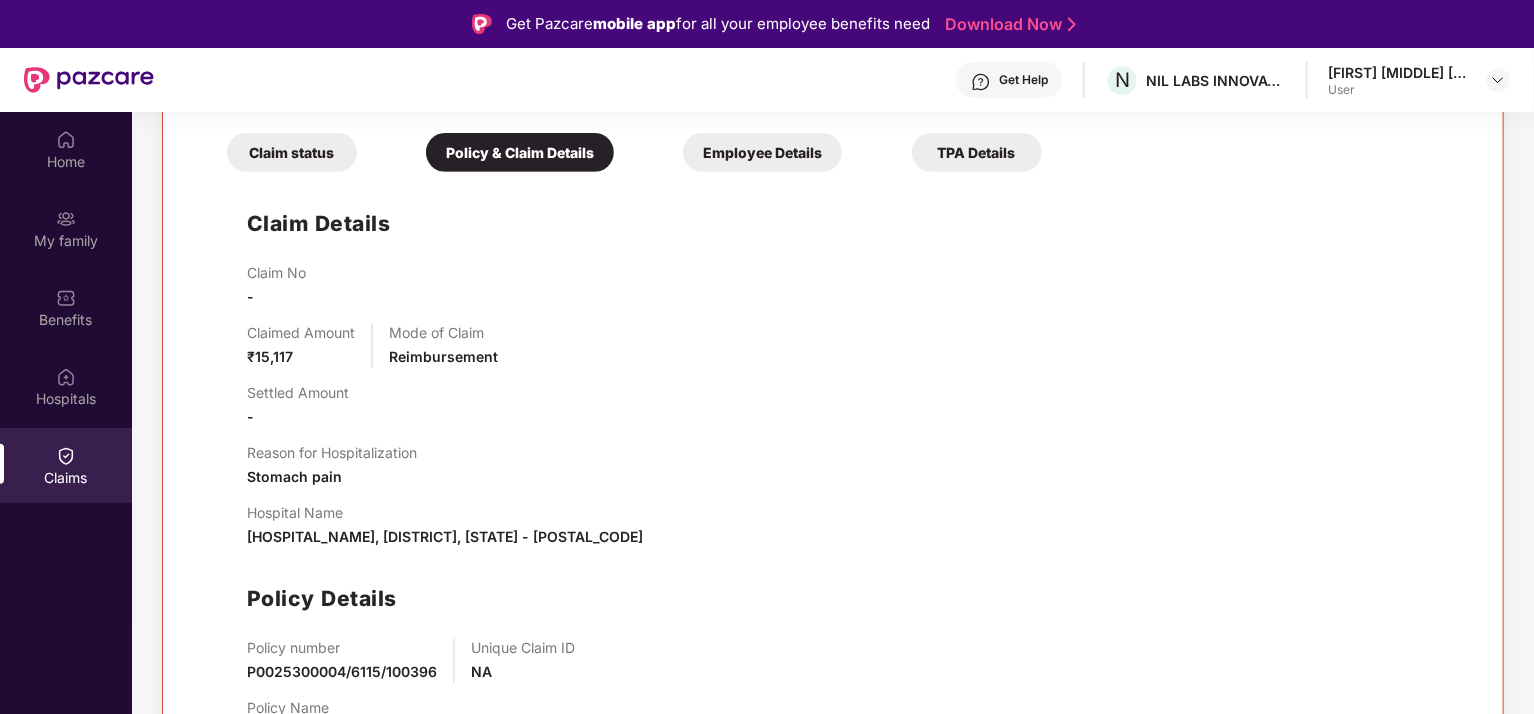 click on "TPA Details" at bounding box center (977, 152) 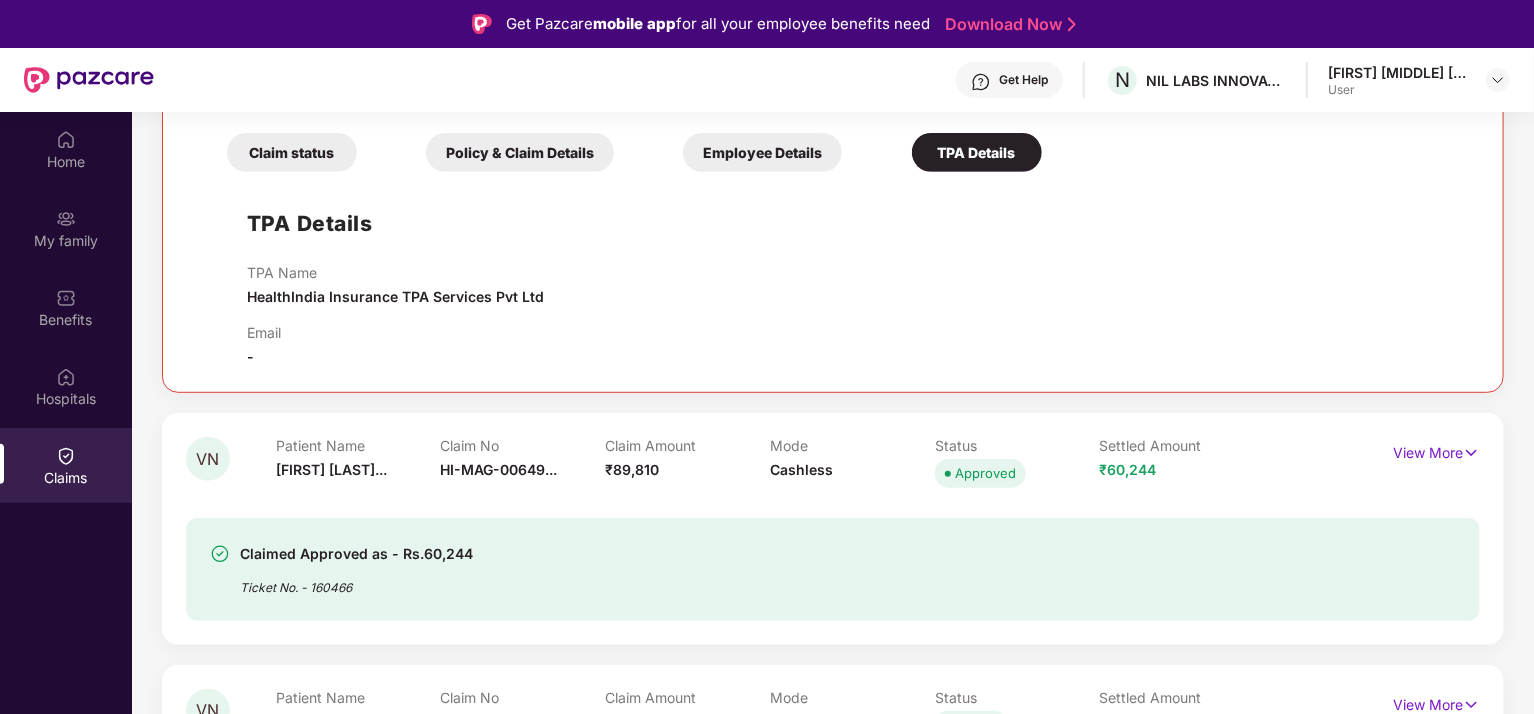 click on "Employee Details" at bounding box center [762, 152] 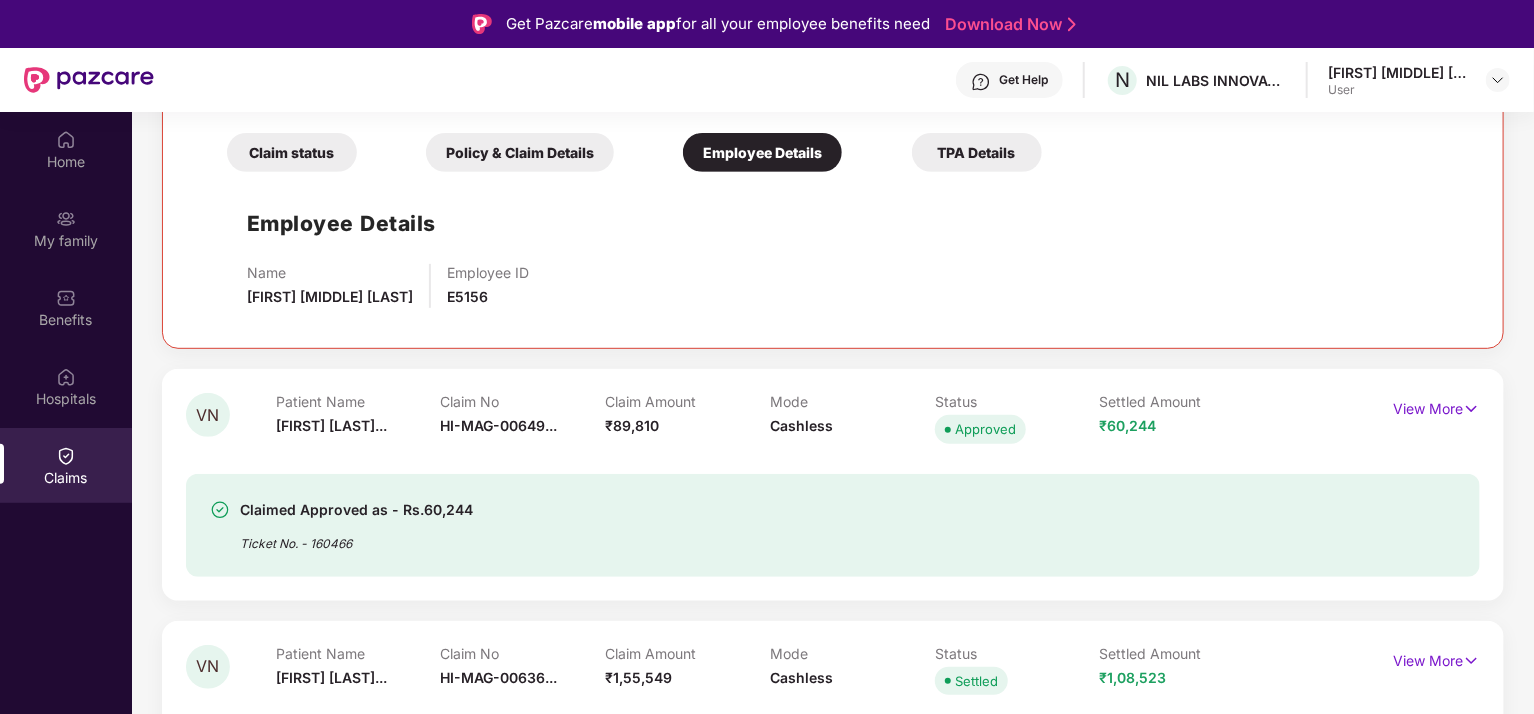 click on "Policy & Claim Details" at bounding box center (520, 152) 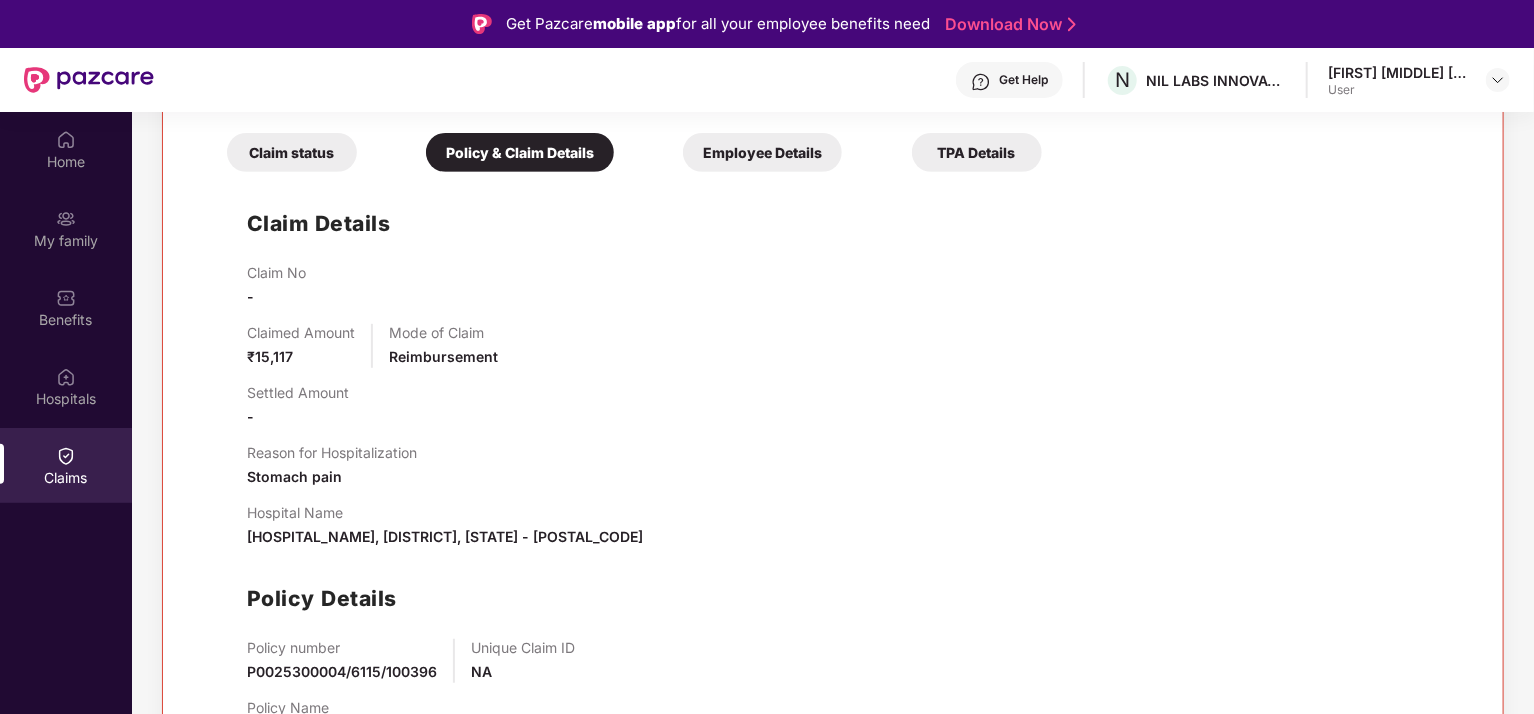 click on "P0025300004/6115/100396" at bounding box center (342, 671) 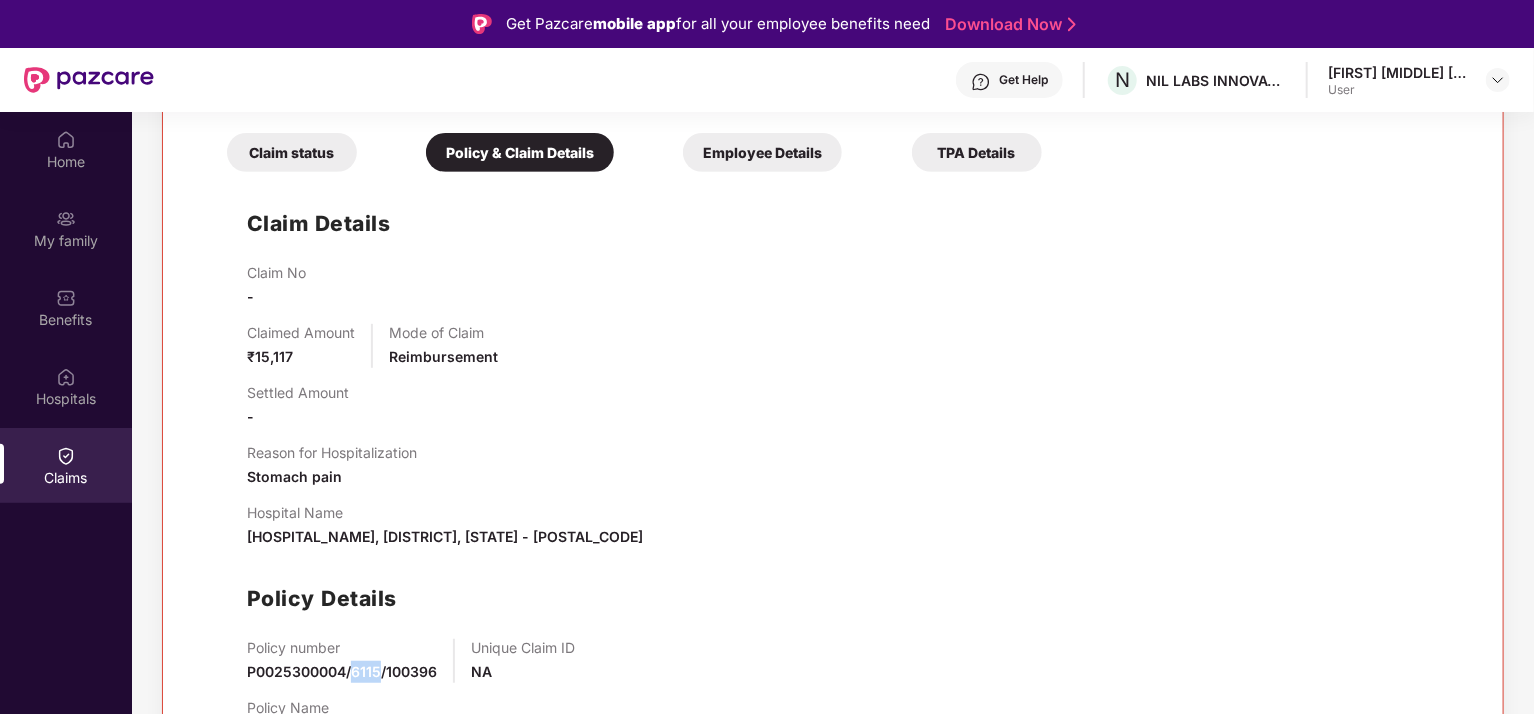 click on "P0025300004/6115/100396" at bounding box center (342, 671) 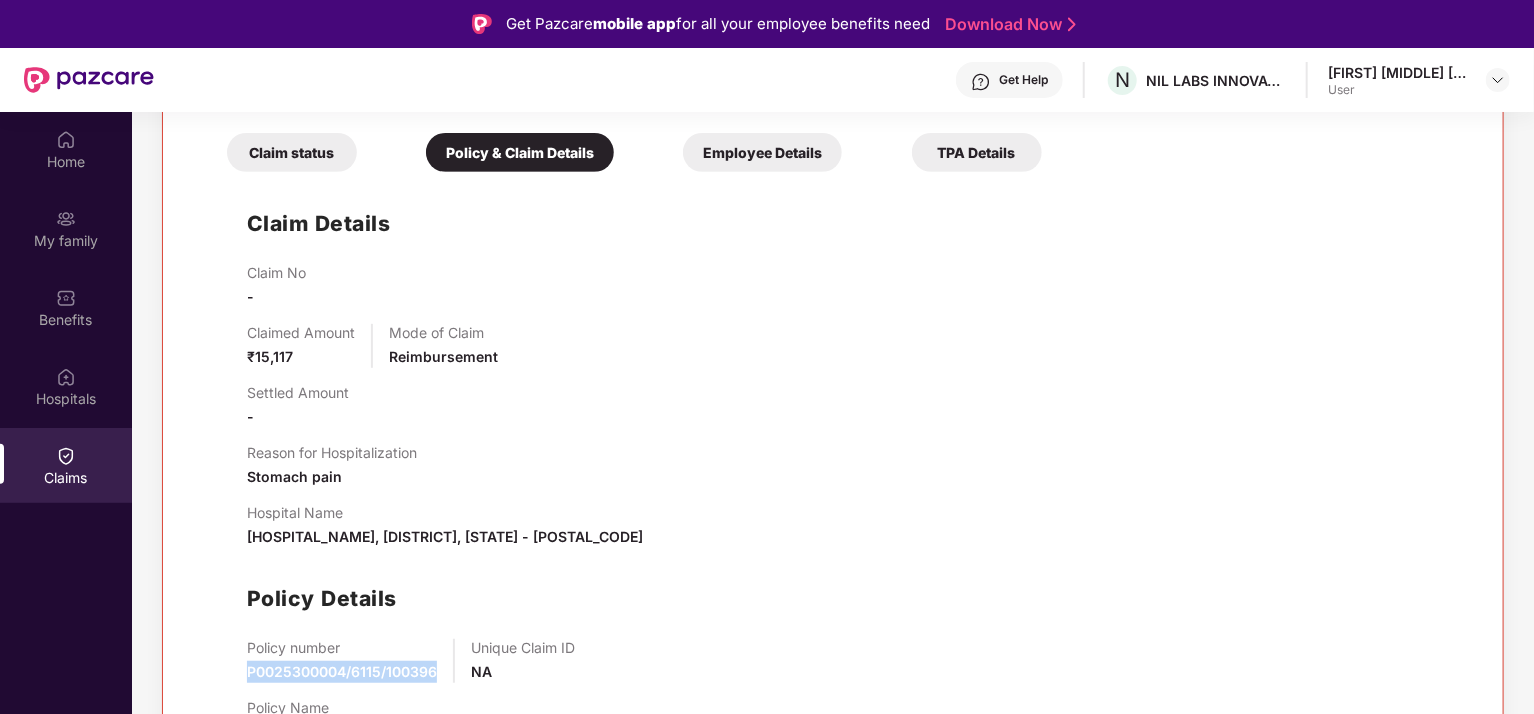drag, startPoint x: 240, startPoint y: 671, endPoint x: 439, endPoint y: 671, distance: 199 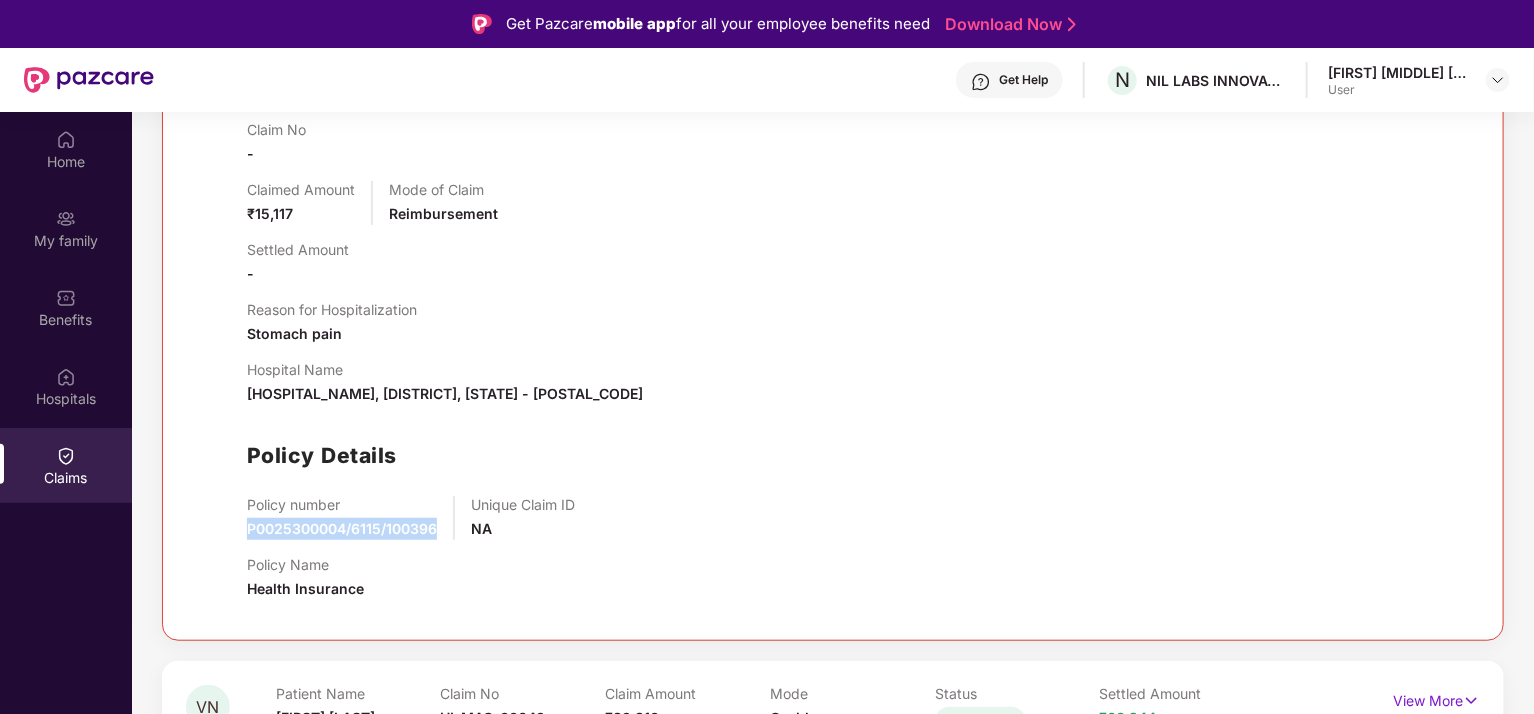 scroll, scrollTop: 600, scrollLeft: 0, axis: vertical 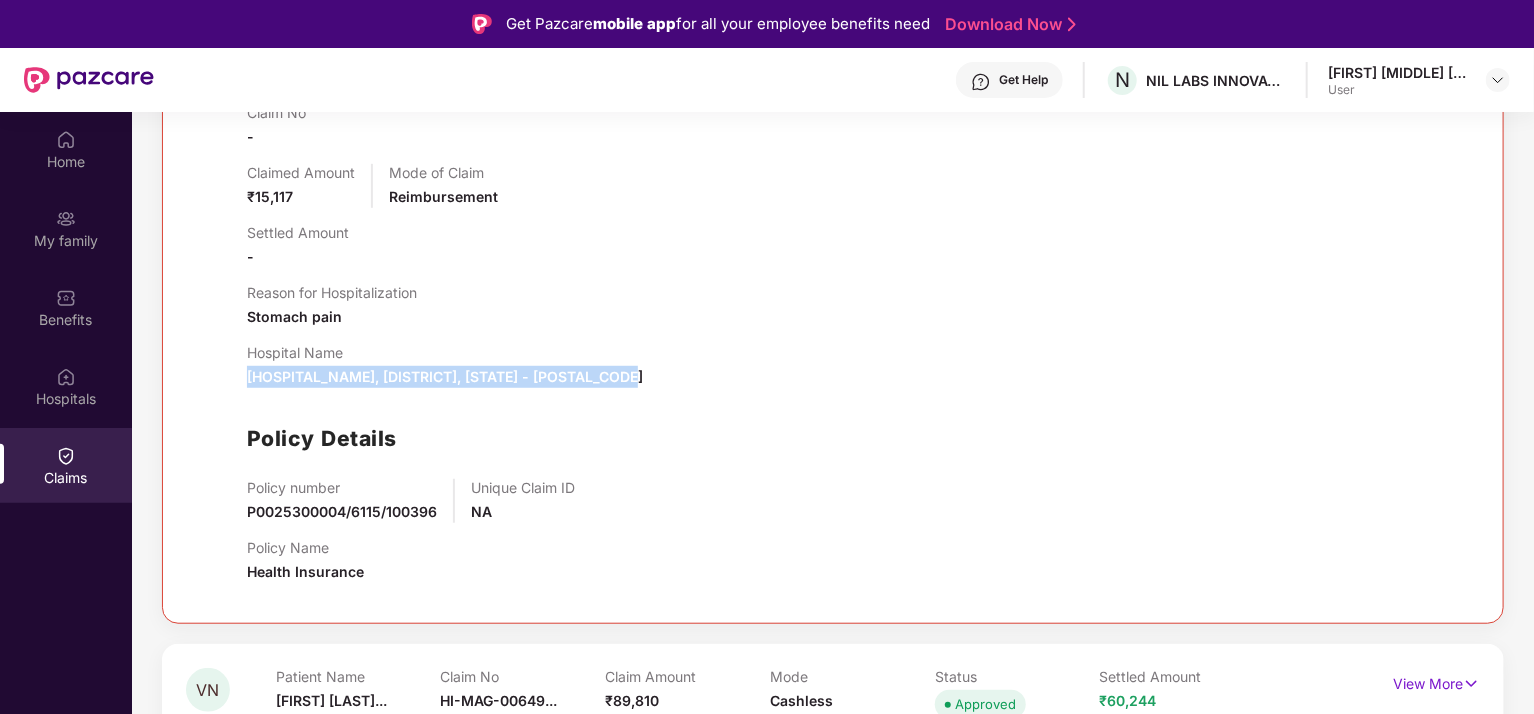 drag, startPoint x: 240, startPoint y: 381, endPoint x: 669, endPoint y: 379, distance: 429.00467 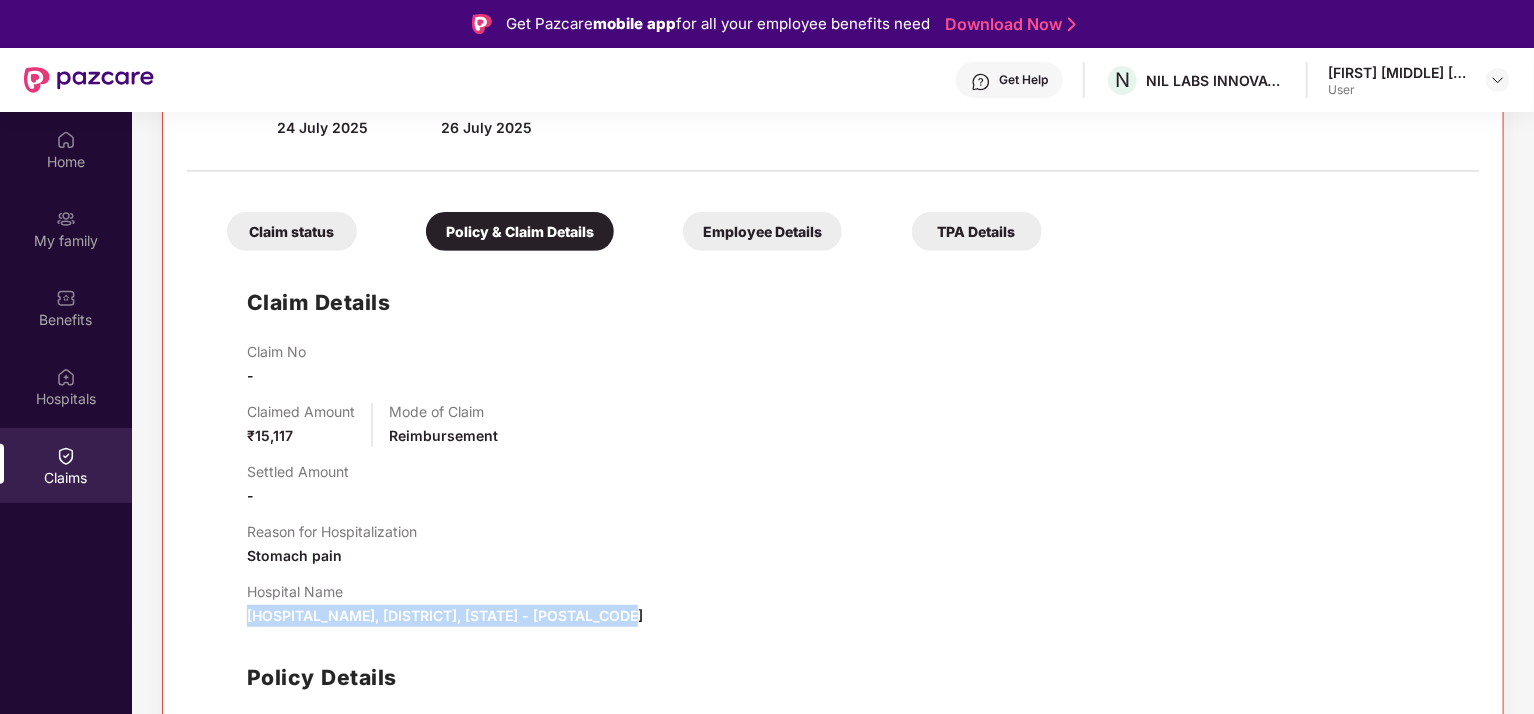 scroll, scrollTop: 360, scrollLeft: 0, axis: vertical 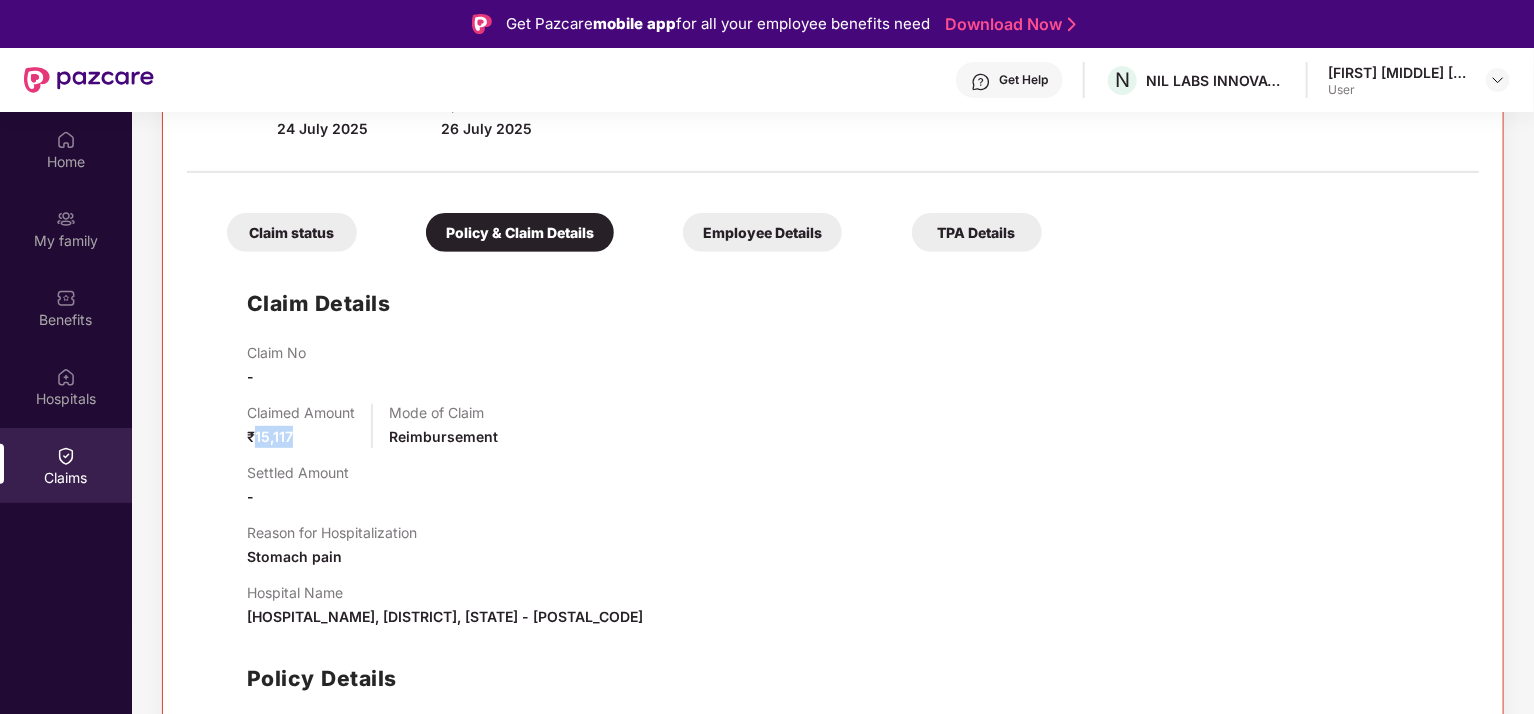 drag, startPoint x: 256, startPoint y: 428, endPoint x: 300, endPoint y: 431, distance: 44.102154 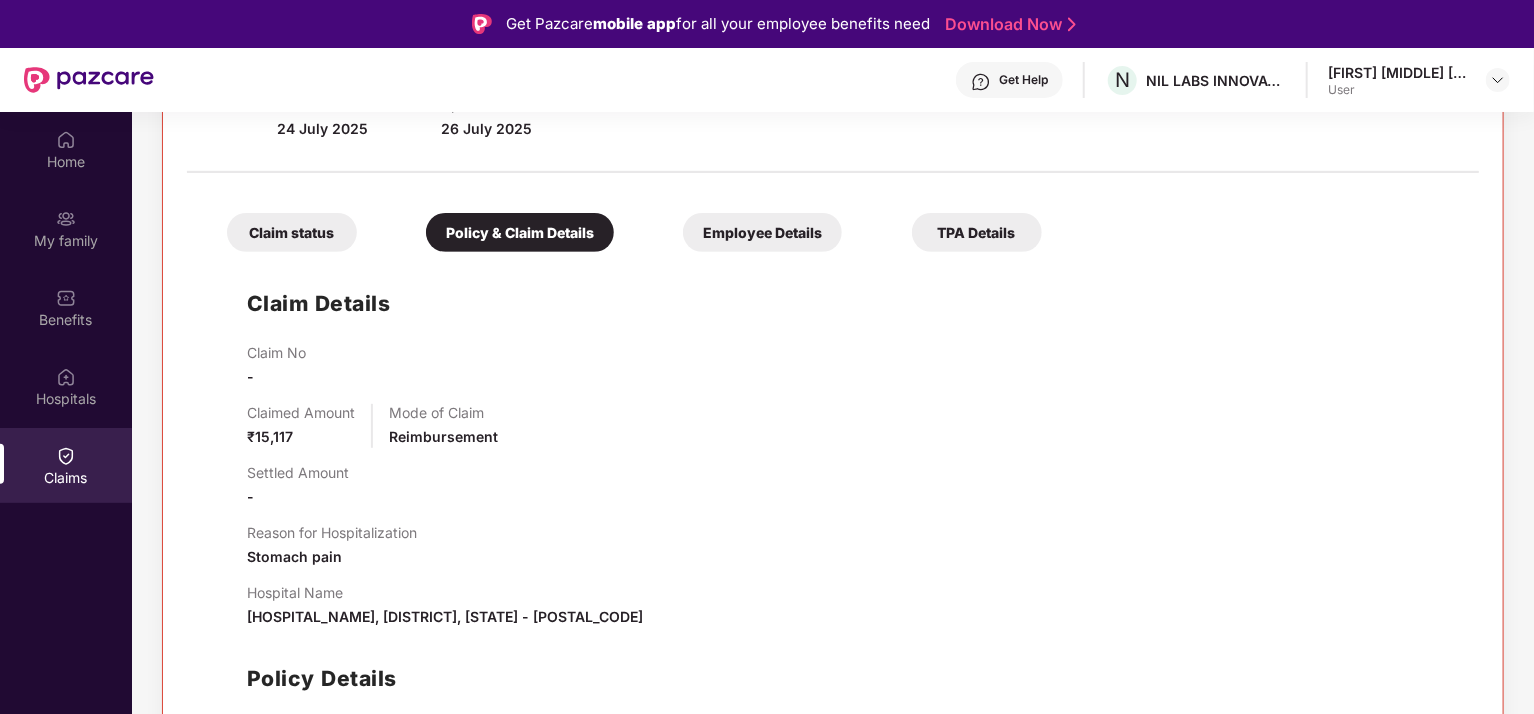 click on "Claim status" at bounding box center (292, 232) 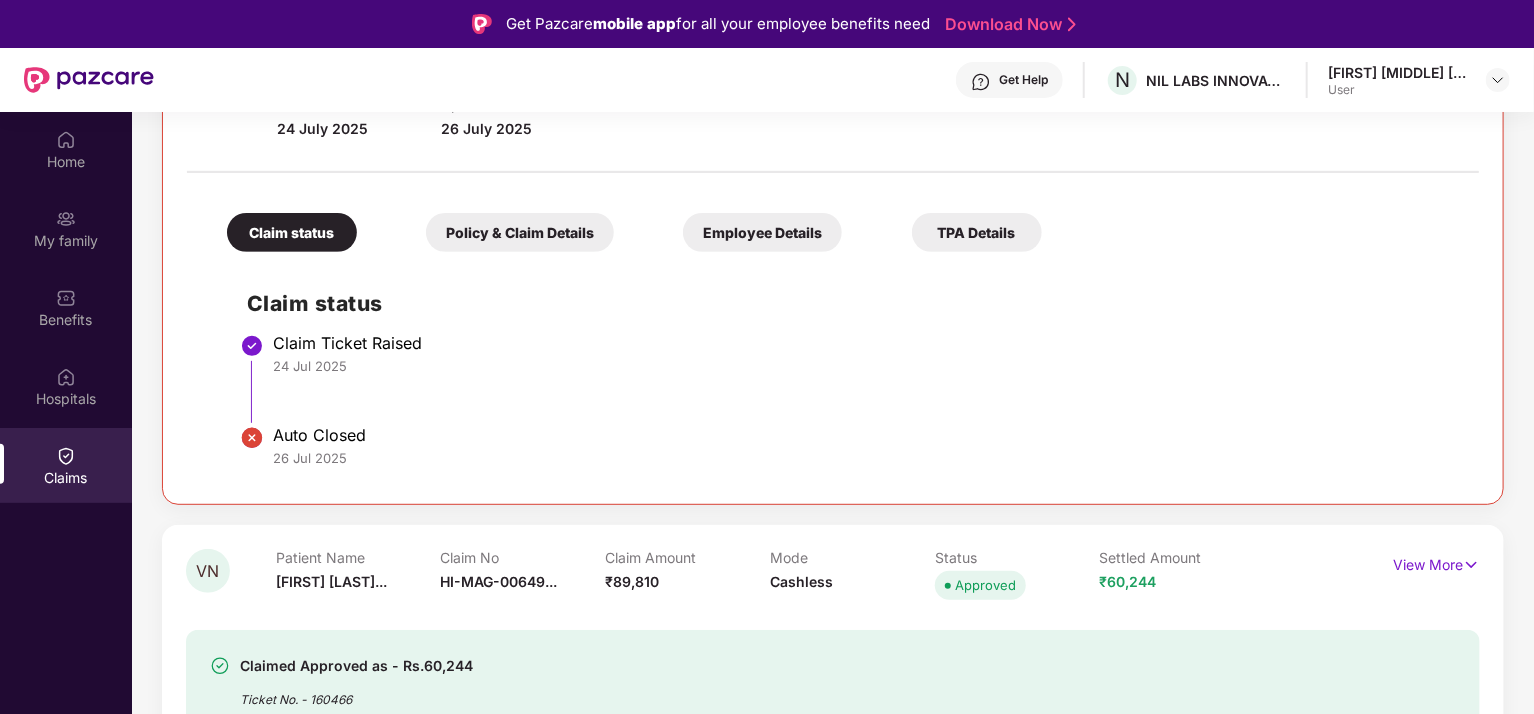 click on "Employee Details" at bounding box center [762, 232] 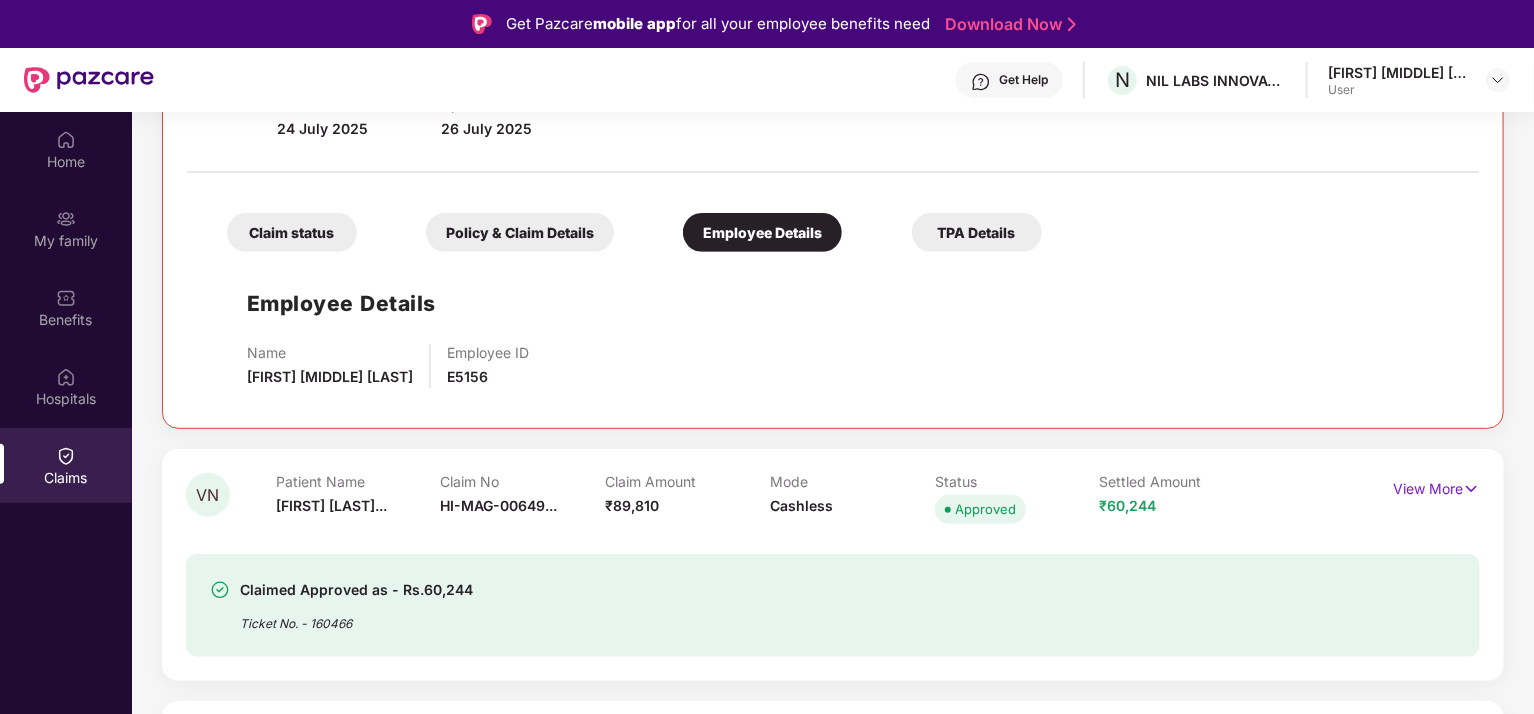 click on "TPA Details" at bounding box center (977, 232) 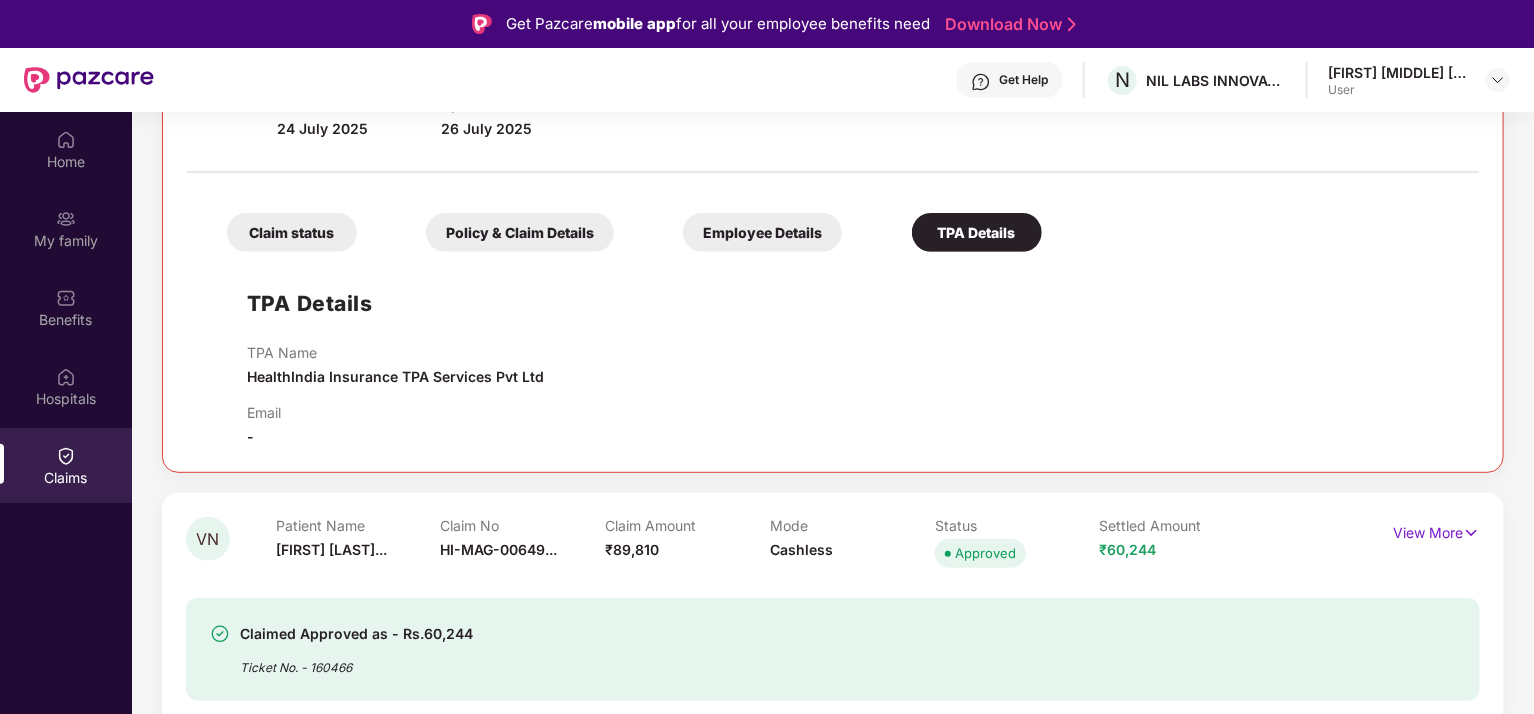 click on "VN Patient Name Venkata Naras...   Claim No - Claim Amount ₹15,117 Mode Reimbursement Status Review Failed Raised On 24 July 2025 Updated On 26 July 2025 Ticket No Awaiting View Less   Claim status Policy & Claim Details Employee Details TPA Details TPA Details TPA Name HealthIndia Insurance TPA Services Pvt Ltd Email - VN Patient Name Venkata Naras...   Claim No HI-MAG-00649... Claim Amount ₹89,810 Mode Cashless Status Approved Settled Amount ₹60,244 View More   Claimed Approved as - Rs.60,244  Ticket No. - 160466 VN Patient Name Venkata Naras...   Claim No HI-MAG-00636... Claim Amount ₹1,55,549 Mode Cashless Status Settled Settled Amount ₹1,08,523 View More   Claimed Settled as - Rs.108,523  on 21 July 2025 Ticket No. - 155447 Rate your claim experience Rate Now" at bounding box center [833, 493] 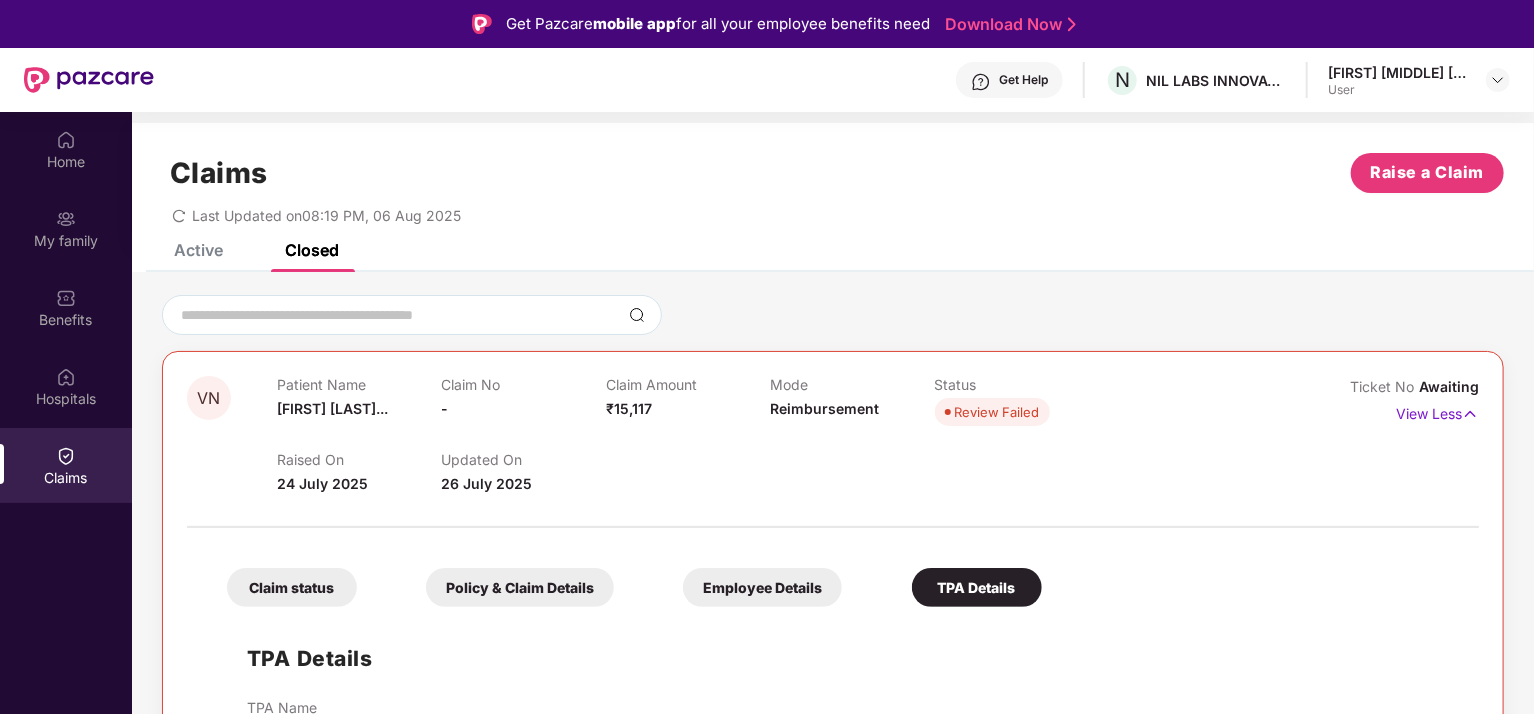 scroll, scrollTop: 0, scrollLeft: 0, axis: both 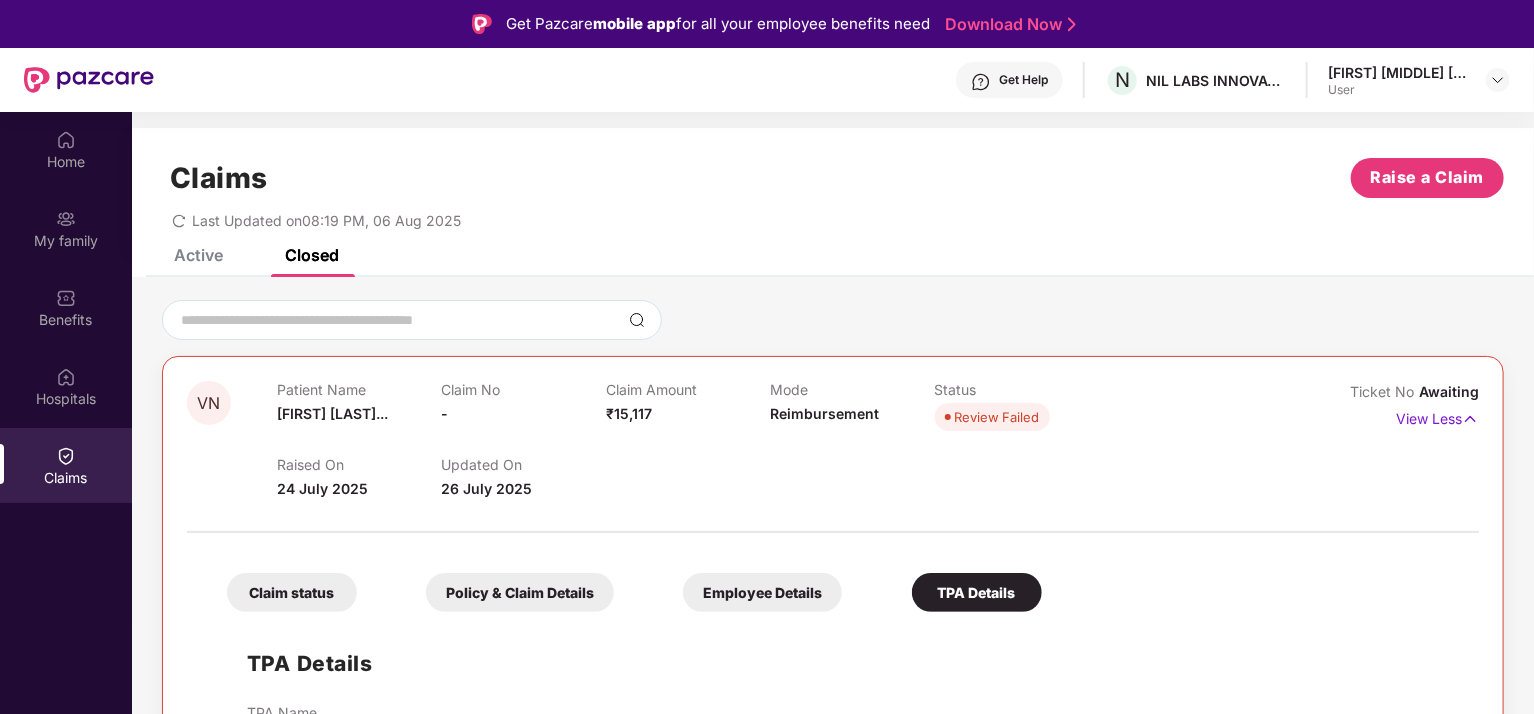 click on "Claims Raise a Claim Last Updated on  08:19 PM, 06 Aug 2025" at bounding box center [833, 188] 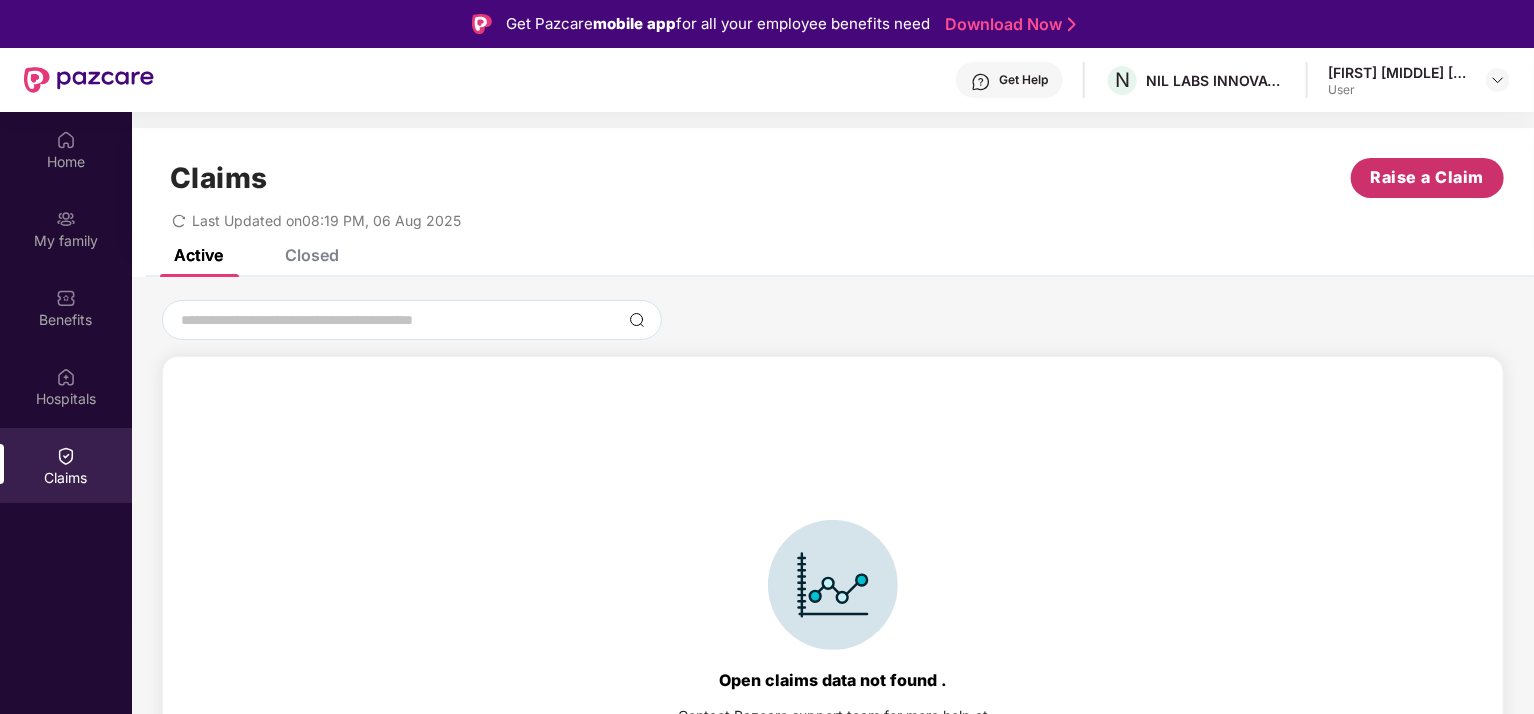 click on "Raise a Claim" at bounding box center [1428, 177] 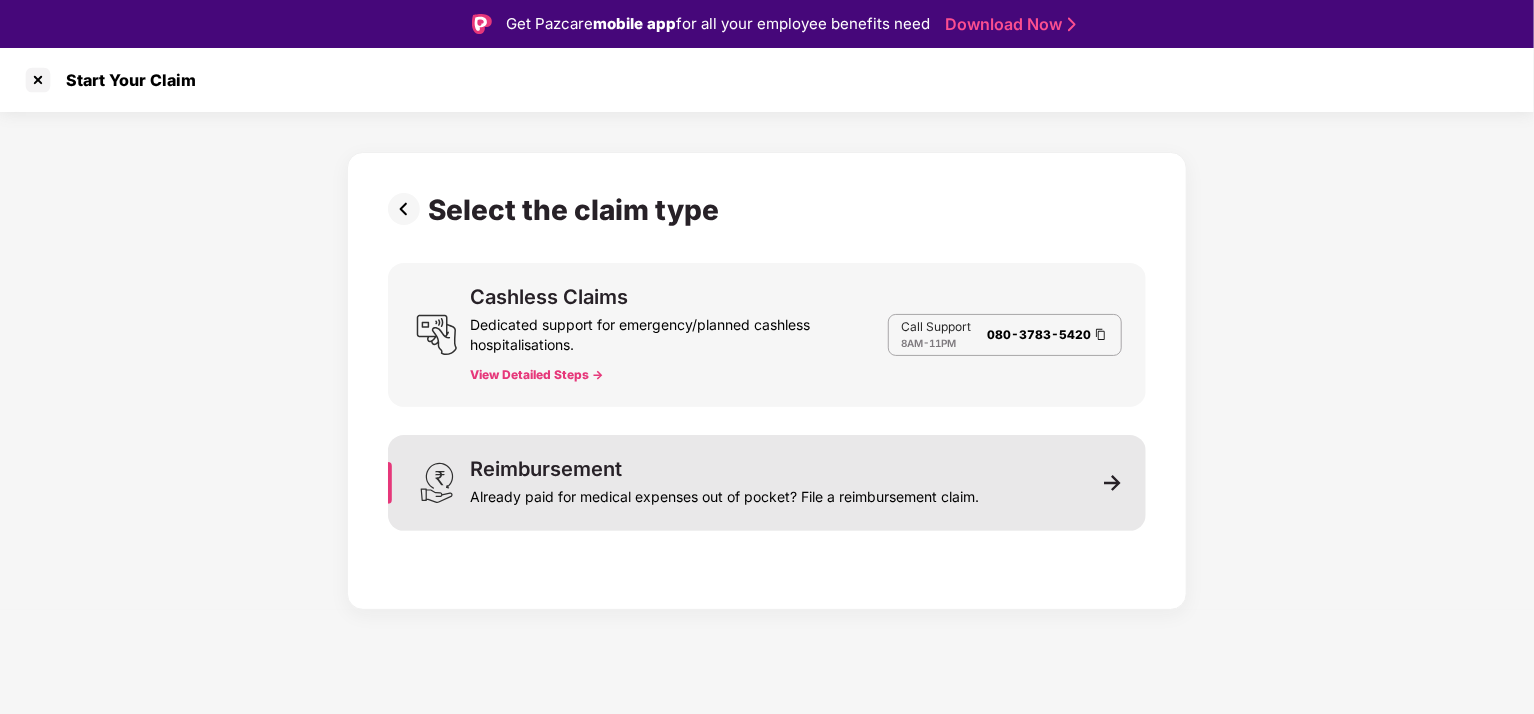 click on "Reimbursement Already paid for medical expenses out of pocket? File a reimbursement claim." at bounding box center (767, 483) 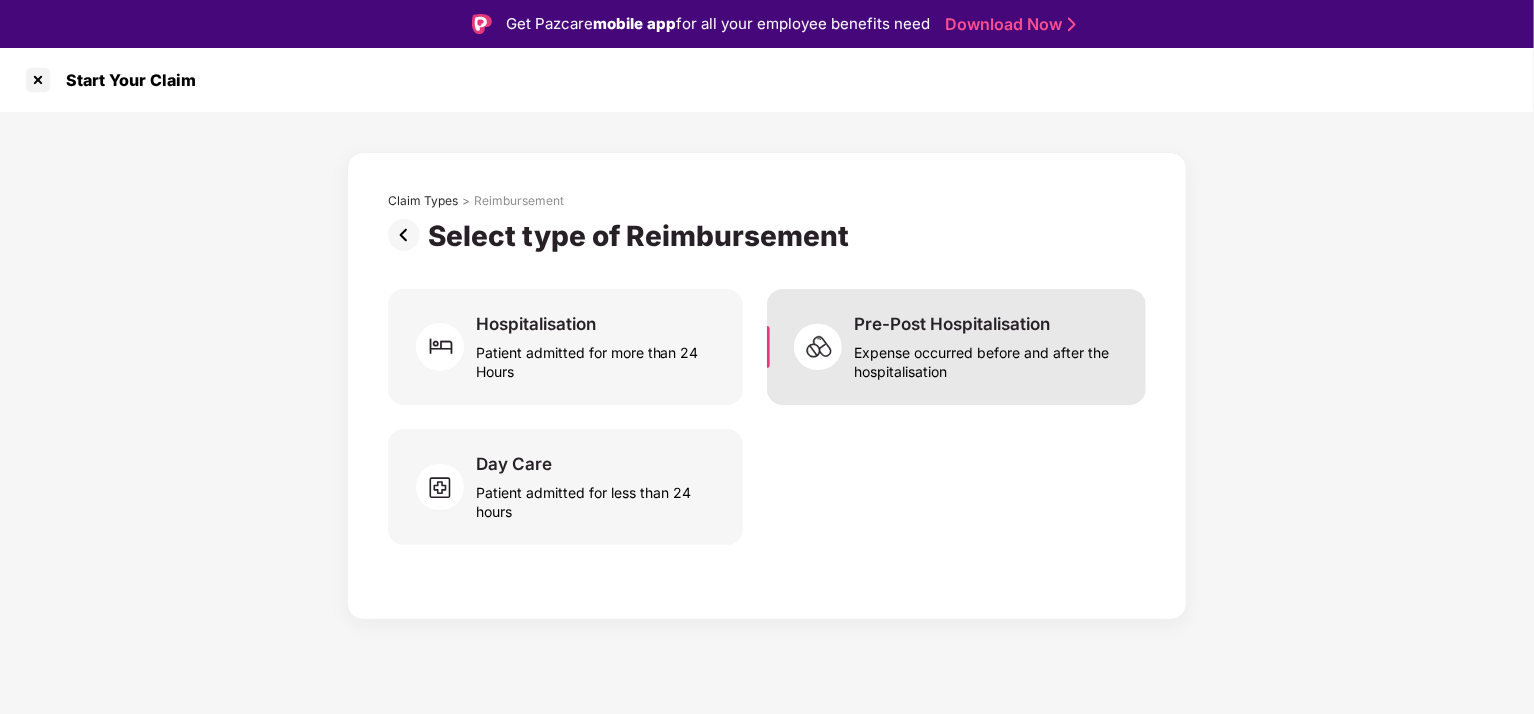 click on "Expense occurred before and after the hospitalisation" at bounding box center [988, 358] 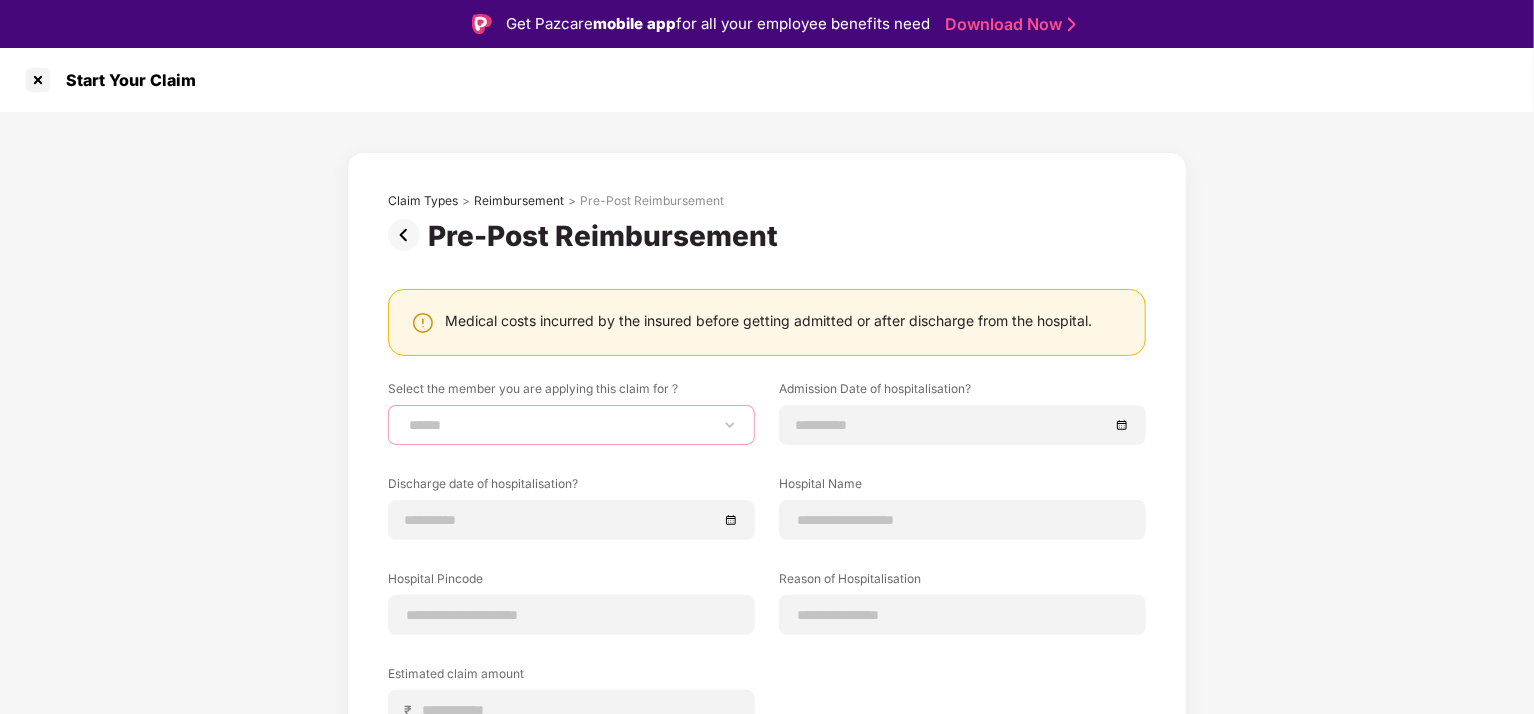 click on "**********" at bounding box center (571, 425) 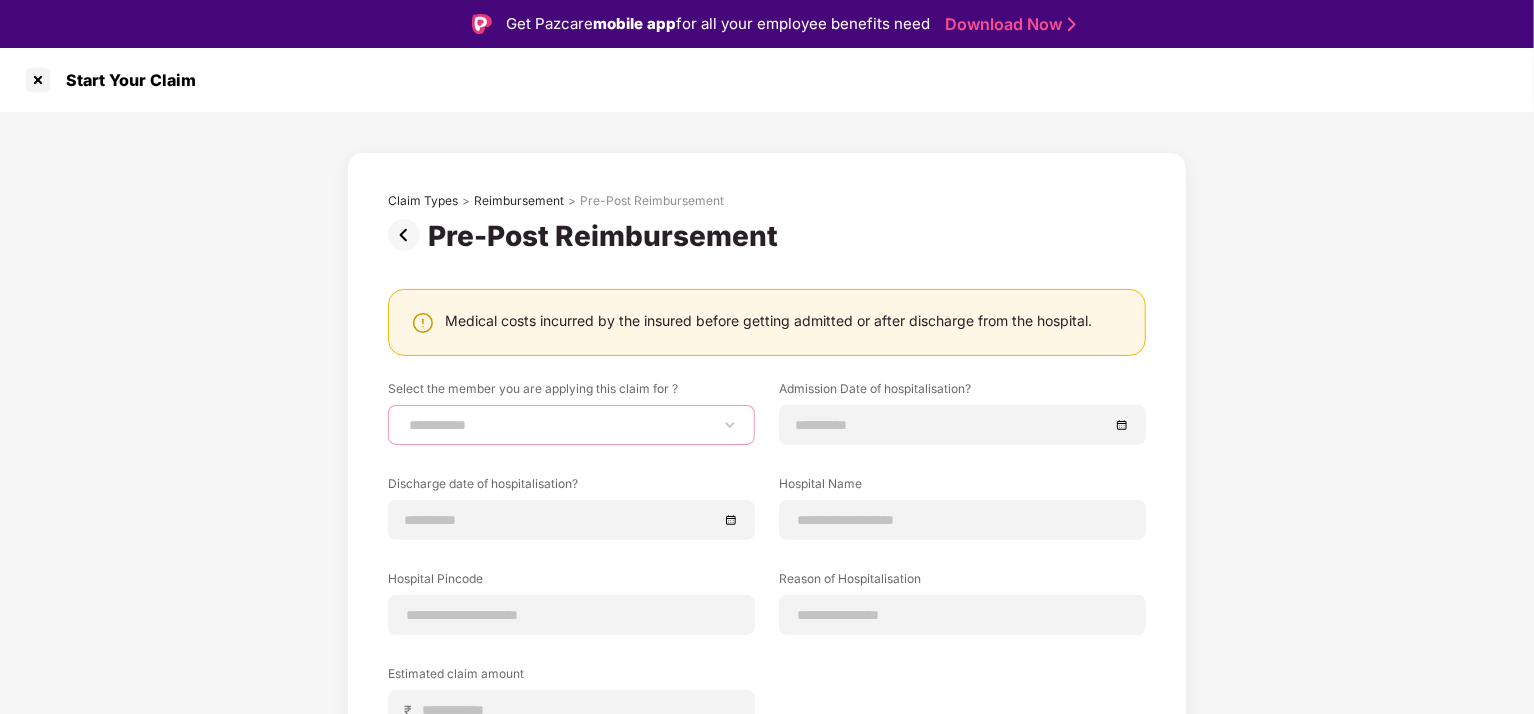 click on "**********" at bounding box center (571, 425) 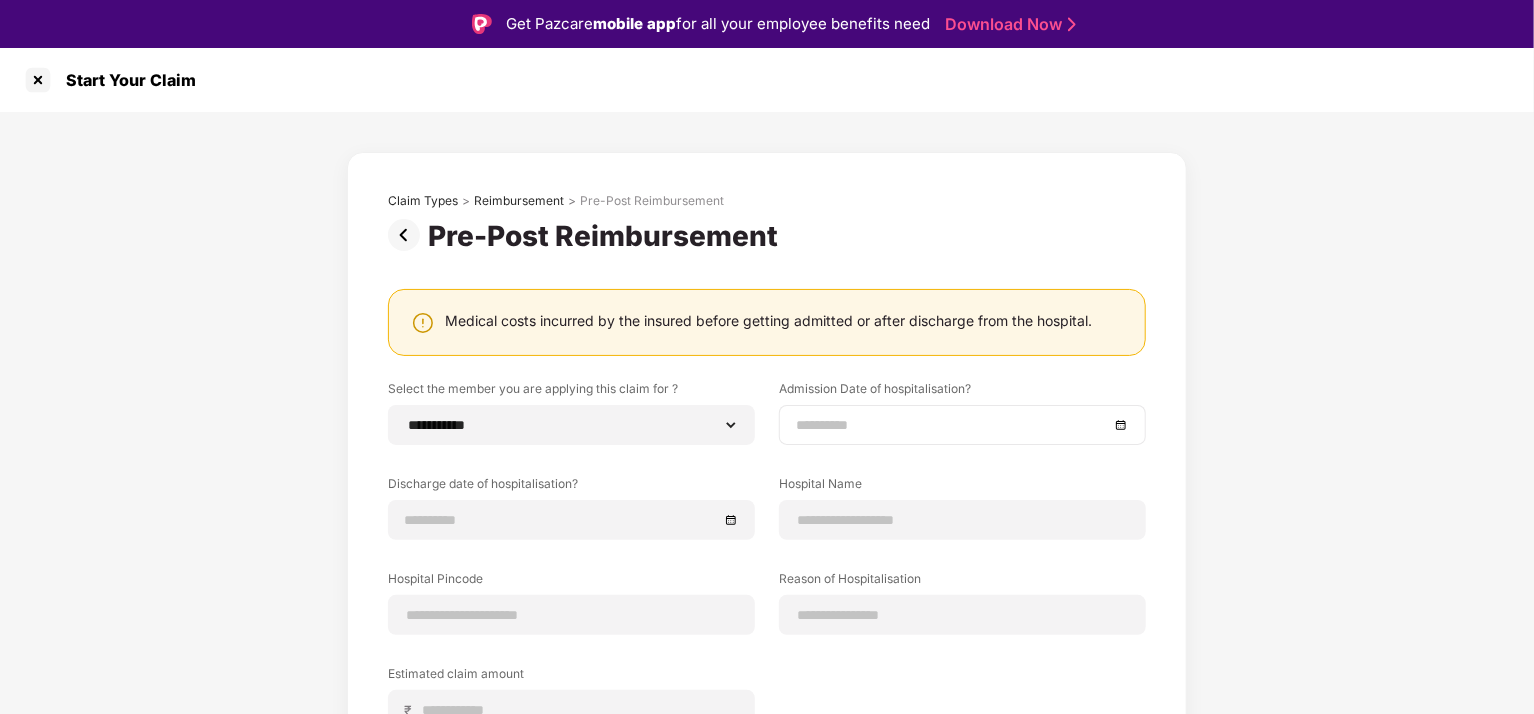 click at bounding box center (962, 425) 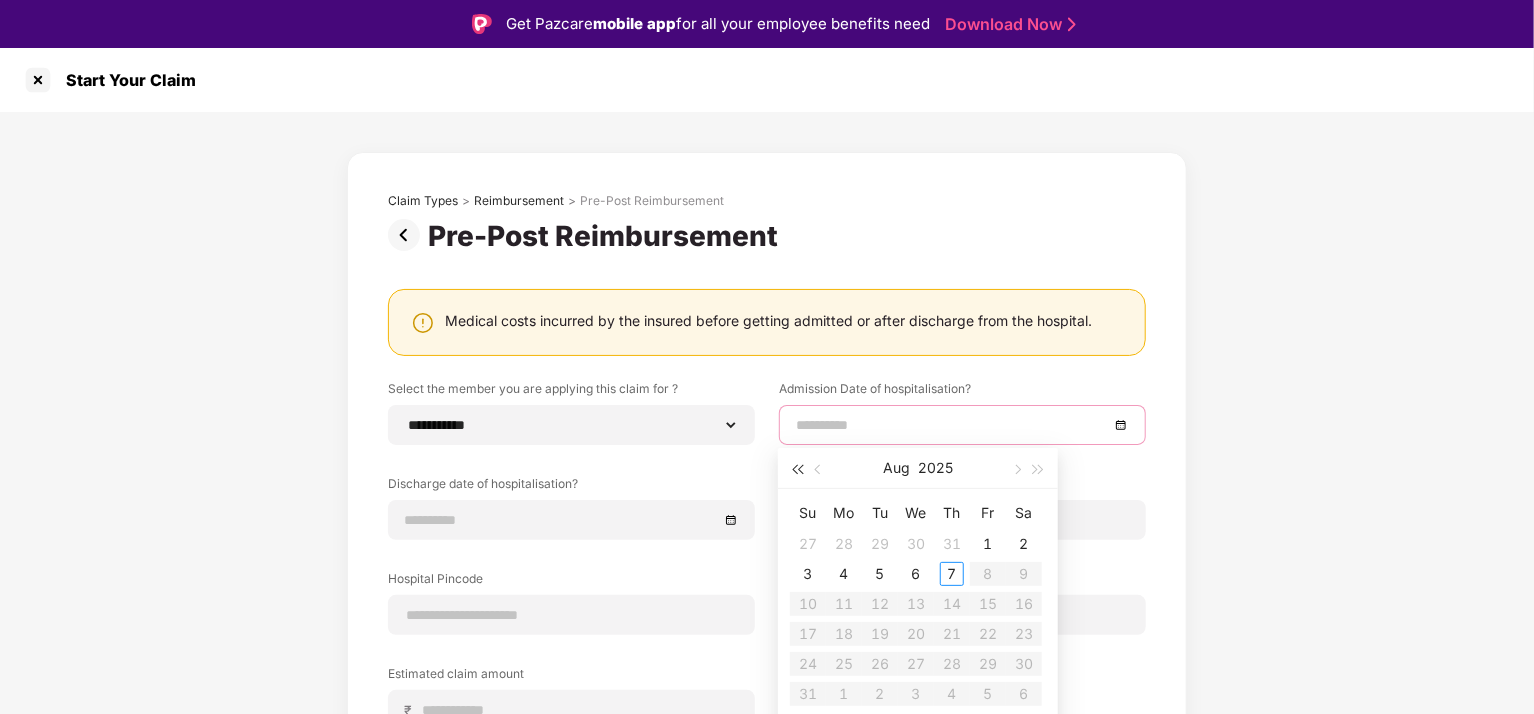 click at bounding box center [797, 470] 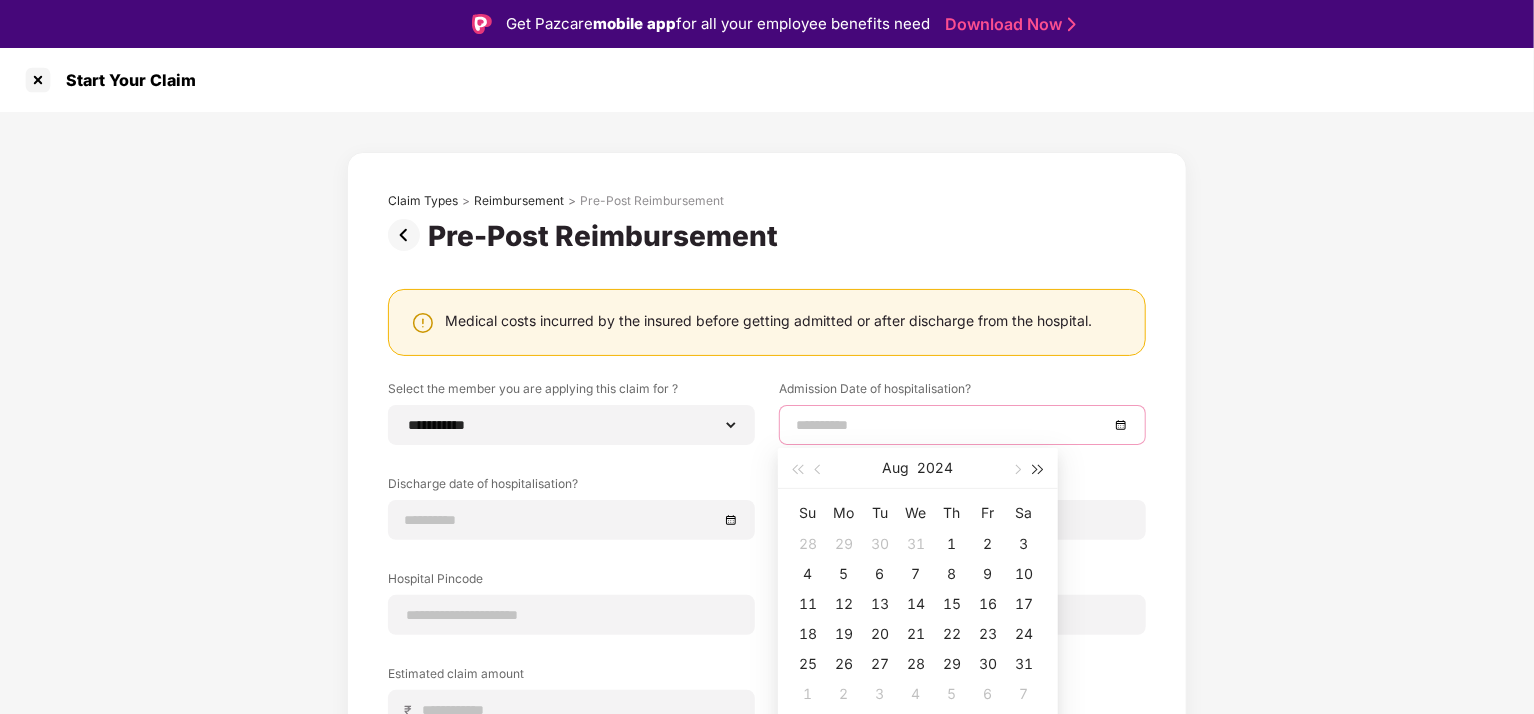 click at bounding box center [1039, 470] 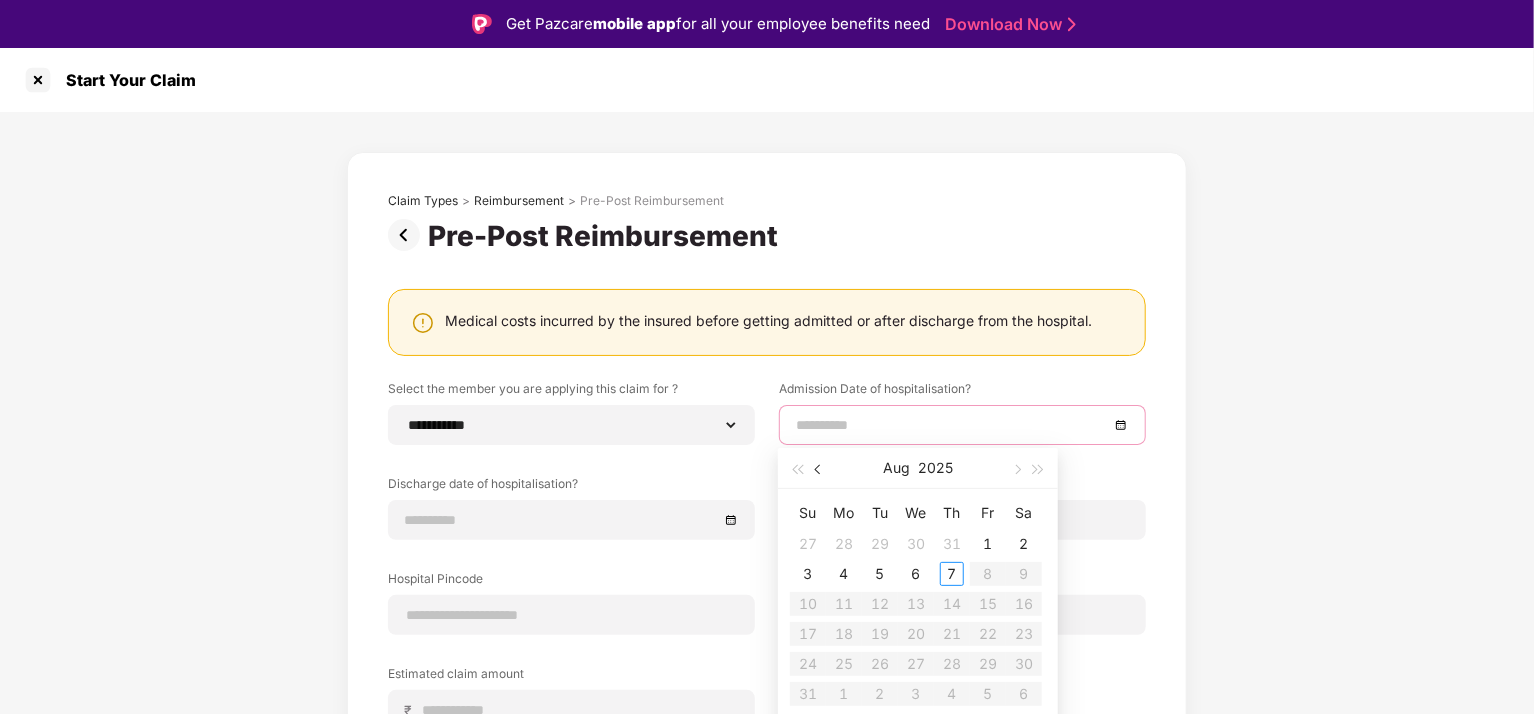 click at bounding box center [819, 468] 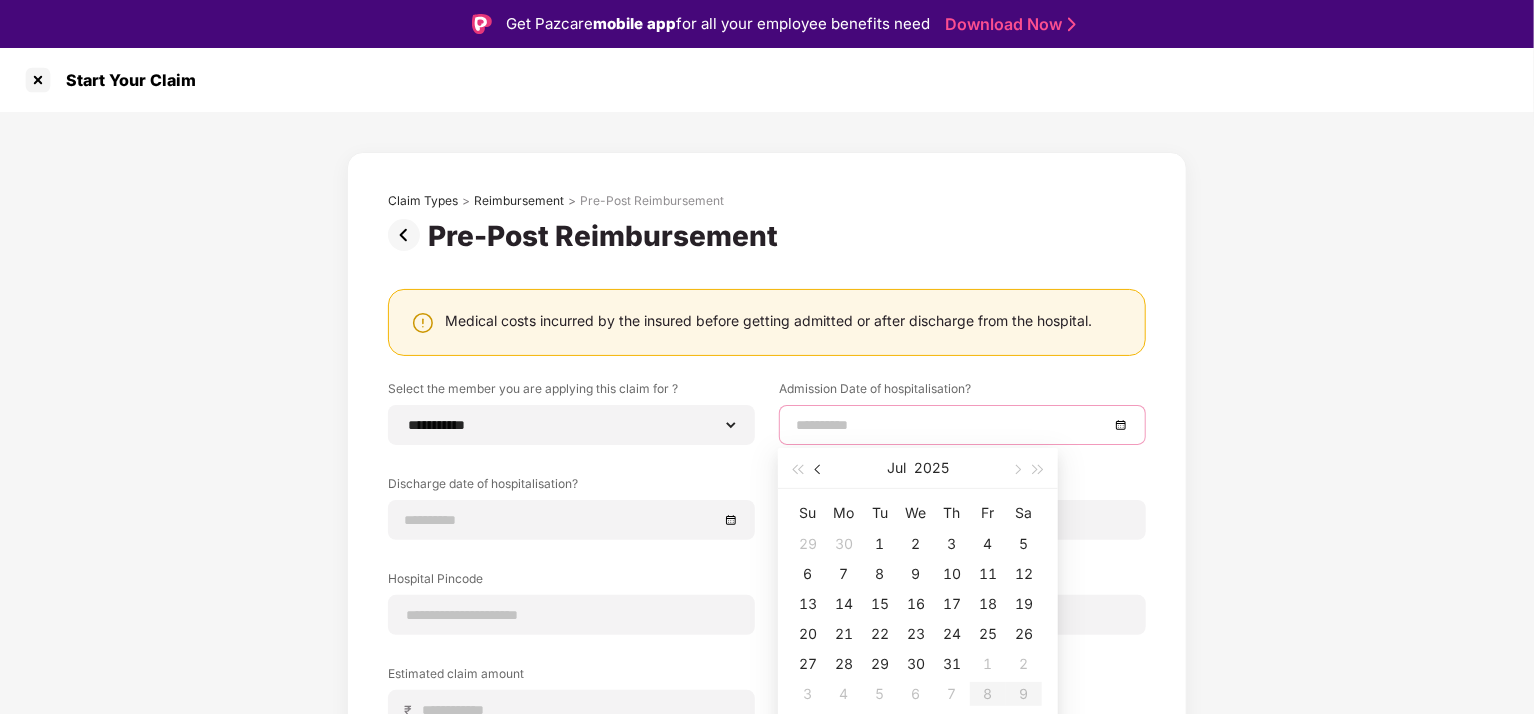 click at bounding box center (819, 468) 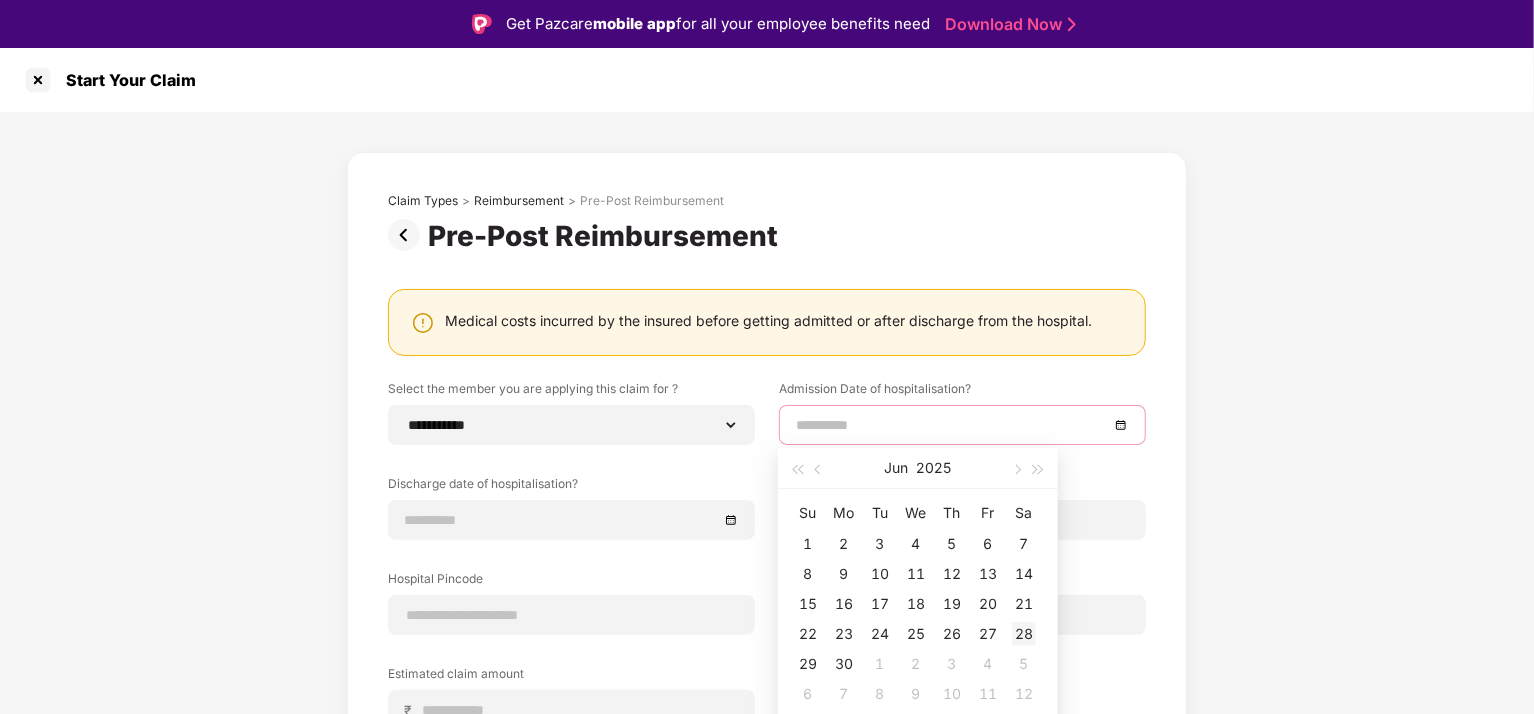 type on "**********" 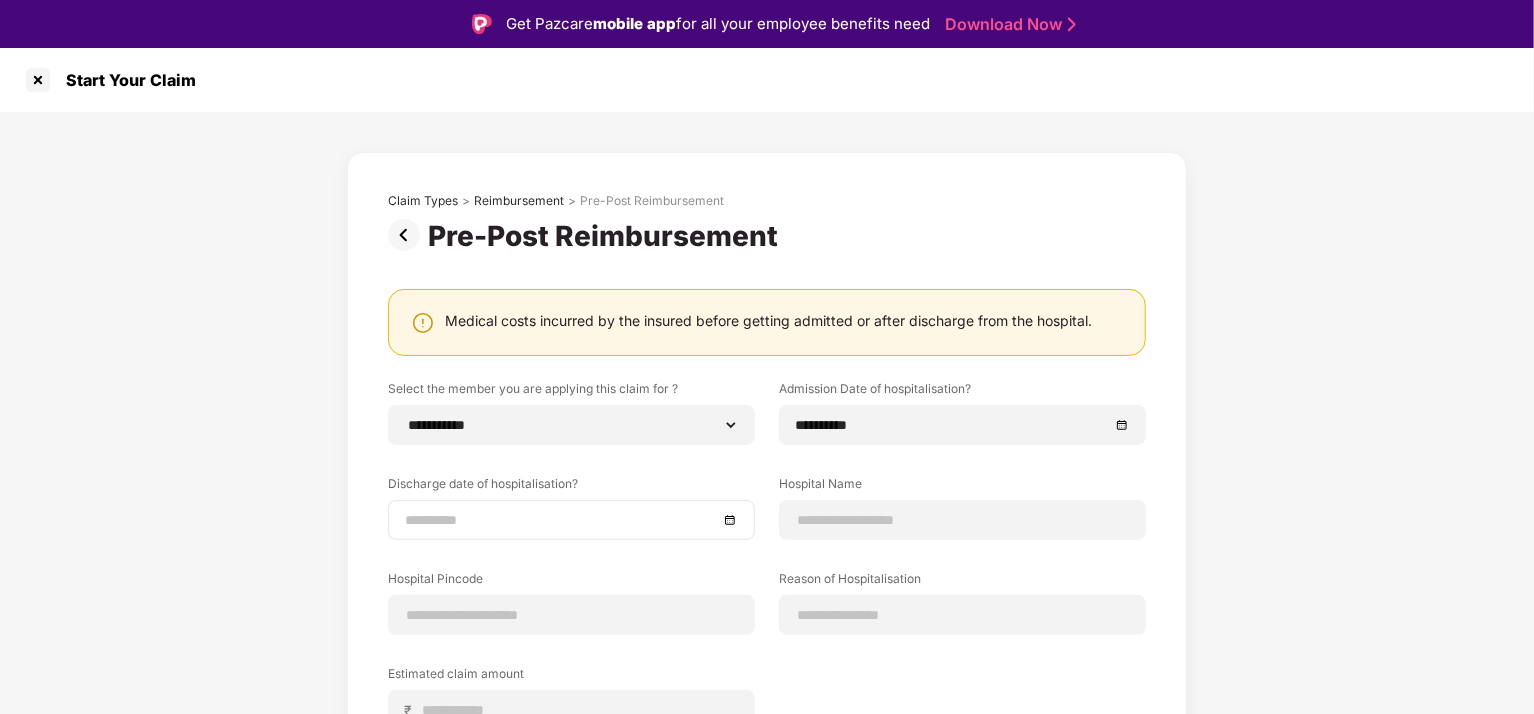 click at bounding box center (571, 520) 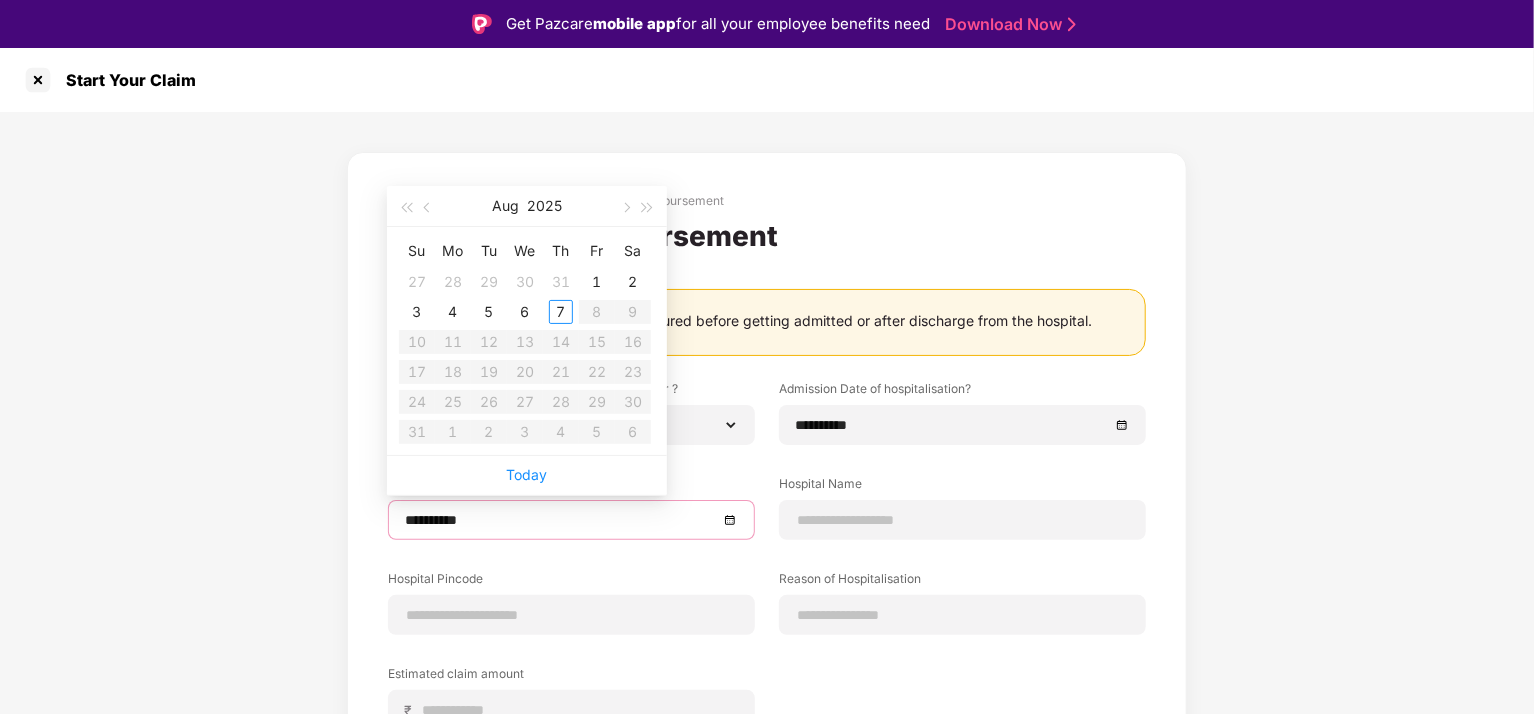 type on "**********" 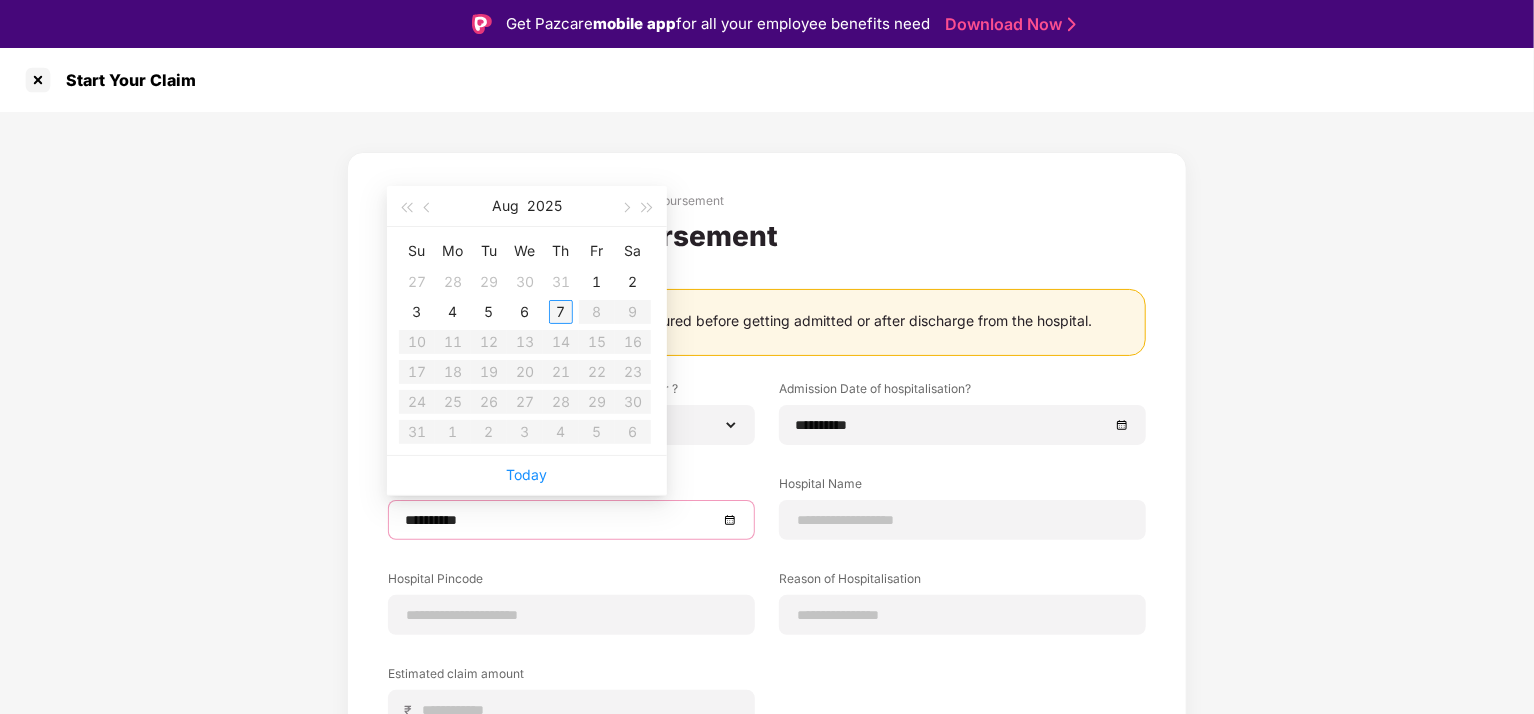 type on "**********" 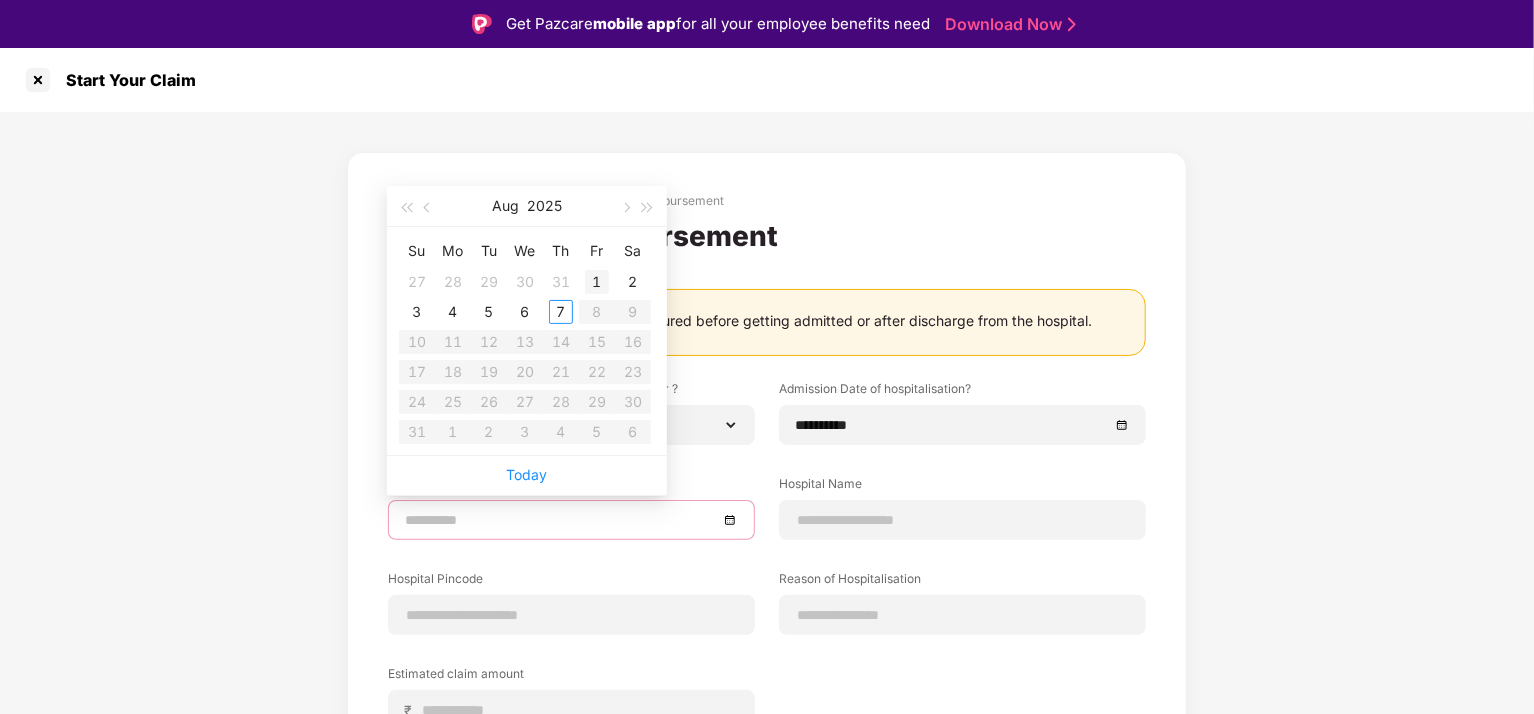 type on "**********" 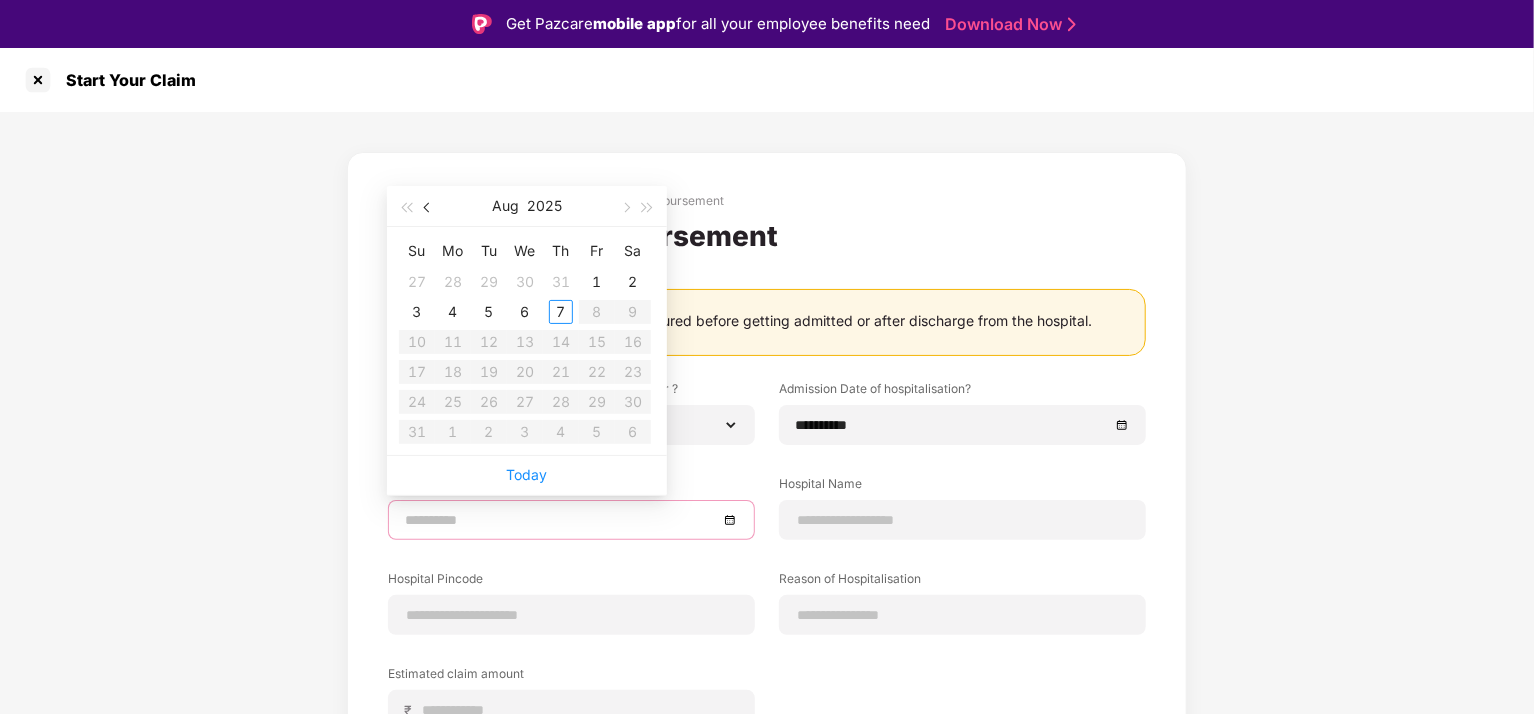 click at bounding box center (429, 208) 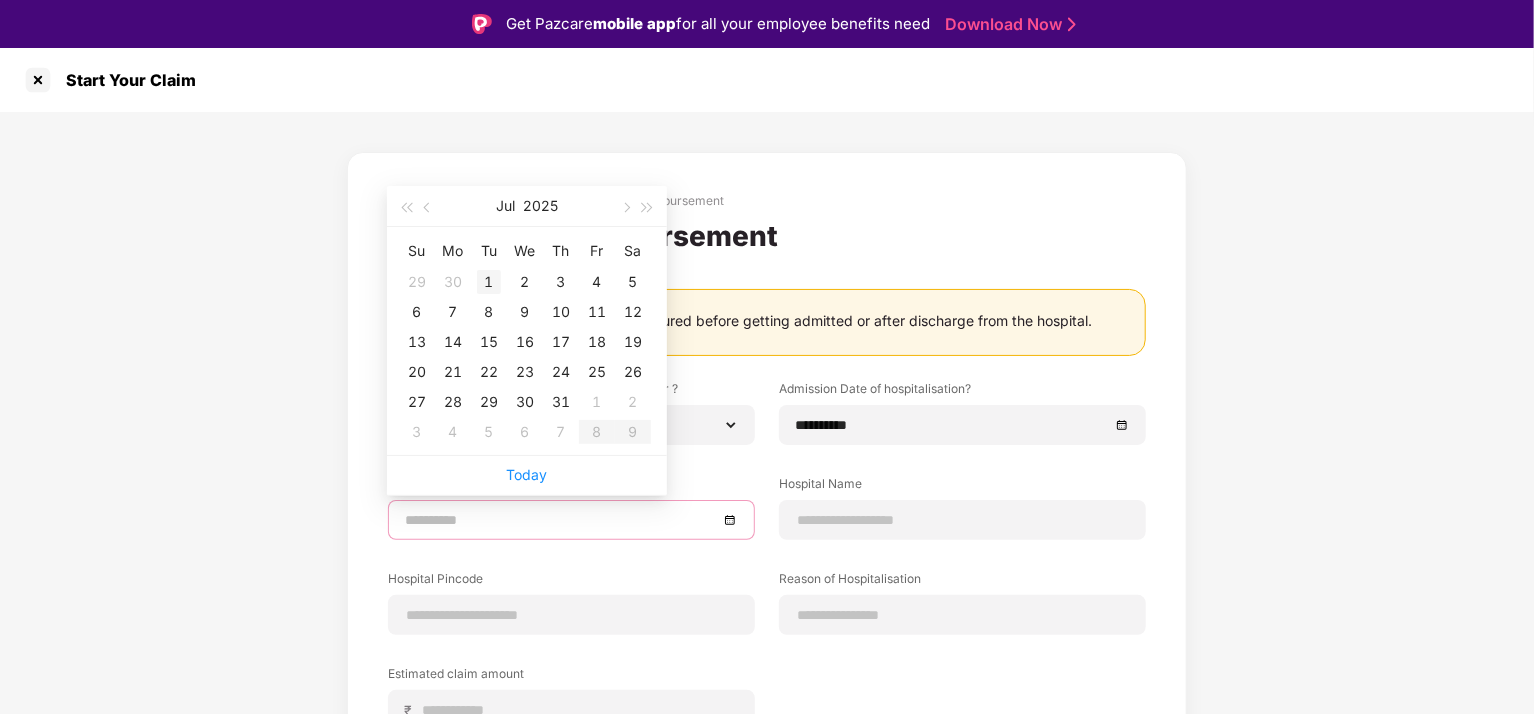 type on "**********" 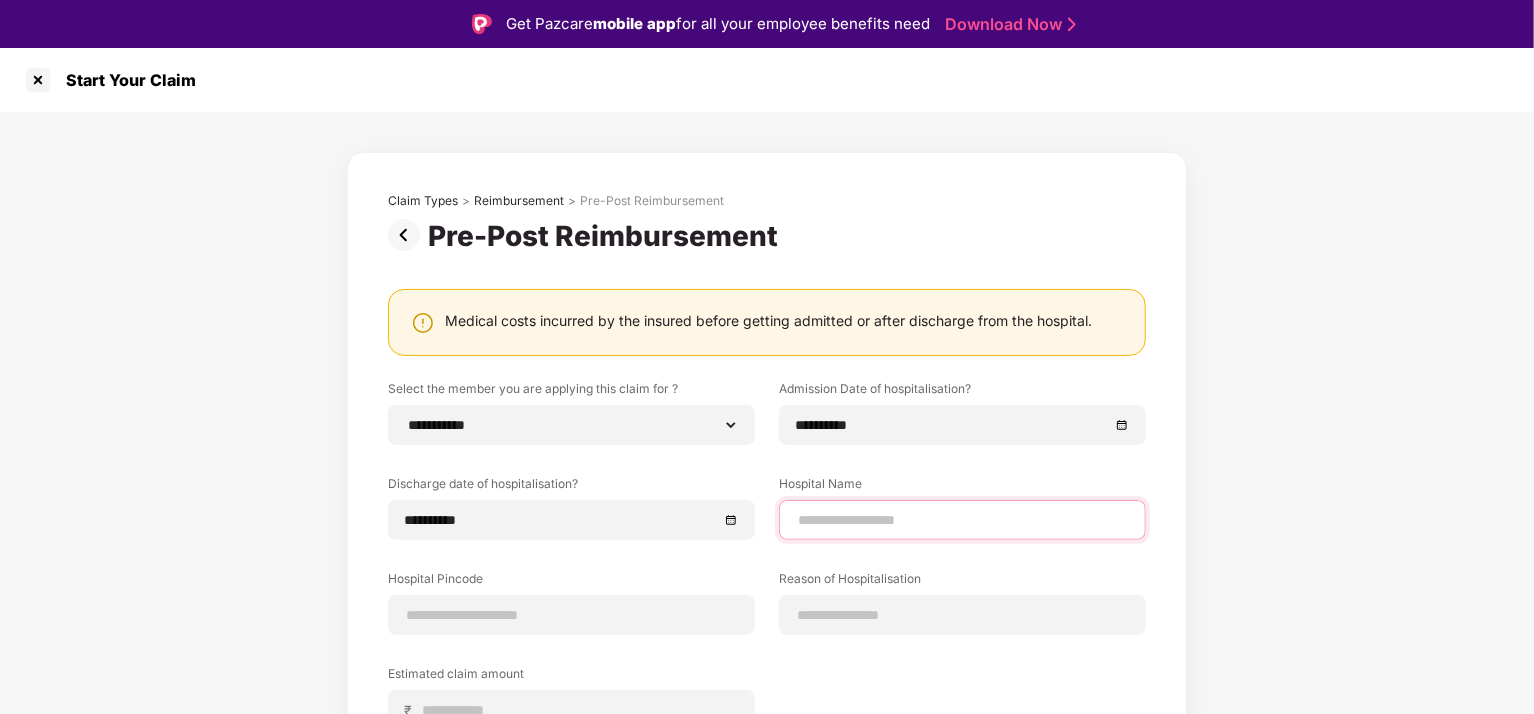 click at bounding box center [962, 520] 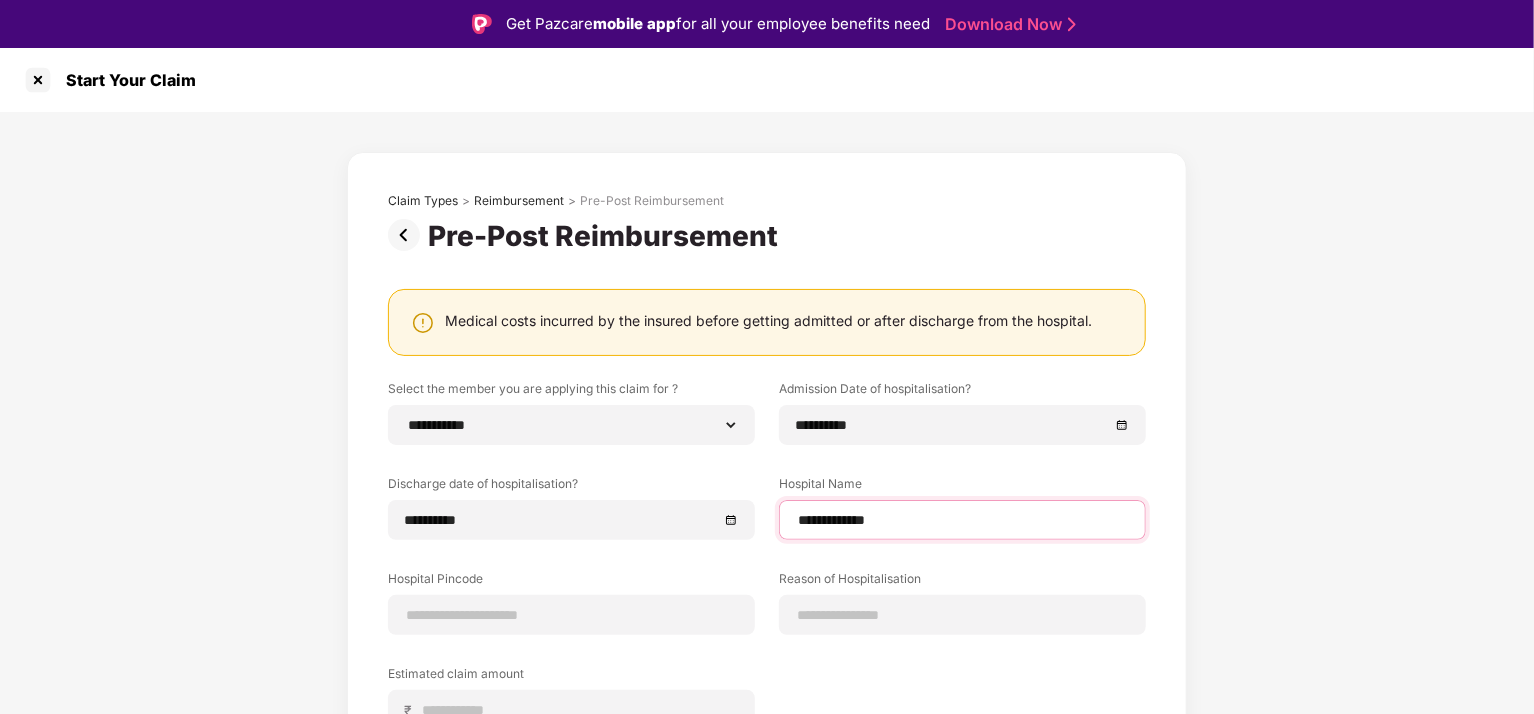 type on "**********" 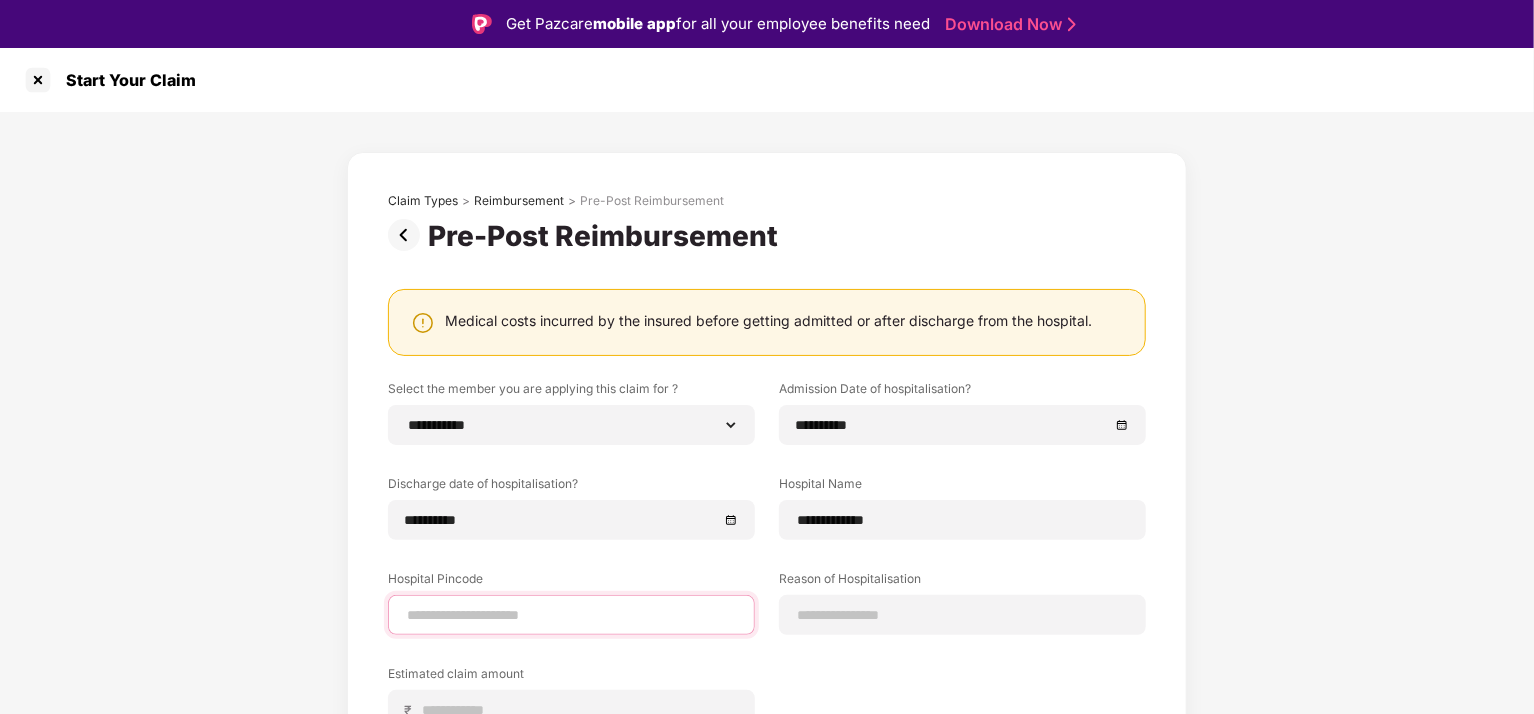 click at bounding box center (571, 615) 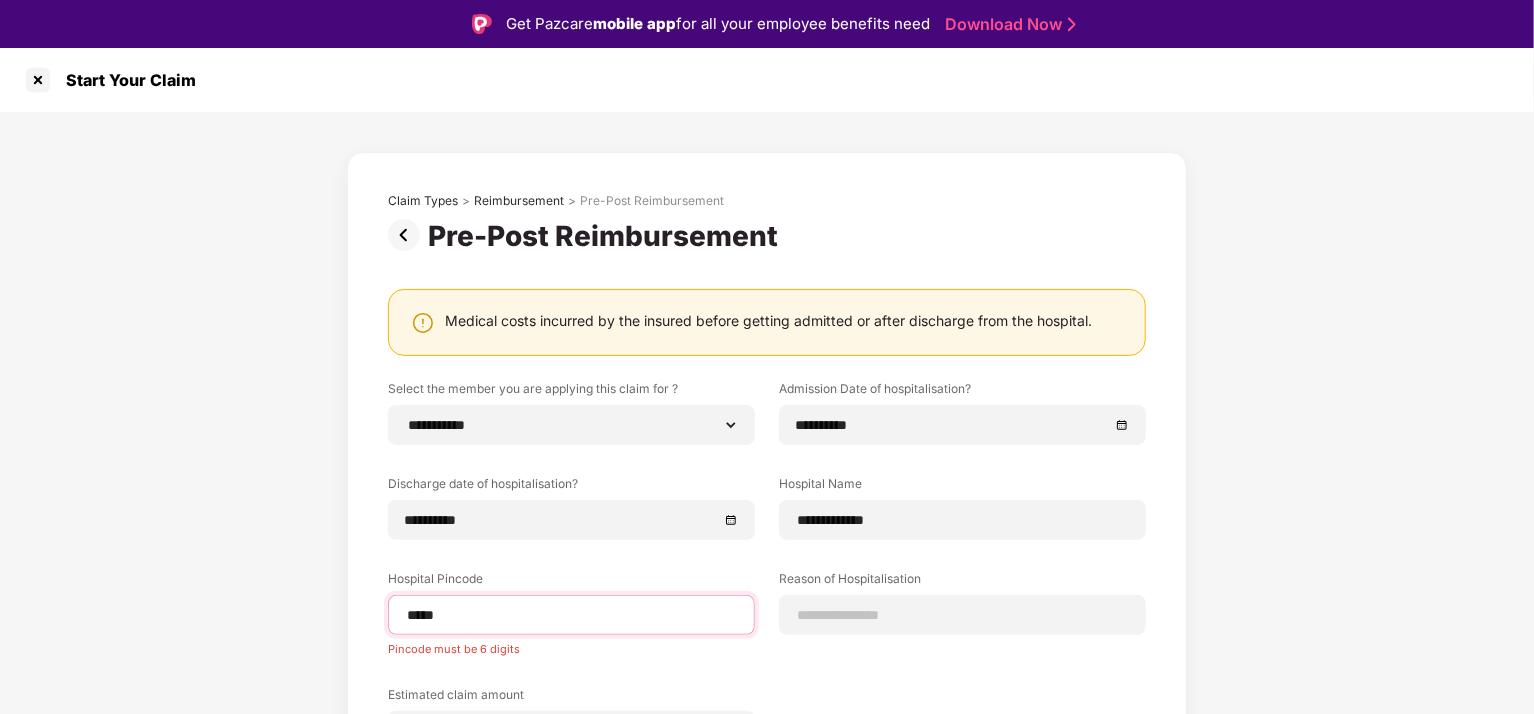 type on "******" 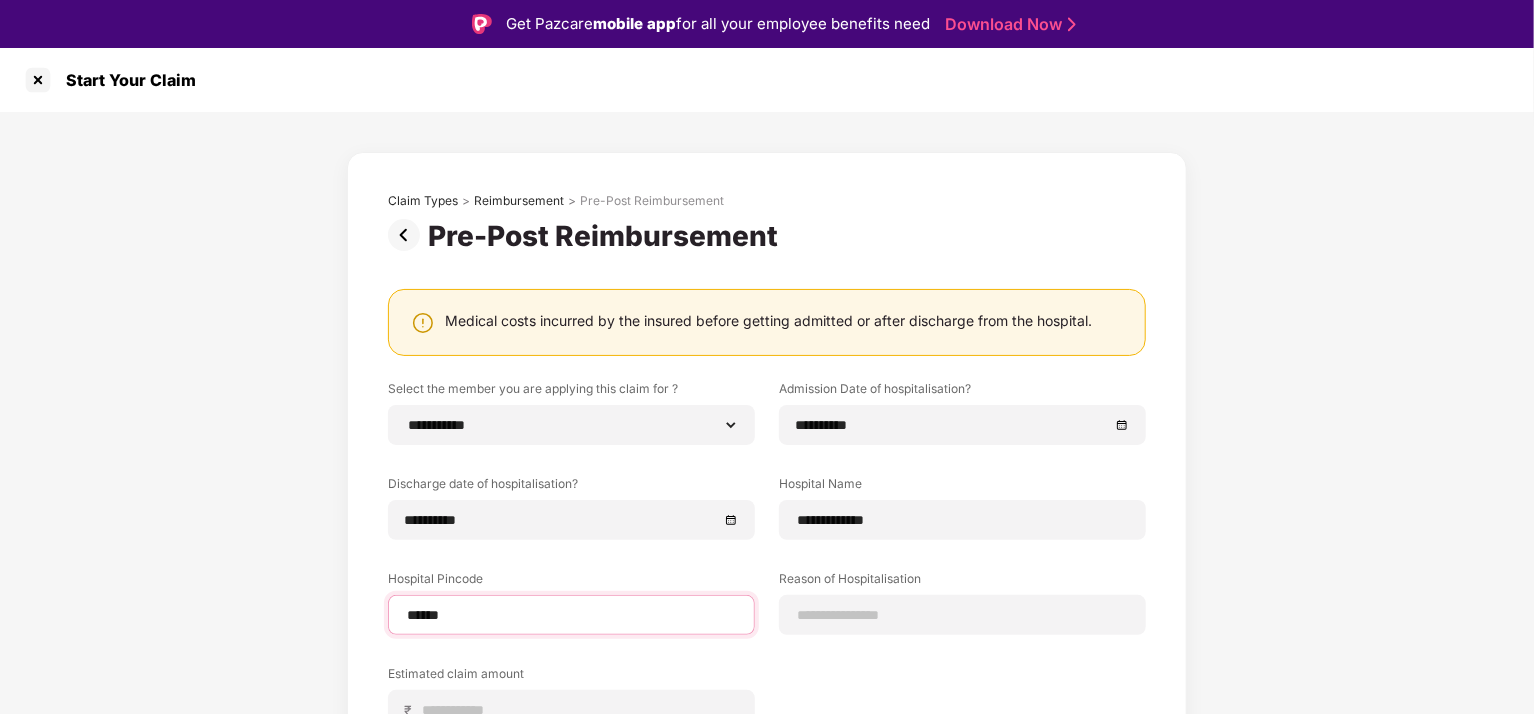 select on "*********" 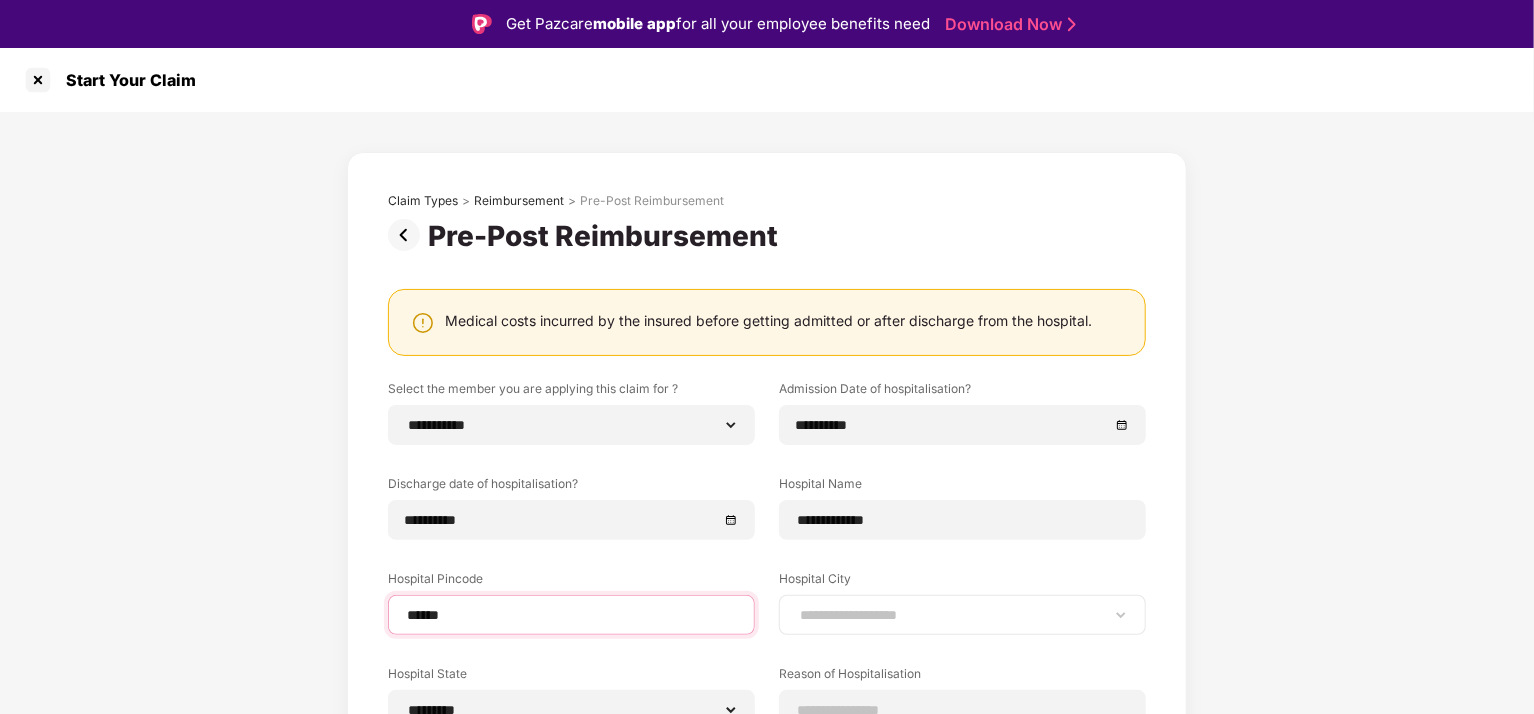 type on "******" 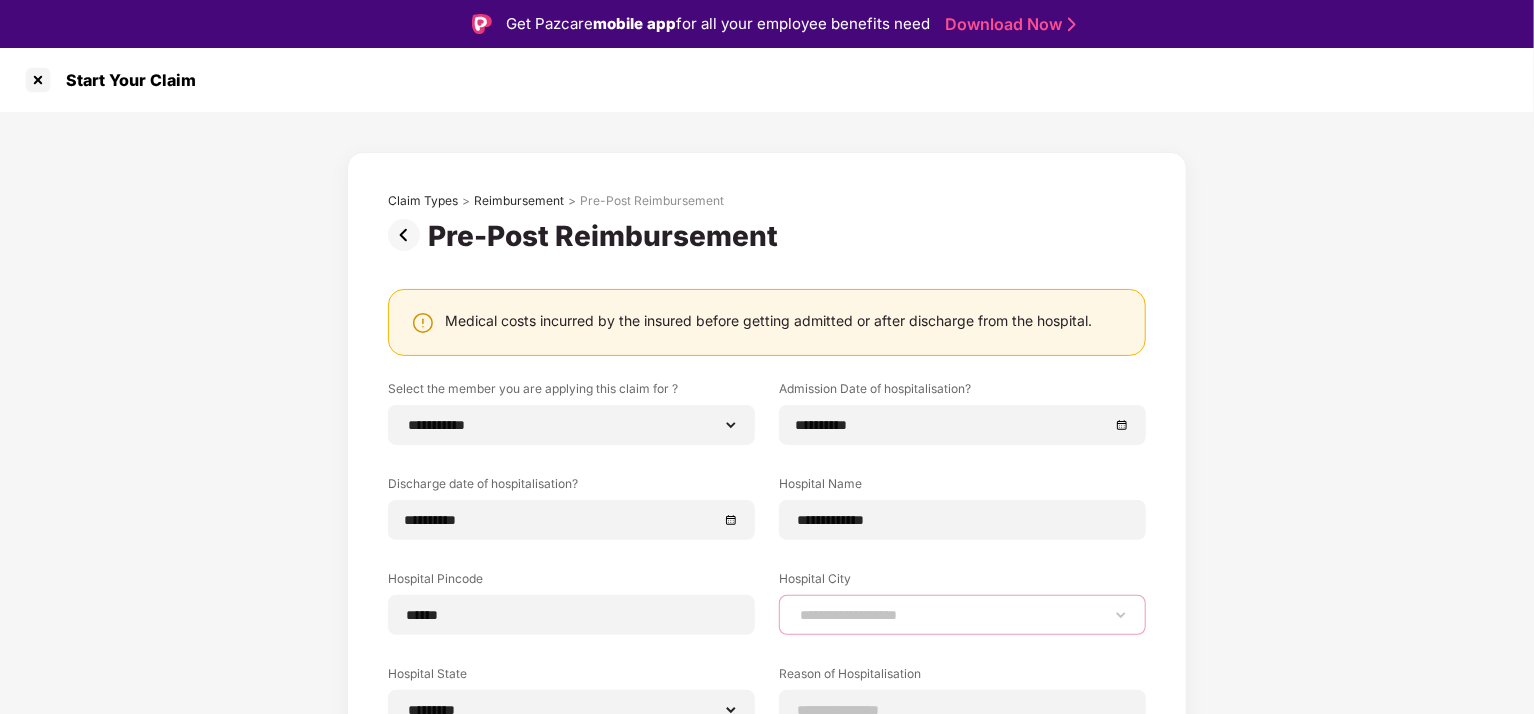 click on "**********" at bounding box center (962, 615) 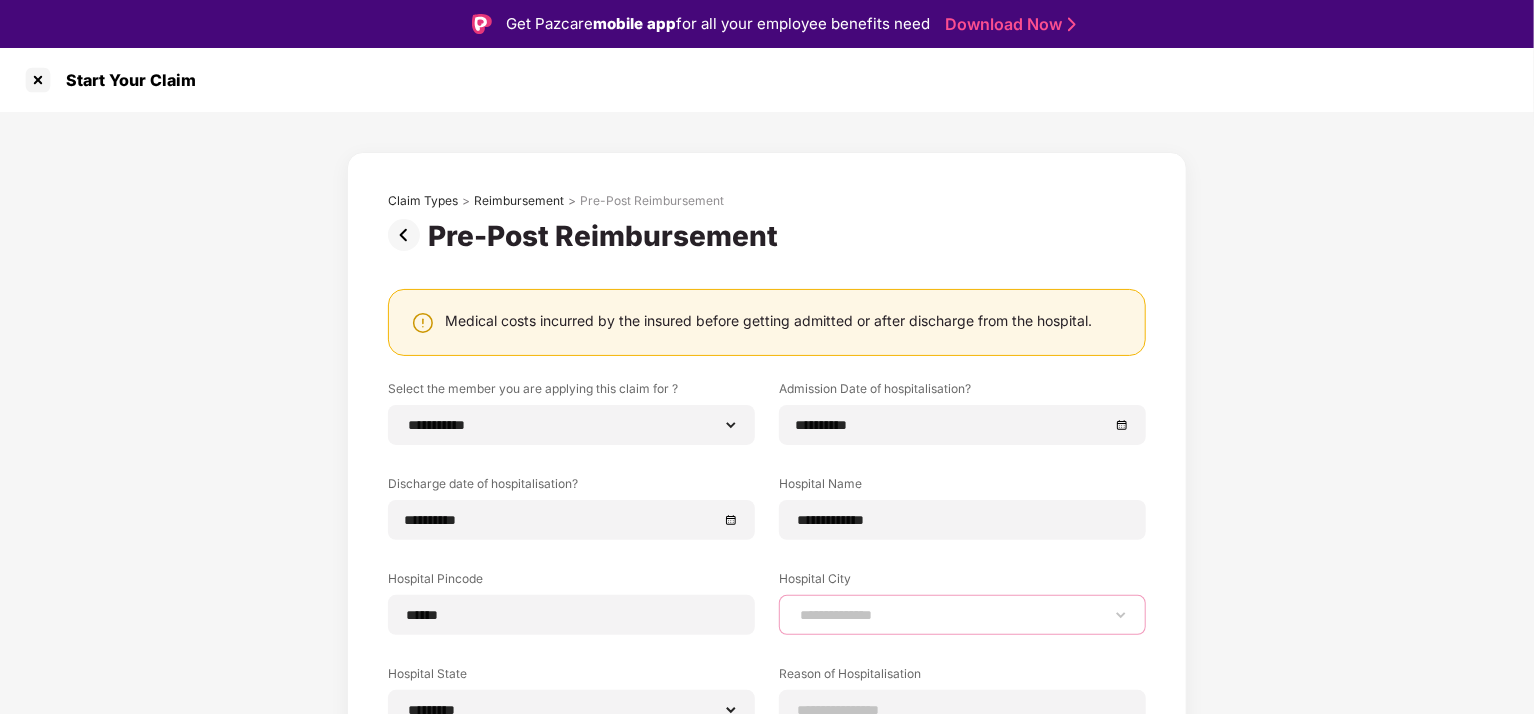 click on "**********" at bounding box center [962, 615] 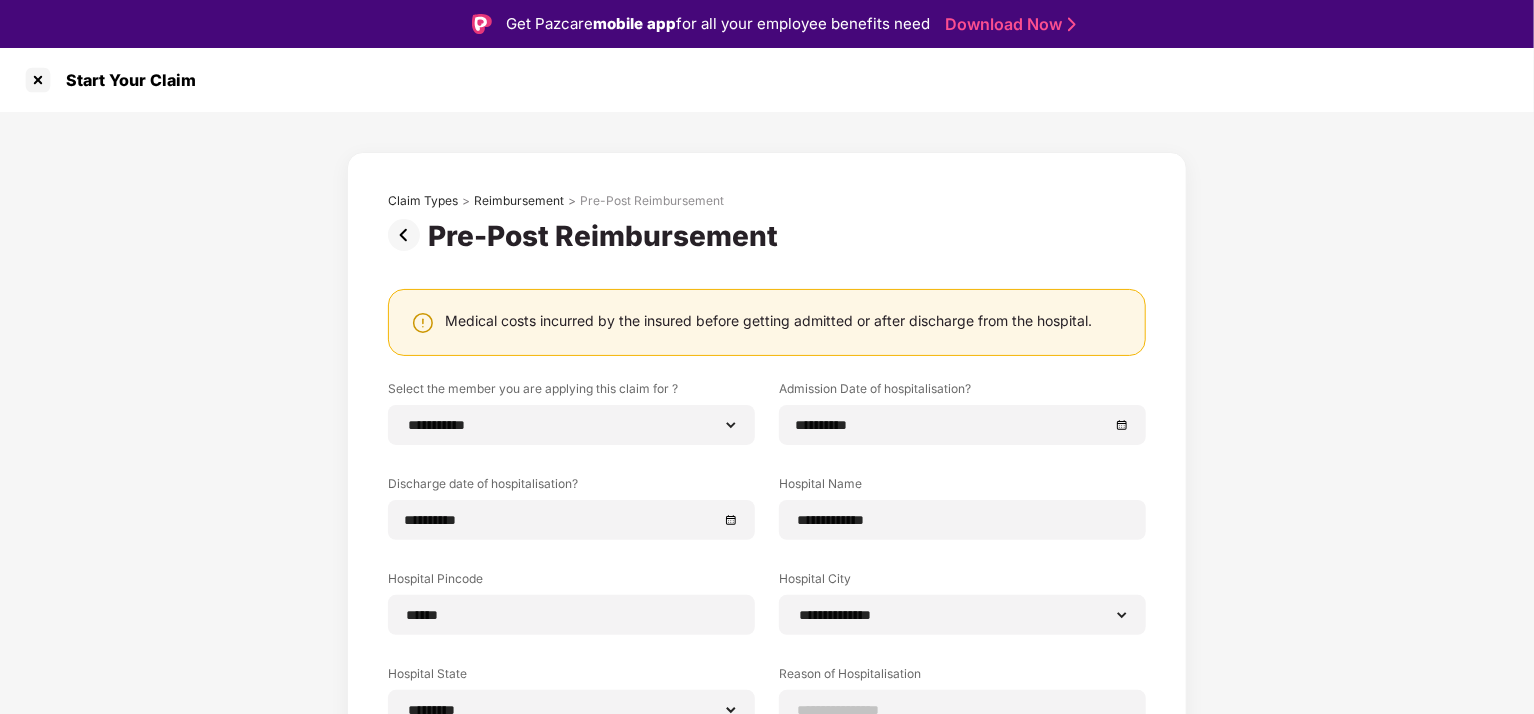 click on "**********" at bounding box center [767, 581] 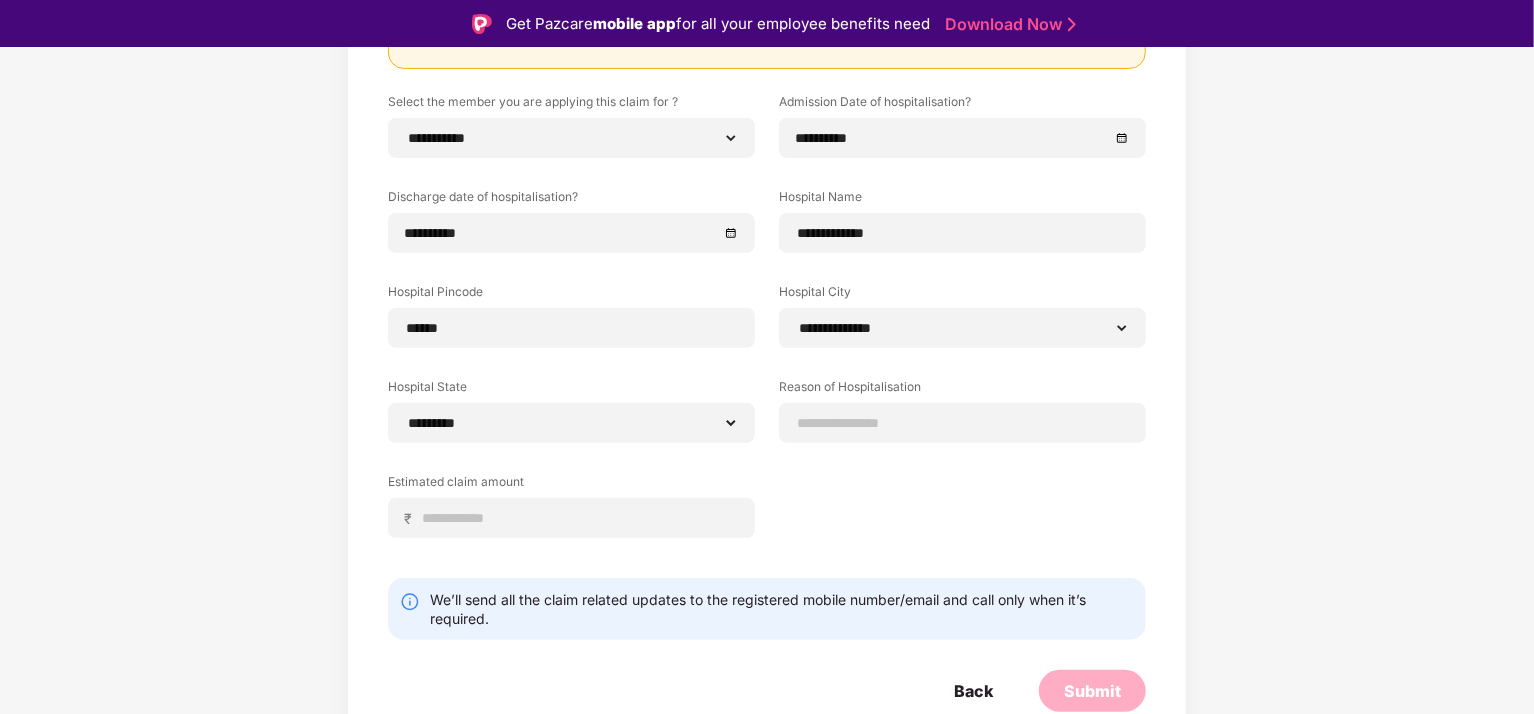 scroll, scrollTop: 288, scrollLeft: 0, axis: vertical 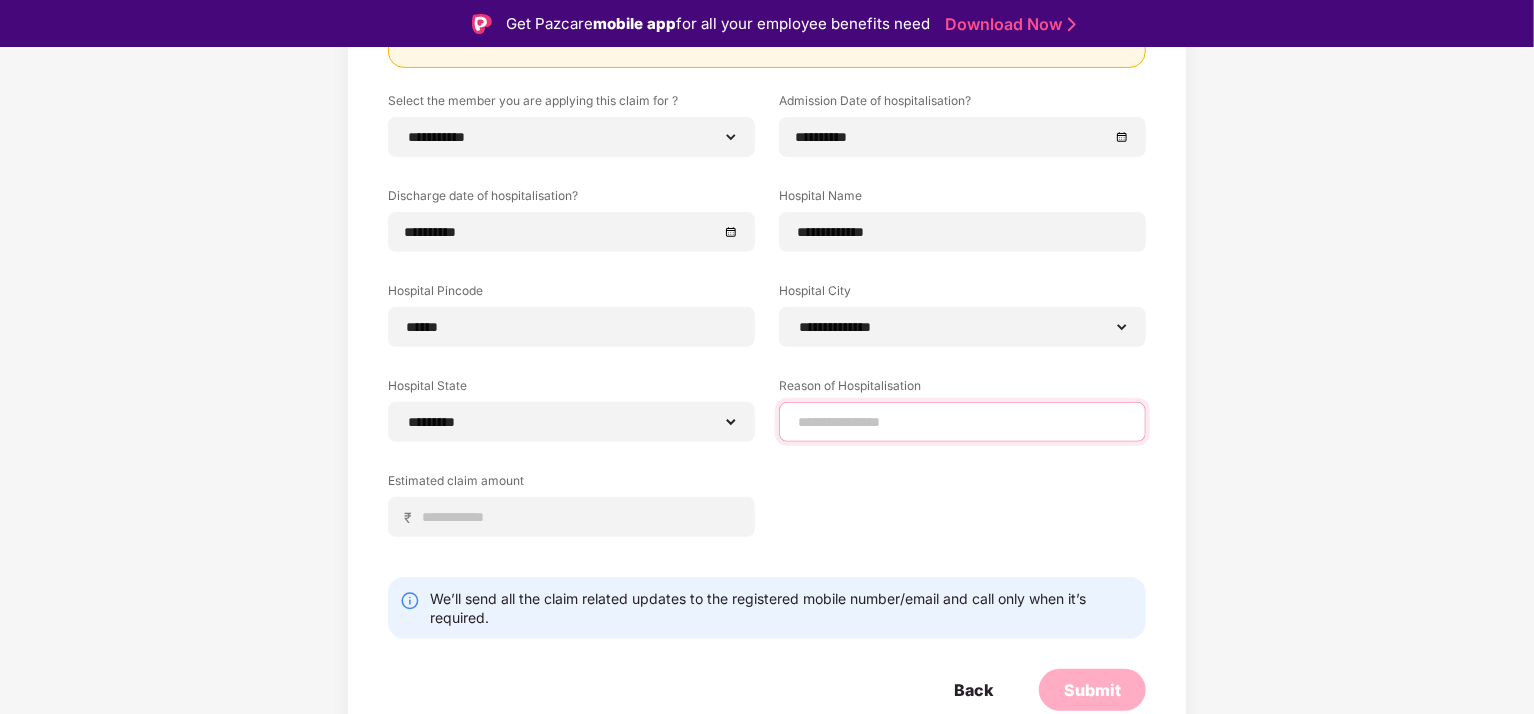click at bounding box center (962, 422) 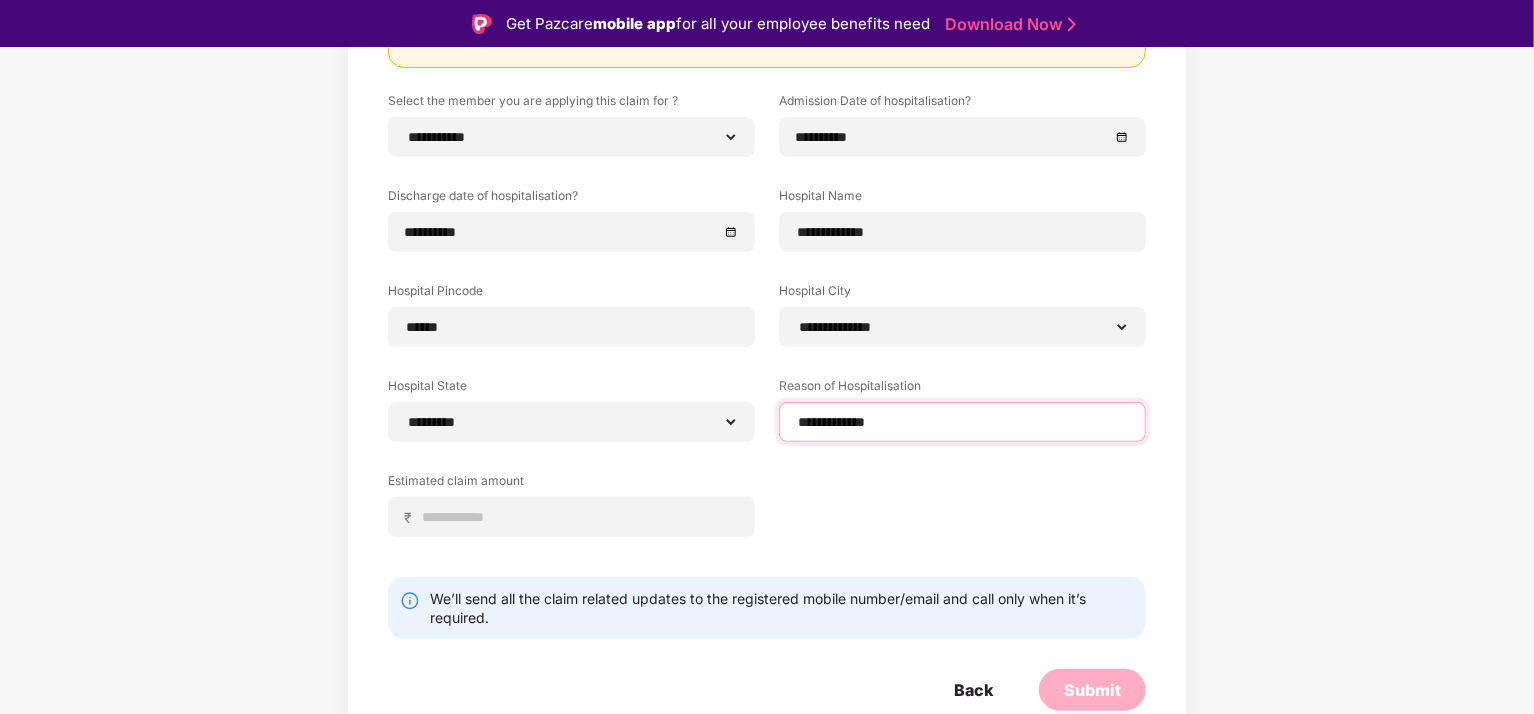 type on "**********" 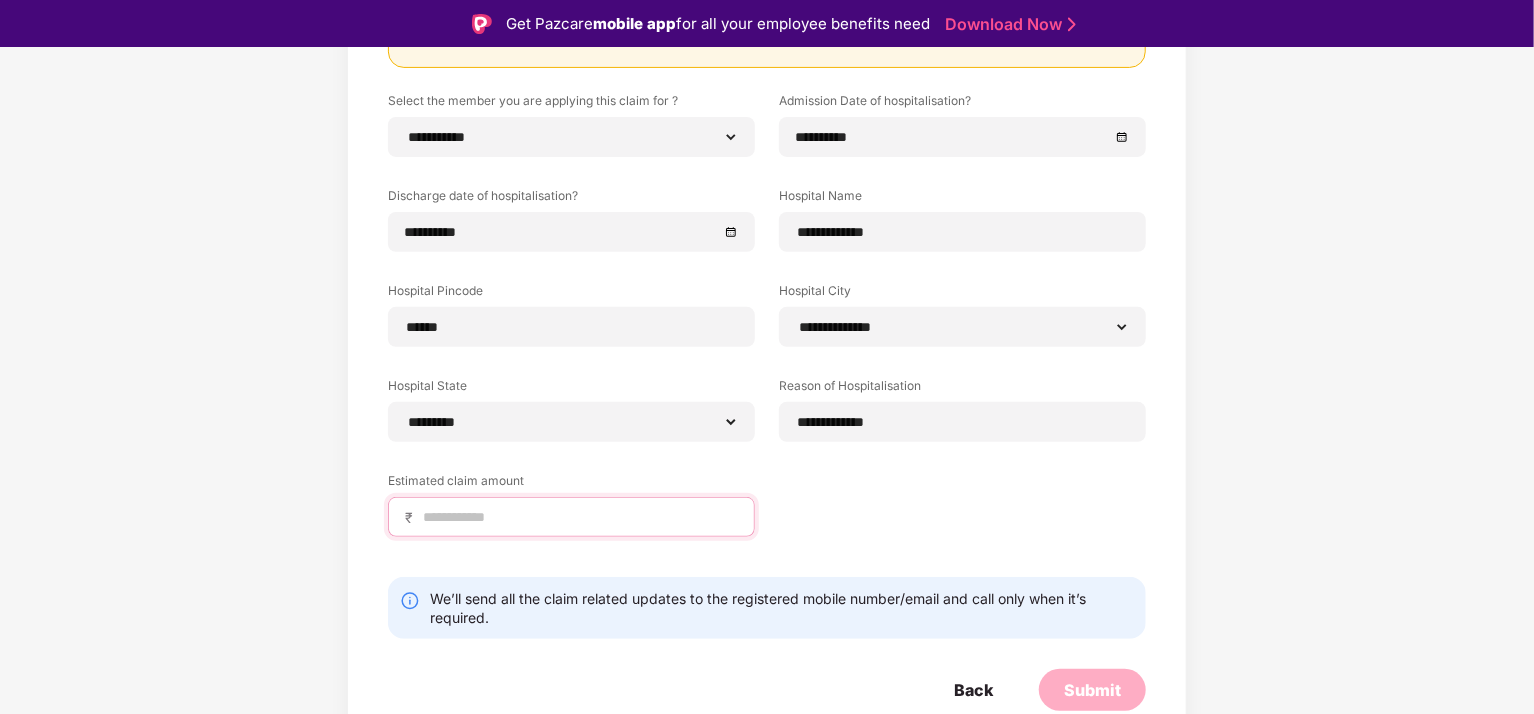 click at bounding box center (579, 517) 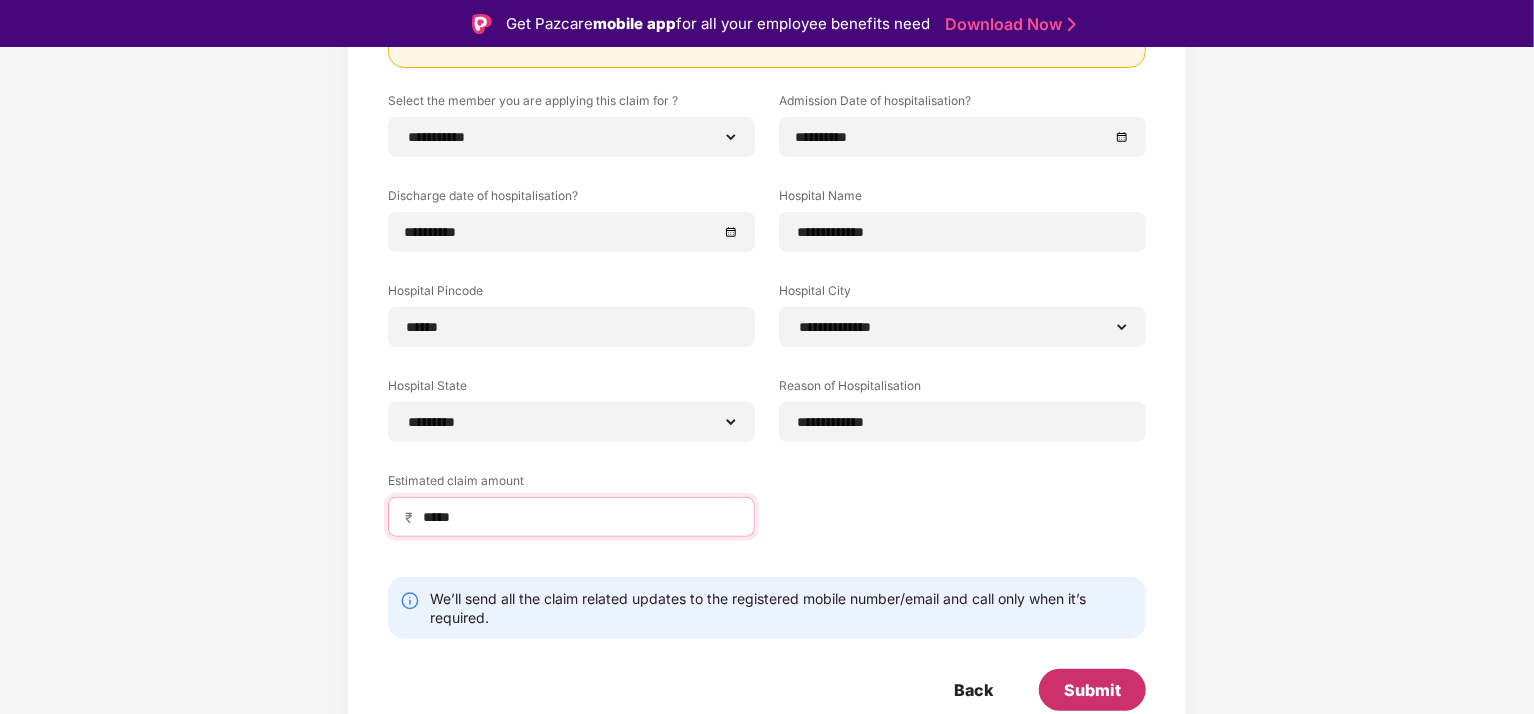 type on "*****" 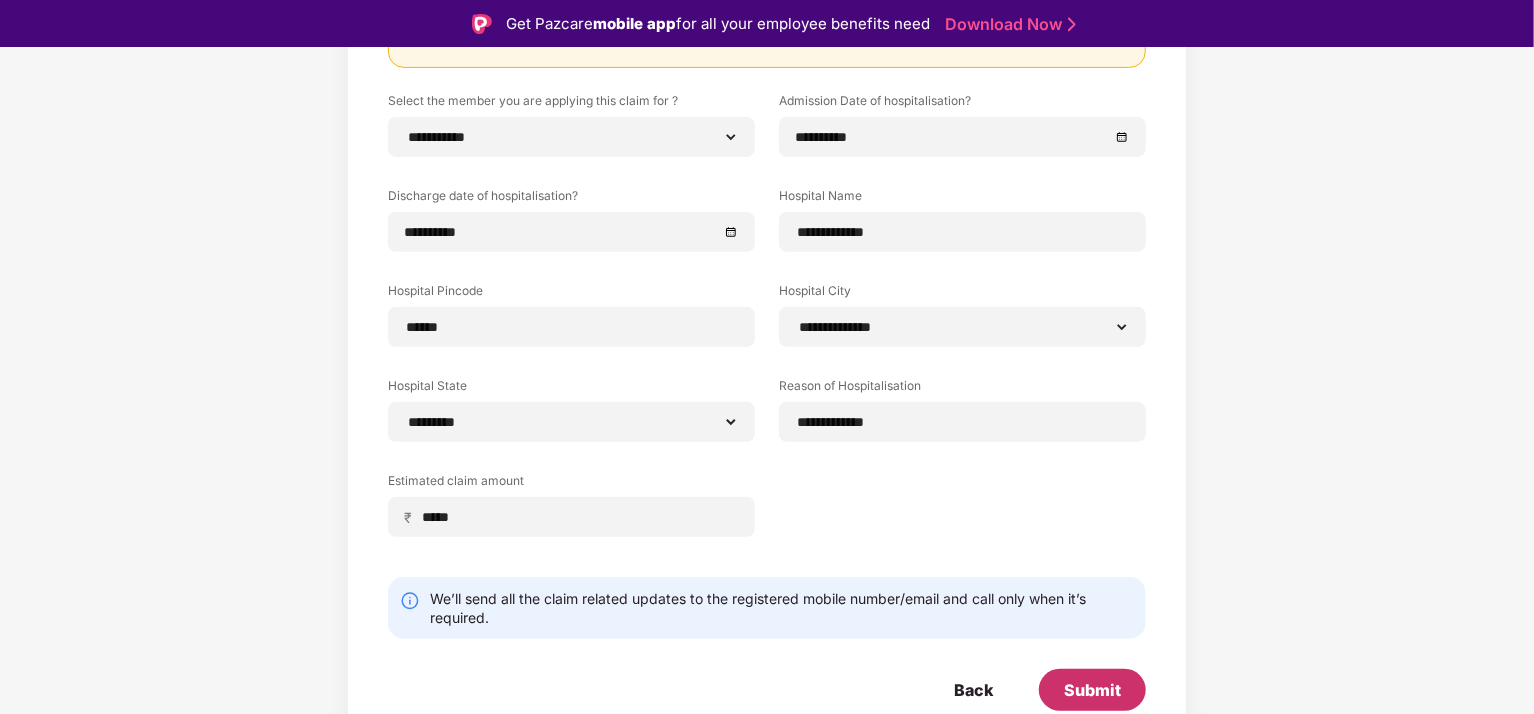 click on "Submit" at bounding box center (1092, 690) 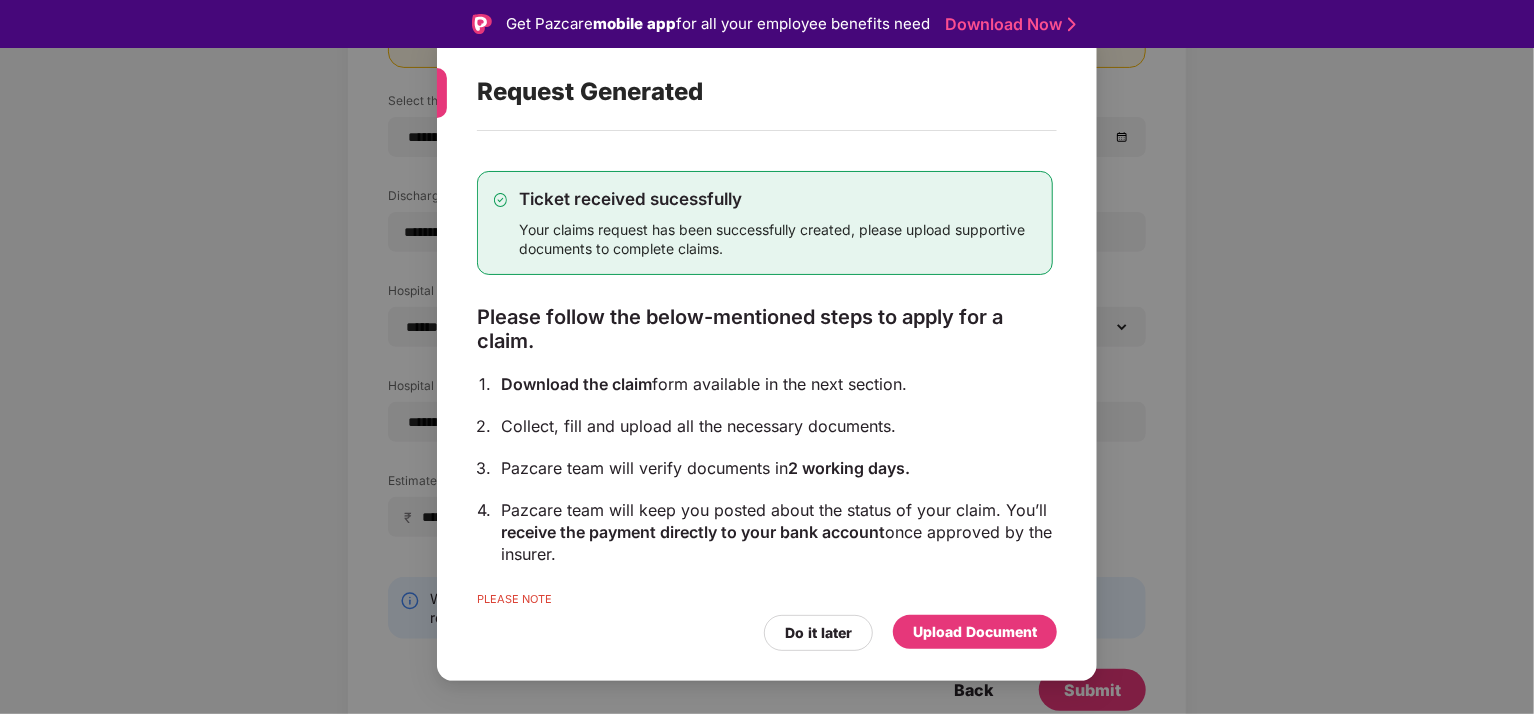 click on "Upload Document" at bounding box center [975, 632] 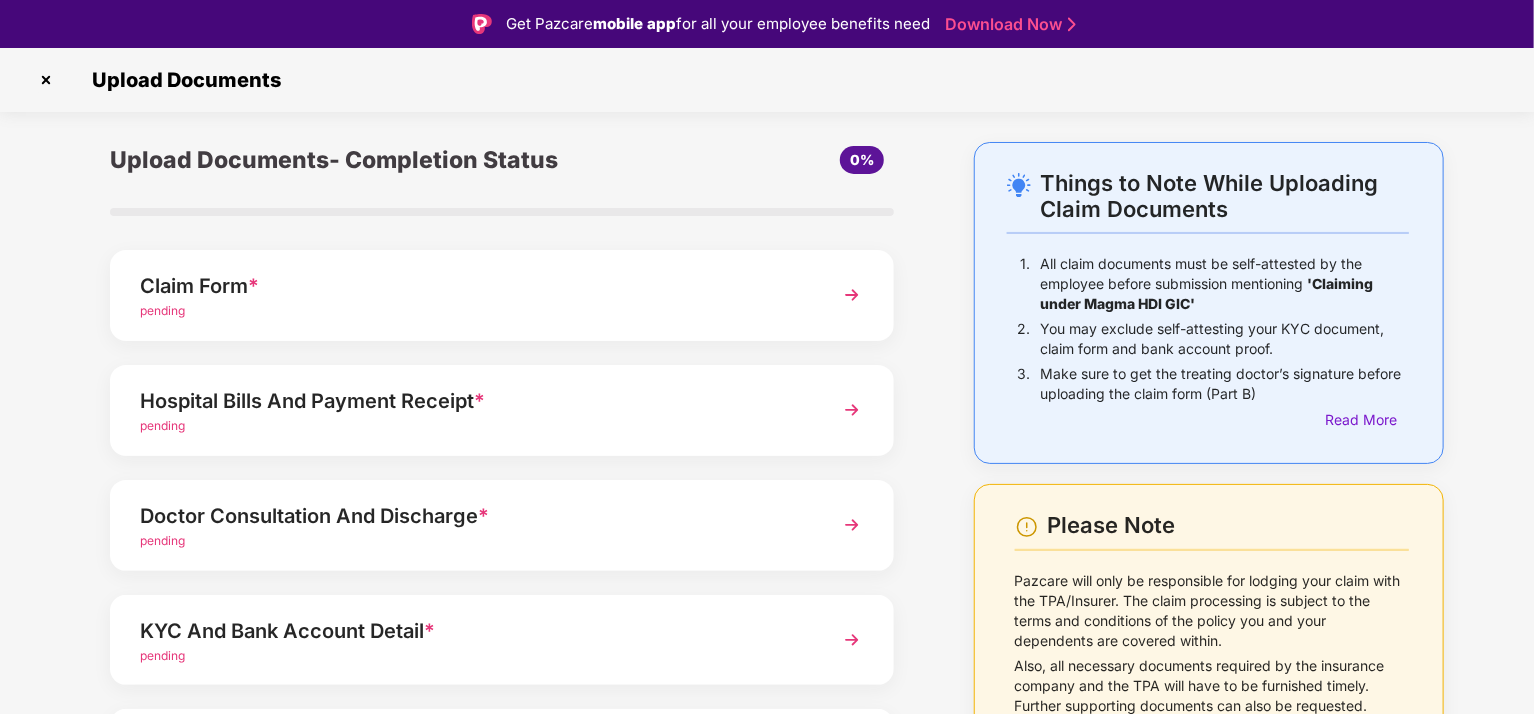 click at bounding box center (852, 295) 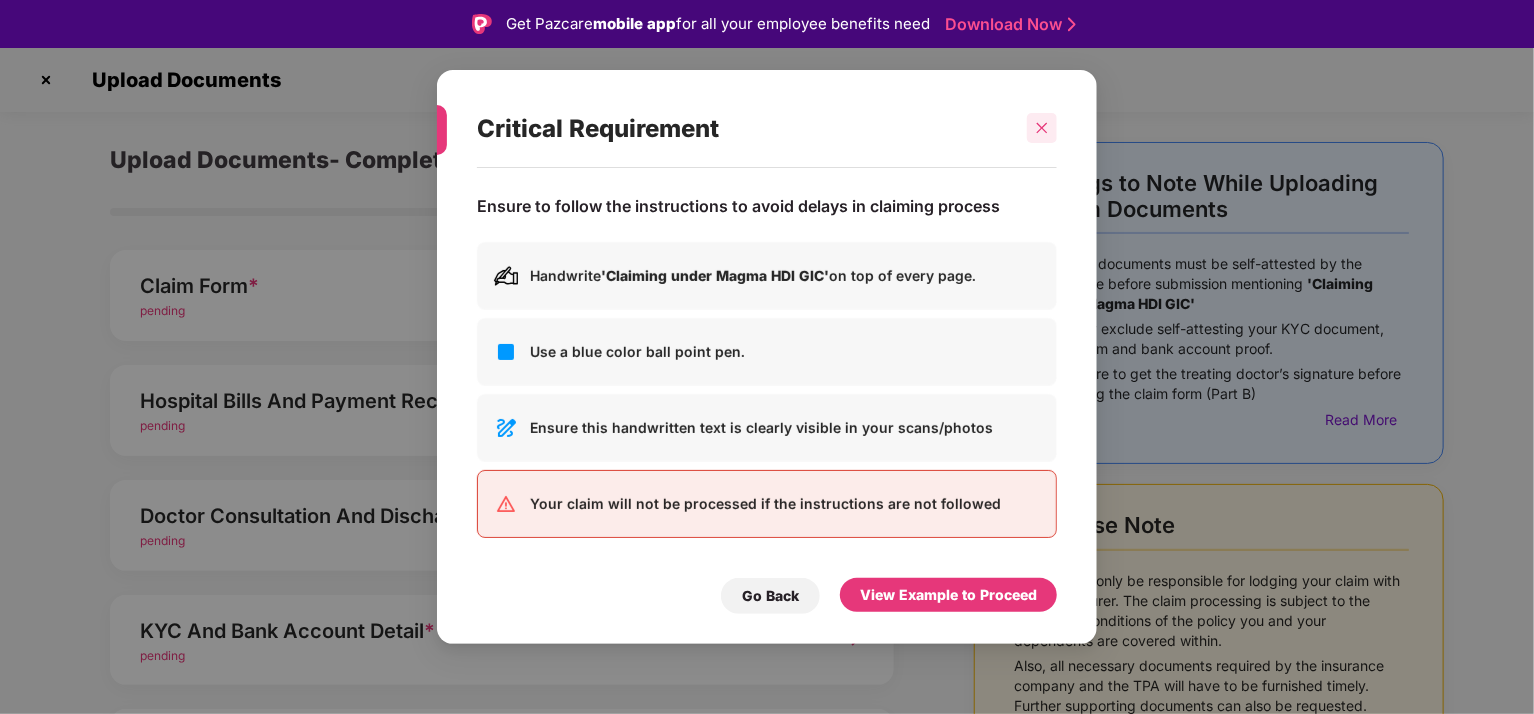 click 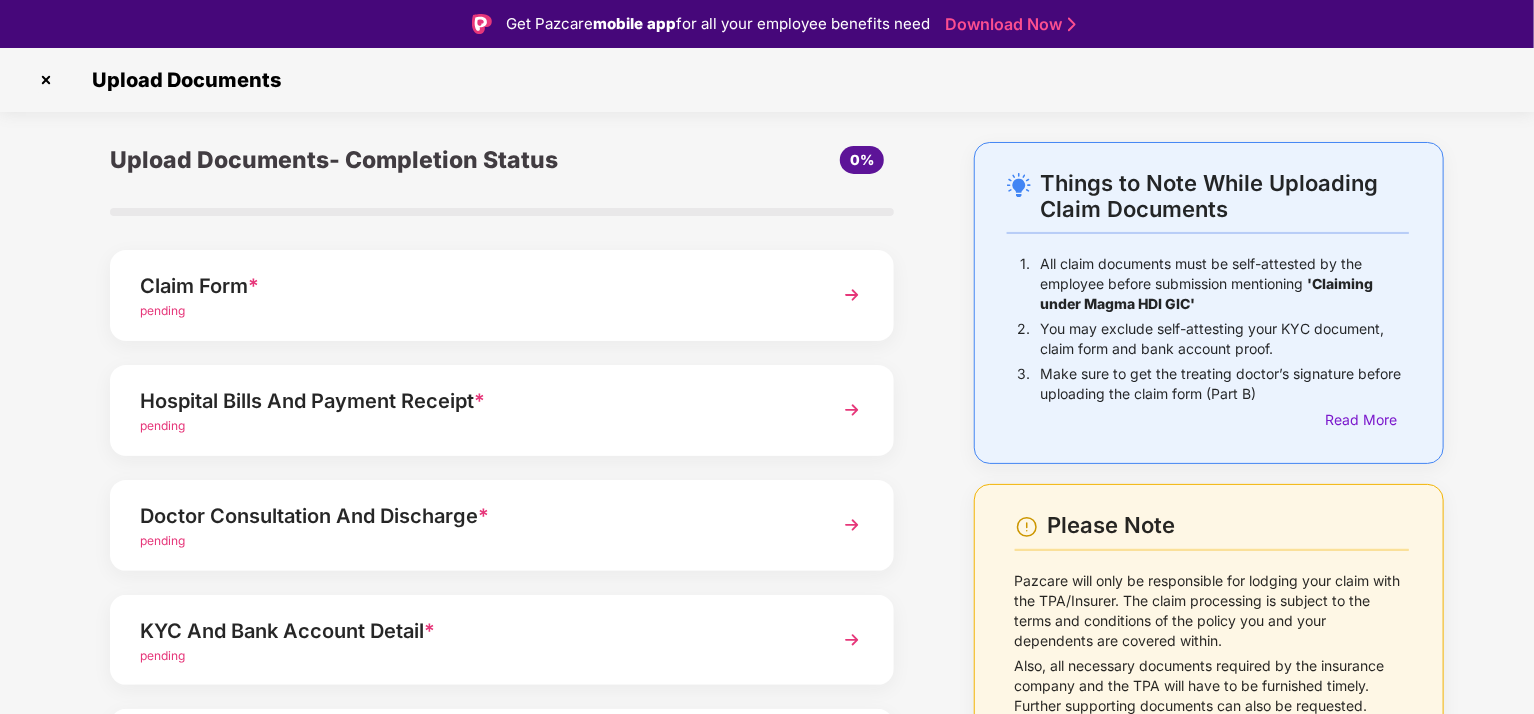 click at bounding box center [852, 295] 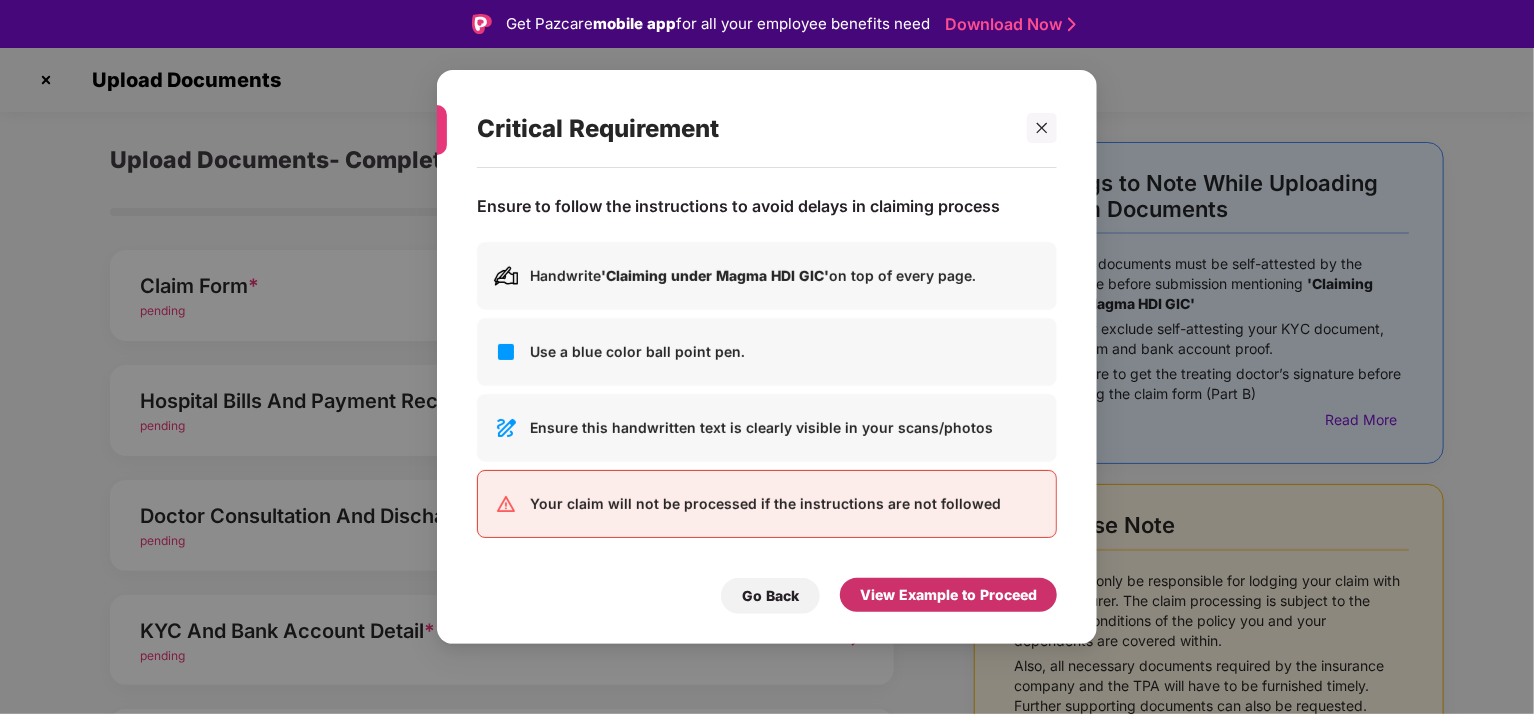 click on "View Example to Proceed" at bounding box center [948, 595] 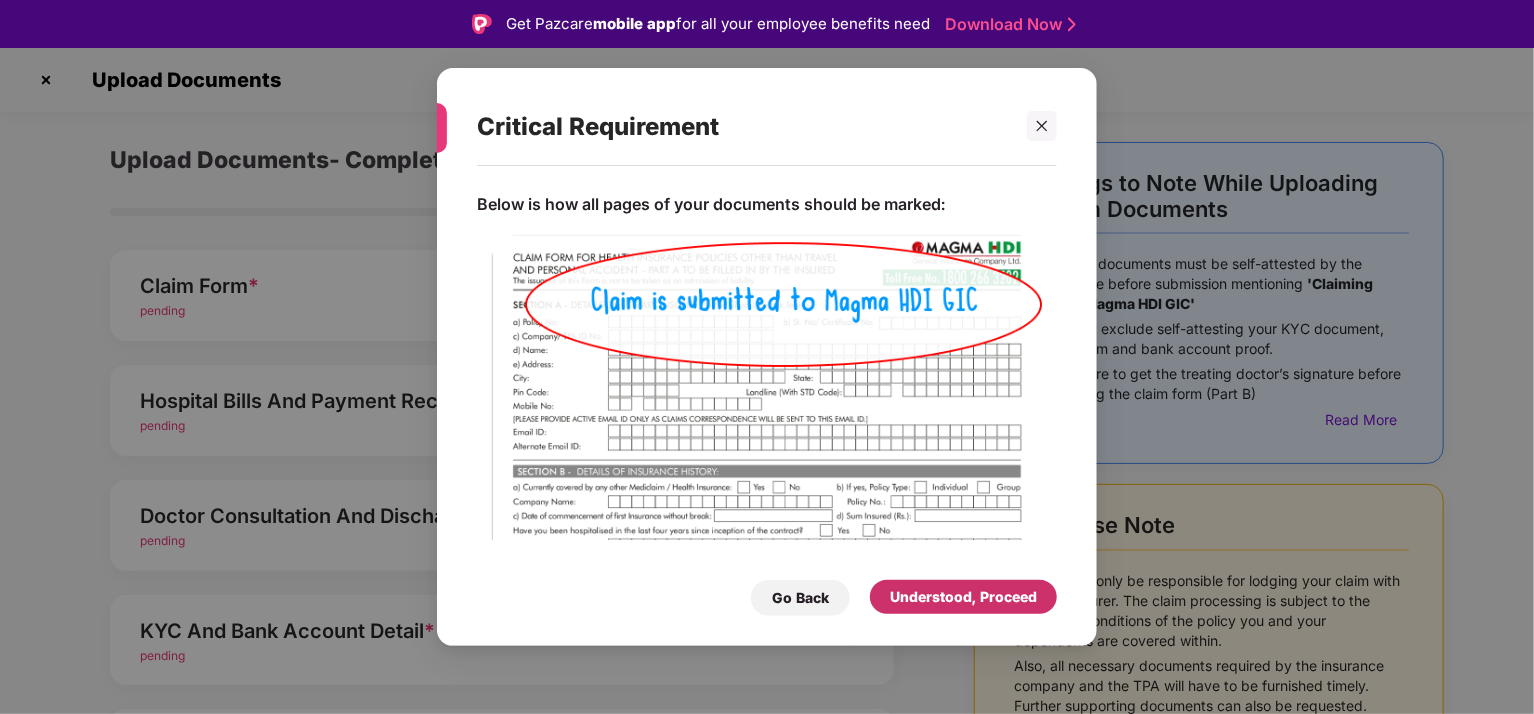 click on "Understood, Proceed" at bounding box center (963, 597) 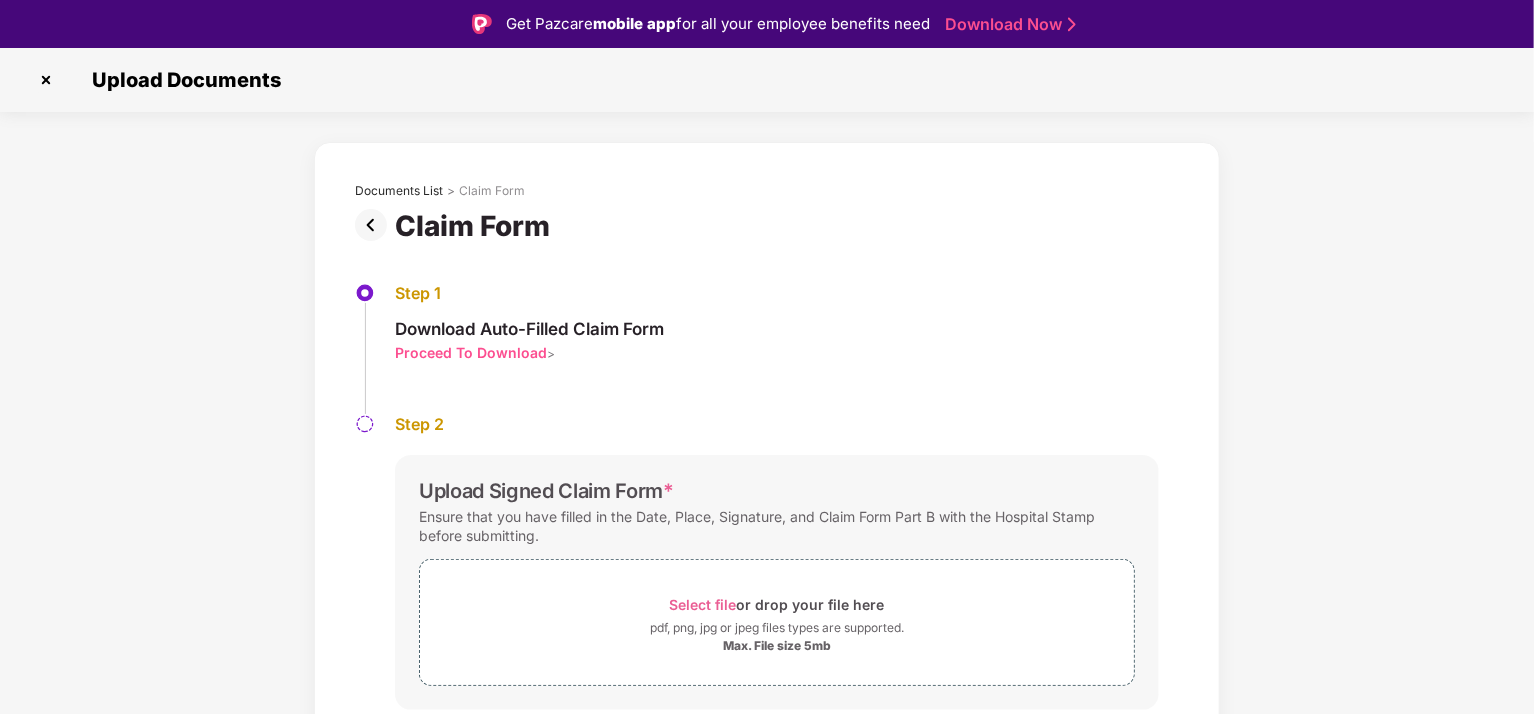 click on "Proceed To Download" at bounding box center (471, 352) 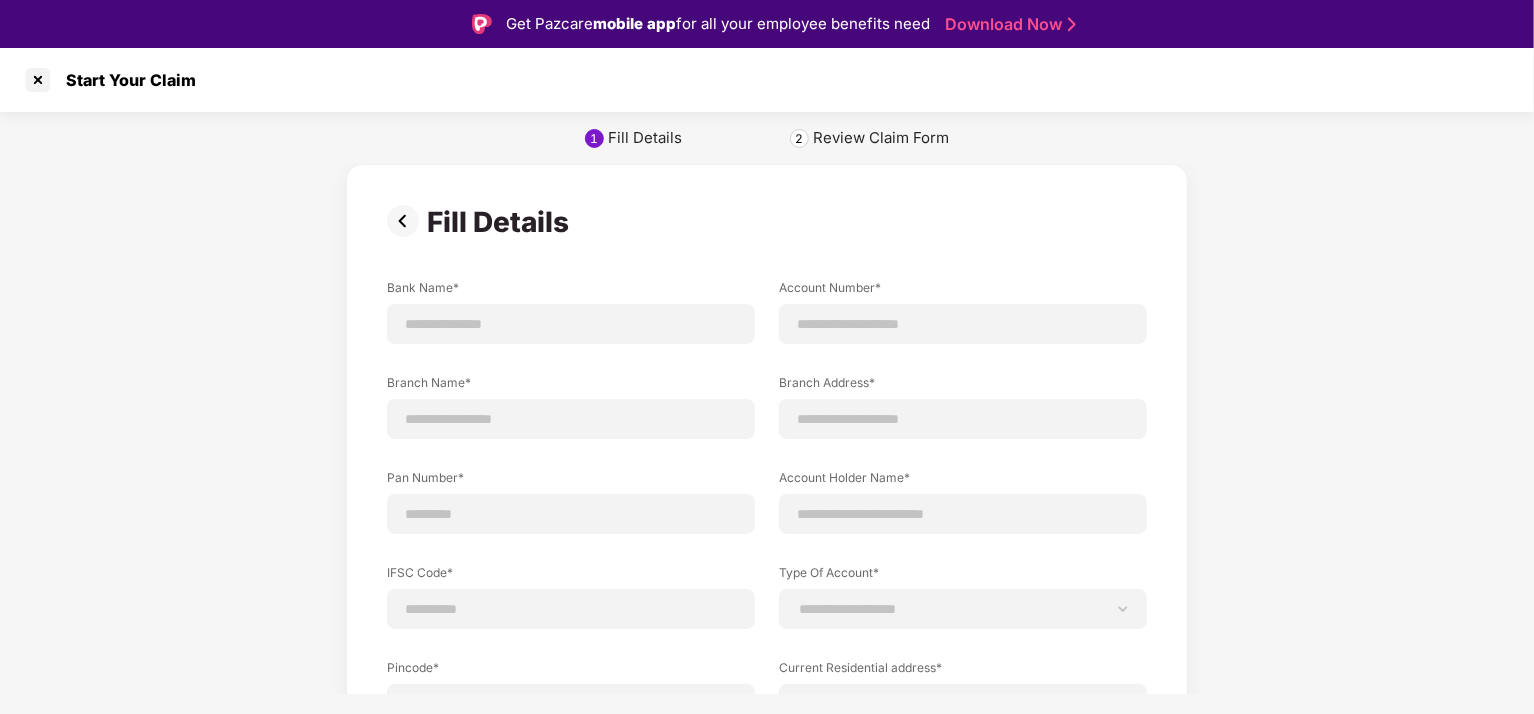 click at bounding box center [407, 221] 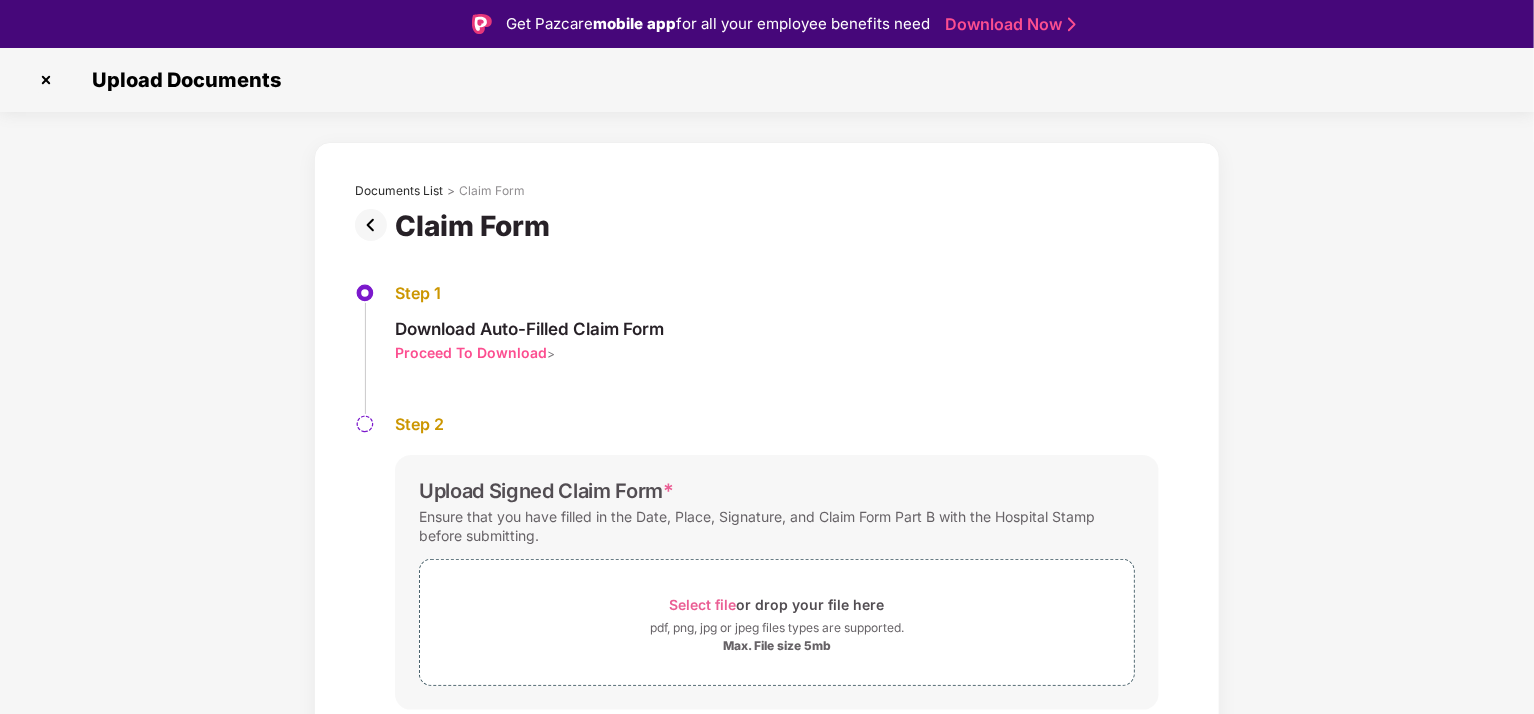 drag, startPoint x: 1490, startPoint y: 256, endPoint x: 1501, endPoint y: 293, distance: 38.600517 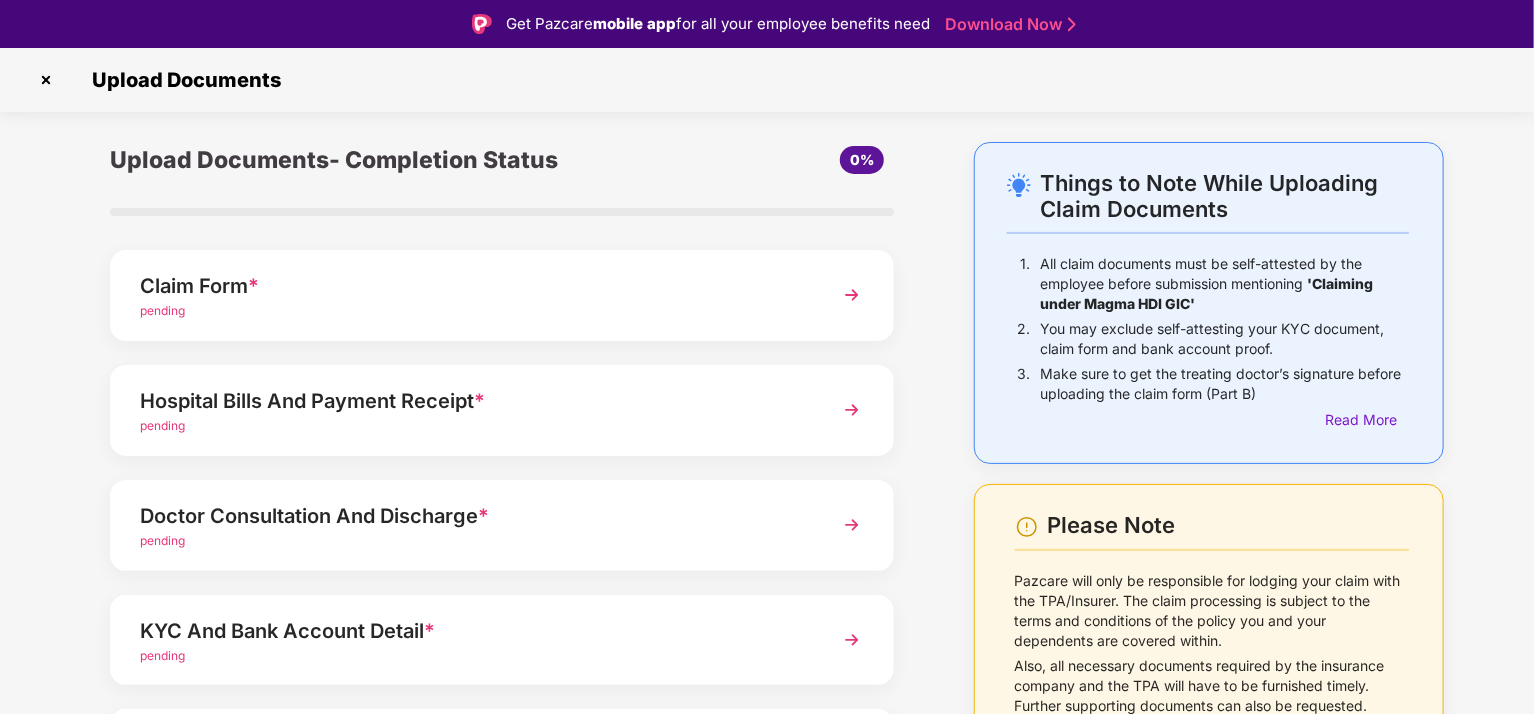 click at bounding box center (852, 295) 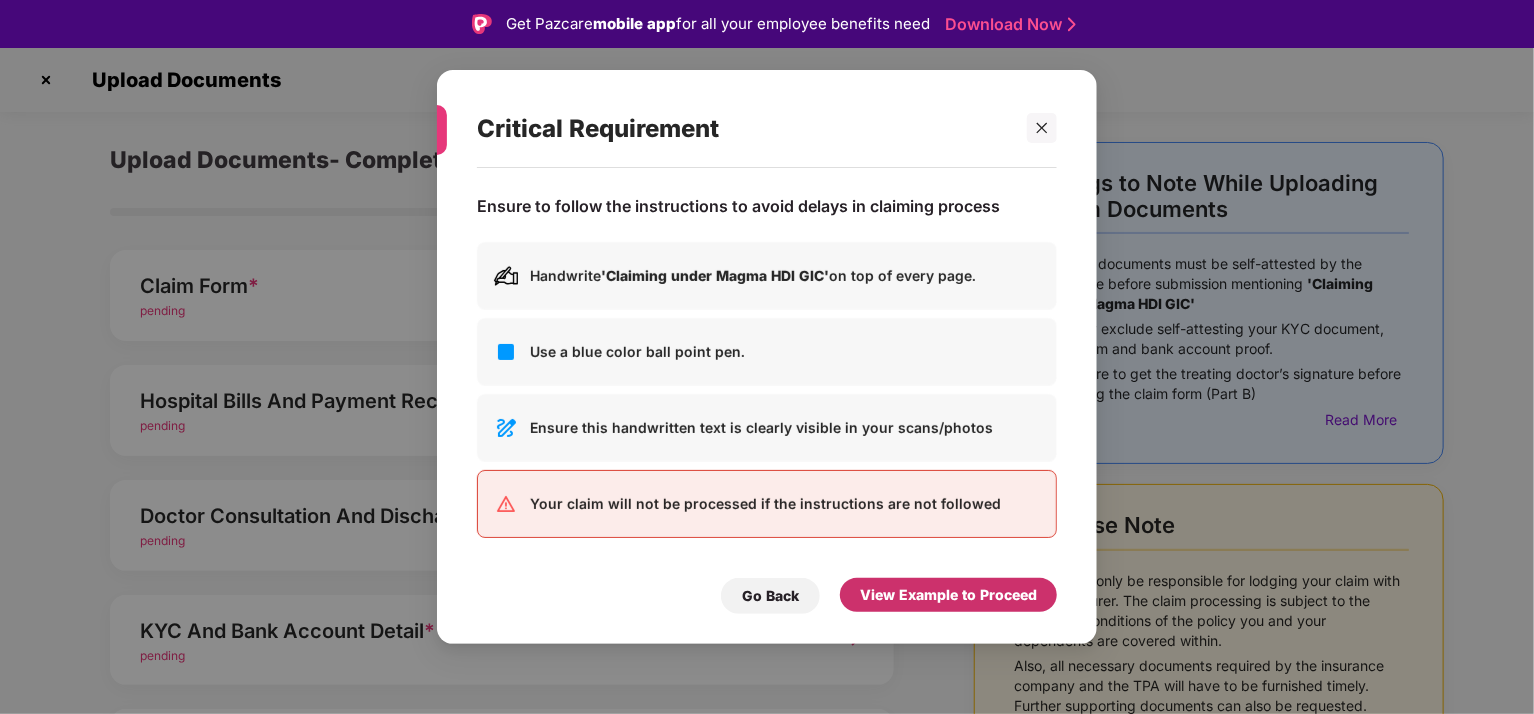 click on "View Example to Proceed" at bounding box center (948, 595) 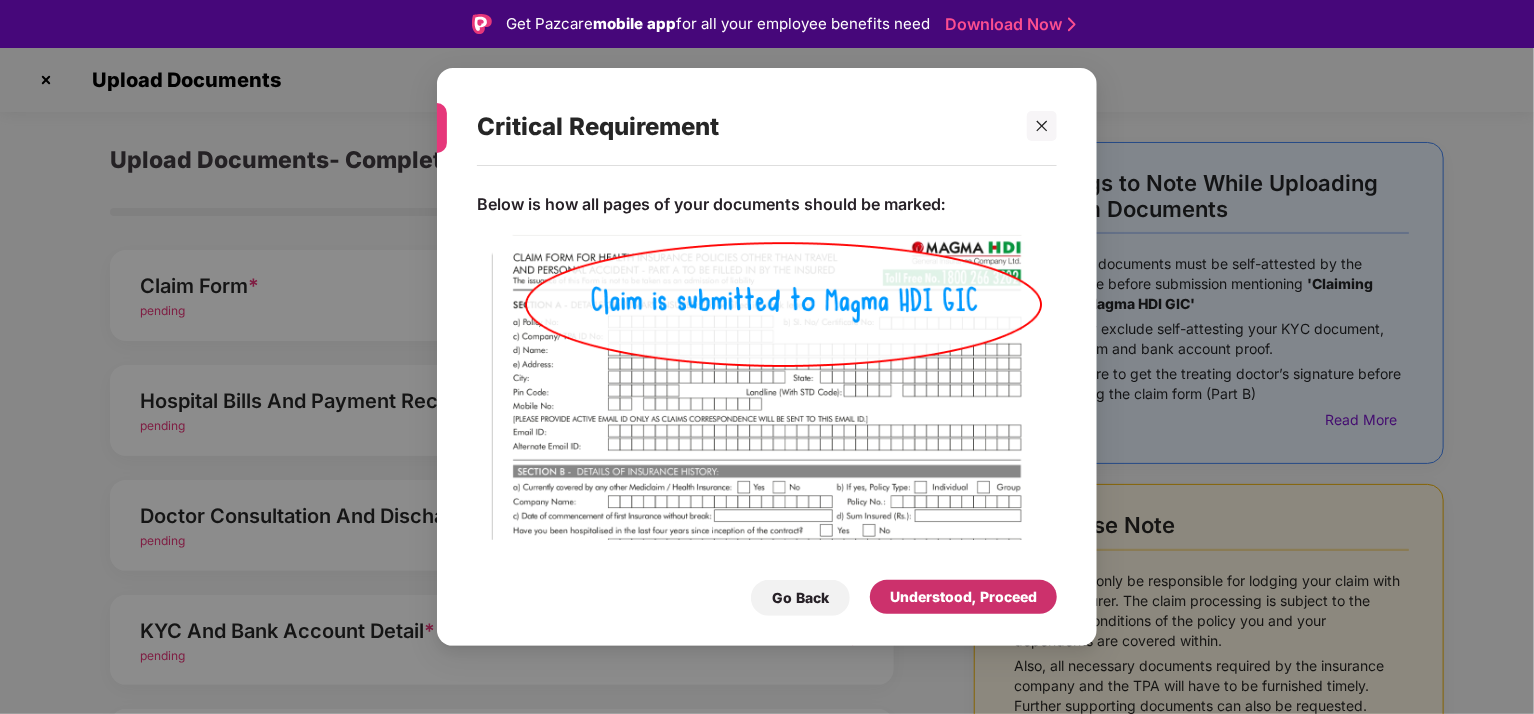 click on "Understood, Proceed" at bounding box center (963, 597) 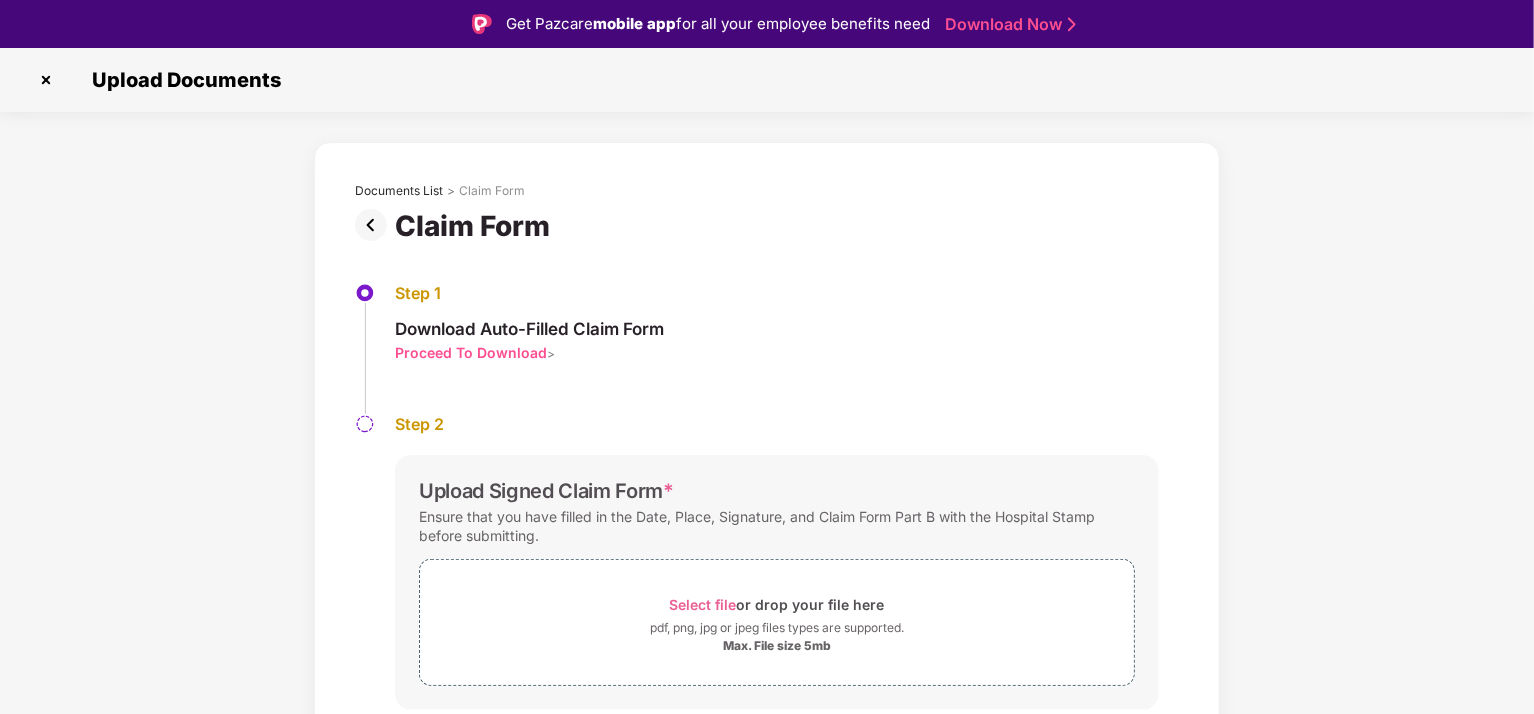 click on "Proceed To Download" at bounding box center [471, 352] 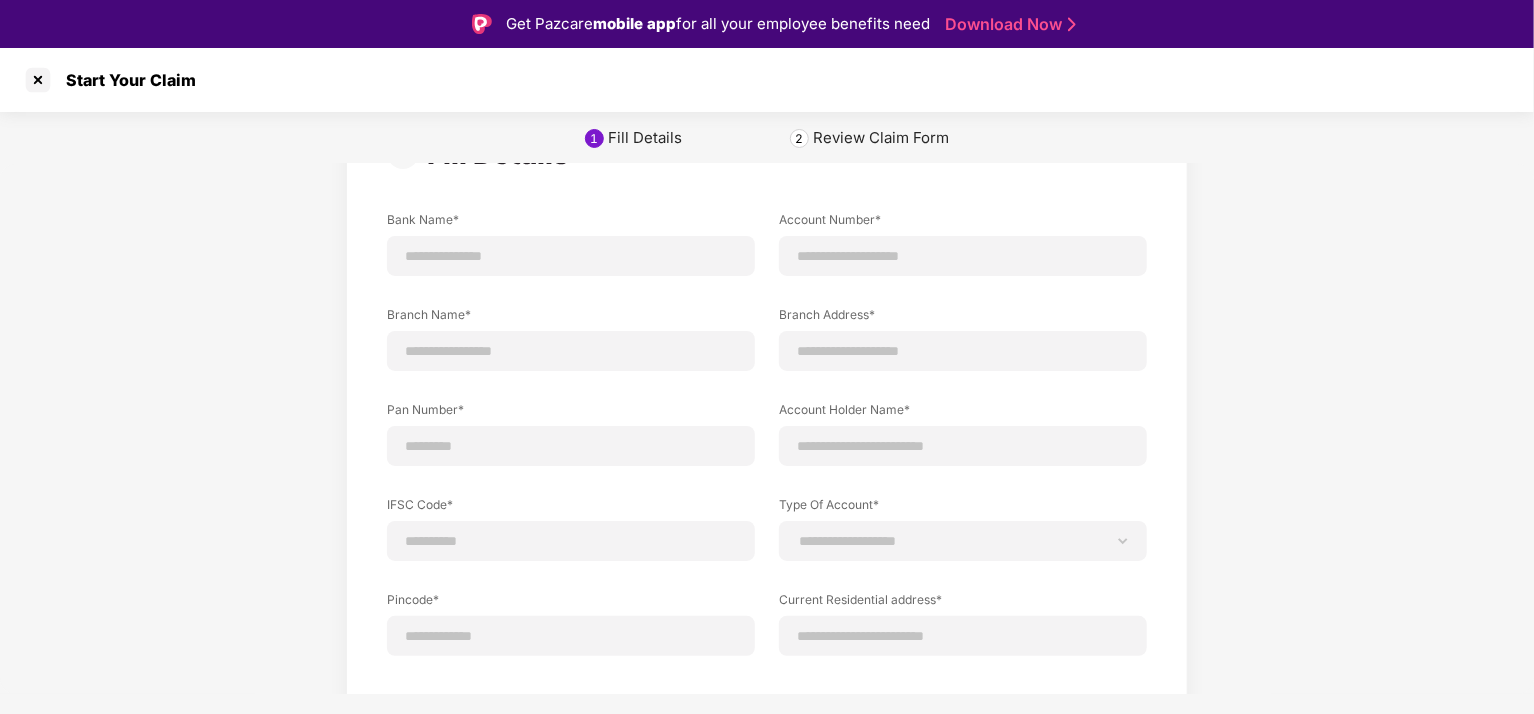 scroll, scrollTop: 25, scrollLeft: 0, axis: vertical 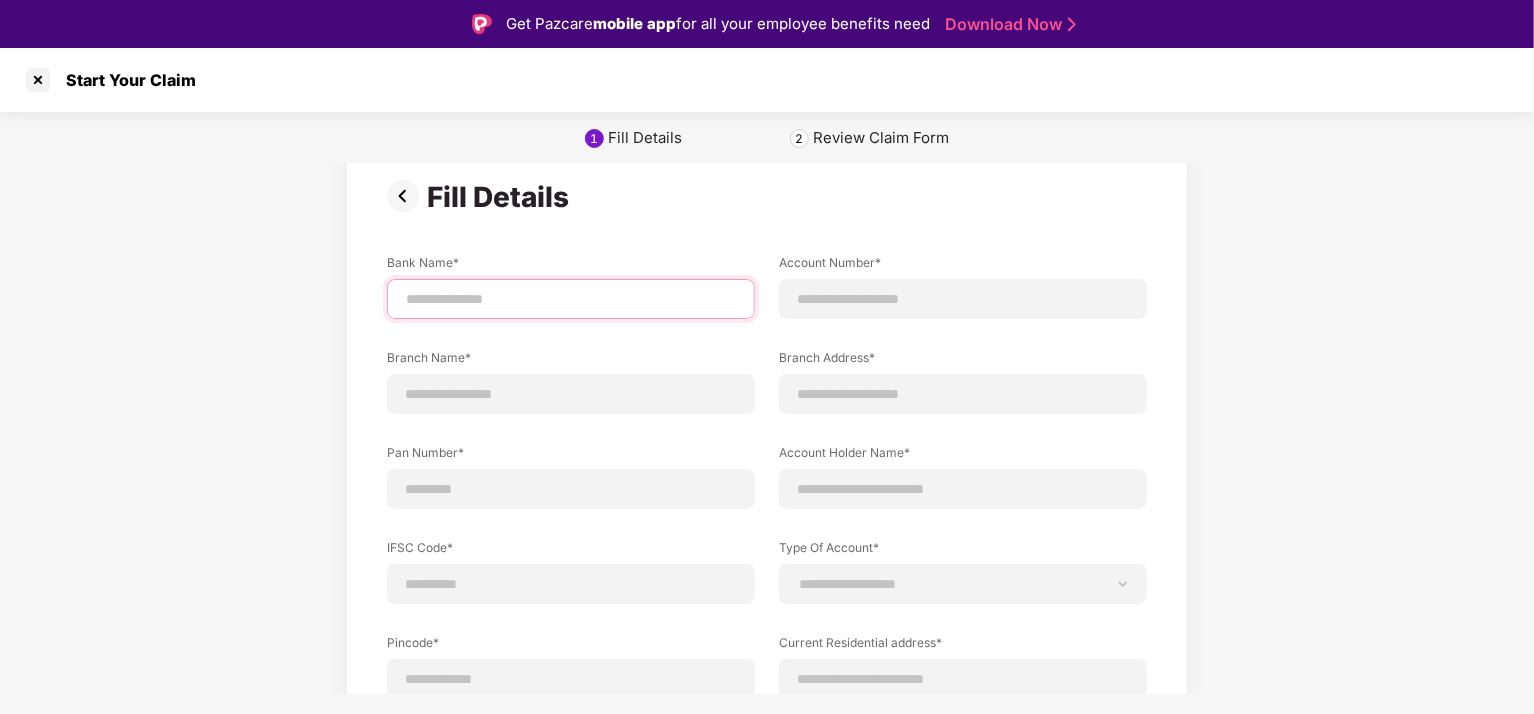 click at bounding box center [571, 299] 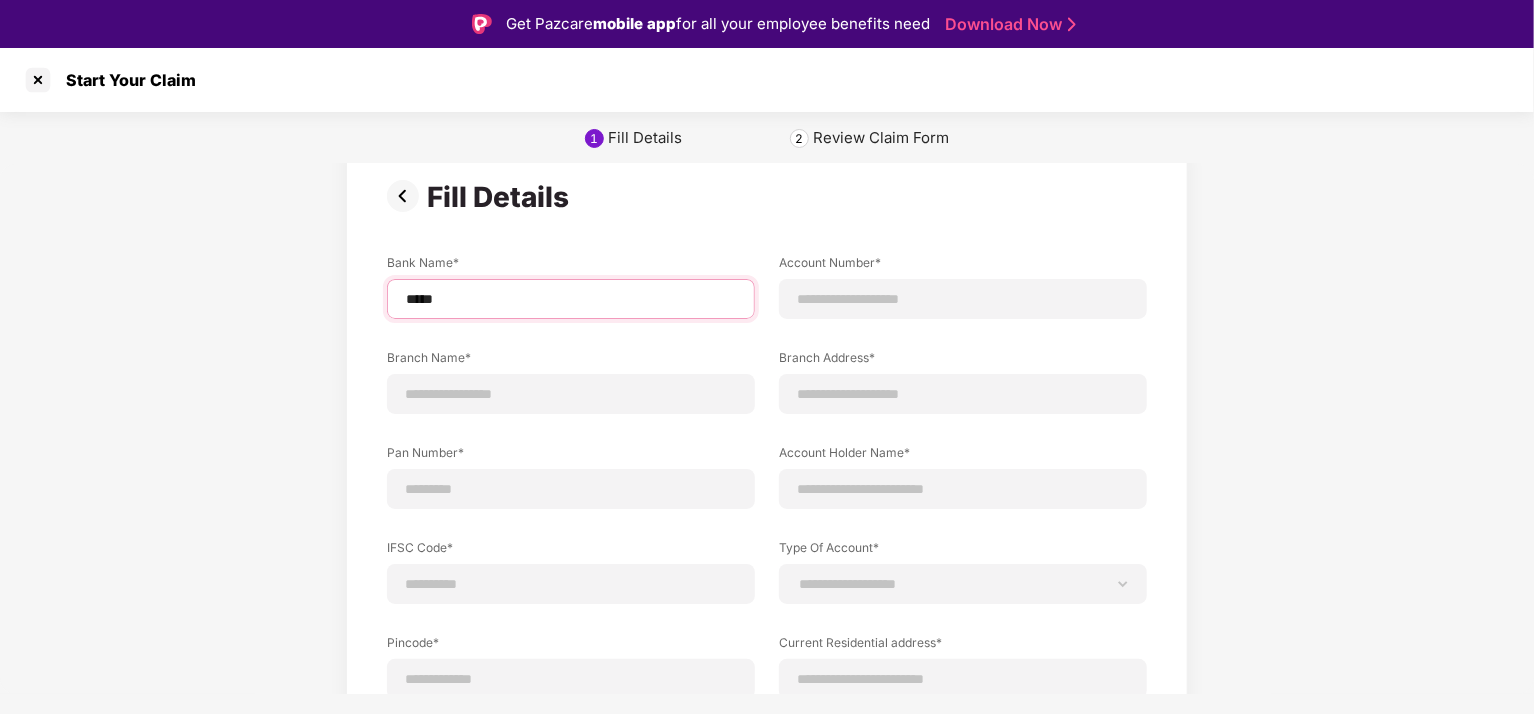 type on "*****" 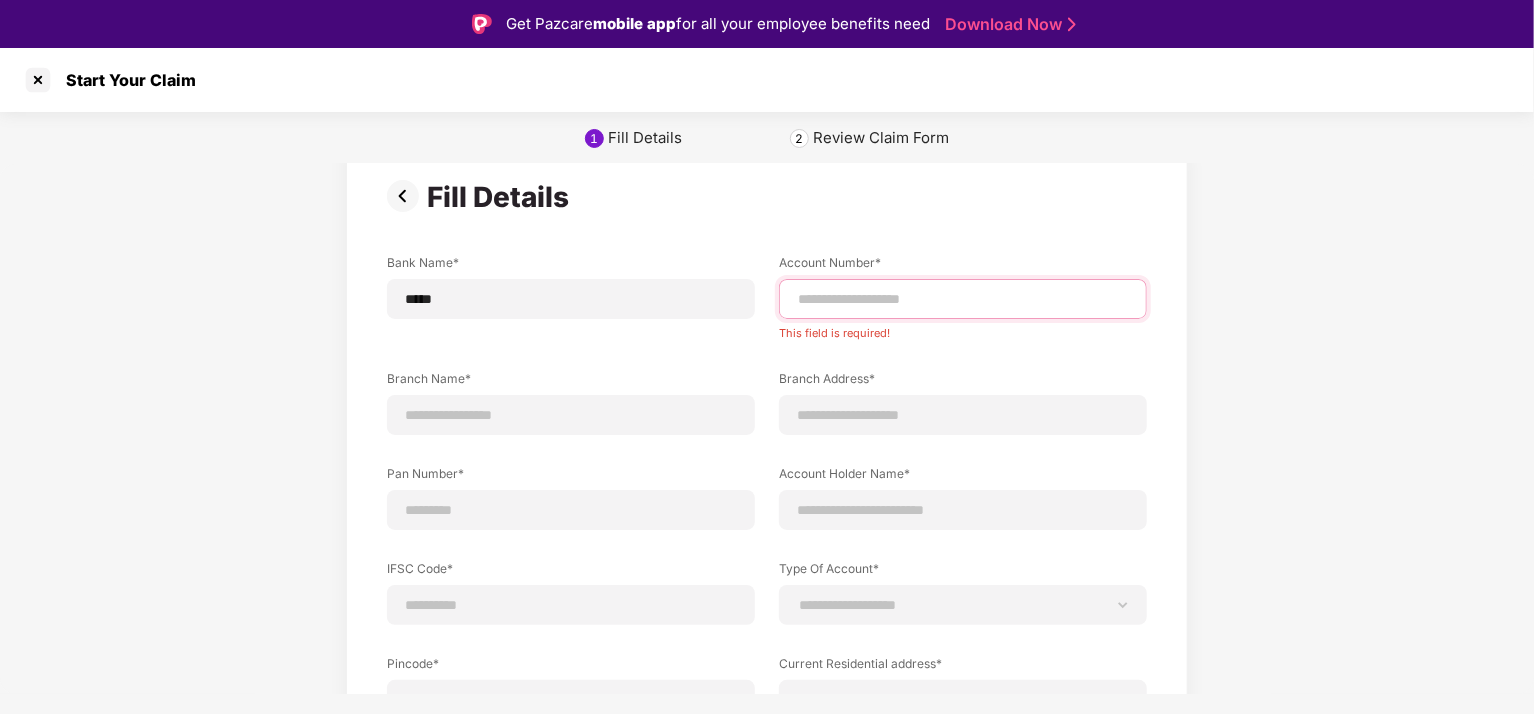 paste on "**********" 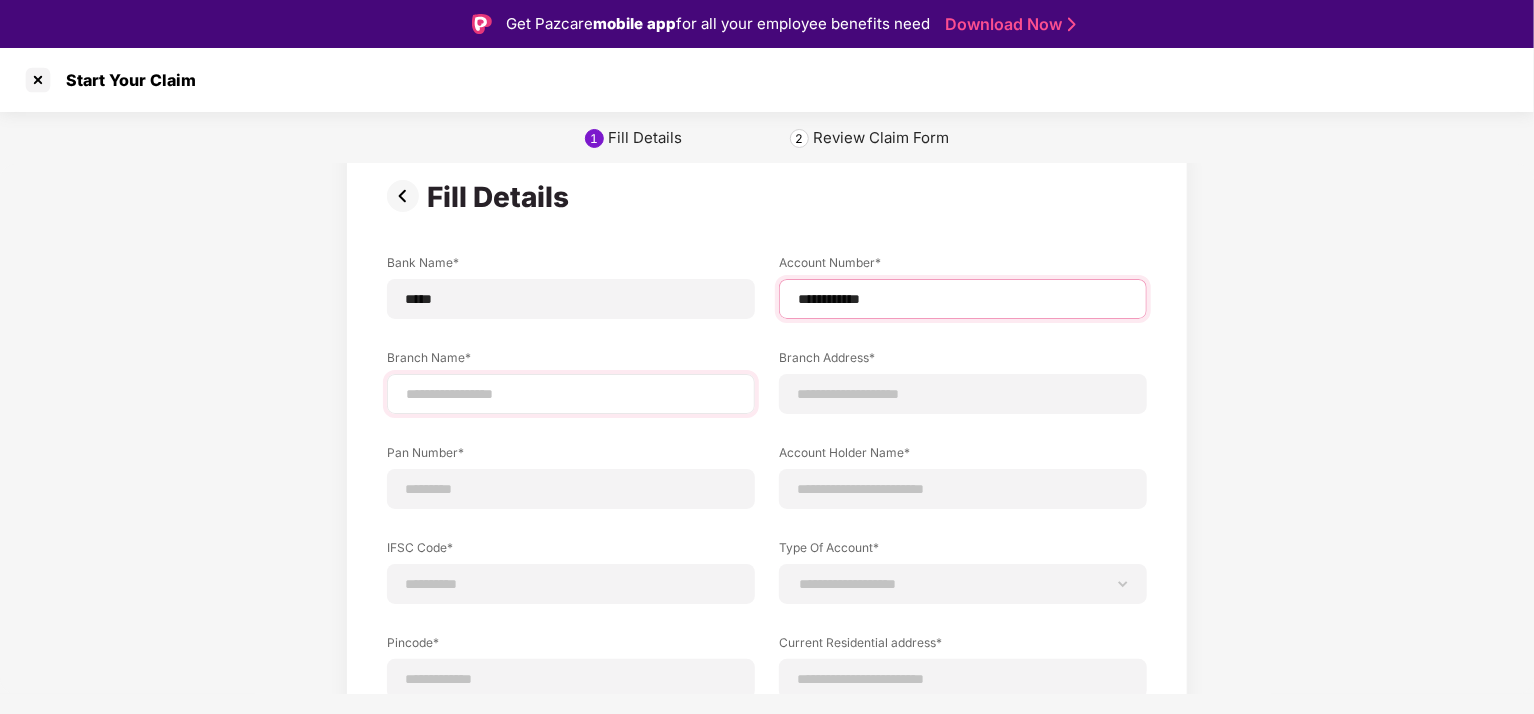 type on "**********" 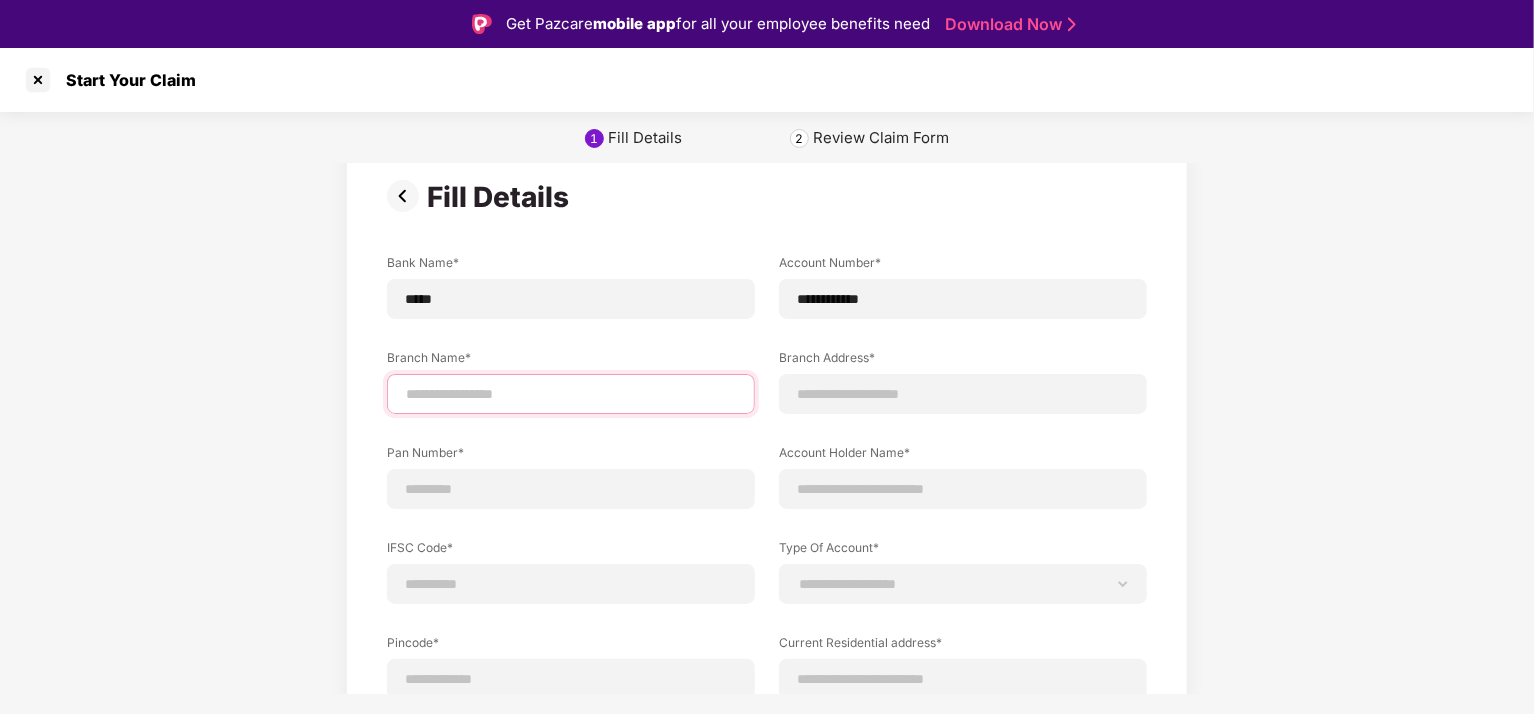 click at bounding box center [571, 394] 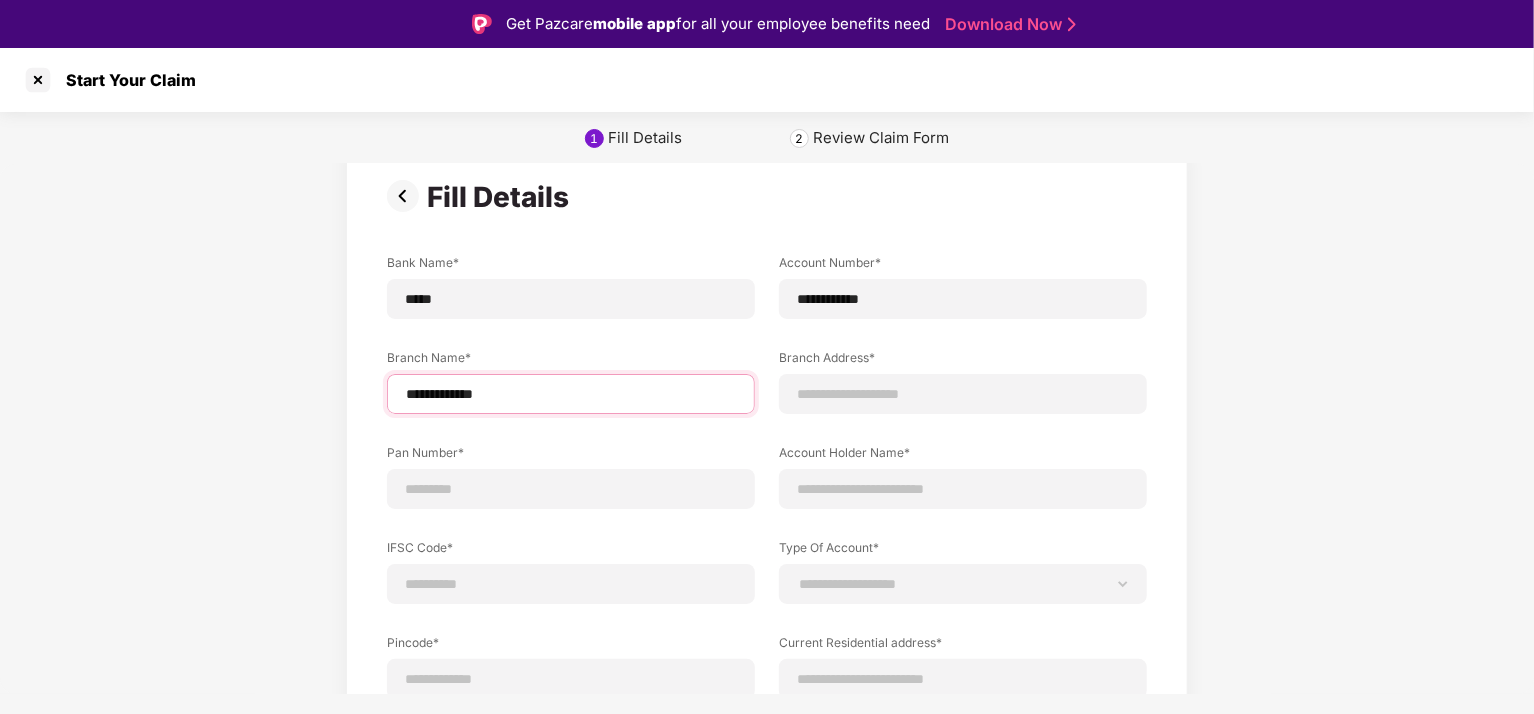 type on "**********" 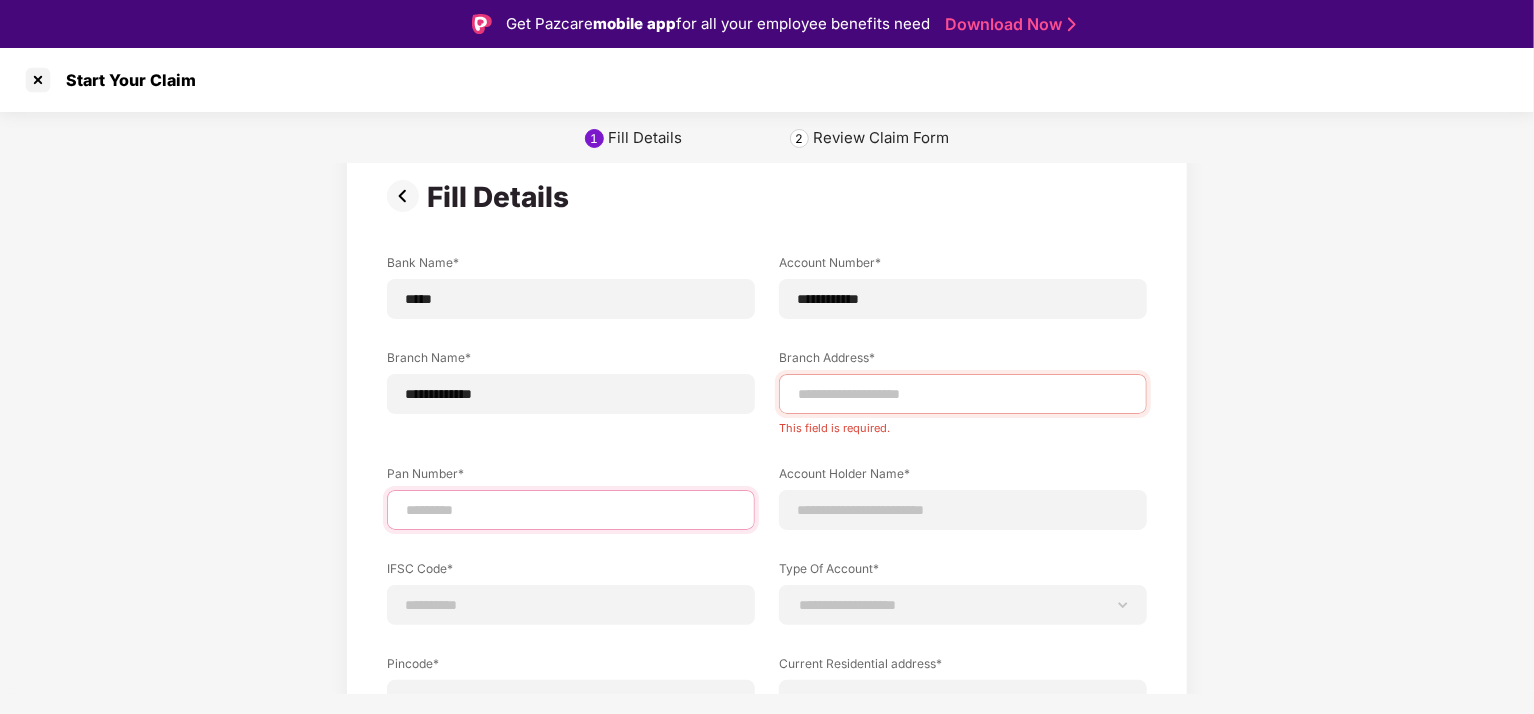 click at bounding box center [571, 510] 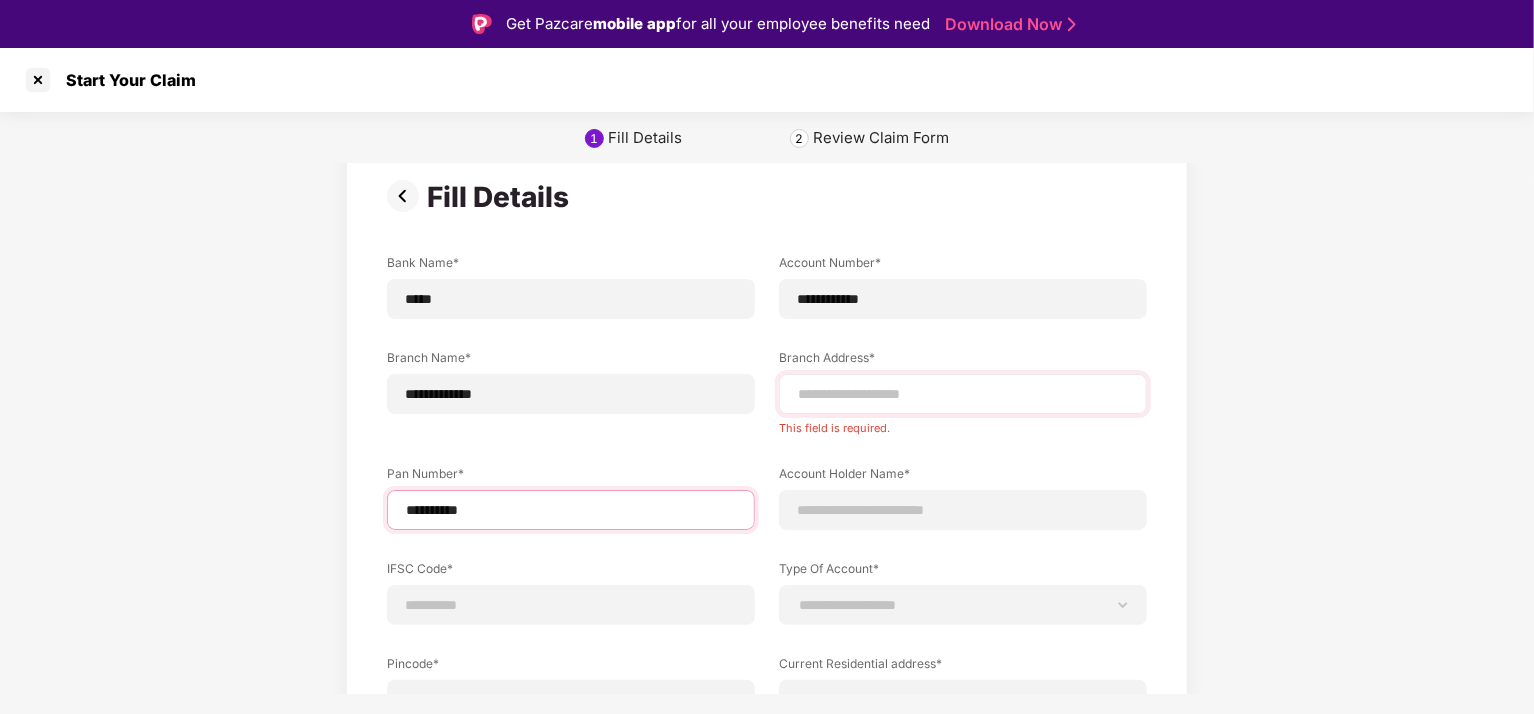 type on "**********" 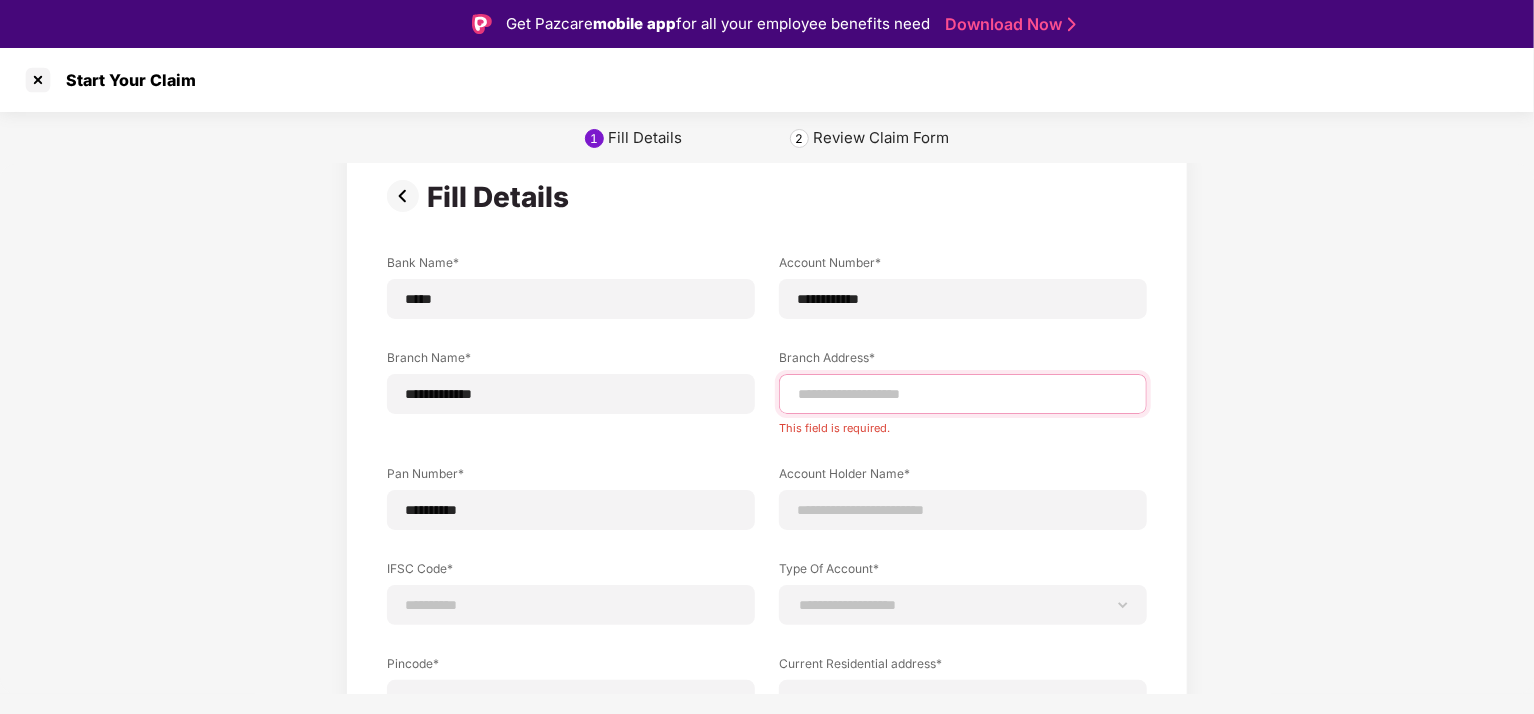click at bounding box center (963, 394) 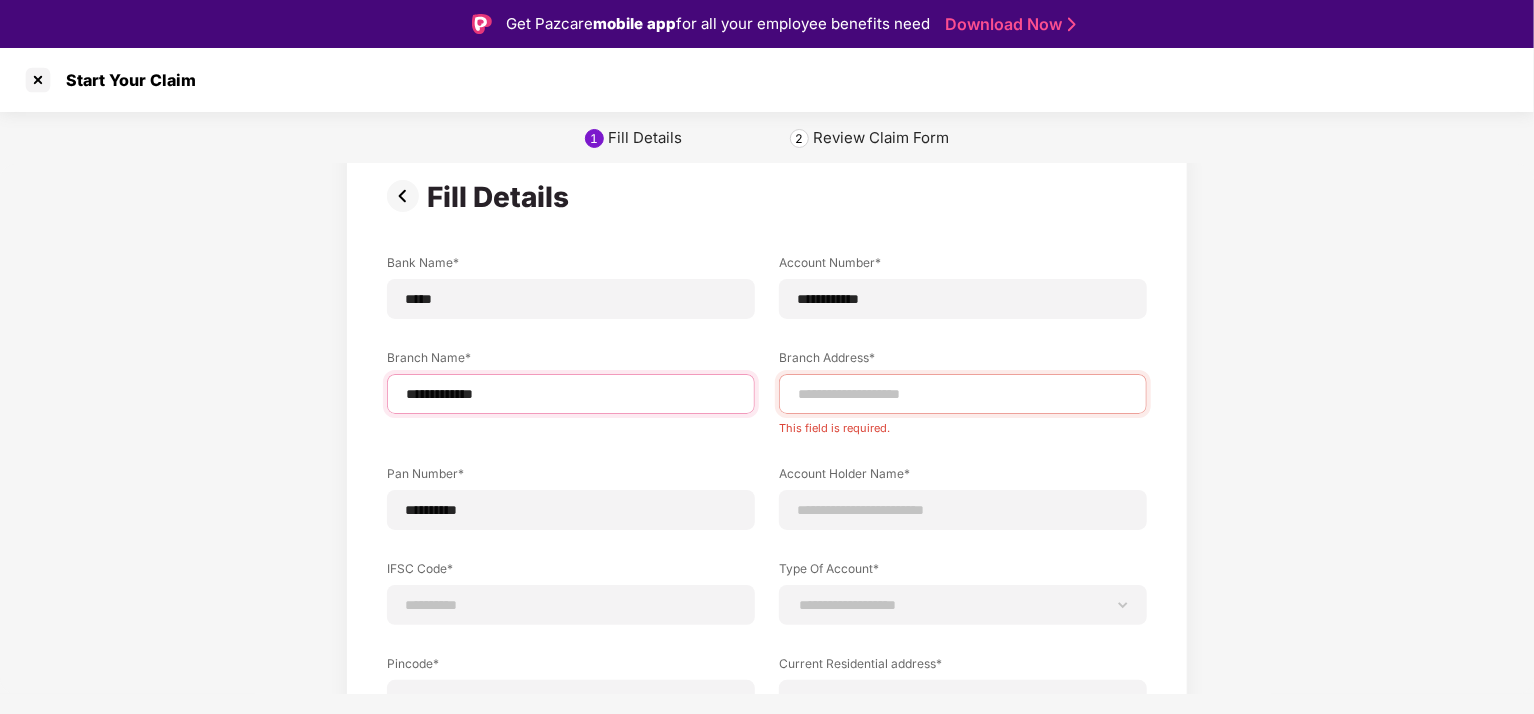 click on "**********" at bounding box center [571, 394] 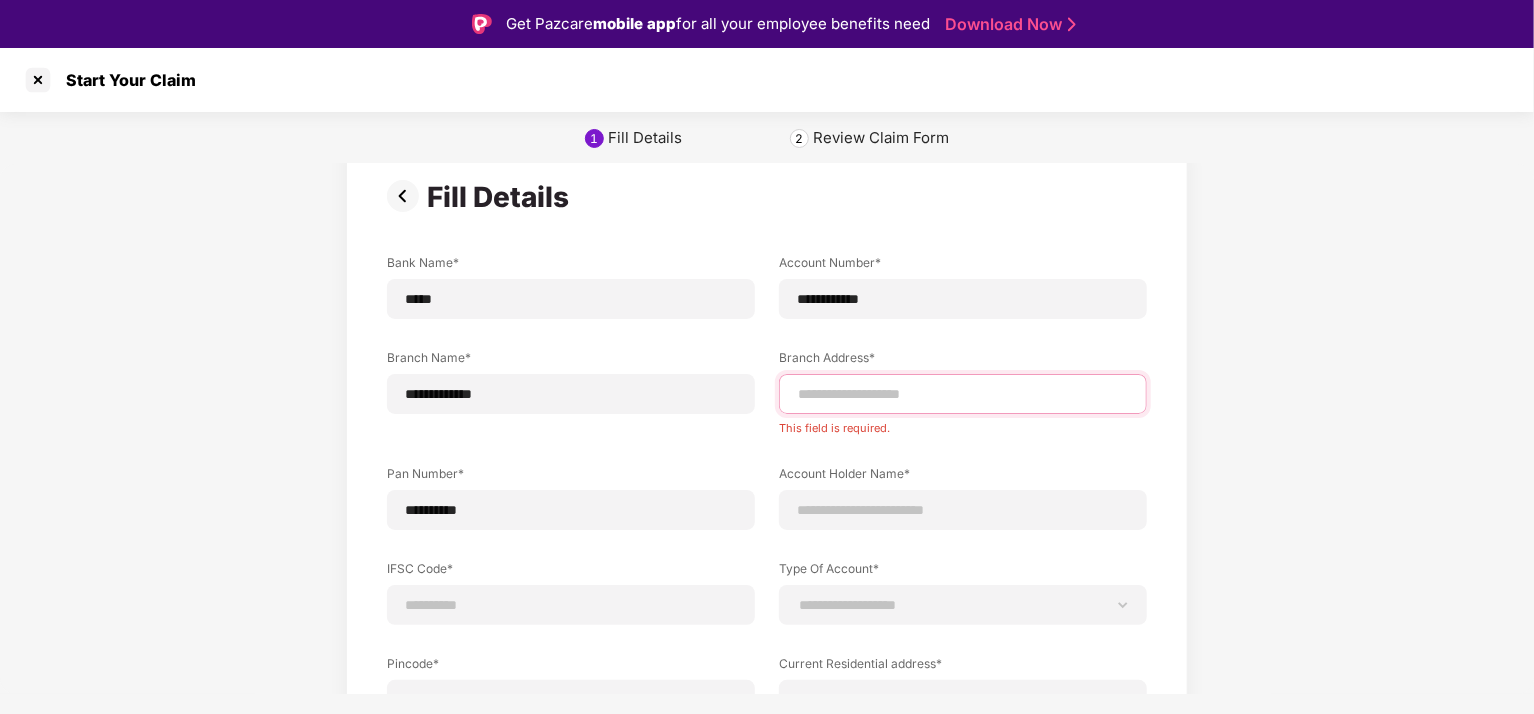 click at bounding box center (963, 394) 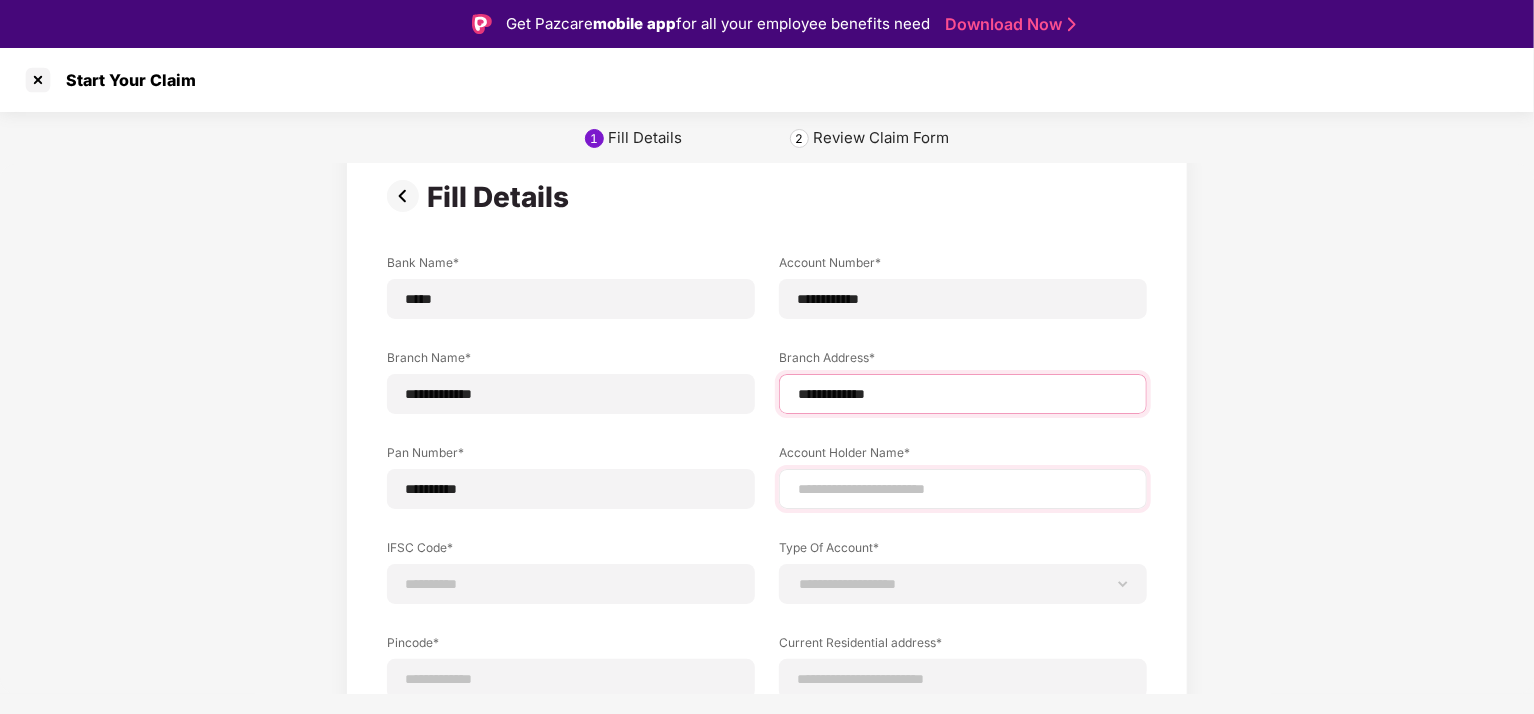 type on "**********" 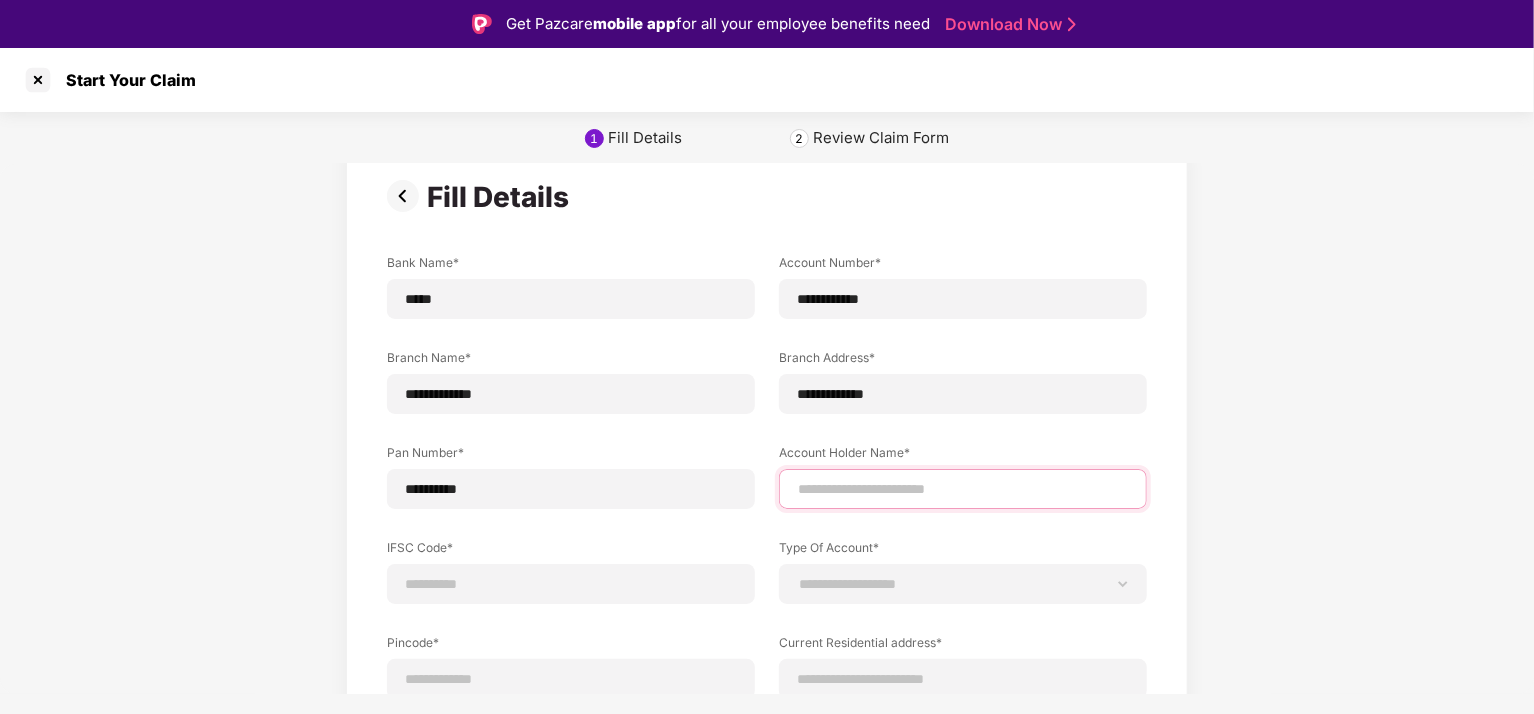 click at bounding box center [963, 489] 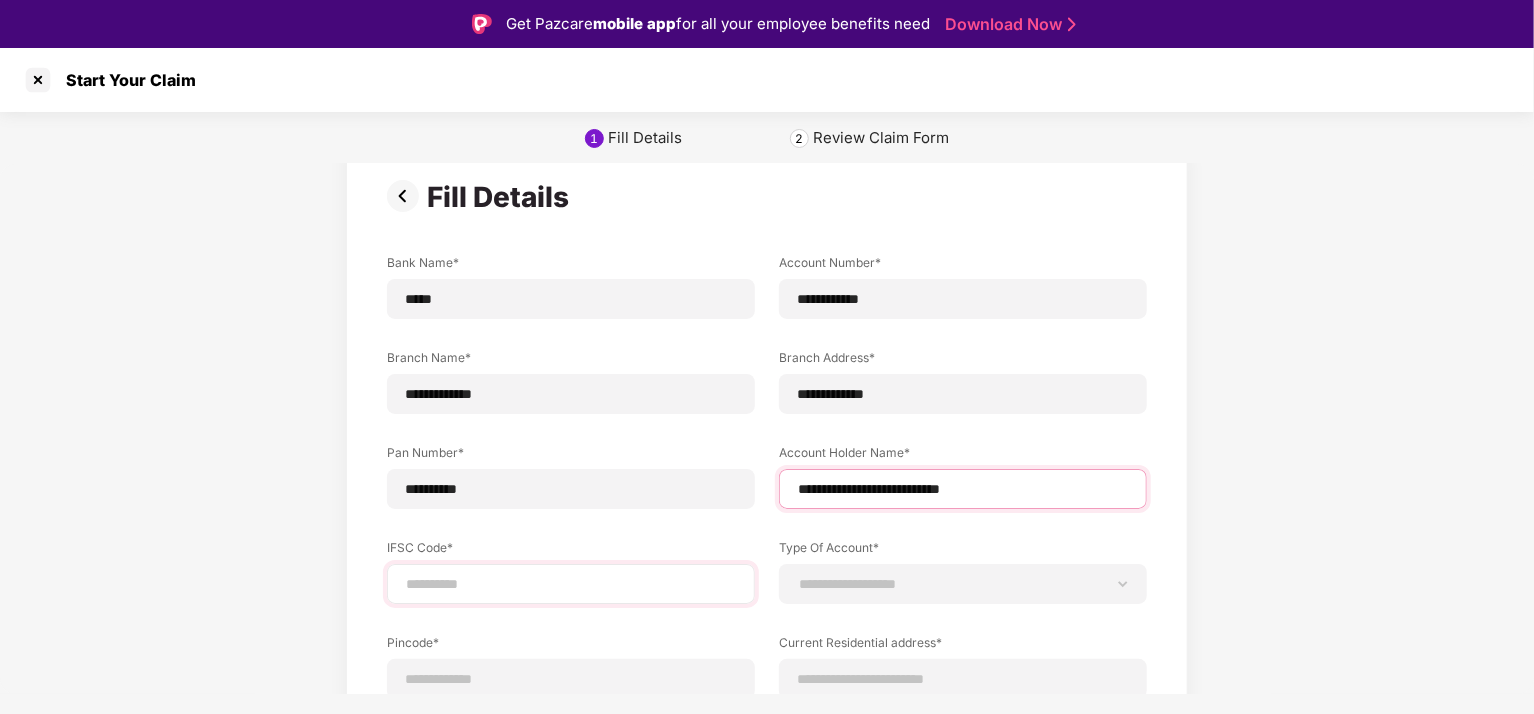 type on "**********" 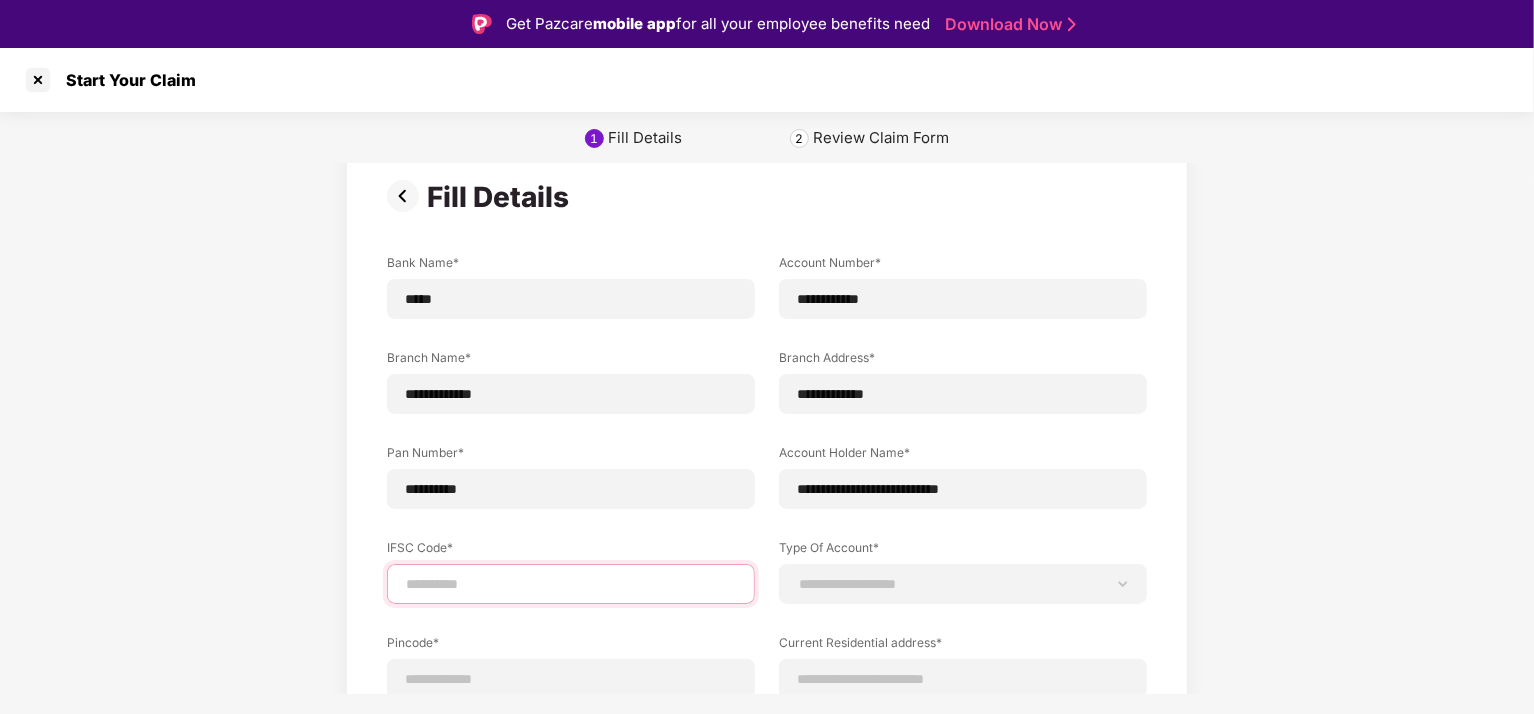 click at bounding box center [571, 584] 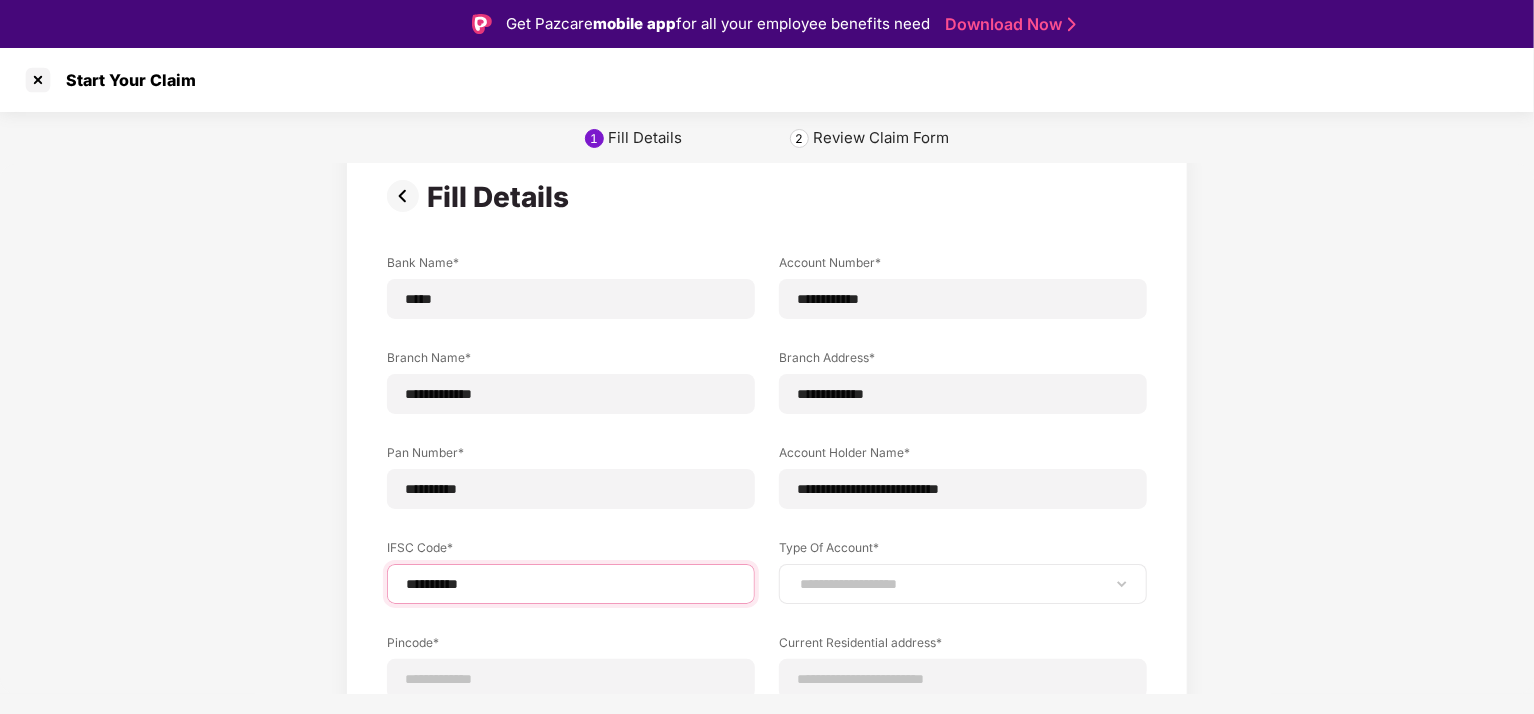 type on "**********" 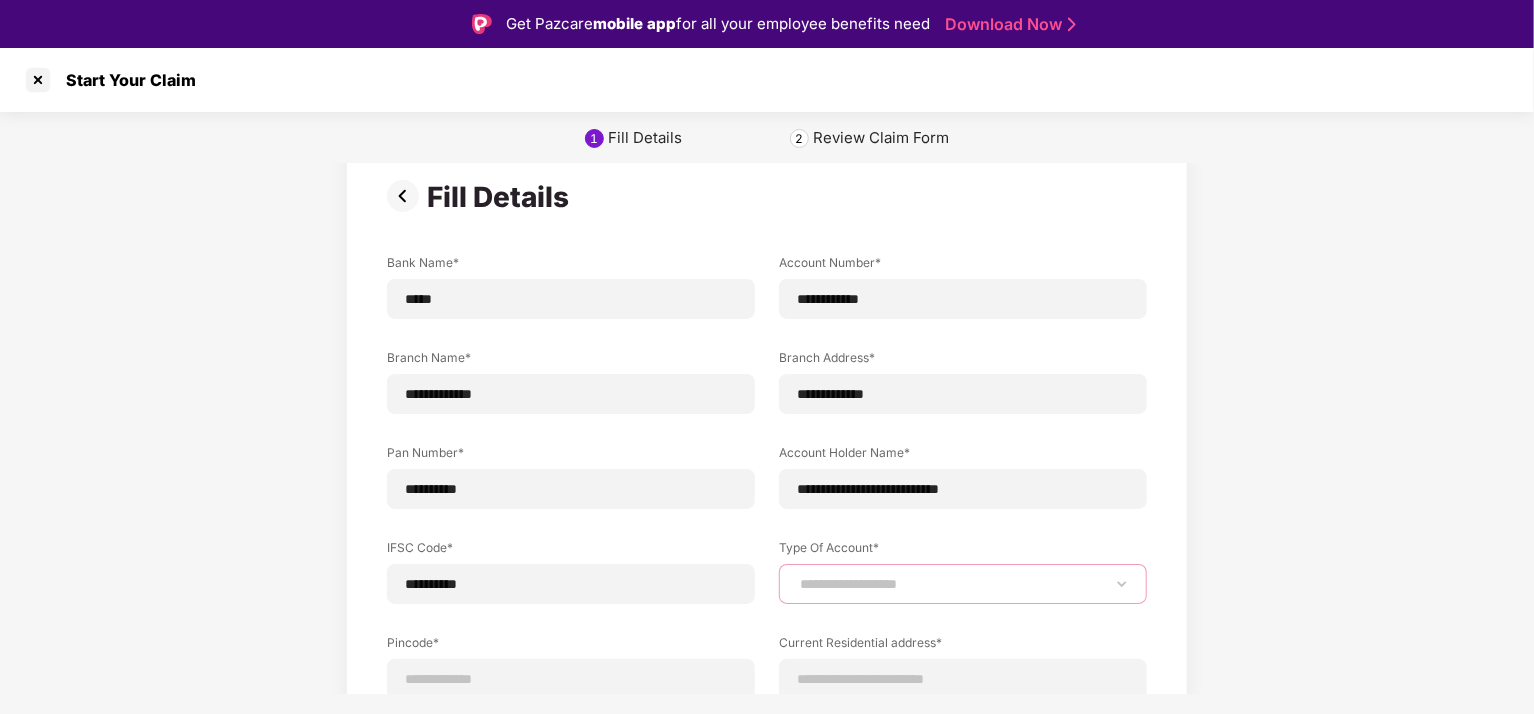 click on "**********" at bounding box center (963, 584) 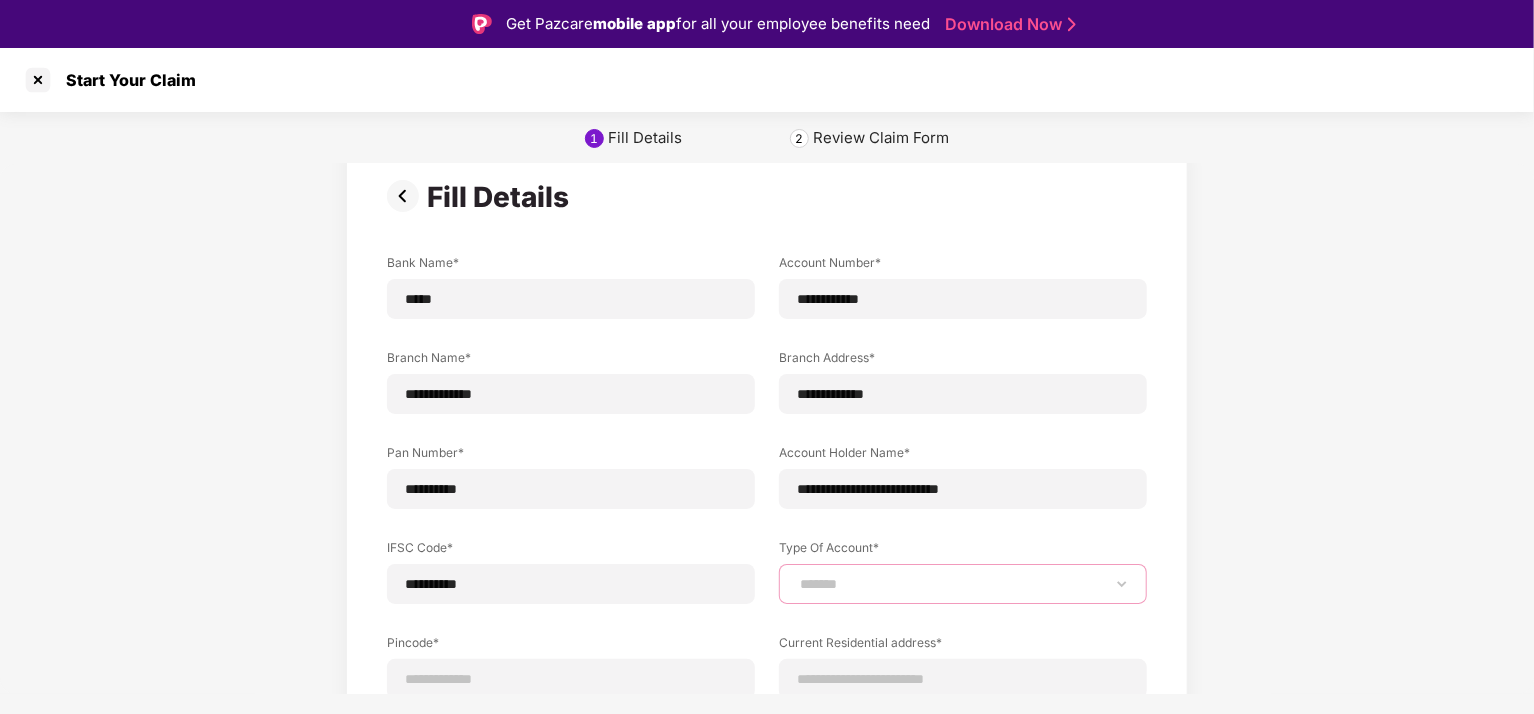 click on "**********" at bounding box center [963, 584] 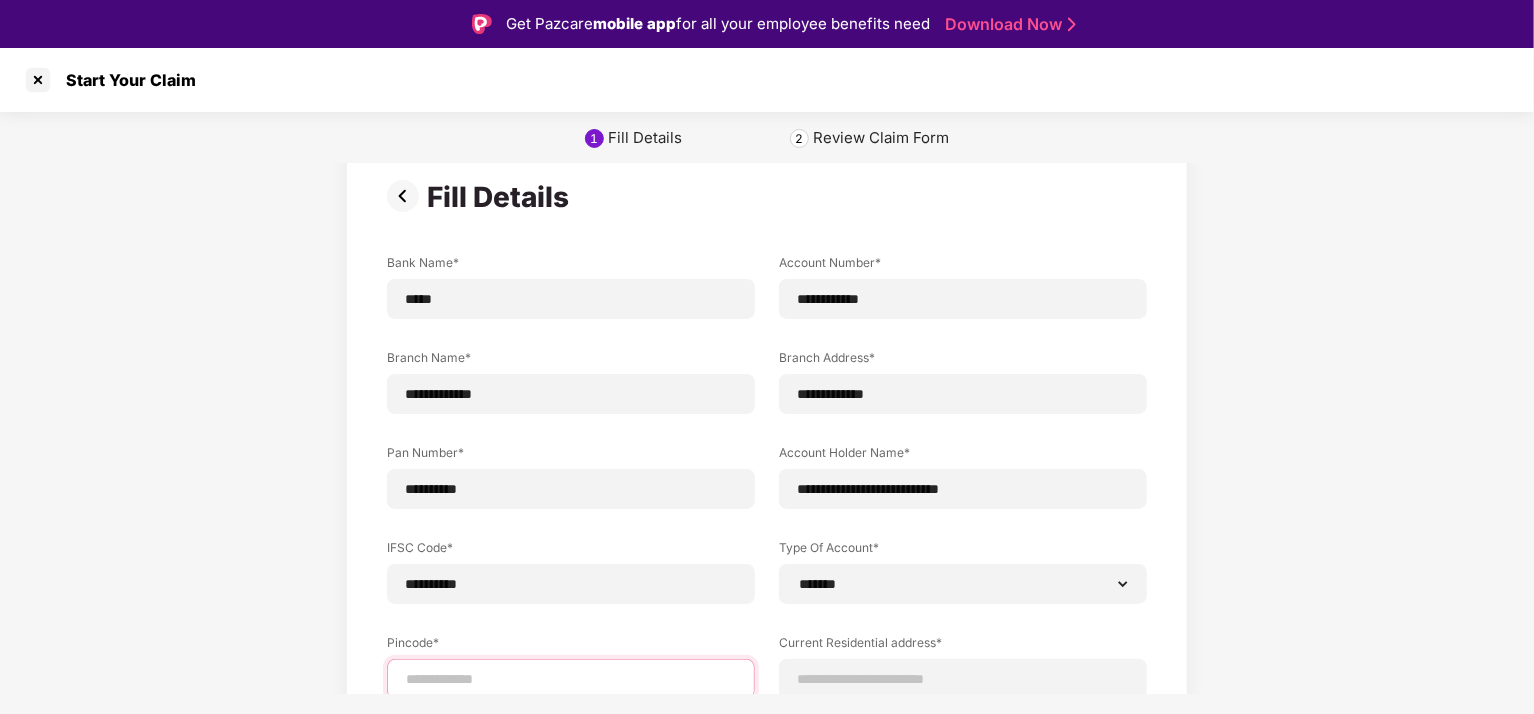 click at bounding box center (571, 679) 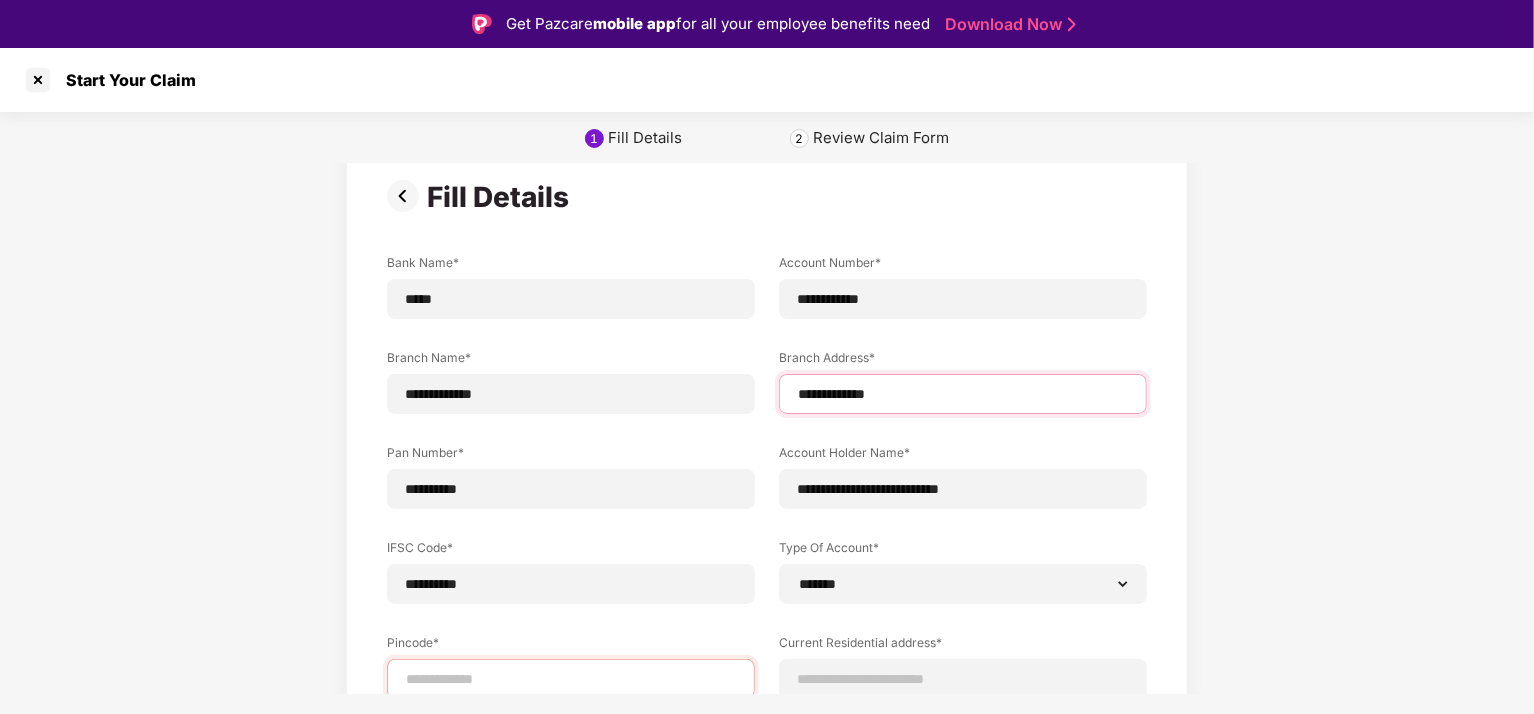 click on "**********" at bounding box center [963, 394] 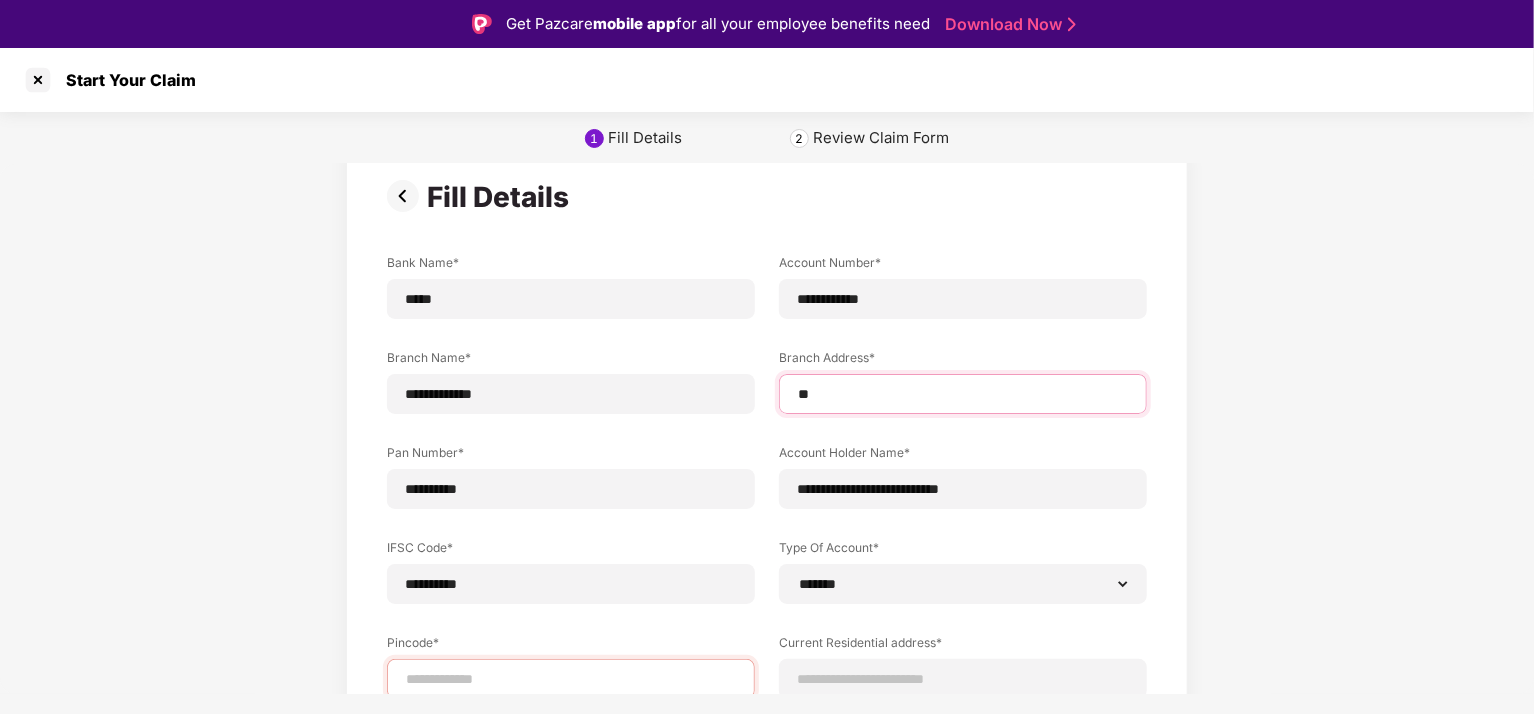 type on "*" 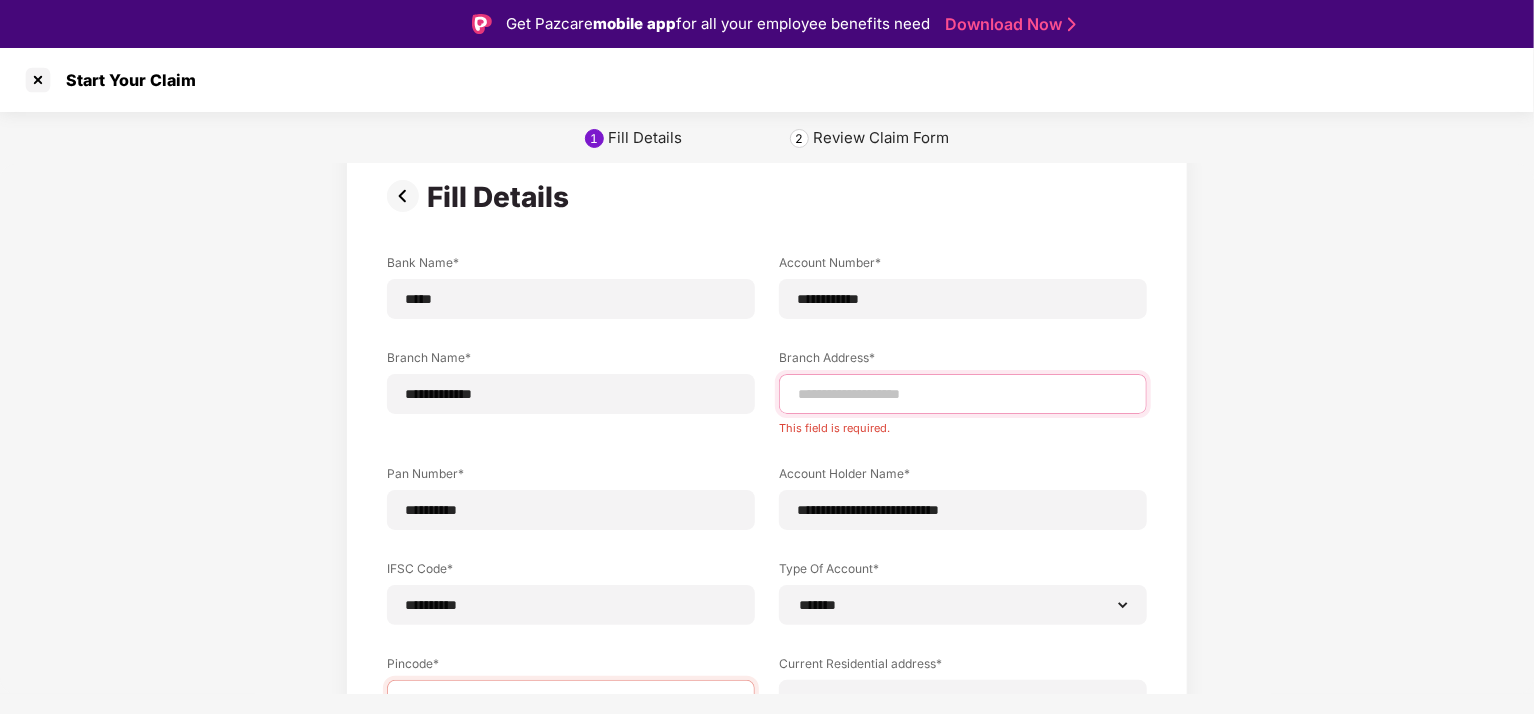 paste on "**********" 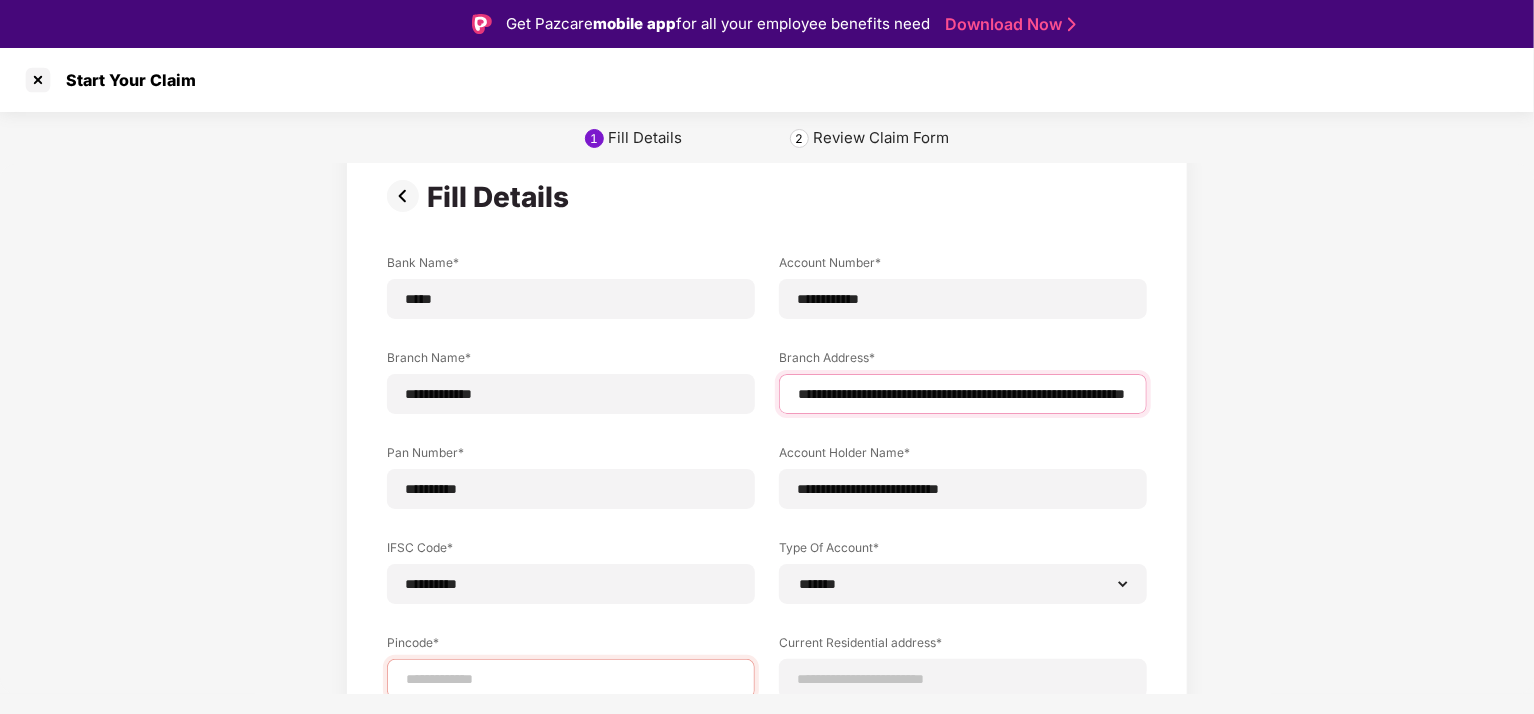 click on "**********" at bounding box center [963, 394] 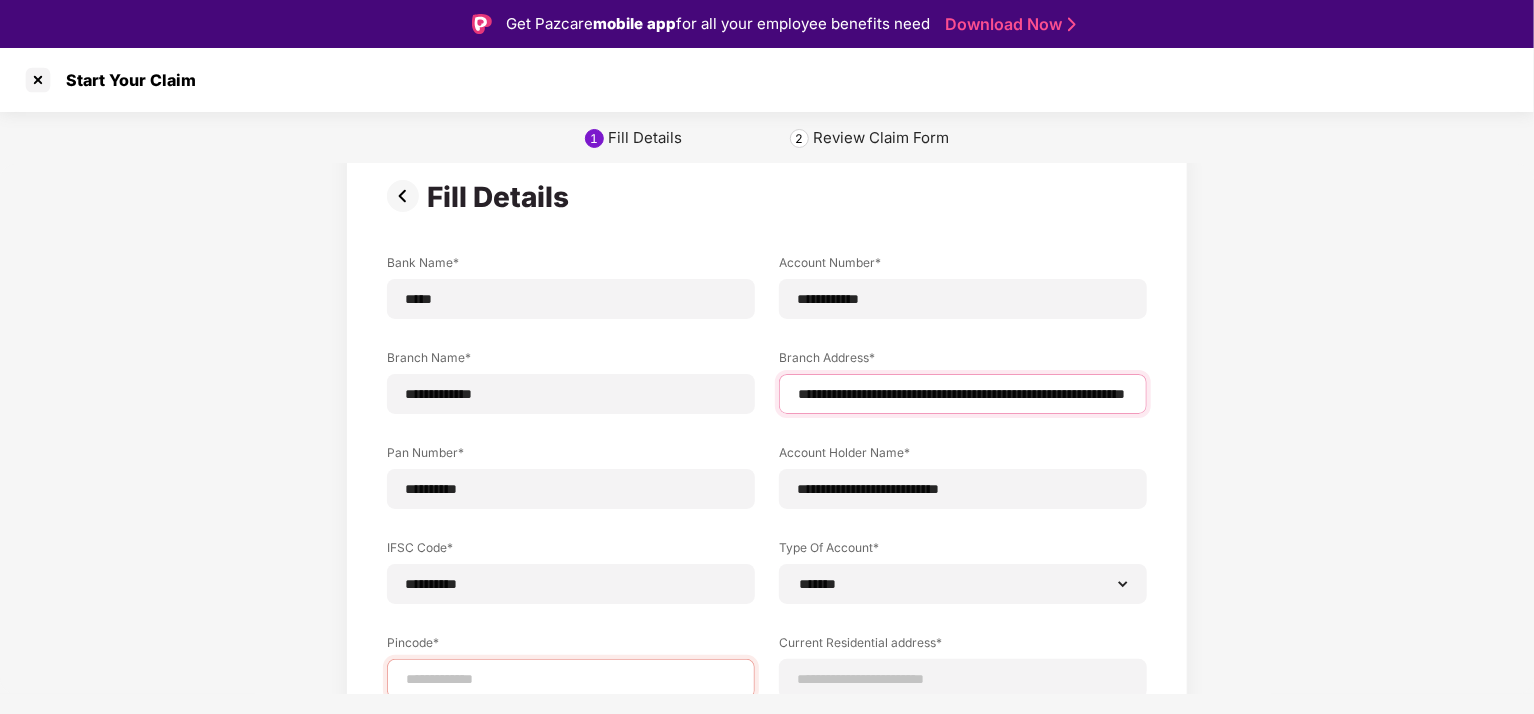 scroll, scrollTop: 0, scrollLeft: 169, axis: horizontal 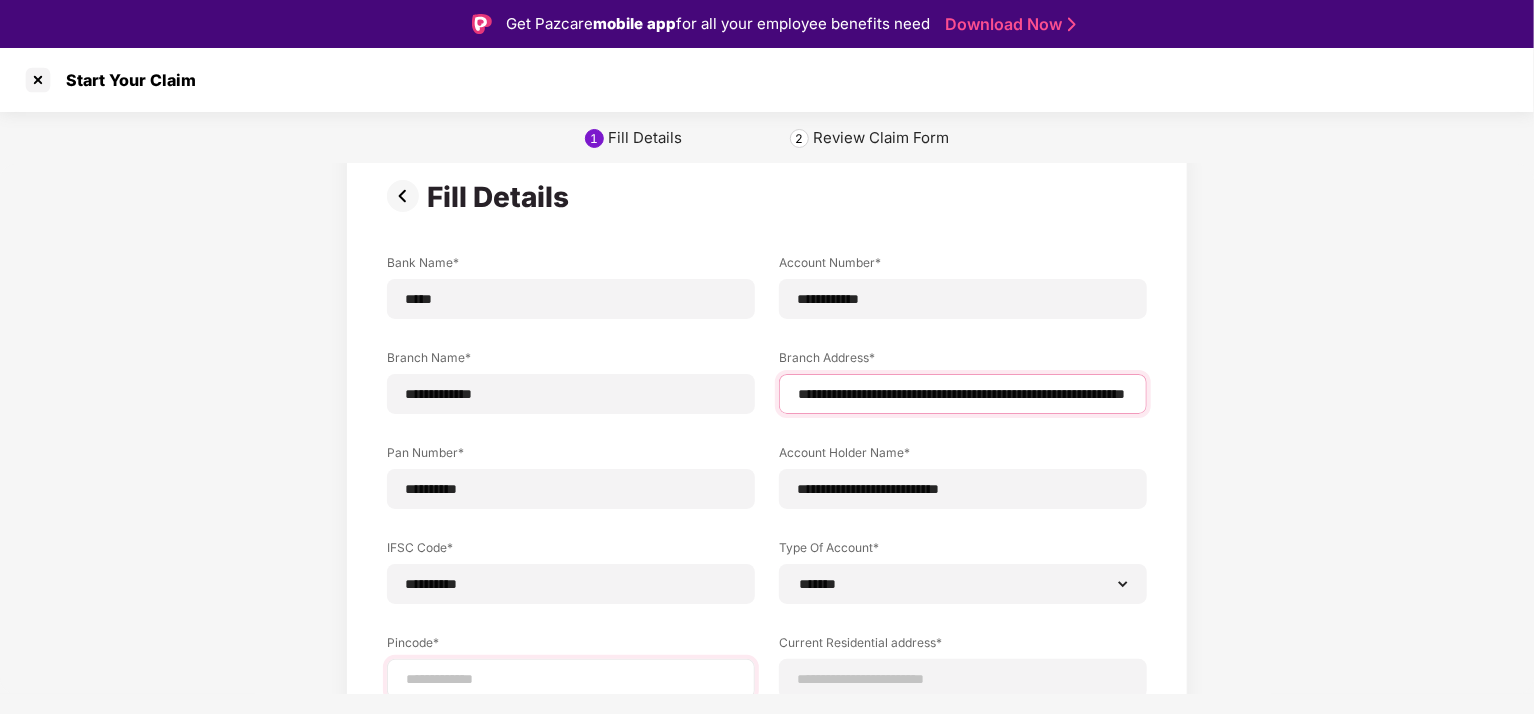 type on "**********" 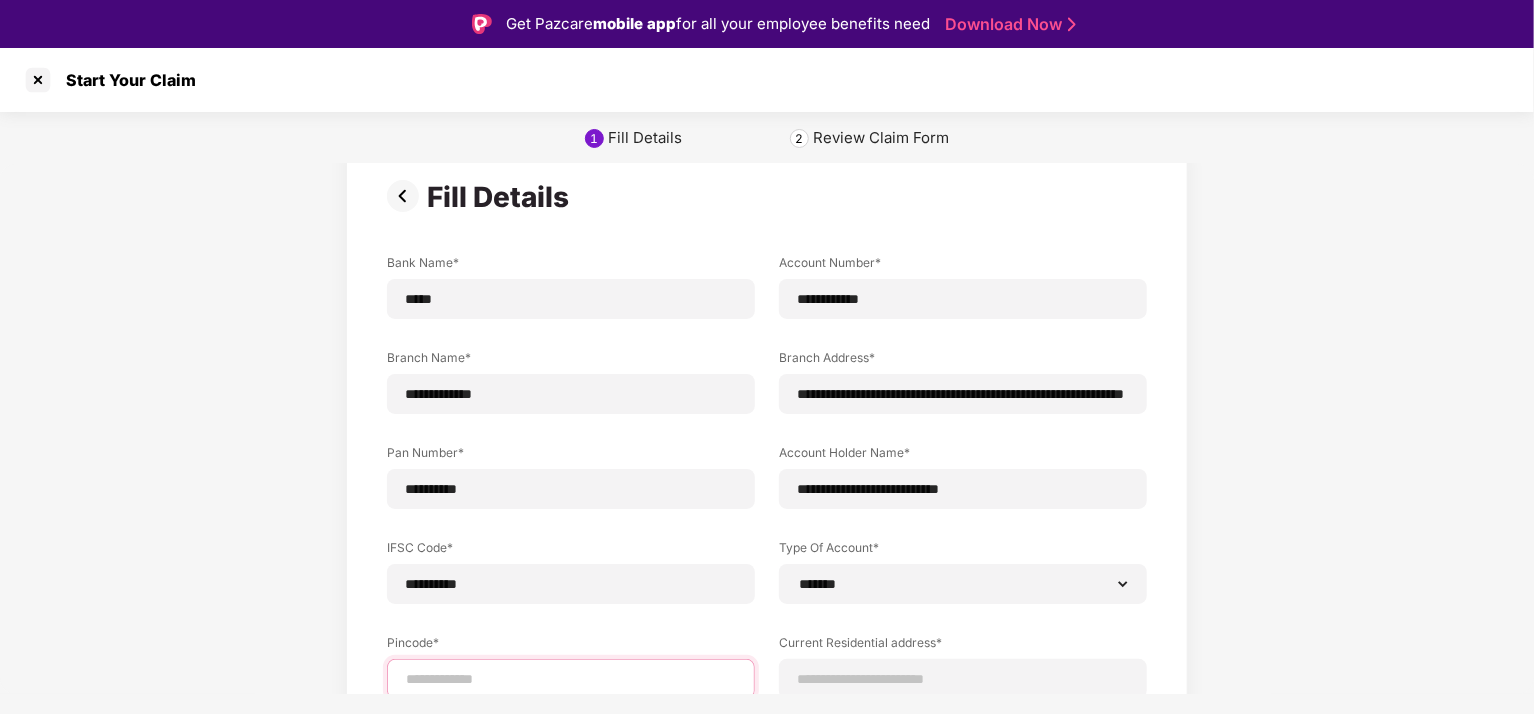 scroll, scrollTop: 0, scrollLeft: 0, axis: both 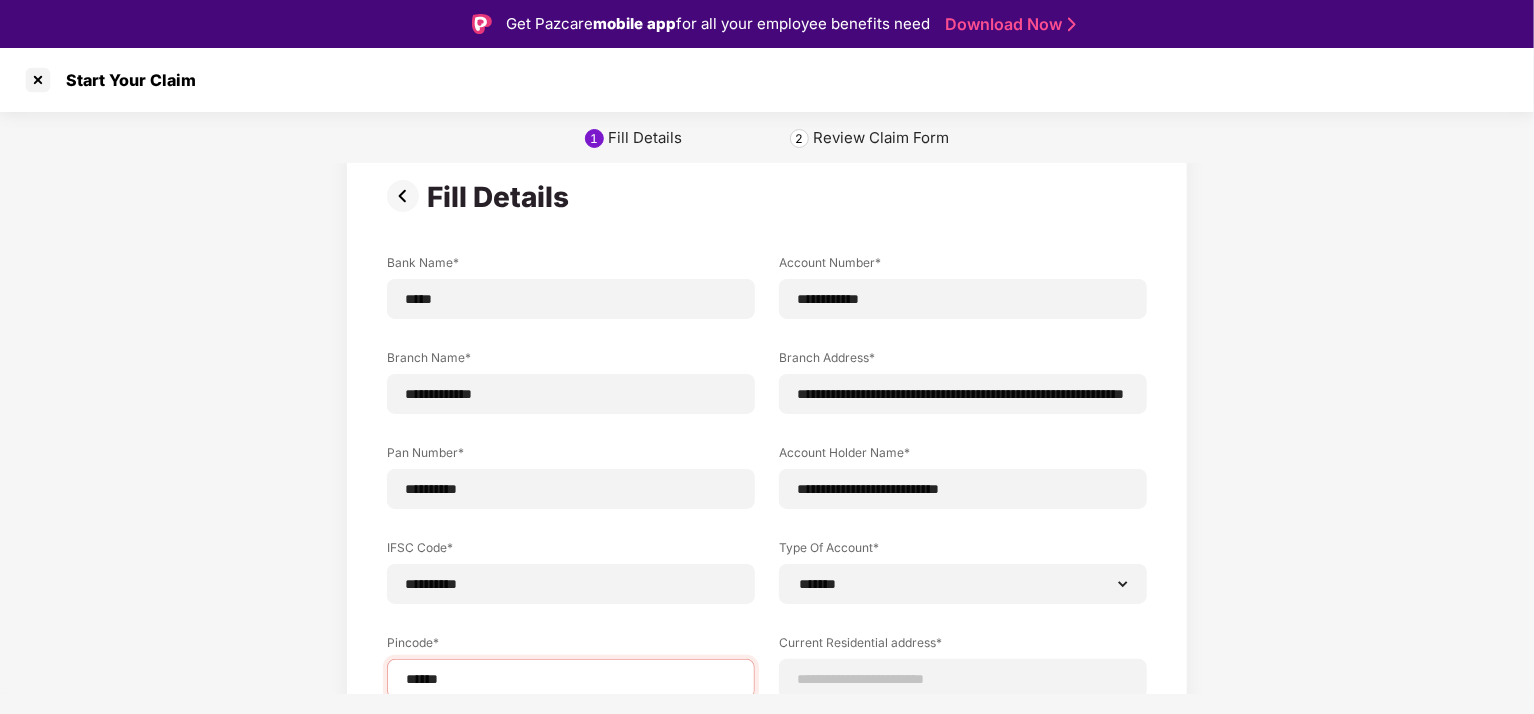 select on "*******" 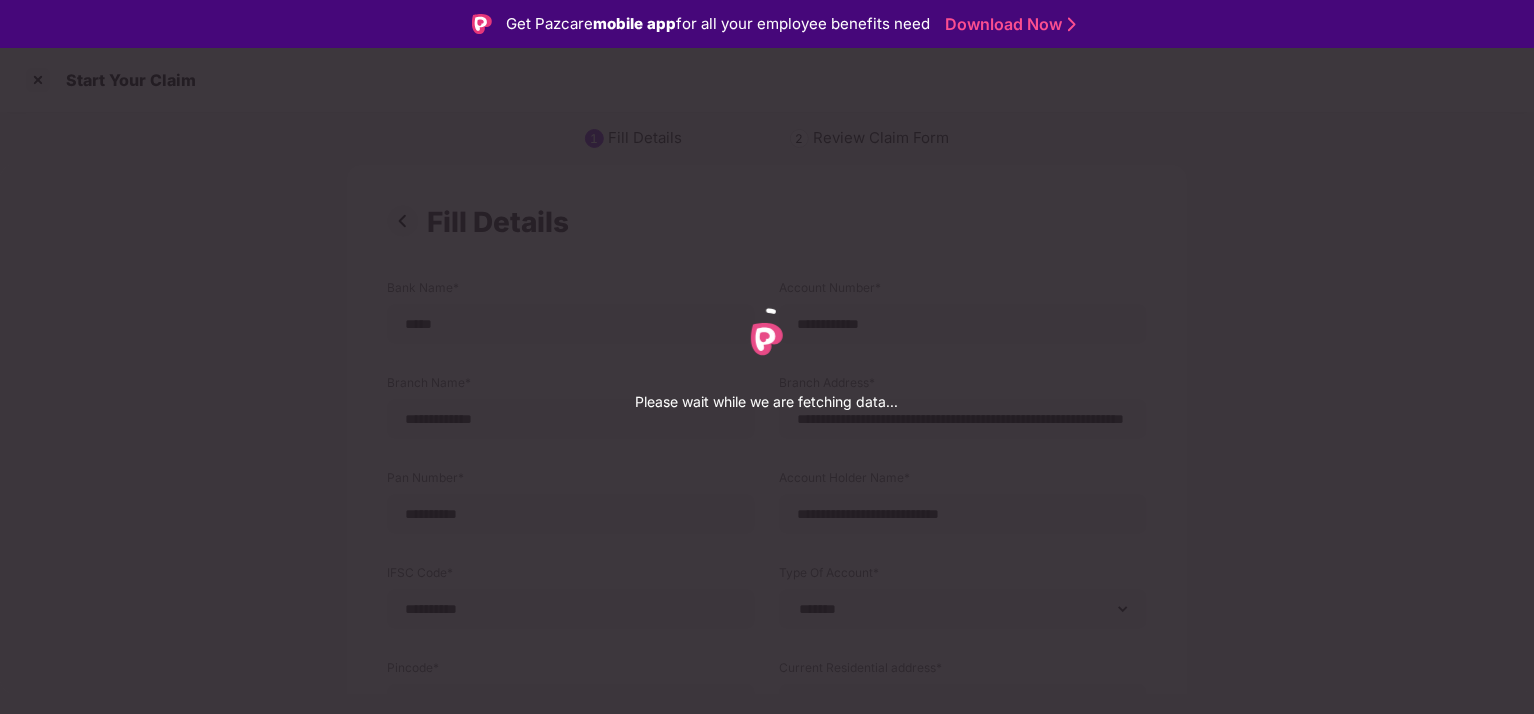 select on "*******" 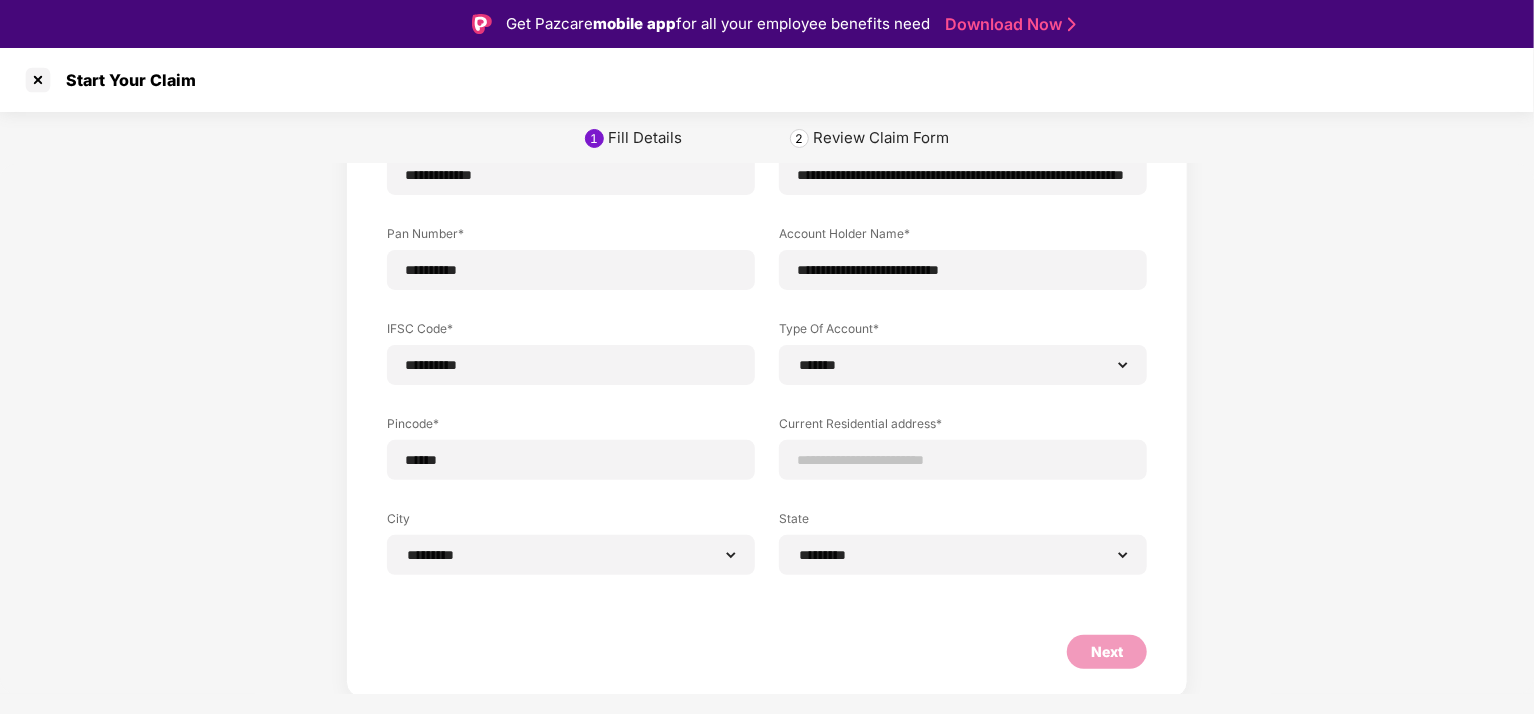 scroll, scrollTop: 248, scrollLeft: 0, axis: vertical 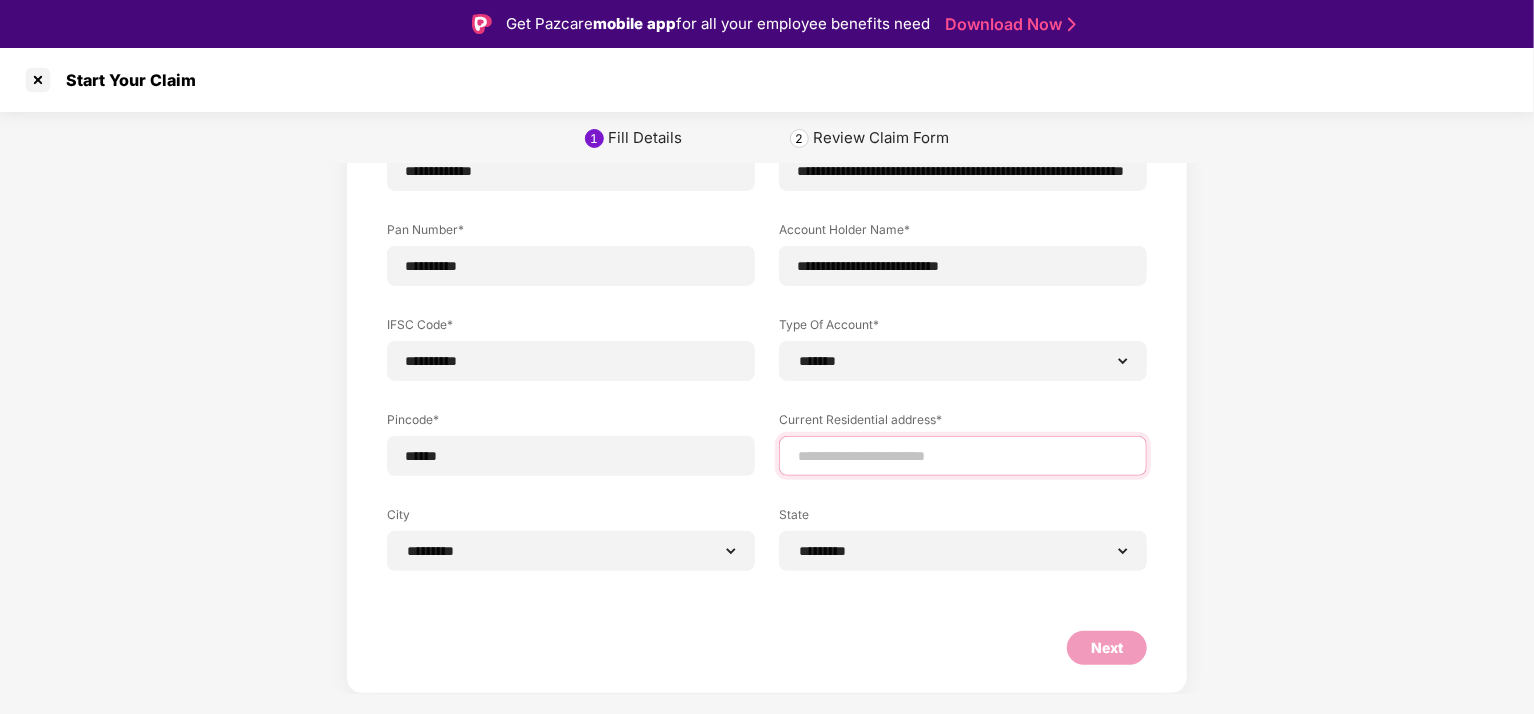 click at bounding box center [963, 456] 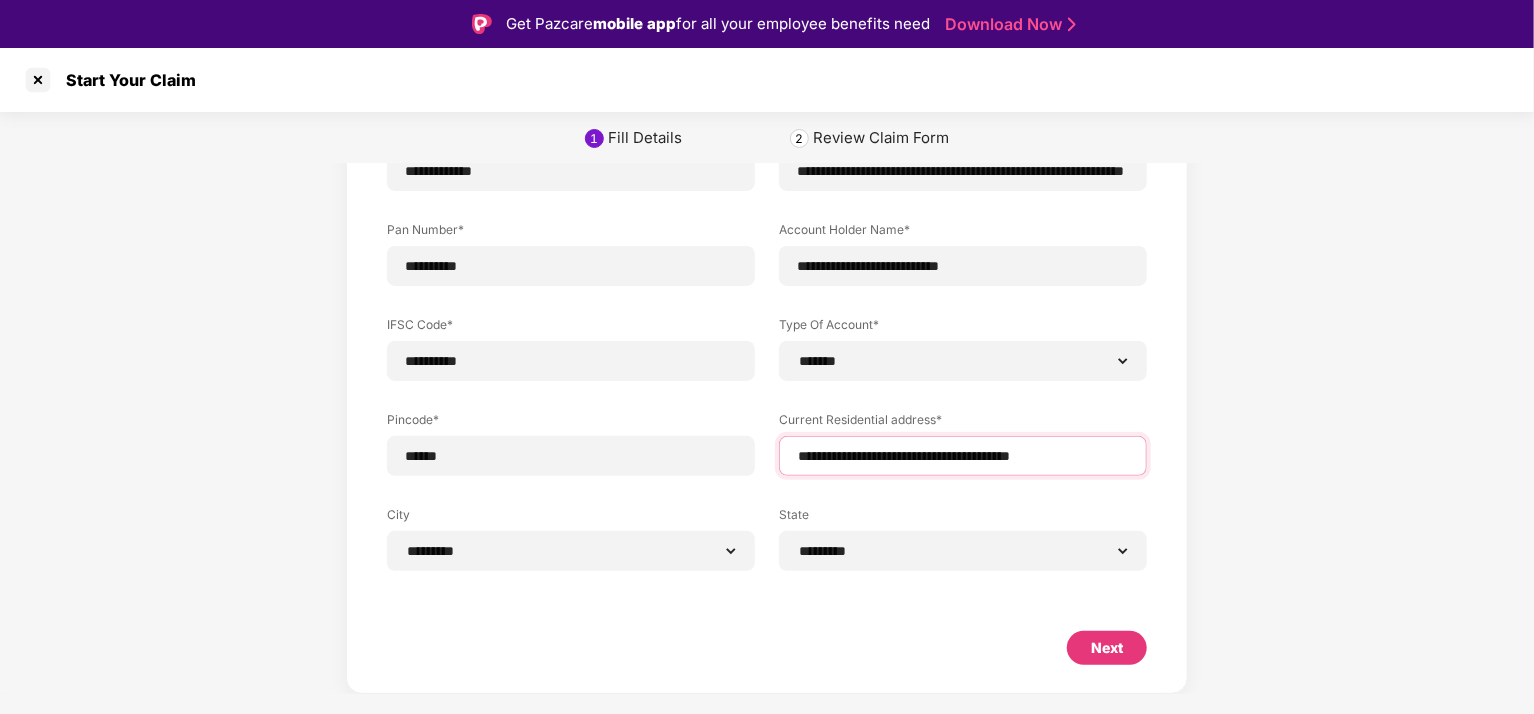type on "**********" 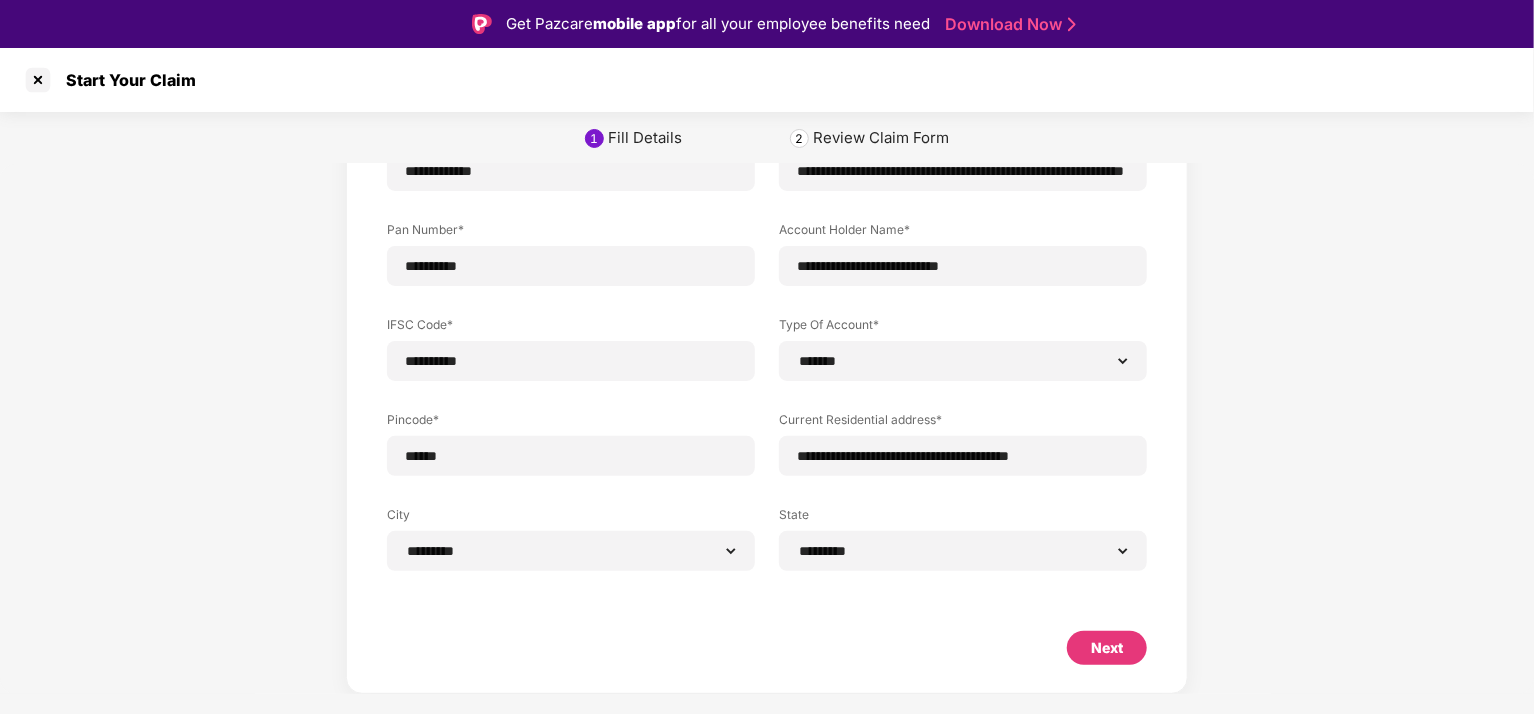 click on "Next" at bounding box center [1107, 648] 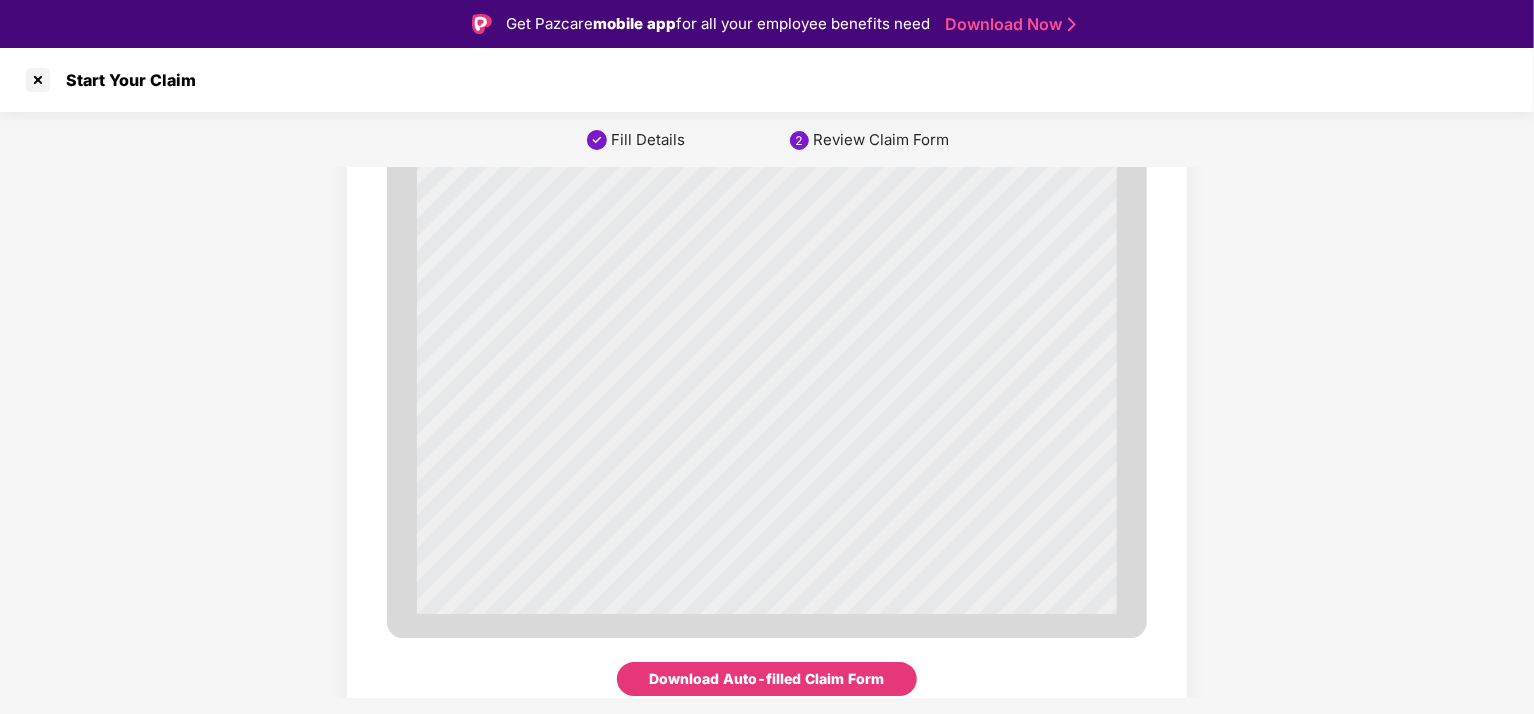 scroll, scrollTop: 6864, scrollLeft: 0, axis: vertical 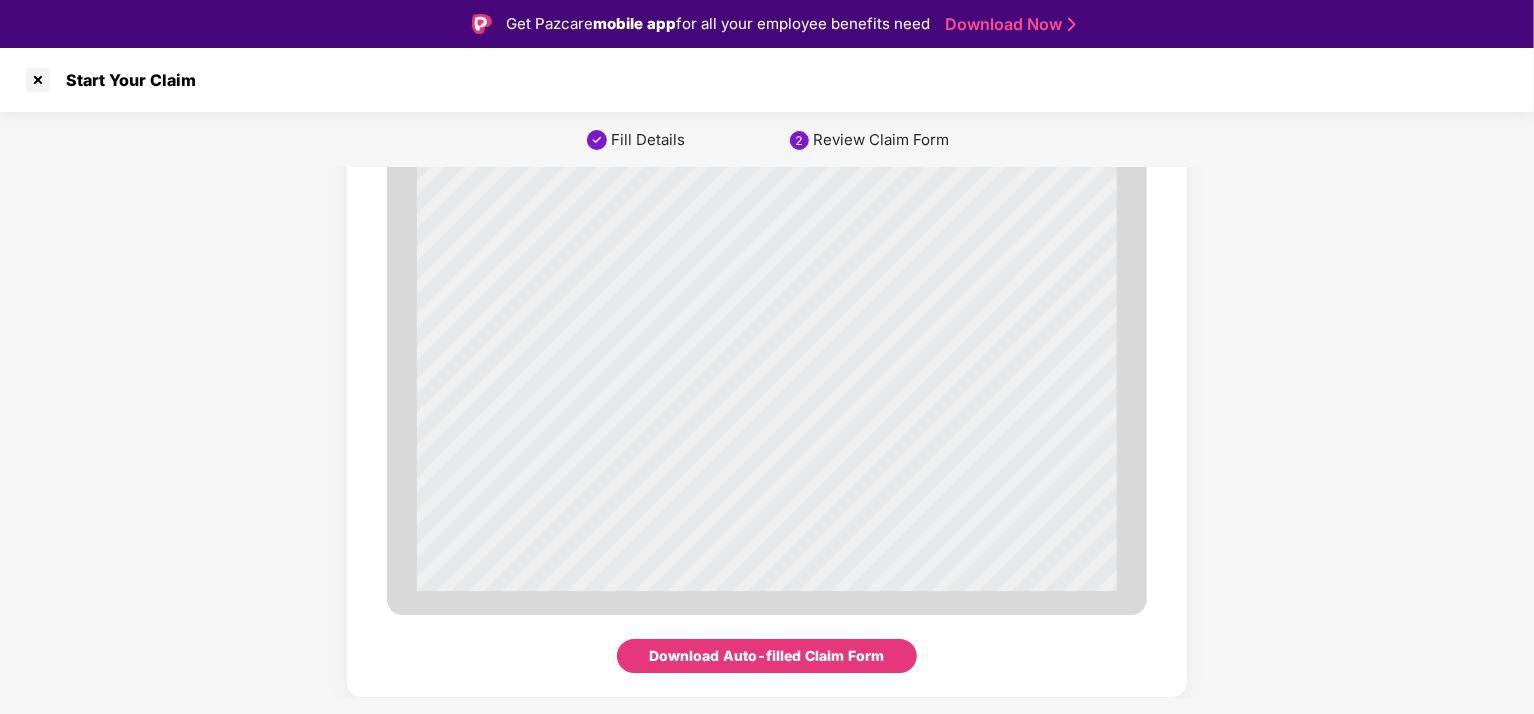 click on "Download Auto-filled Claim Form" at bounding box center [767, 656] 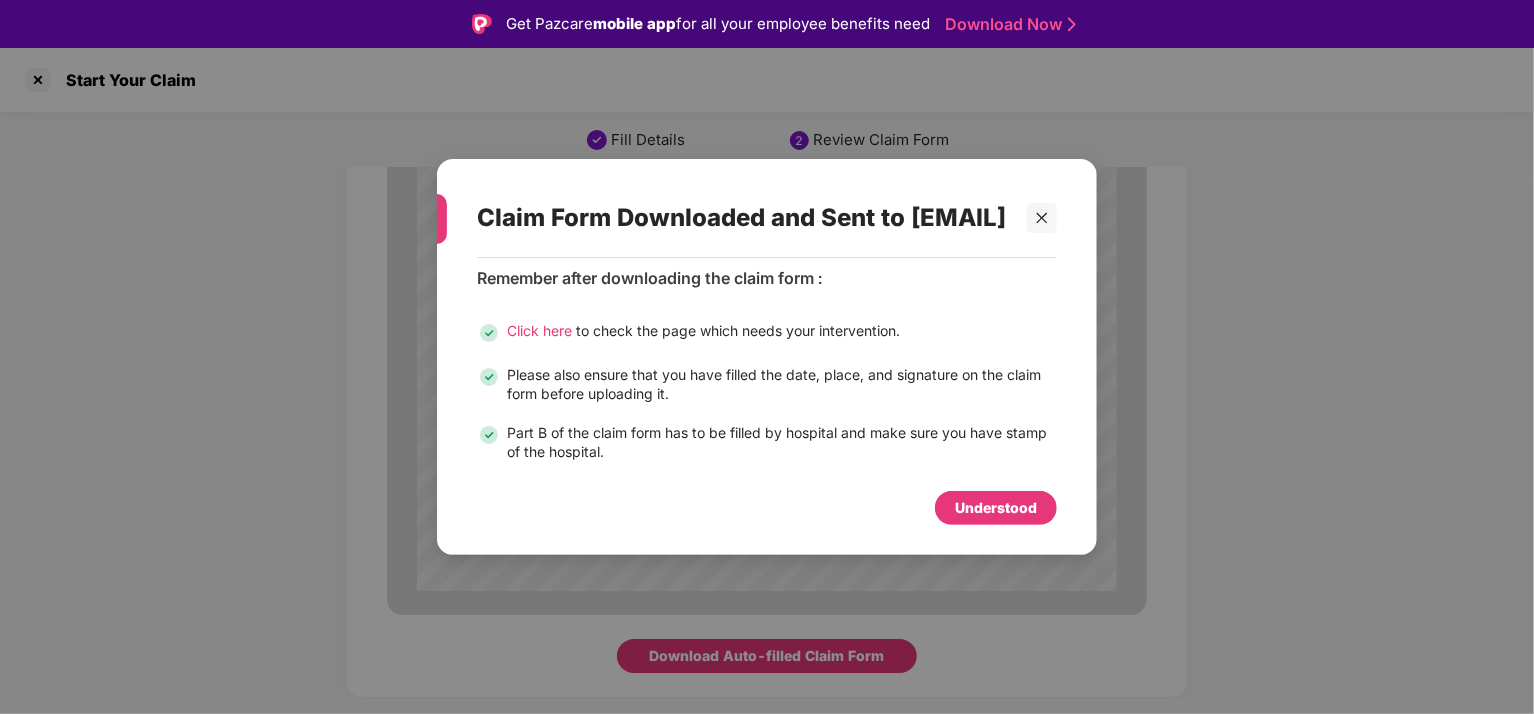 click on "Click here" at bounding box center (539, 330) 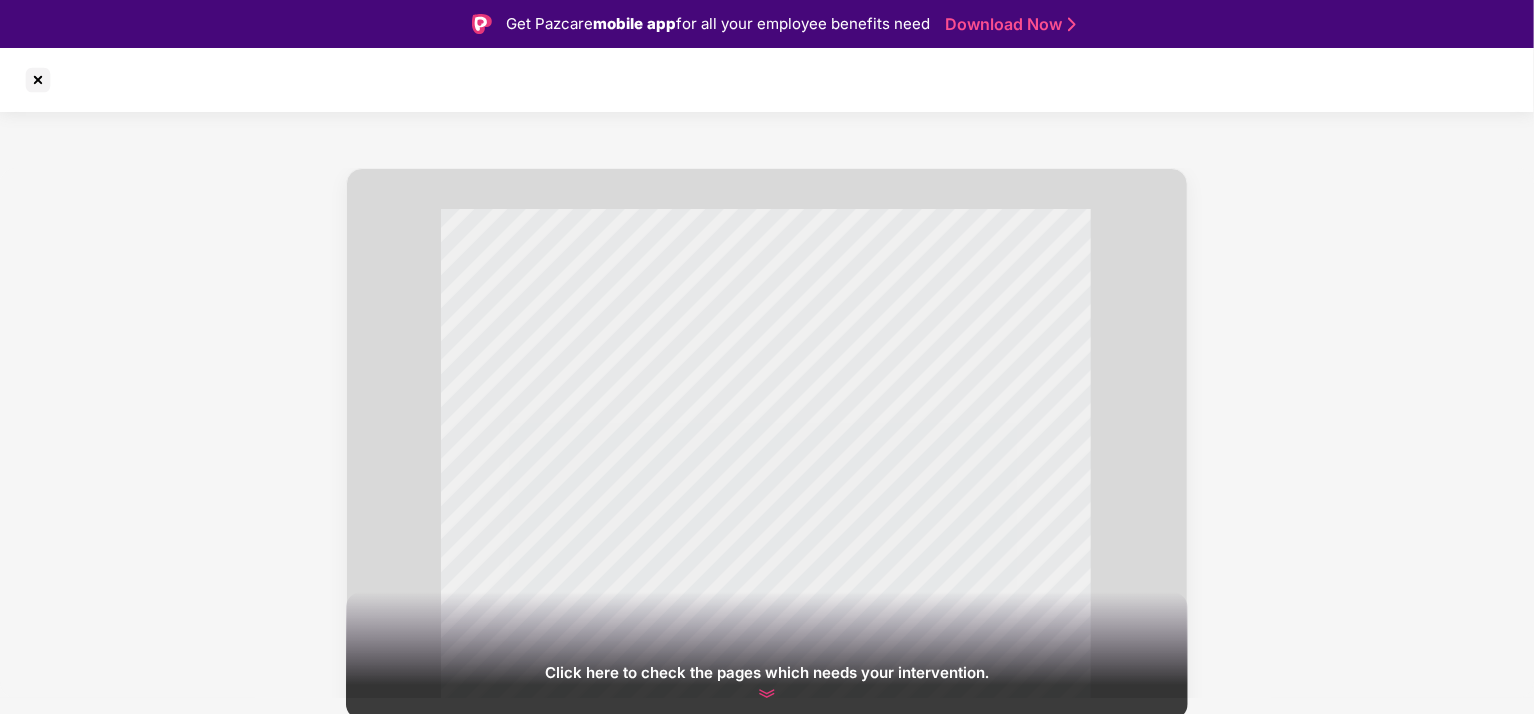 scroll, scrollTop: 48, scrollLeft: 0, axis: vertical 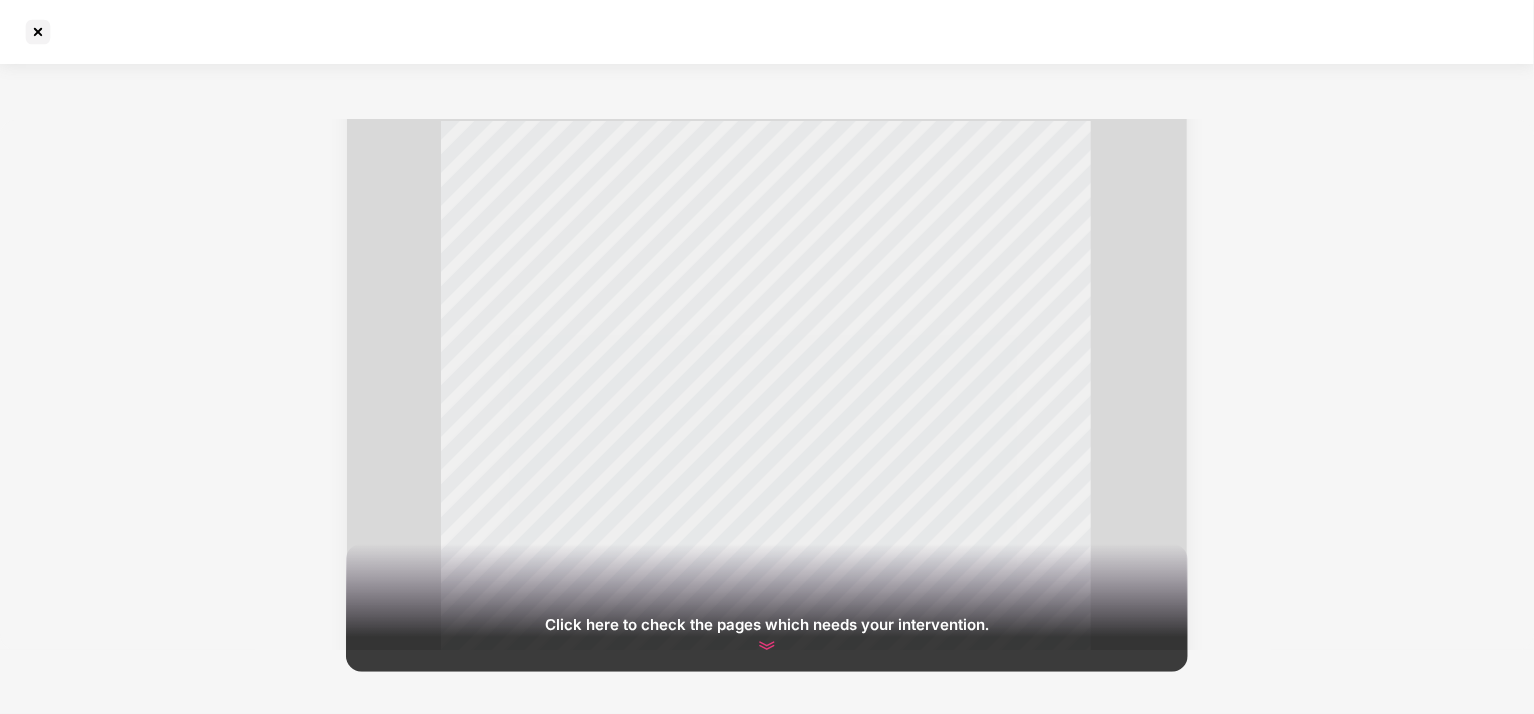 click at bounding box center (767, 646) 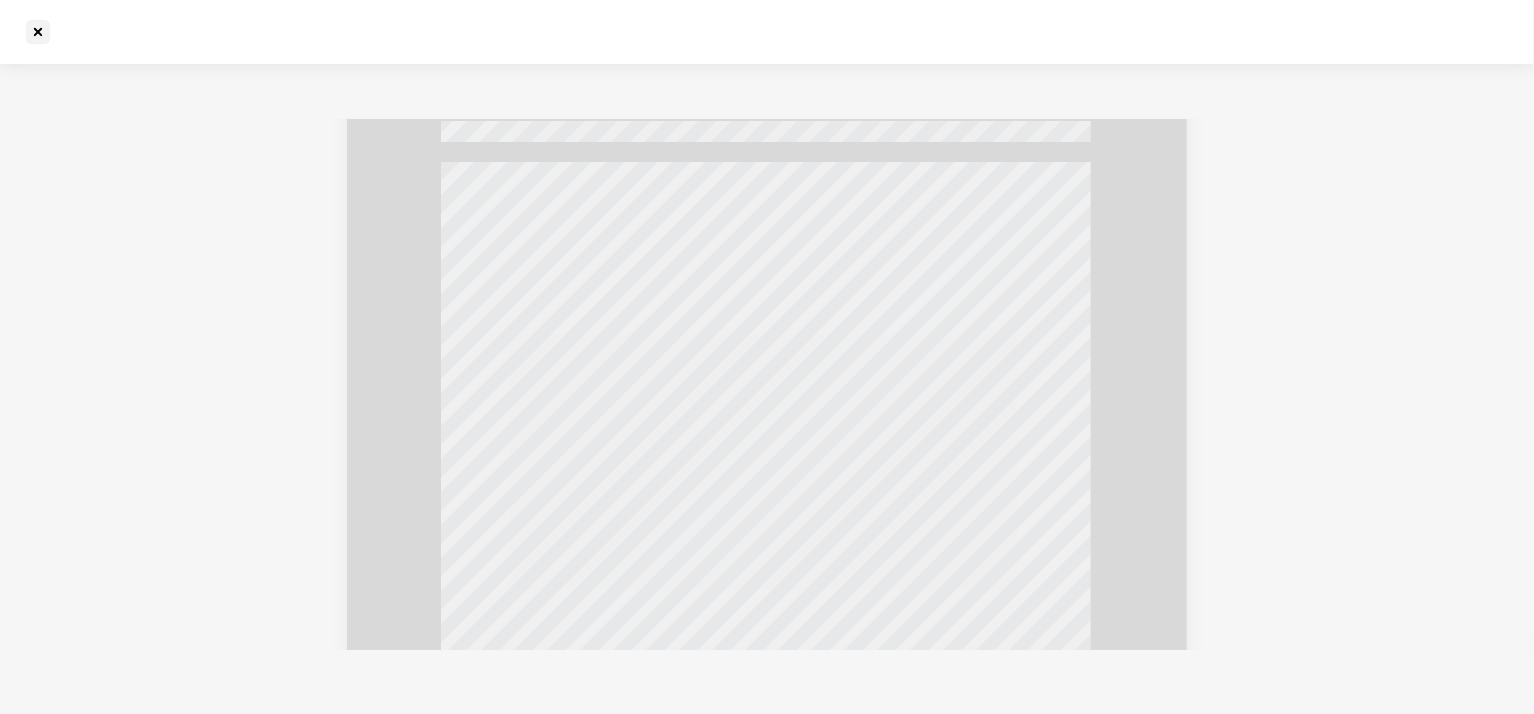 scroll, scrollTop: 2816, scrollLeft: 0, axis: vertical 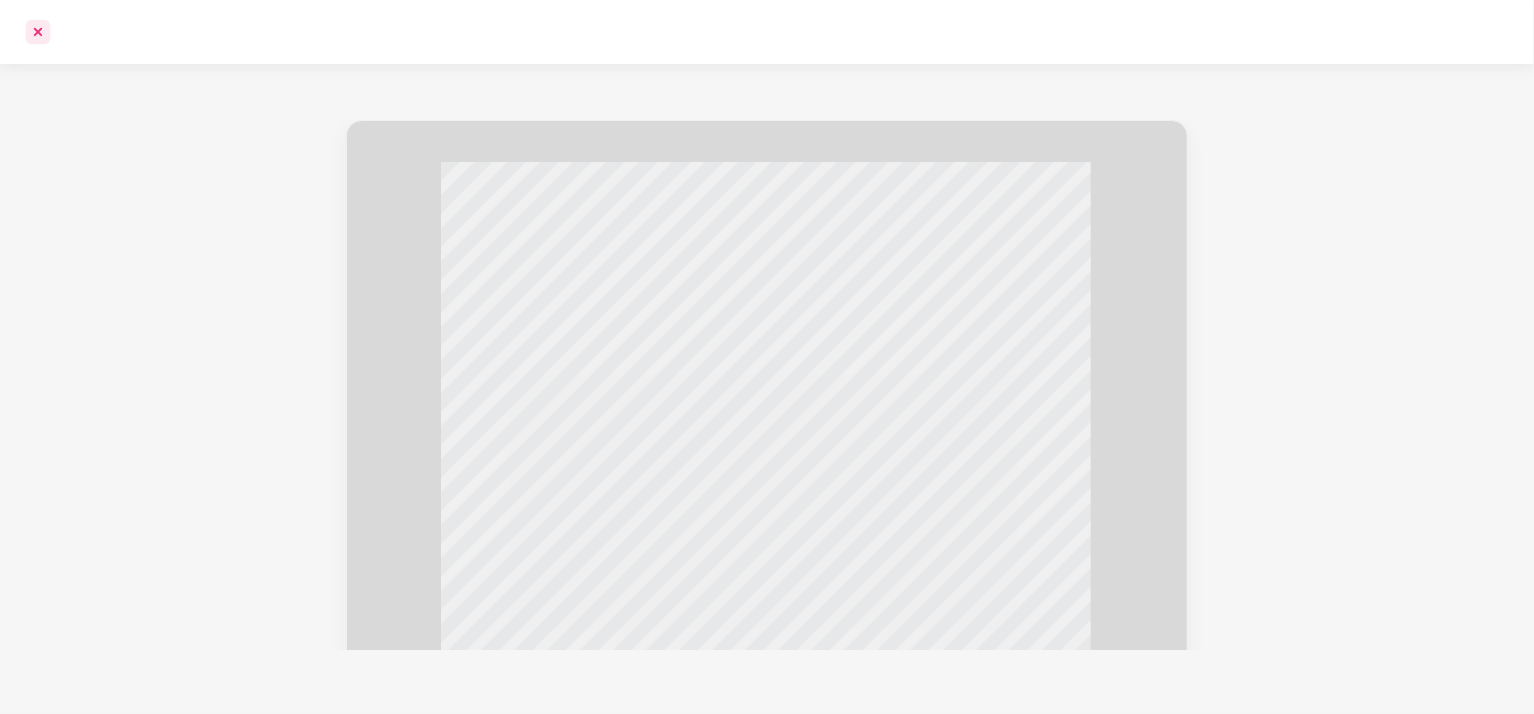 click at bounding box center [38, 32] 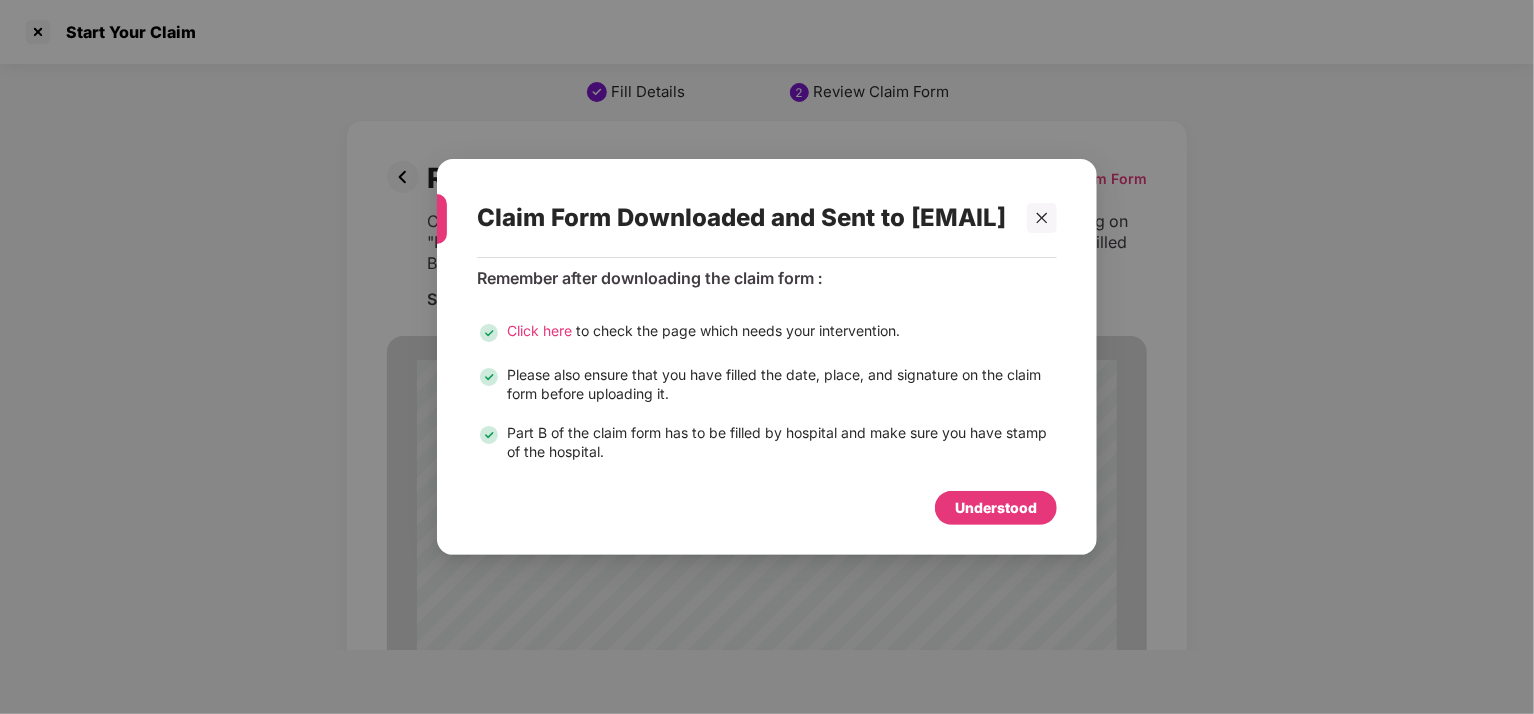 click on "Understood" at bounding box center (996, 508) 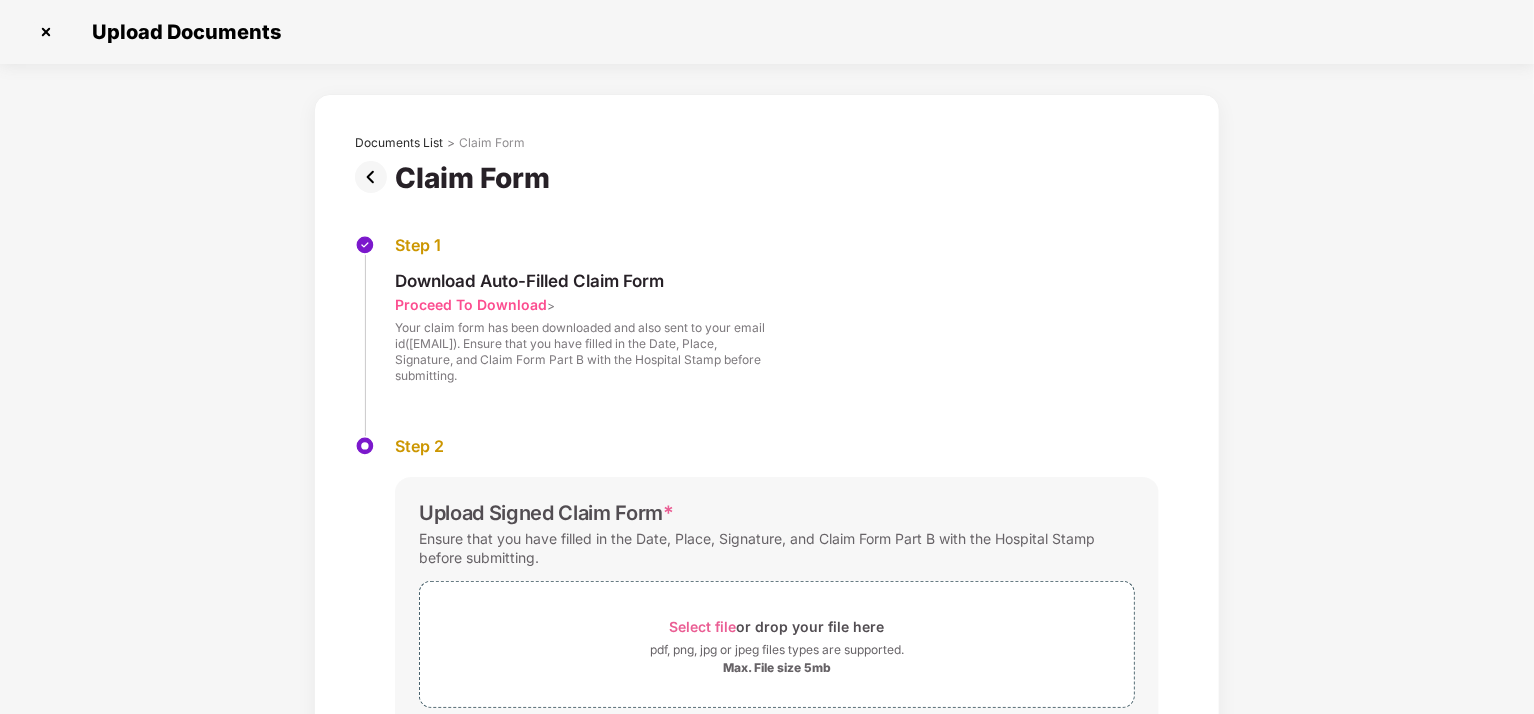 click on "Proceed To Download" at bounding box center [471, 304] 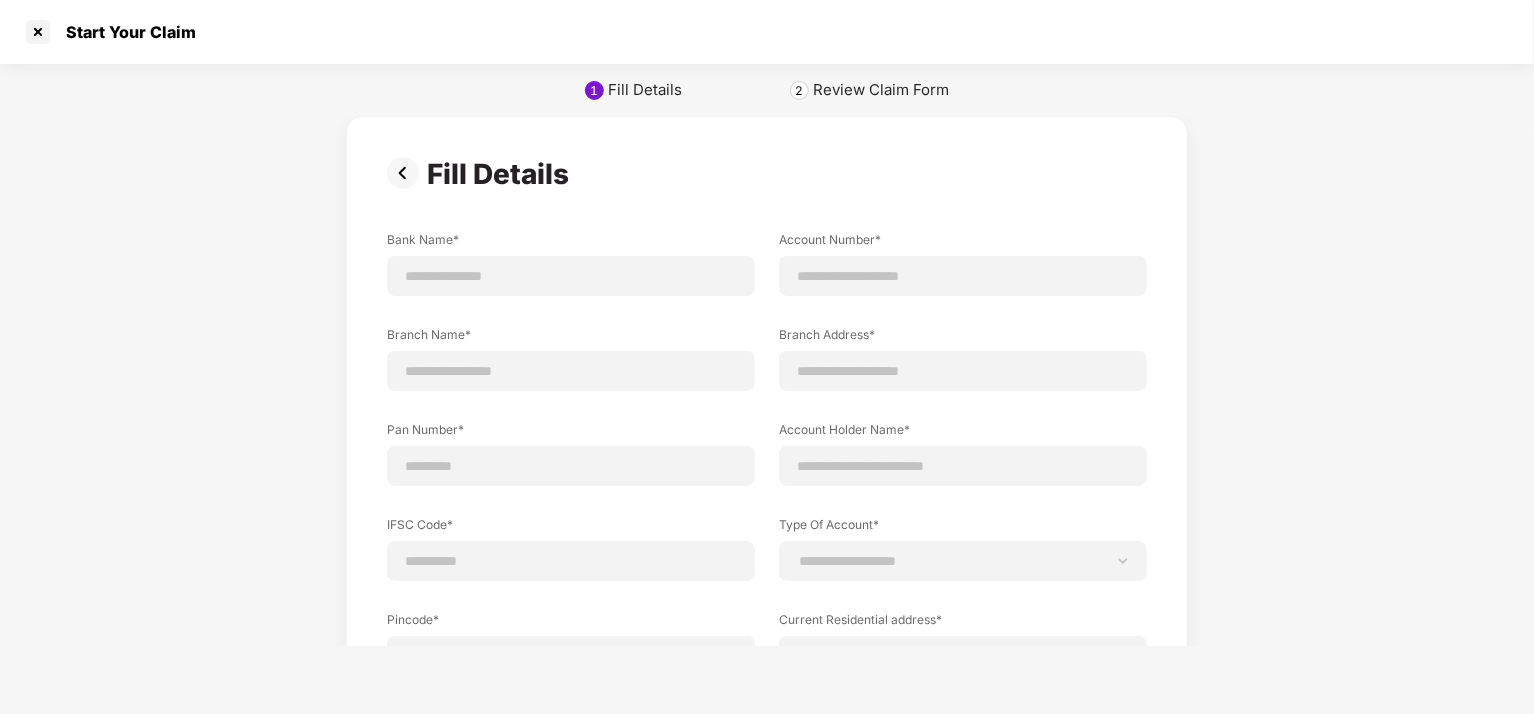 click at bounding box center [407, 173] 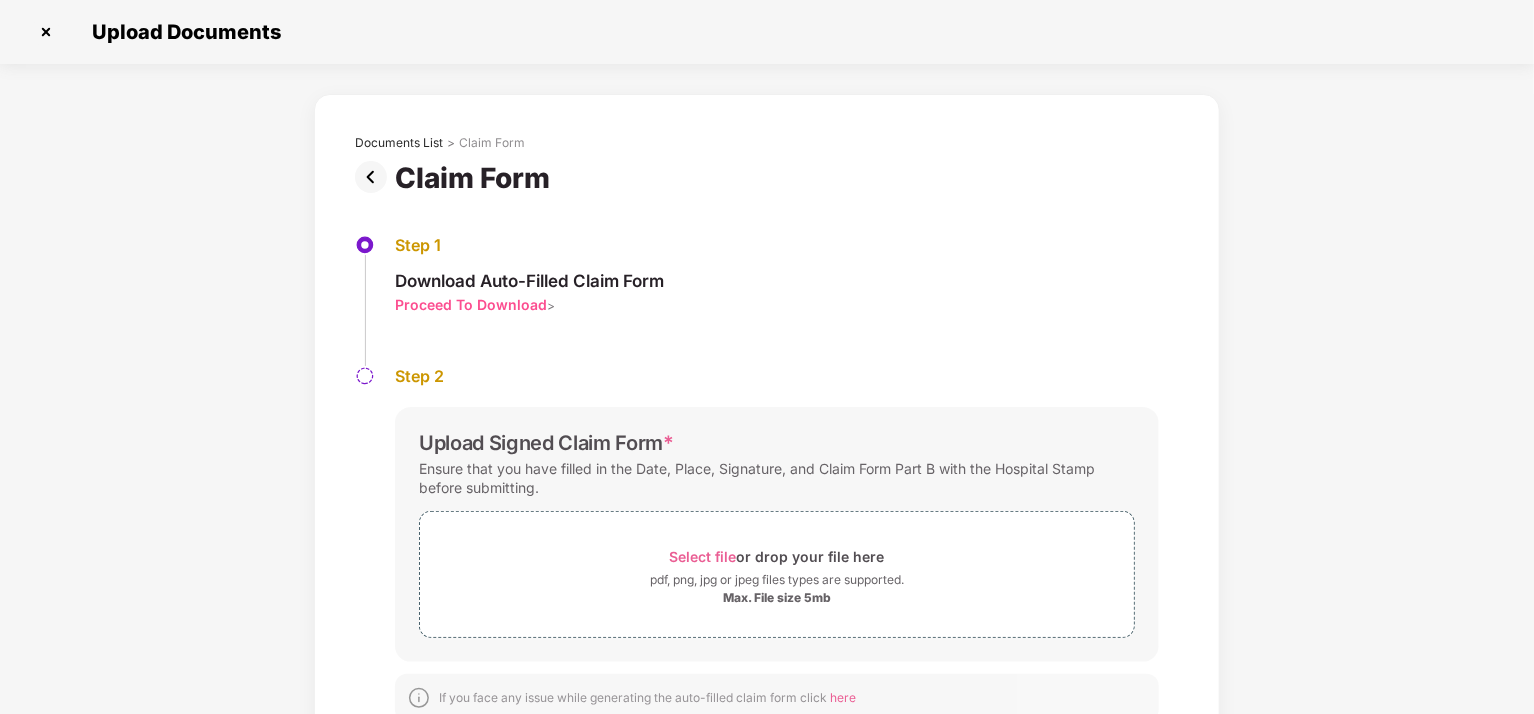 click at bounding box center [365, 376] 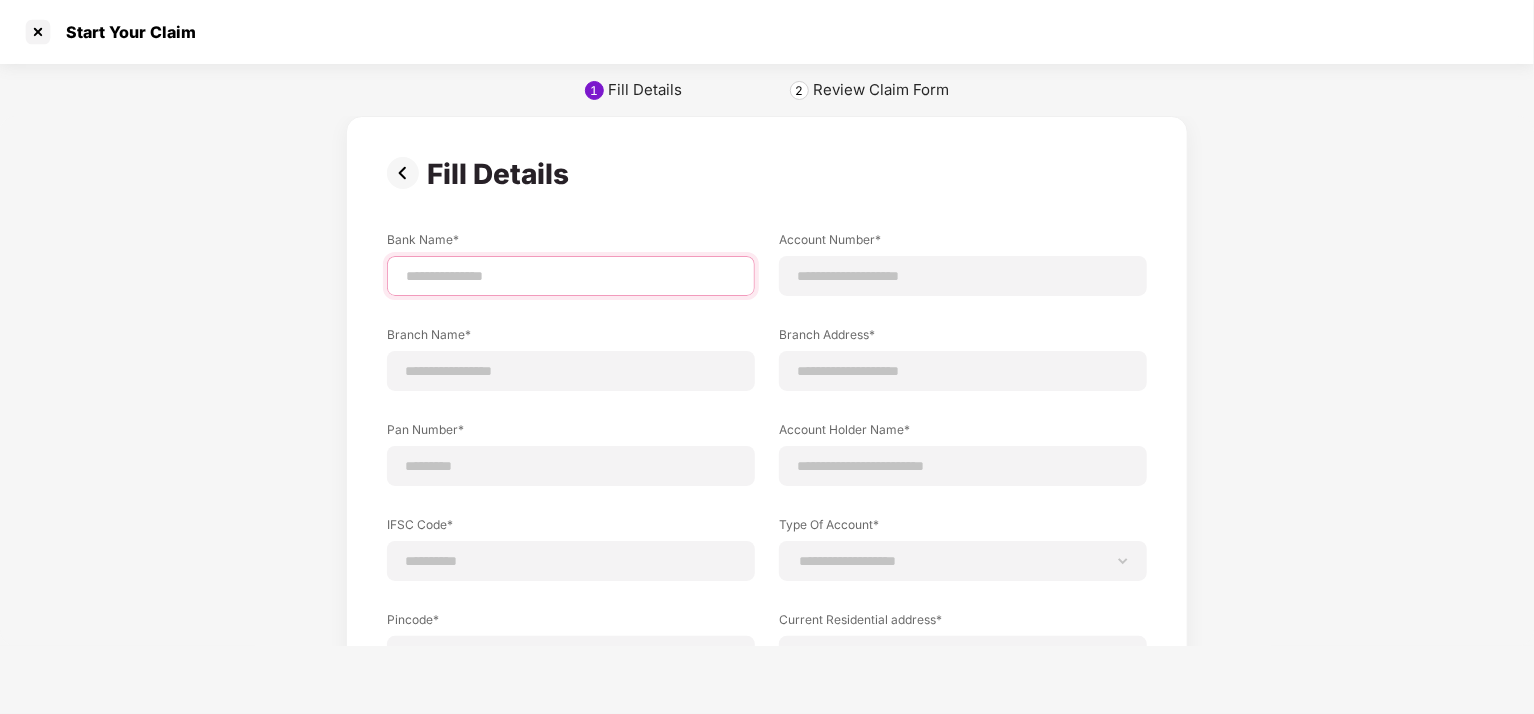 click at bounding box center (571, 276) 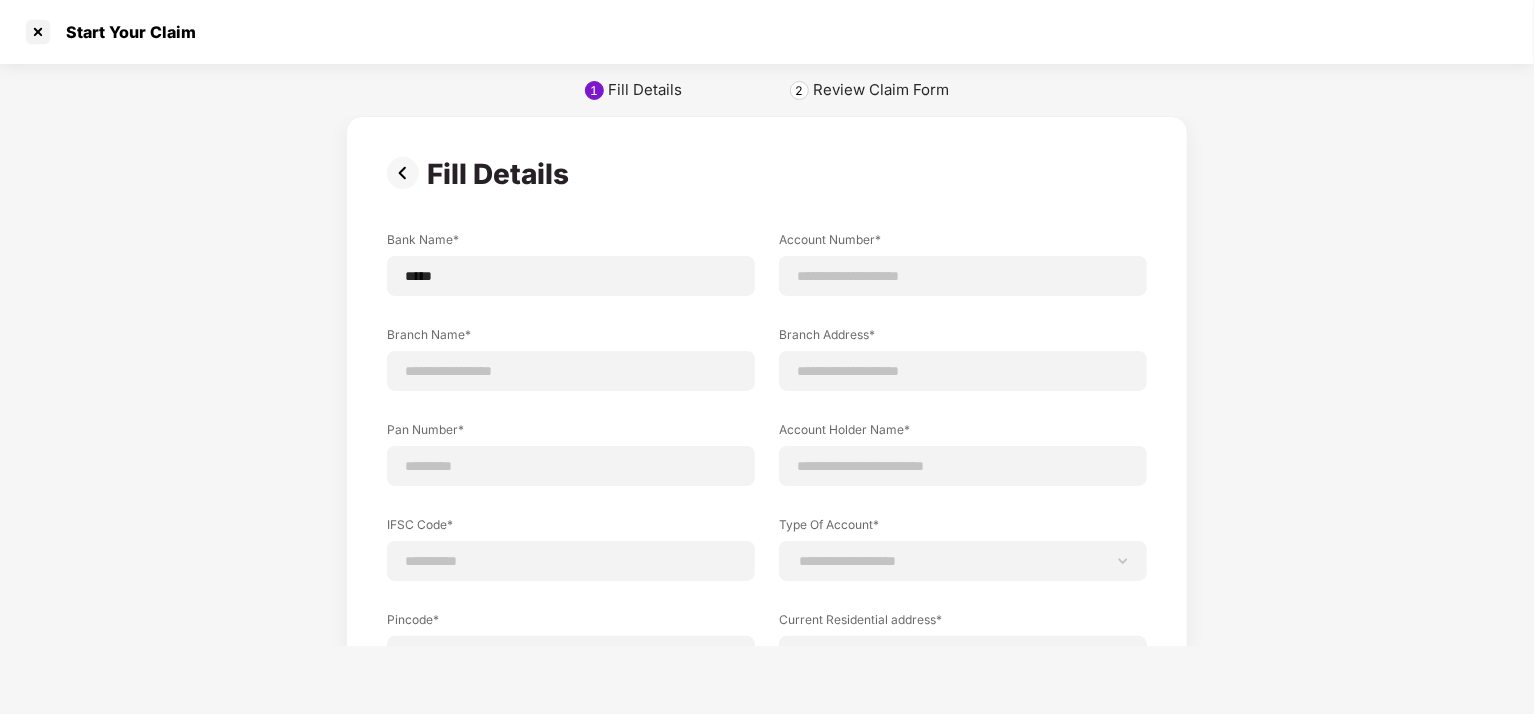 click on "**********" at bounding box center [767, 468] 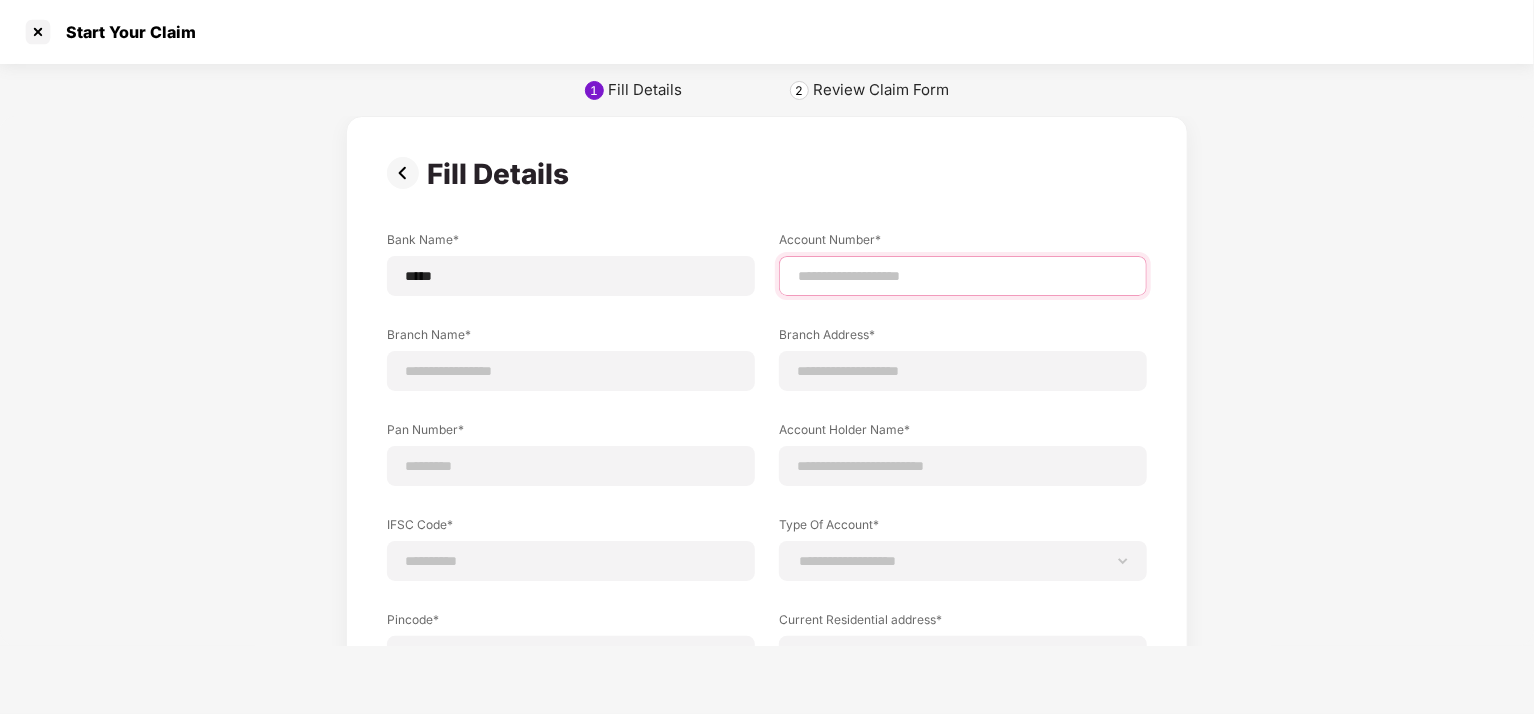 click at bounding box center (963, 276) 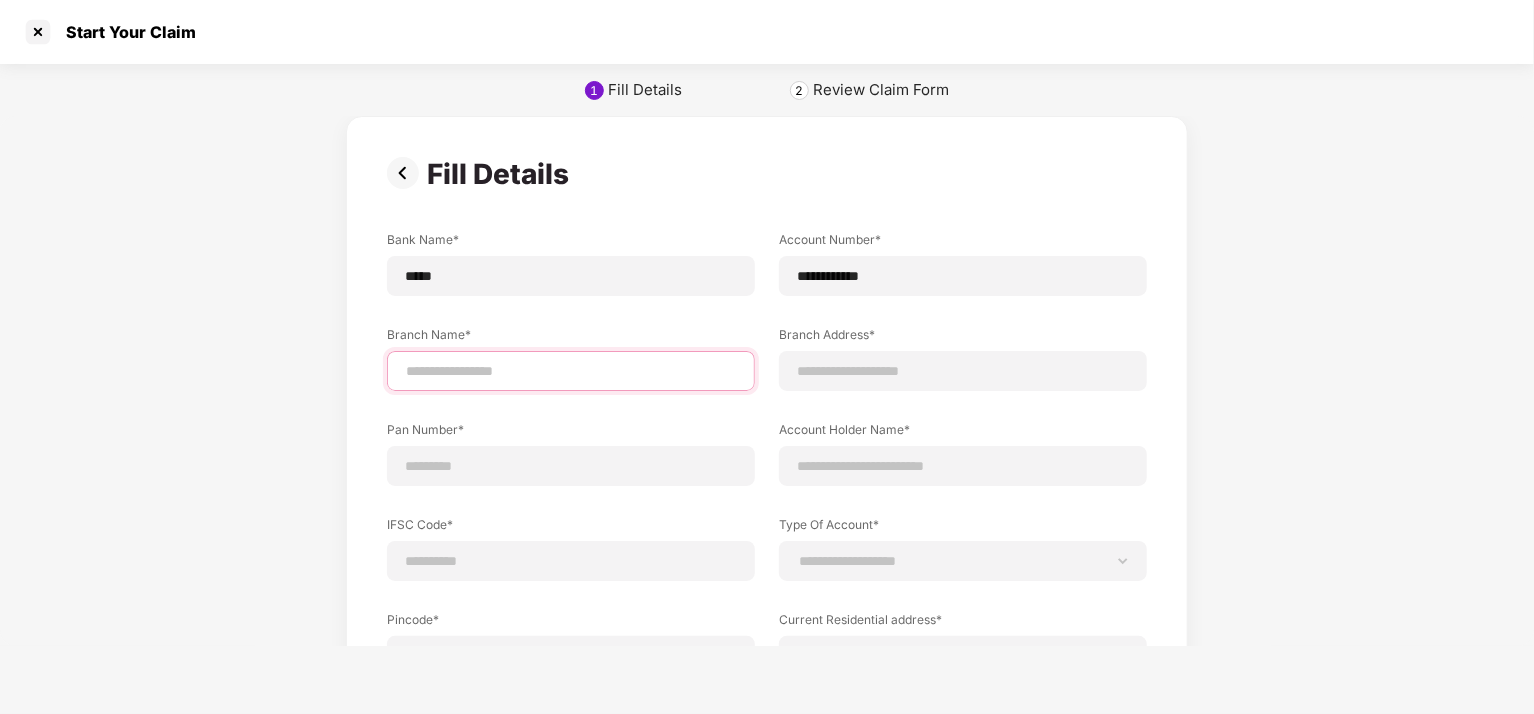 click at bounding box center [571, 371] 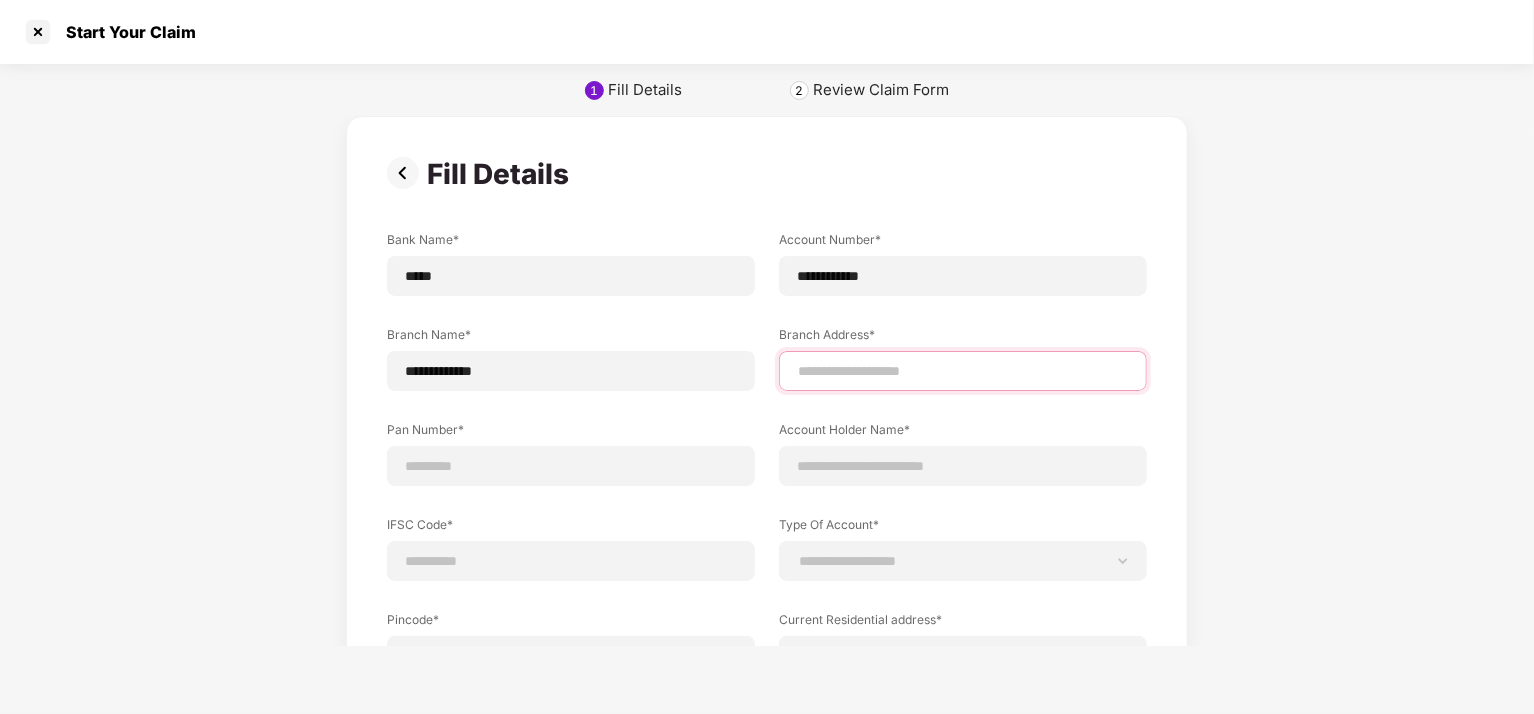click at bounding box center [963, 371] 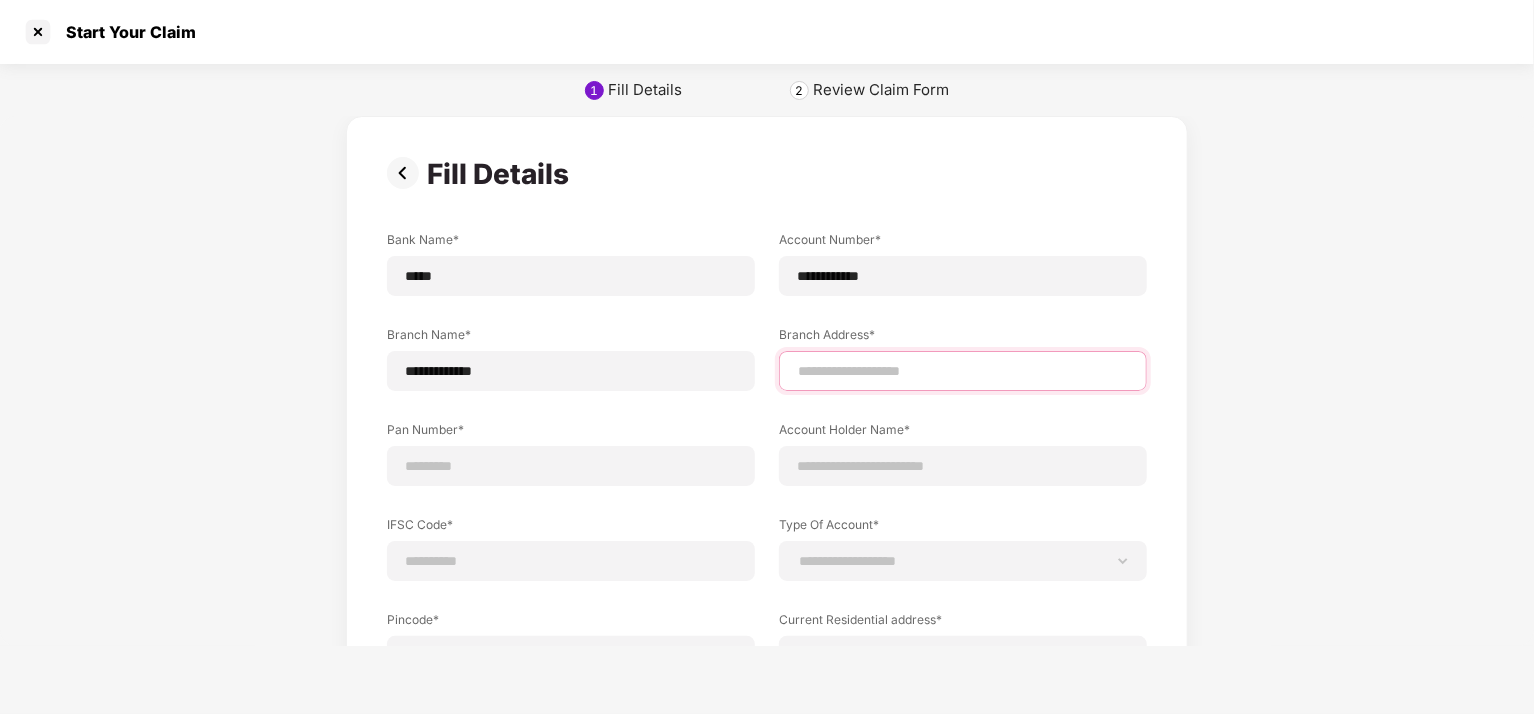 type on "**********" 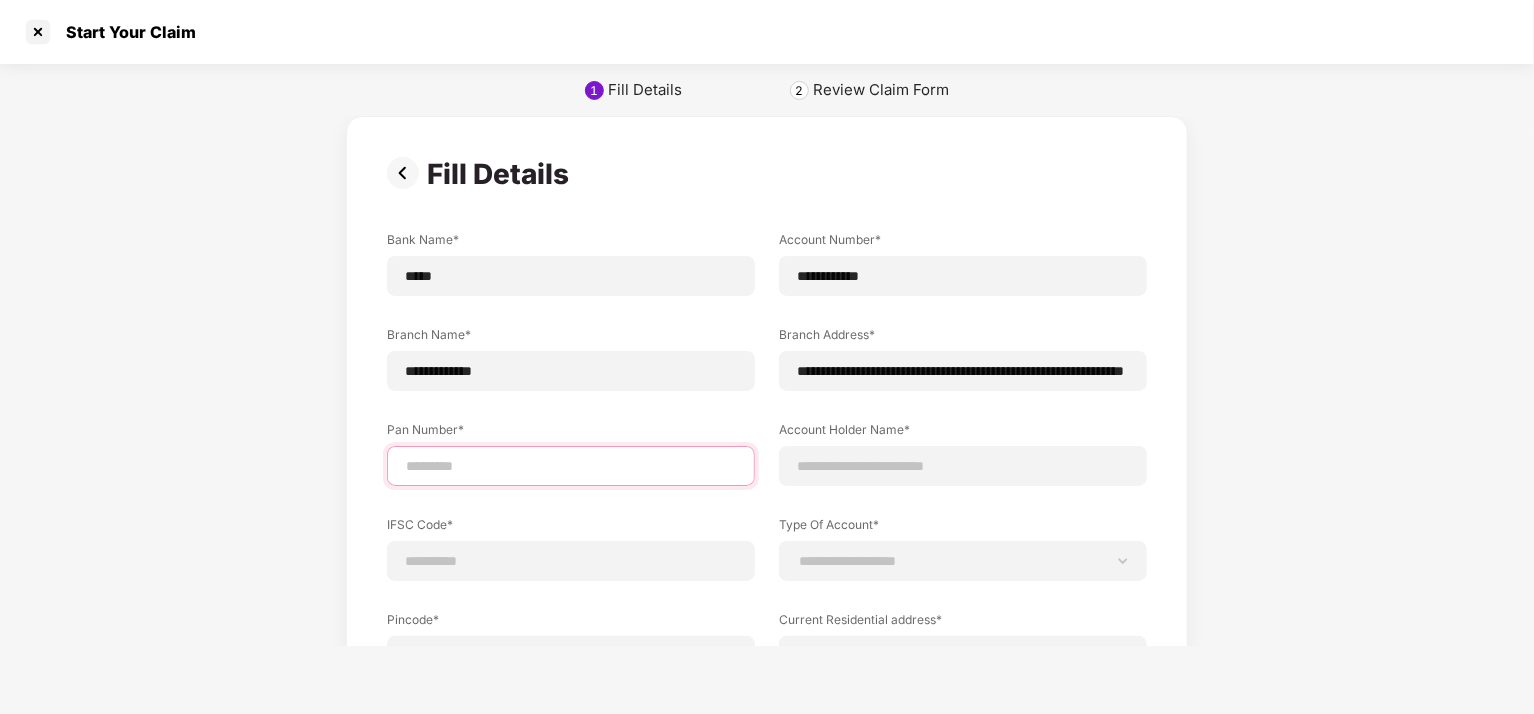 click at bounding box center [571, 466] 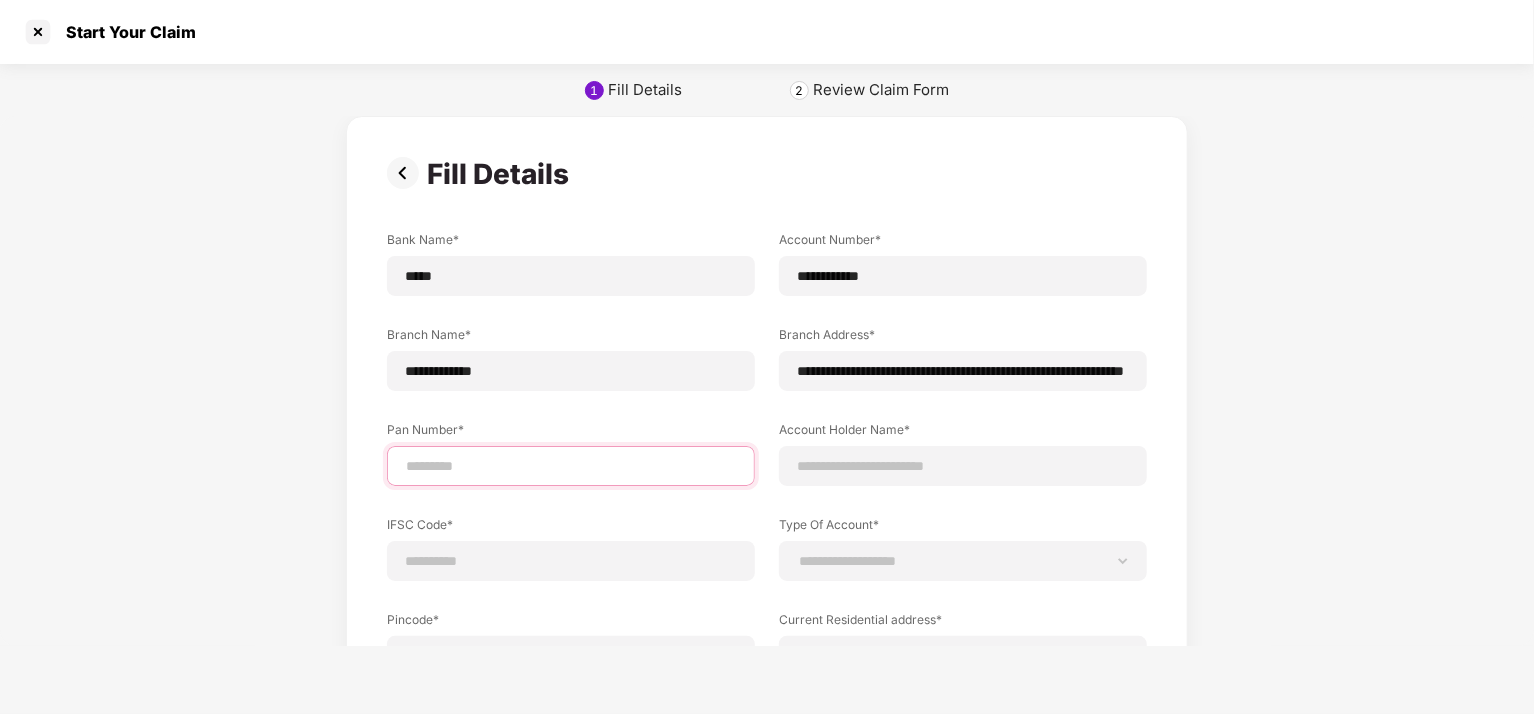 type on "**********" 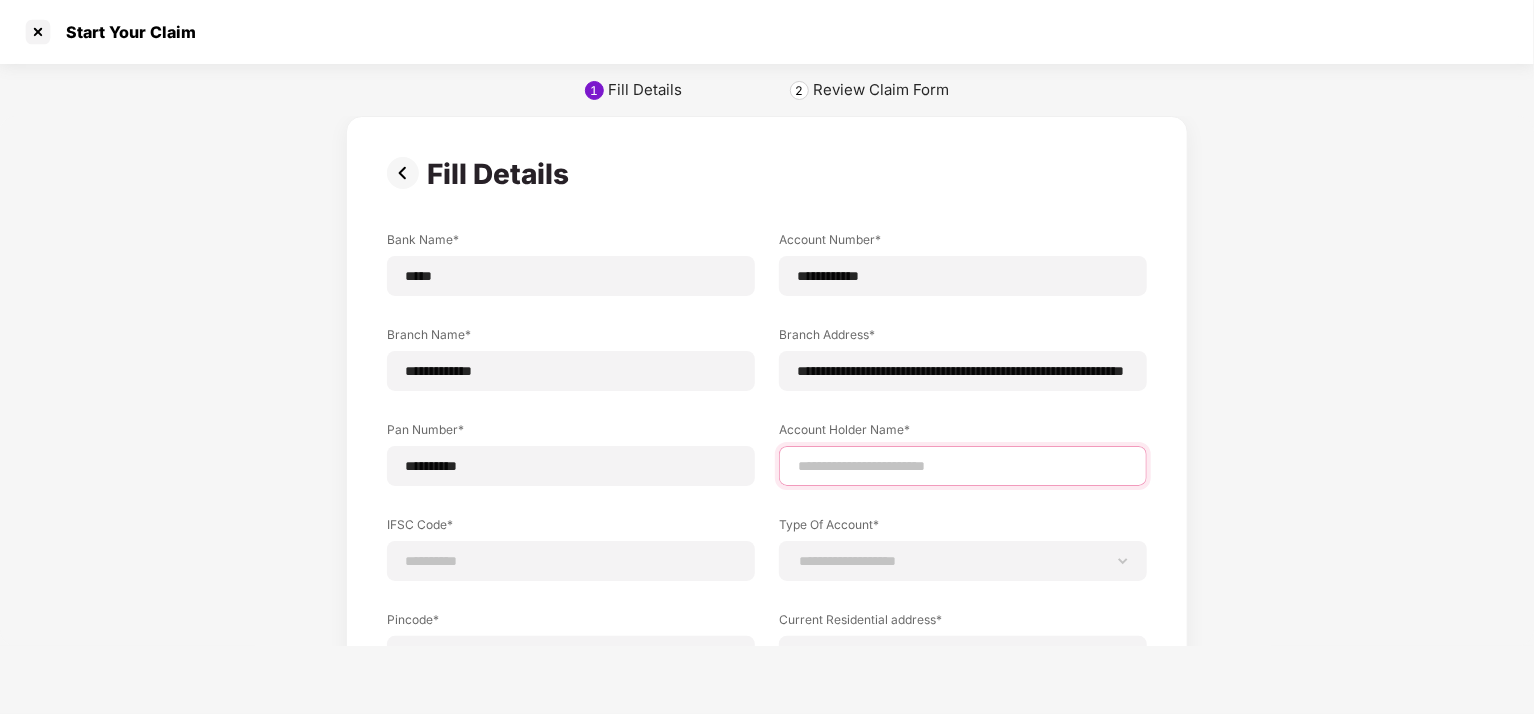 click at bounding box center (963, 466) 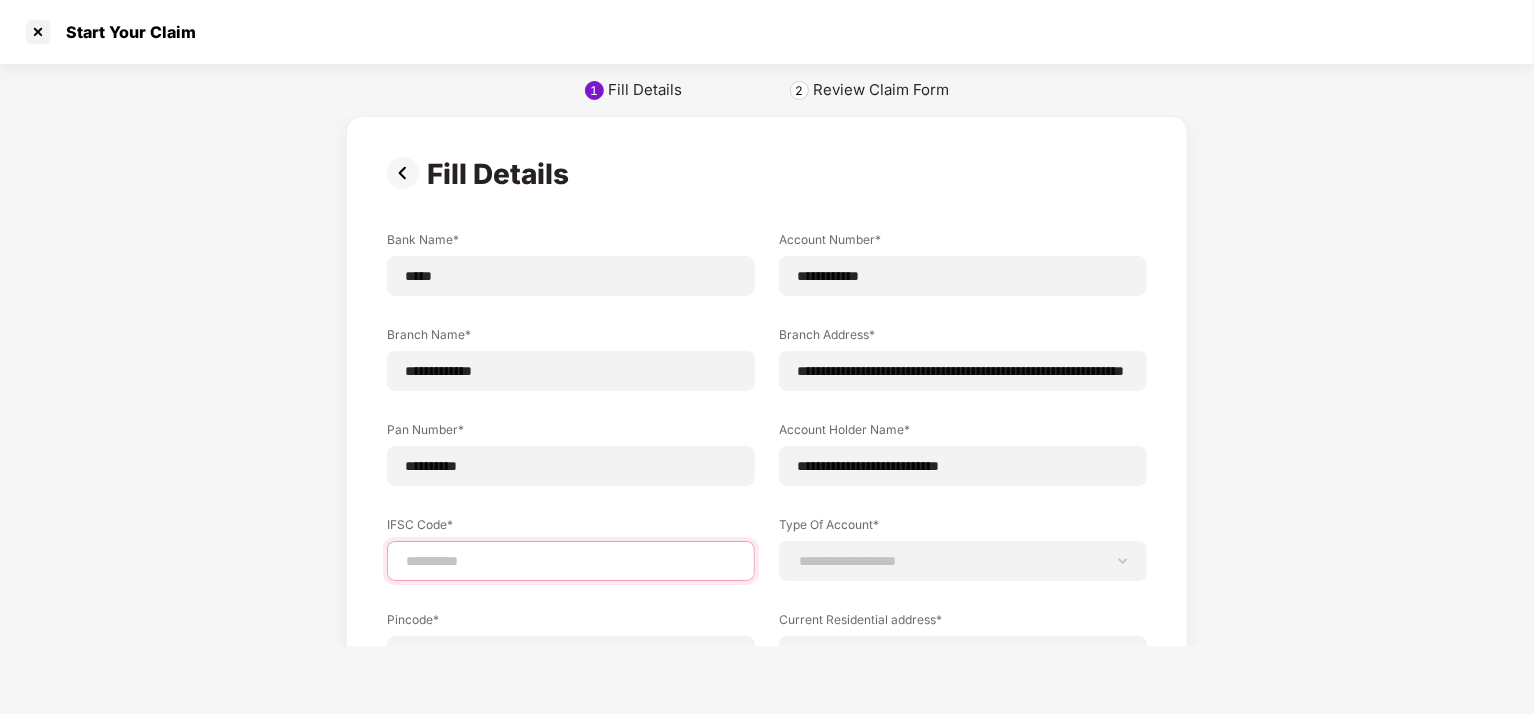 click at bounding box center (571, 561) 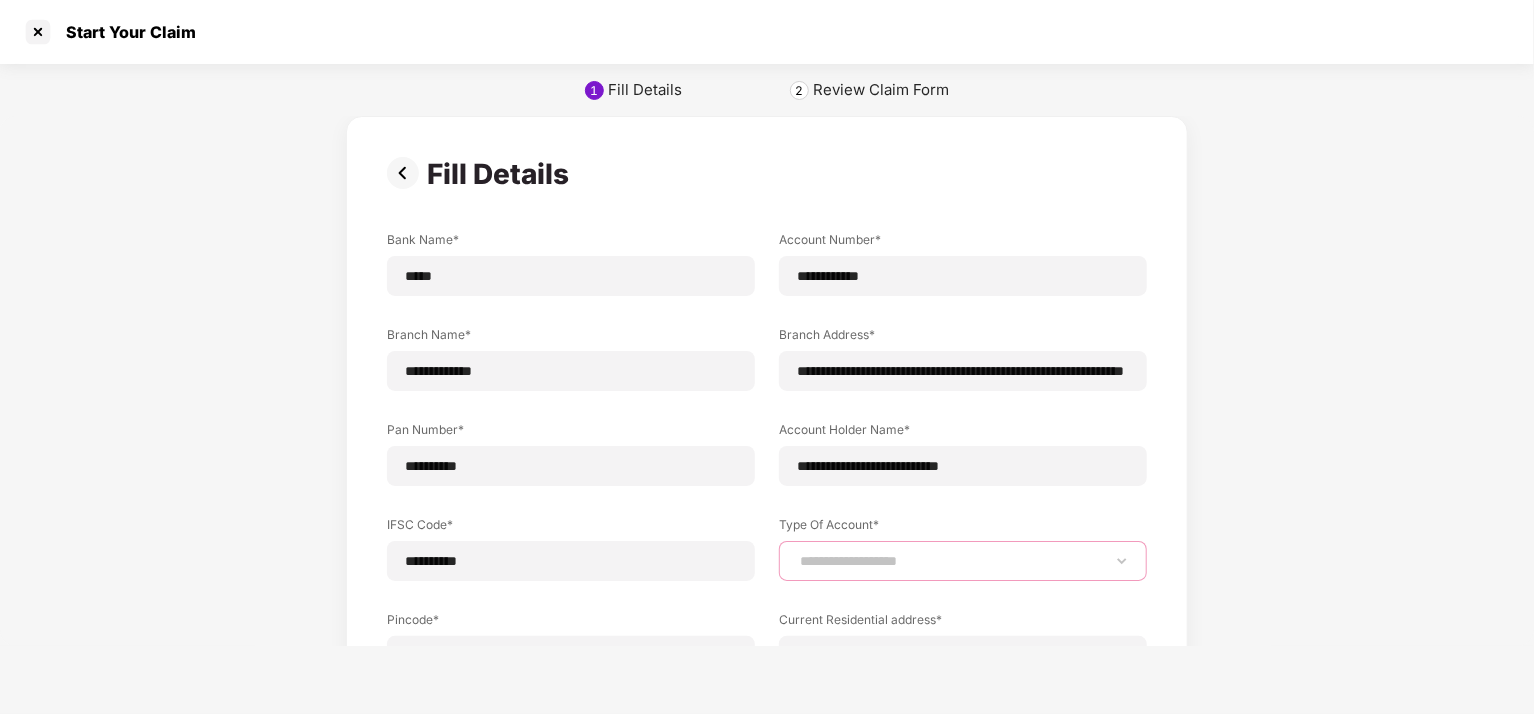 click on "**********" at bounding box center (963, 561) 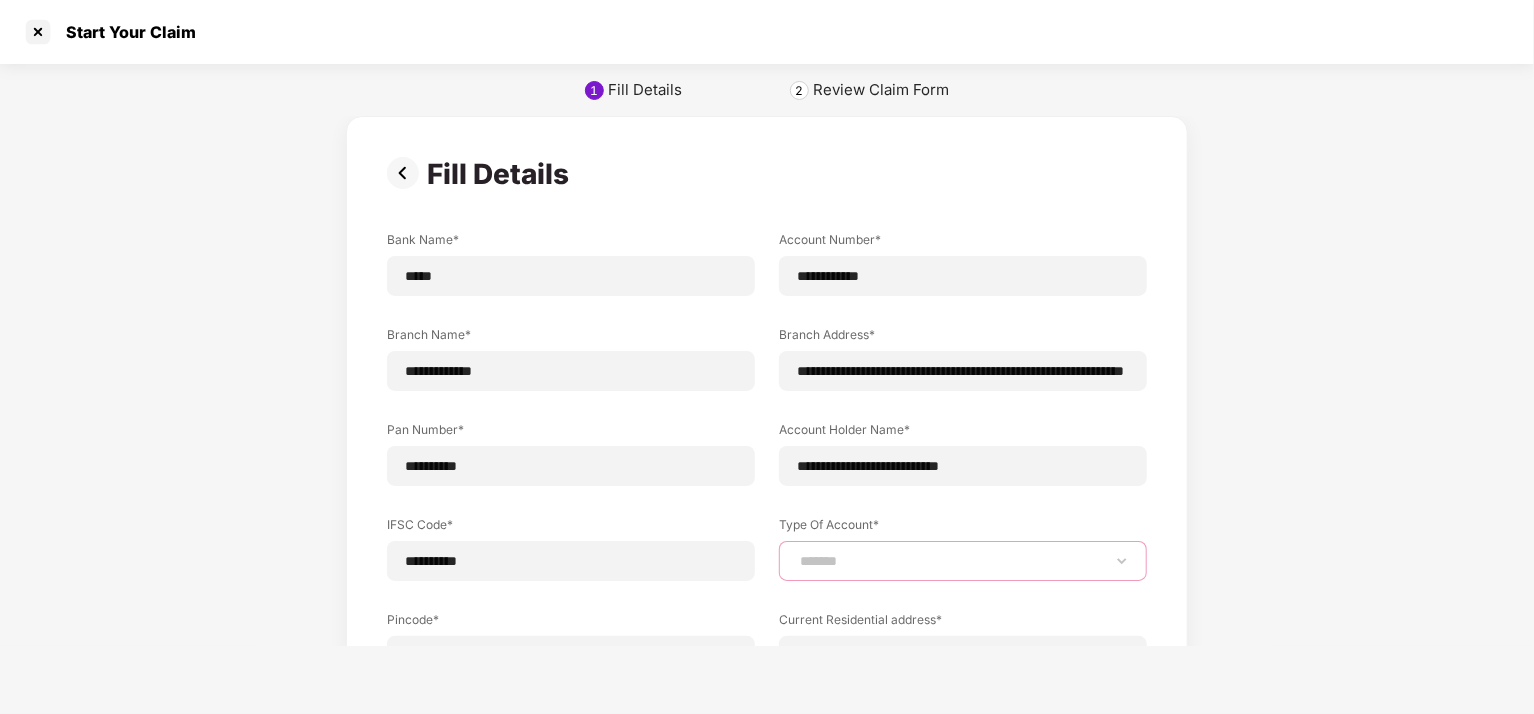 click on "**********" at bounding box center (963, 561) 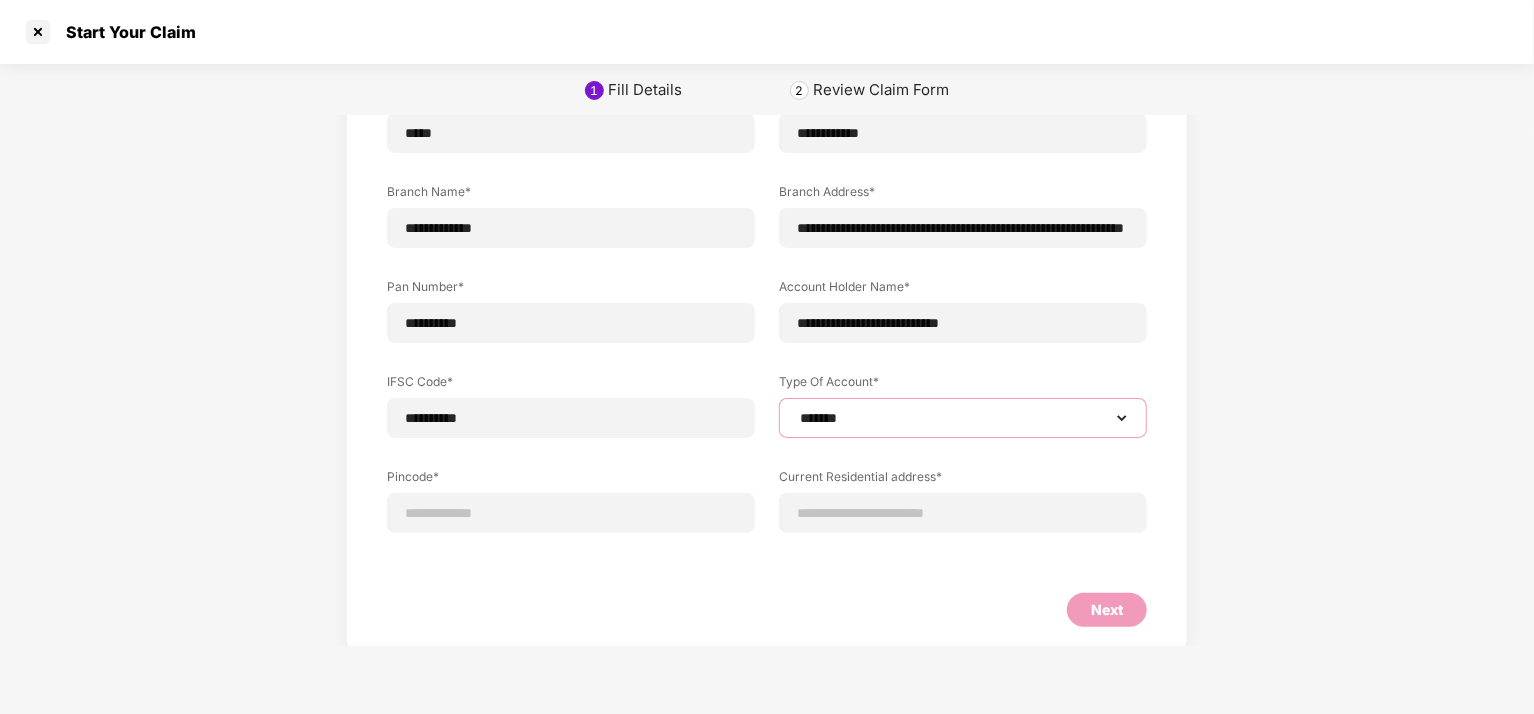 scroll, scrollTop: 152, scrollLeft: 0, axis: vertical 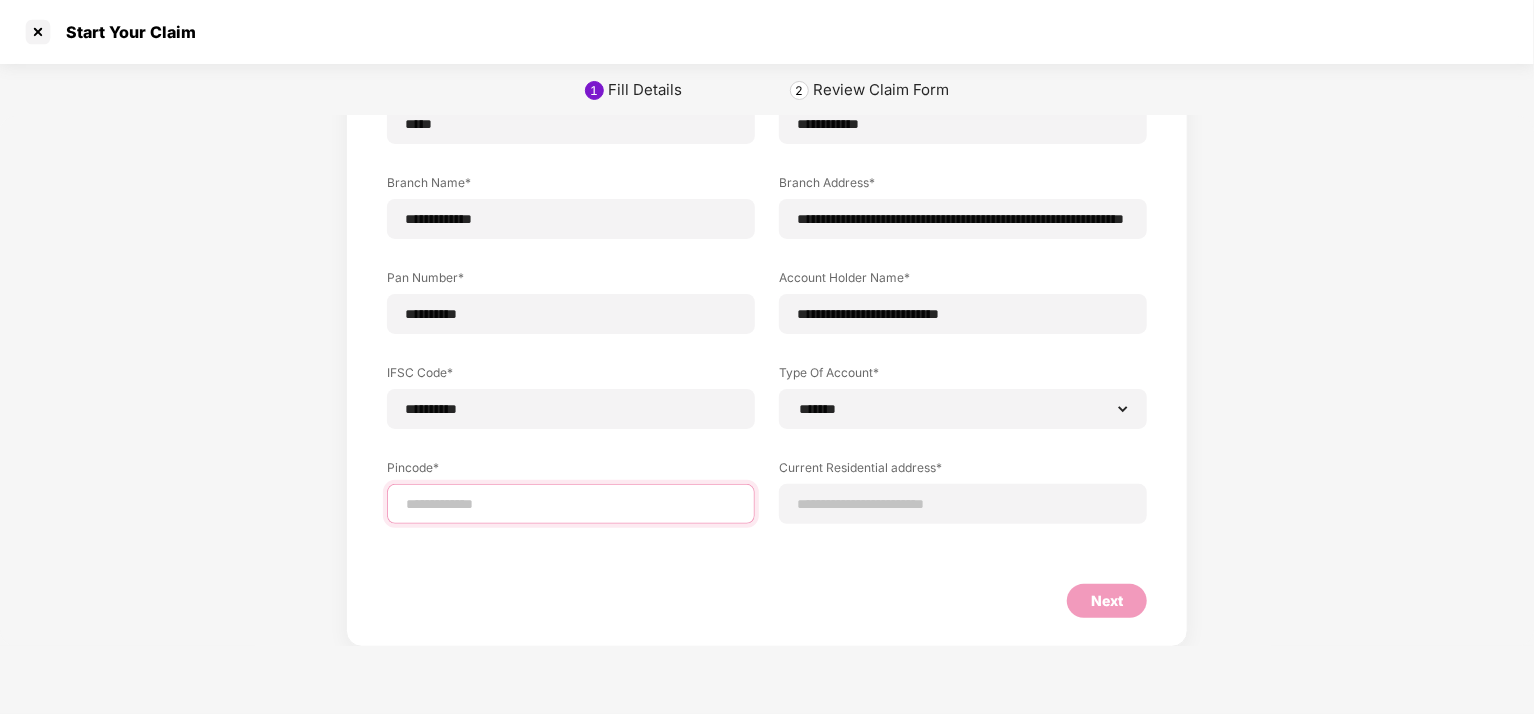 click at bounding box center [571, 504] 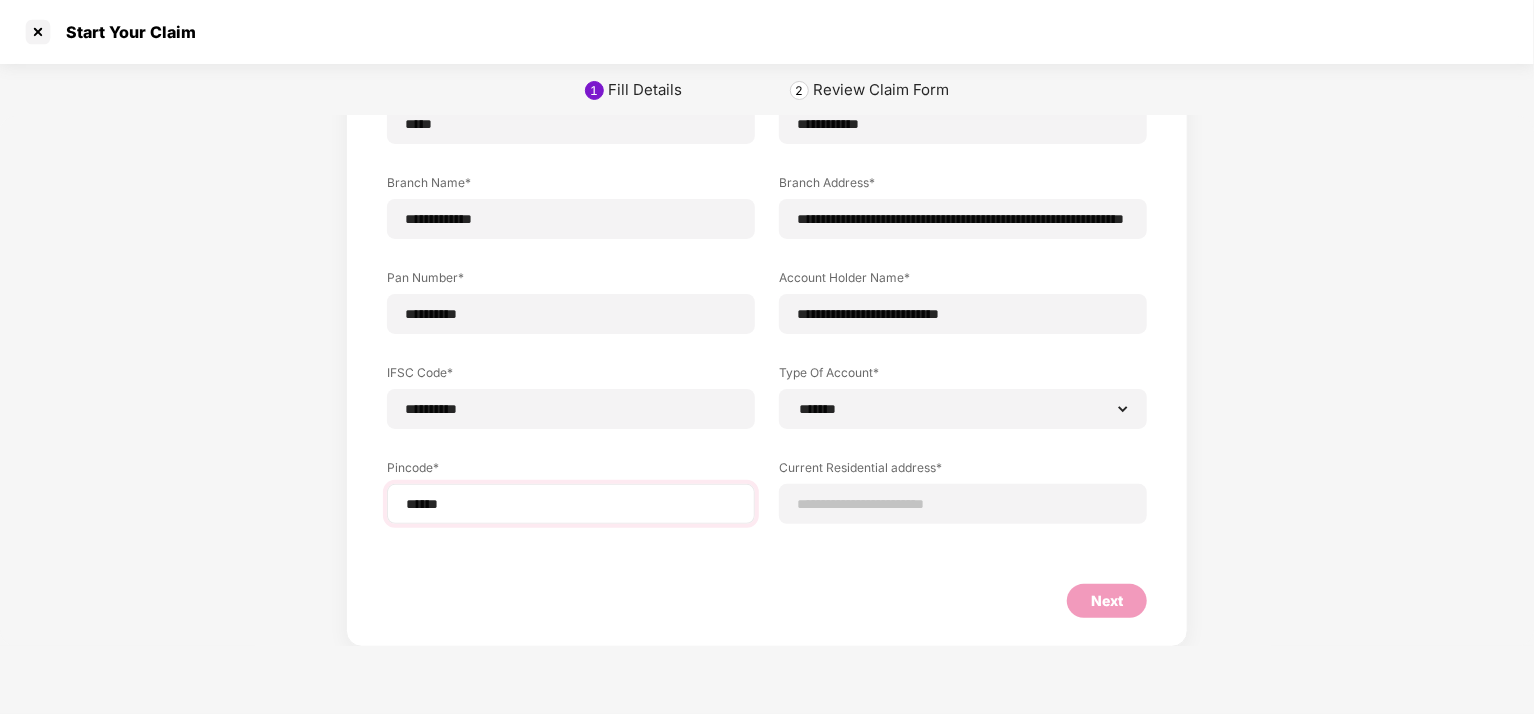 select on "*******" 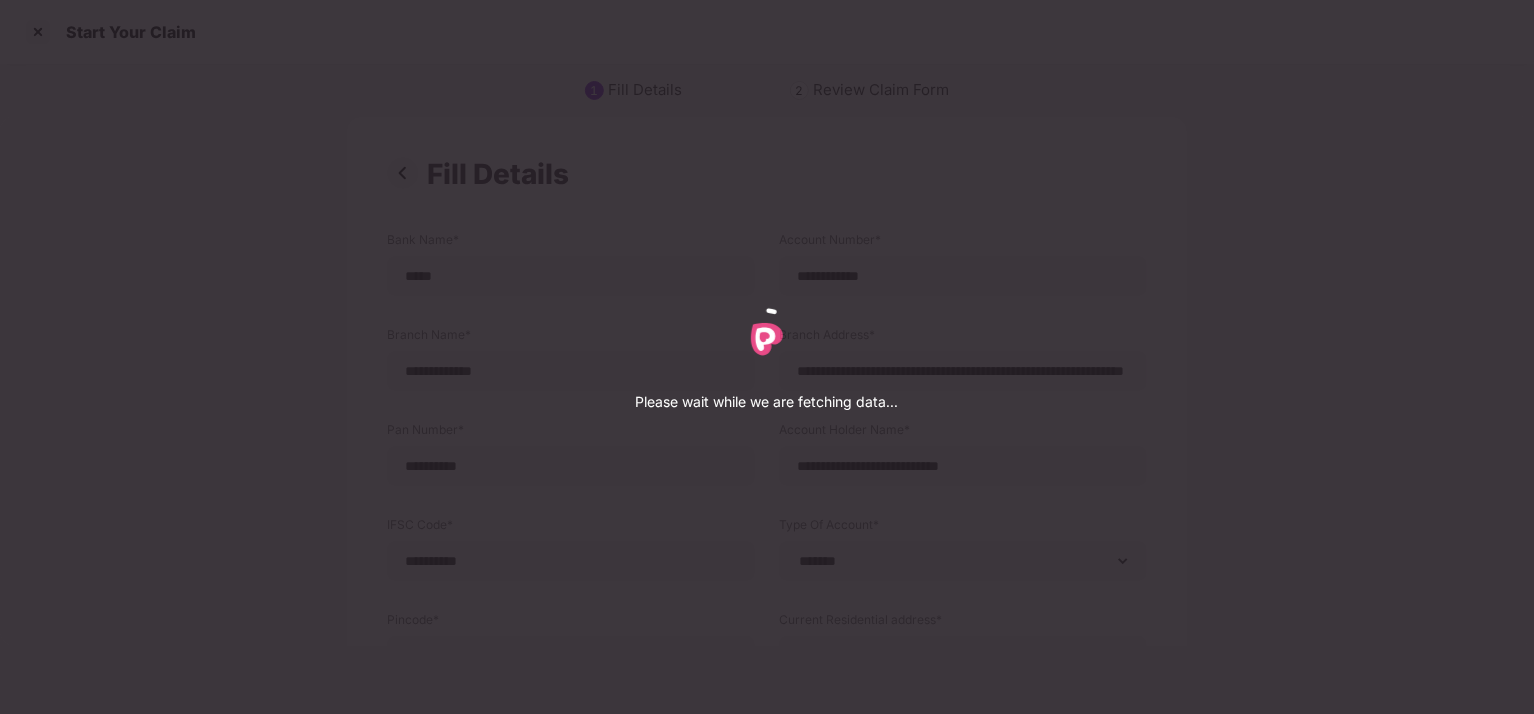 select on "*******" 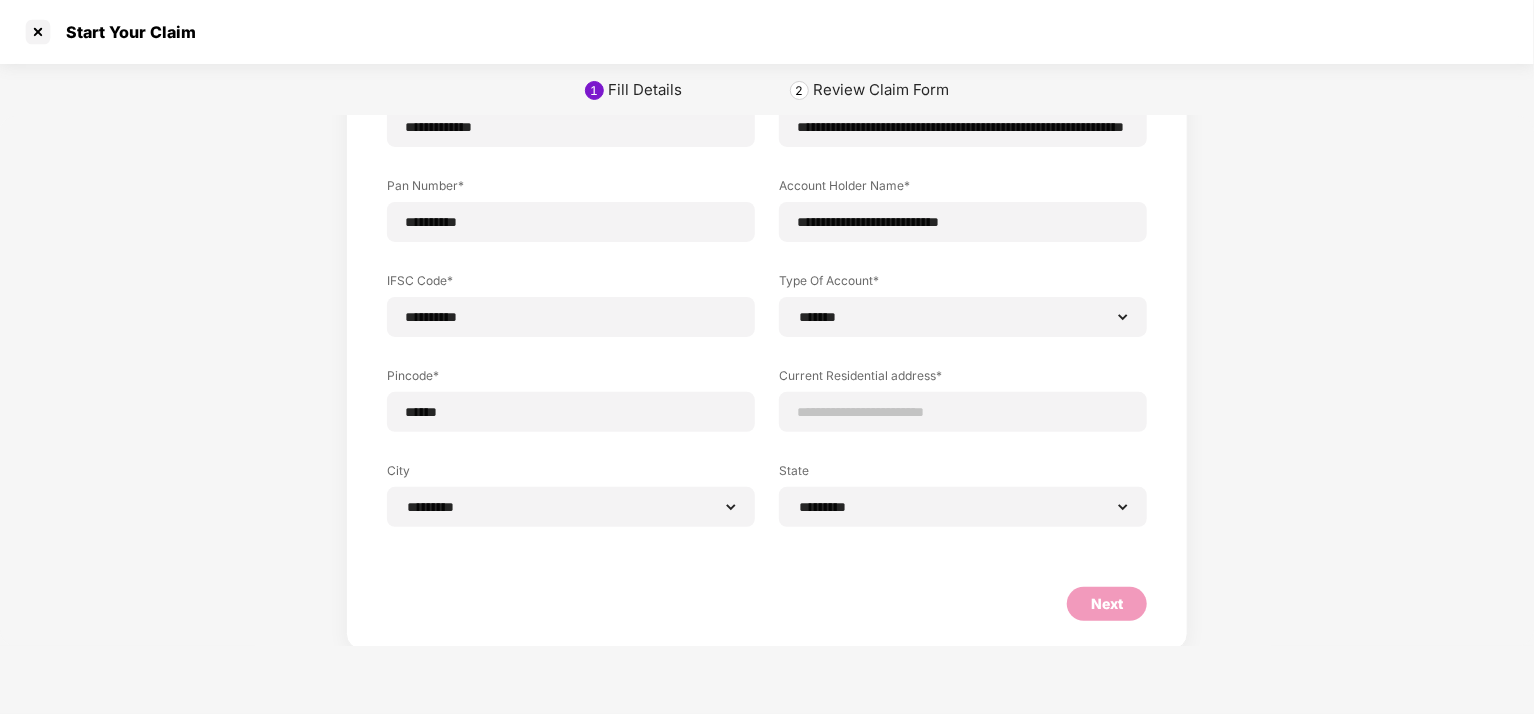 scroll, scrollTop: 248, scrollLeft: 0, axis: vertical 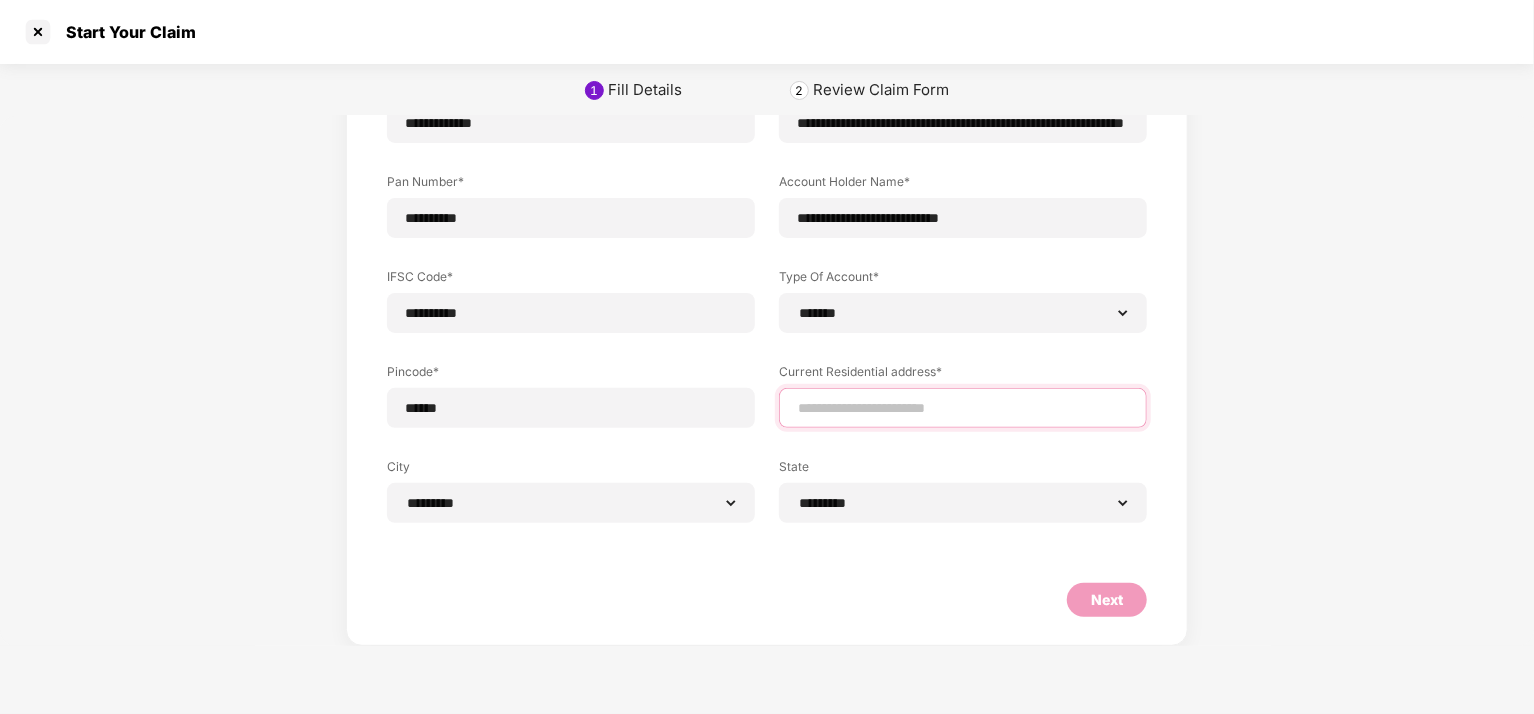 click at bounding box center (963, 408) 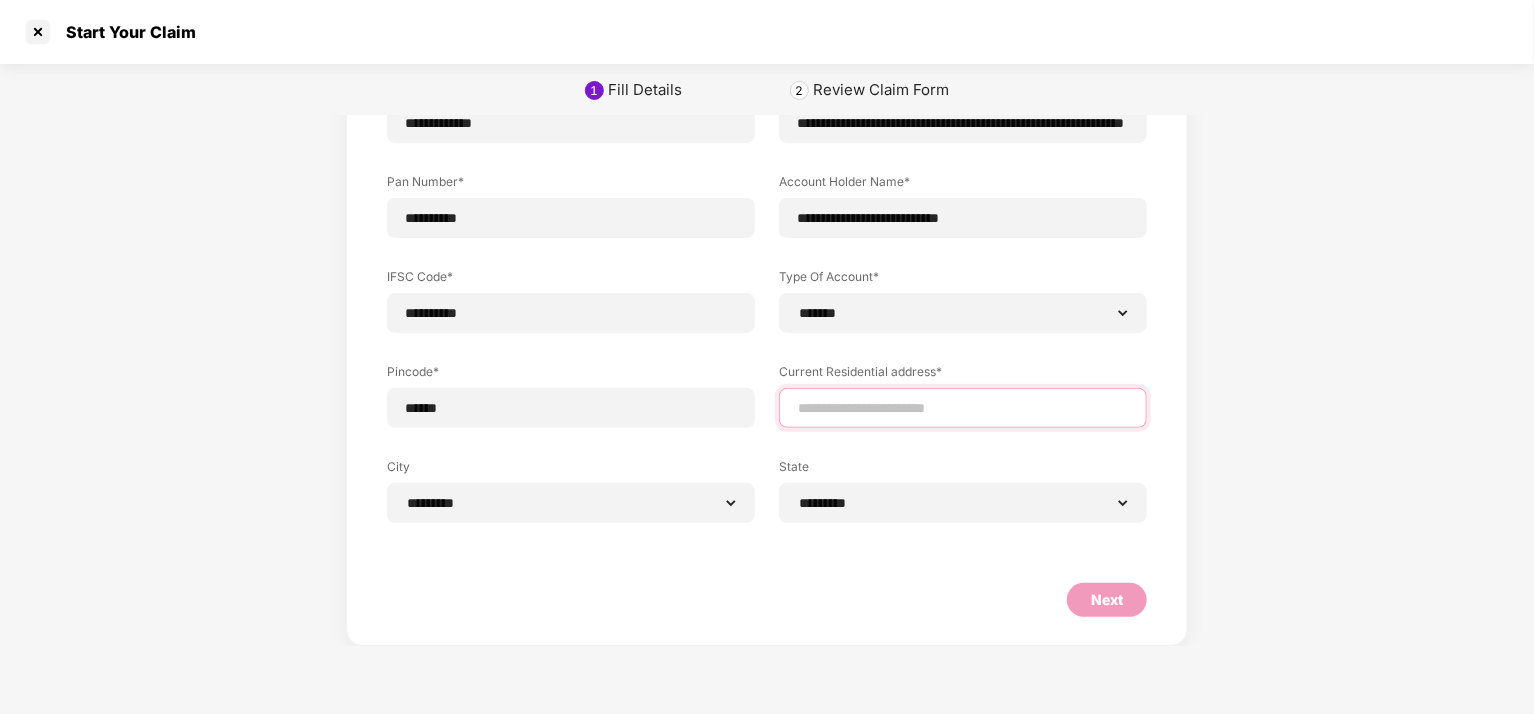 type on "**********" 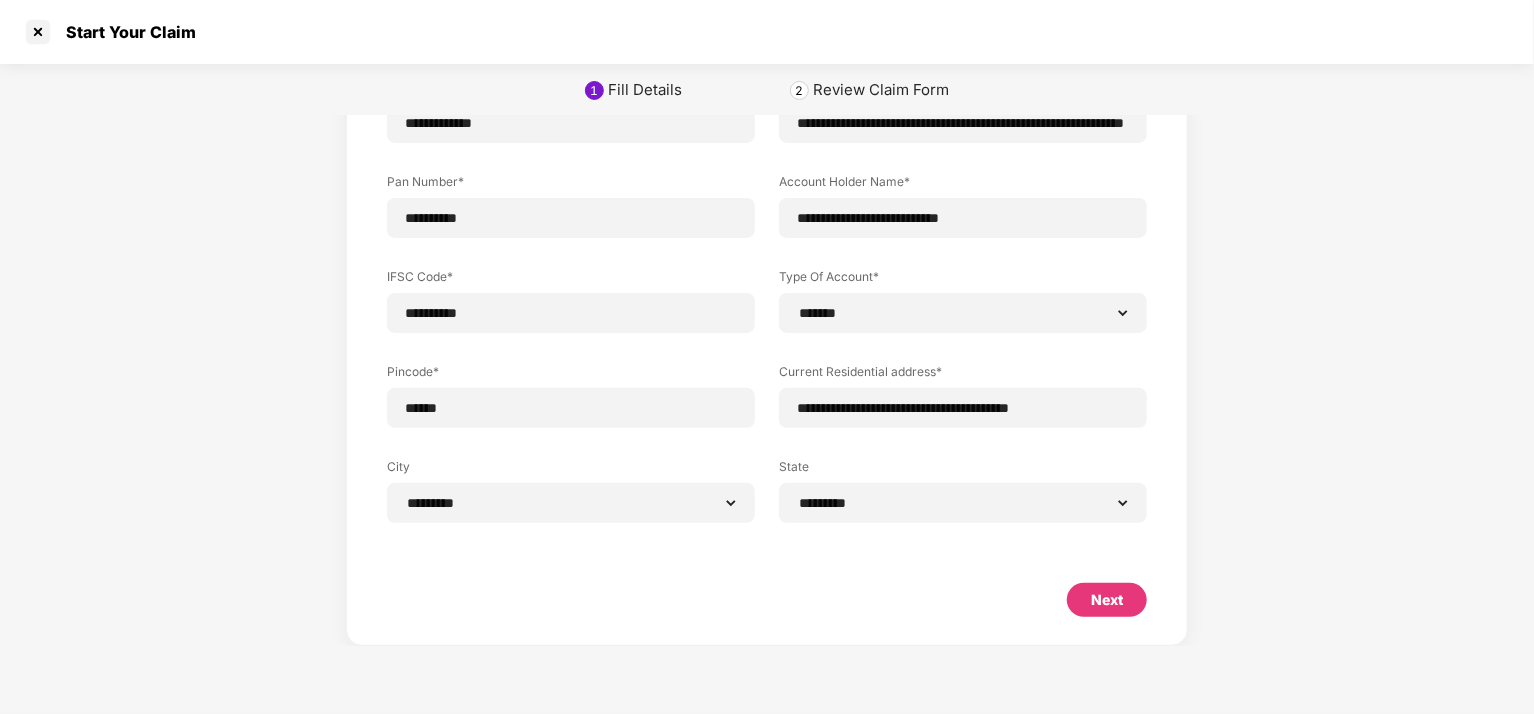 click on "Next" at bounding box center (1107, 600) 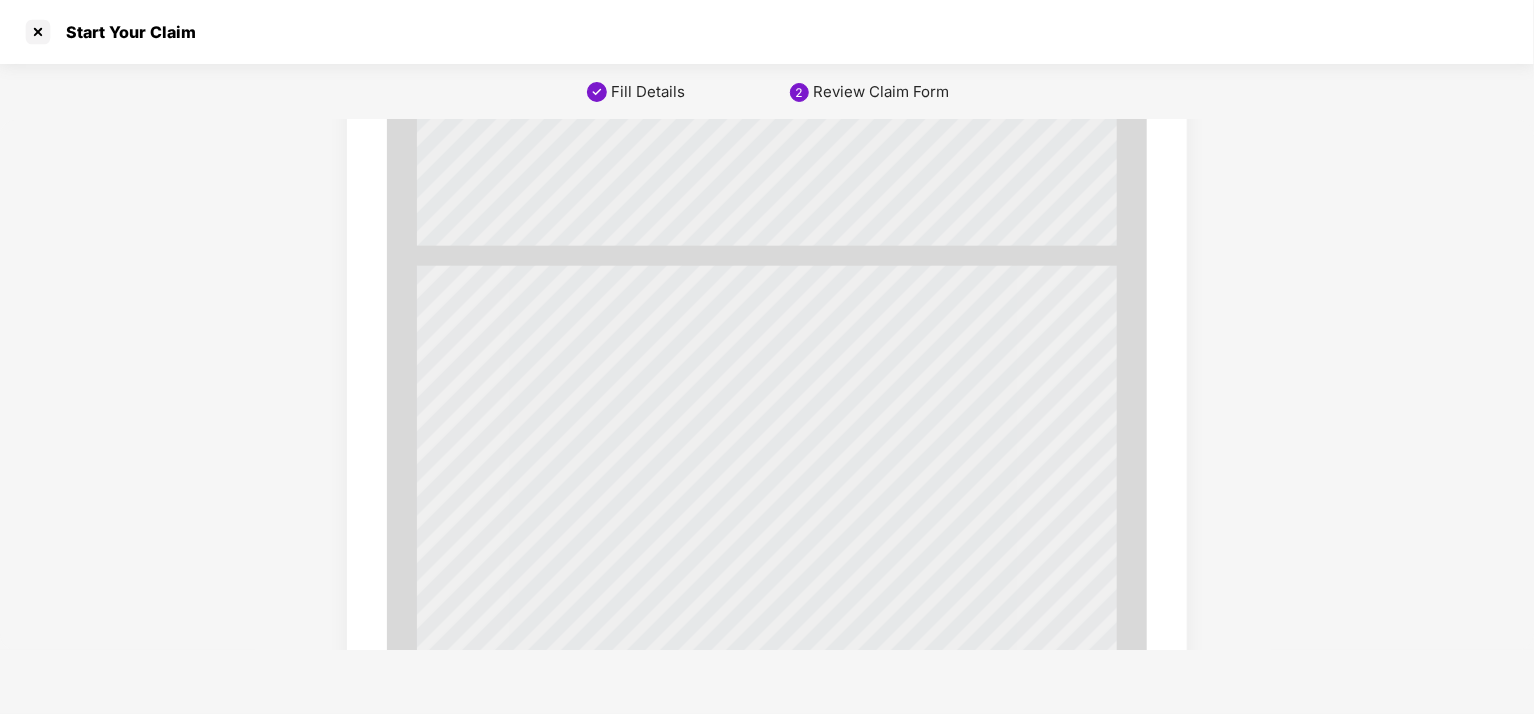 scroll, scrollTop: 0, scrollLeft: 0, axis: both 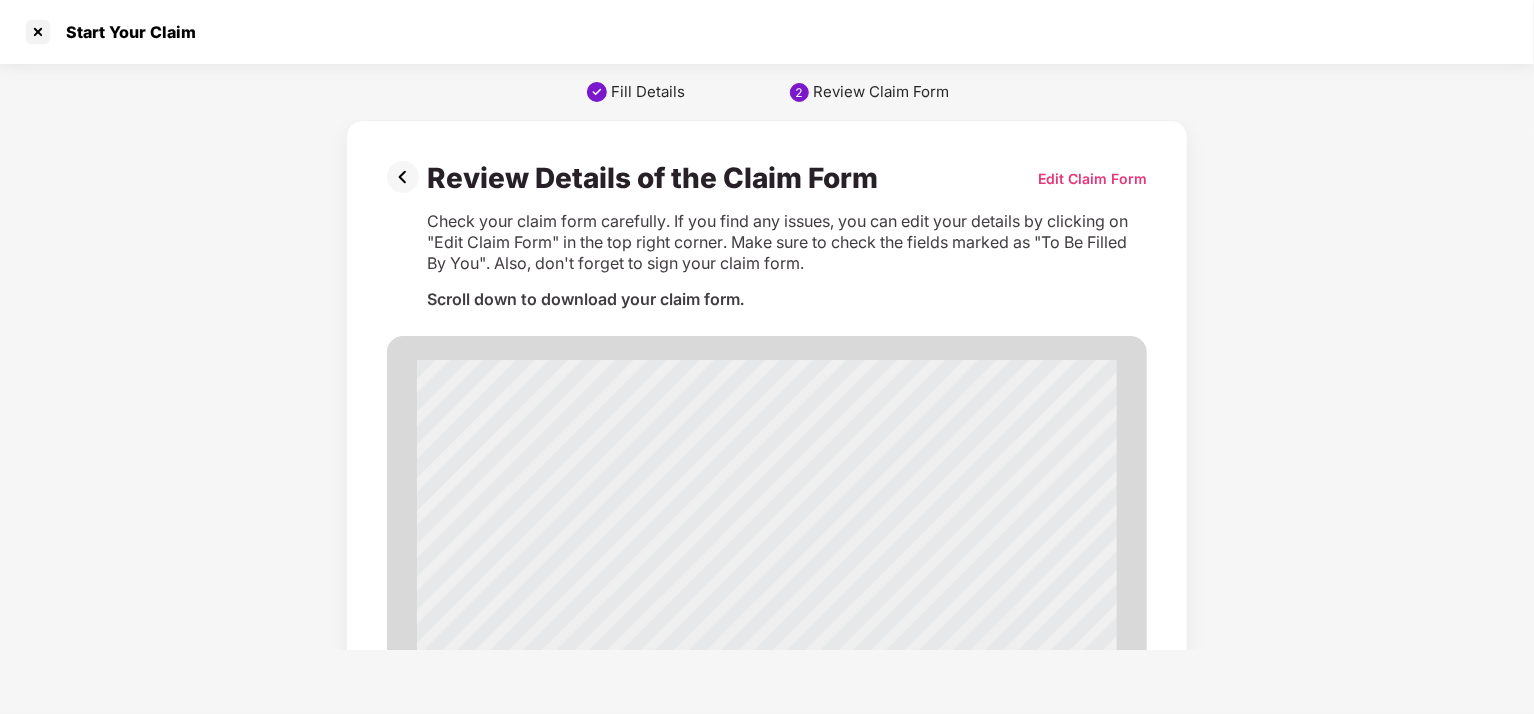click on "Review Details of the Claim Form Edit Claim Form Check your claim form carefully. If you find any issues, you can edit your details by clicking on "Edit Claim Form" in the top right corner. Make sure to check the fields marked as "To Be Filled By You". Also, don't forget to sign your claim form. Scroll down to download your claim form. HealthIndia Insurance TPA Services Pvt. Ltd. Policy No./Certif No. P 0 0 2 5 3 0 0 0 0 4 / 6 1 1 5 / 1 0 0 3 9 6 Policy Holder's Name V E N K A T A N A R A S I M H A R A O M A M I D I Address 3 1 1 A - B L O C K J E W E L C R O W N M A N I K O N D A - 5 0 0 0 8 9 Telephone No. [PHONE] Email ID: venkatam@[EXAMPLE.COM] HIID No. 1 6 7 1 9 8 5 5 S E Claim No. N A Name of Account Holder V E N K A T A N A R A S I M H A R A O M A M I D I Name of Bank I C I C I Branch Name J U B L I E E H I L L S Branch Address I C I C I B A N K L T D P L O T N O - 1 2 5 9 R O A D N O . 3 6 J U B I L E E H I L L S H Y D ER AB AD Type of Account: SB/CD S A V I N G S 0 0 7 6 0" at bounding box center [767, 3817] 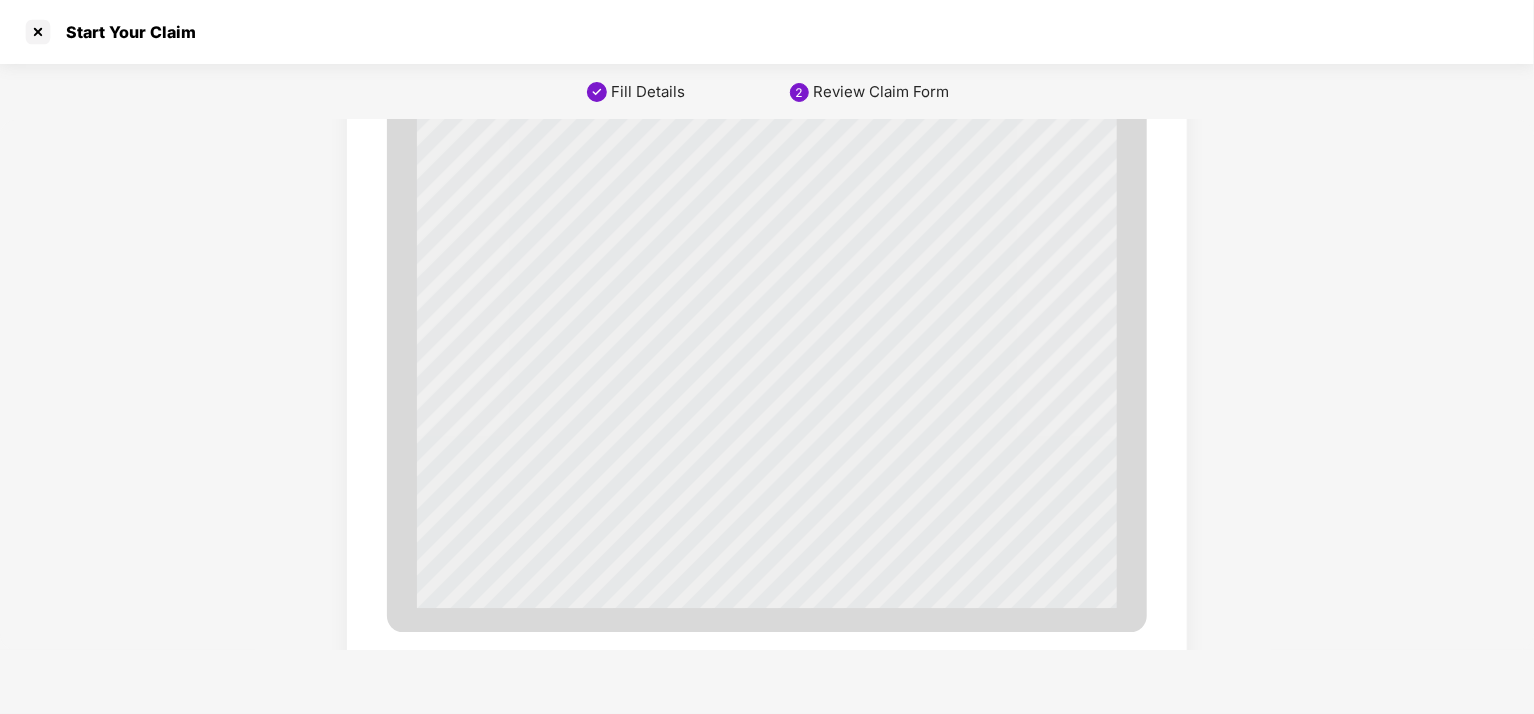 scroll, scrollTop: 6864, scrollLeft: 0, axis: vertical 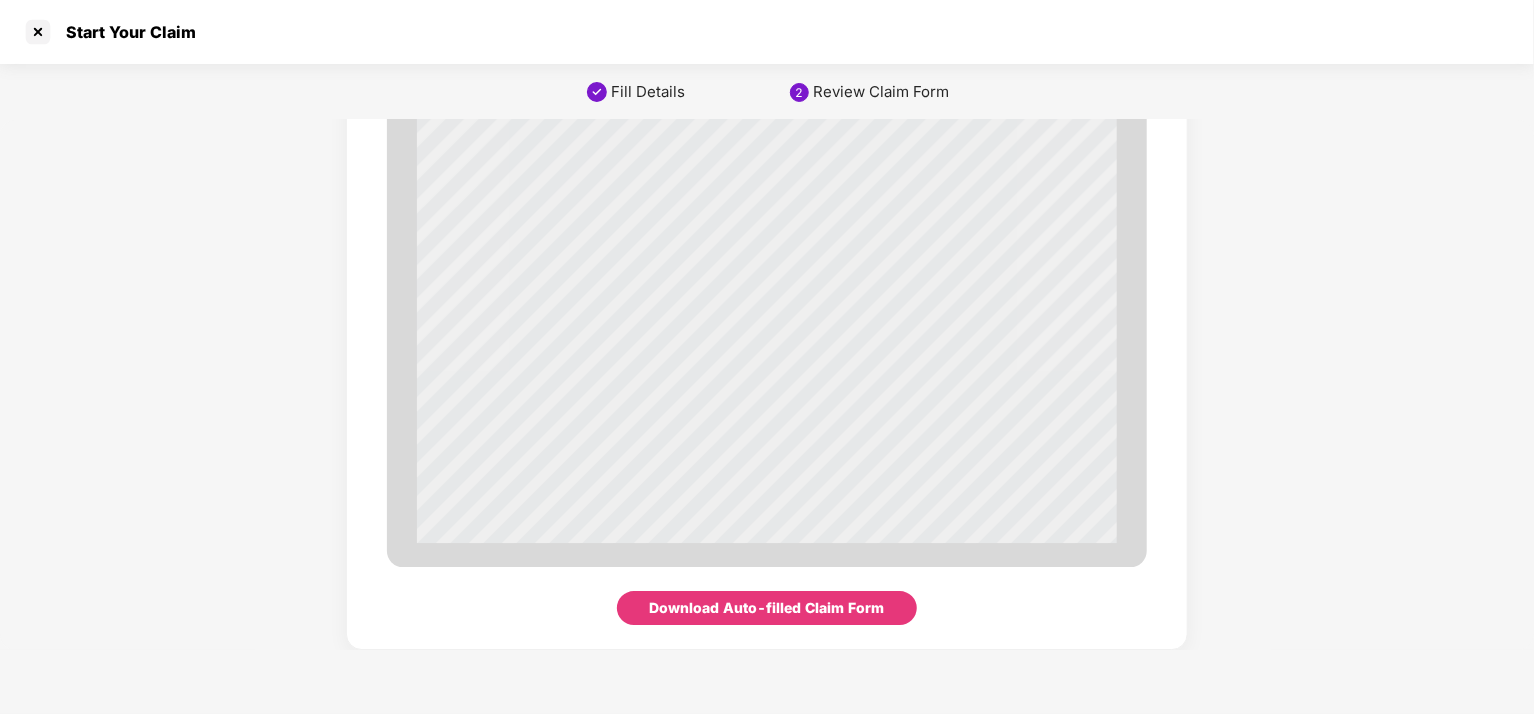 click on "Download Auto-filled Claim Form" at bounding box center (767, 608) 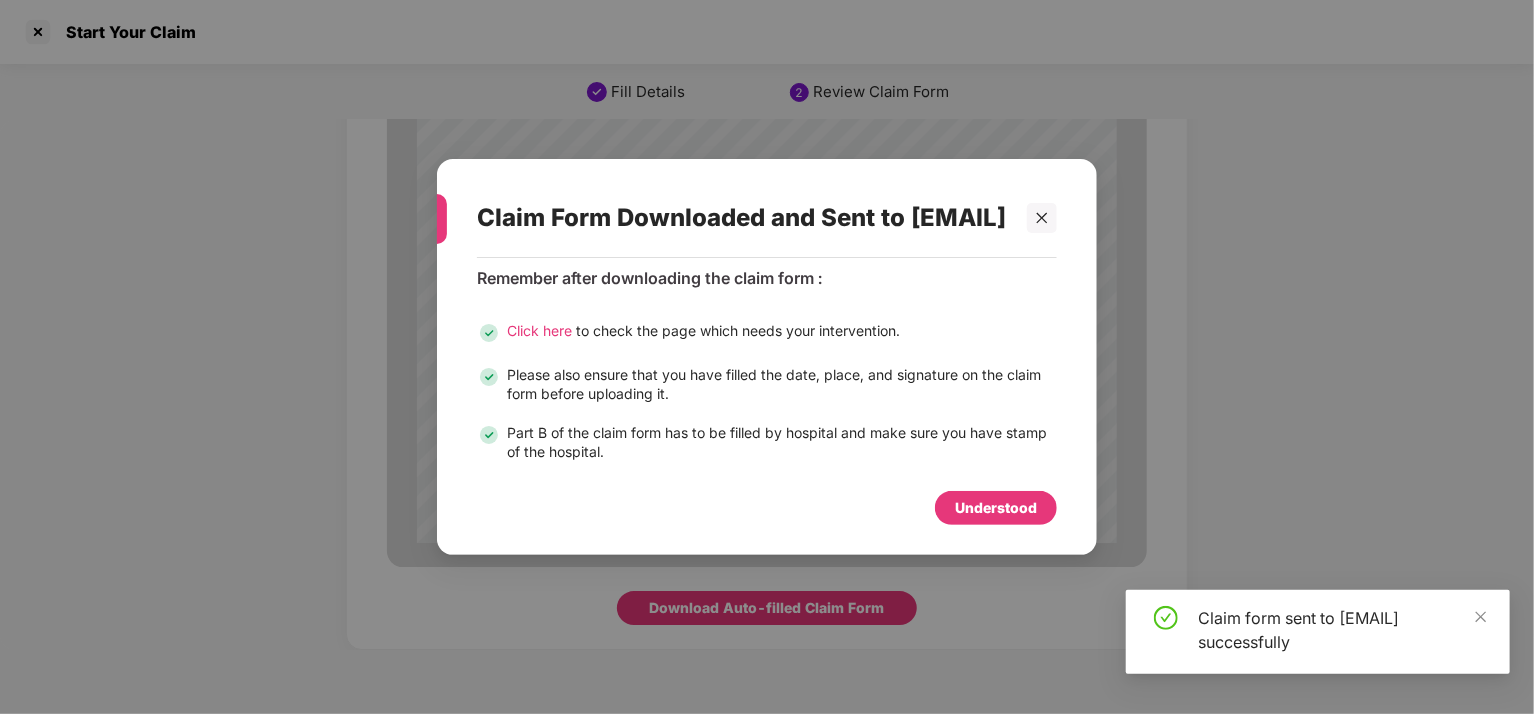 click on "Click here" at bounding box center (539, 330) 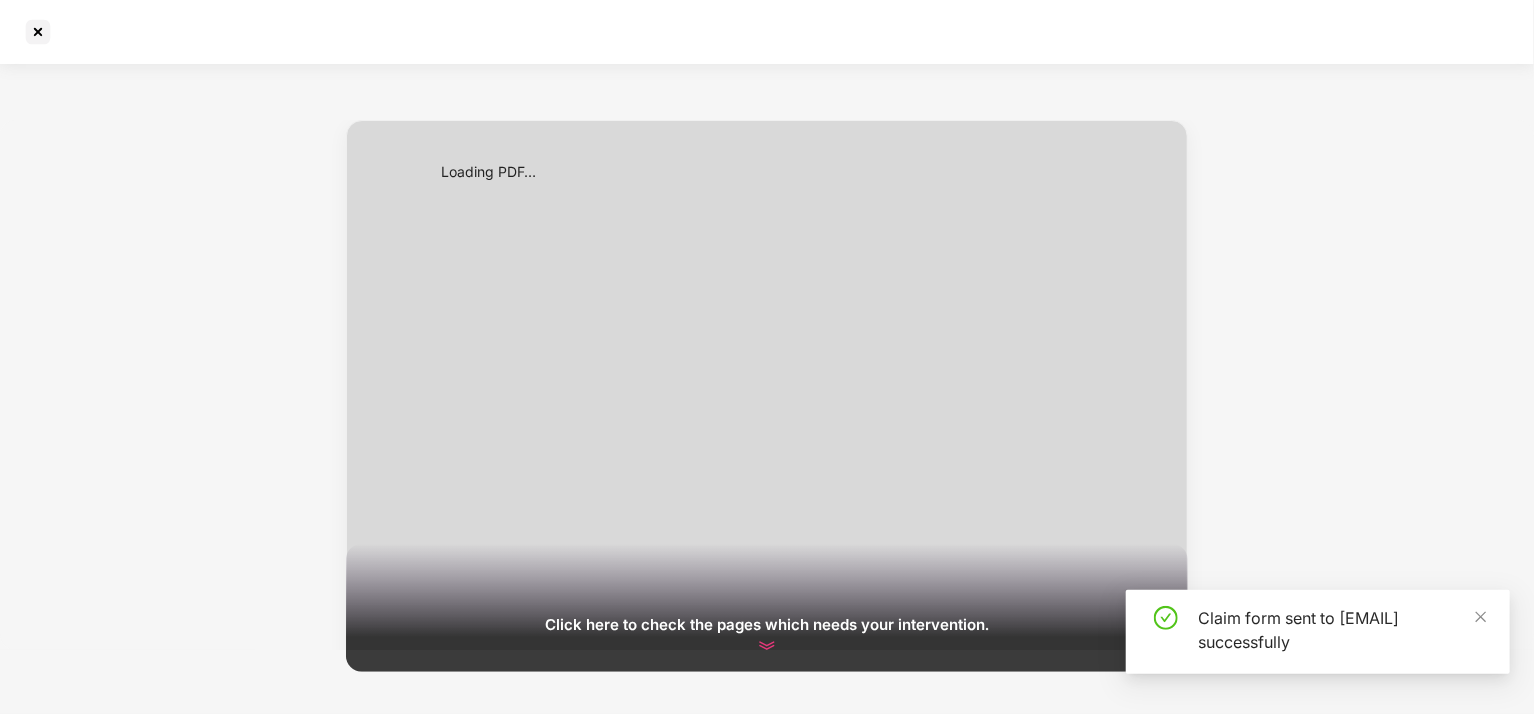 scroll, scrollTop: 40, scrollLeft: 0, axis: vertical 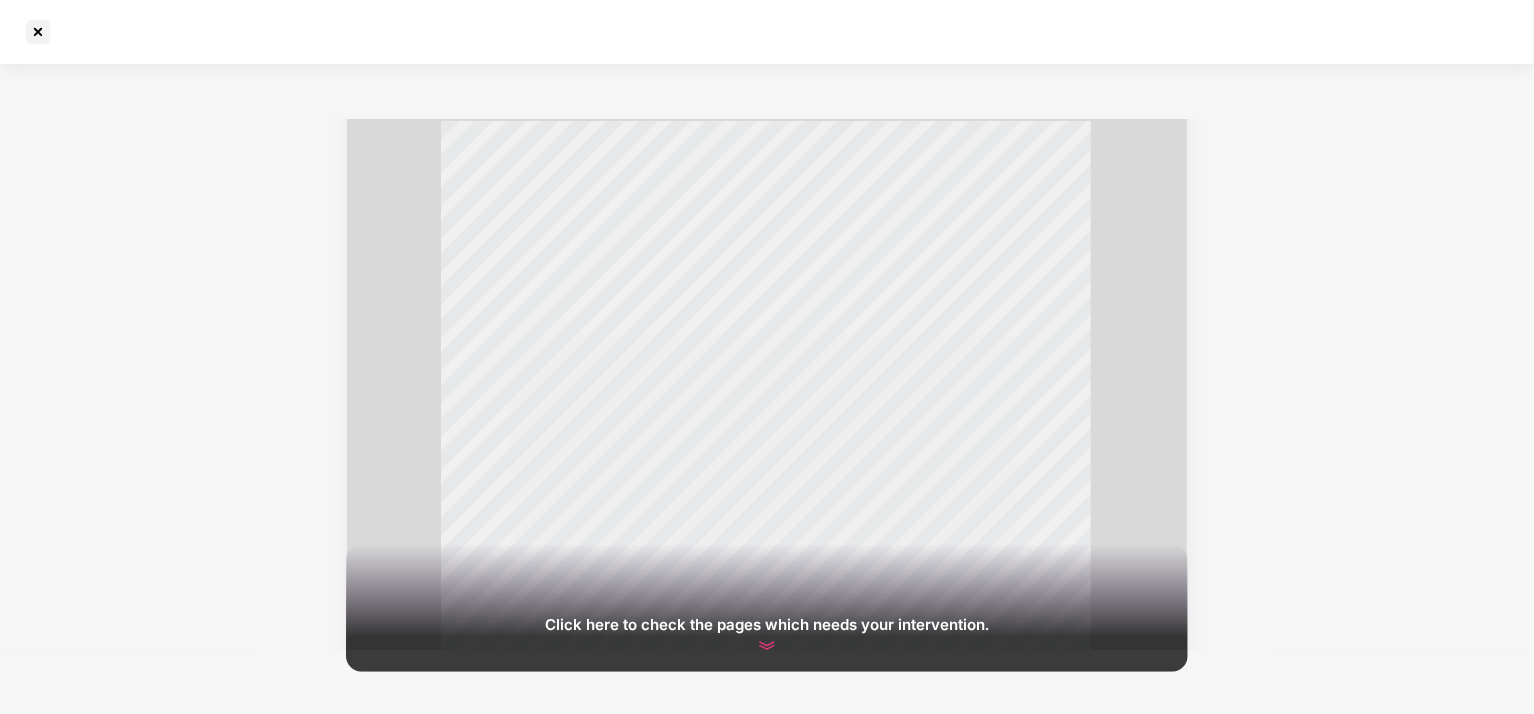 click at bounding box center [767, 646] 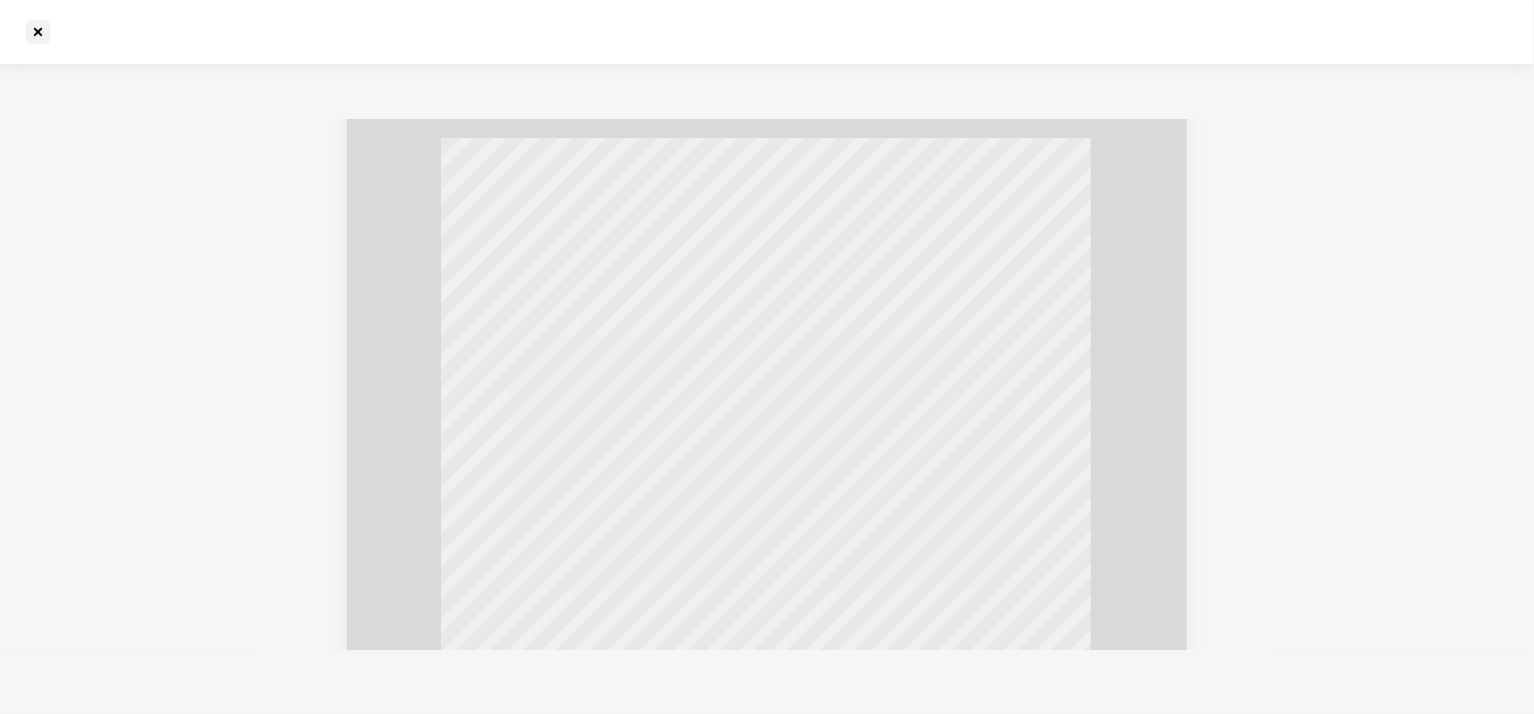 scroll, scrollTop: 2816, scrollLeft: 0, axis: vertical 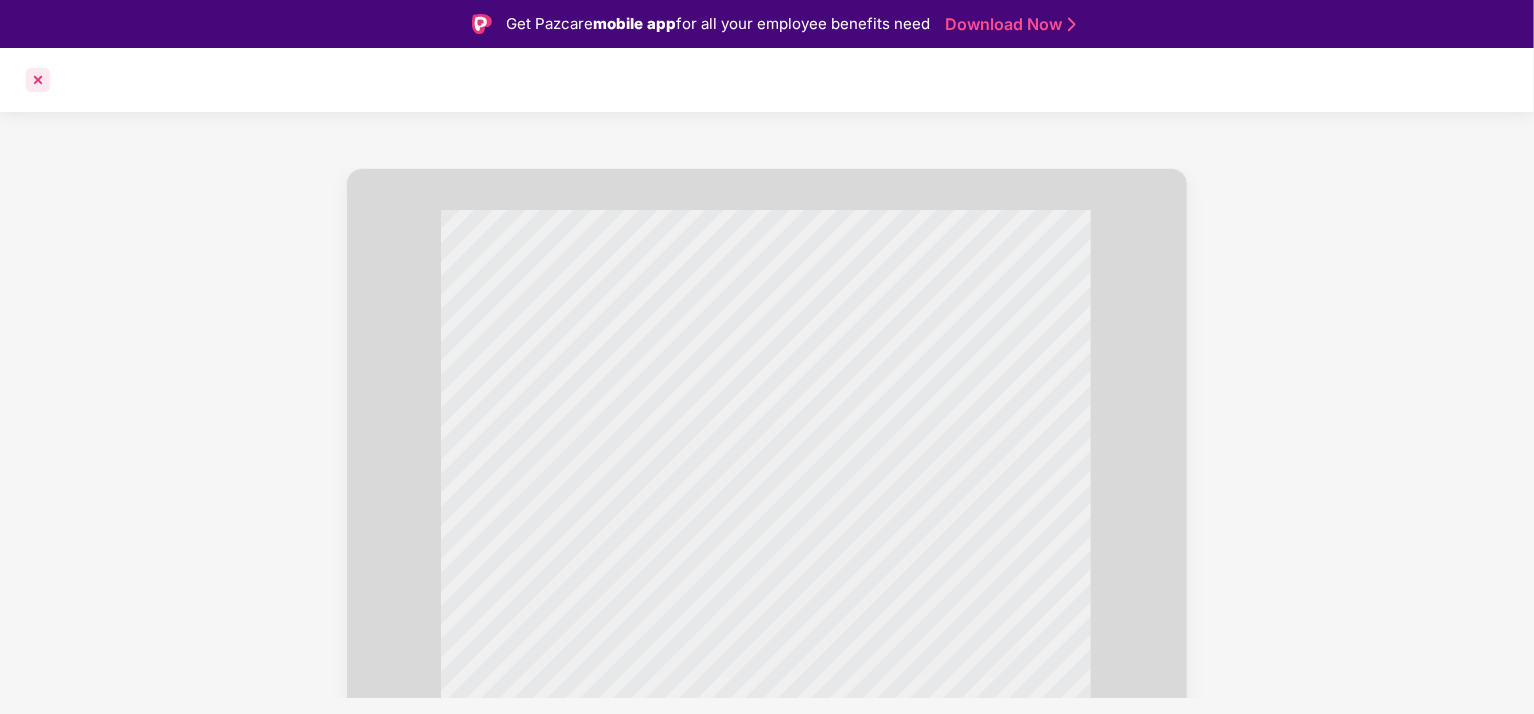 click at bounding box center [38, 80] 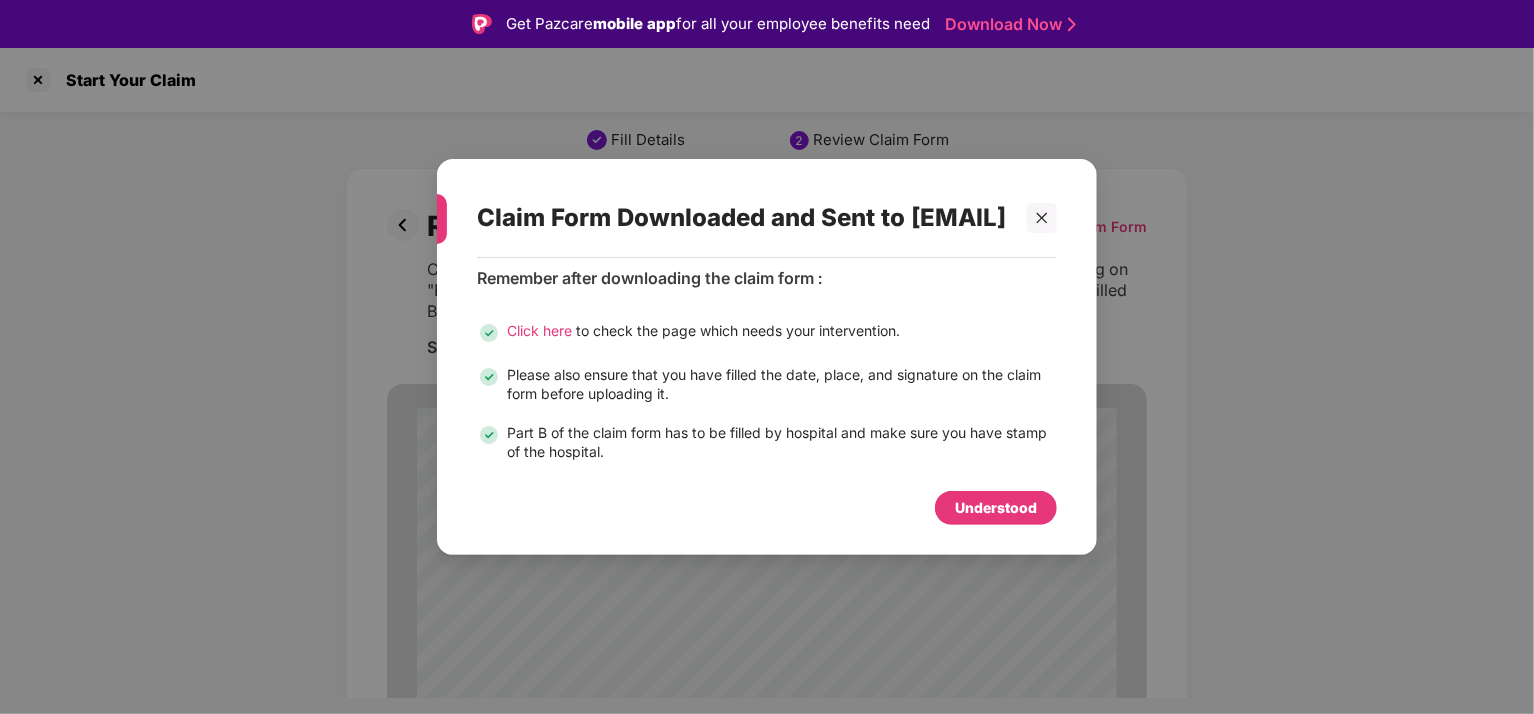 click on "Understood" at bounding box center [996, 508] 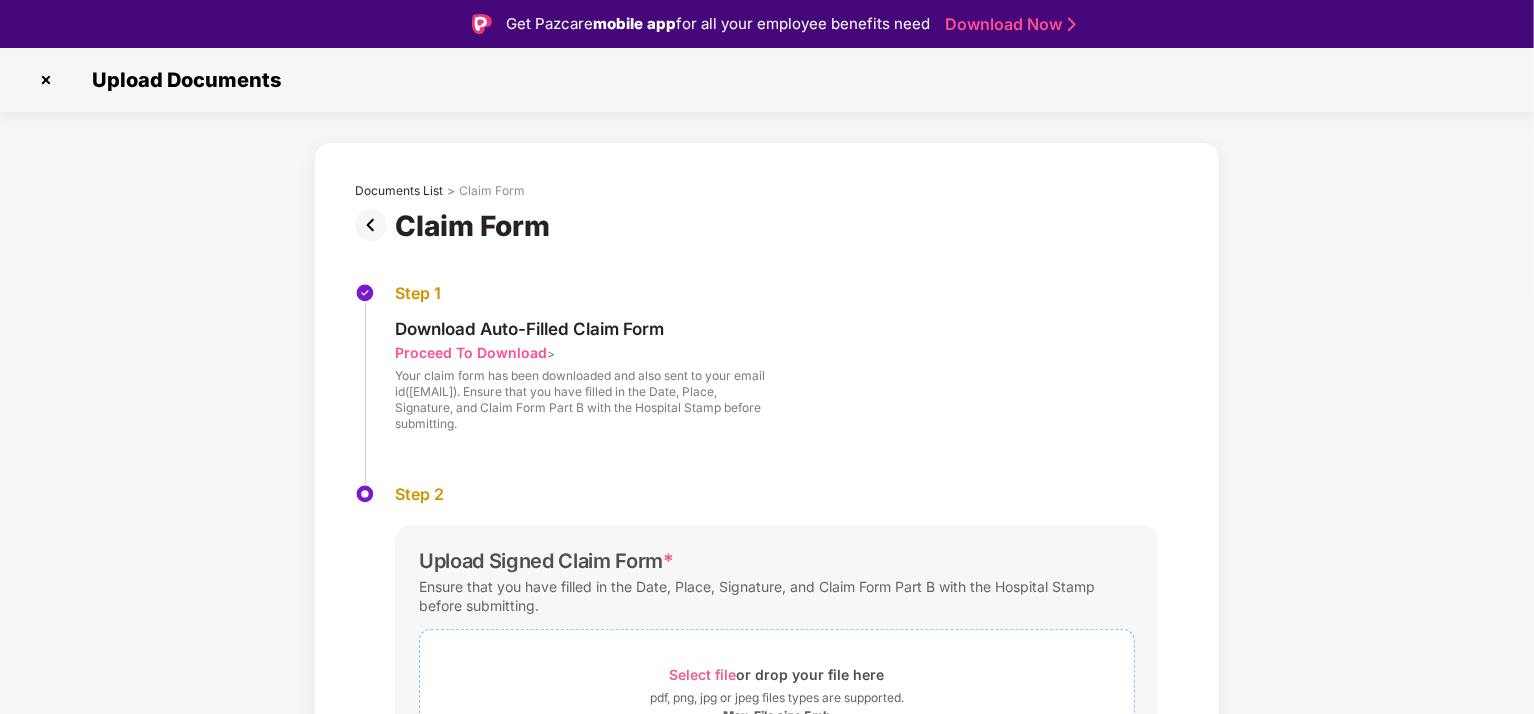 click on "Select file" at bounding box center [703, 674] 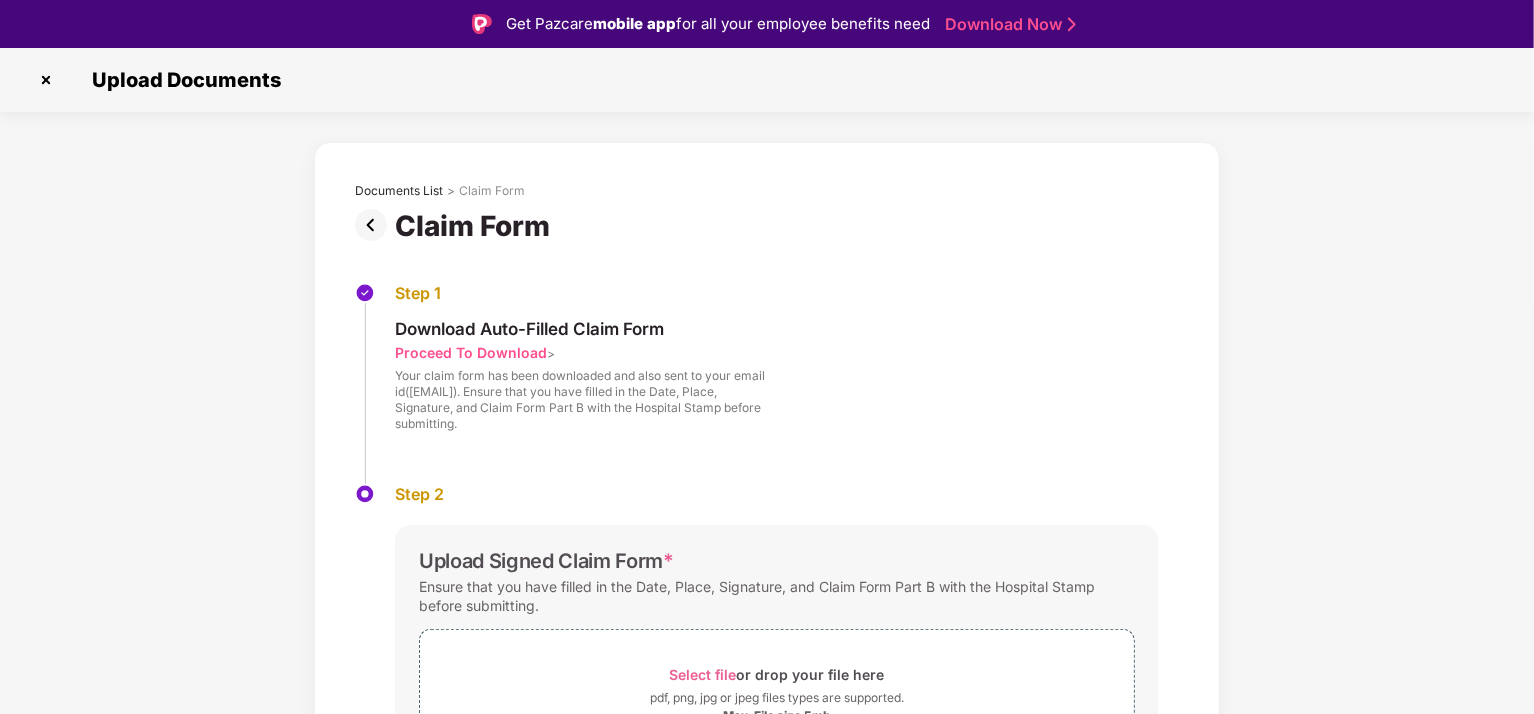 click on "Step 2 Upload Signed Claim Form * Ensure that you have filled in the Date, Place, Signature, and Claim Form Part B with the Hospital Stamp before submitting.   Select file  or drop your file here pdf, png, jpg or jpeg files types are supported. Max. File size 5mb   If you face any issue while generating the auto-filled claim form click   here" at bounding box center (767, 667) 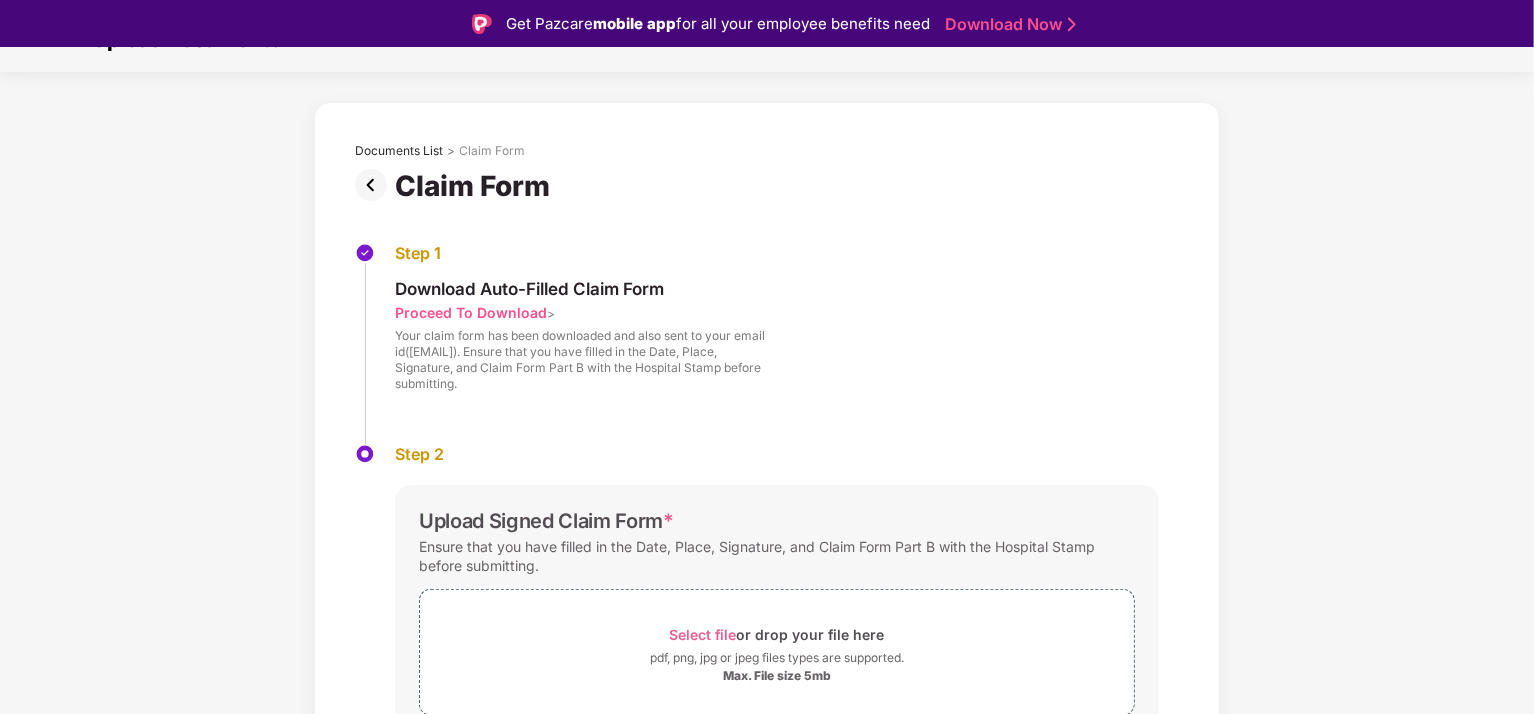 scroll, scrollTop: 96, scrollLeft: 0, axis: vertical 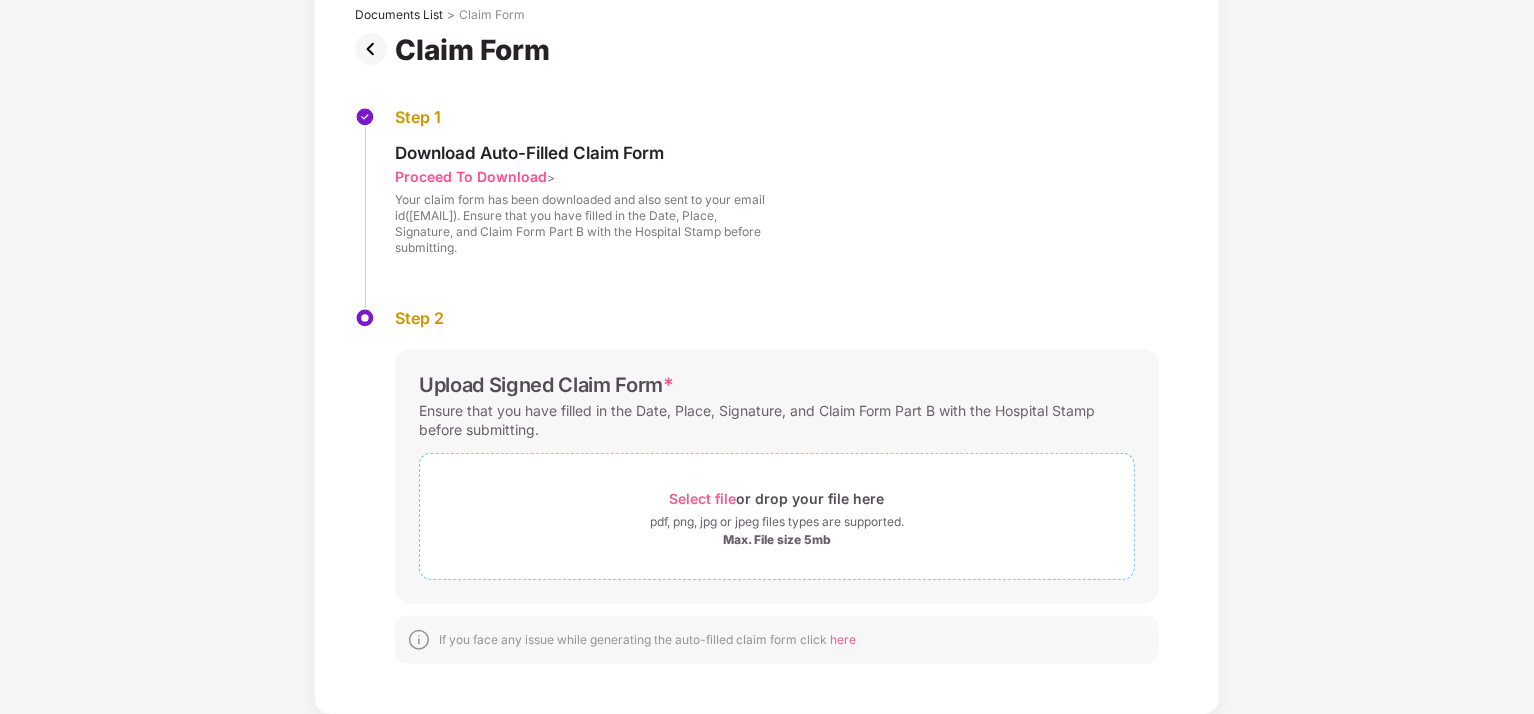 click on "Select file" at bounding box center [703, 498] 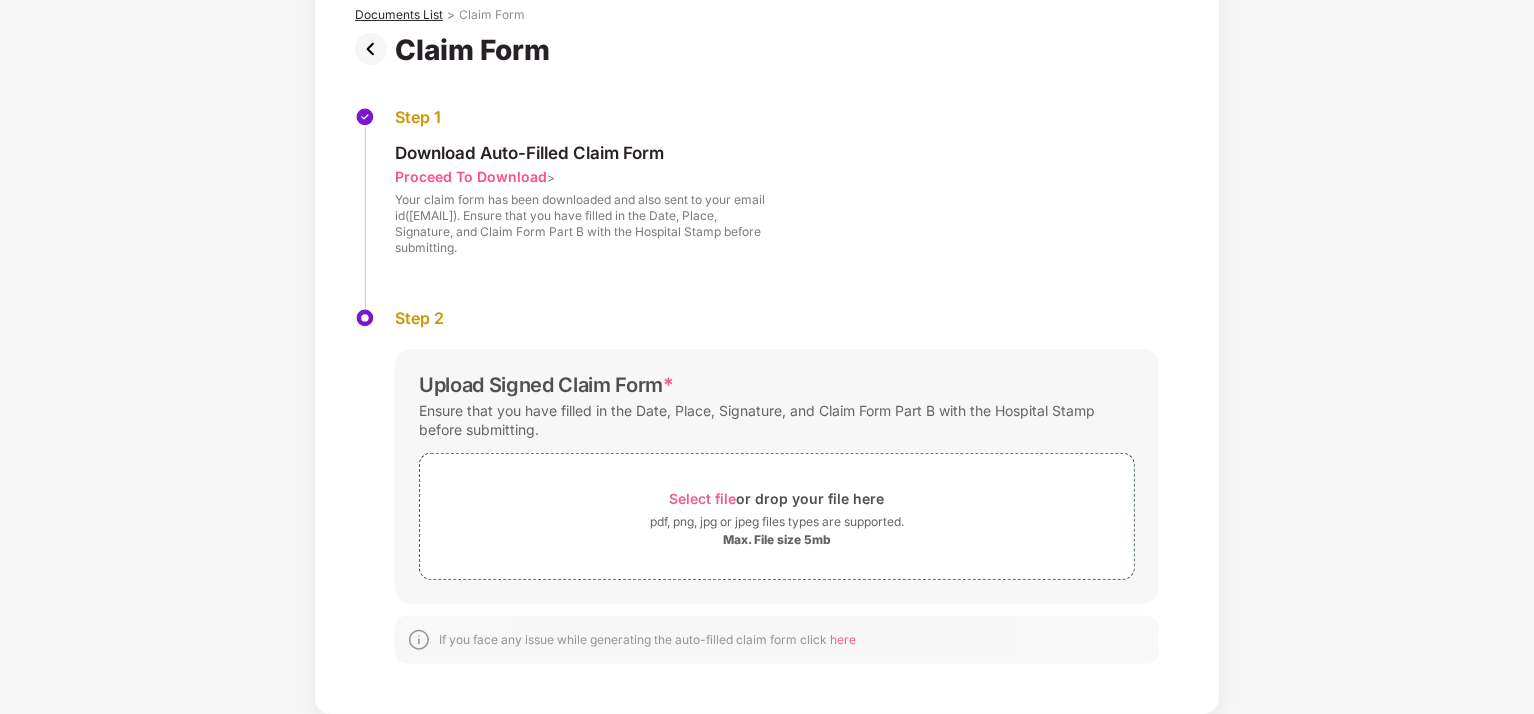 click on "Documents List" at bounding box center [399, 15] 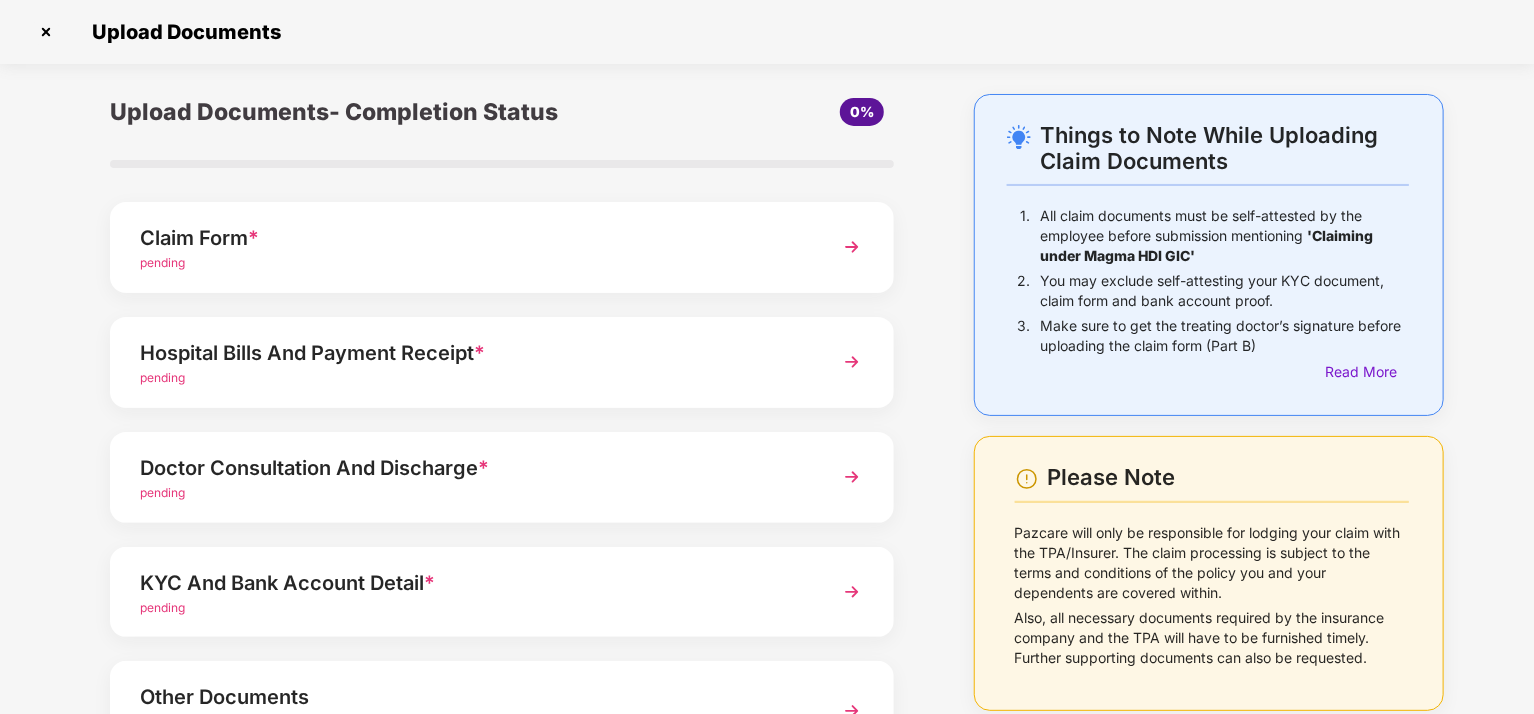 click on "pending" at bounding box center [471, 378] 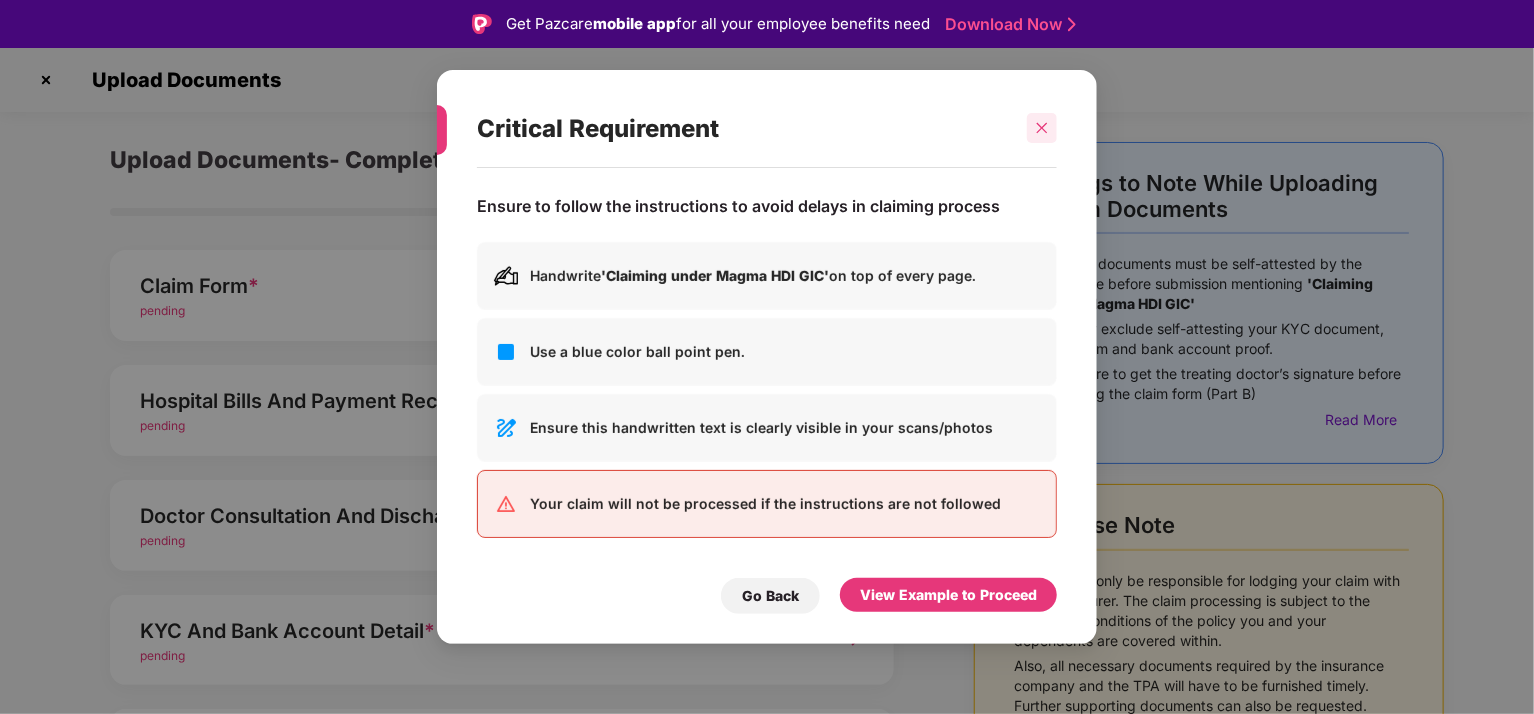 click at bounding box center (1042, 128) 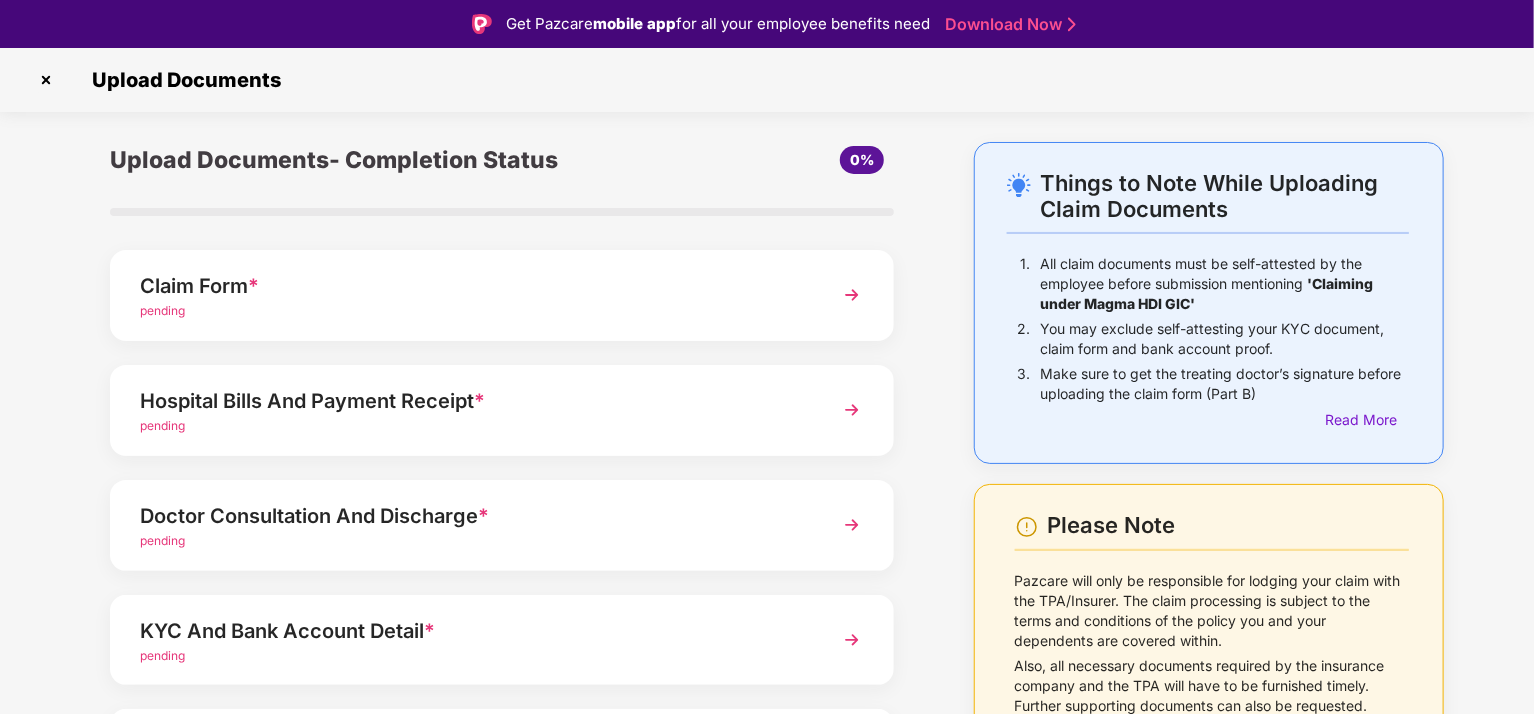 click at bounding box center [852, 640] 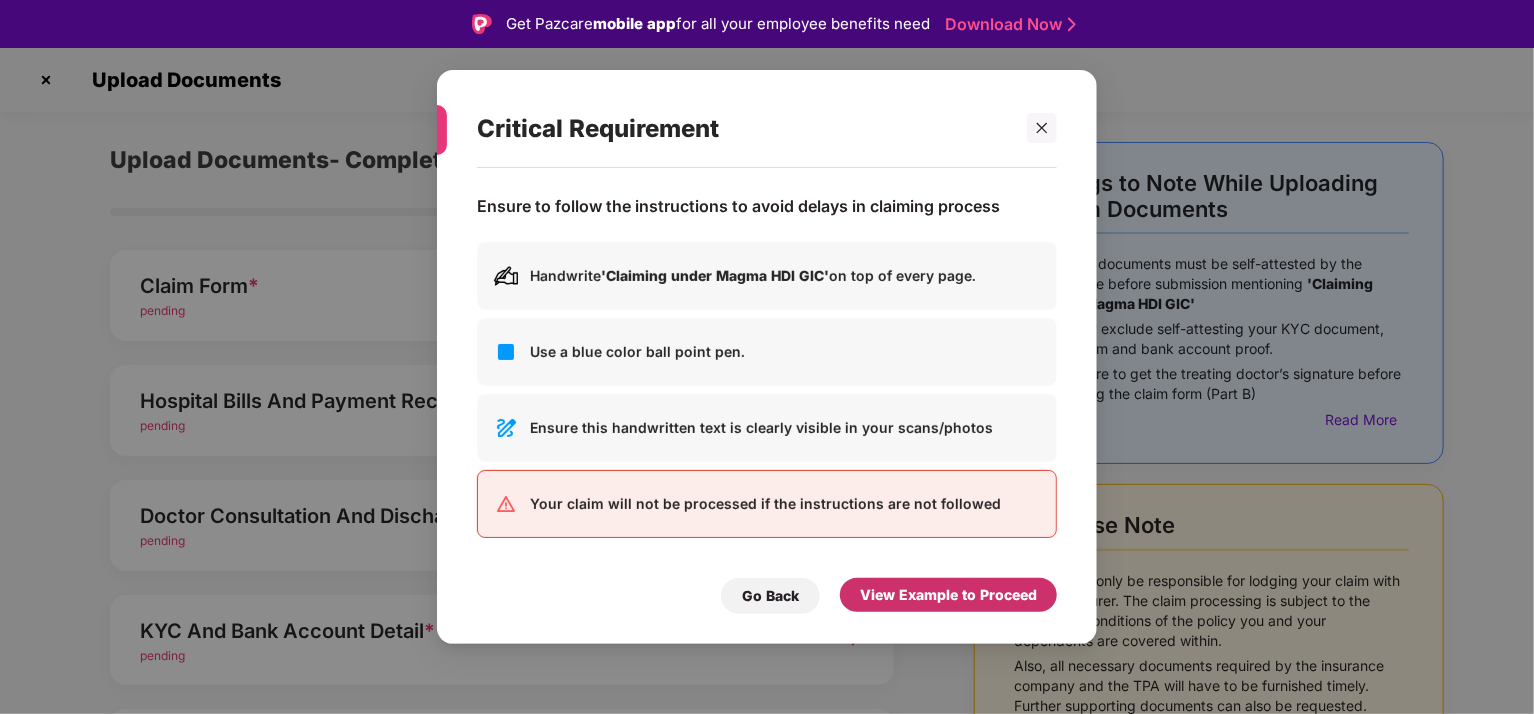 click on "View Example to Proceed" at bounding box center (948, 595) 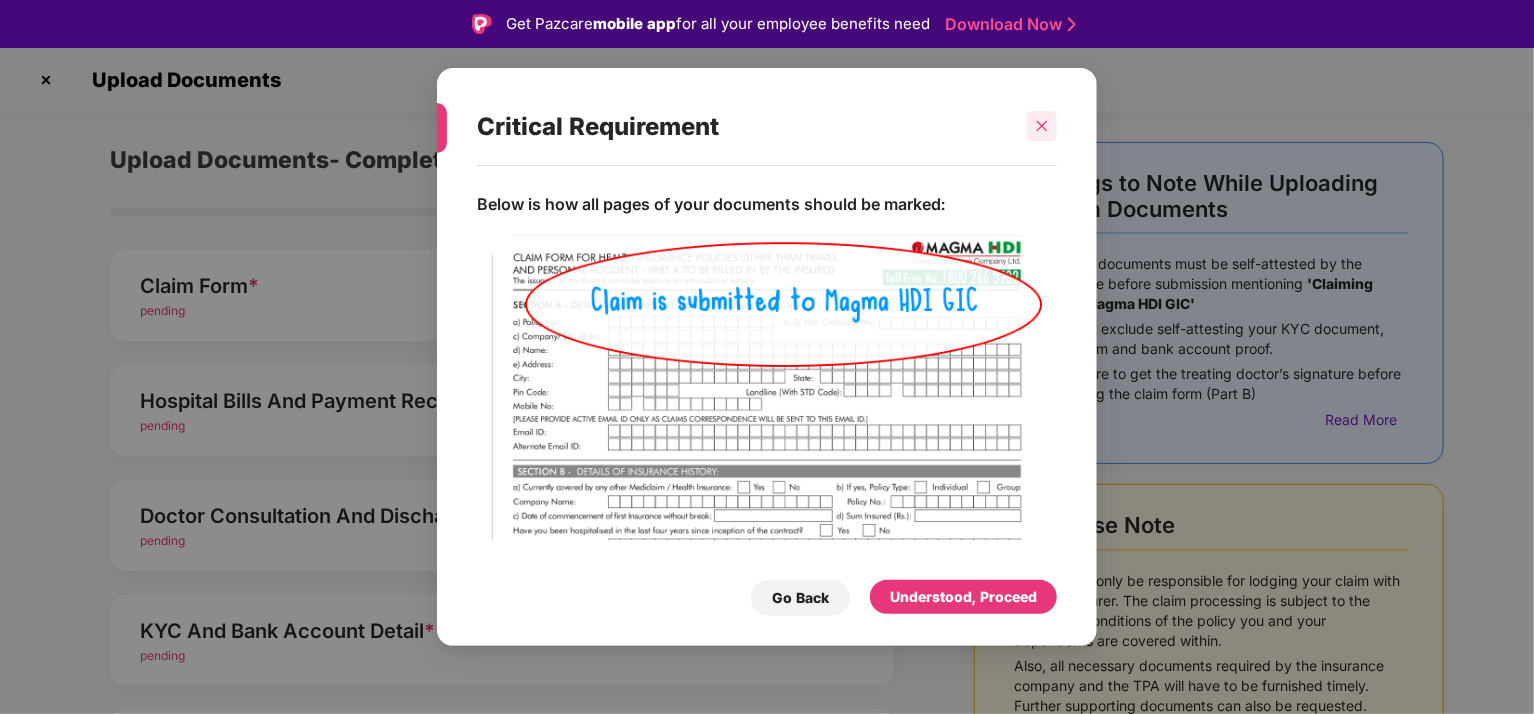 click 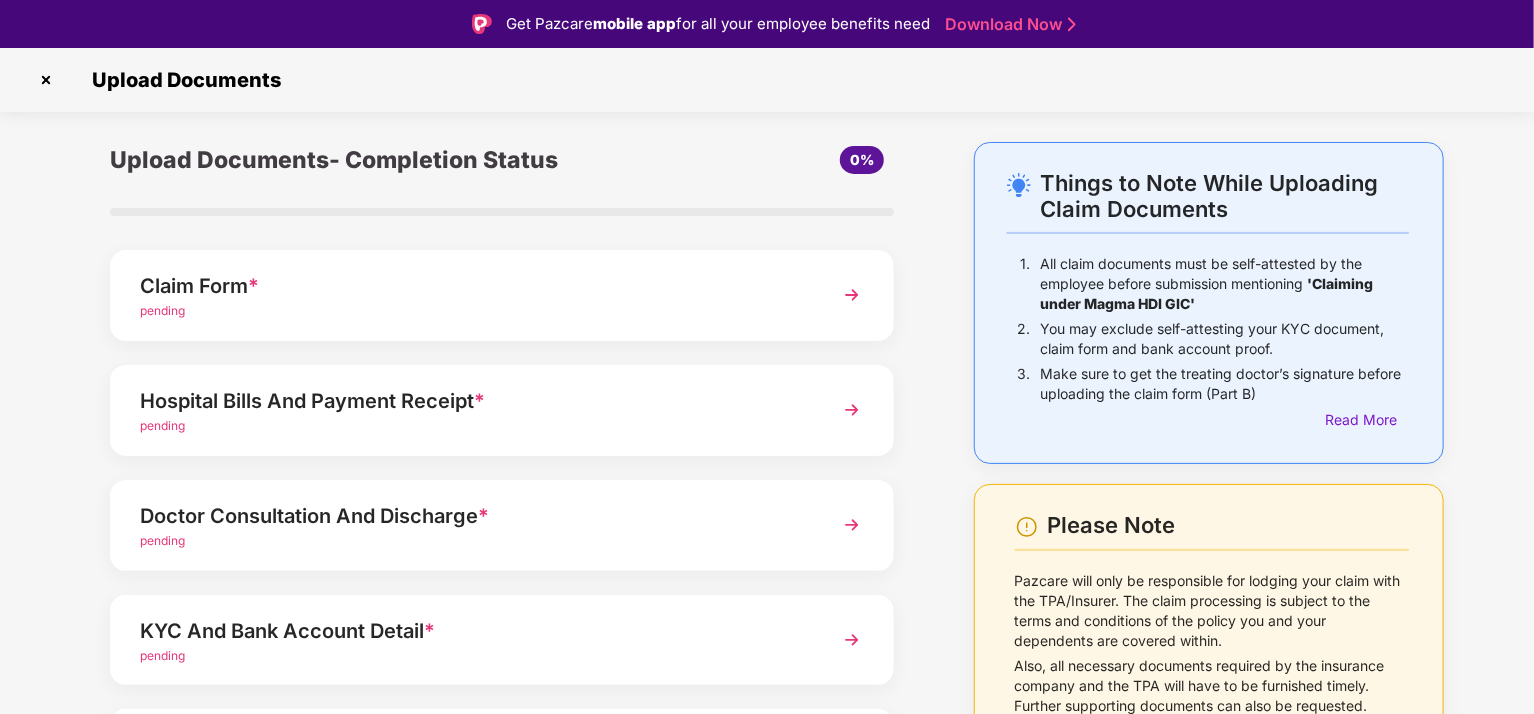 click at bounding box center (852, 525) 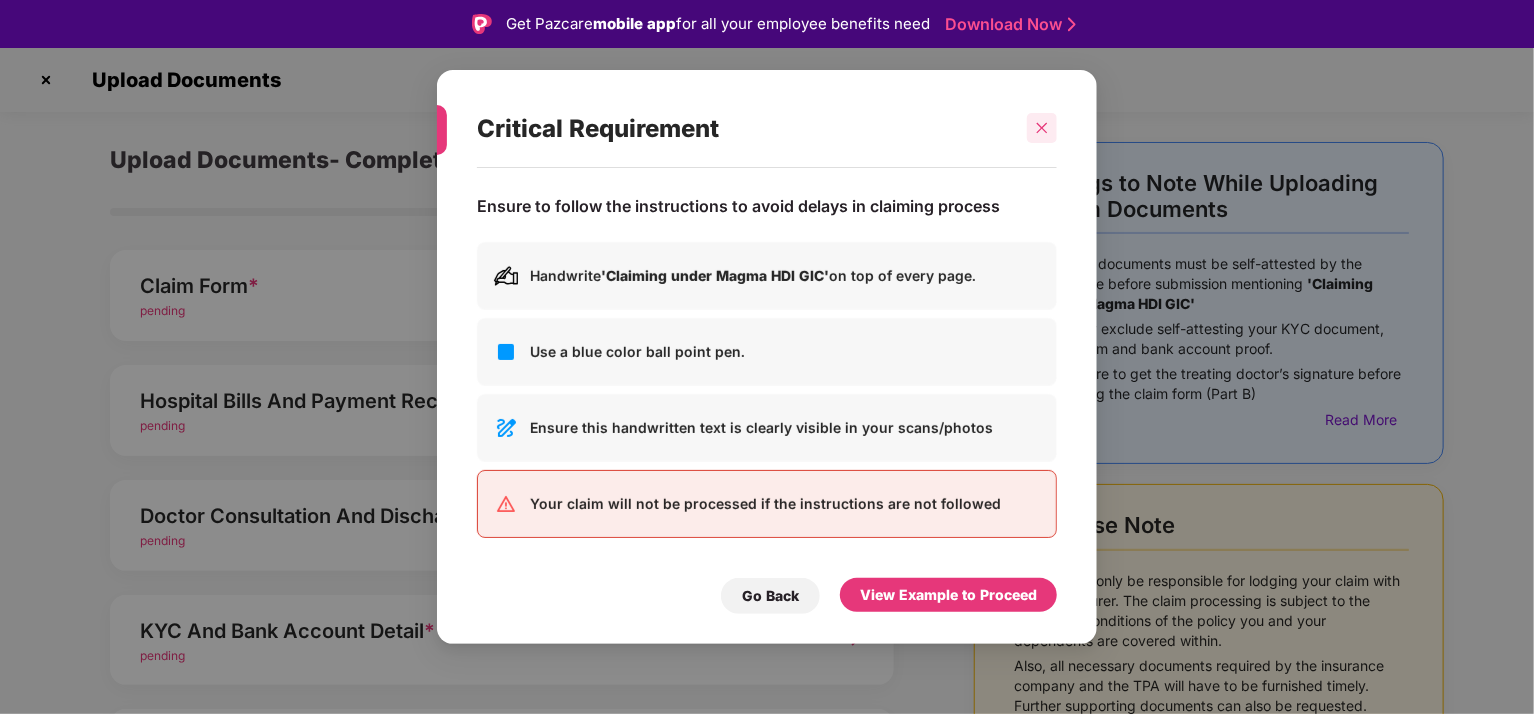 click at bounding box center (1042, 128) 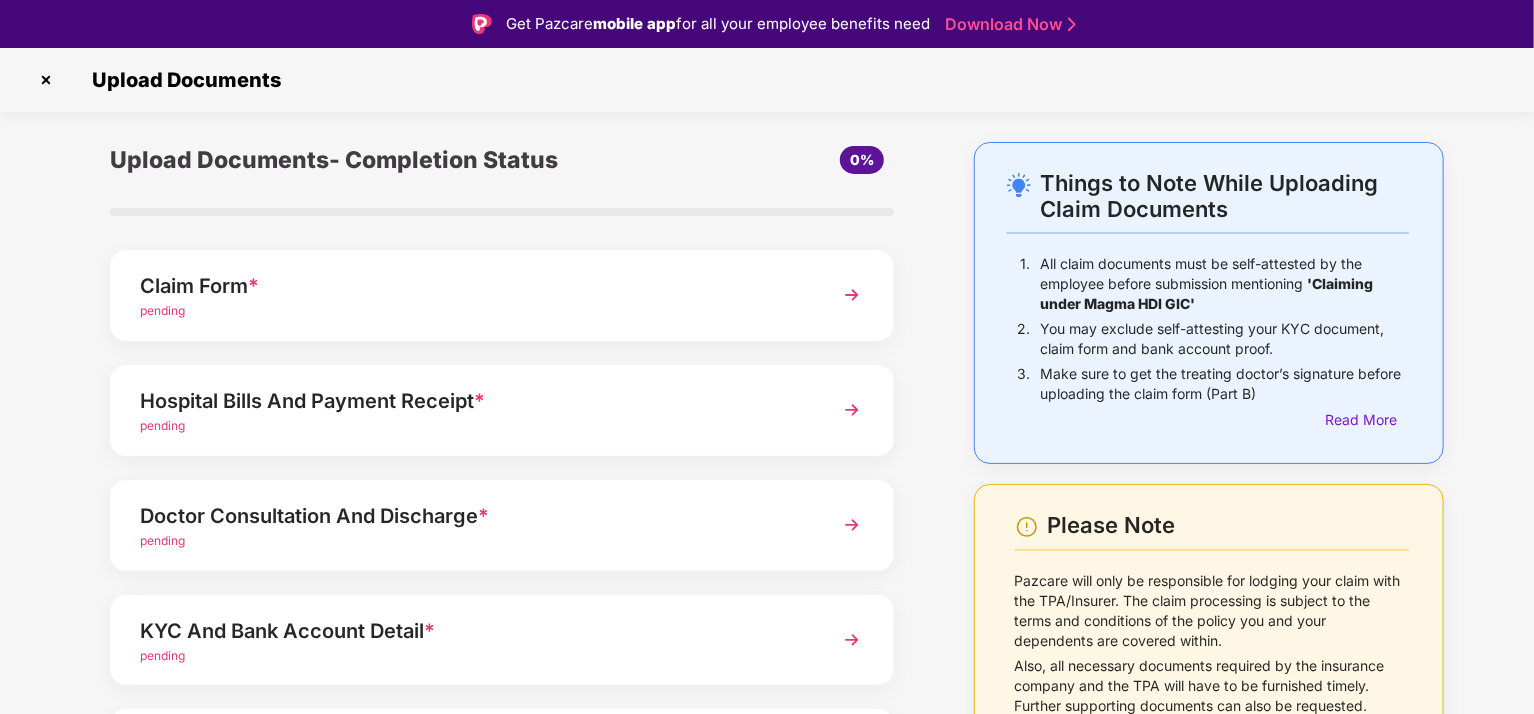 click on "pending" at bounding box center [162, 425] 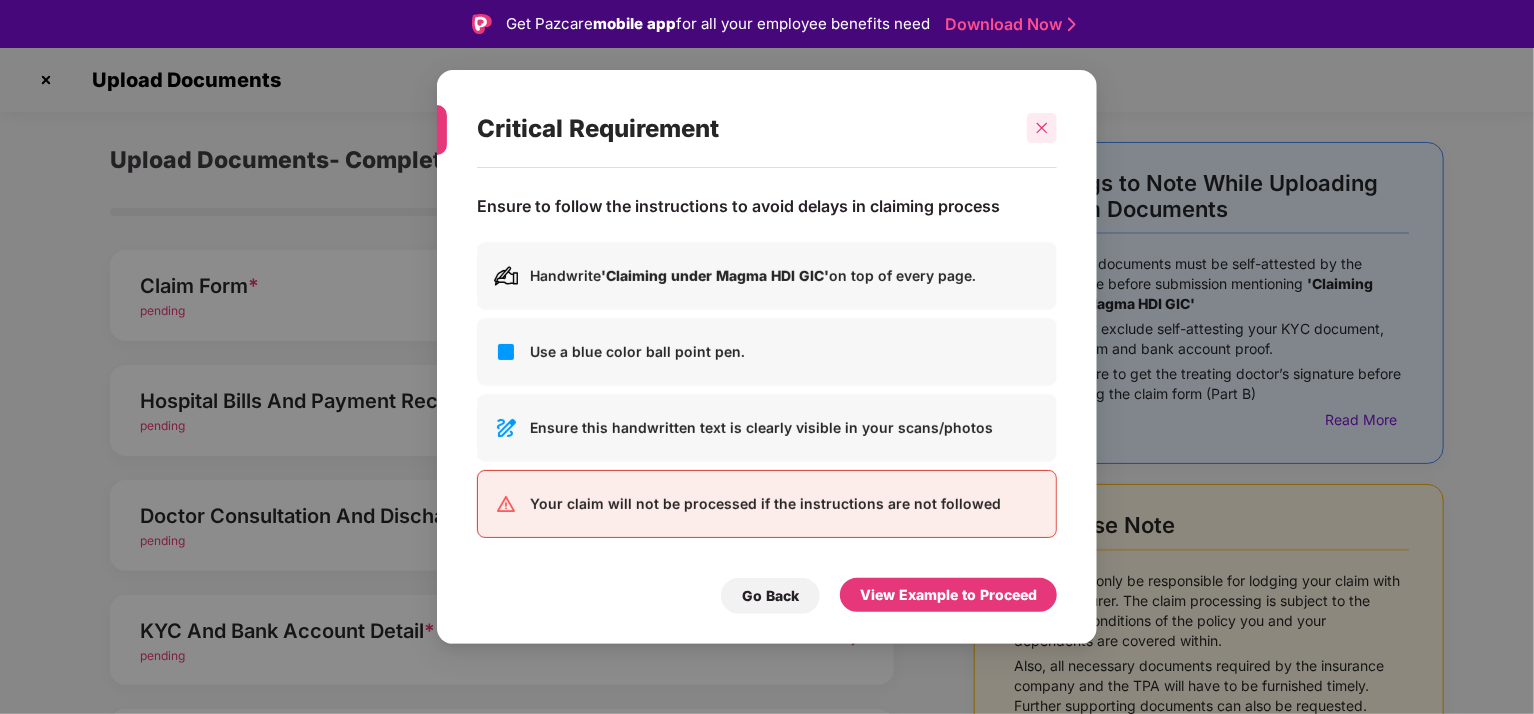 click 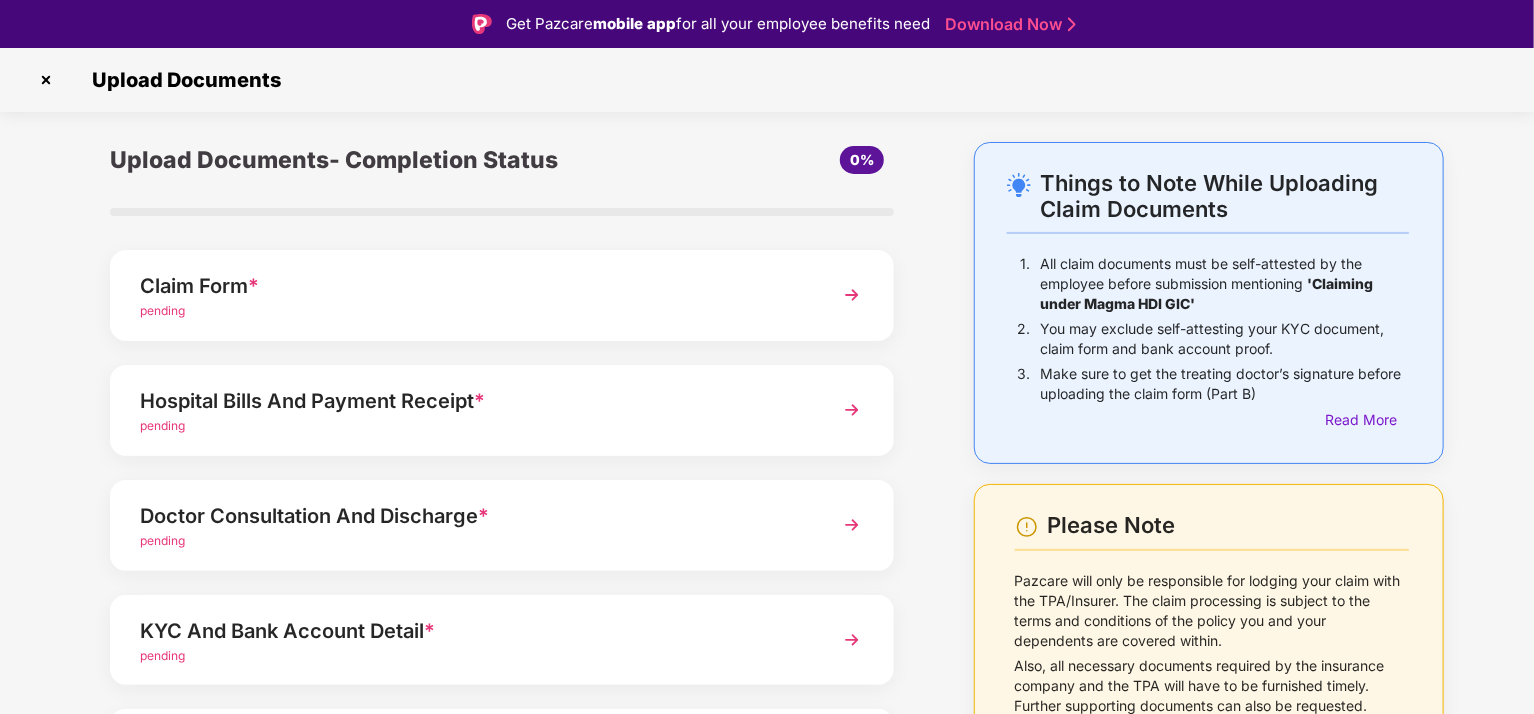 click at bounding box center [852, 525] 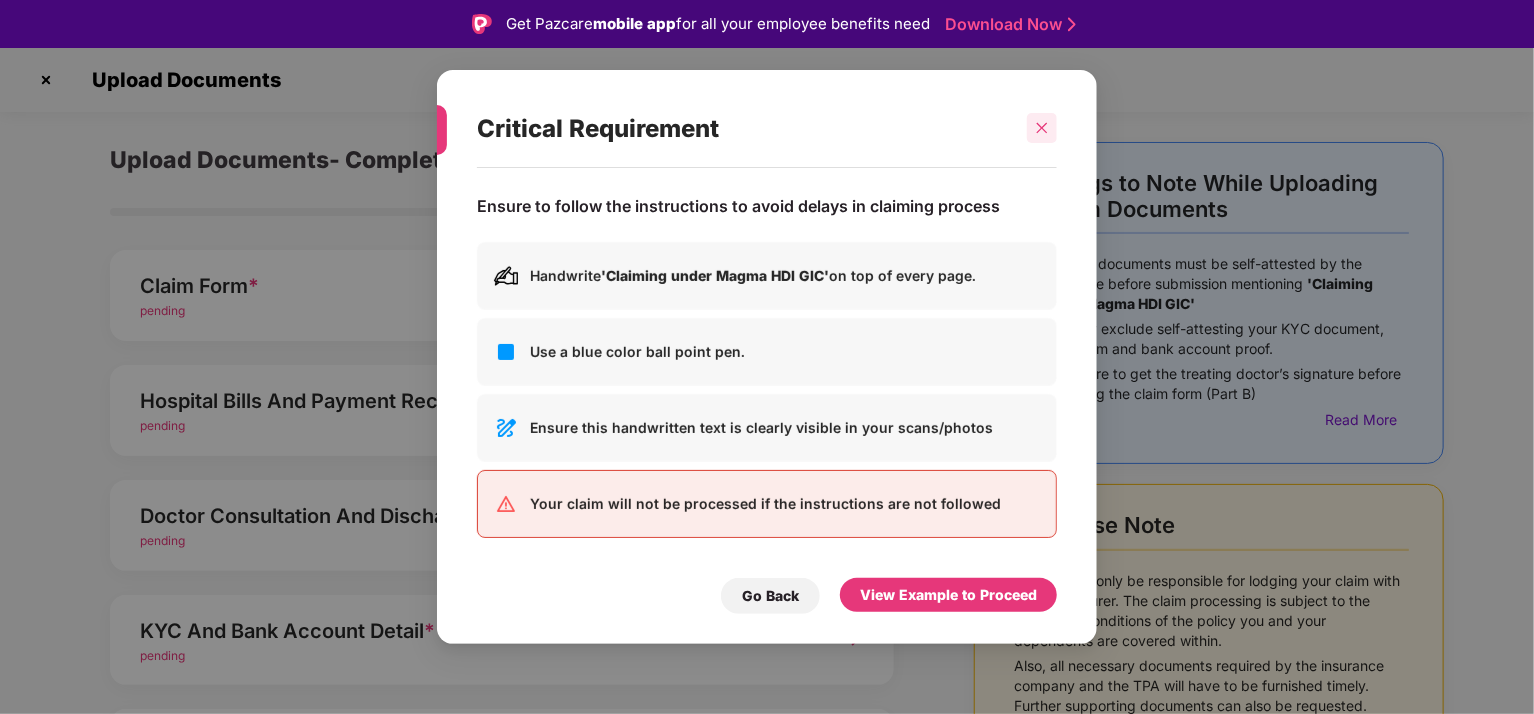 click at bounding box center [1042, 128] 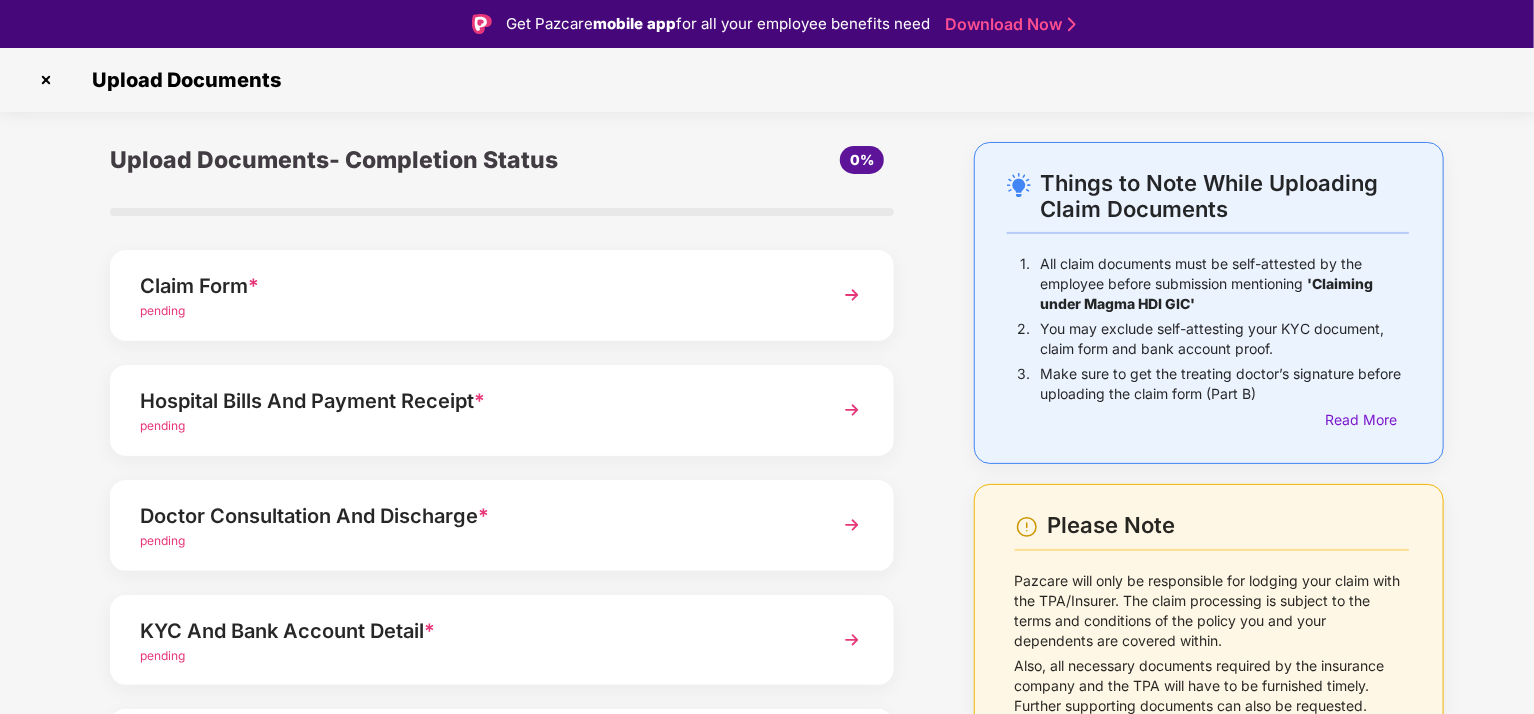 click at bounding box center (852, 640) 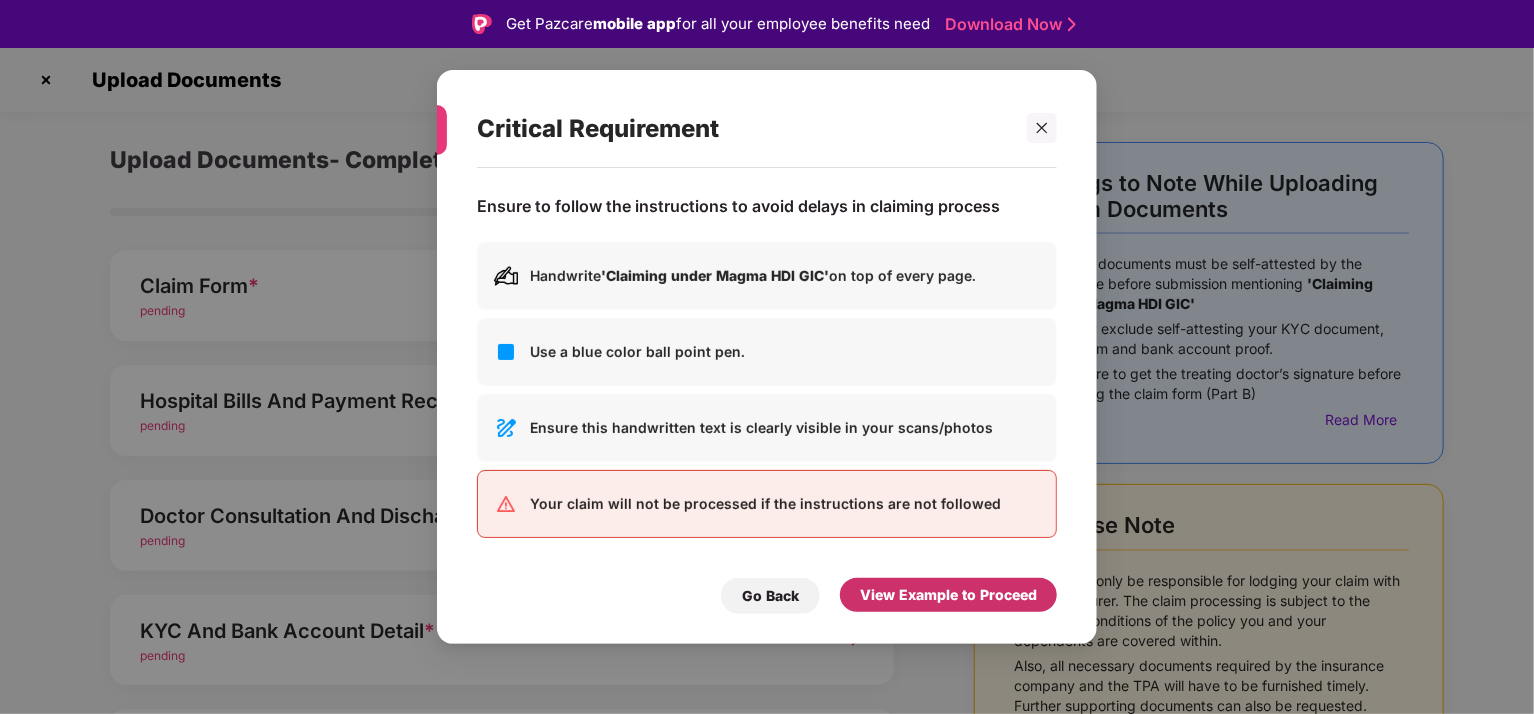 click on "View Example to Proceed" at bounding box center (948, 595) 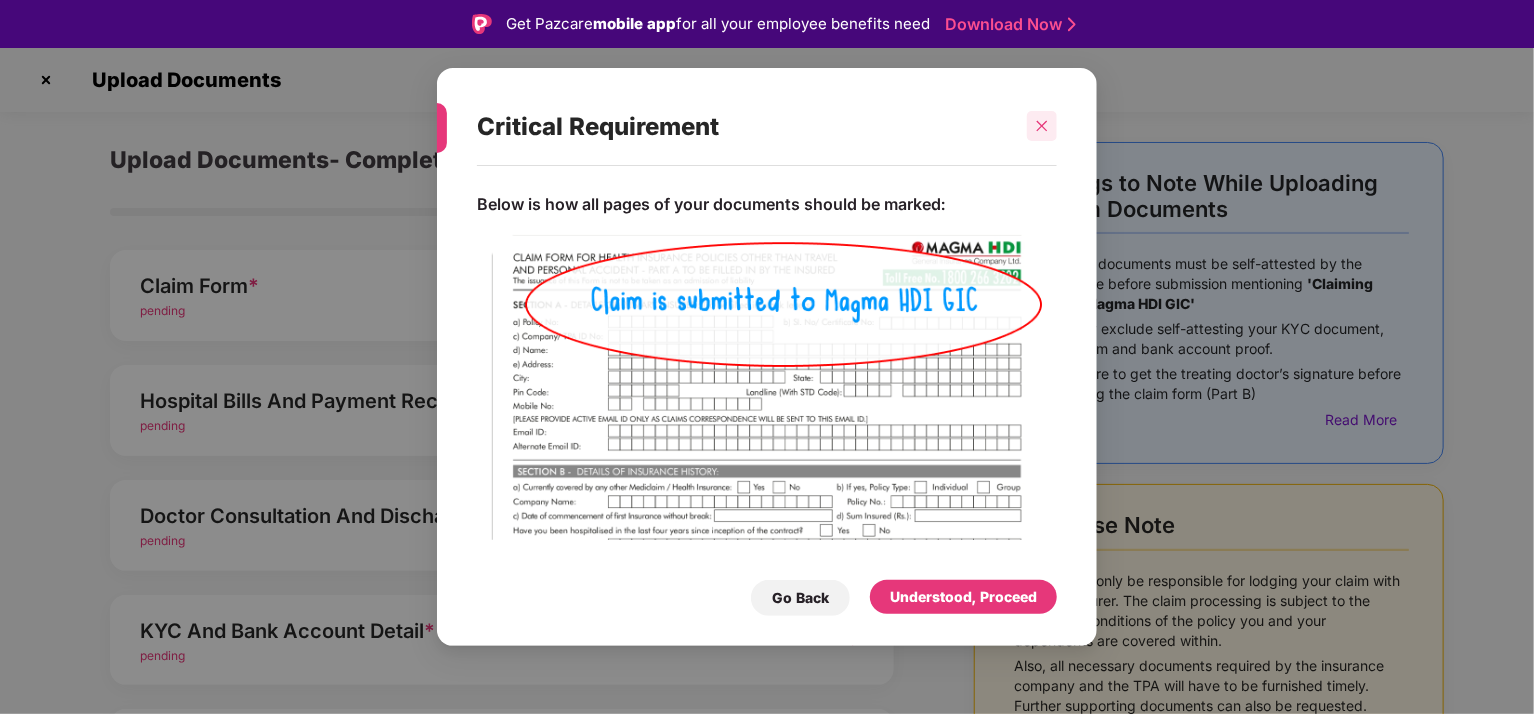 click at bounding box center [1042, 126] 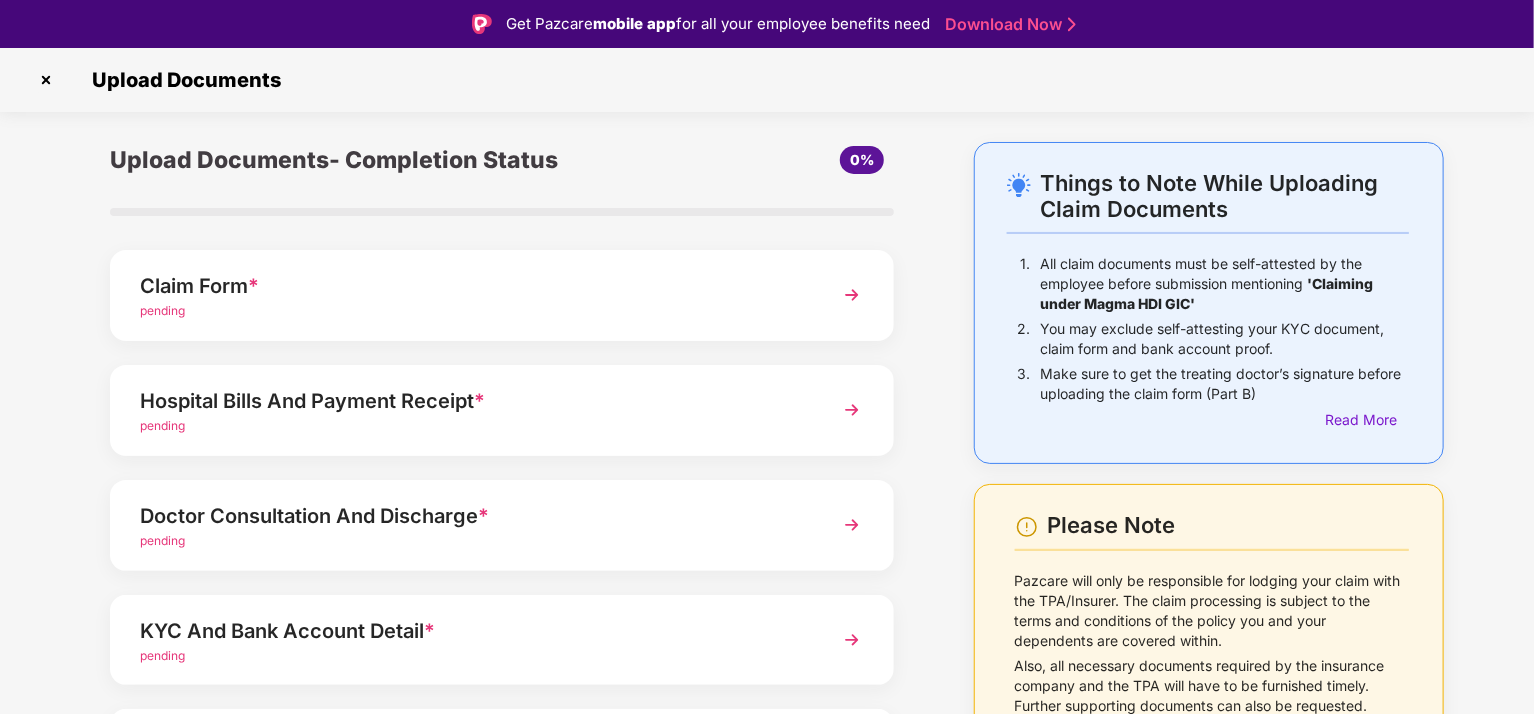 click on "Upload Documents- Completion Status 0% Claim Form * pending  Hospital Bills And Payment Receipt * pending  Doctor Consultation And Discharge * pending  KYC And Bank Account Detail * pending  Other Documents Upload documents like Doctor Prescription, Self attested file etc if available.   Save and Exit  Submit" at bounding box center (502, 537) 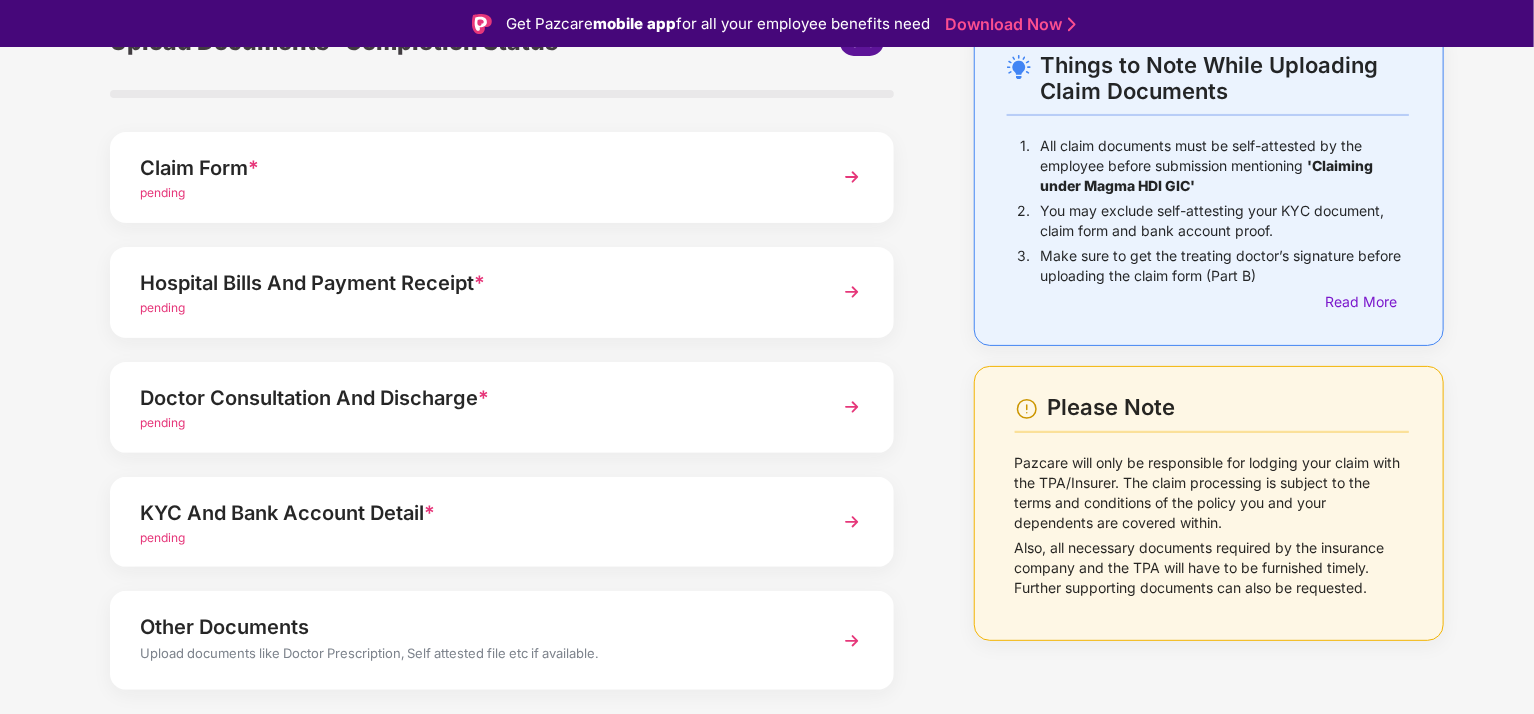 scroll, scrollTop: 160, scrollLeft: 0, axis: vertical 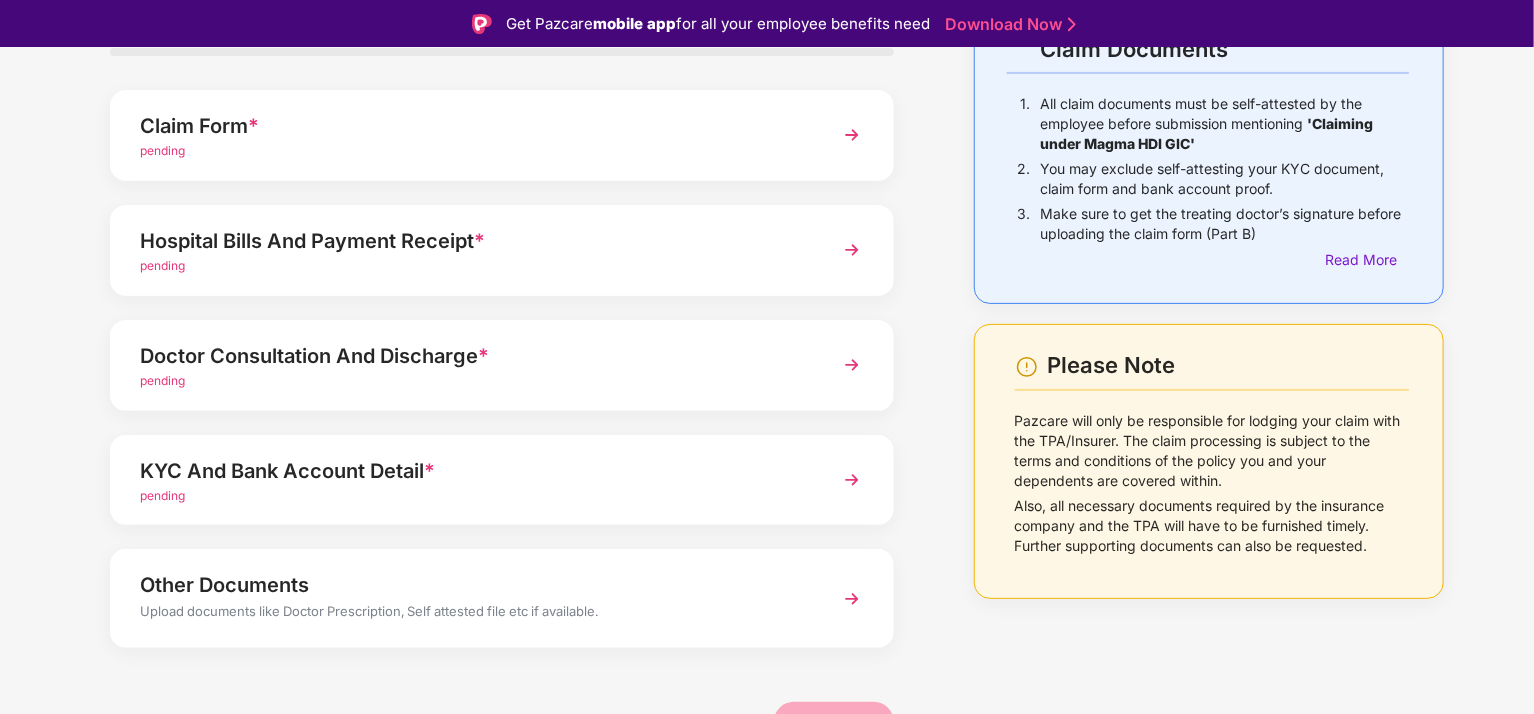 click at bounding box center [852, 480] 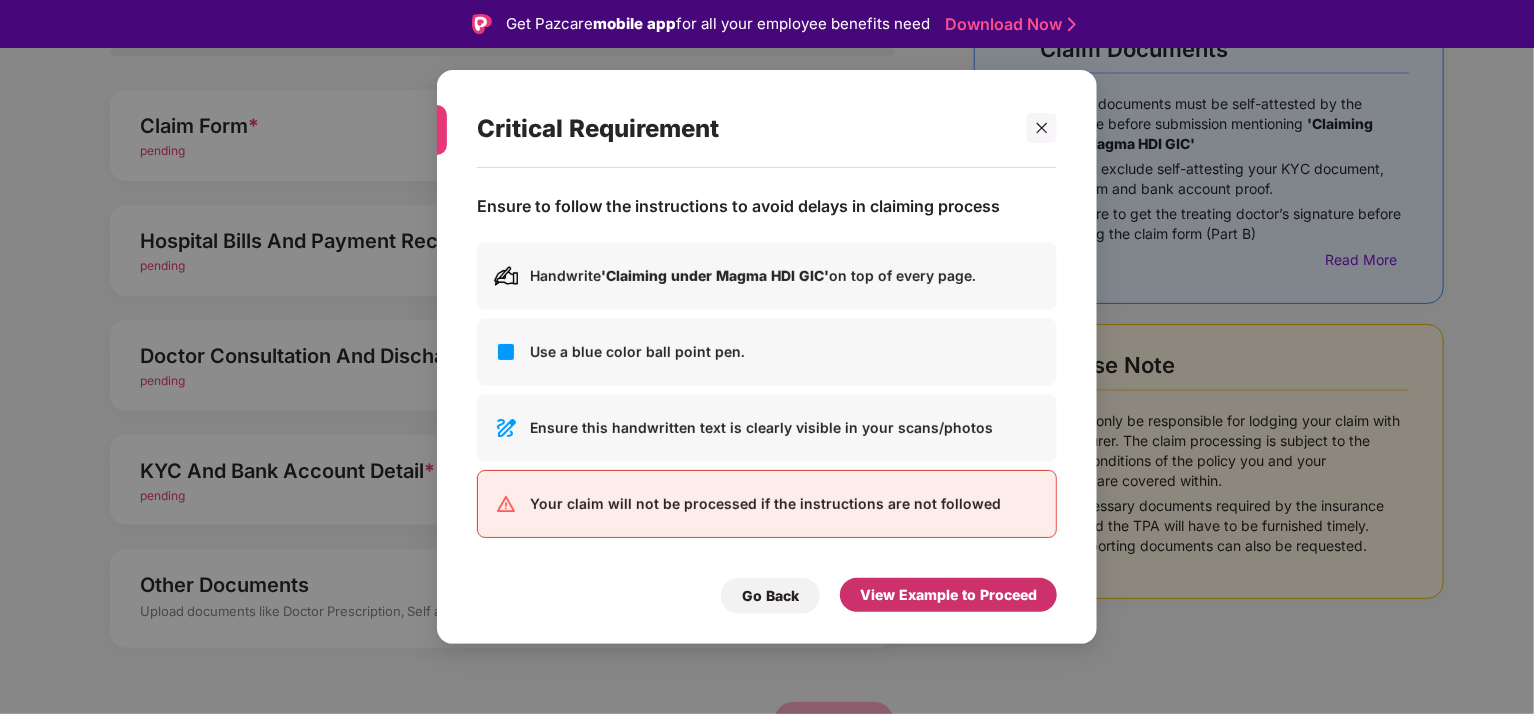 click on "View Example to Proceed" at bounding box center [948, 595] 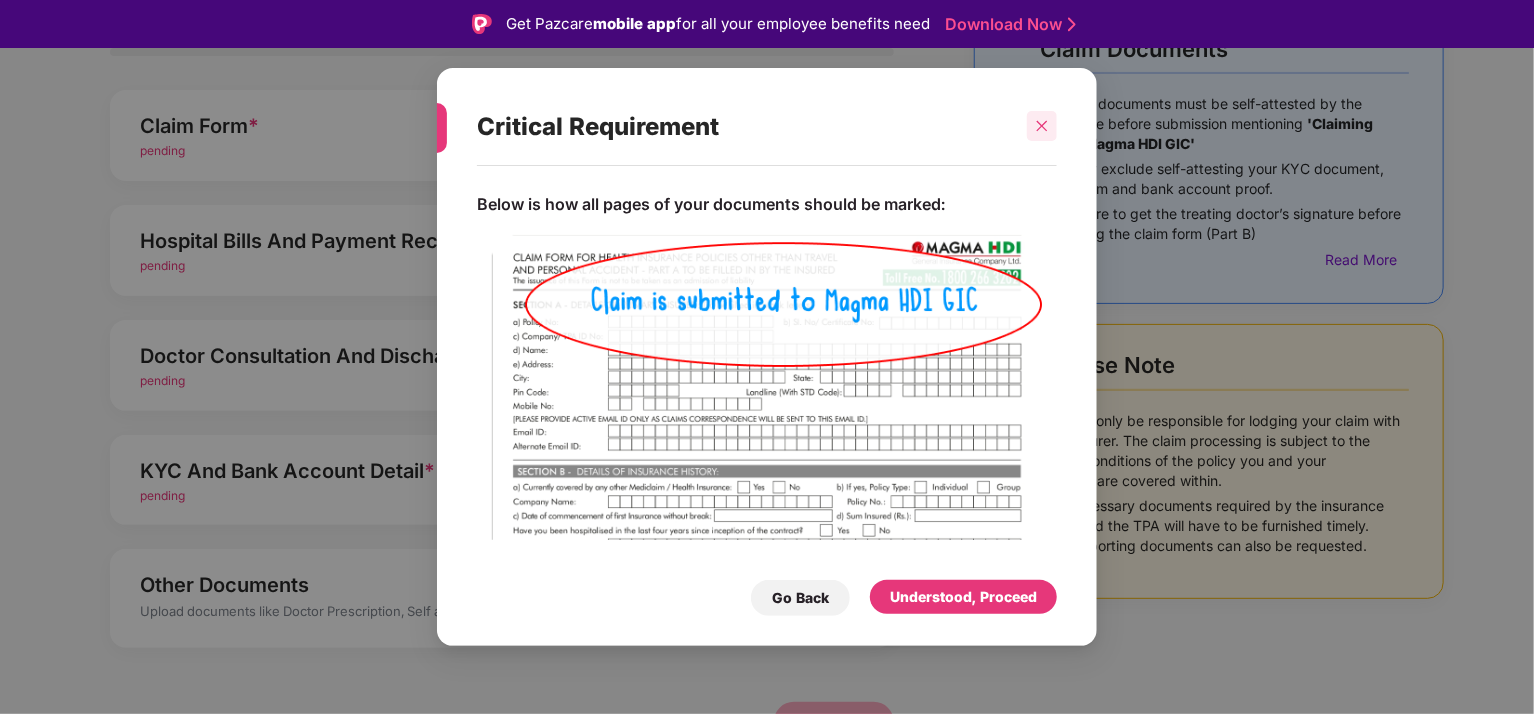 click 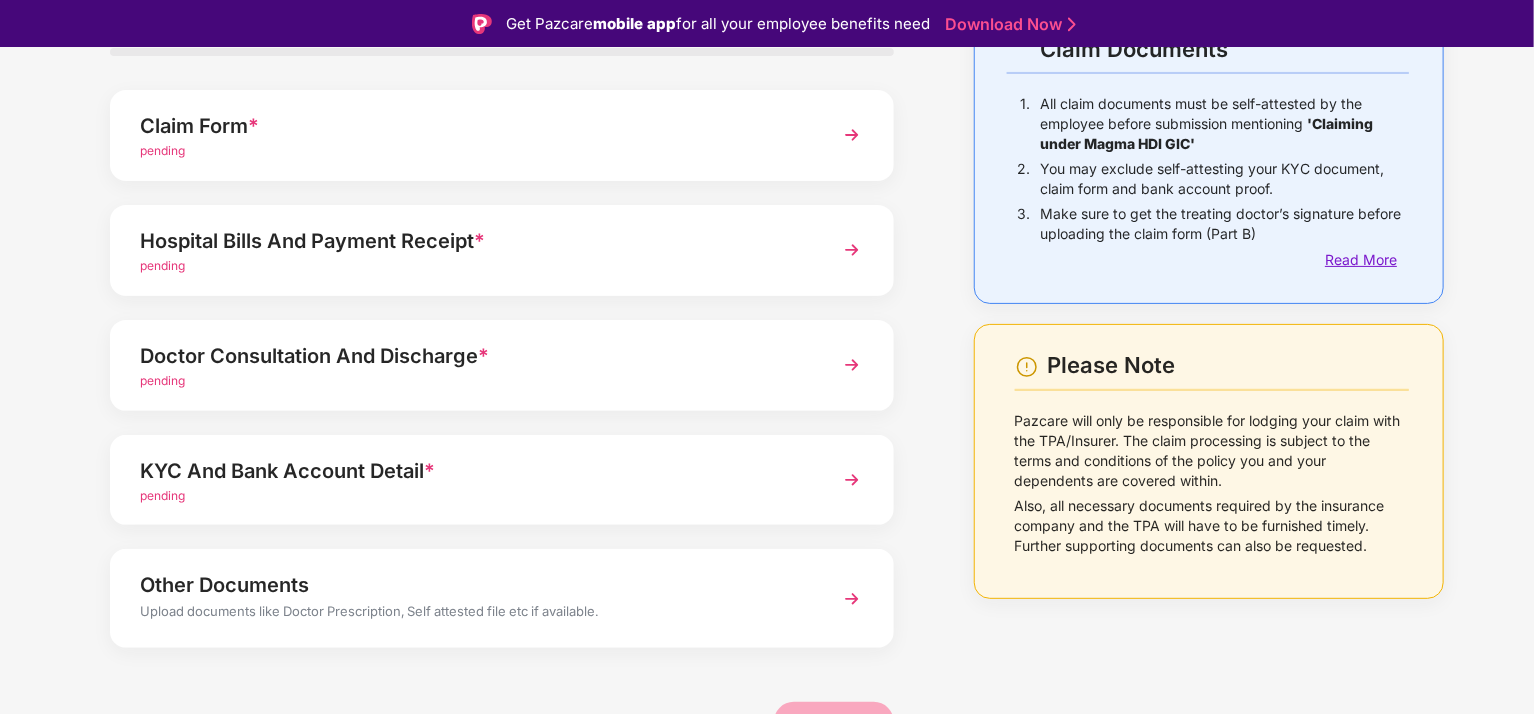 click on "Read More" at bounding box center (1367, 260) 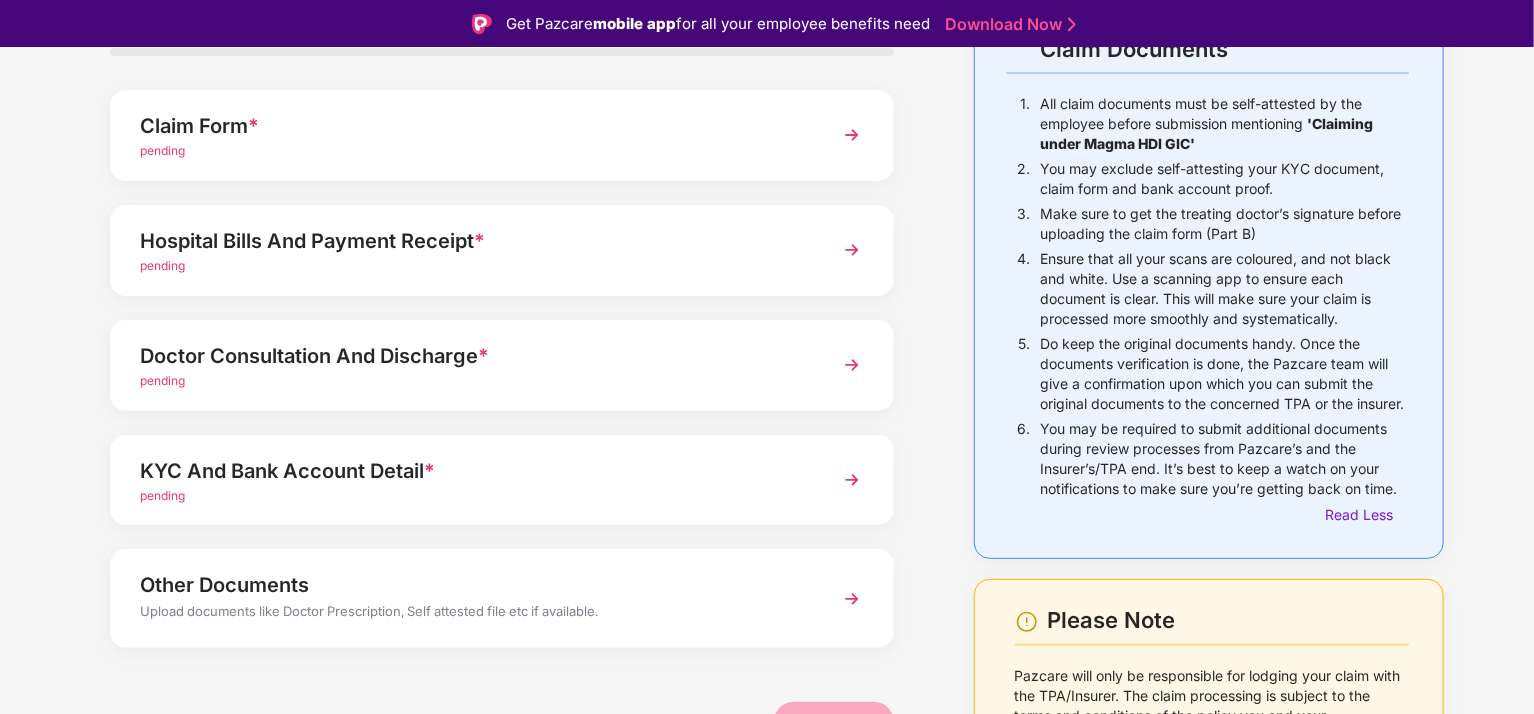 click at bounding box center (852, 135) 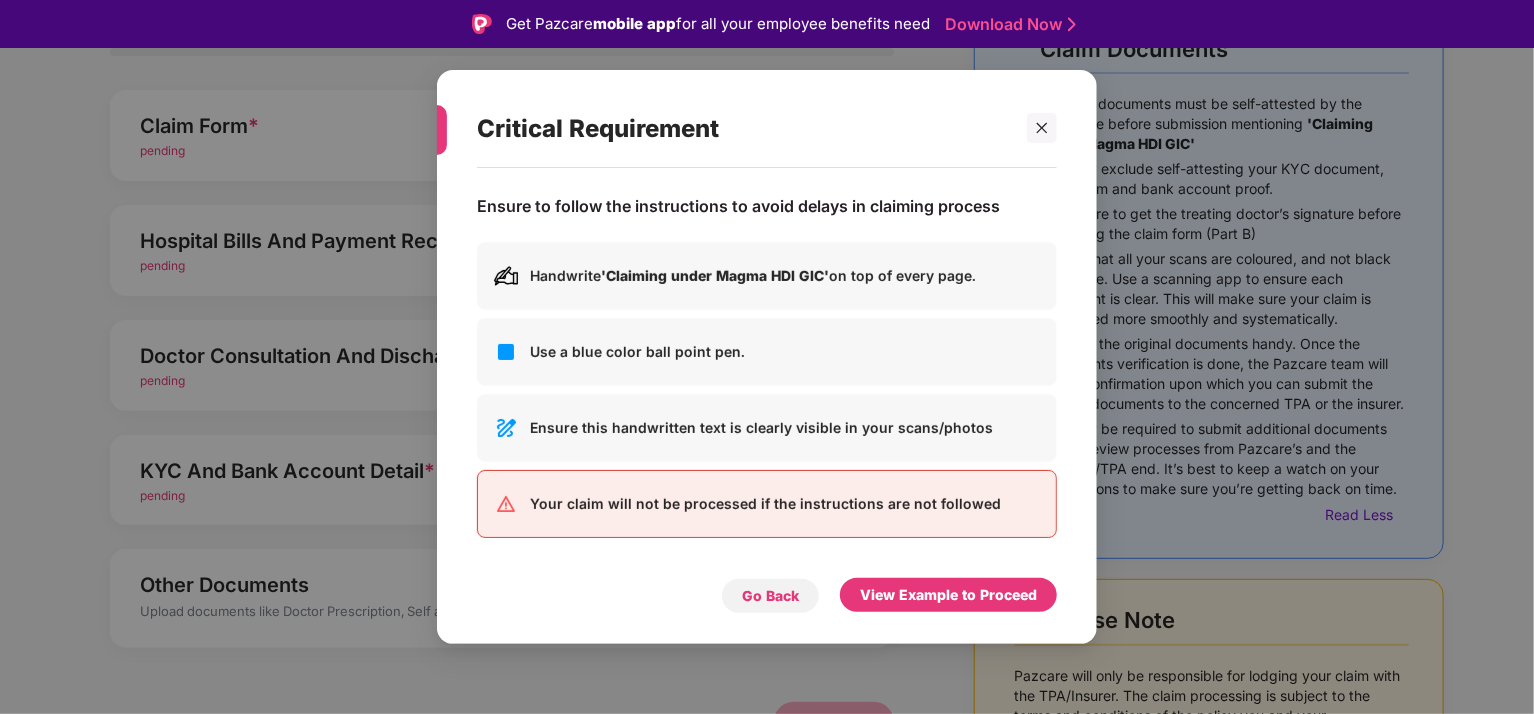 click on "Go Back" at bounding box center [770, 596] 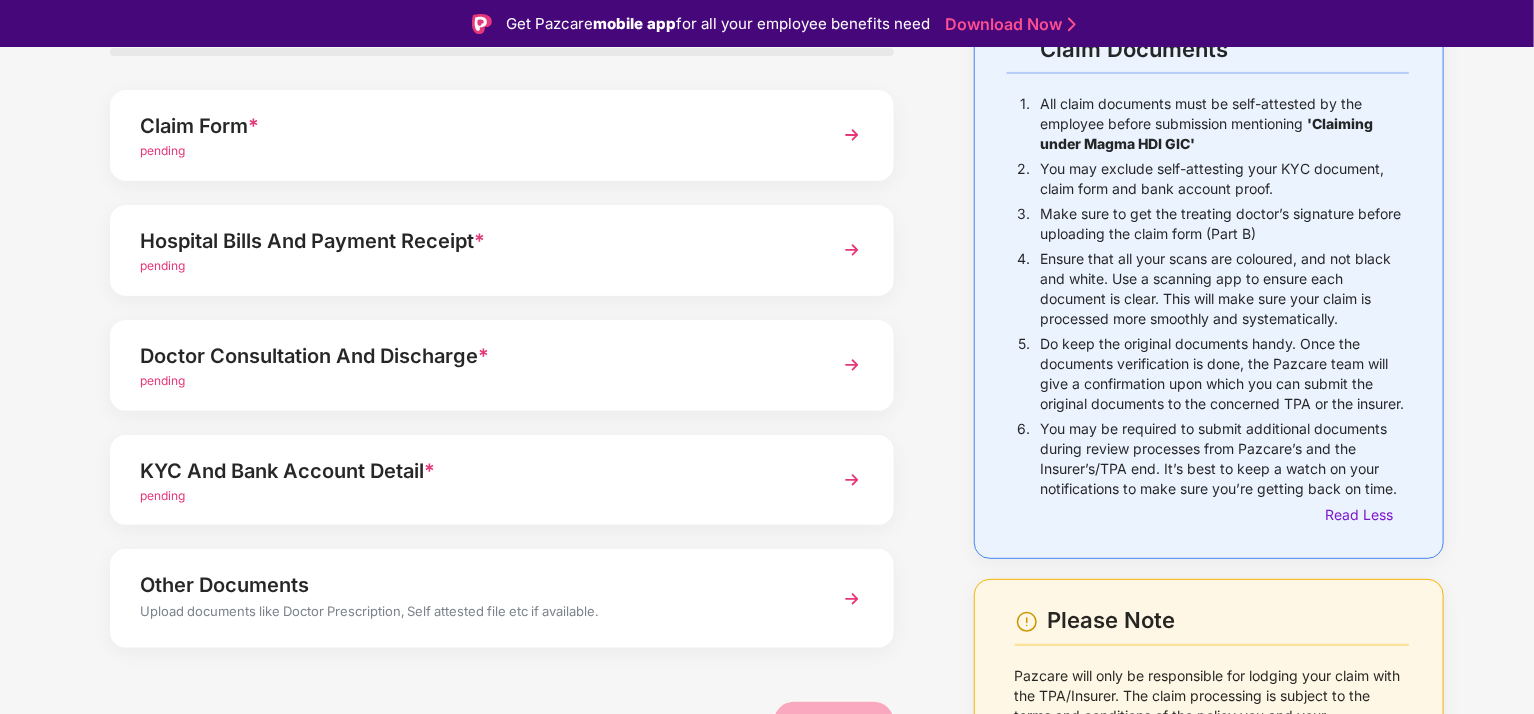 click on "pending" at bounding box center (162, 150) 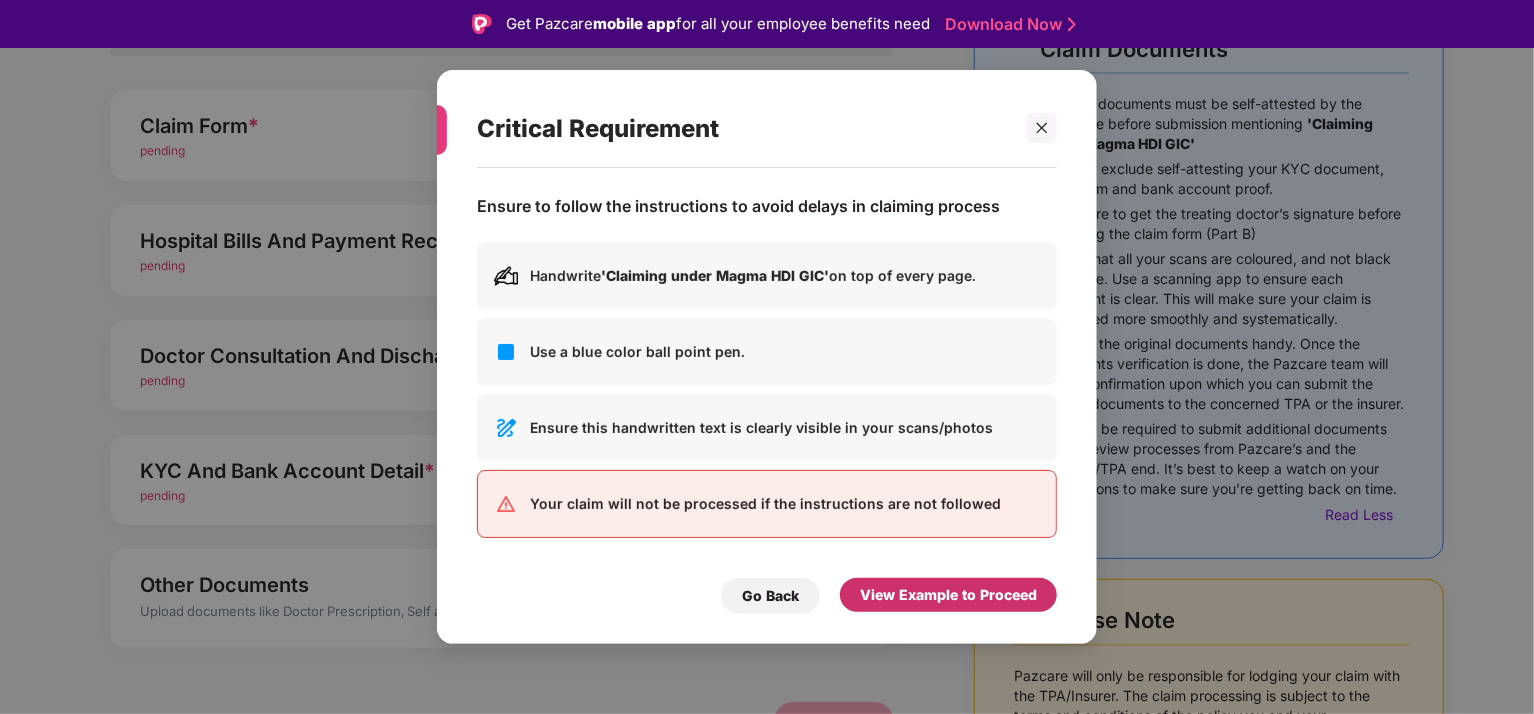click on "View Example to Proceed" at bounding box center [948, 595] 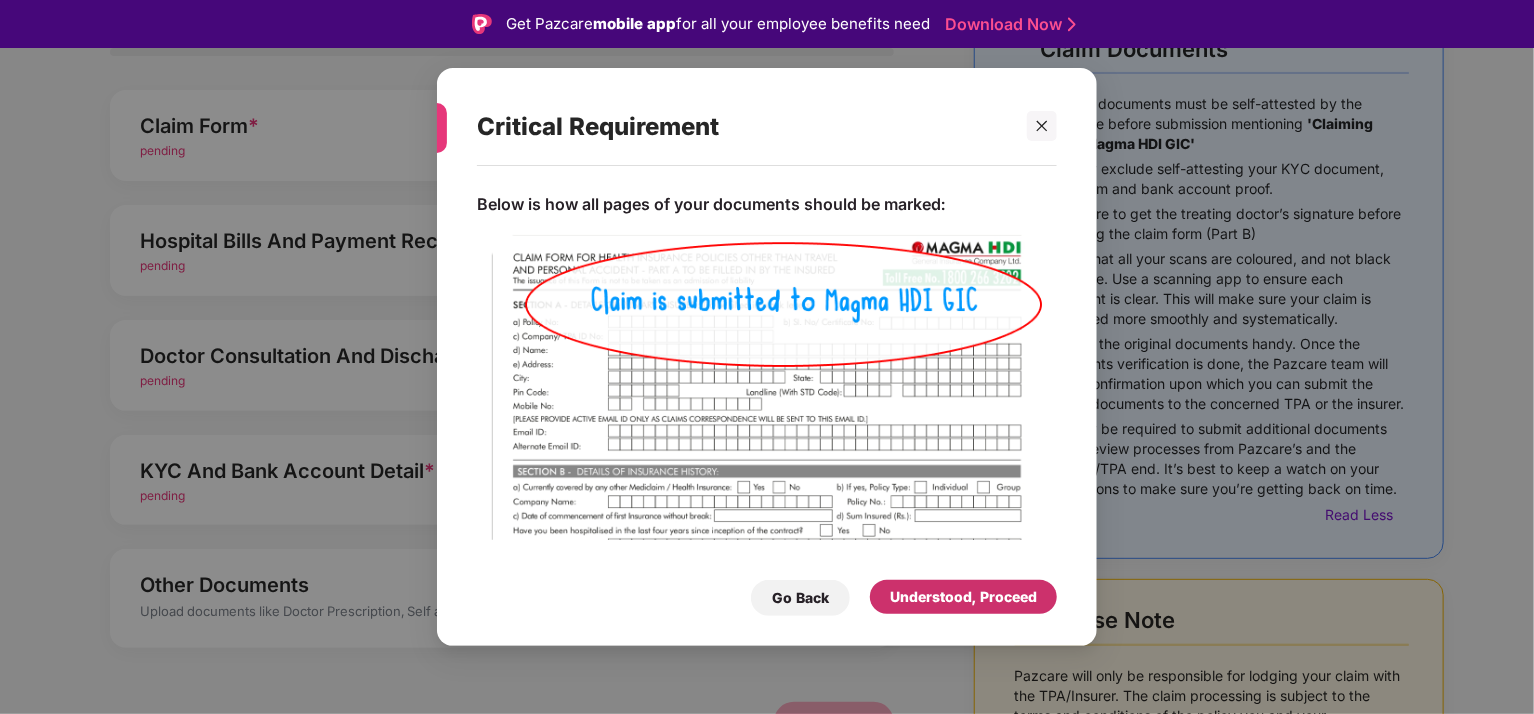 click on "Understood, Proceed" at bounding box center [963, 597] 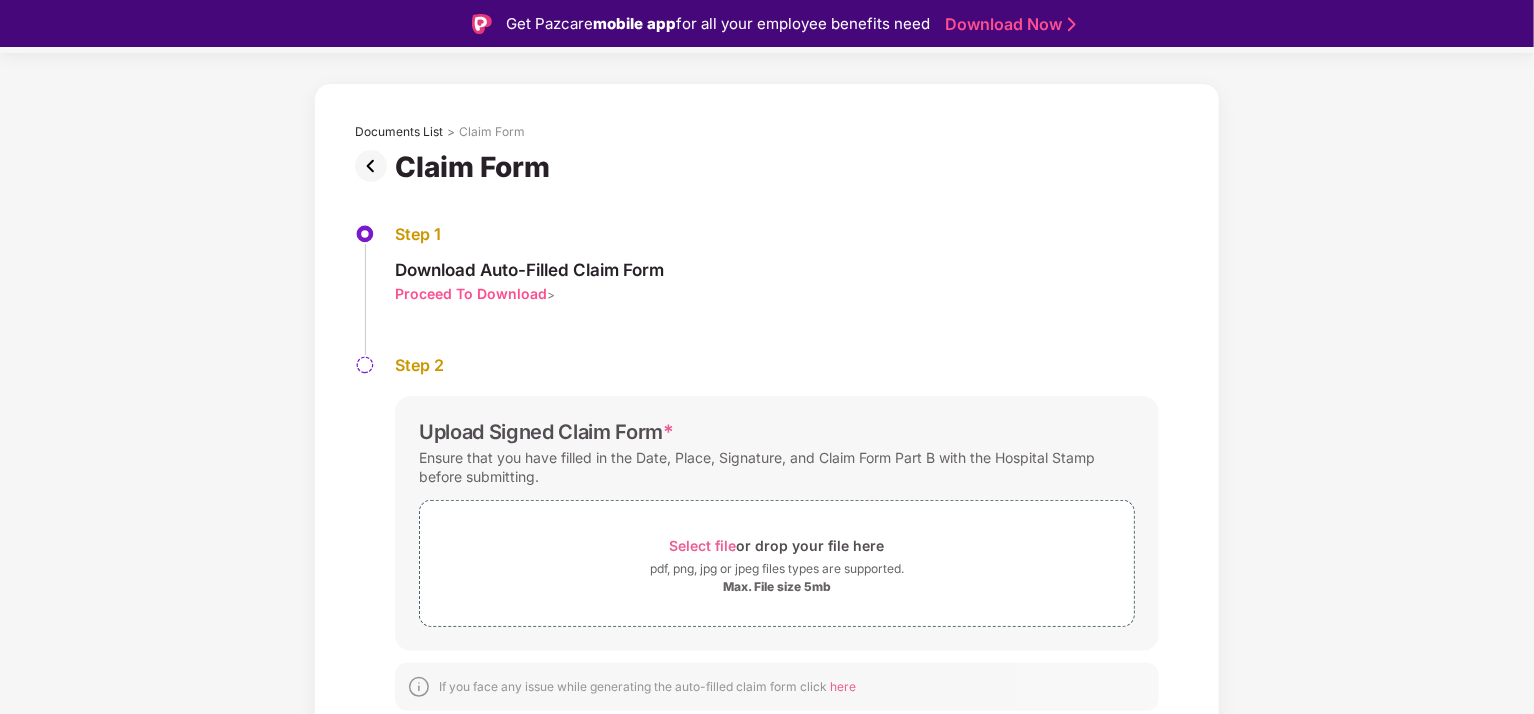 scroll, scrollTop: 58, scrollLeft: 0, axis: vertical 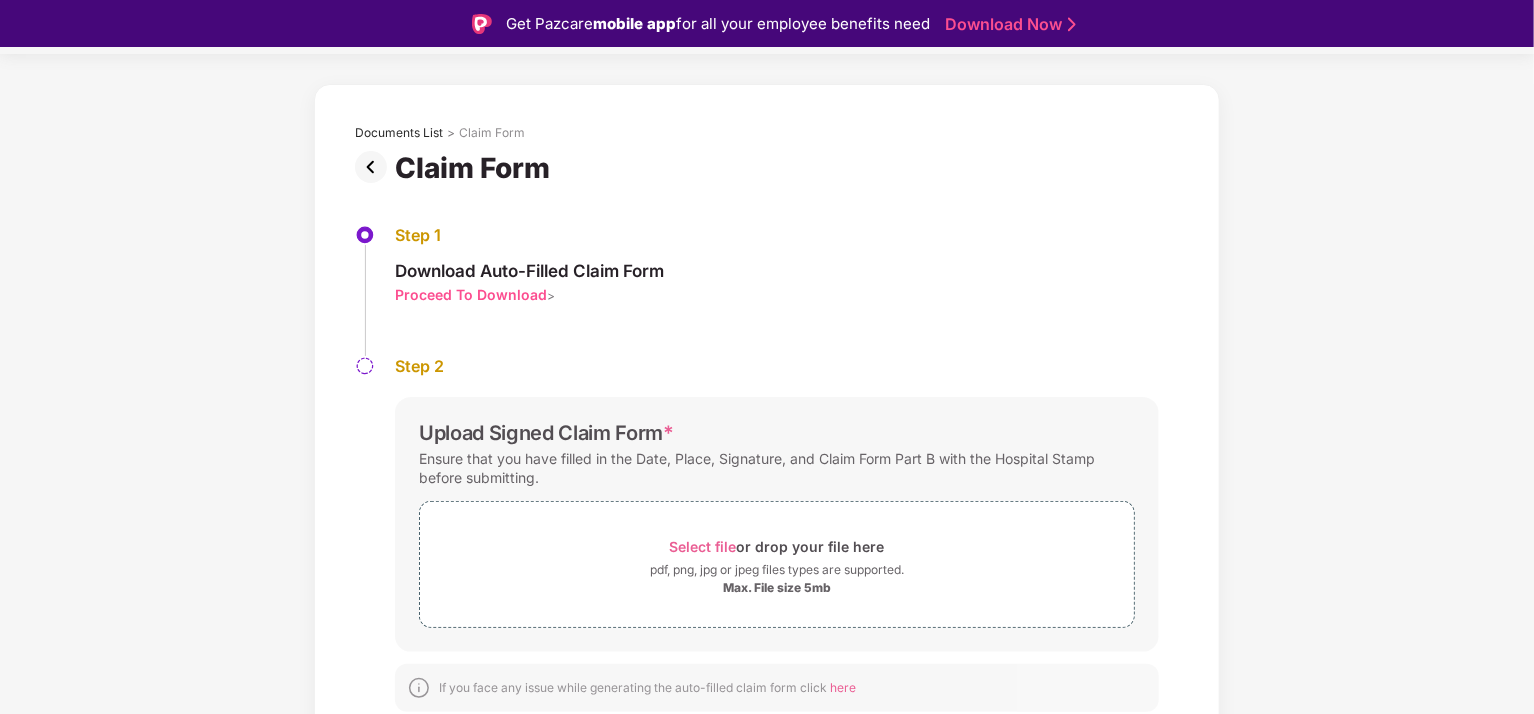 click at bounding box center (365, 366) 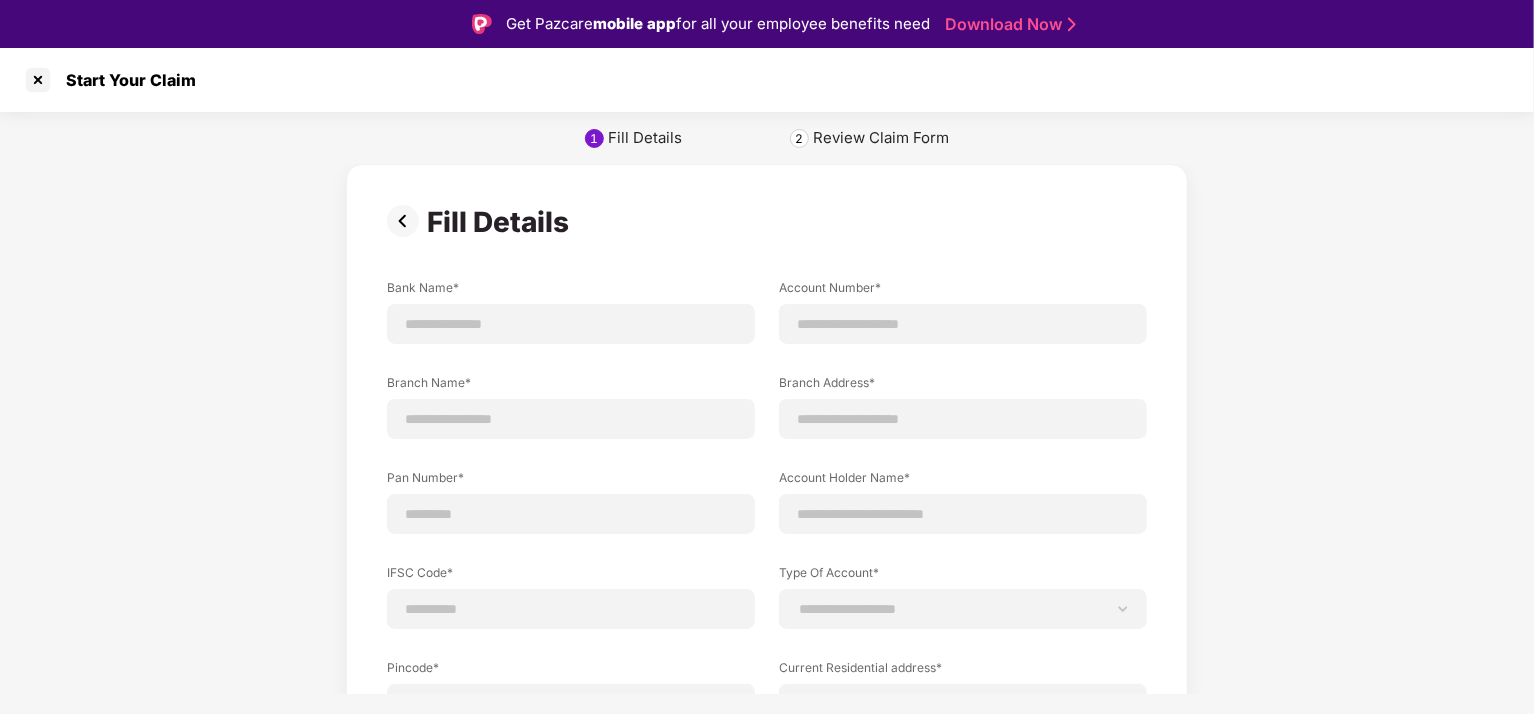 click on "Review Claim Form" at bounding box center [881, 138] 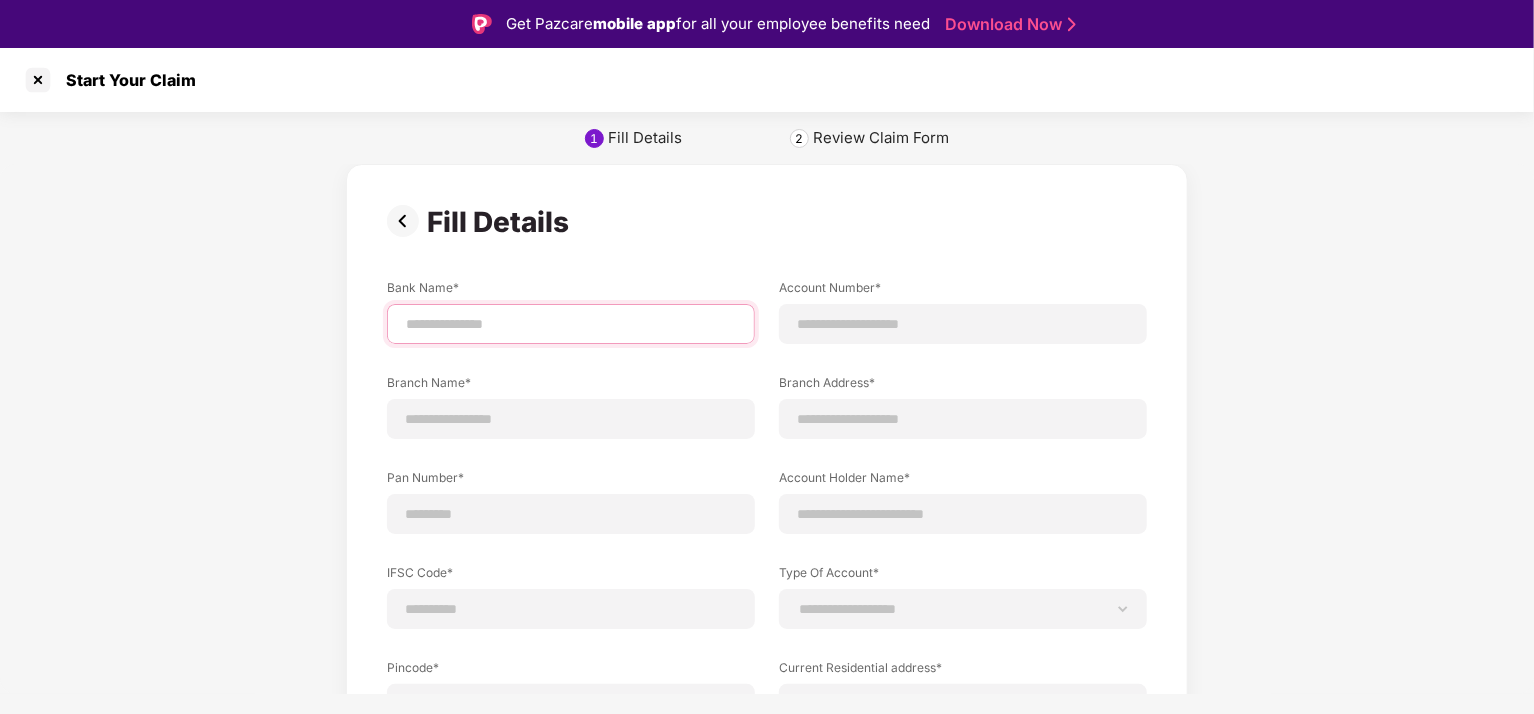 click at bounding box center (571, 324) 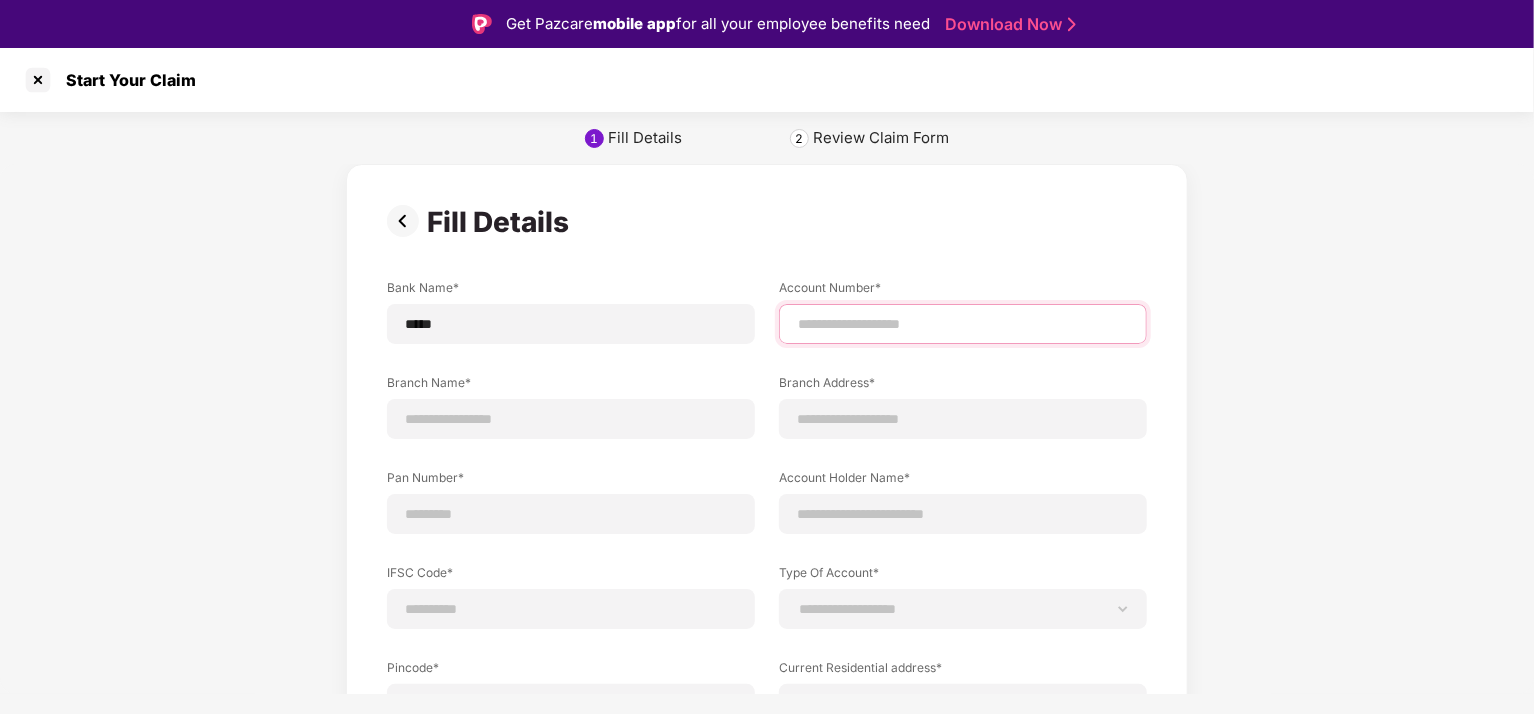 click at bounding box center [963, 324] 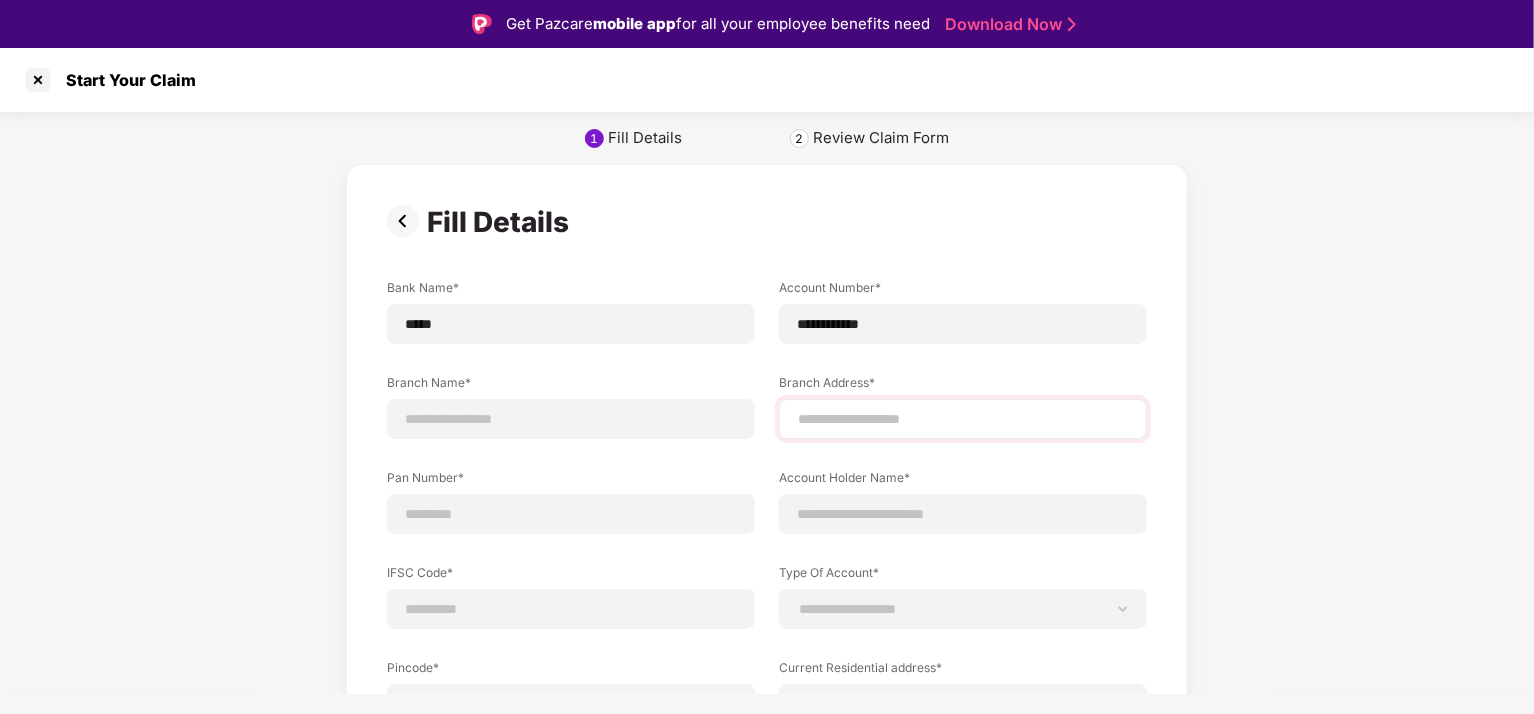 click at bounding box center [963, 419] 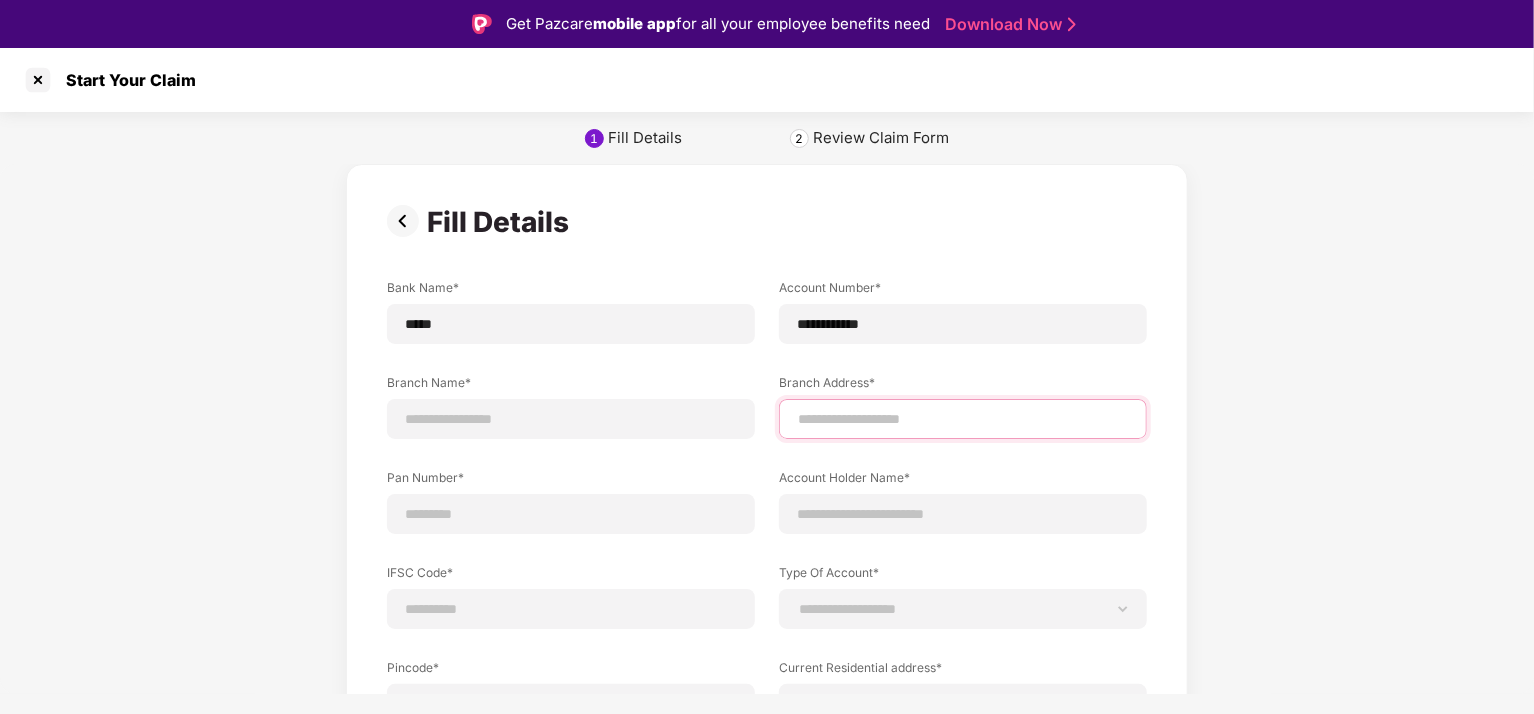 click at bounding box center [963, 419] 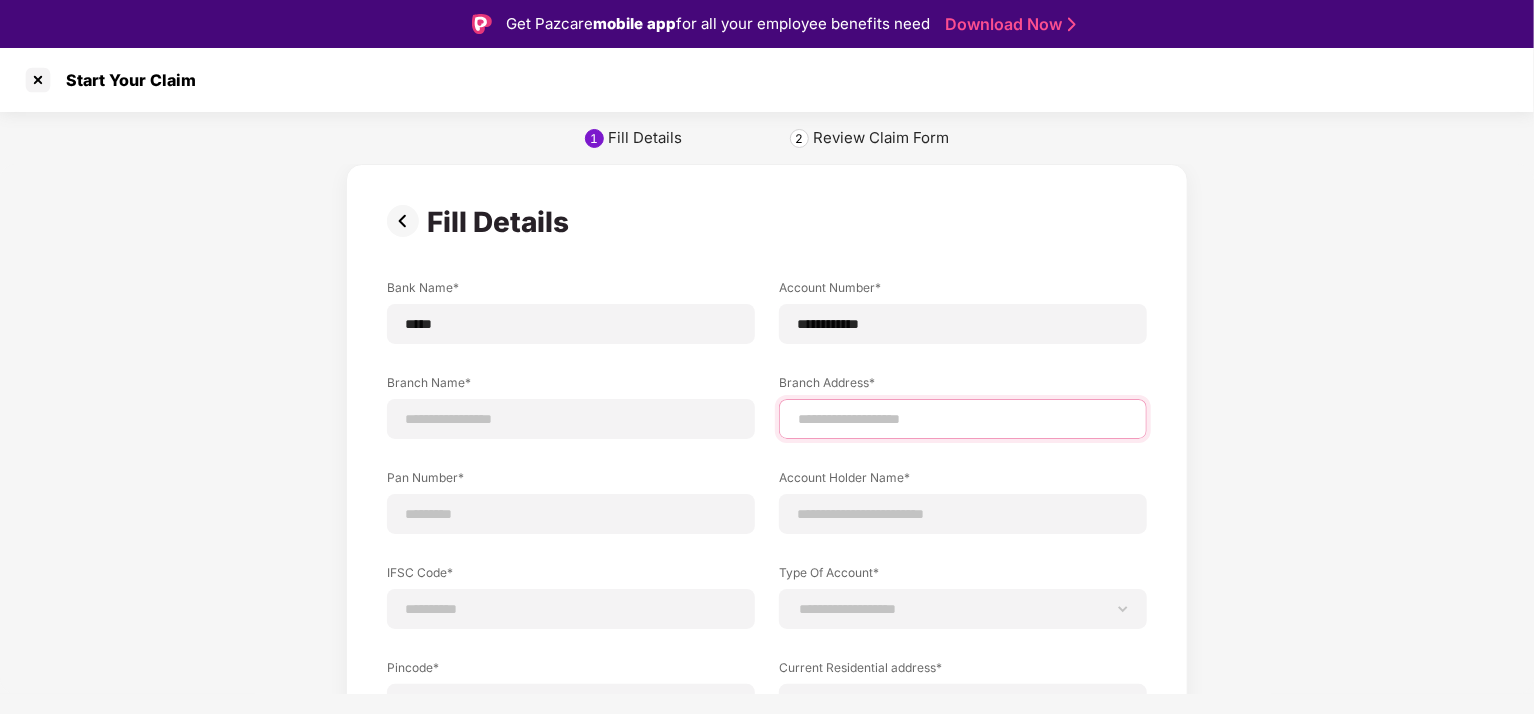 type on "**********" 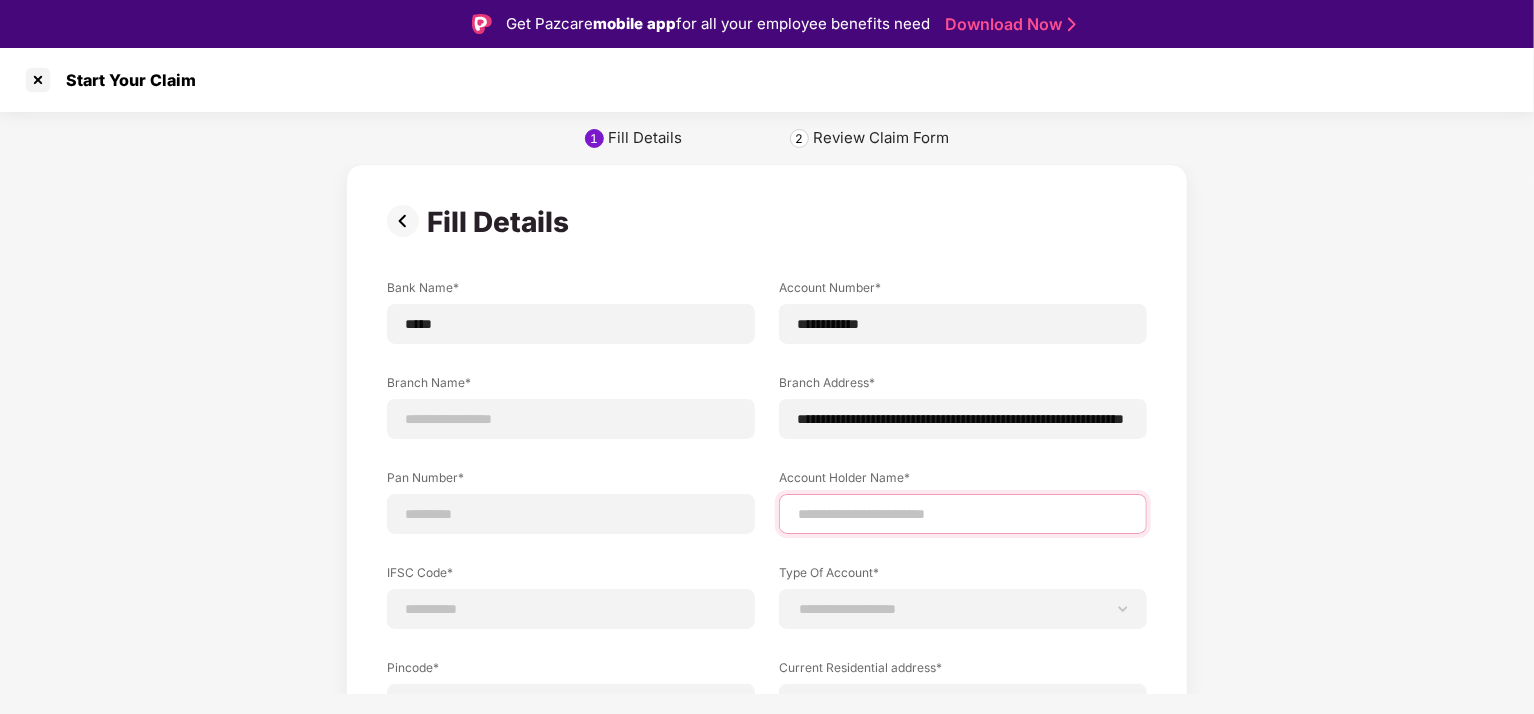 click at bounding box center (963, 514) 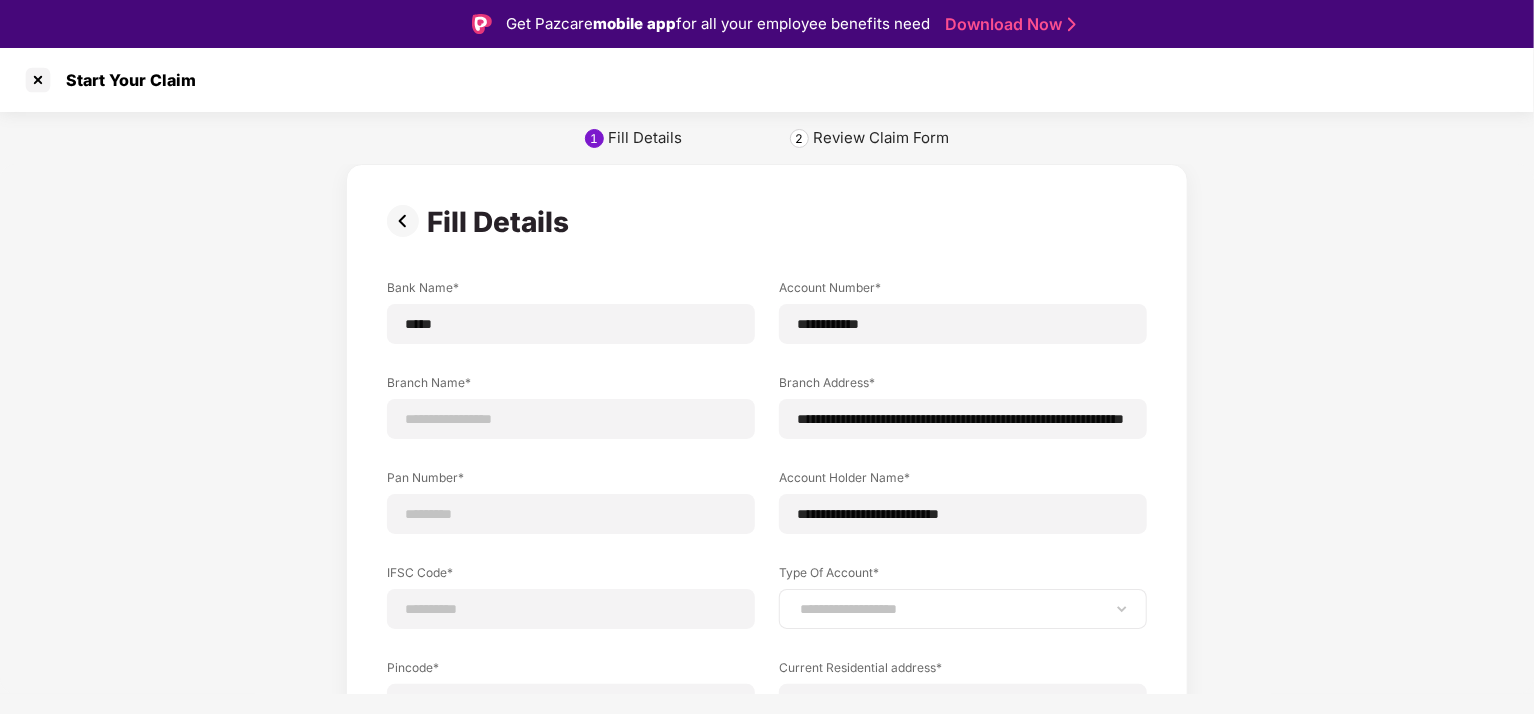 click on "**********" at bounding box center (963, 609) 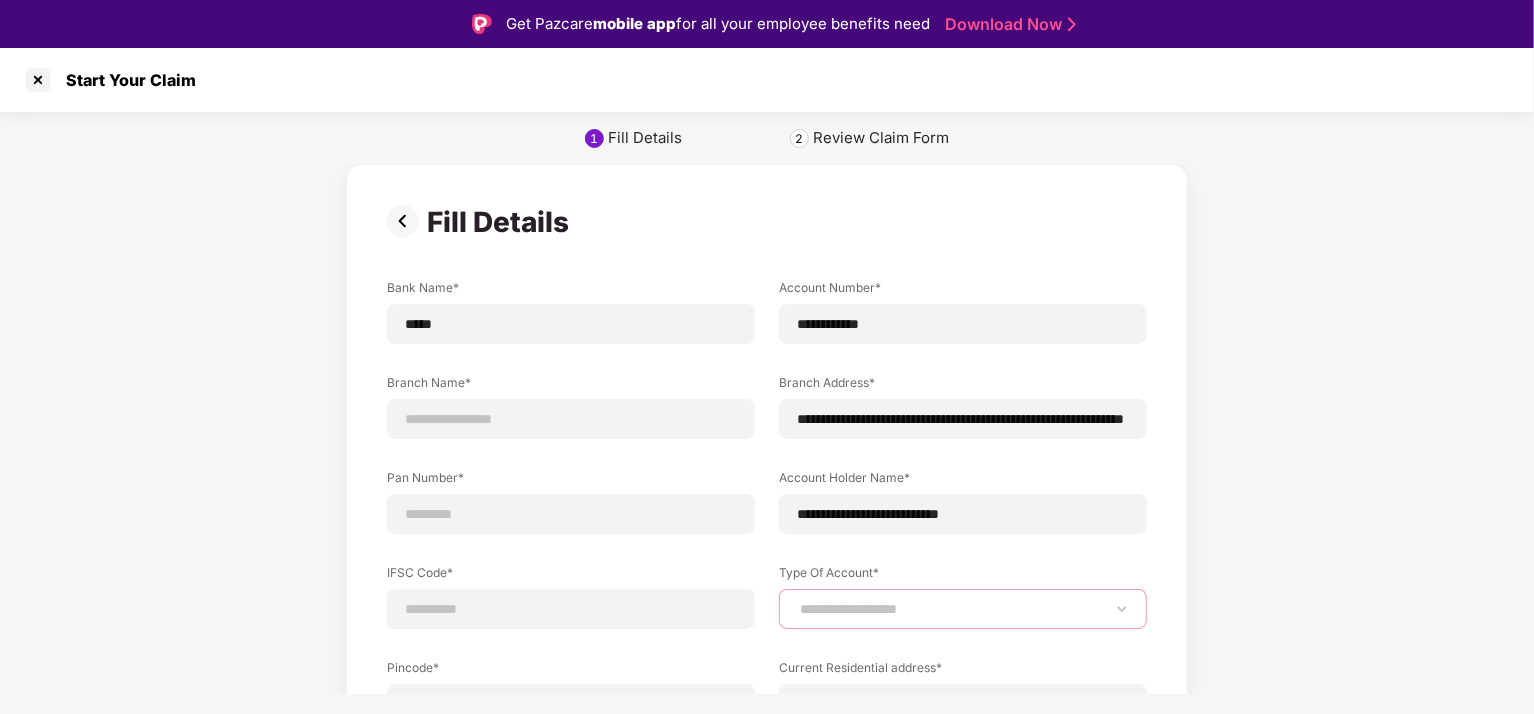 click on "**********" at bounding box center (963, 609) 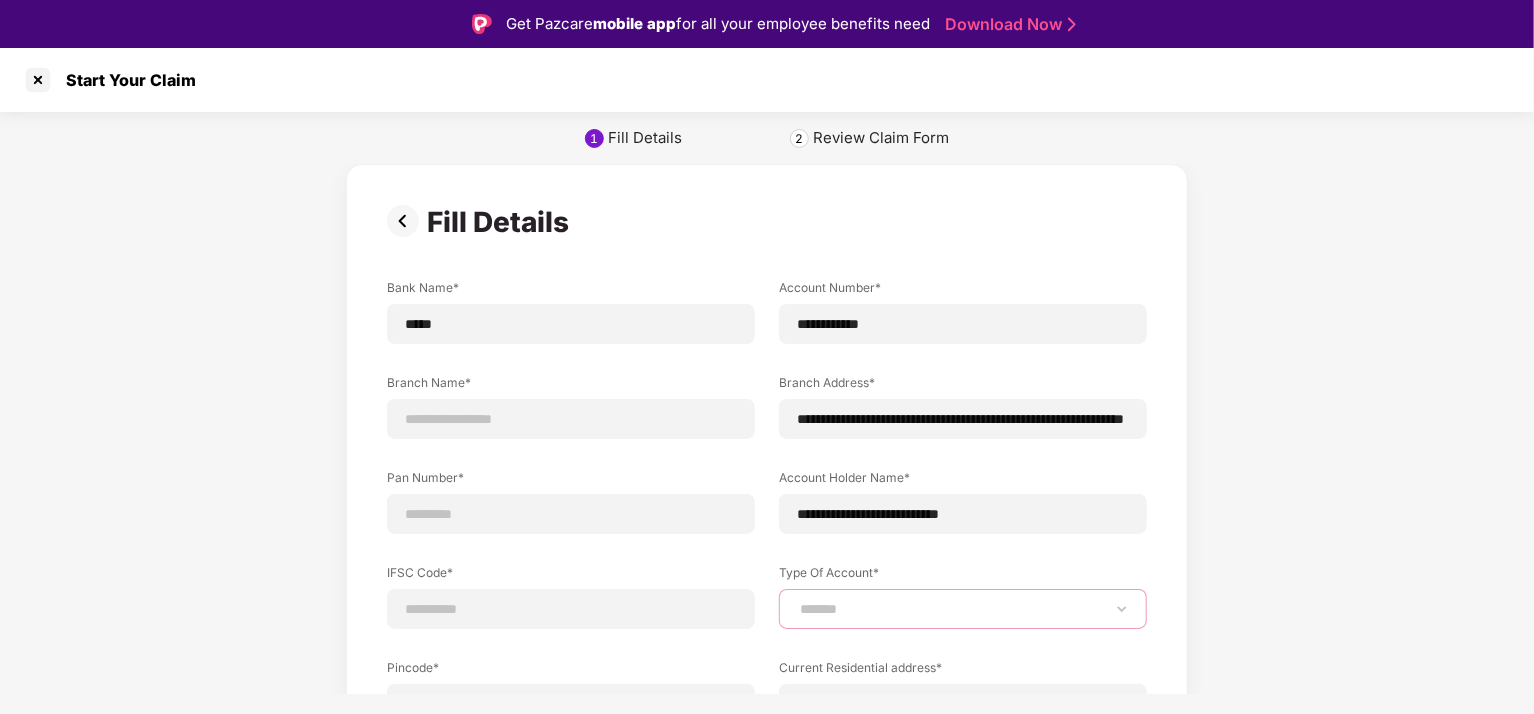 click on "**********" at bounding box center (963, 609) 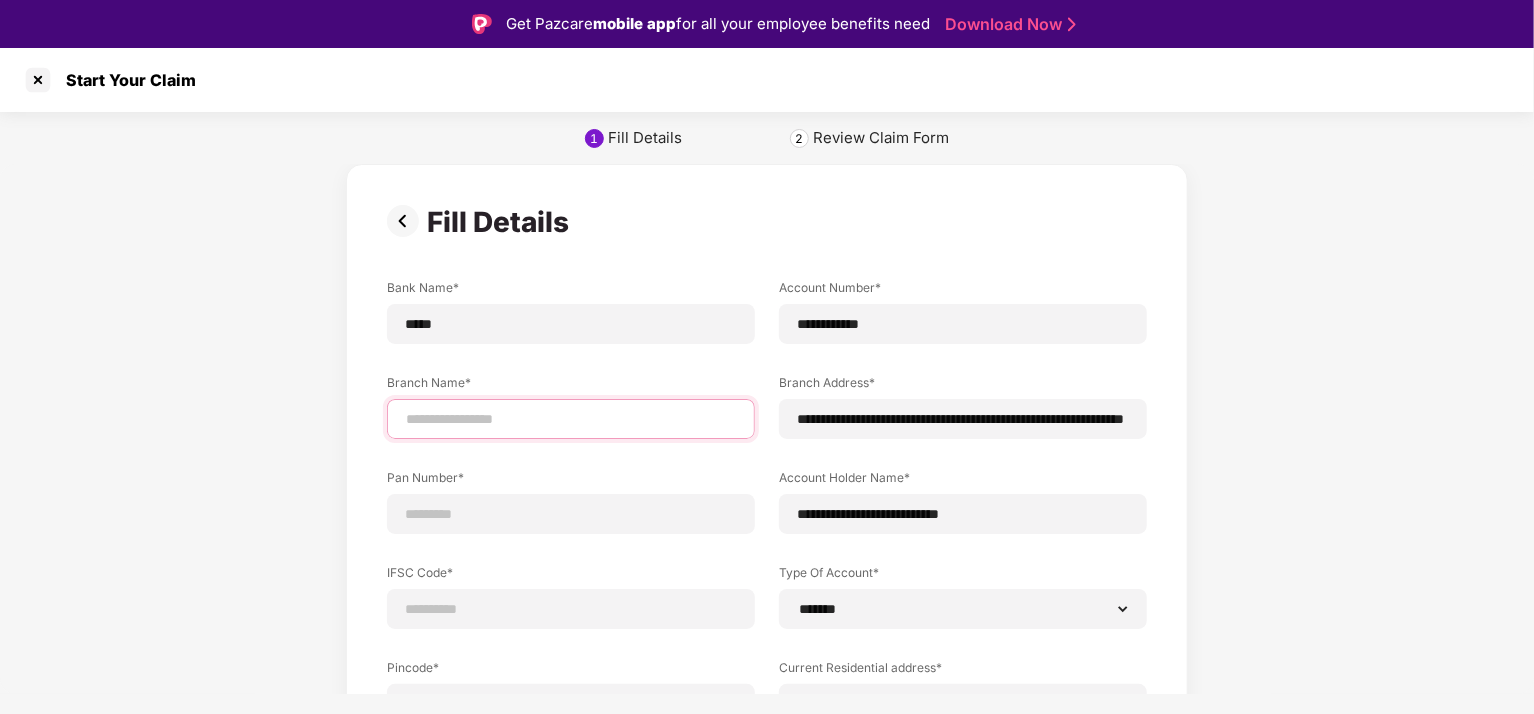 click at bounding box center (571, 419) 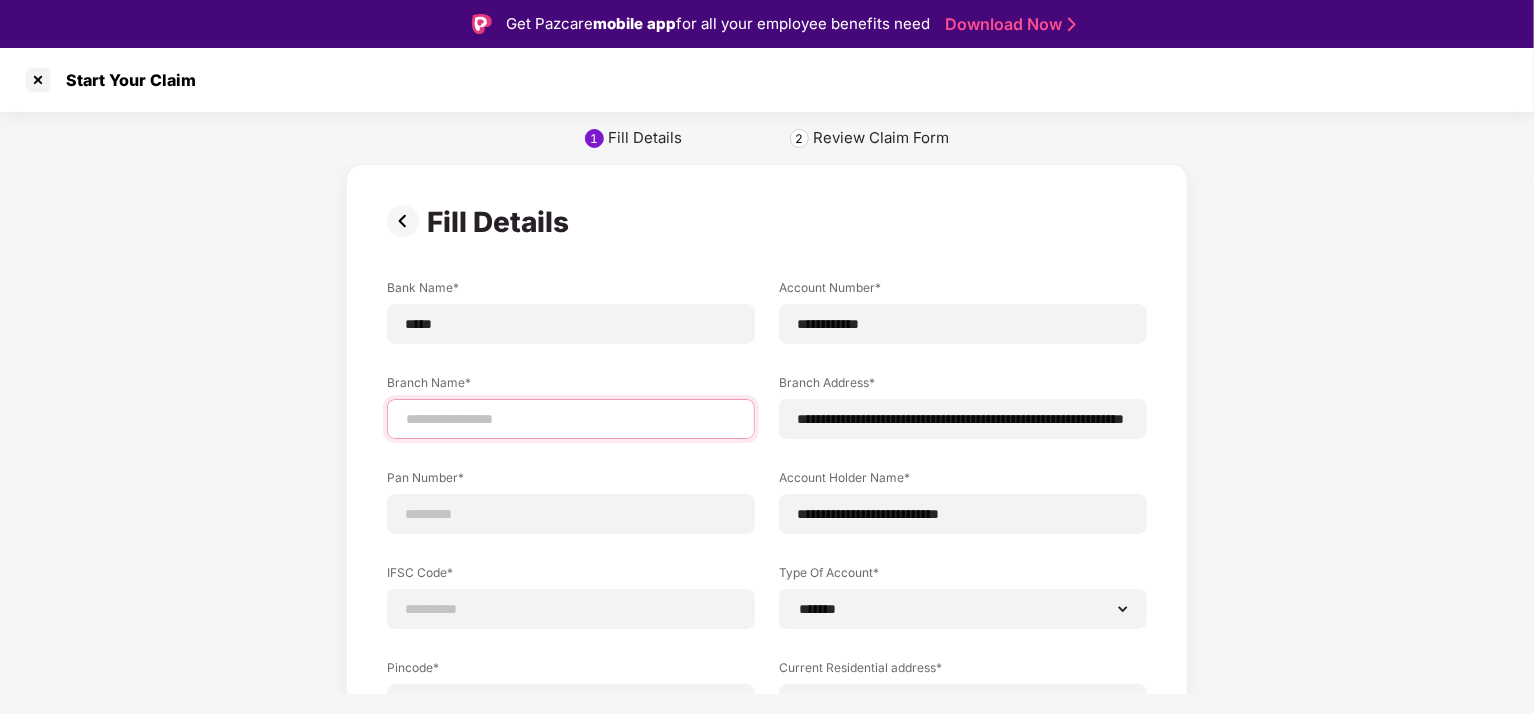 type on "**********" 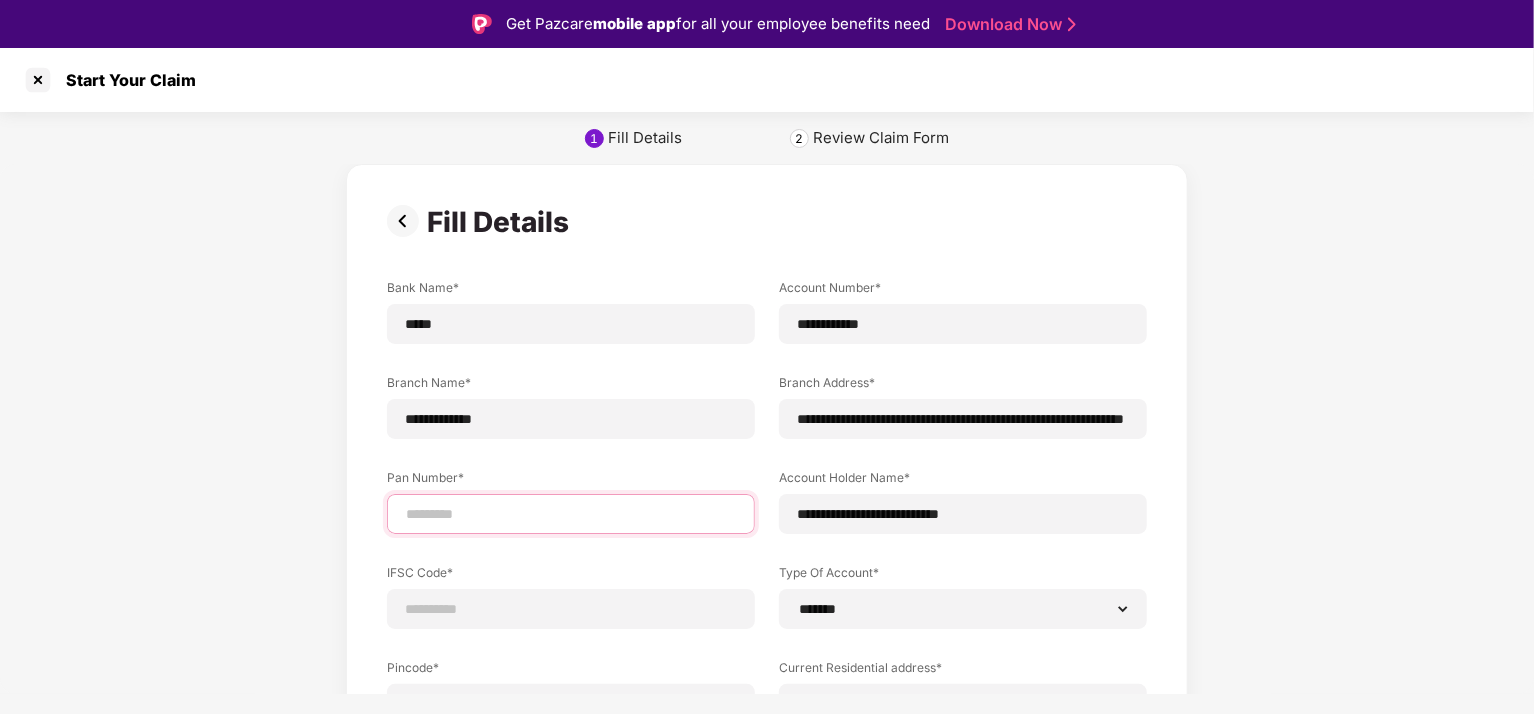 click at bounding box center [571, 514] 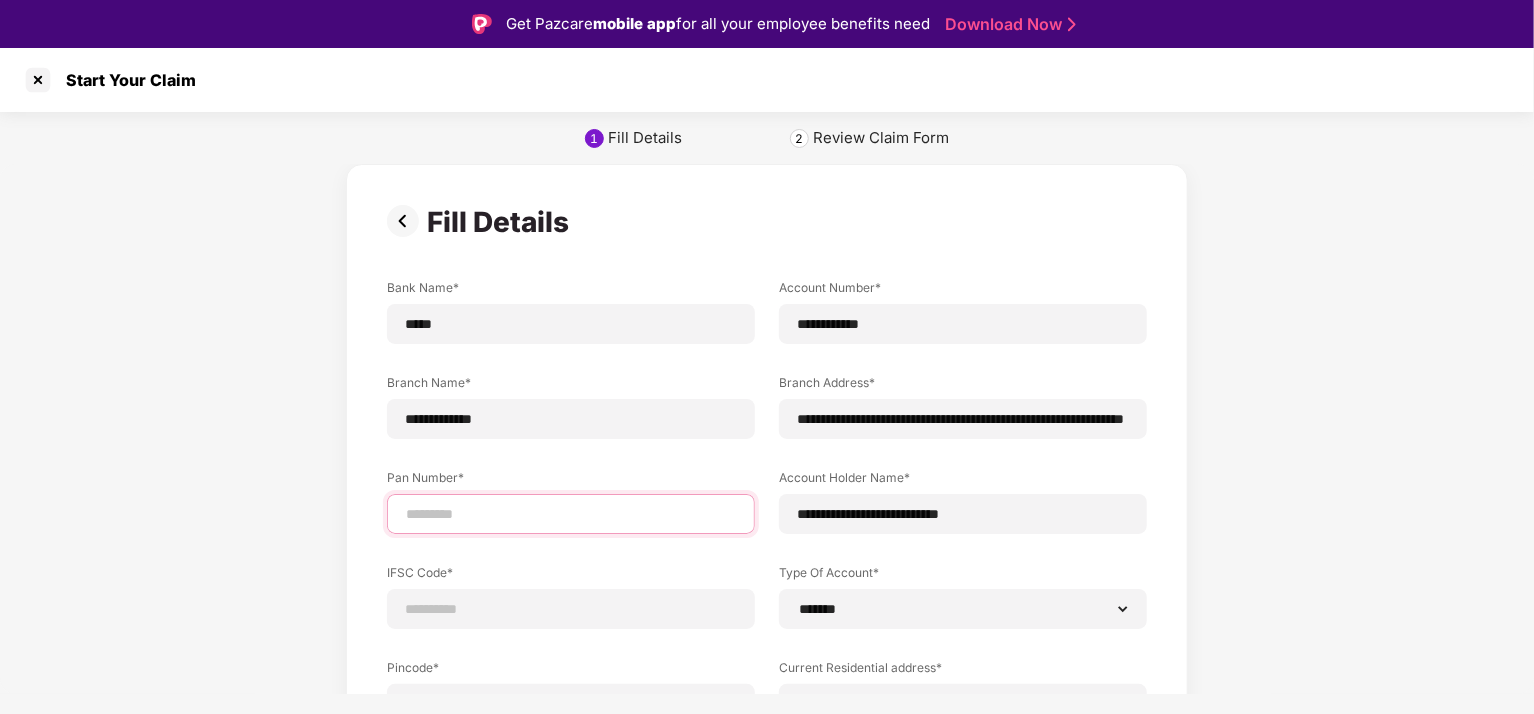 type on "**********" 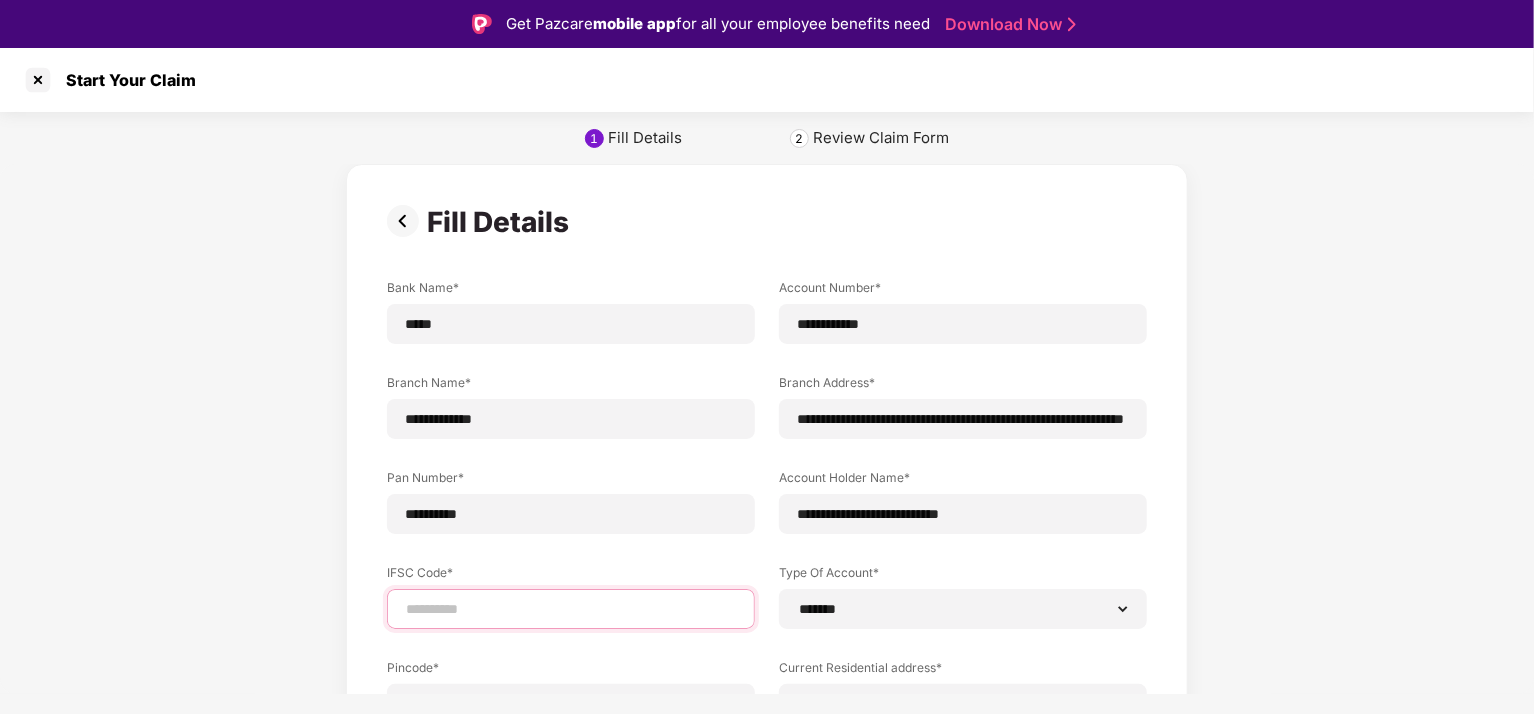 click at bounding box center (571, 609) 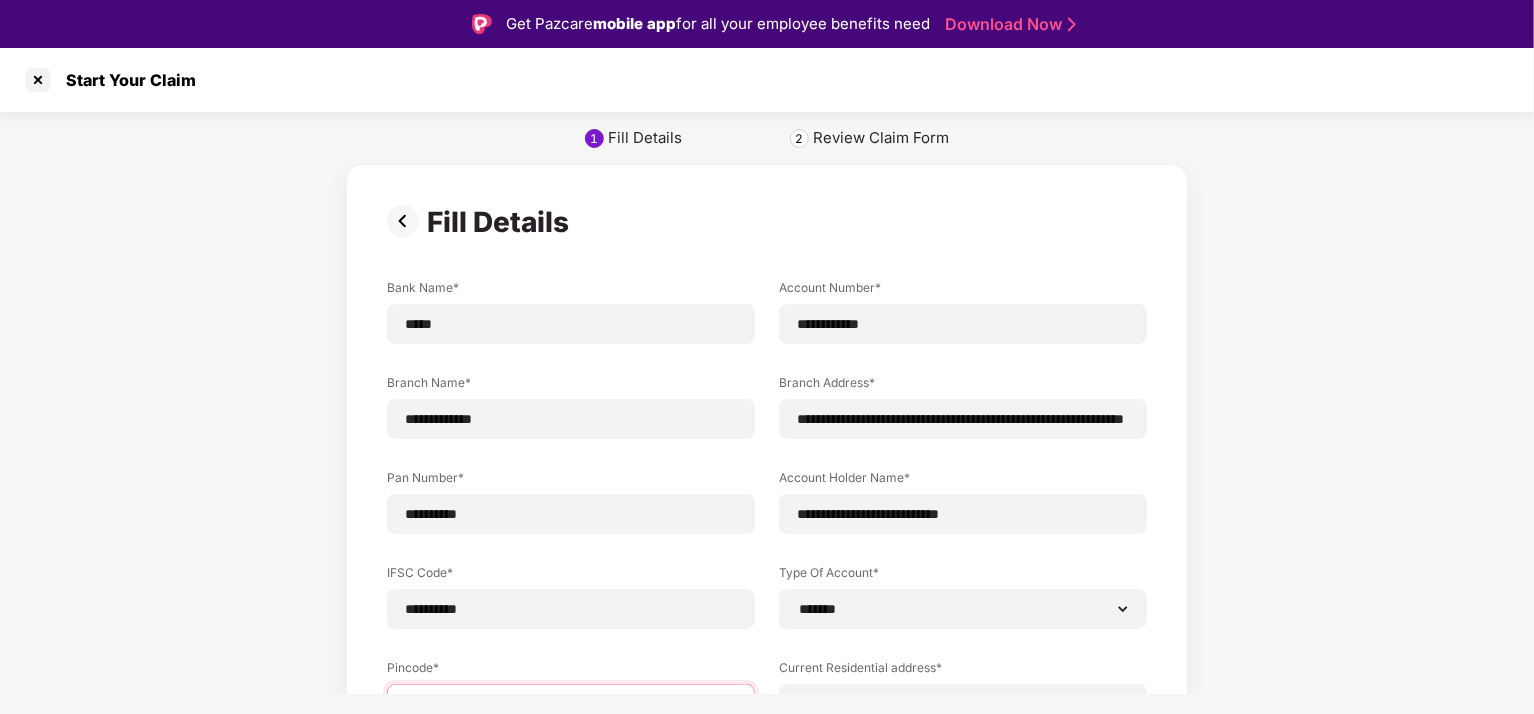click at bounding box center [571, 704] 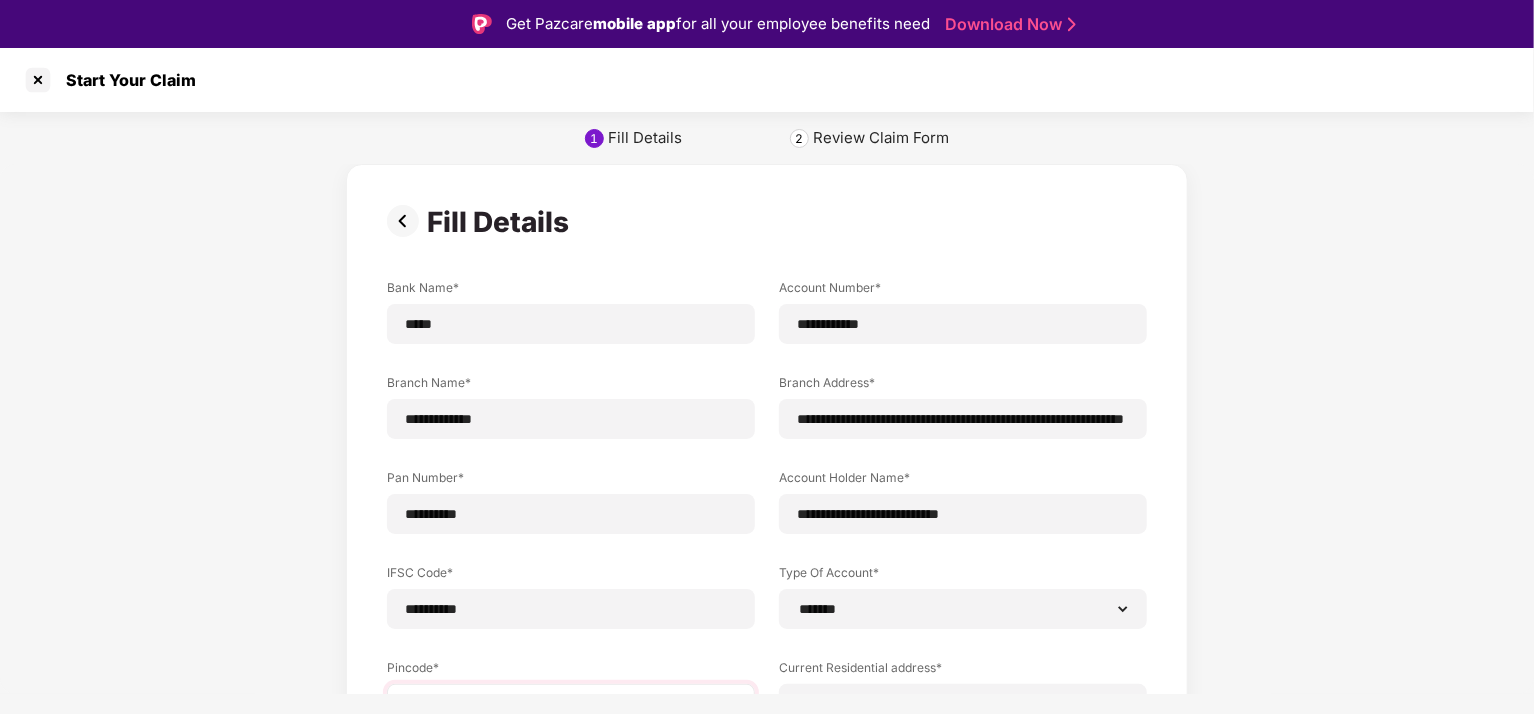 select on "*******" 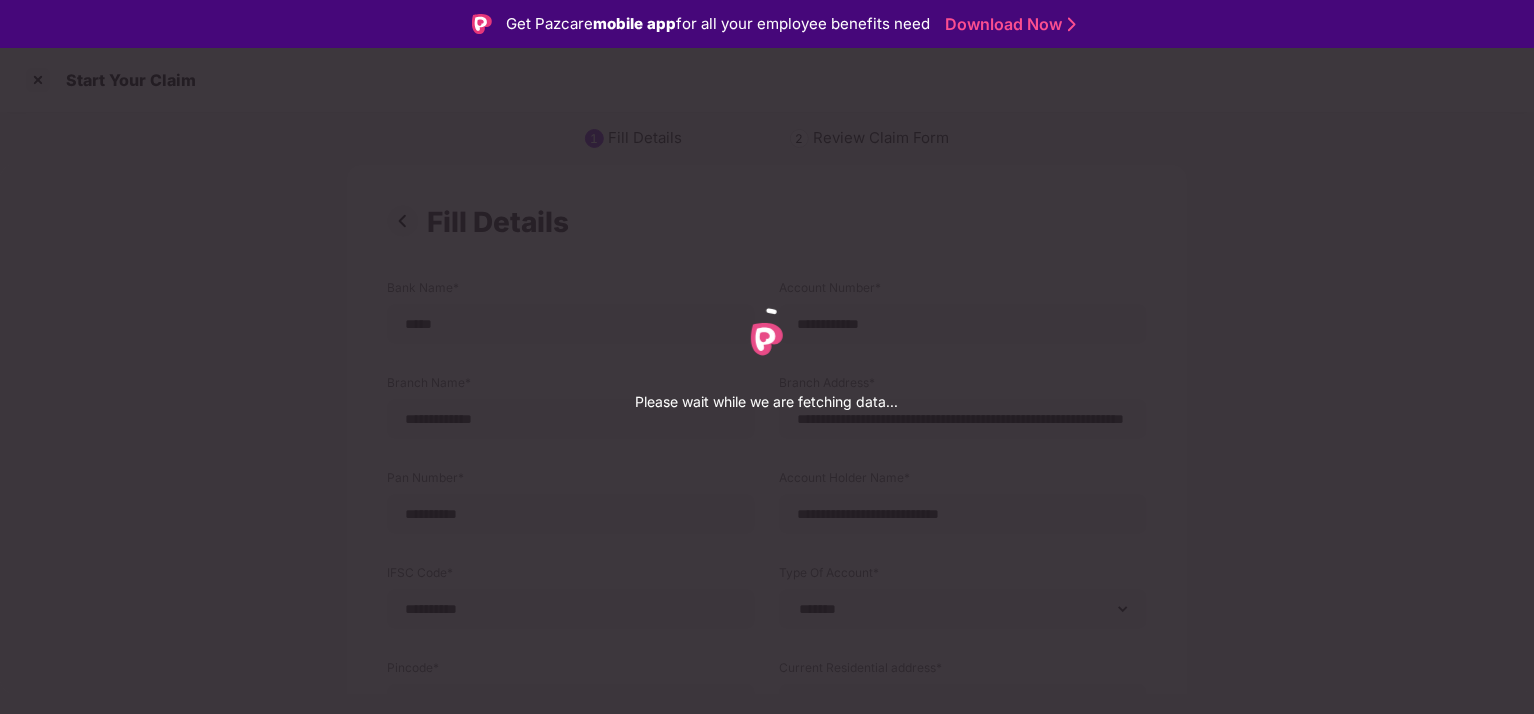 select on "*******" 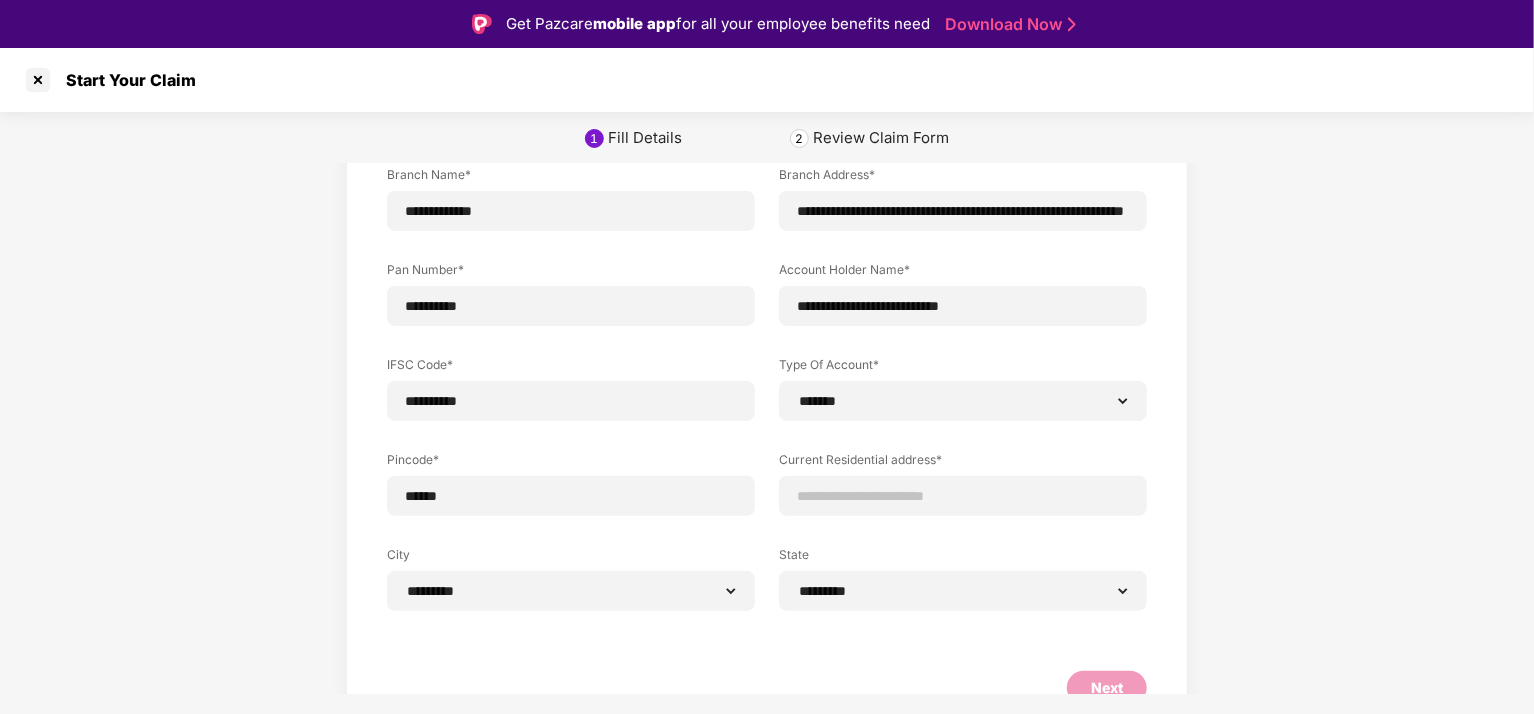 scroll, scrollTop: 248, scrollLeft: 0, axis: vertical 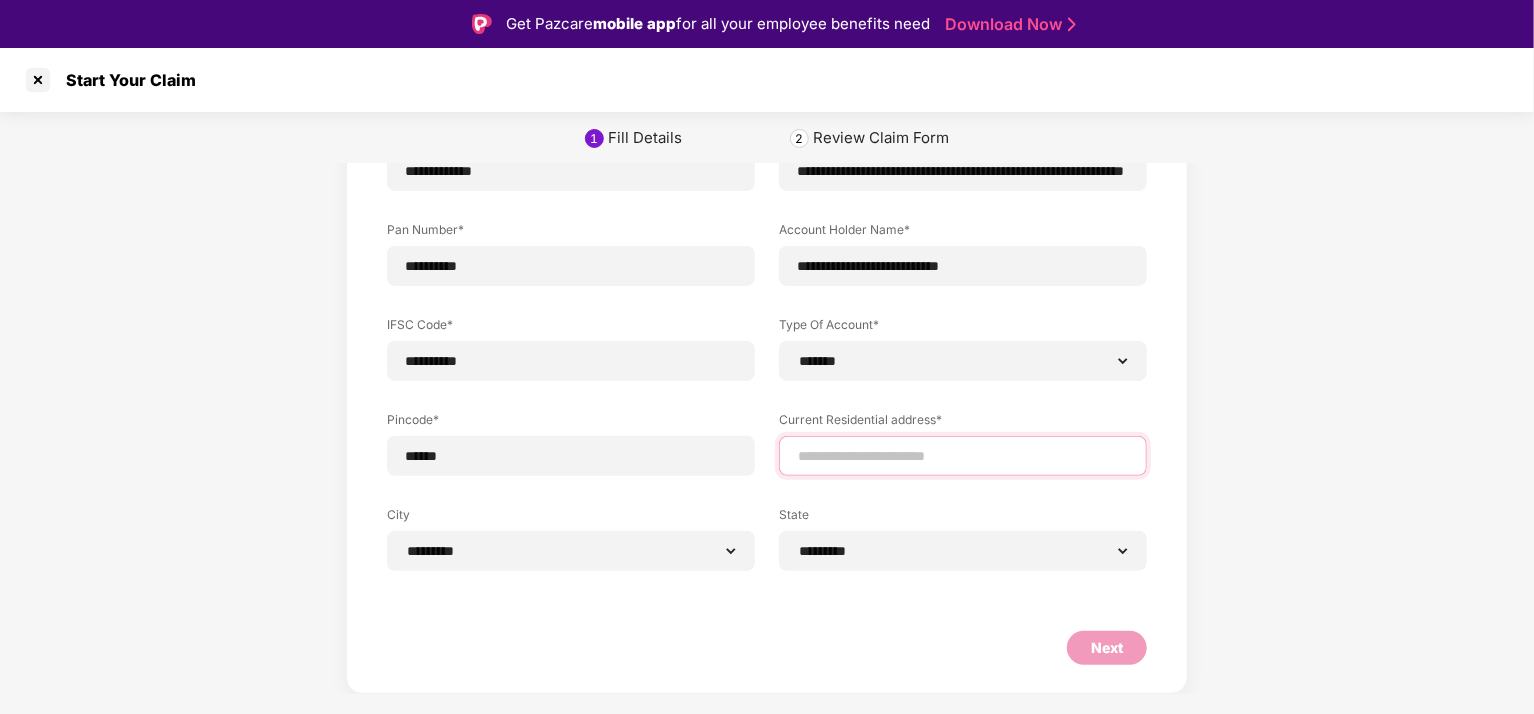 click at bounding box center [963, 456] 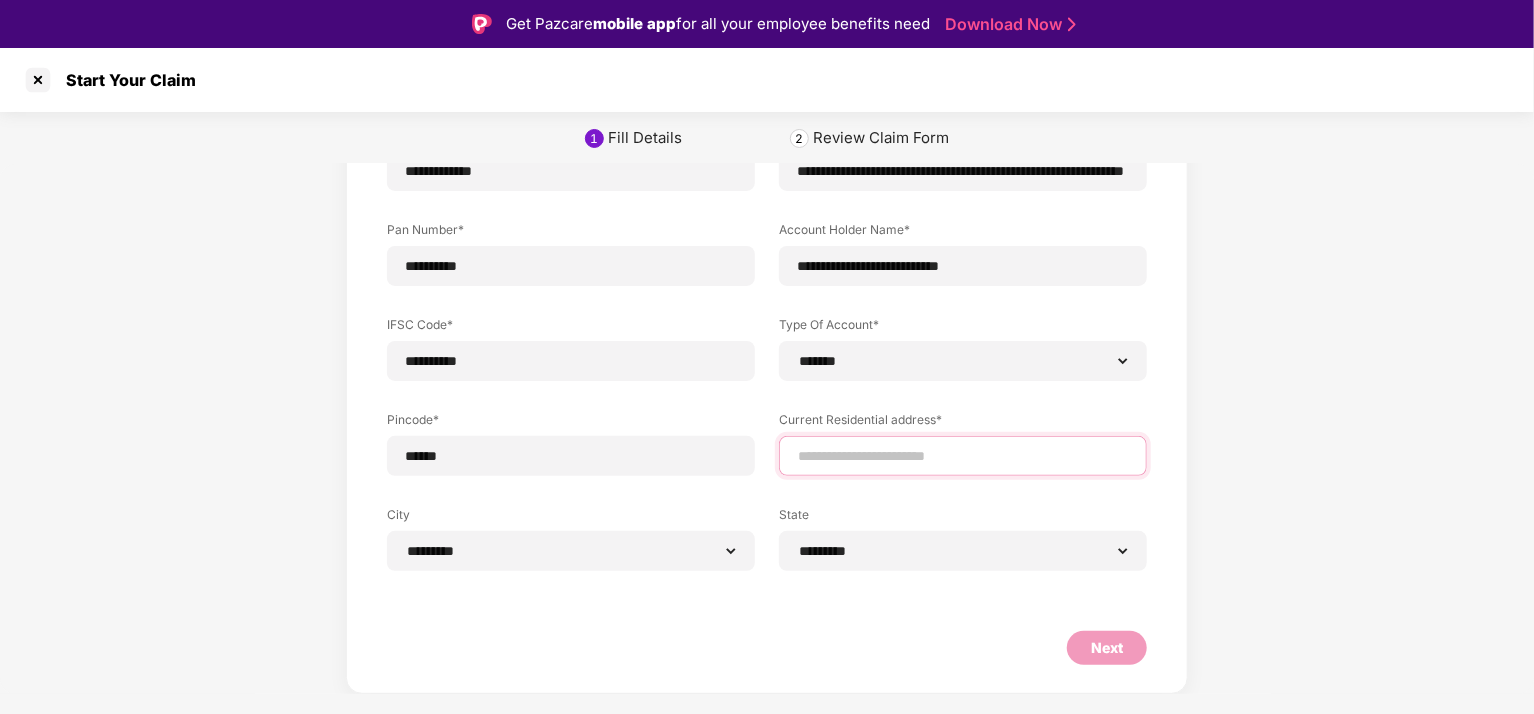 type on "**********" 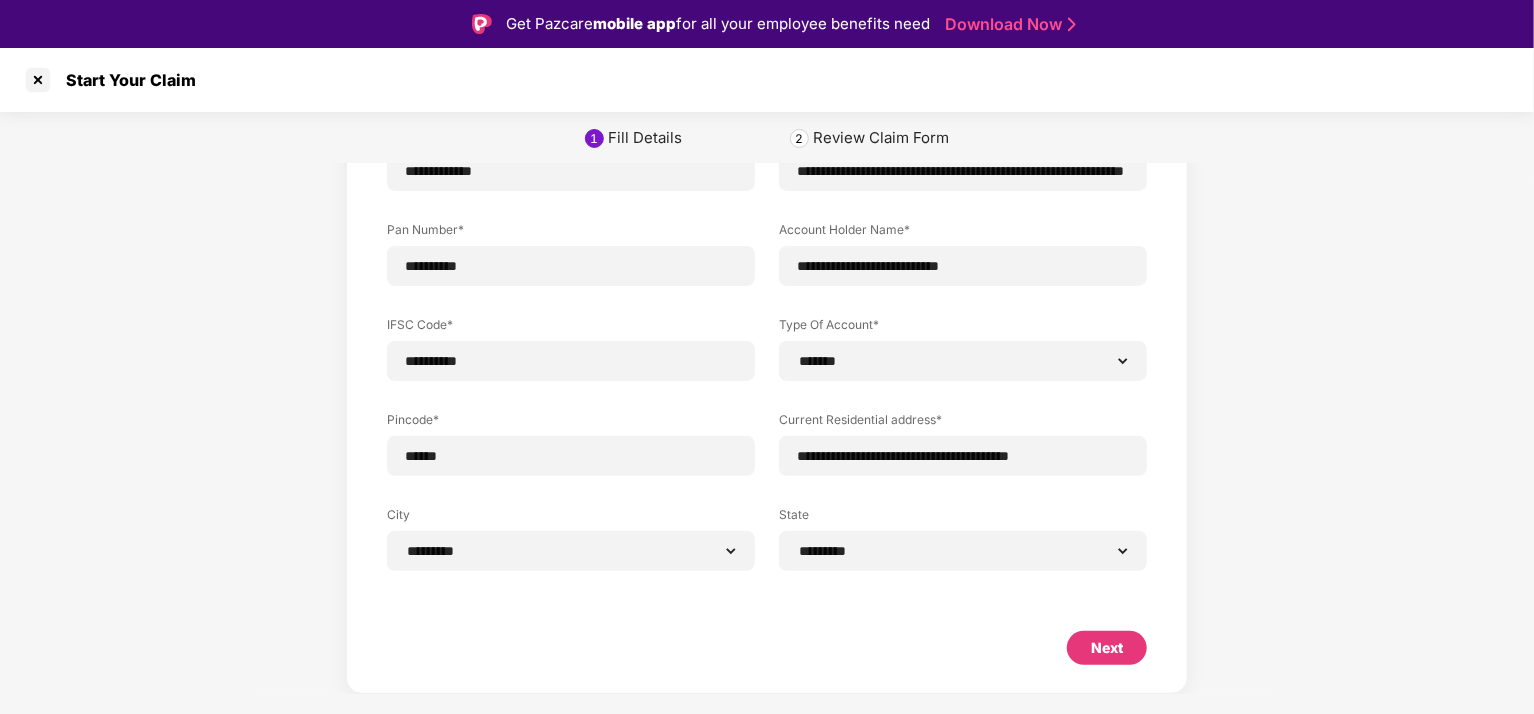click on "Next" at bounding box center [1107, 648] 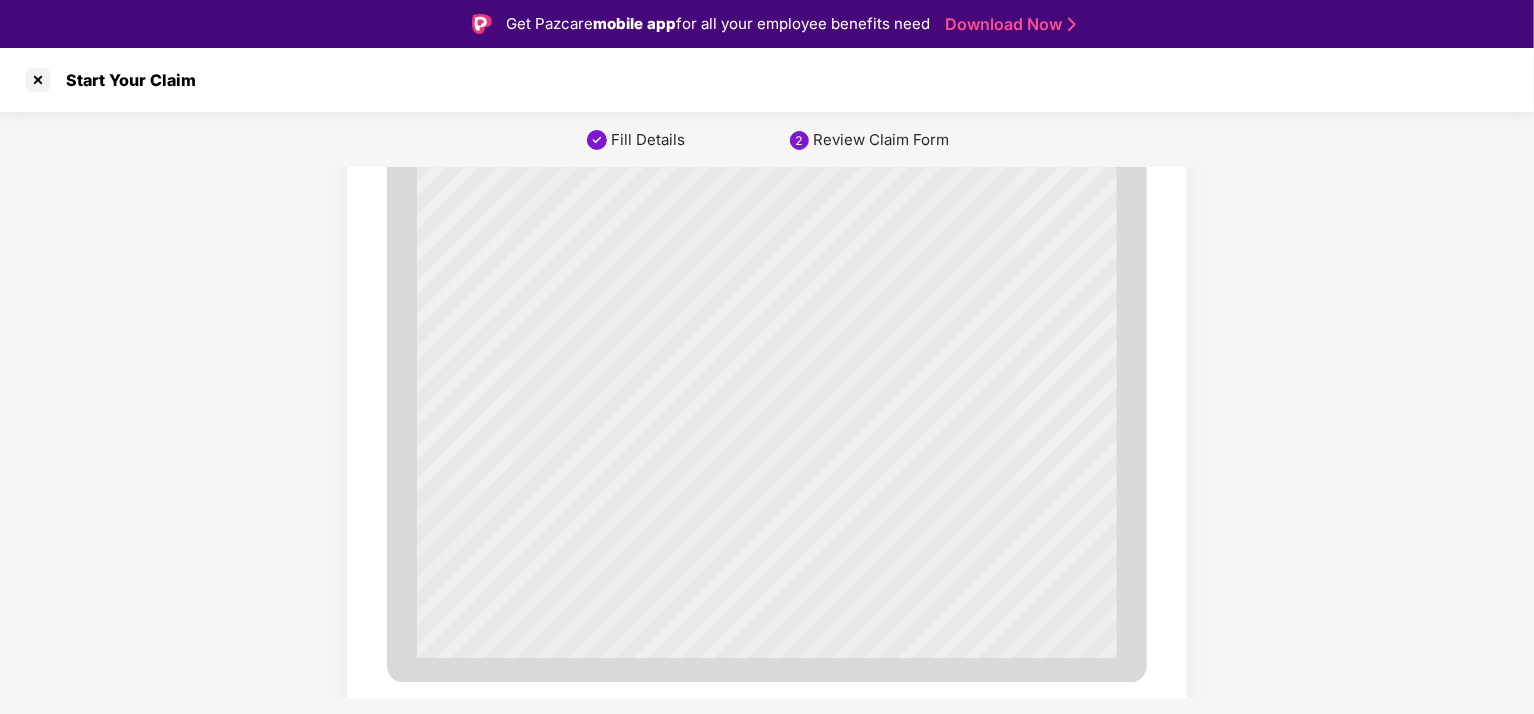 scroll, scrollTop: 6864, scrollLeft: 0, axis: vertical 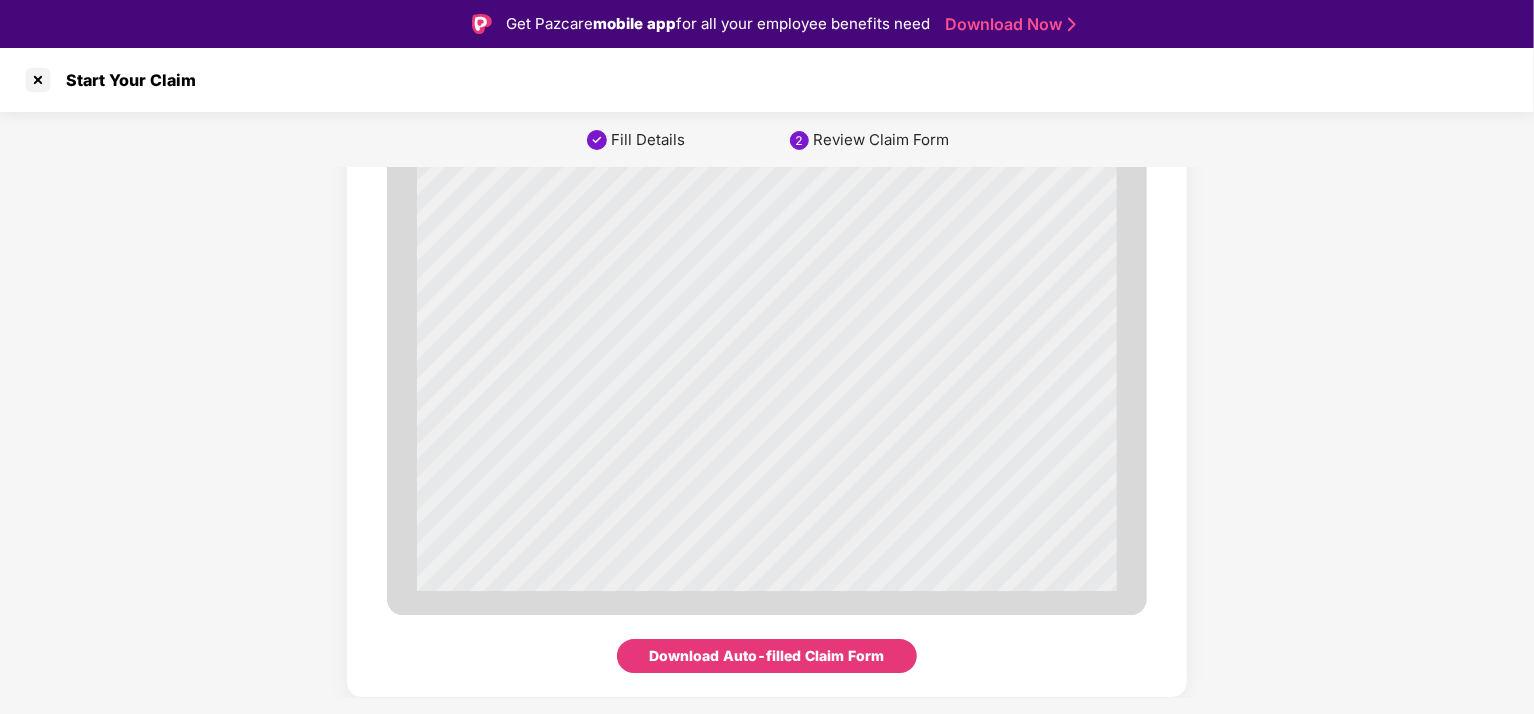 click on "Download Auto-filled Claim Form" at bounding box center [767, 656] 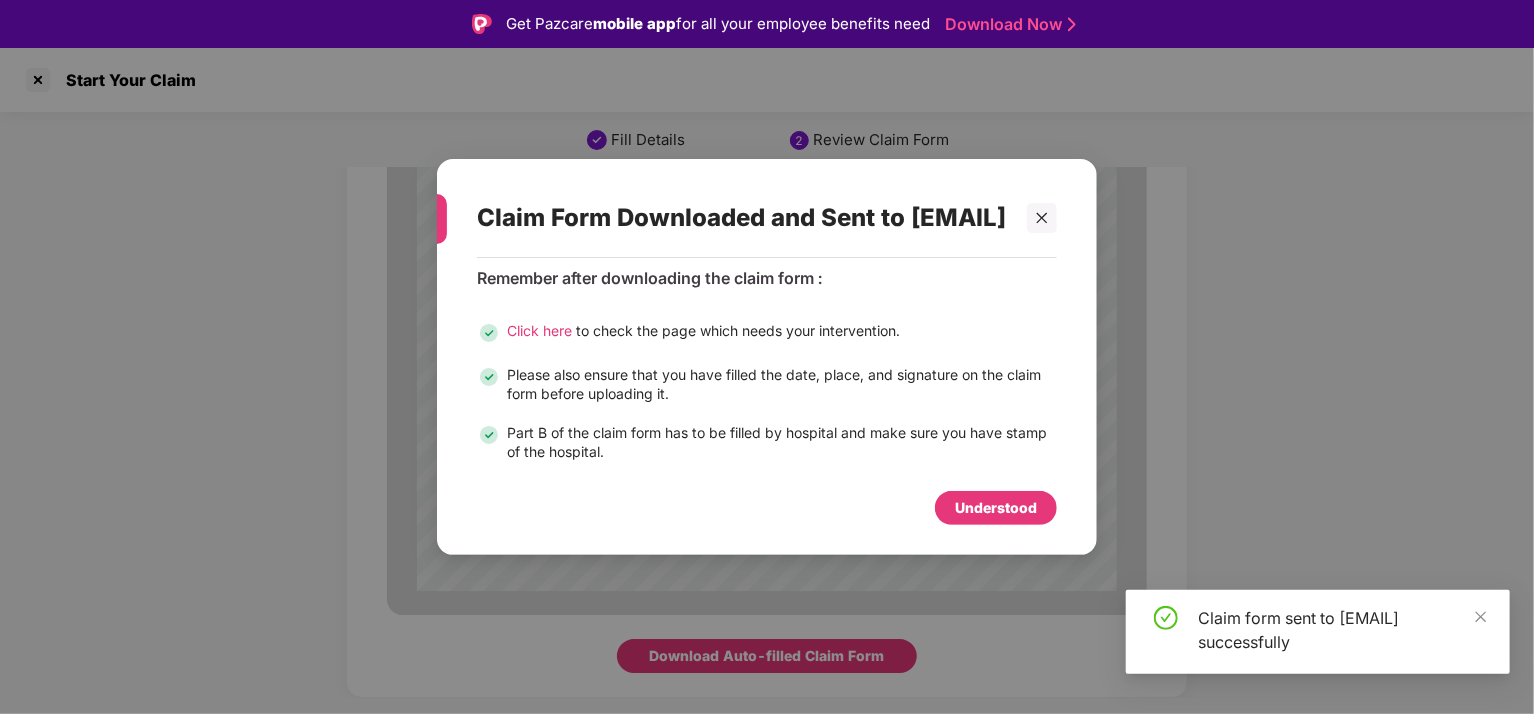 click on "Understood" at bounding box center (996, 508) 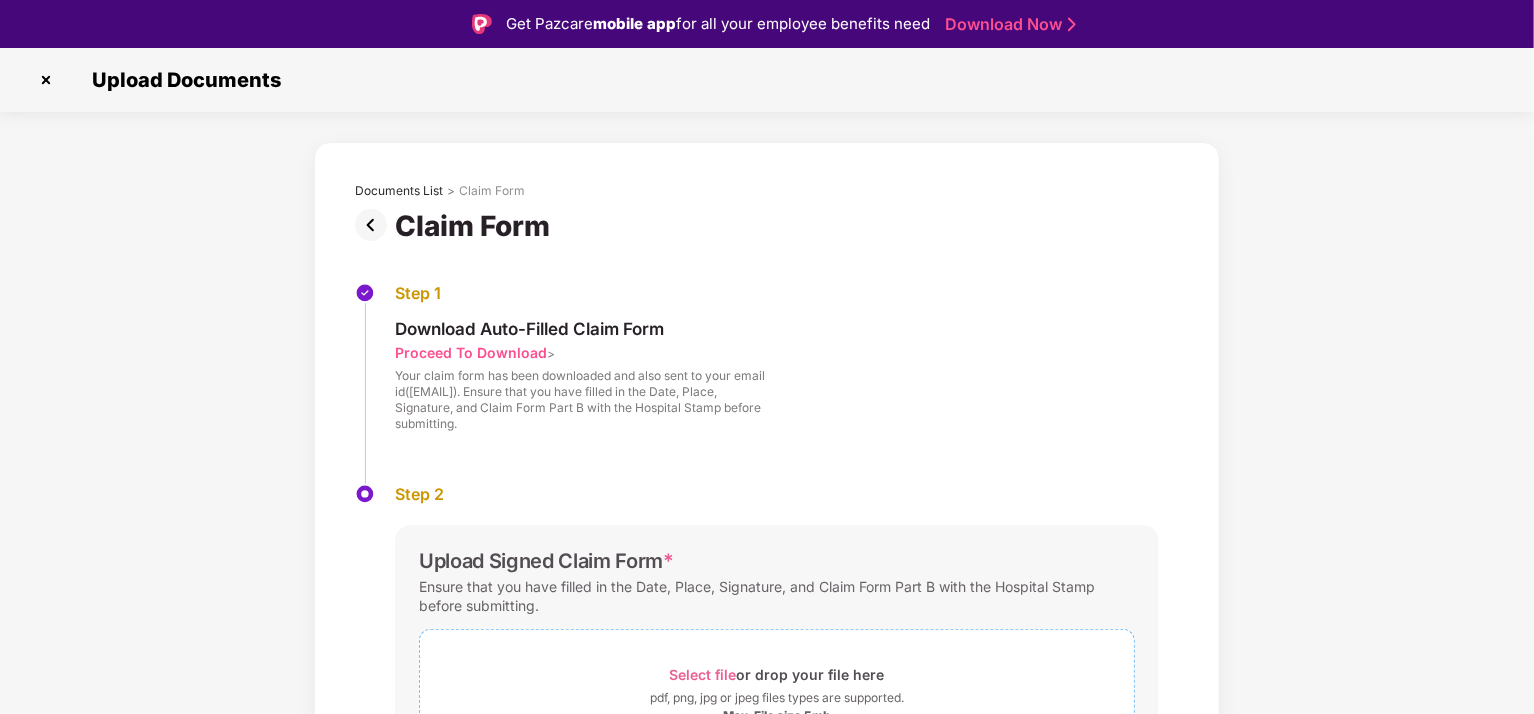 click on "Select file" at bounding box center (703, 674) 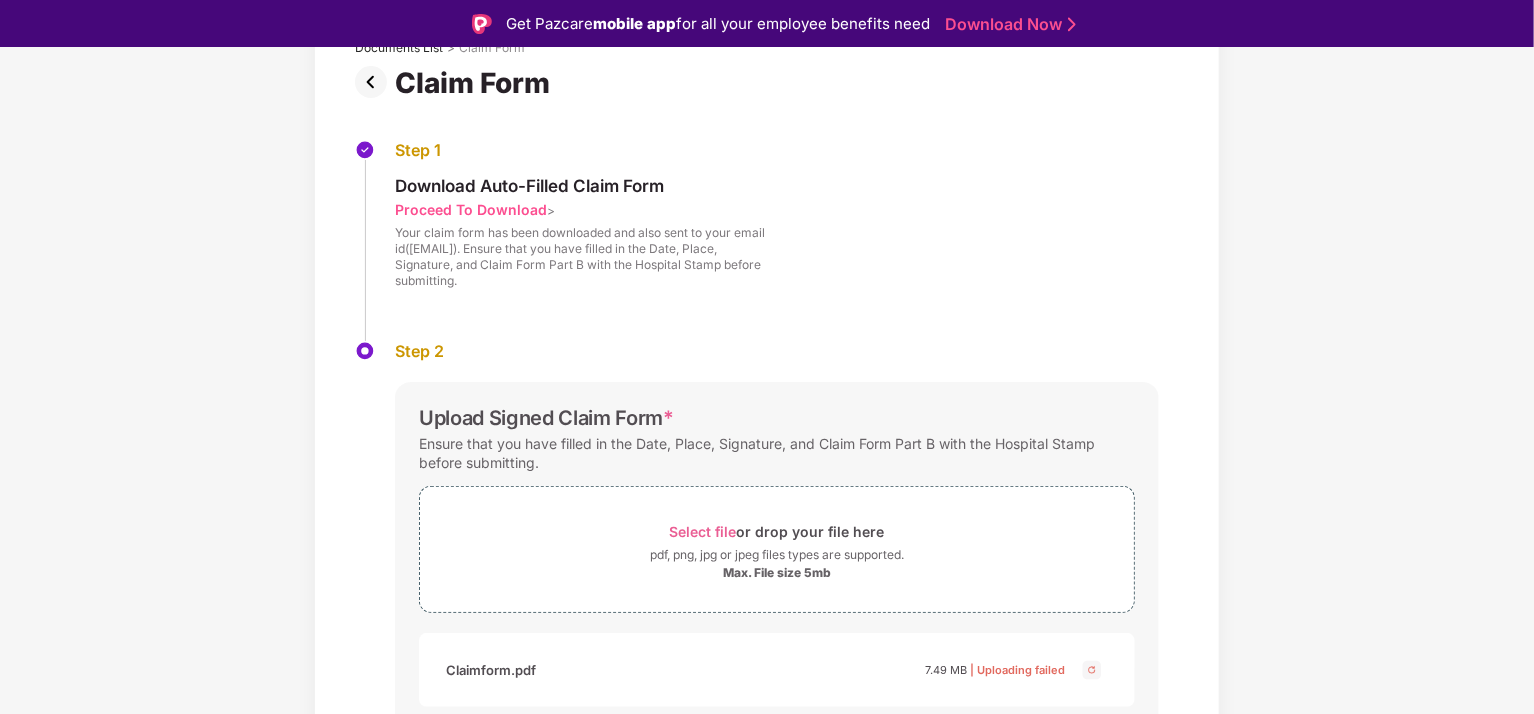 scroll, scrollTop: 147, scrollLeft: 0, axis: vertical 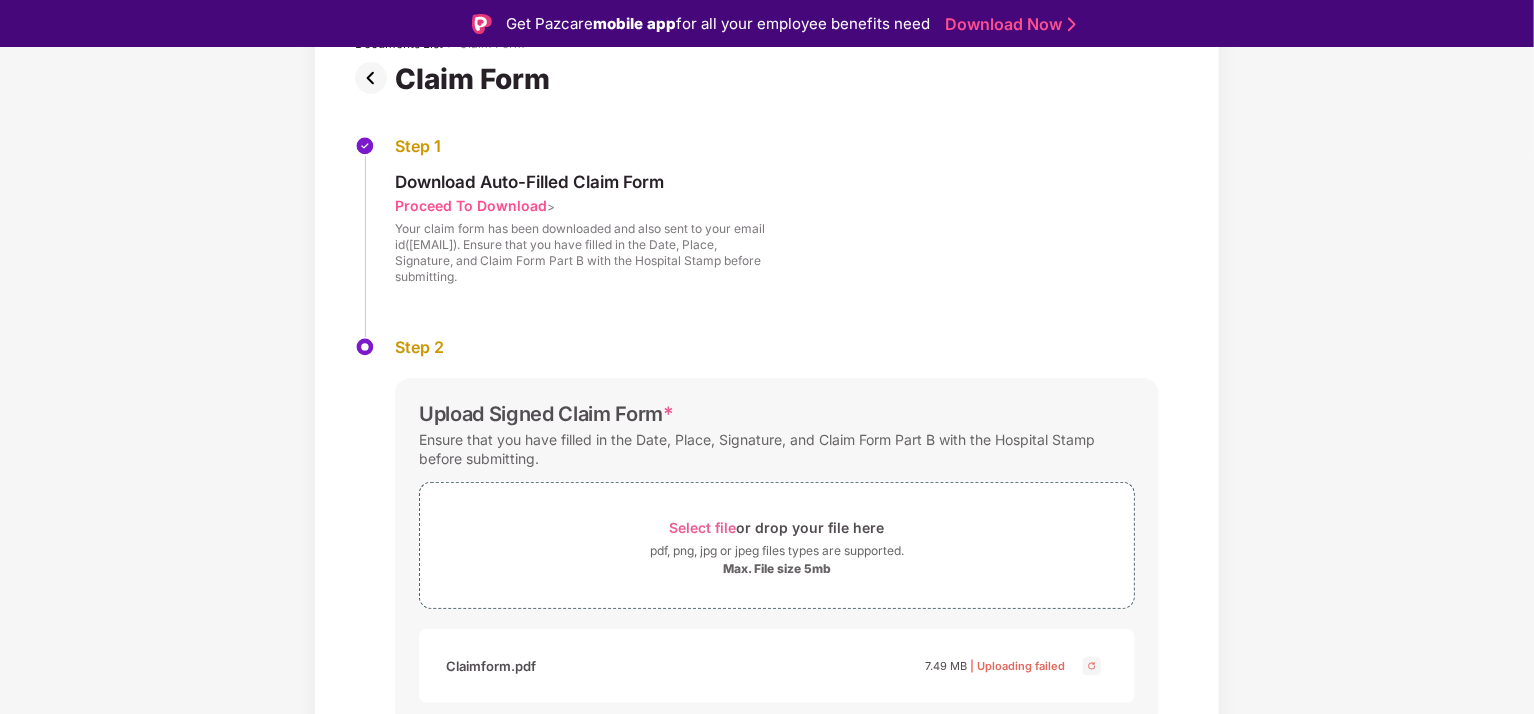click at bounding box center (1092, 666) 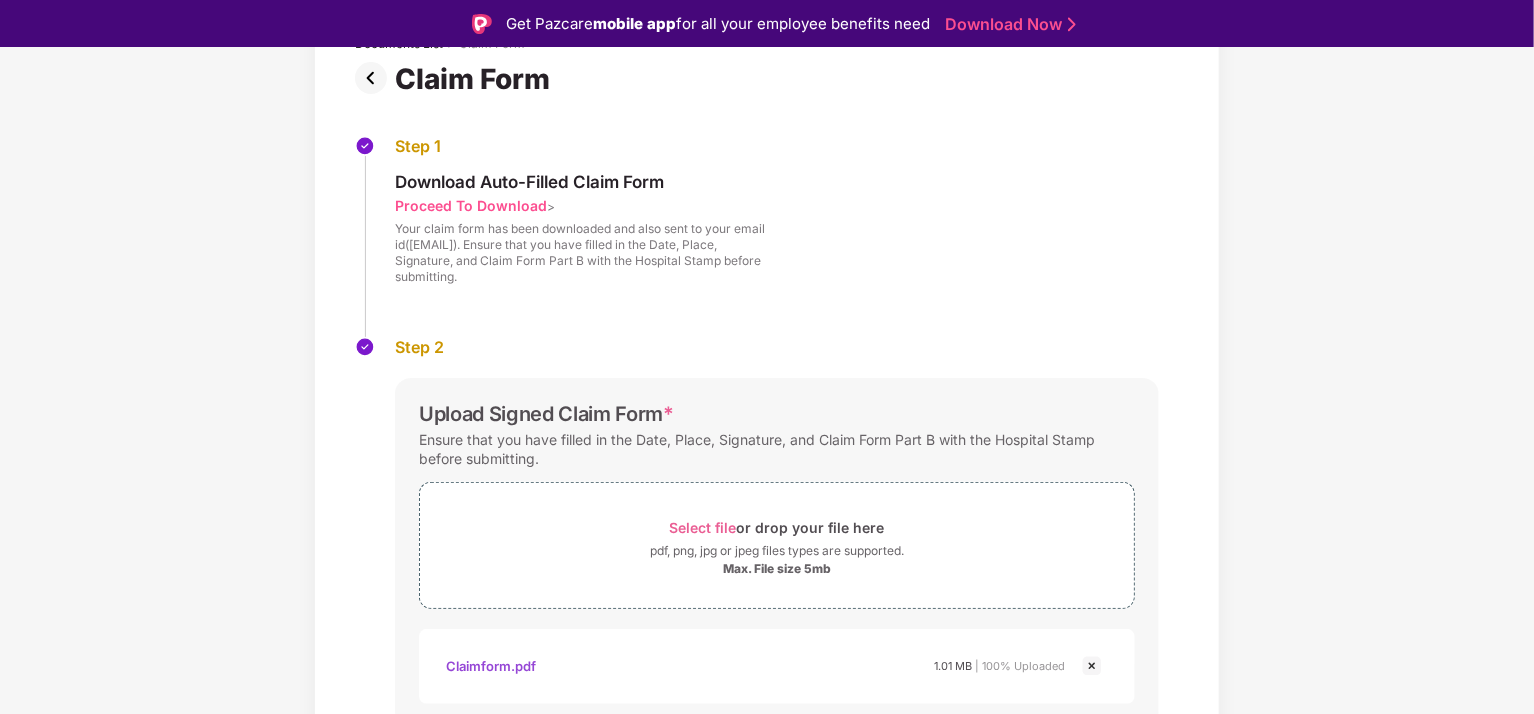 scroll, scrollTop: 48, scrollLeft: 0, axis: vertical 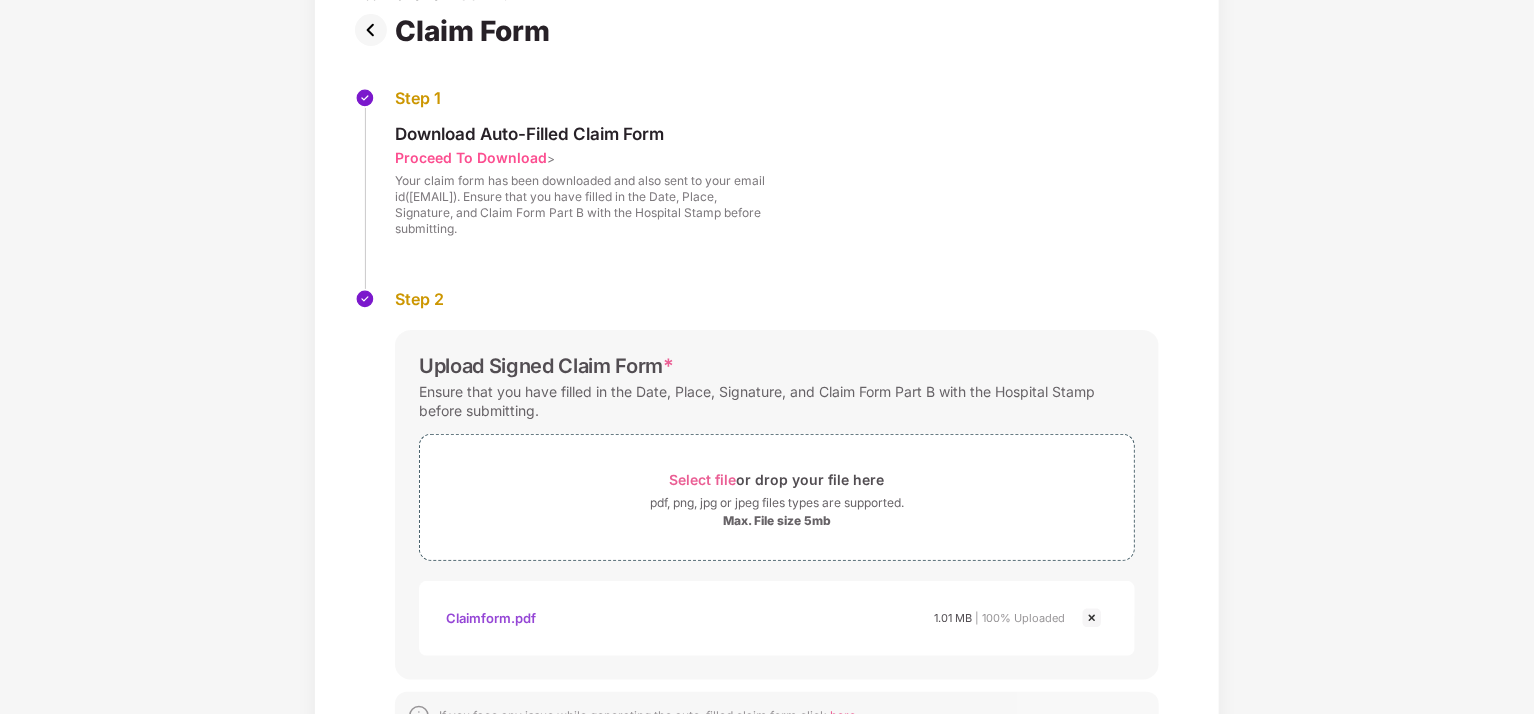 click at bounding box center [375, 30] 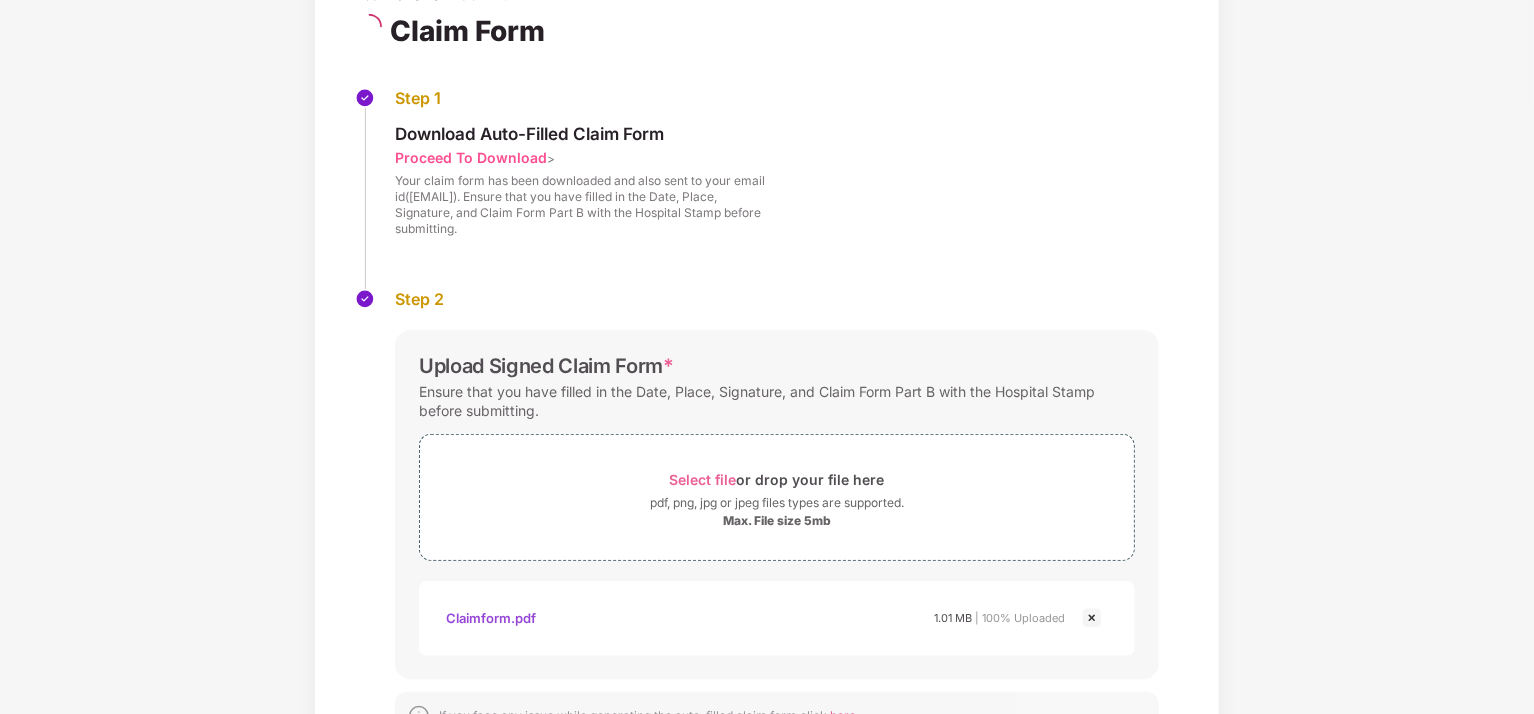 scroll, scrollTop: 0, scrollLeft: 0, axis: both 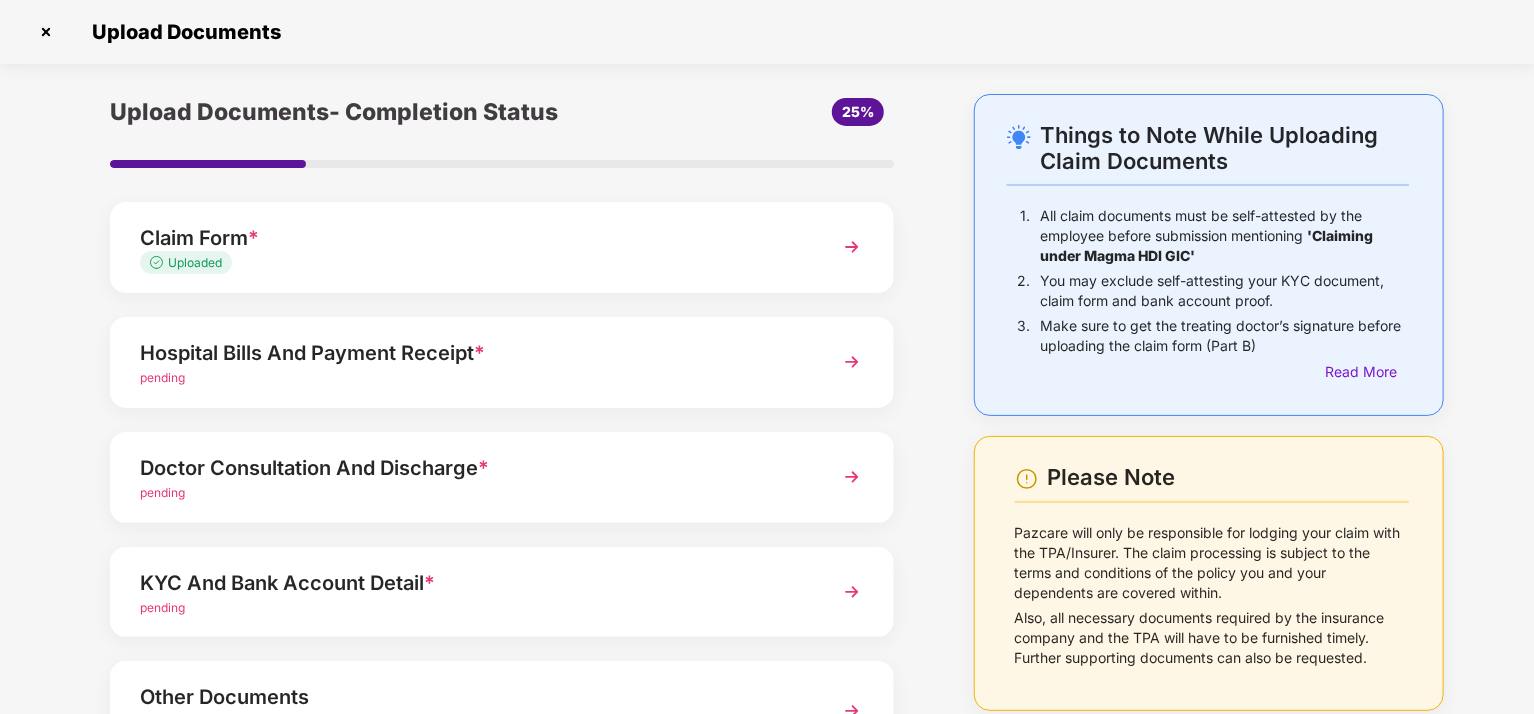 click at bounding box center (852, 592) 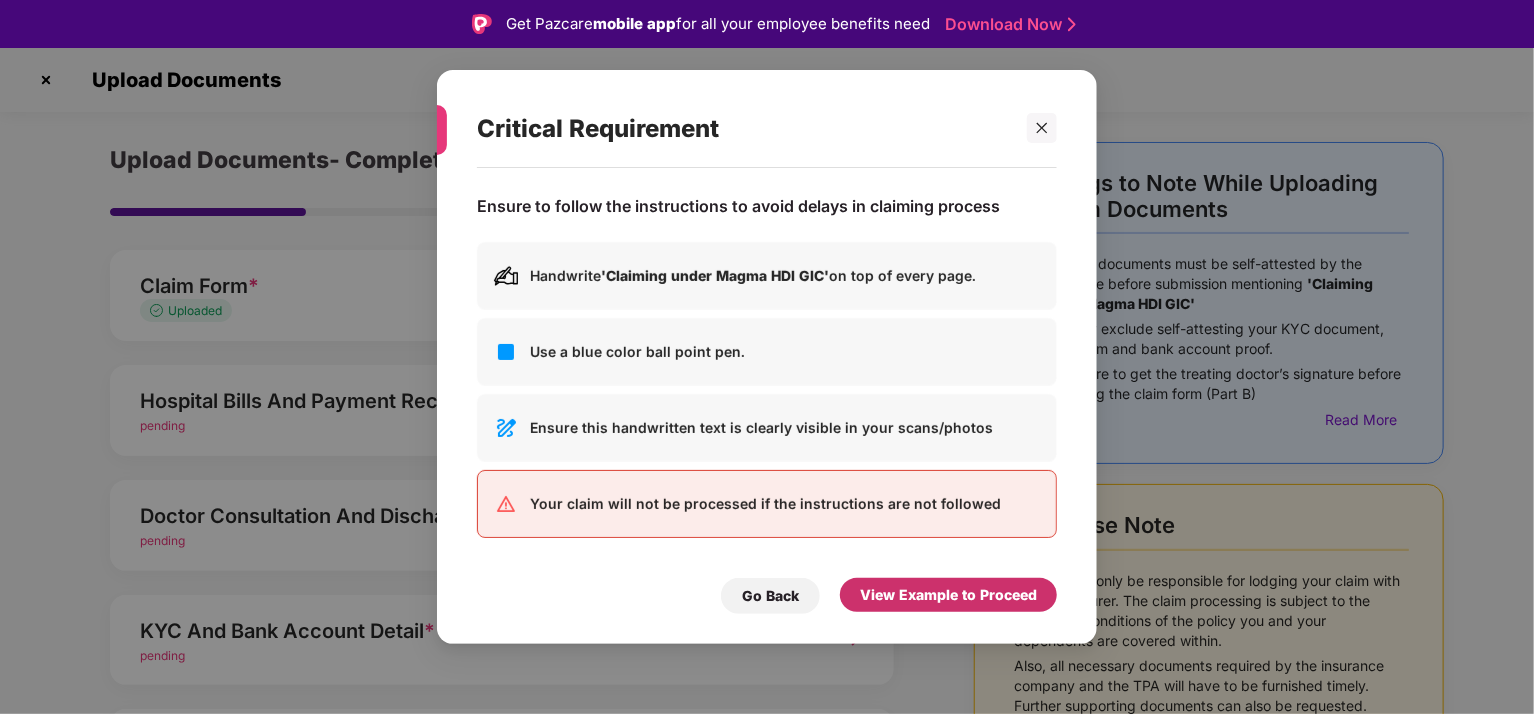 click on "View Example to Proceed" at bounding box center (948, 595) 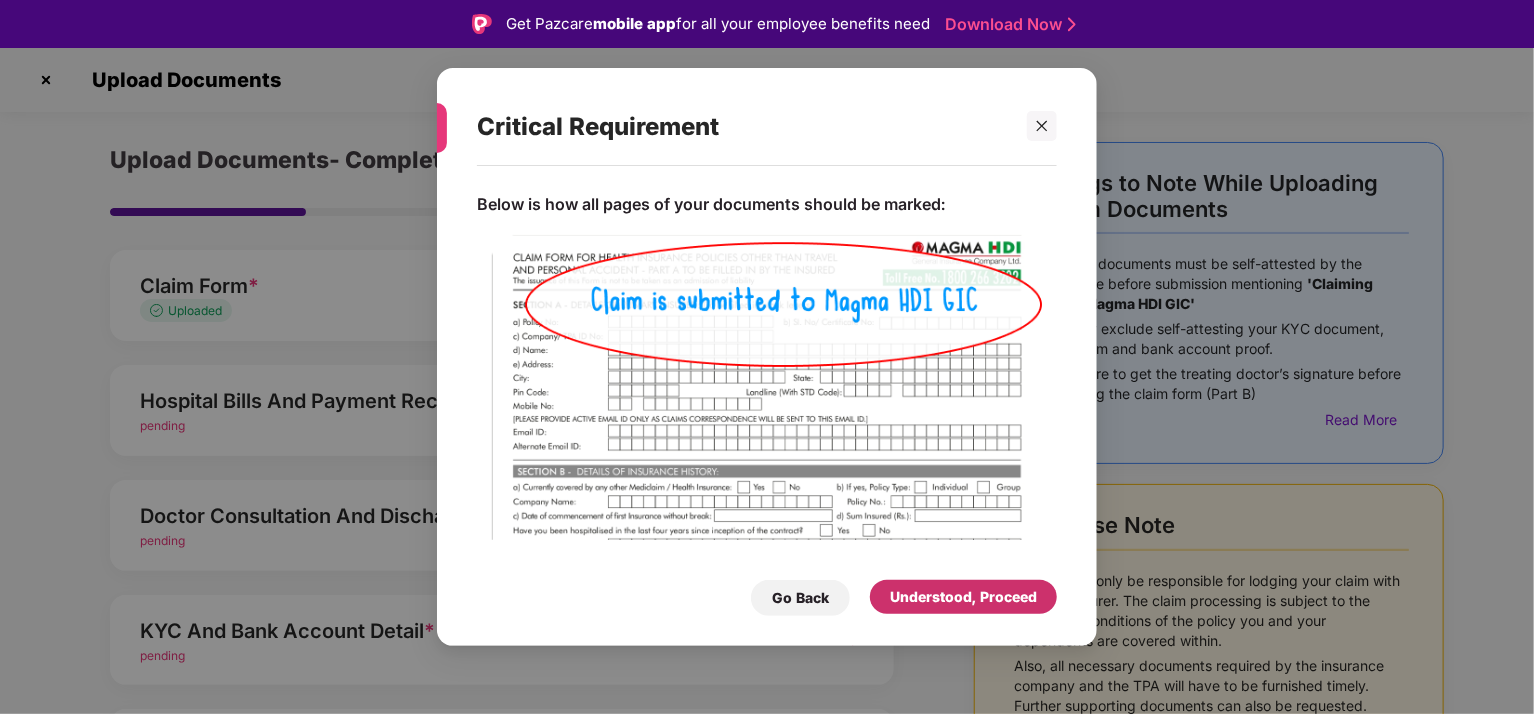 click on "Understood, Proceed" at bounding box center (963, 597) 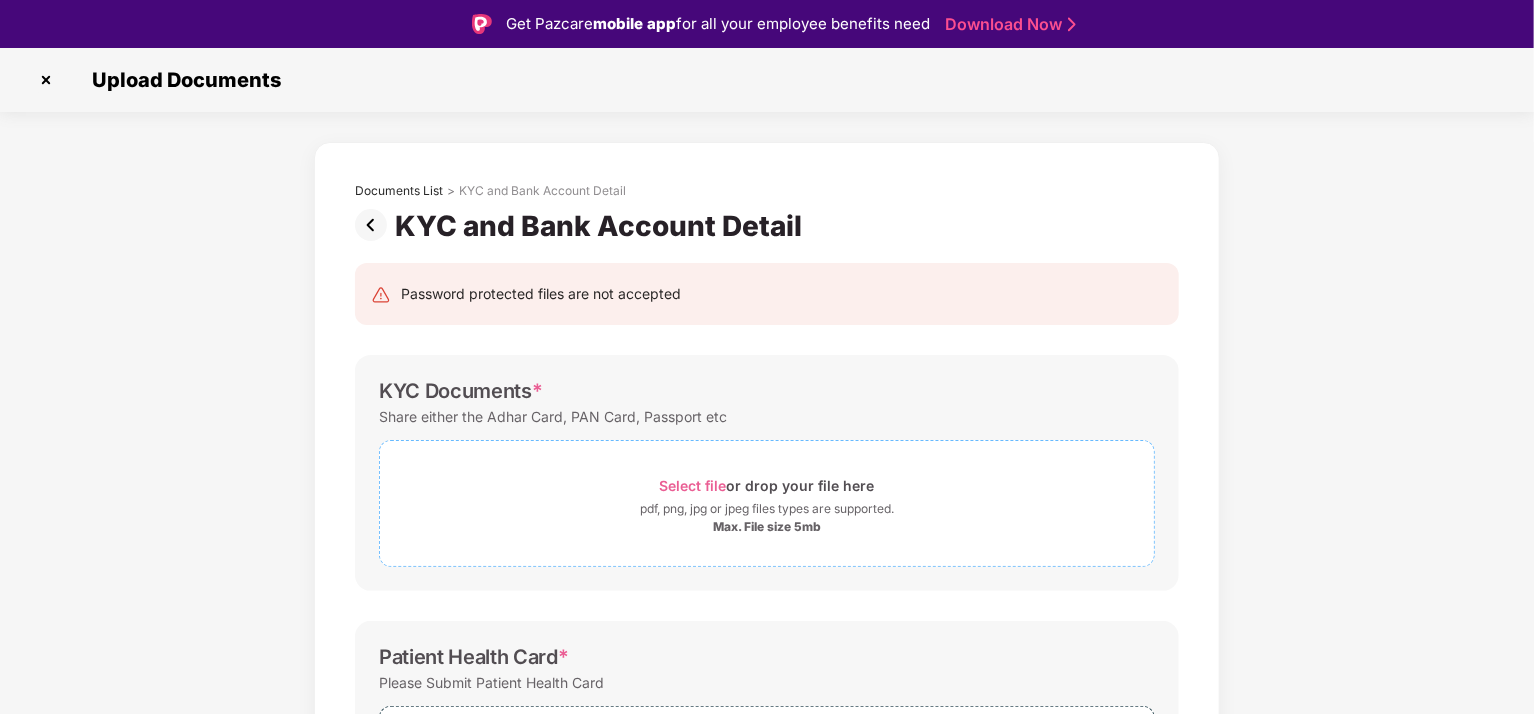 click on "Select file" at bounding box center [693, 485] 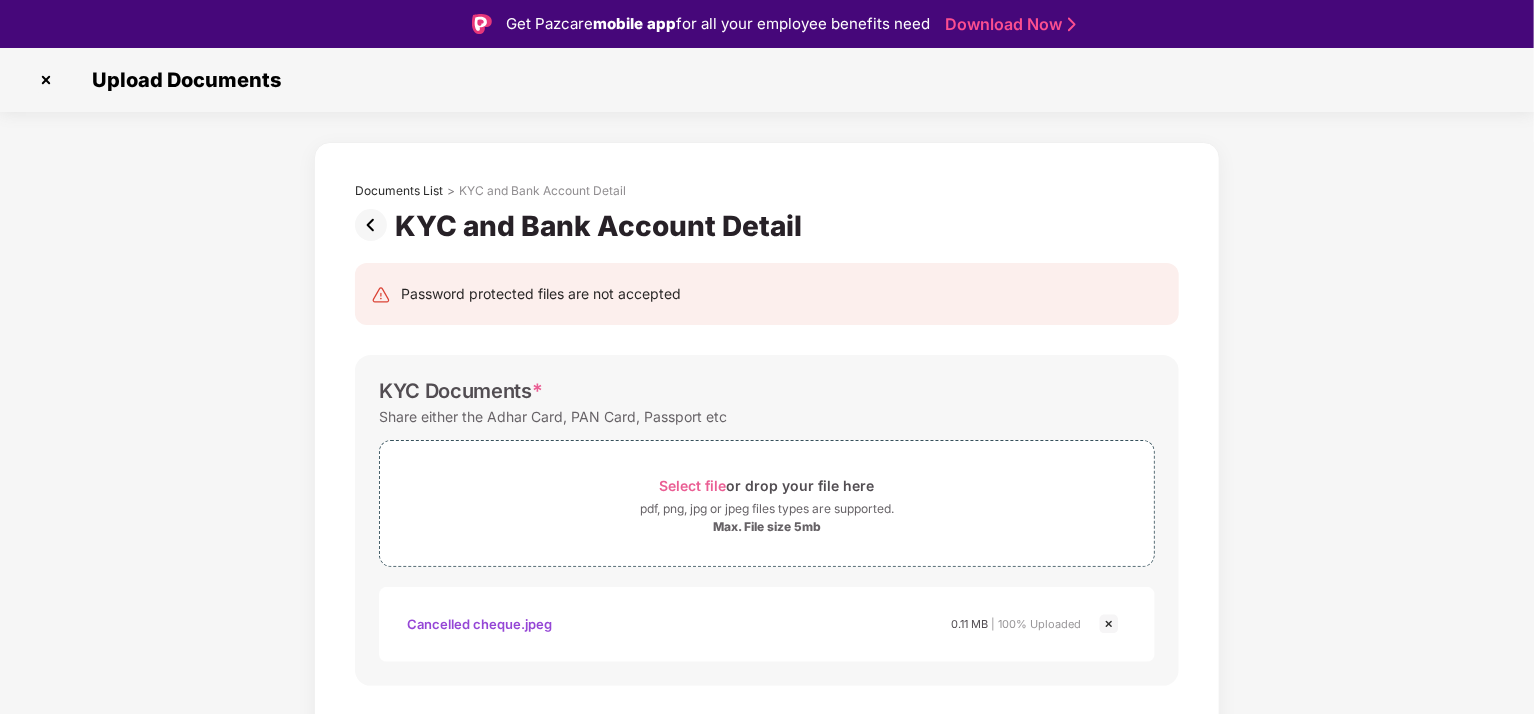 click at bounding box center (375, 225) 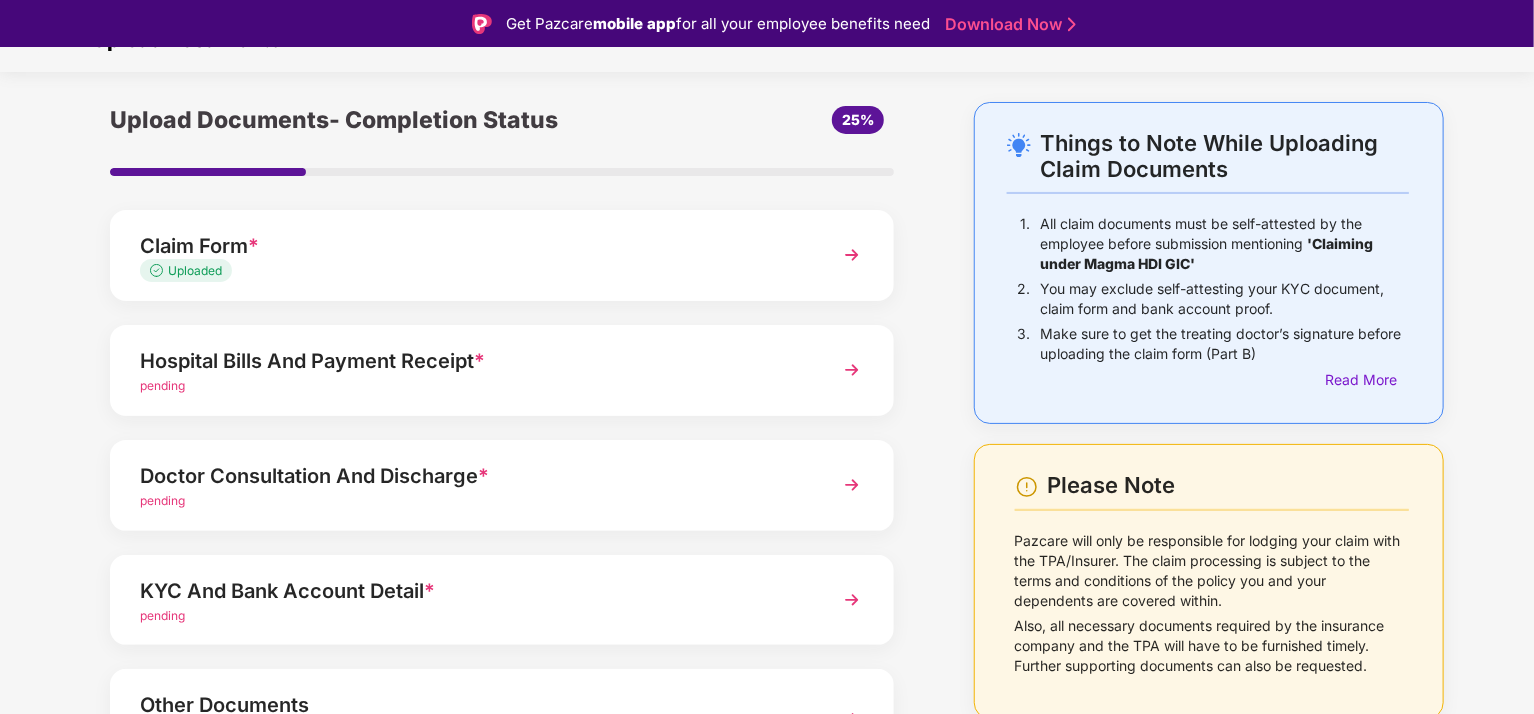 scroll, scrollTop: 102, scrollLeft: 0, axis: vertical 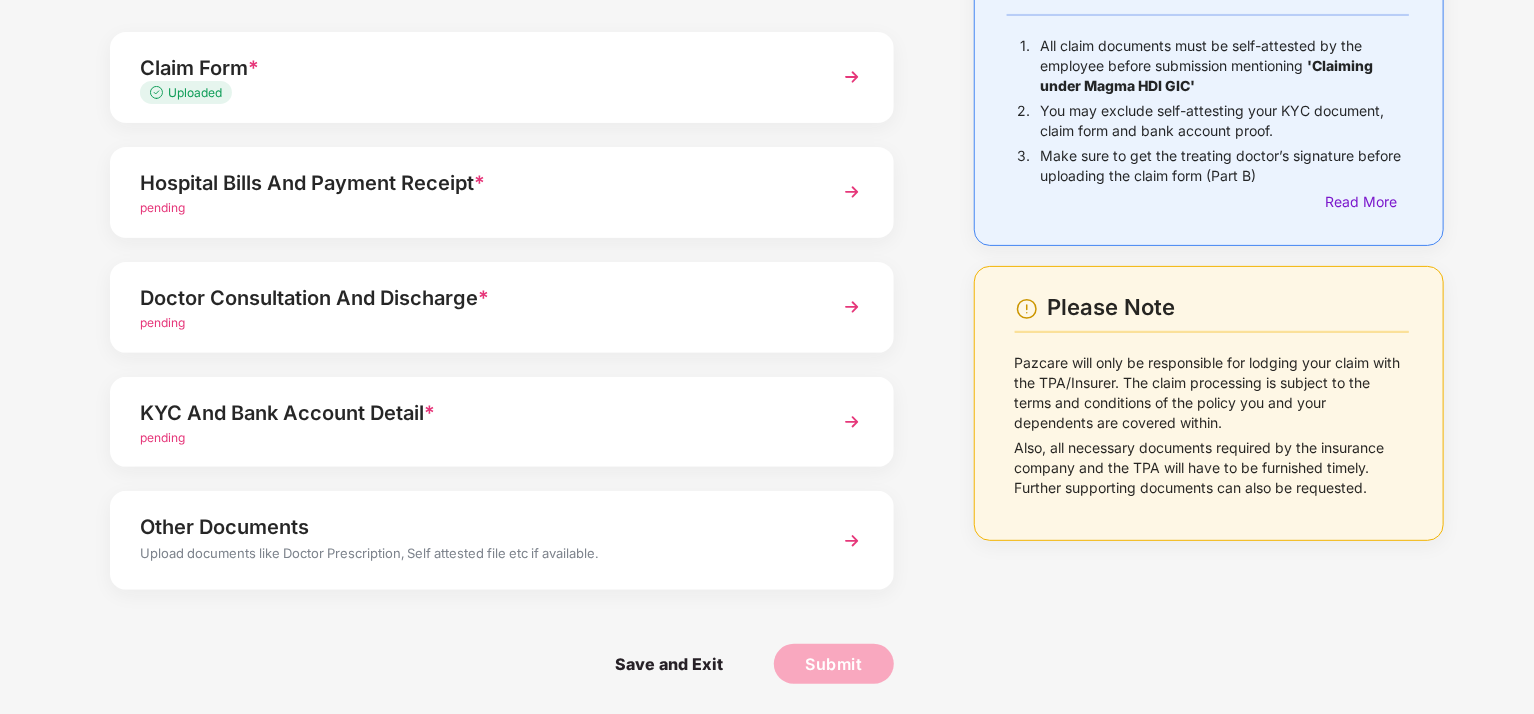 click at bounding box center [852, 422] 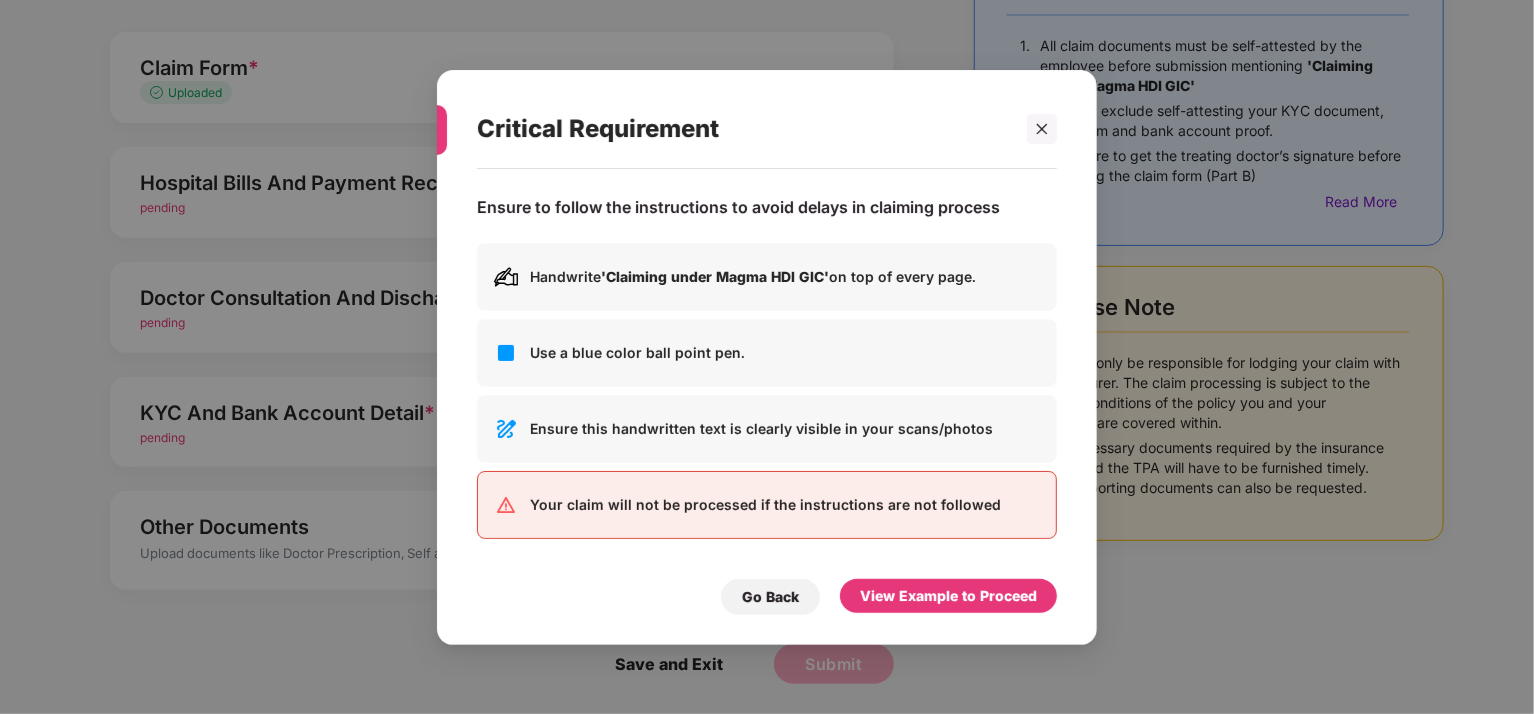 scroll, scrollTop: 0, scrollLeft: 0, axis: both 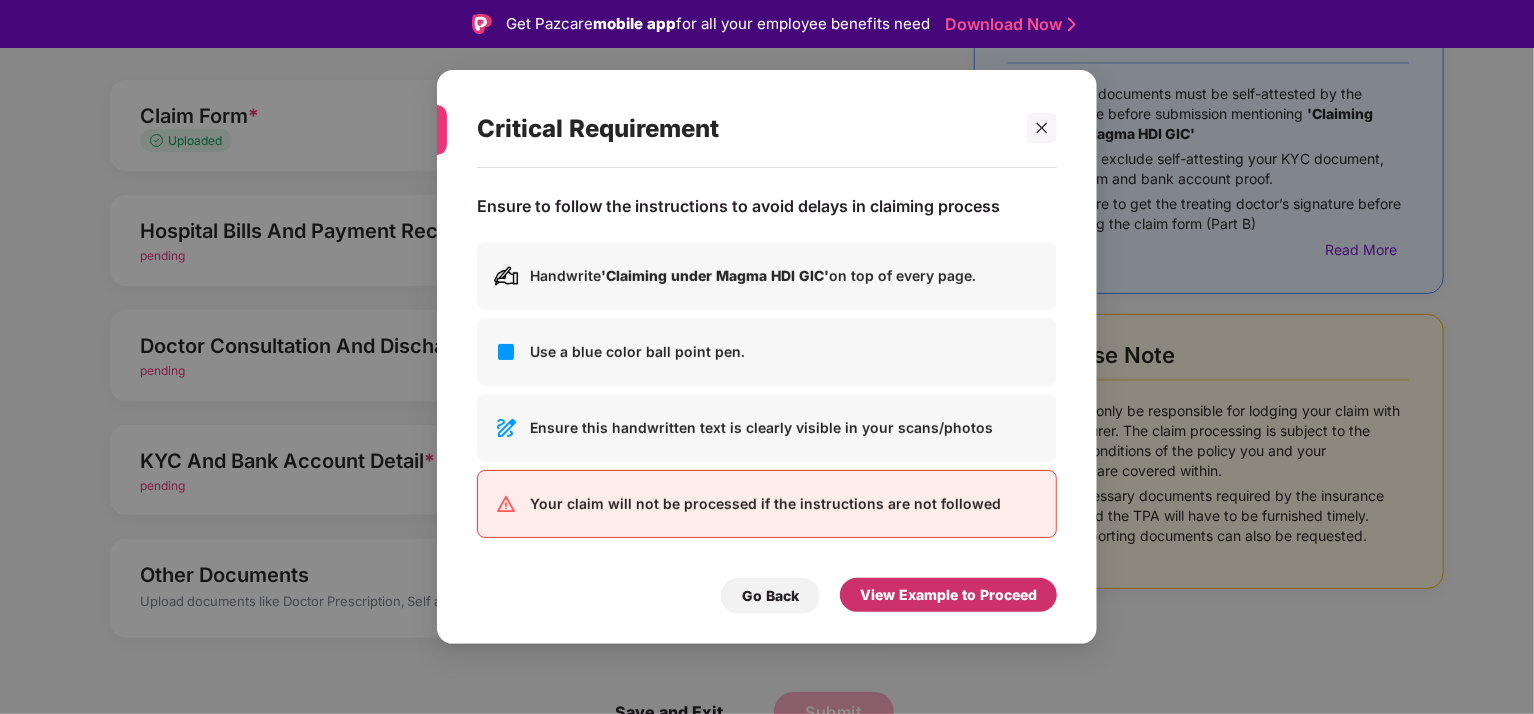 click on "View Example to Proceed" at bounding box center [948, 595] 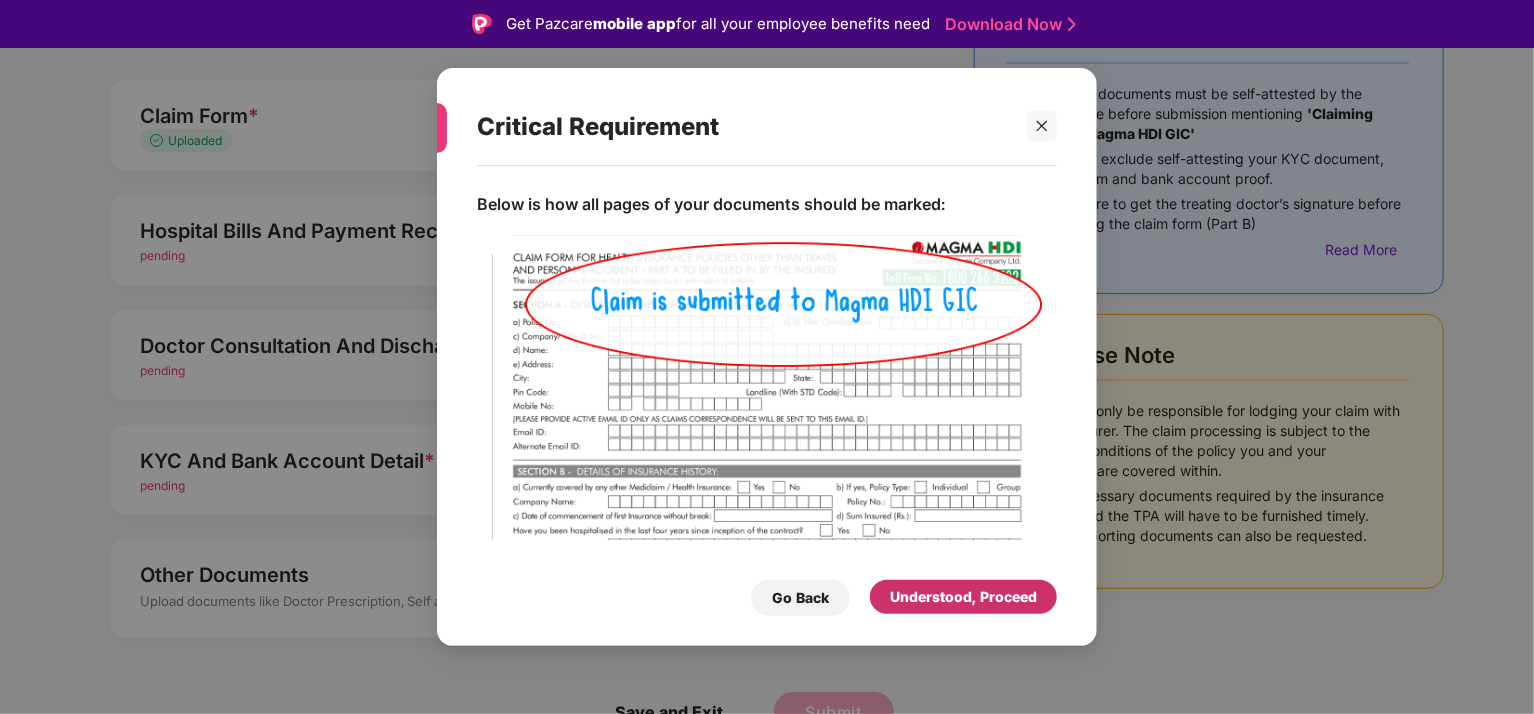 click on "Understood, Proceed" at bounding box center (963, 597) 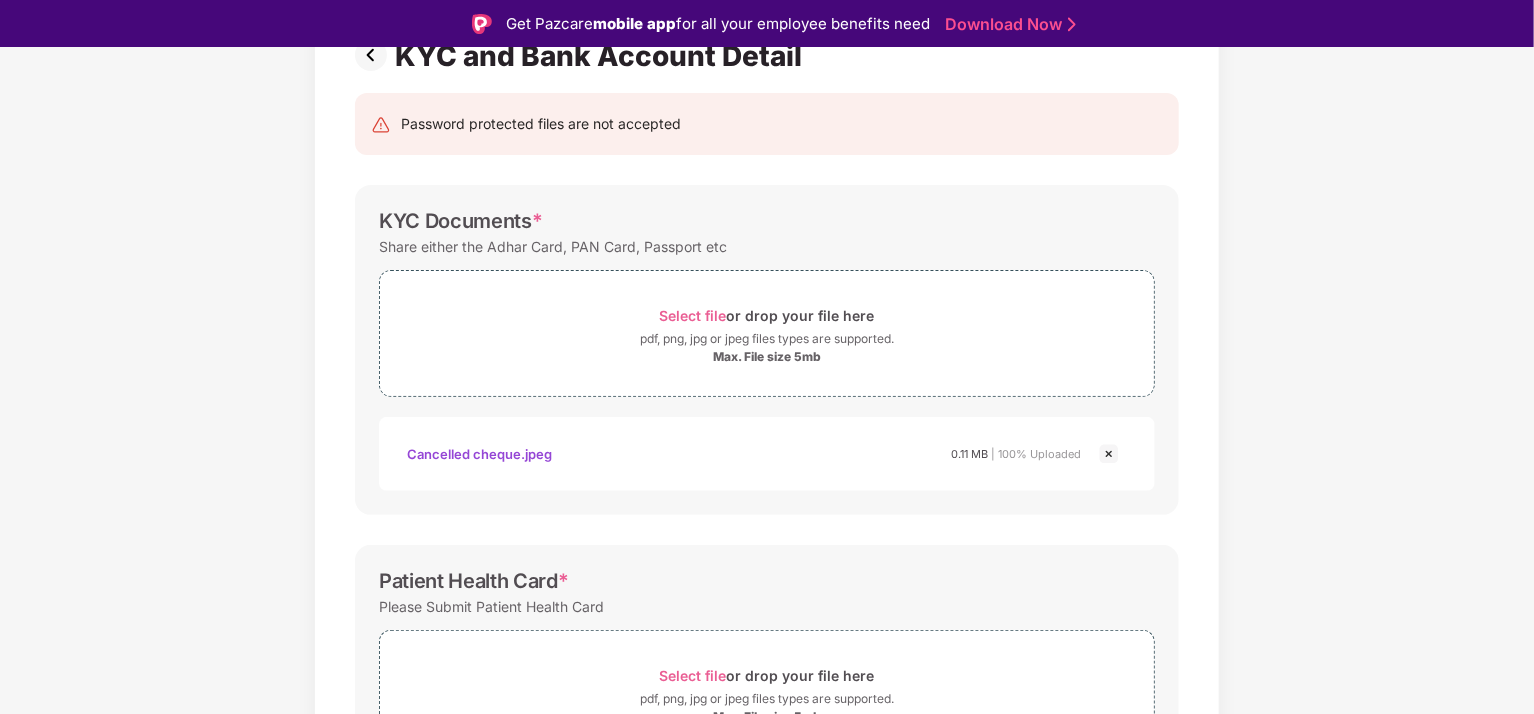 scroll, scrollTop: 76, scrollLeft: 0, axis: vertical 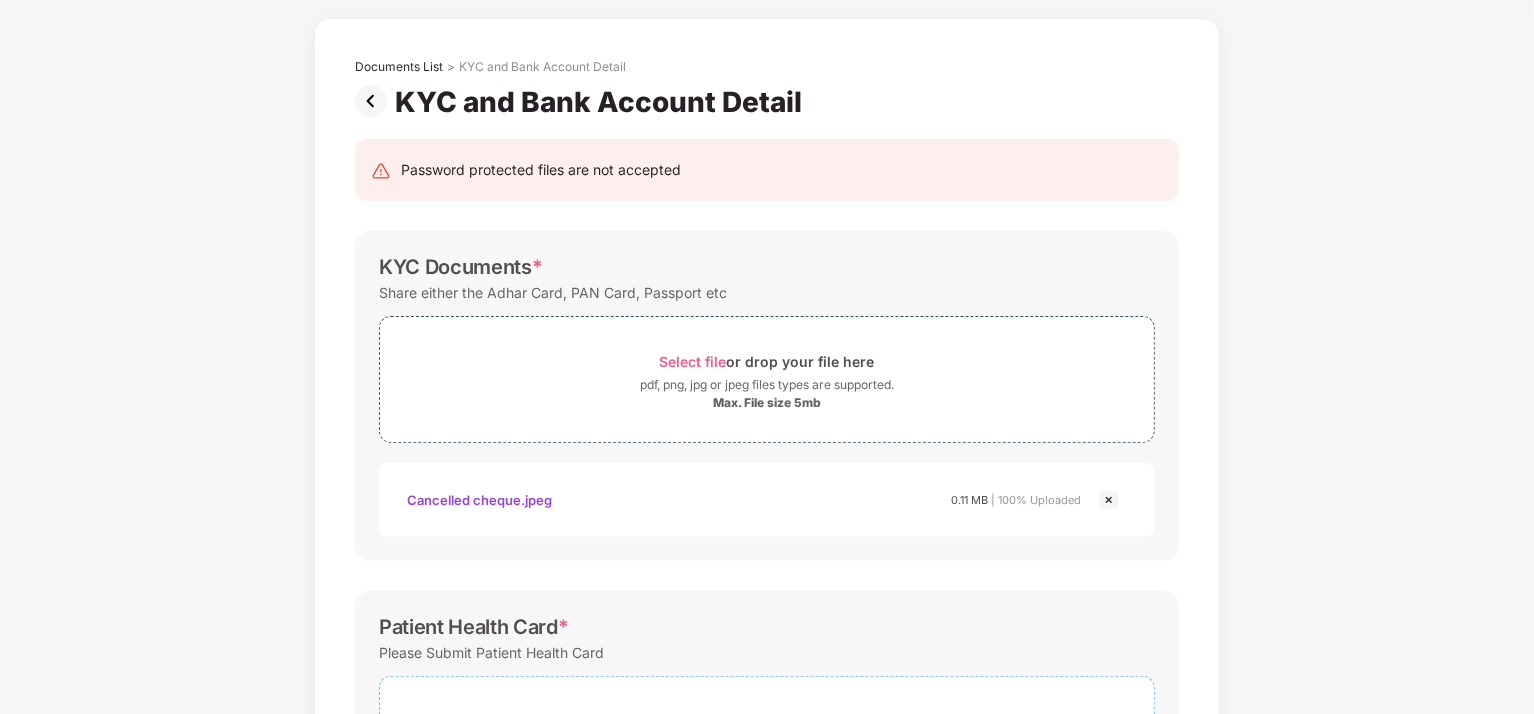 click on "Select file  or drop your file here pdf, png, jpg or jpeg files types are supported. Max. File size 5mb" at bounding box center (767, 739) 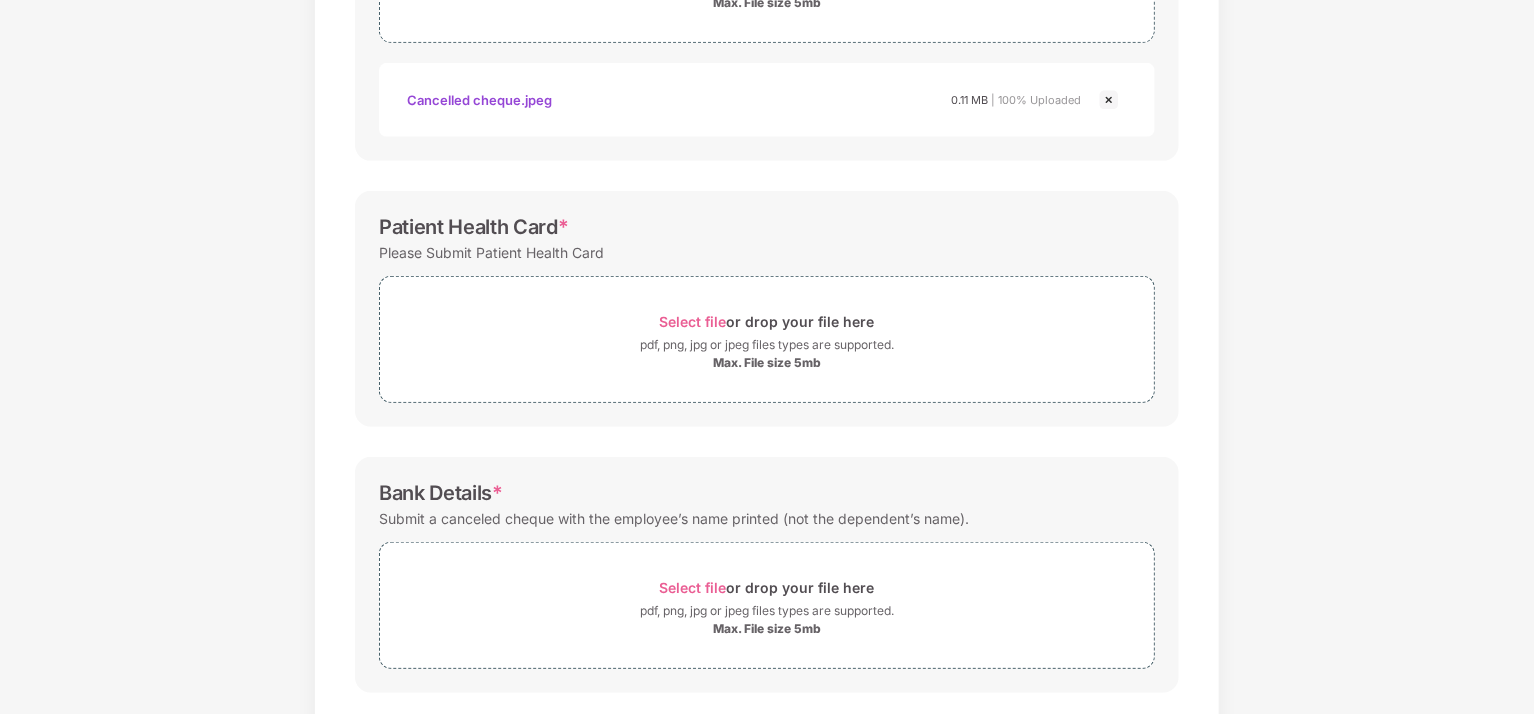 scroll, scrollTop: 575, scrollLeft: 0, axis: vertical 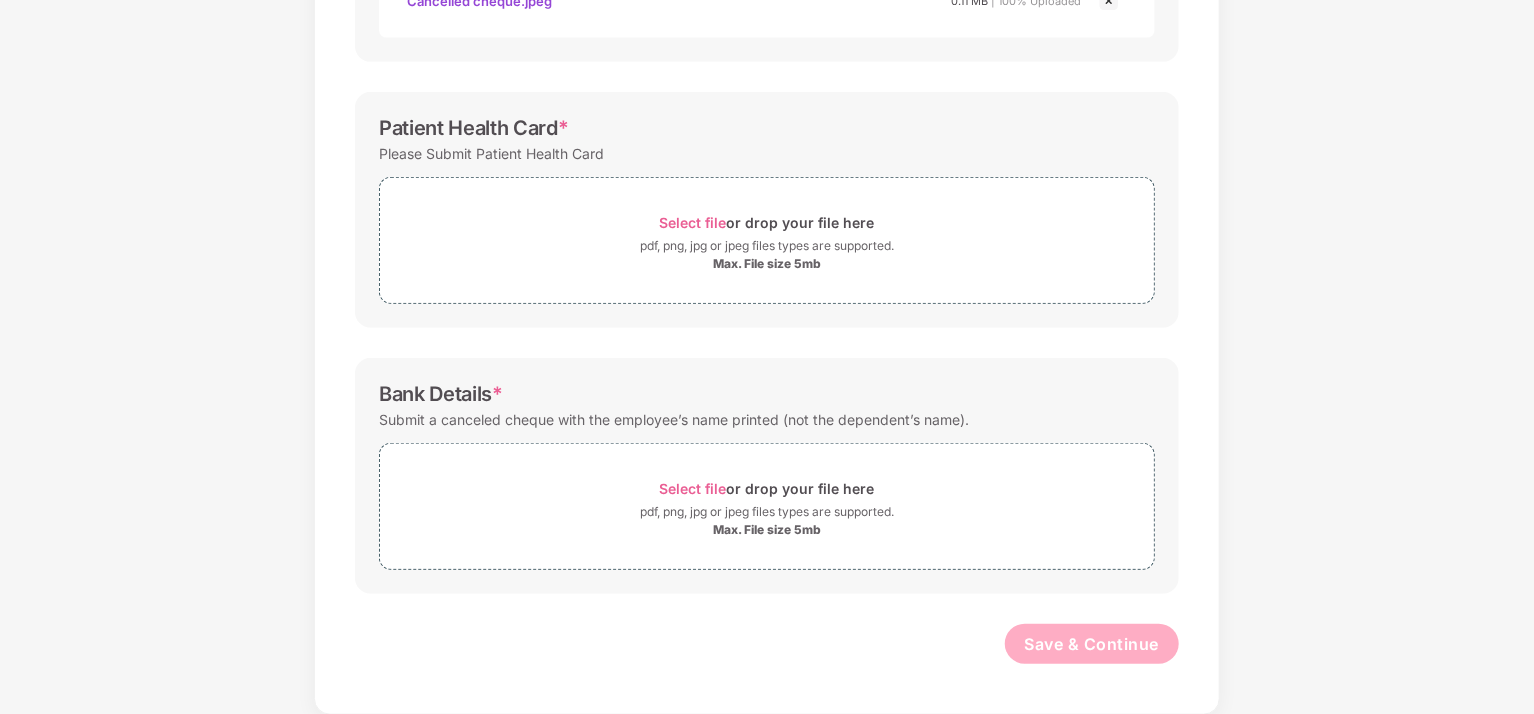 click on "Password protected files are not accepted KYC Documents * Share either the Adhar Card, PAN Card, Passport etc   Select file  or drop your file here pdf, png, jpg or jpeg files types are supported. Max. File size 5mb   Cancelled cheque.jpeg 0.11 MB    | 100% Uploaded Patient Health Card * Please Submit Patient Health Card    Select file  or drop your file here pdf, png, jpg or jpeg files types are supported. Max. File size 5mb   Bank Details * Submit a canceled cheque with the employee’s name printed (not the dependent’s name).   Select file  or drop your file here pdf, png, jpg or jpeg files types are supported. Max. File size 5mb    Save & Continue" at bounding box center [767, 162] 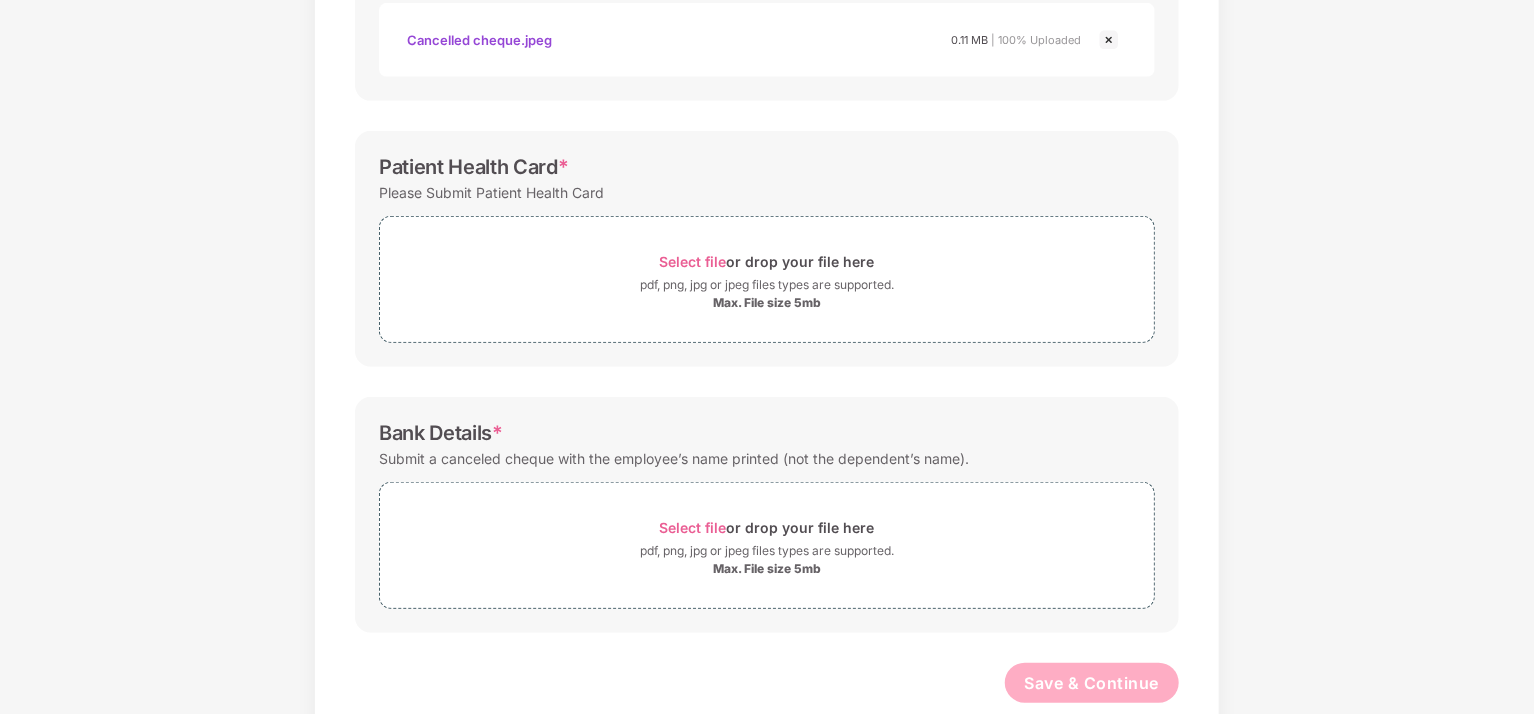 click on "Password protected files are not accepted KYC Documents * Share either the Adhar Card, PAN Card, Passport etc   Select file  or drop your file here pdf, png, jpg or jpeg files types are supported. Max. File size 5mb   Cancelled cheque.jpeg 0.11 MB    | 100% Uploaded Patient Health Card * Please Submit Patient Health Card    Select file  or drop your file here pdf, png, jpg or jpeg files types are supported. Max. File size 5mb   Bank Details * Submit a canceled cheque with the employee’s name printed (not the dependent’s name).   Select file  or drop your file here pdf, png, jpg or jpeg files types are supported. Max. File size 5mb    Save & Continue" at bounding box center (767, 201) 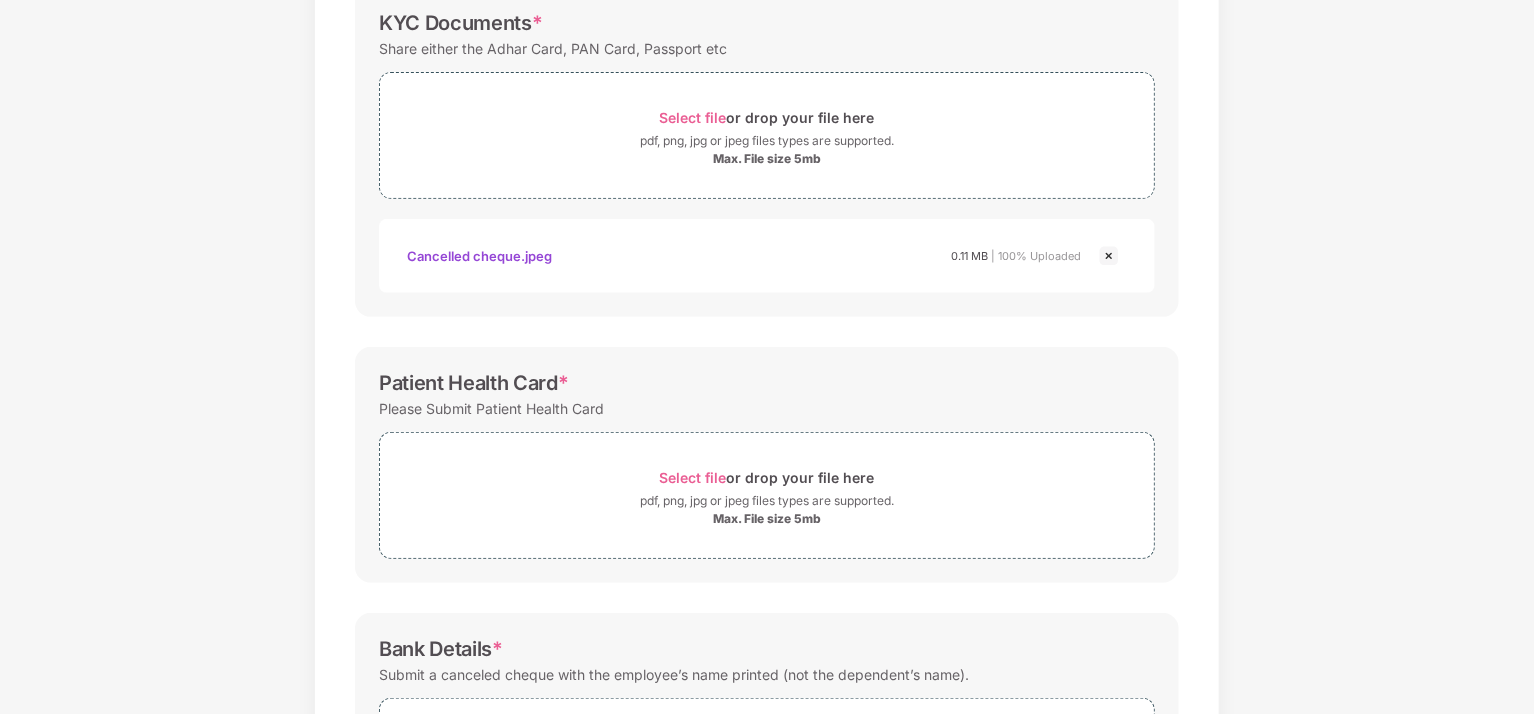 scroll, scrollTop: 255, scrollLeft: 0, axis: vertical 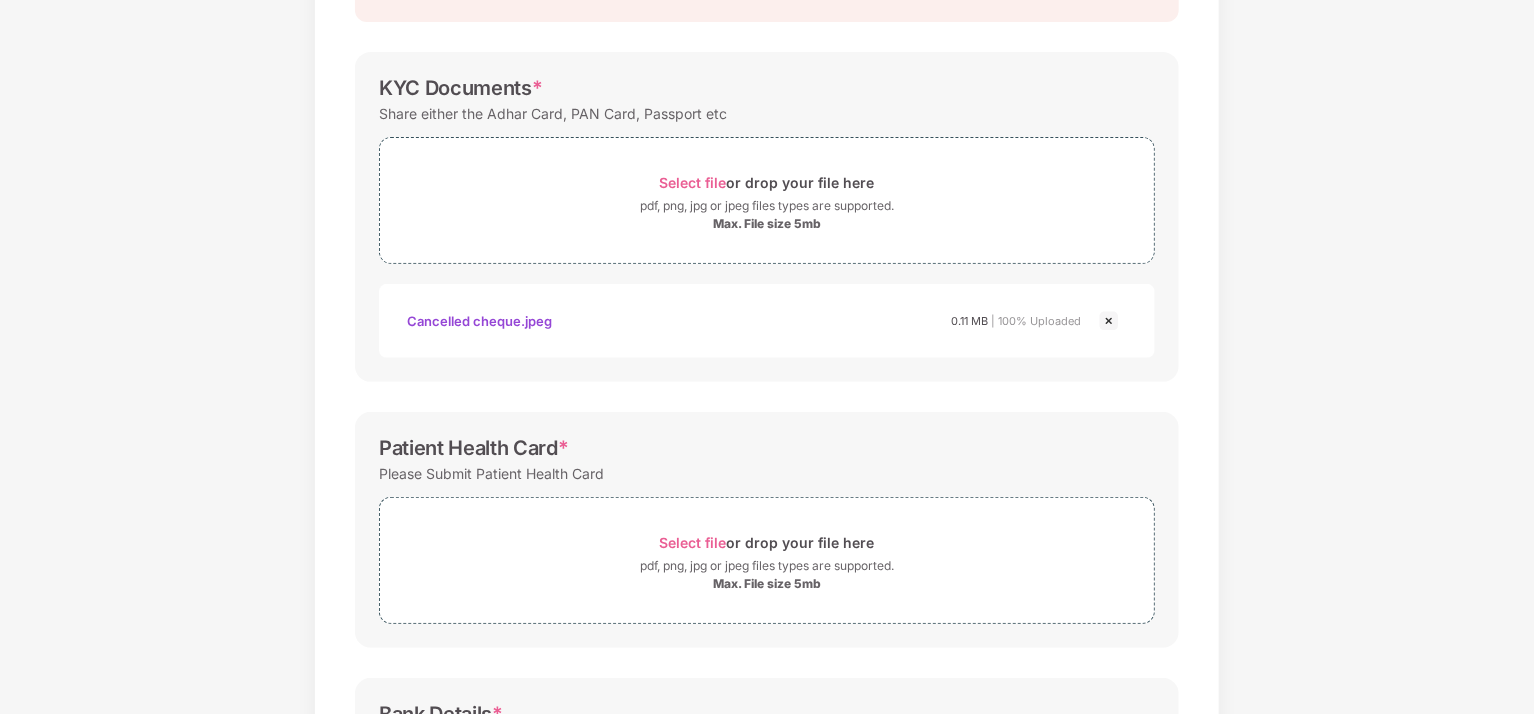 click at bounding box center [1109, 321] 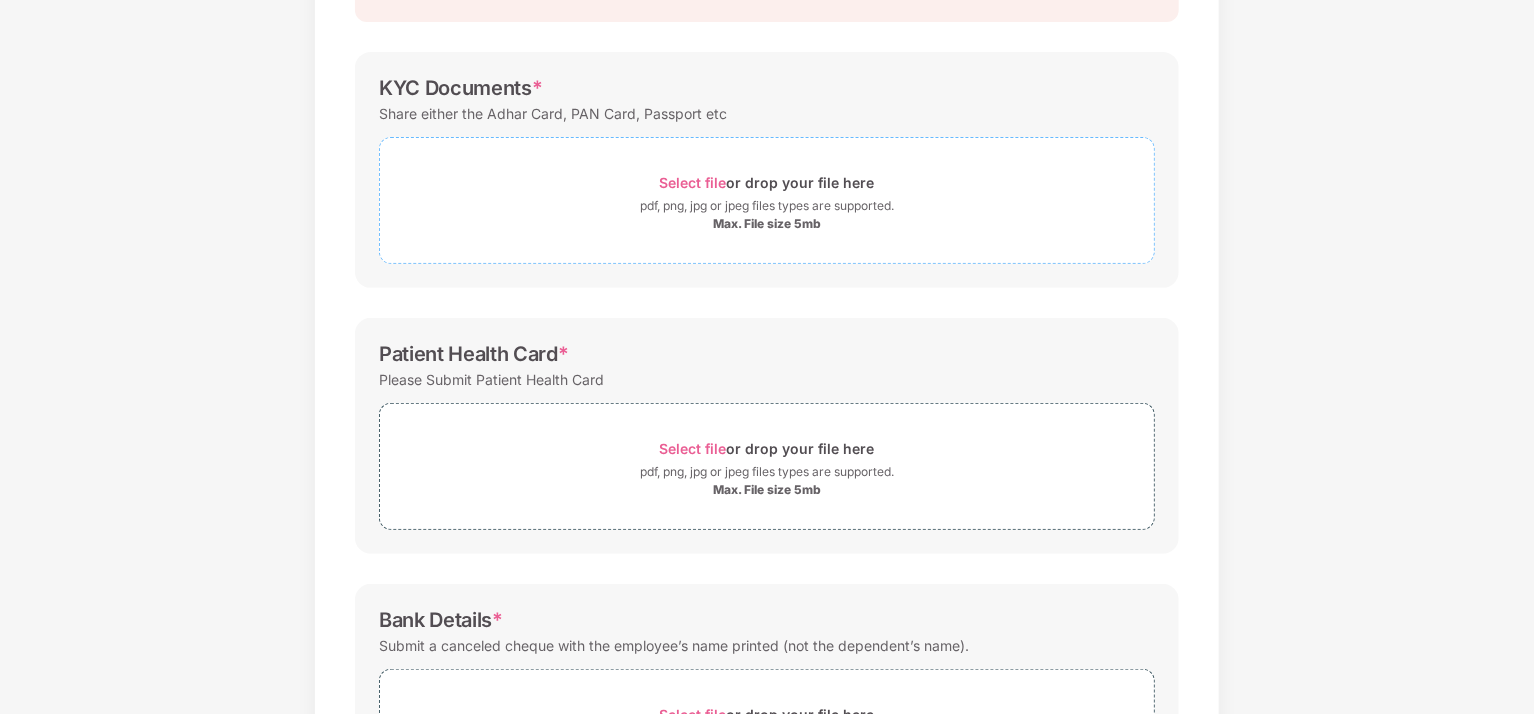 click on "Select file" at bounding box center [693, 182] 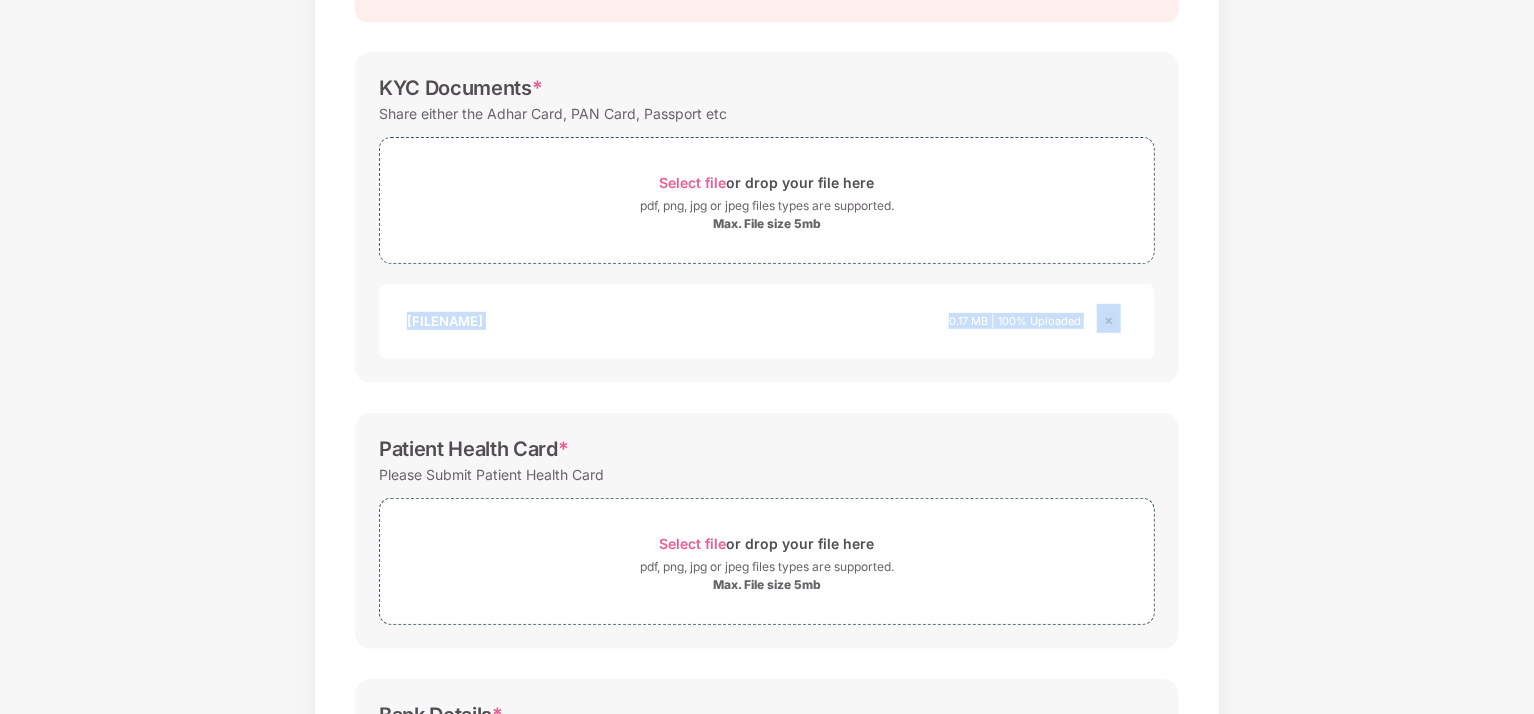 drag, startPoint x: 1532, startPoint y: 183, endPoint x: 1535, endPoint y: 295, distance: 112.04017 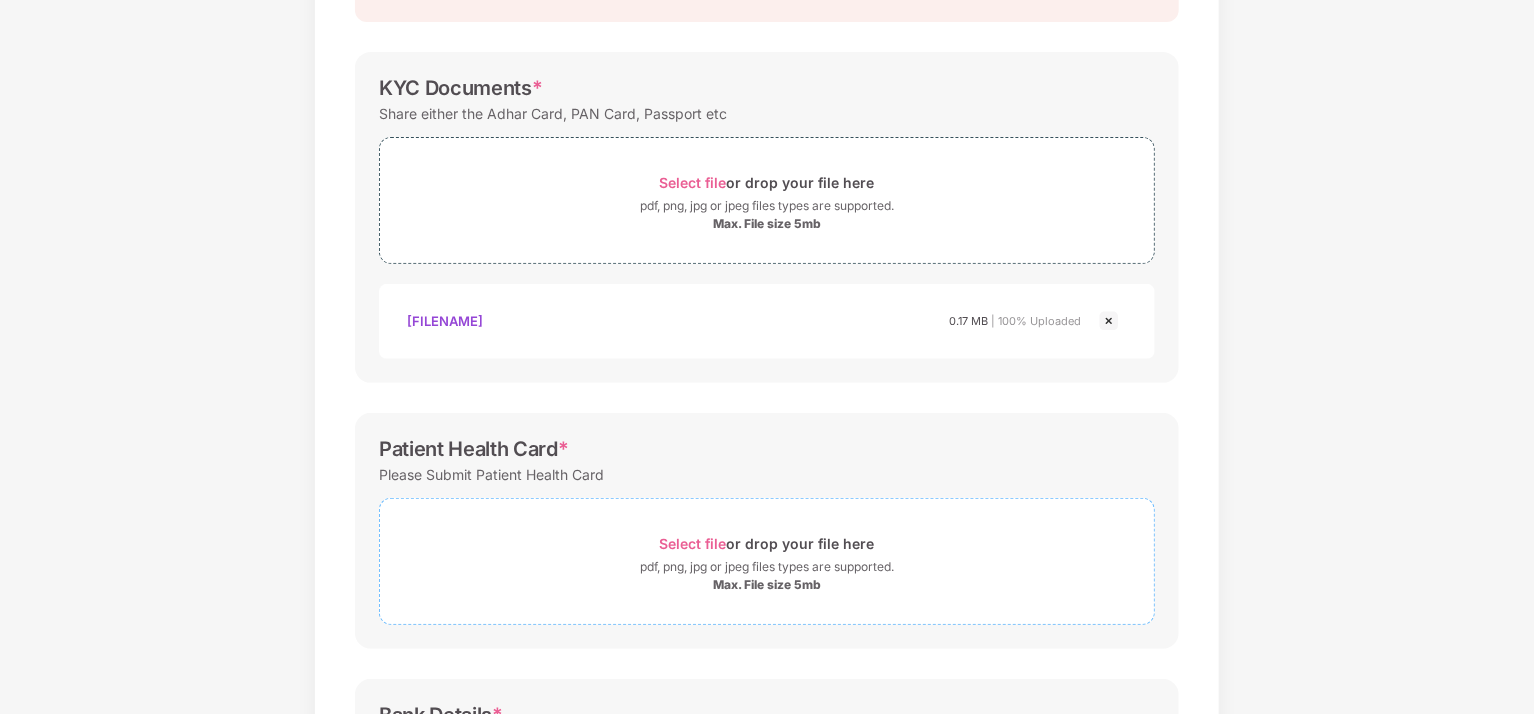 click on "Select file" at bounding box center [693, 543] 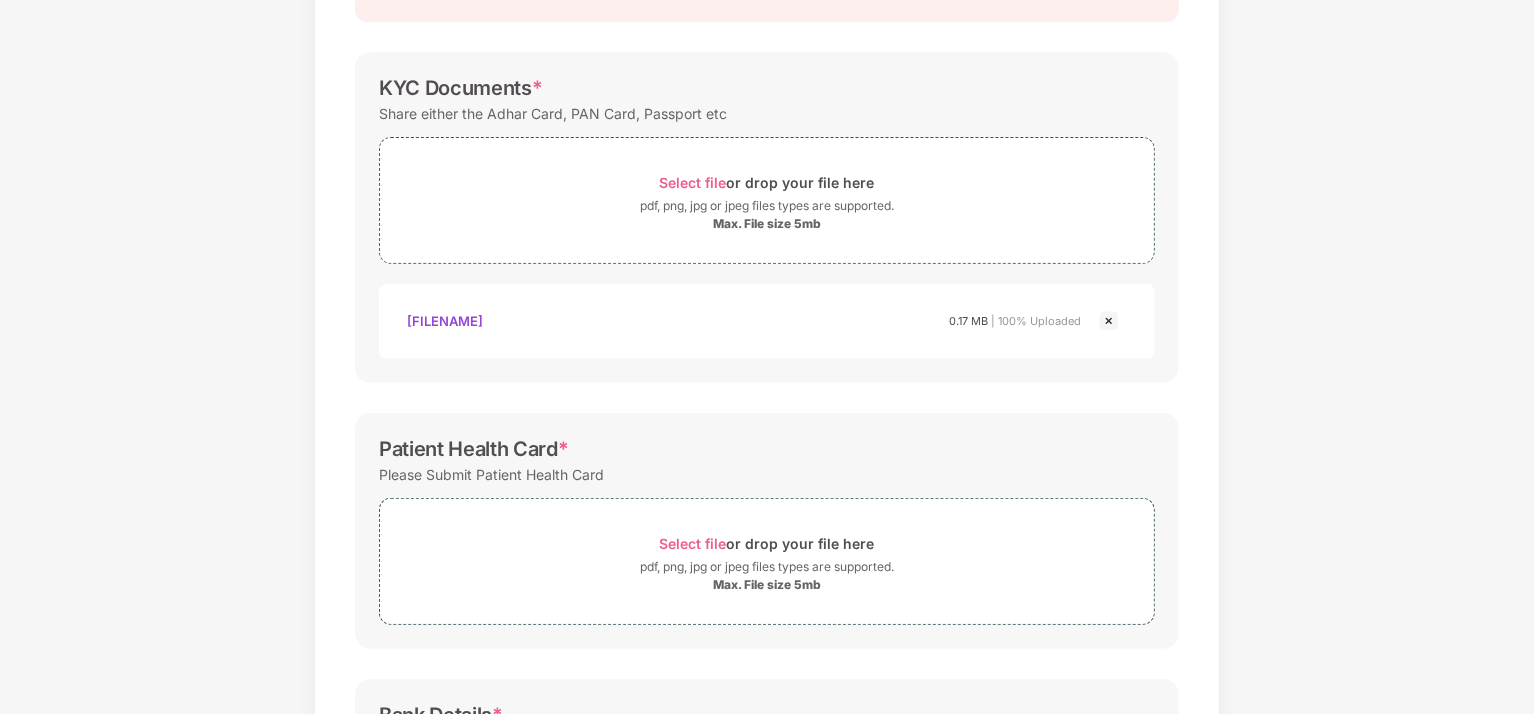 scroll, scrollTop: 576, scrollLeft: 0, axis: vertical 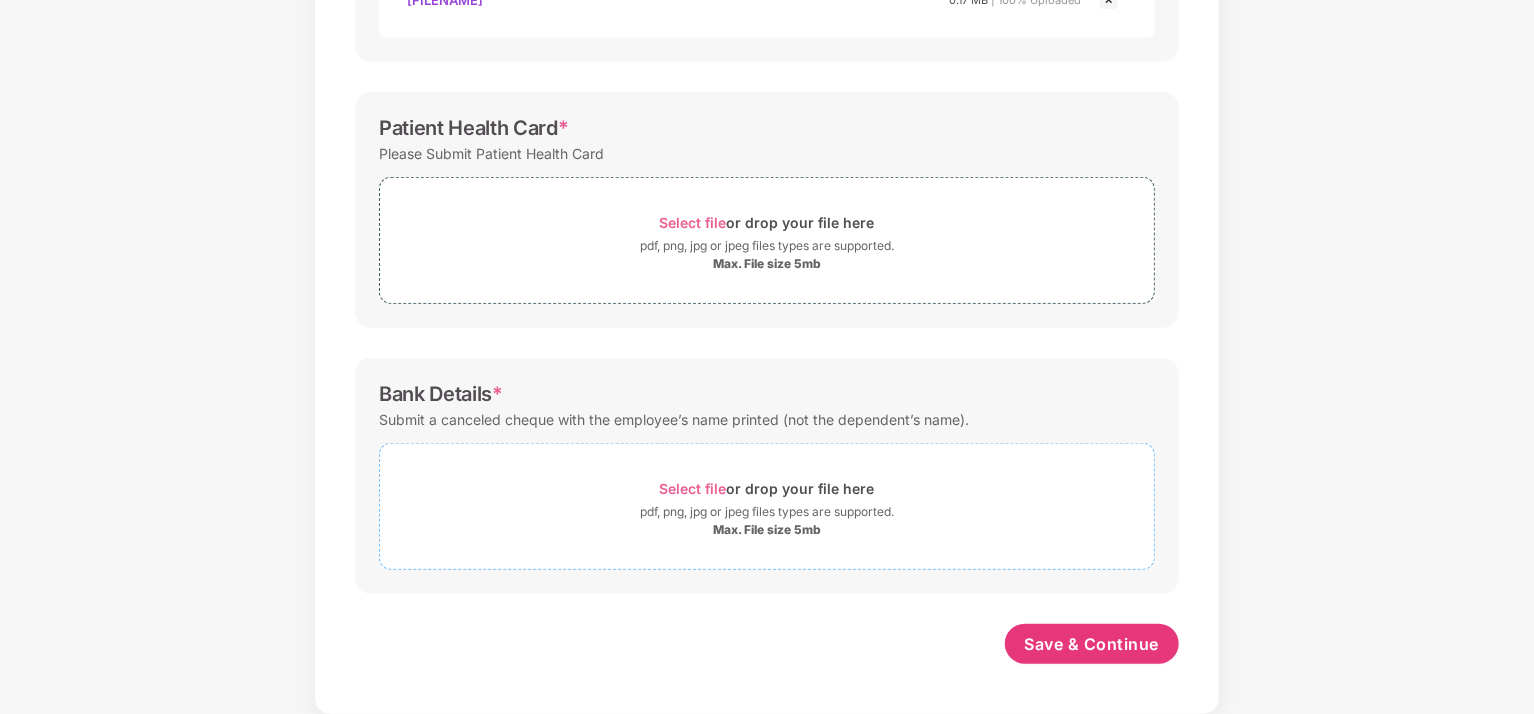click on "Select file" at bounding box center (693, 488) 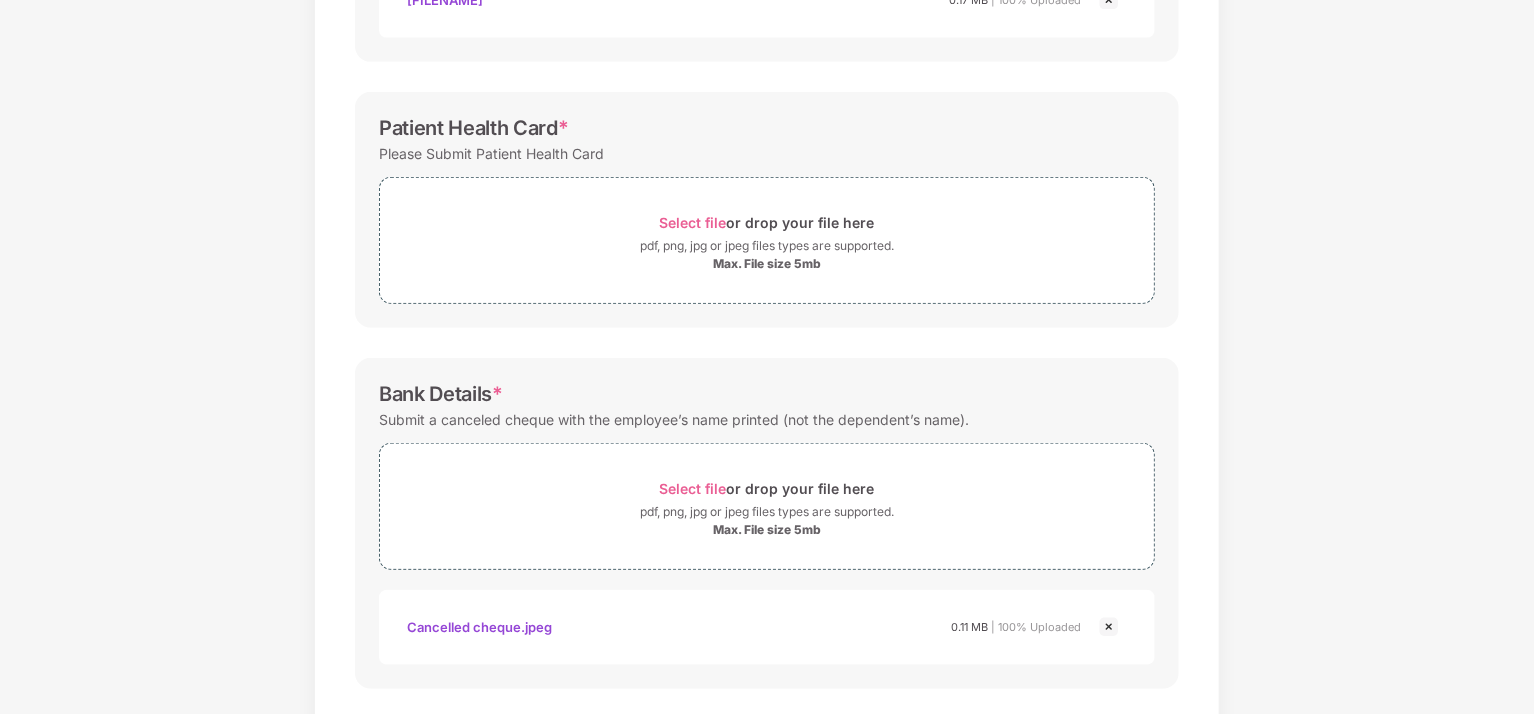 scroll, scrollTop: 0, scrollLeft: 0, axis: both 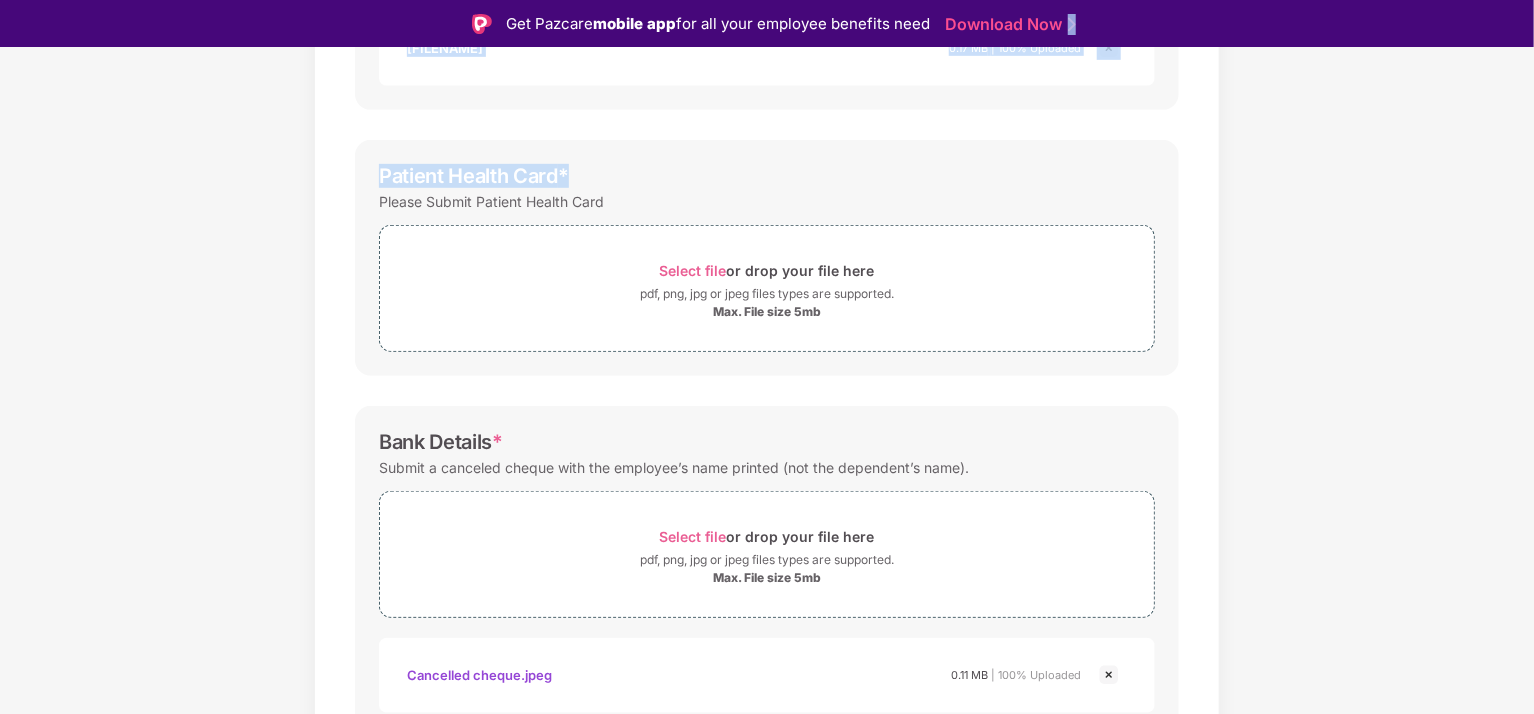 drag, startPoint x: 1327, startPoint y: 0, endPoint x: 1535, endPoint y: 215, distance: 299.14713 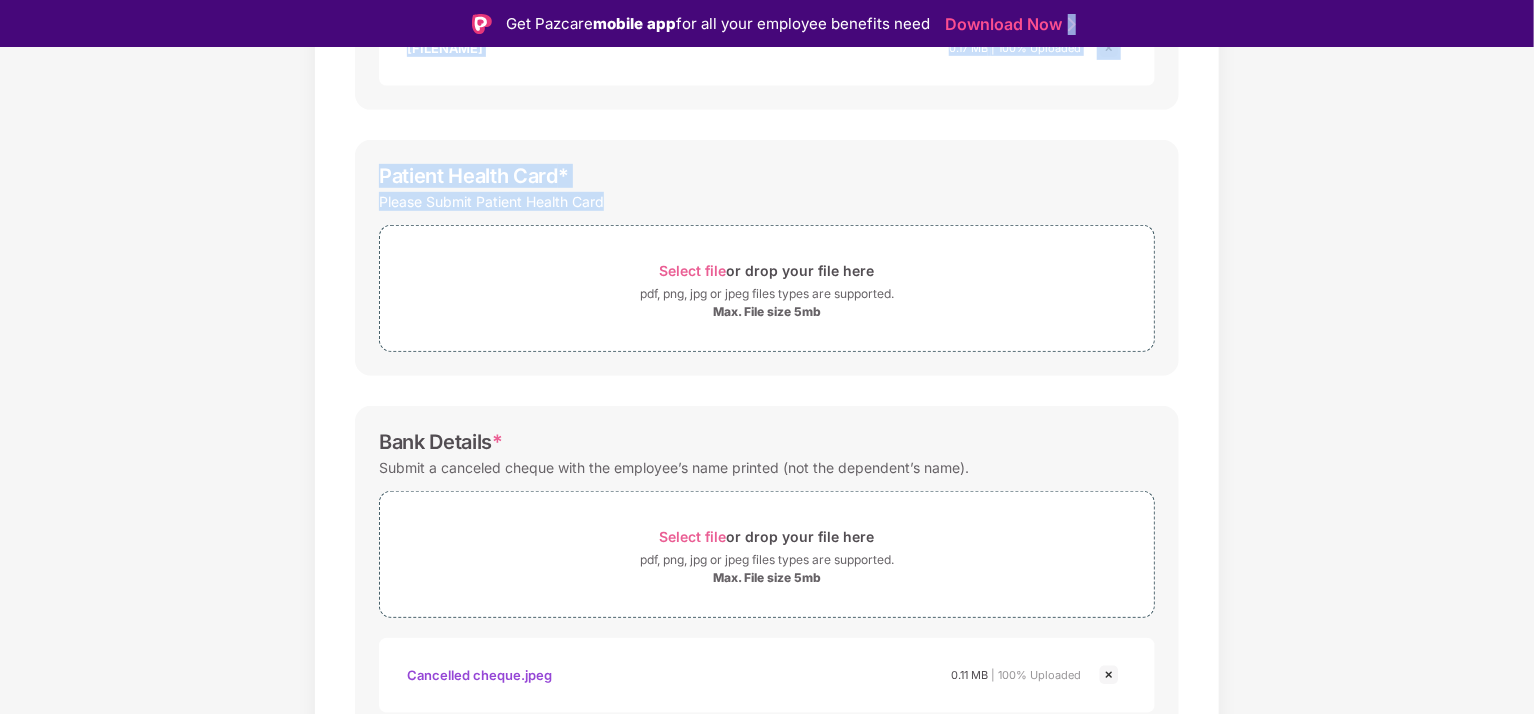 click on "Documents List > KYC and Bank Account Detail   KYC and Bank Account Detail Password protected files are not accepted KYC Documents * Share either the Adhar Card, PAN Card, Passport etc   Select file  or drop your file here pdf, png, jpg or jpeg files types are supported. Max. File size 5mb Venkat_PanCard.jpg   Venkat_pancard.jpg 0.17 MB    | 100% Uploaded Patient Health Card * Please Submit Patient Health Card    Select file  or drop your file here pdf, png, jpg or jpeg files types are supported. Max. File size 5mb   Bank Details * Submit a canceled cheque with the employee’s name printed (not the dependent’s name).   Select file  or drop your file here pdf, png, jpg or jpeg files types are supported. Max. File size 5mb Cancelled Cheque.jpeg   Cancelled cheque.jpeg 0.11 MB    | 100% Uploaded  Save & Continue" at bounding box center [767, 212] 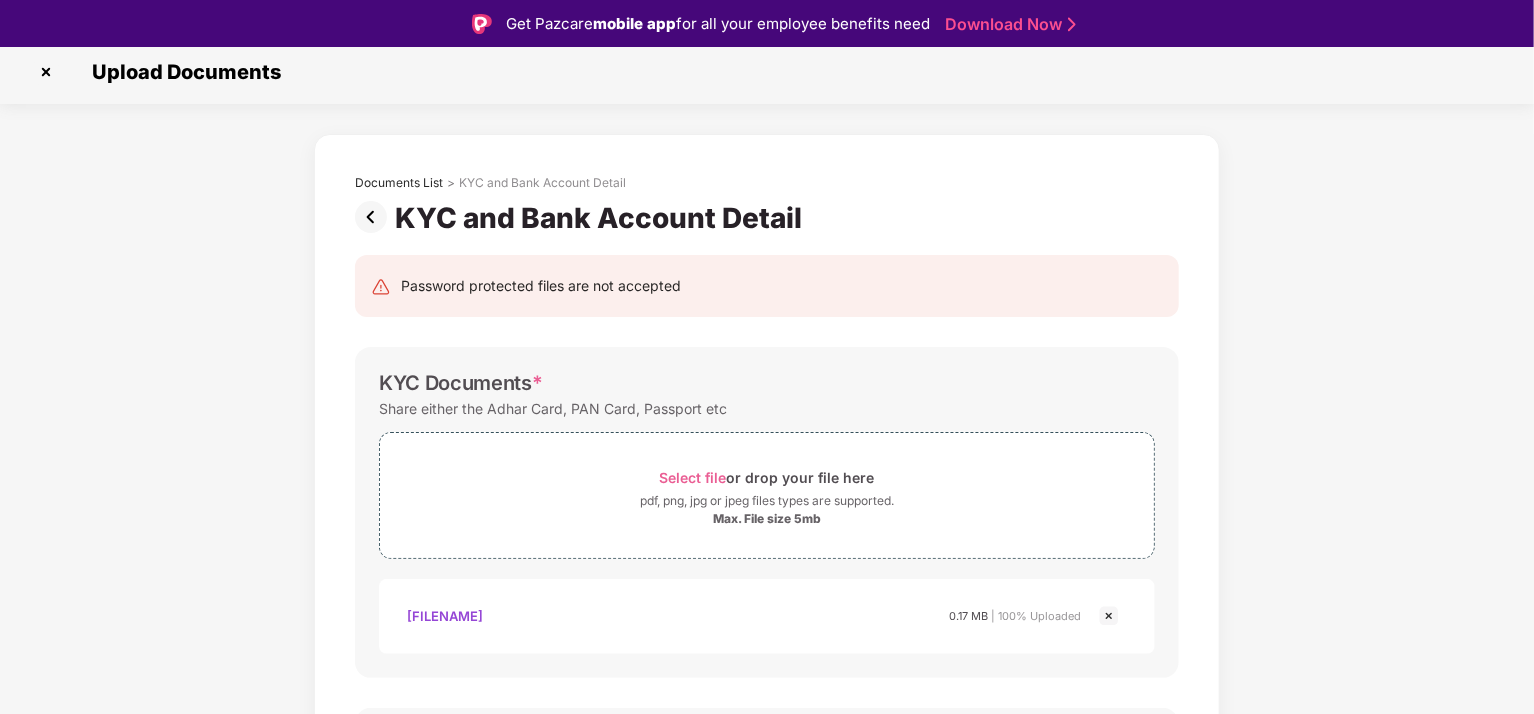scroll, scrollTop: 0, scrollLeft: 0, axis: both 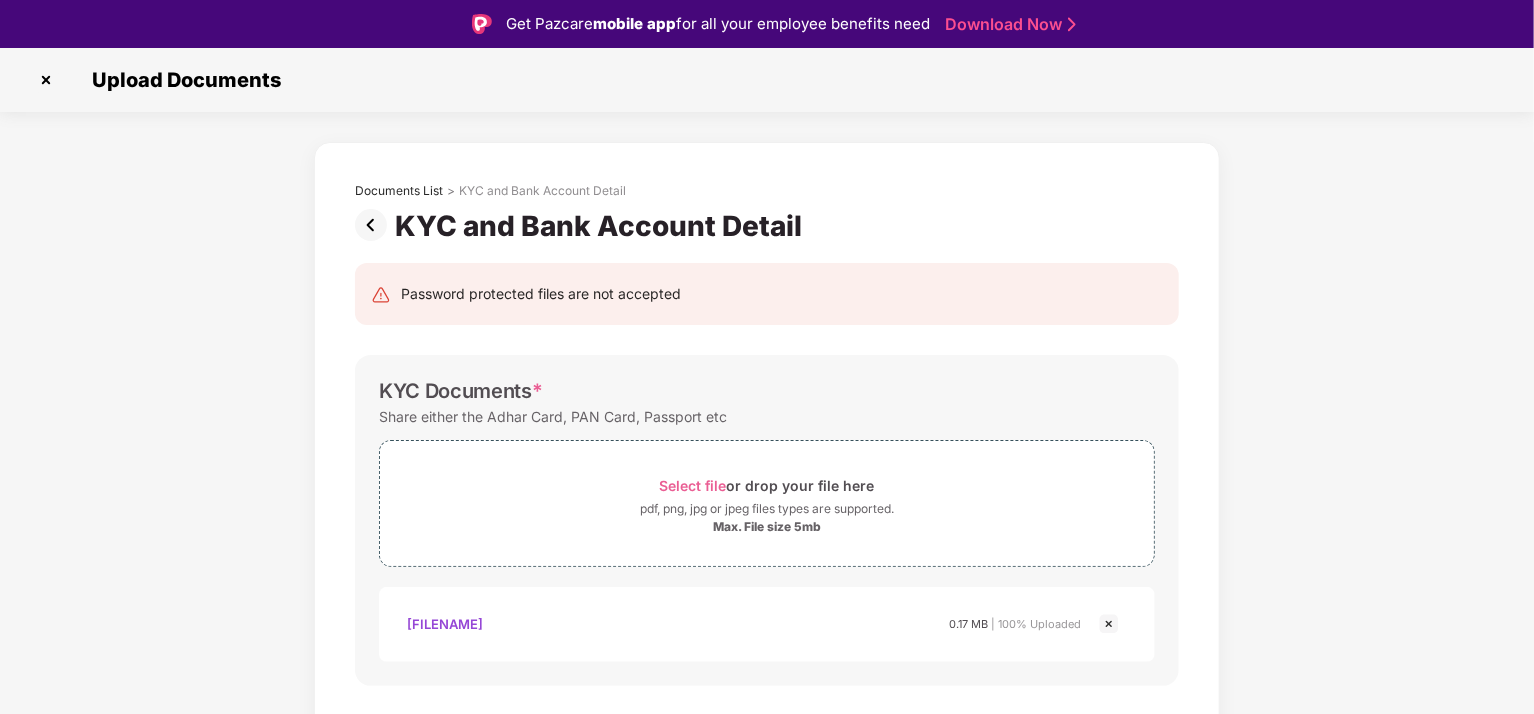 click at bounding box center [375, 225] 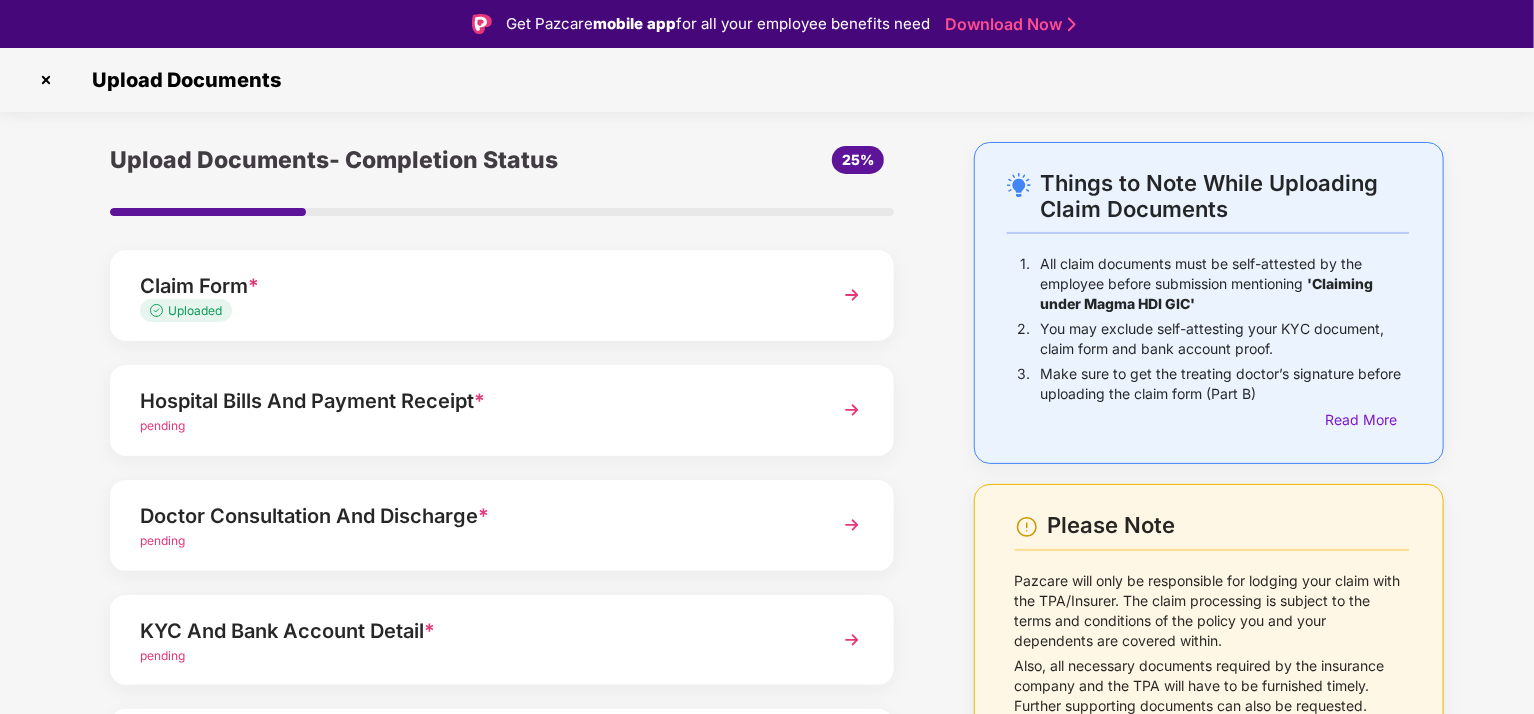 click at bounding box center (852, 410) 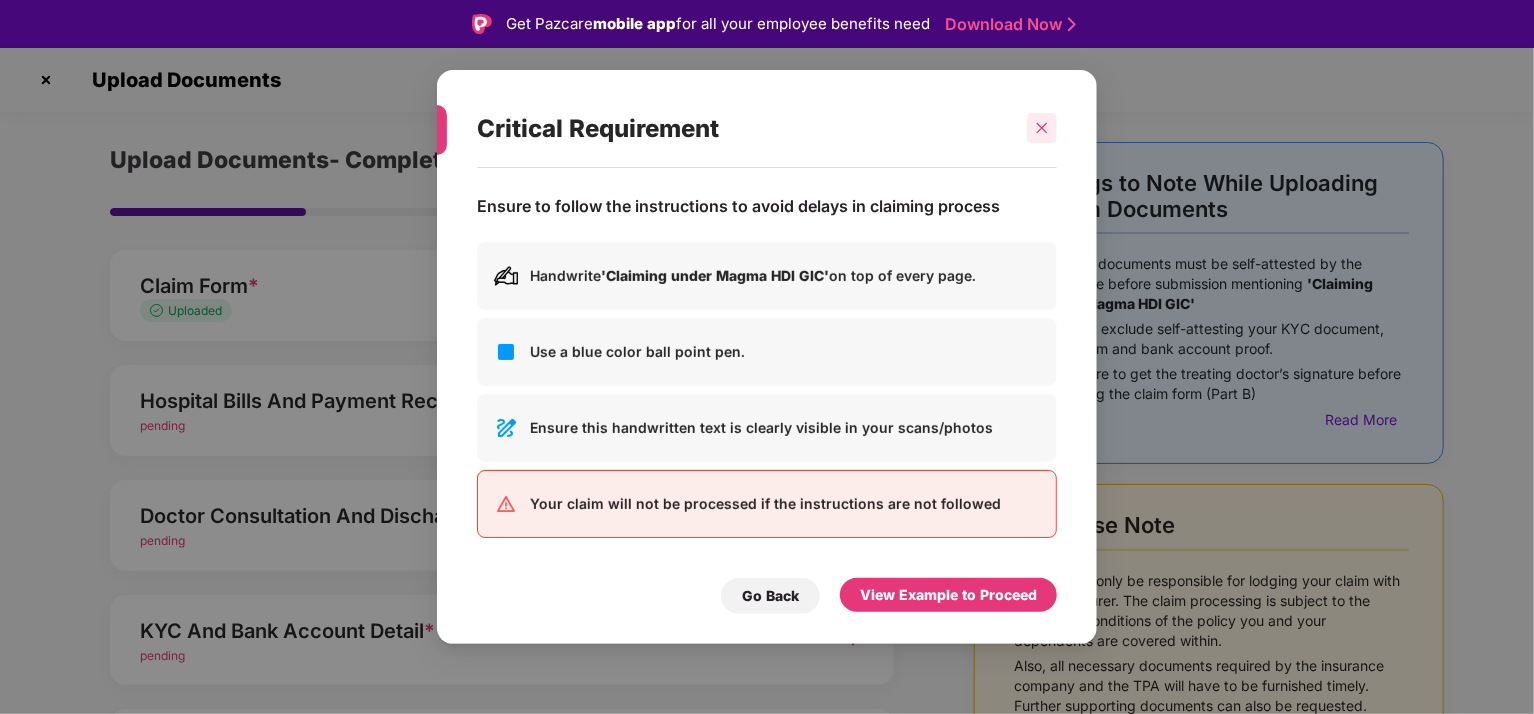 click at bounding box center [1042, 128] 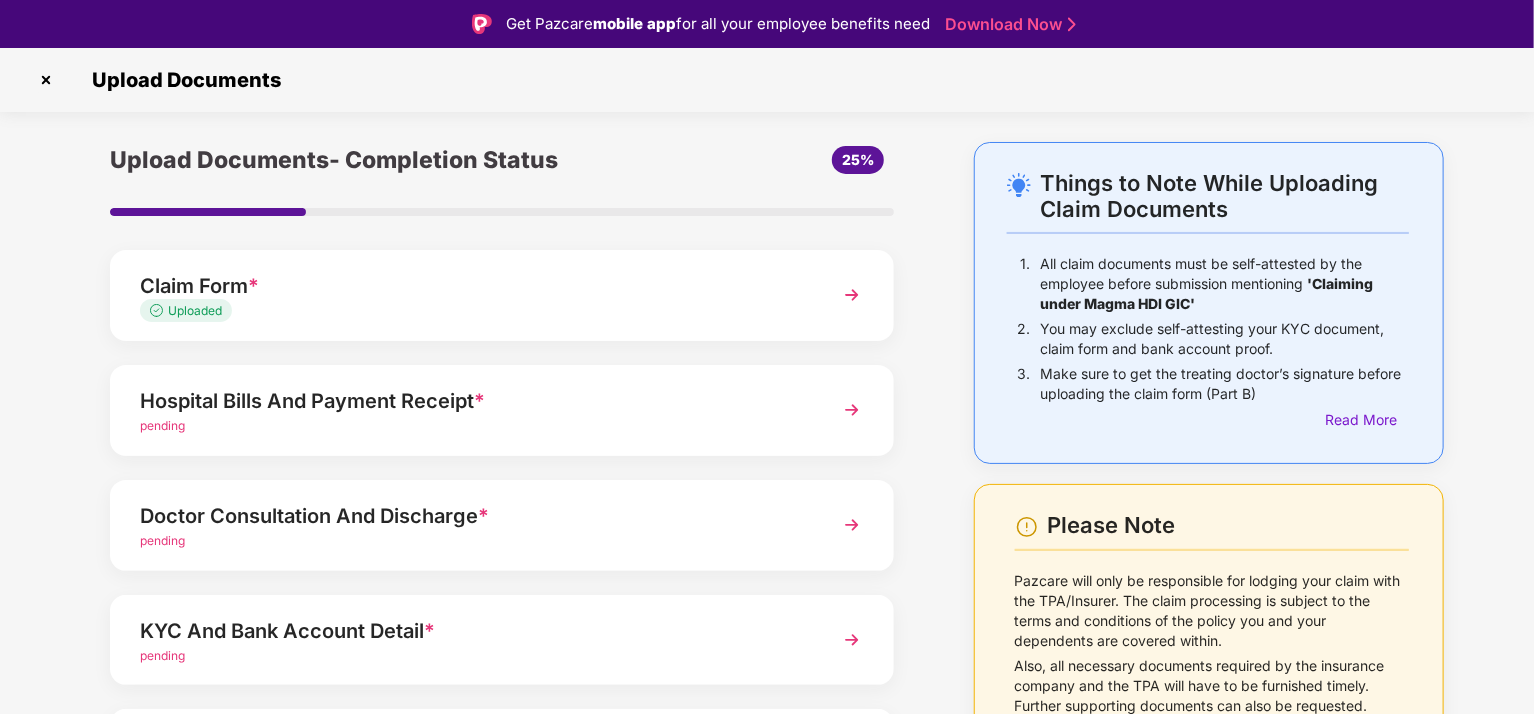 click at bounding box center (852, 640) 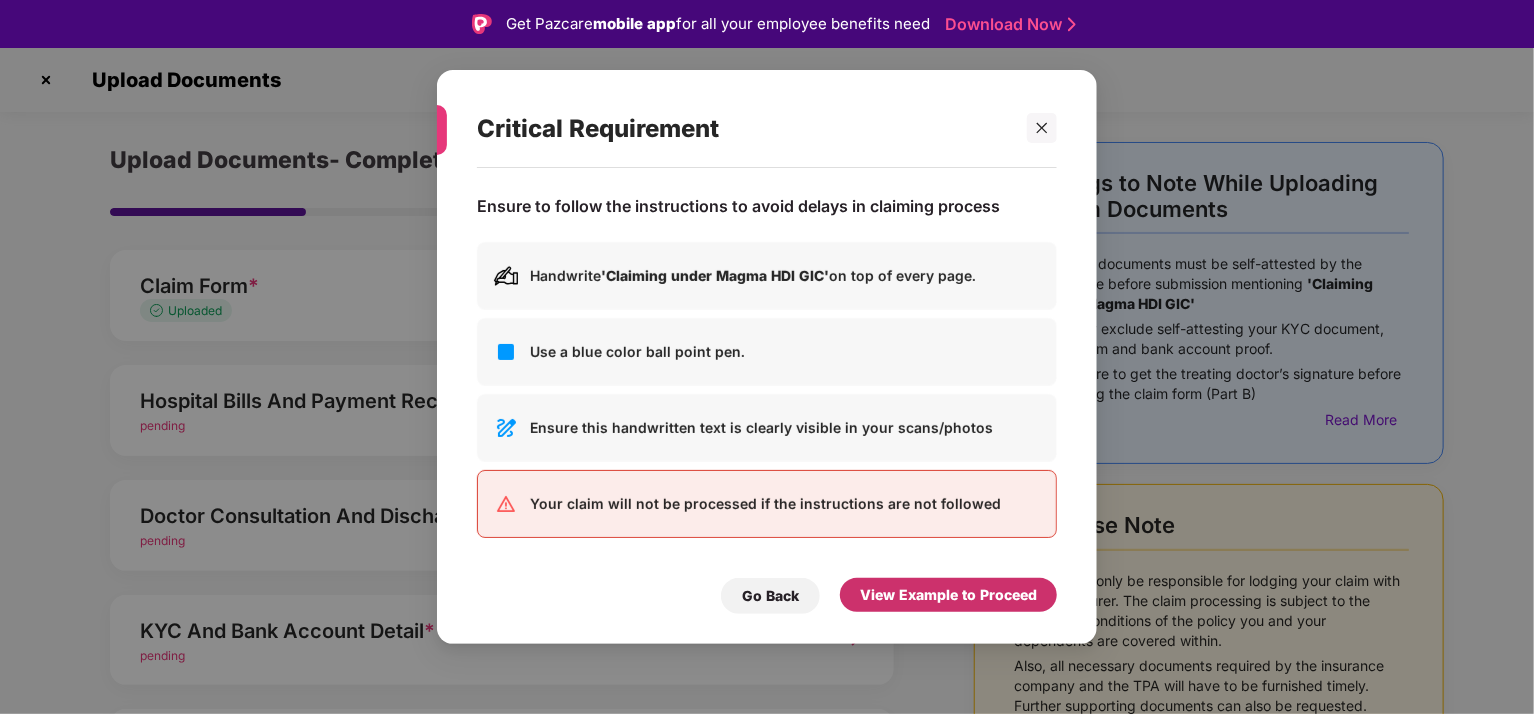 click on "View Example to Proceed" at bounding box center [948, 595] 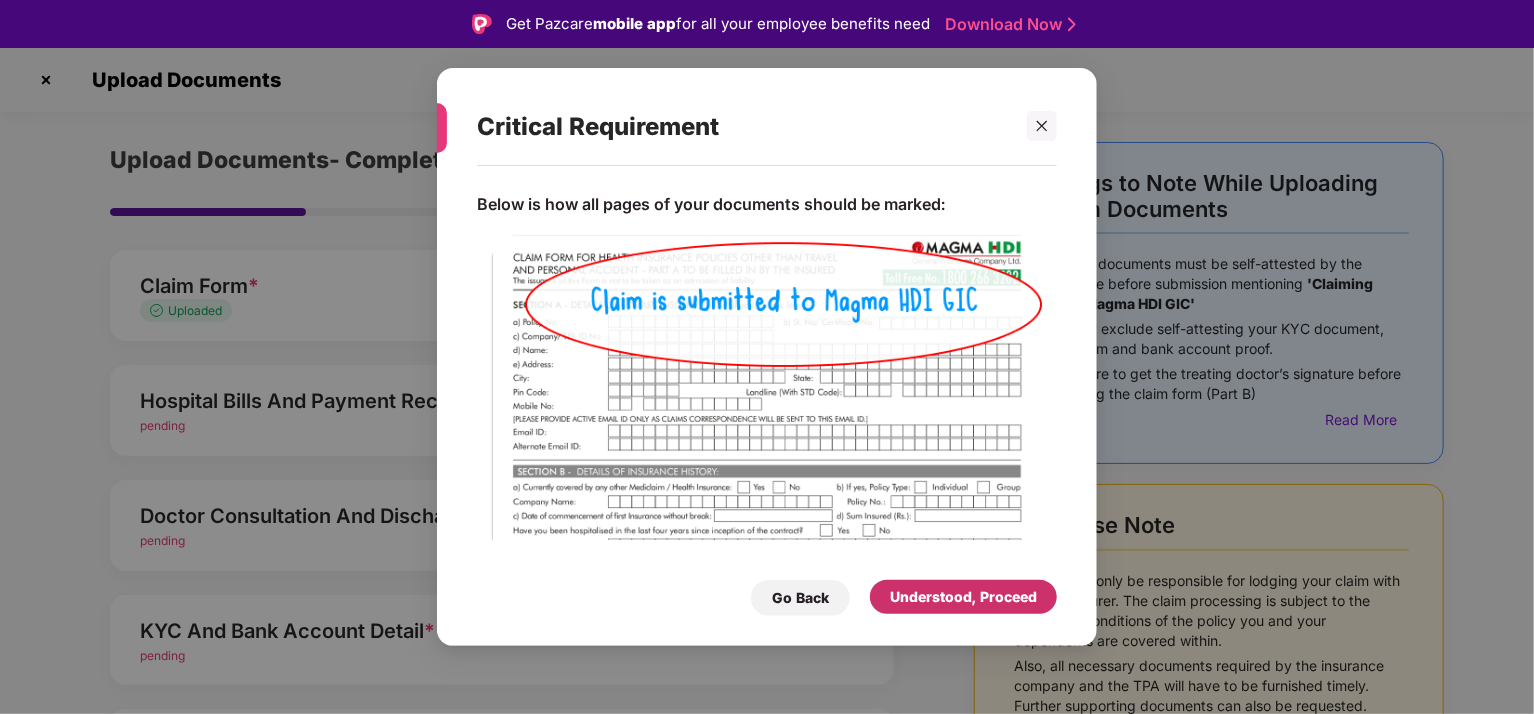 click on "Understood, Proceed" at bounding box center [963, 597] 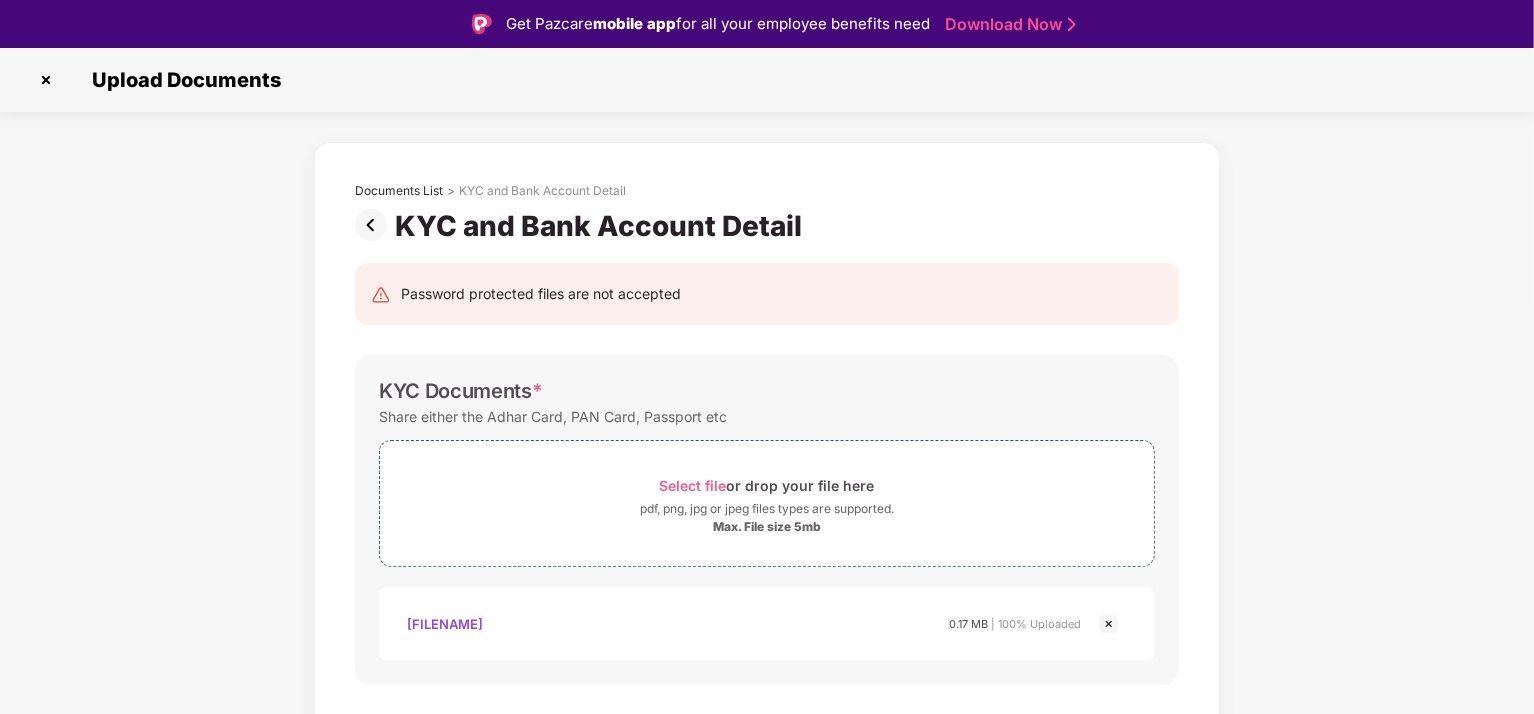 scroll, scrollTop: 48, scrollLeft: 0, axis: vertical 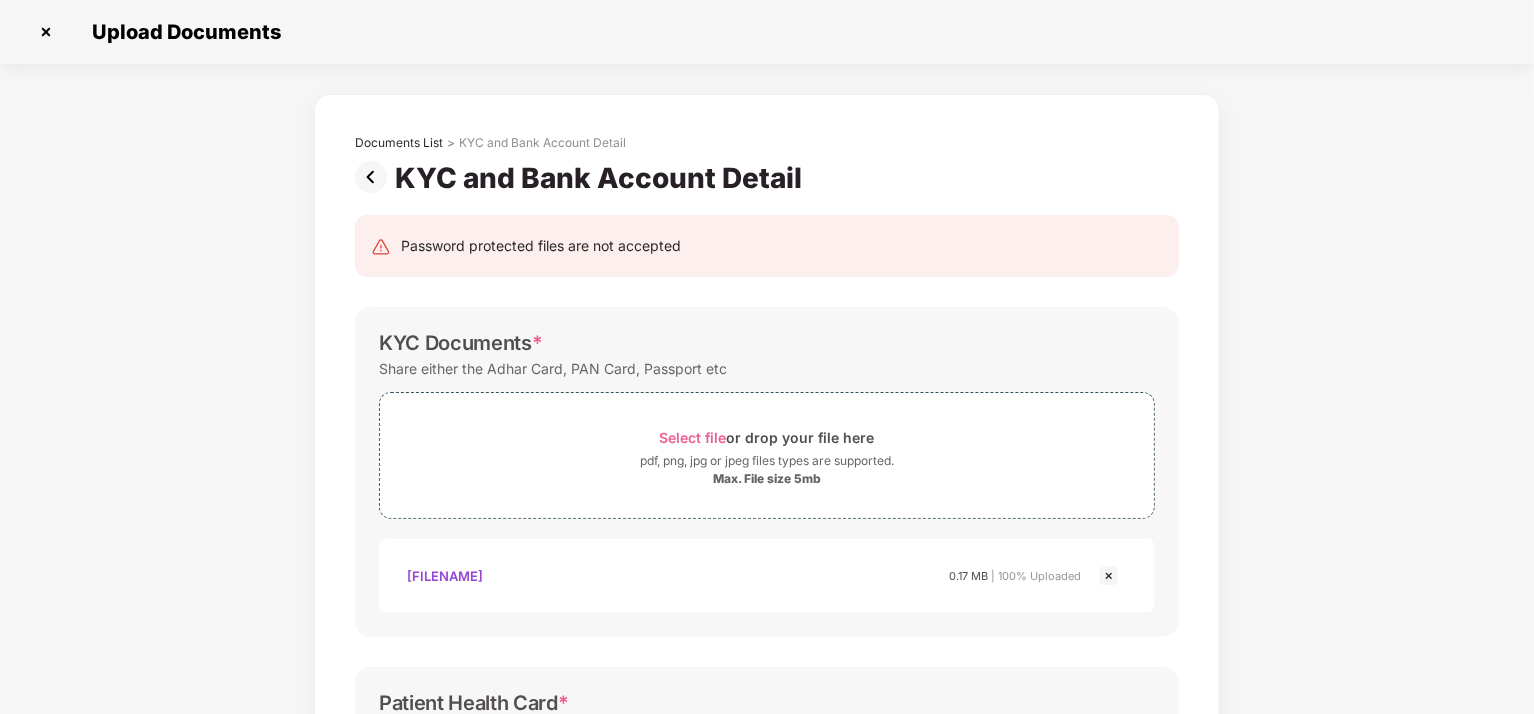 click on "Documents List > KYC and Bank Account Detail   KYC and Bank Account Detail Password protected files are not accepted KYC Documents * Share either the Adhar Card, PAN Card, Passport etc   Select file  or drop your file here pdf, png, jpg or jpeg files types are supported. Max. File size 5mb   Venkat_pancard.jpg 0.17 MB    | 100% Uploaded Patient Health Card * Please Submit Patient Health Card    Select file  or drop your file here pdf, png, jpg or jpeg files types are supported. Max. File size 5mb   Bank Details * Submit a canceled cheque with the employee’s name printed (not the dependent’s name).   Select file  or drop your file here pdf, png, jpg or jpeg files types are supported. Max. File size 5mb   Cancelled cheque.jpeg 0.11 MB    | 100% Uploaded  Save & Continue" at bounding box center [767, 739] 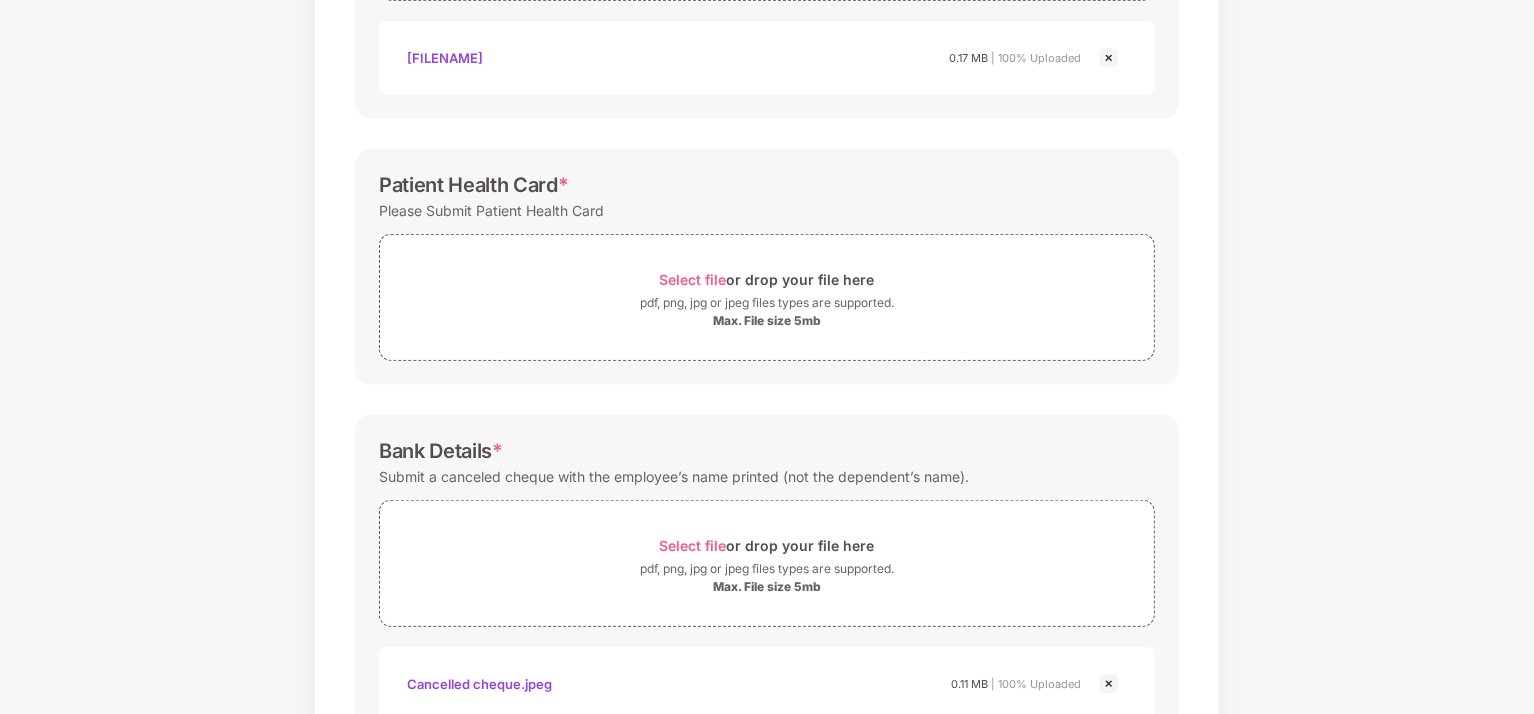 scroll, scrollTop: 520, scrollLeft: 0, axis: vertical 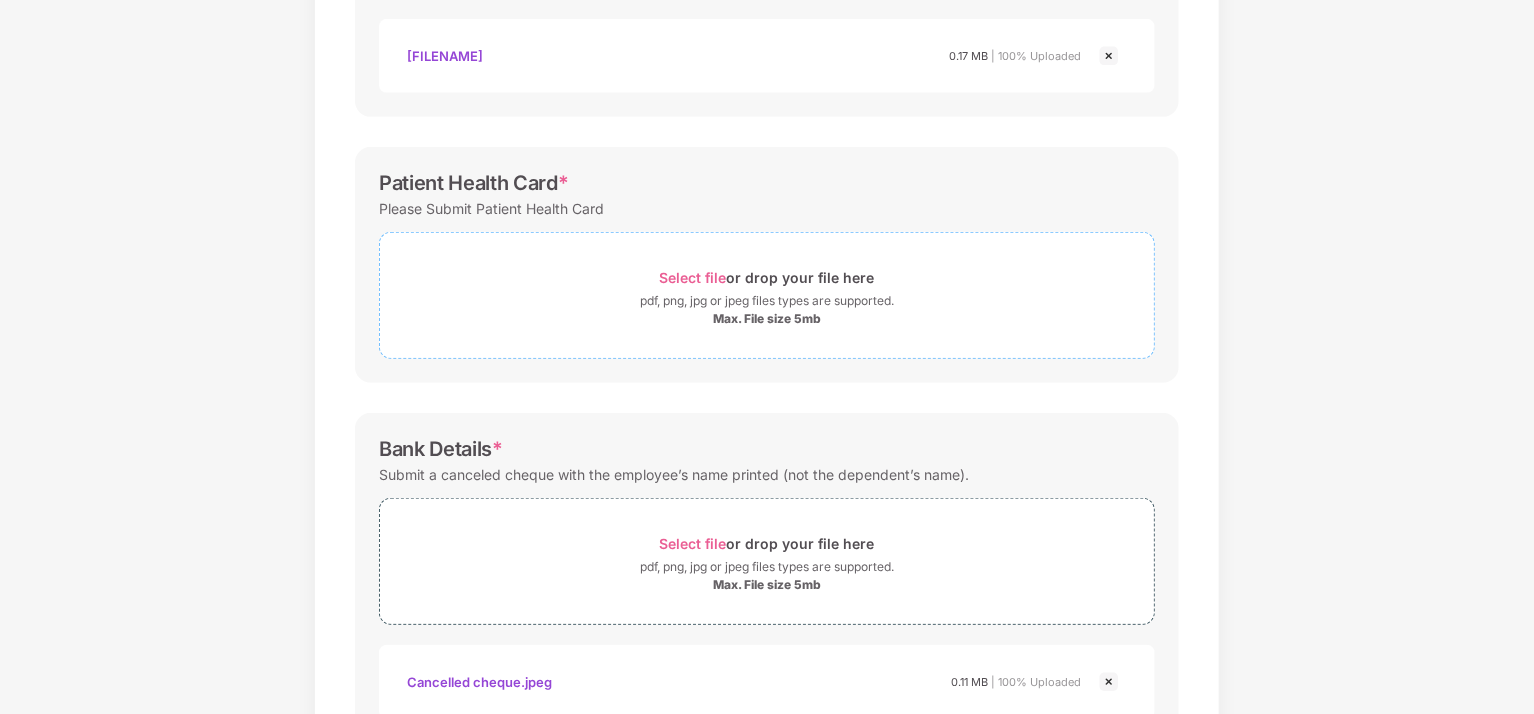 click on "Select file" at bounding box center [693, 277] 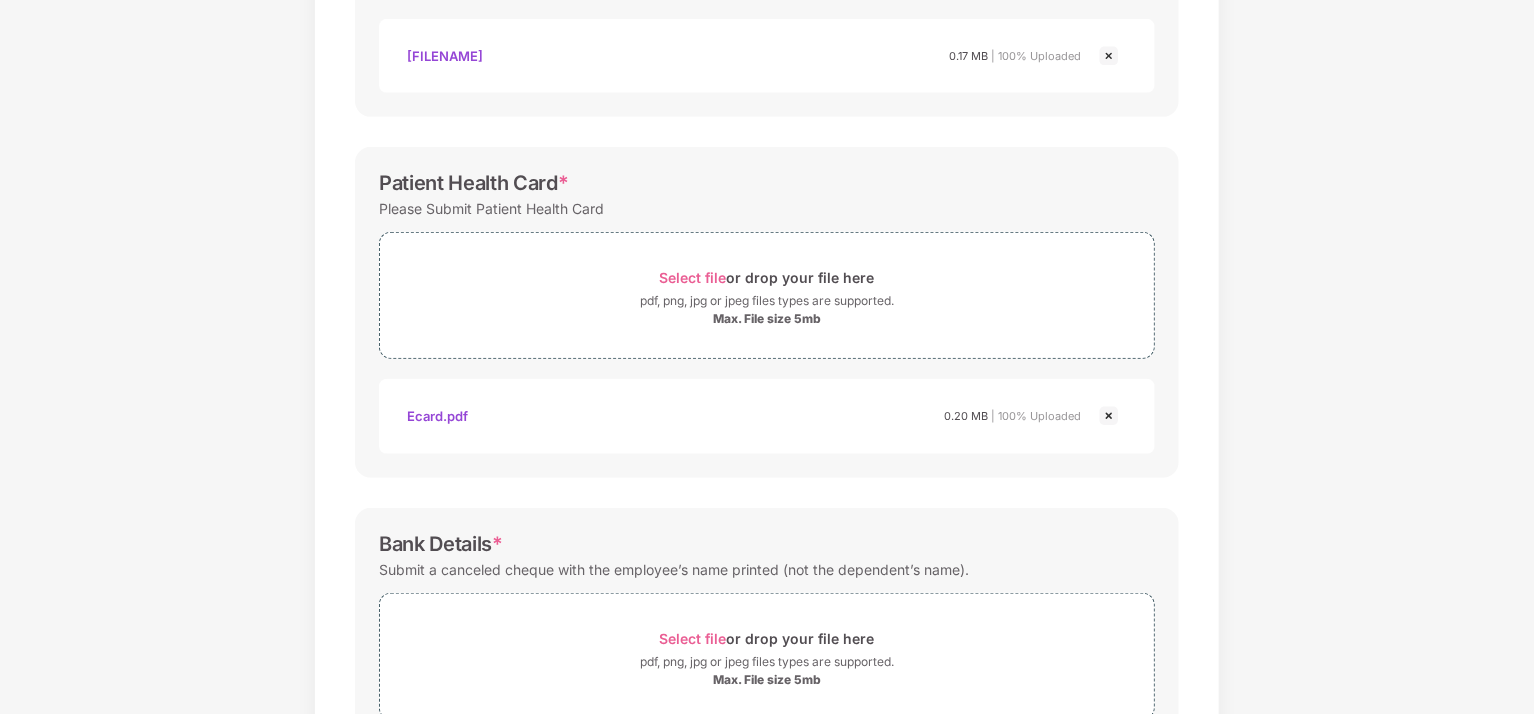 scroll, scrollTop: 0, scrollLeft: 0, axis: both 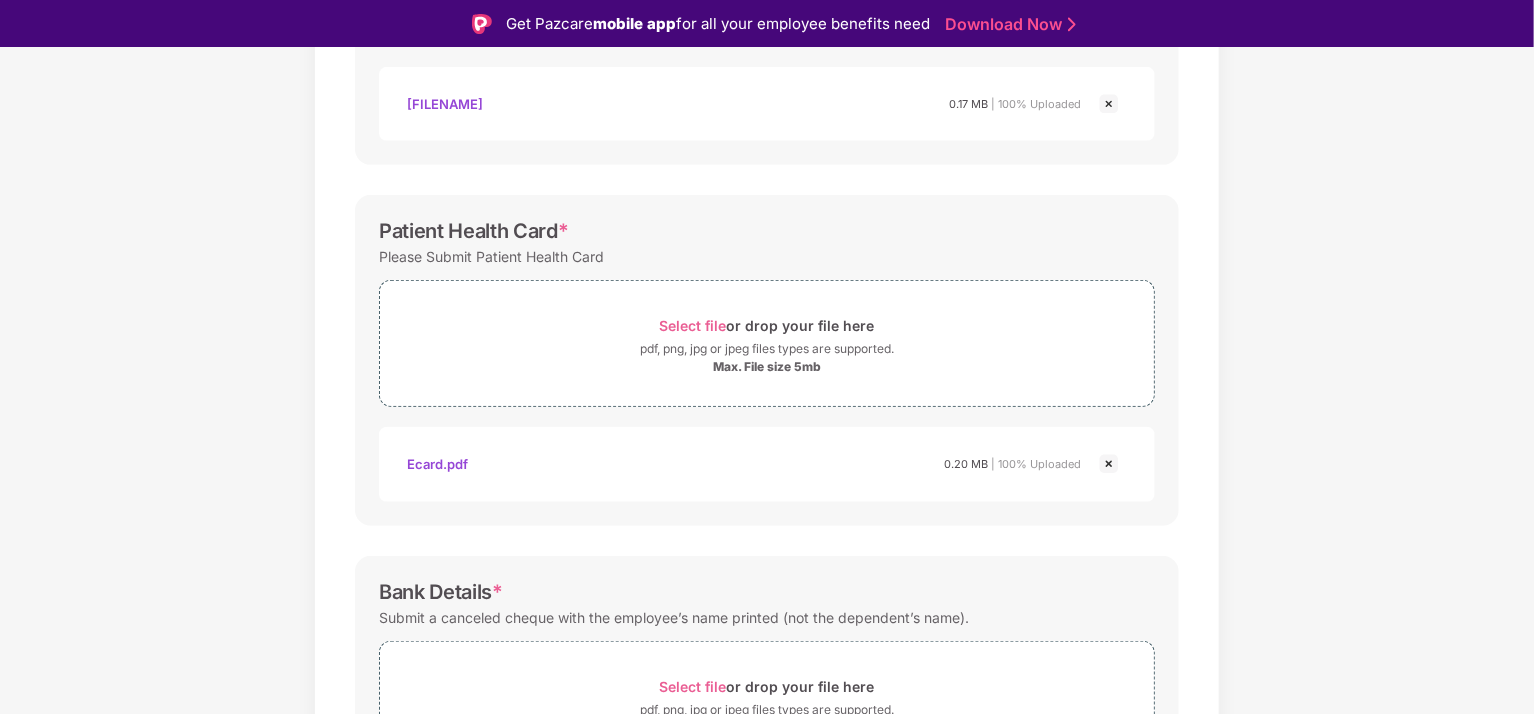 click on "Documents List > KYC and Bank Account Detail   KYC and Bank Account Detail Password protected files are not accepted KYC Documents * Share either the Adhar Card, PAN Card, Passport etc   Select file  or drop your file here pdf, png, jpg or jpeg files types are supported. Max. File size 5mb   Venkat_pancard.jpg 0.17 MB    | 100% Uploaded Patient Health Card * Please Submit Patient Health Card    Select file  or drop your file here pdf, png, jpg or jpeg files types are supported. Max. File size 5mb ecard.pdf   Ecard.pdf 0.20 MB    | 100% Uploaded Bank Details * Submit a canceled cheque with the employee’s name printed (not the dependent’s name).   Select file  or drop your file here pdf, png, jpg or jpeg files types are supported. Max. File size 5mb   Cancelled cheque.jpeg 0.11 MB    | 100% Uploaded  Save & Continue" at bounding box center (767, 314) 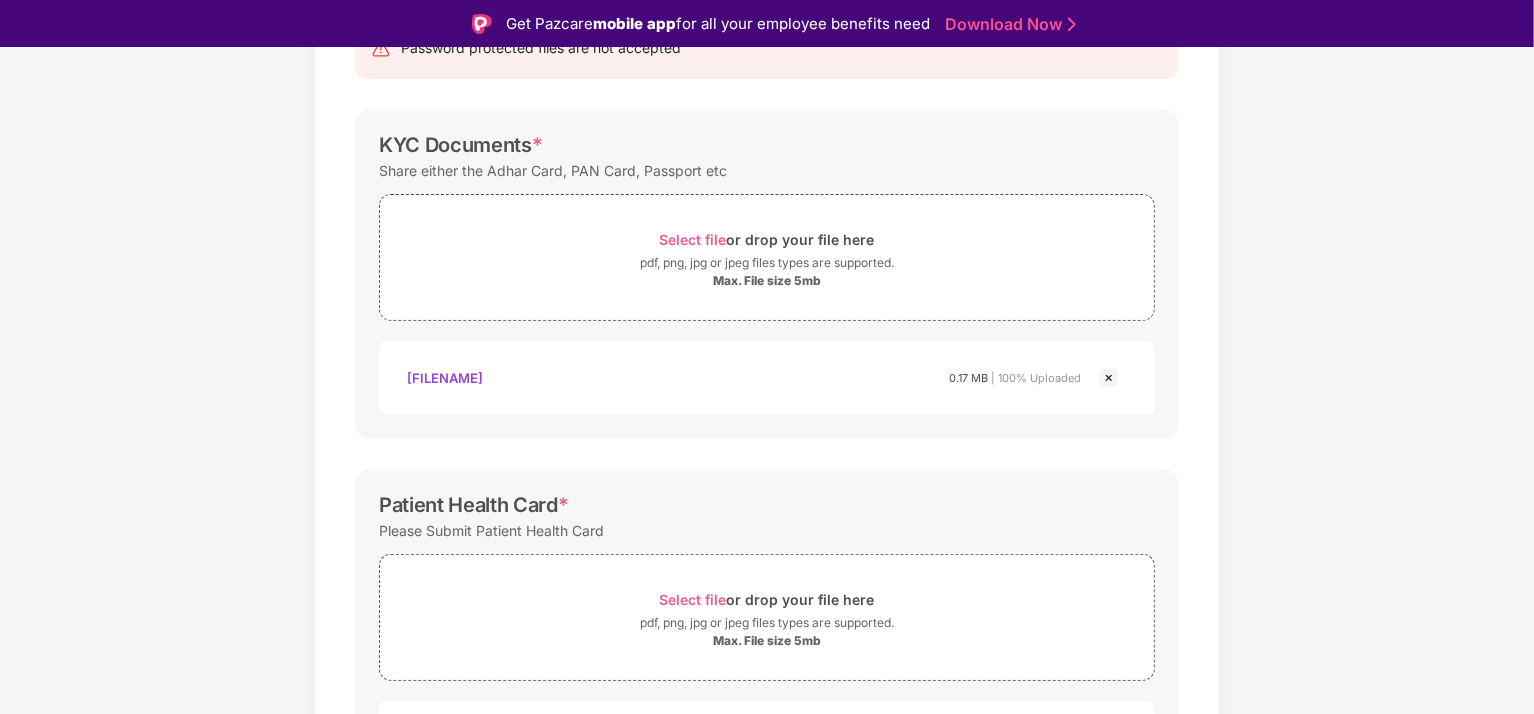 scroll, scrollTop: 0, scrollLeft: 0, axis: both 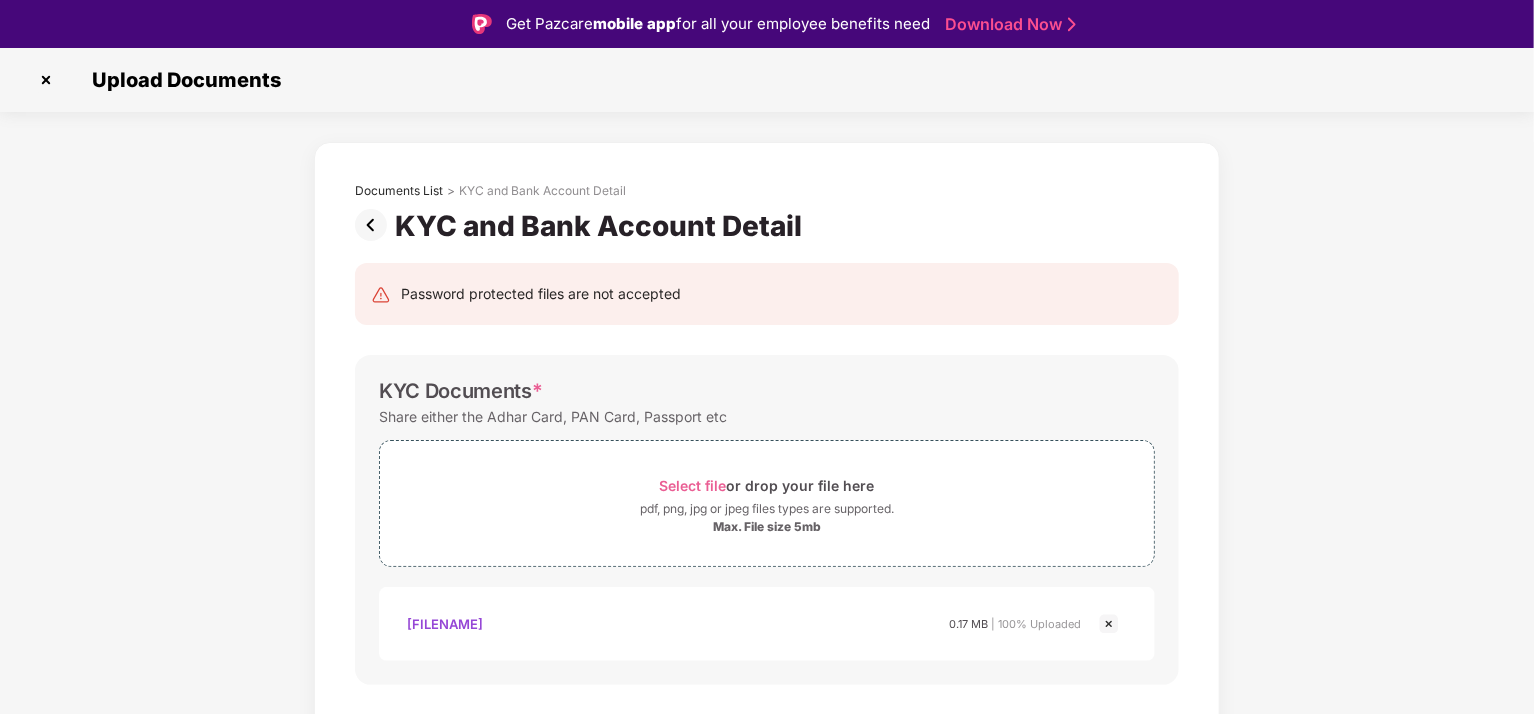 click at bounding box center [375, 225] 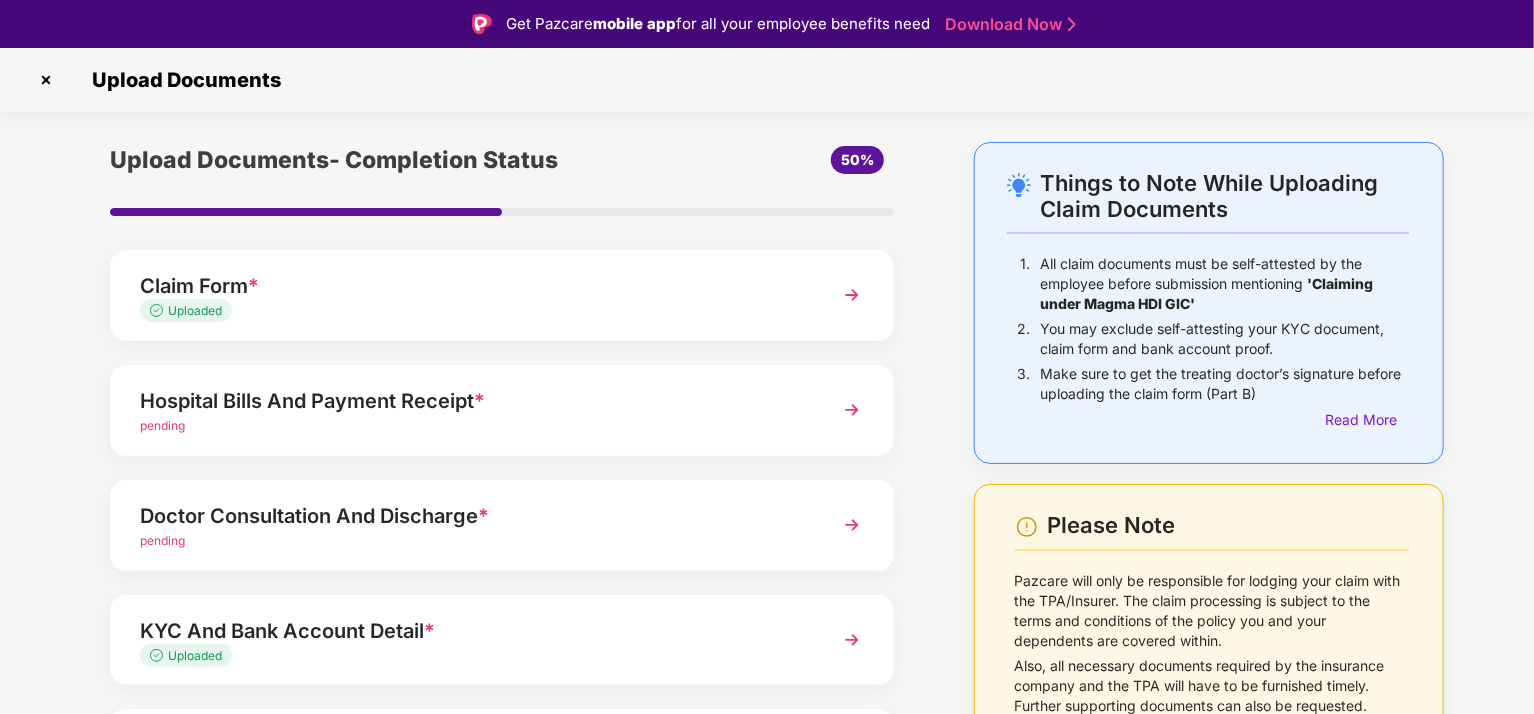 click at bounding box center [852, 410] 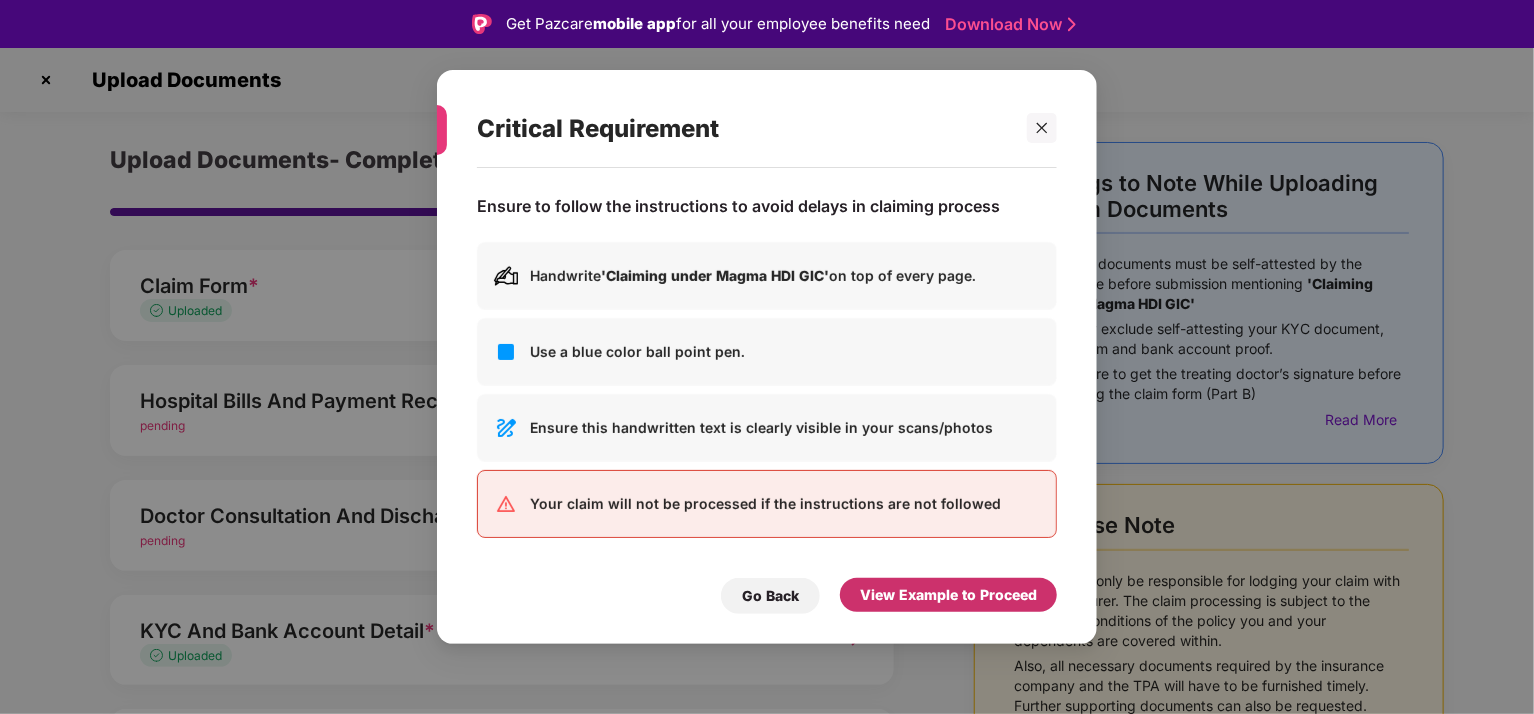 click on "View Example to Proceed" at bounding box center (948, 595) 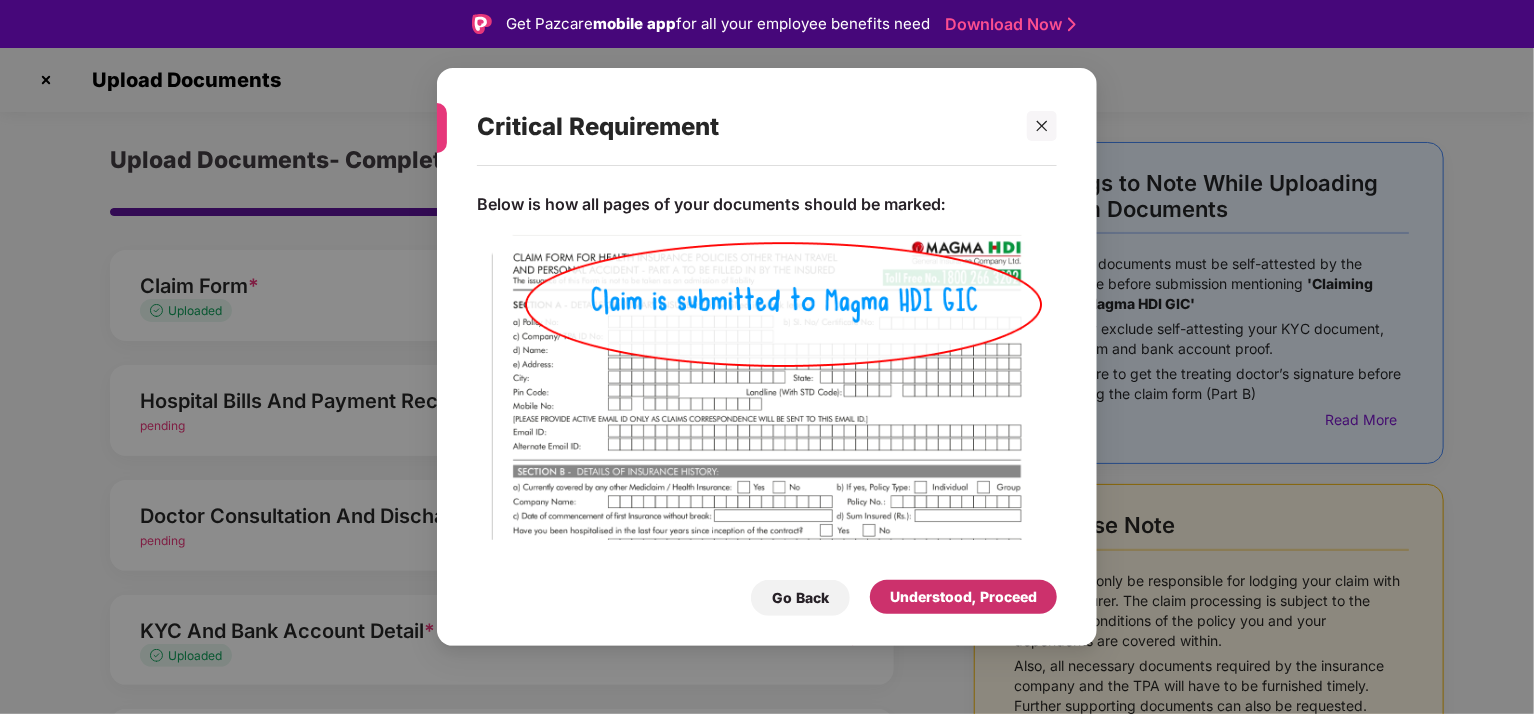 click on "Understood, Proceed" at bounding box center [963, 597] 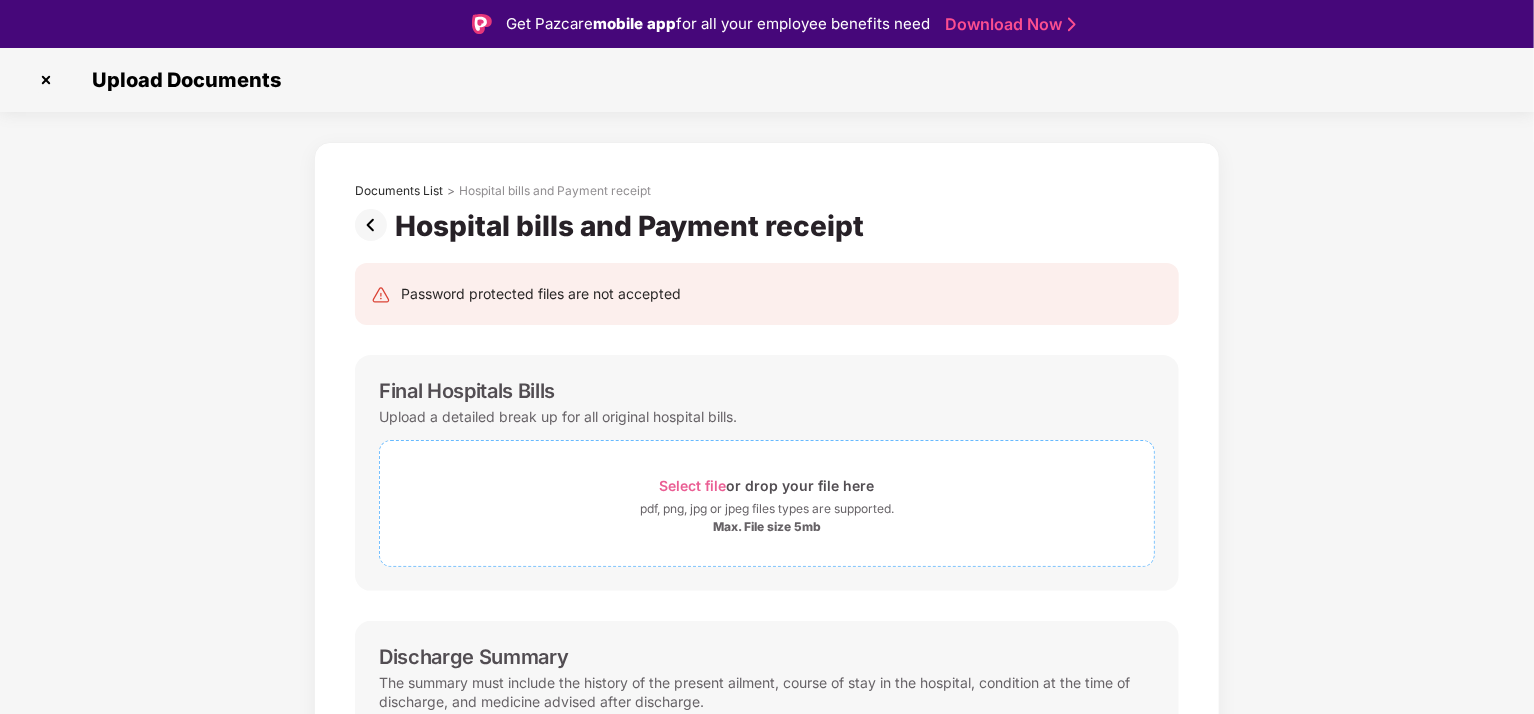click on "Select file" at bounding box center [693, 485] 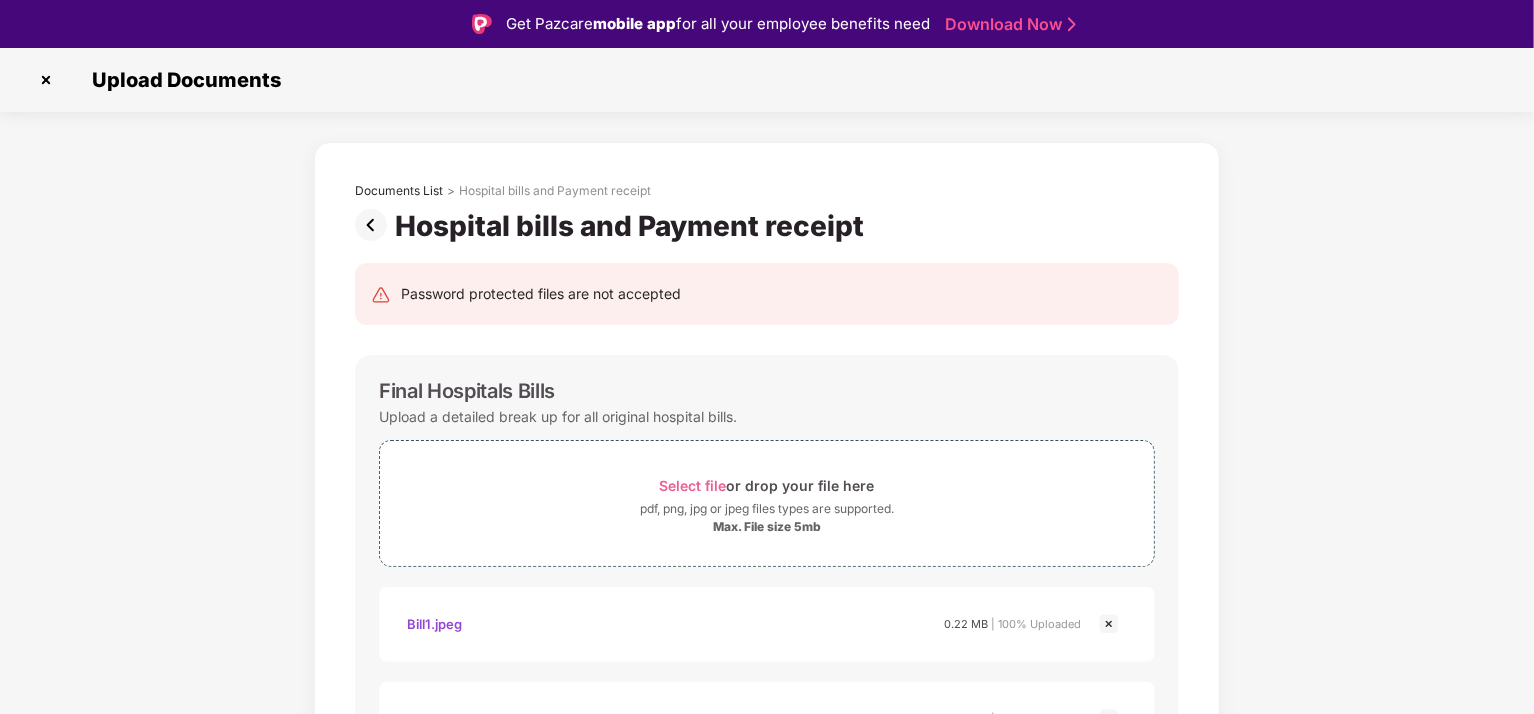 click on "Documents List > Hospital bills and Payment receipt   Hospital bills and Payment receipt Password protected files are not accepted Final Hospitals Bills Upload a detailed break up for all original hospital bills.   Select file  or drop your file here pdf, png, jpg or jpeg files types are supported. Max. File size 5mb Bill1.jpeg Bill2.jpeg   Bill1.jpeg 0.22 MB    | 100% Uploaded Bill2.jpeg 0.19 MB    | 100% Uploaded Discharge Summary The summary must include the history of the present ailment, course of stay in the hospital, condition at the time of discharge, and medicine advised after discharge.   Select file  or drop your file here pdf, png, jpg or jpeg files types are supported. Max. File size 5mb   Payment Receipt Proofs * Upload receipts against all bills that have been cleared   Select file  or drop your file here pdf, png, jpg or jpeg files types are supported. Max. File size 5mb    Save & Continue" at bounding box center (767, 797) 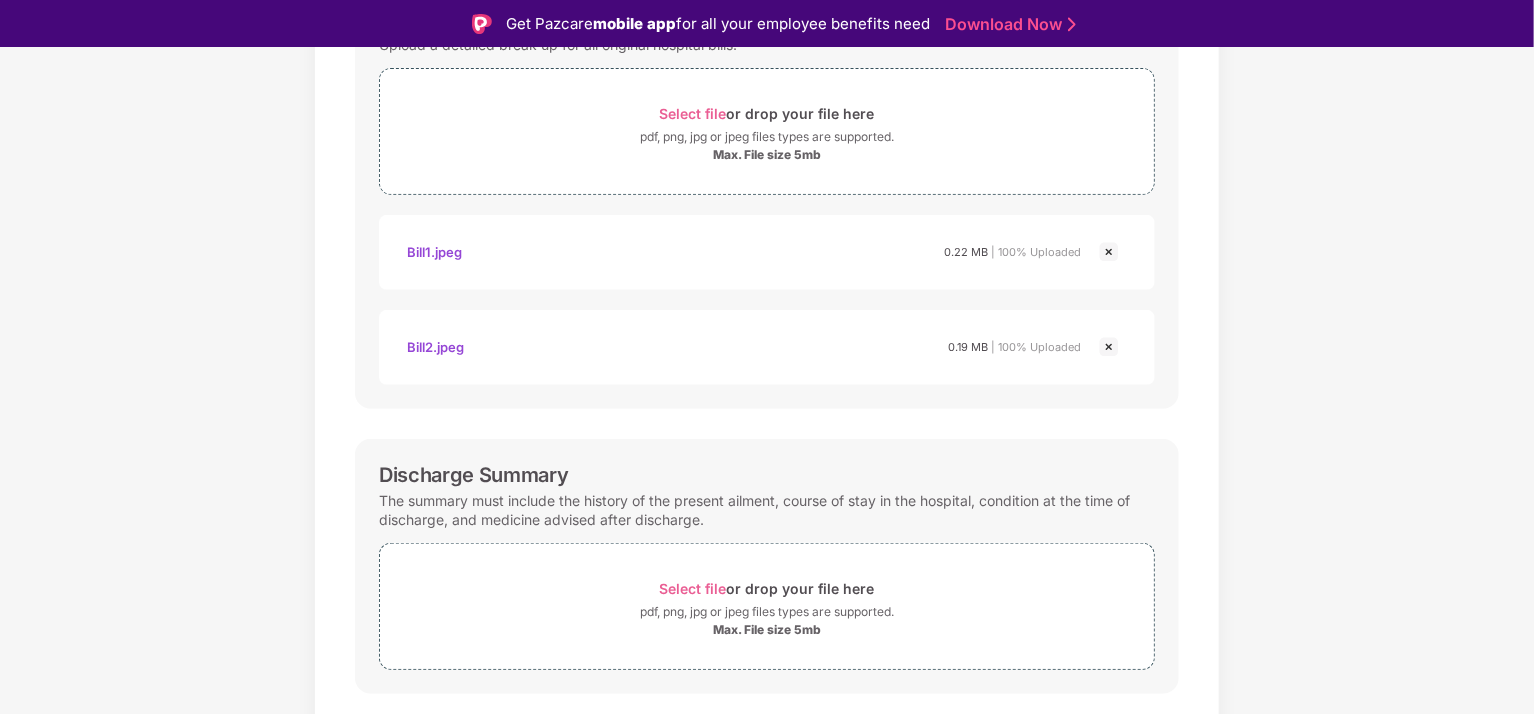 scroll, scrollTop: 687, scrollLeft: 0, axis: vertical 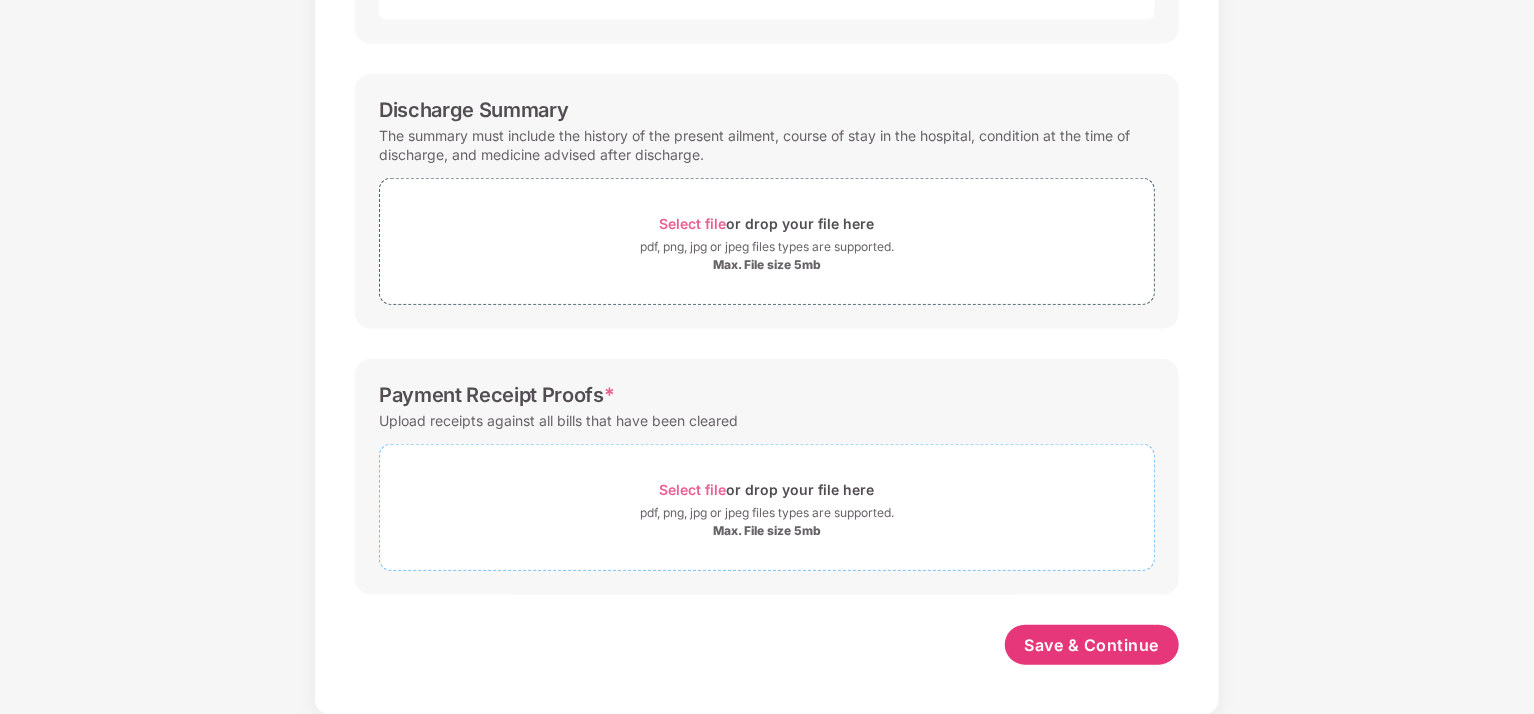 click on "Select file" at bounding box center [693, 489] 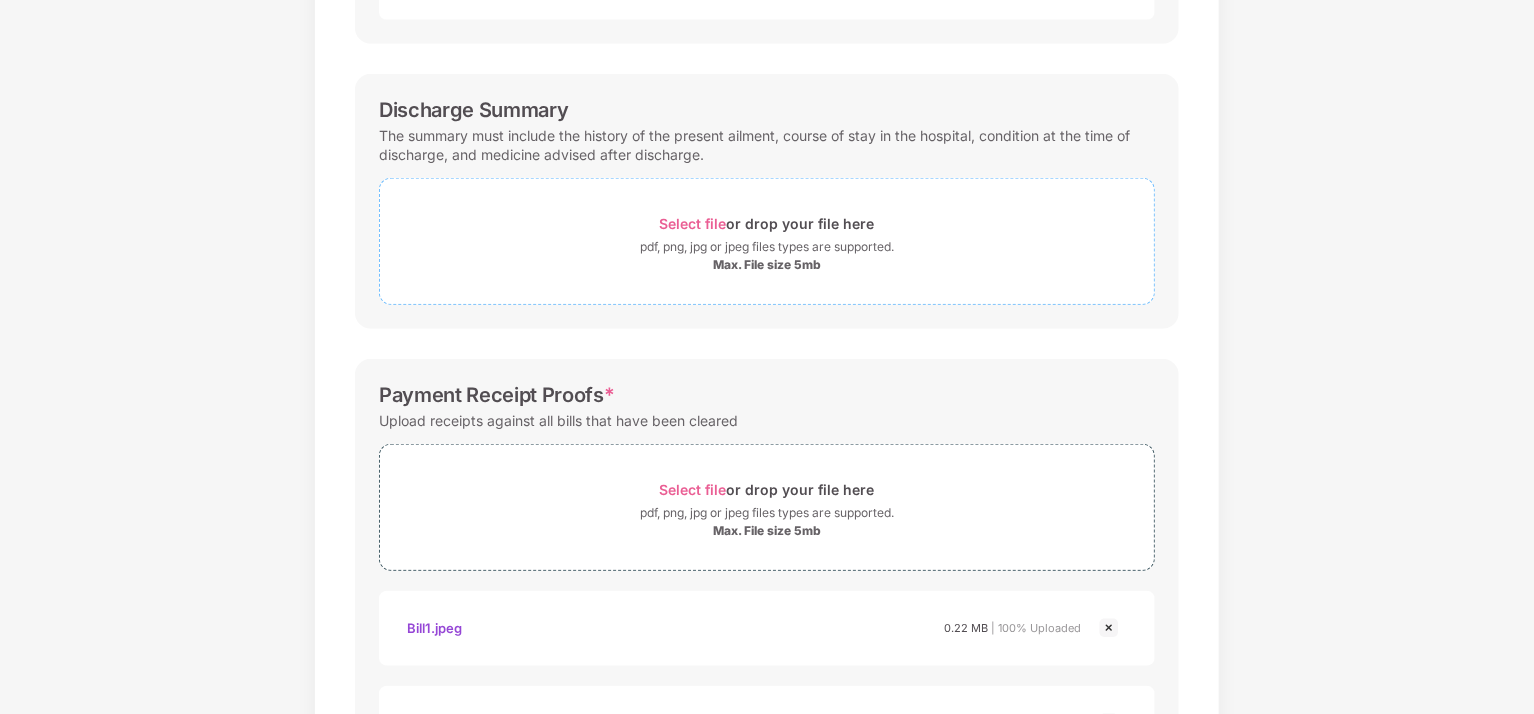 click on "Select file" at bounding box center [693, 223] 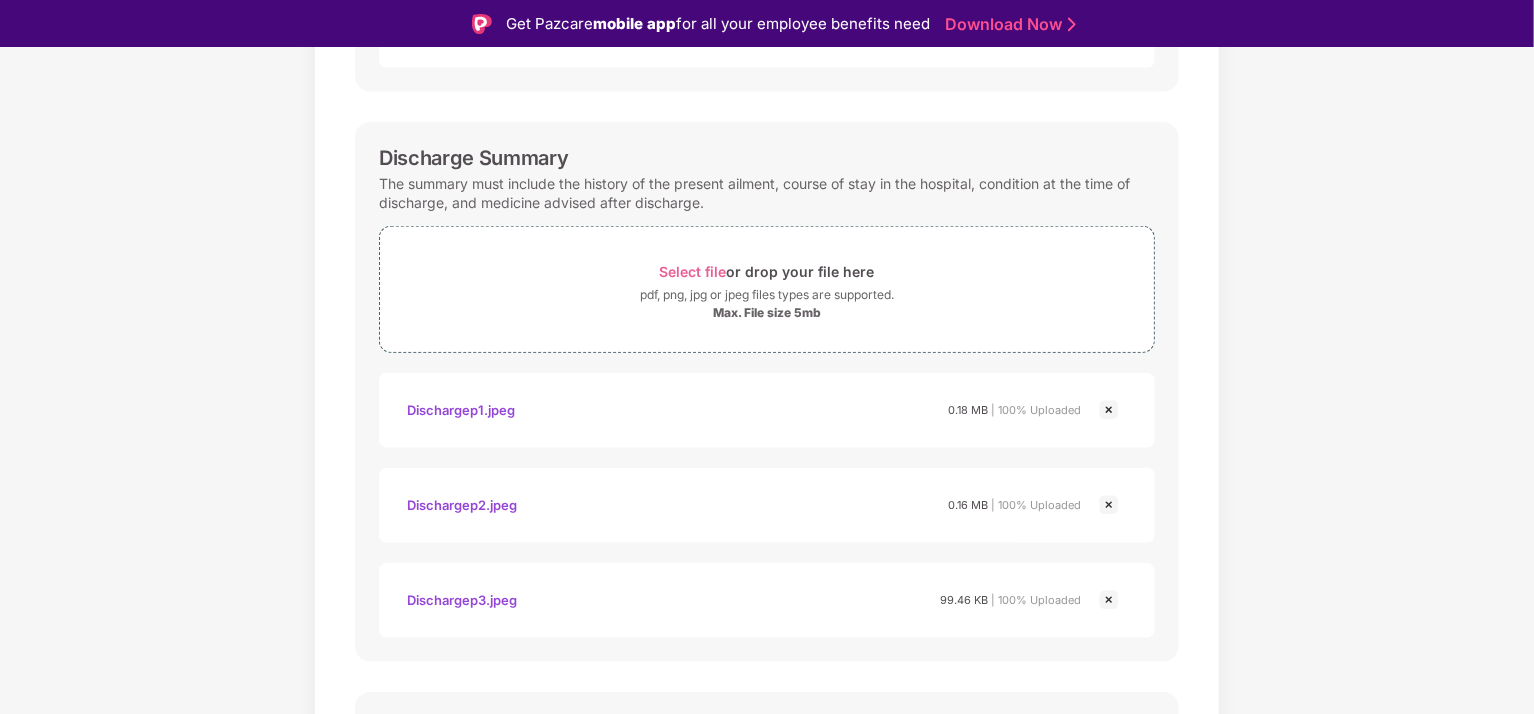 scroll, scrollTop: 48, scrollLeft: 0, axis: vertical 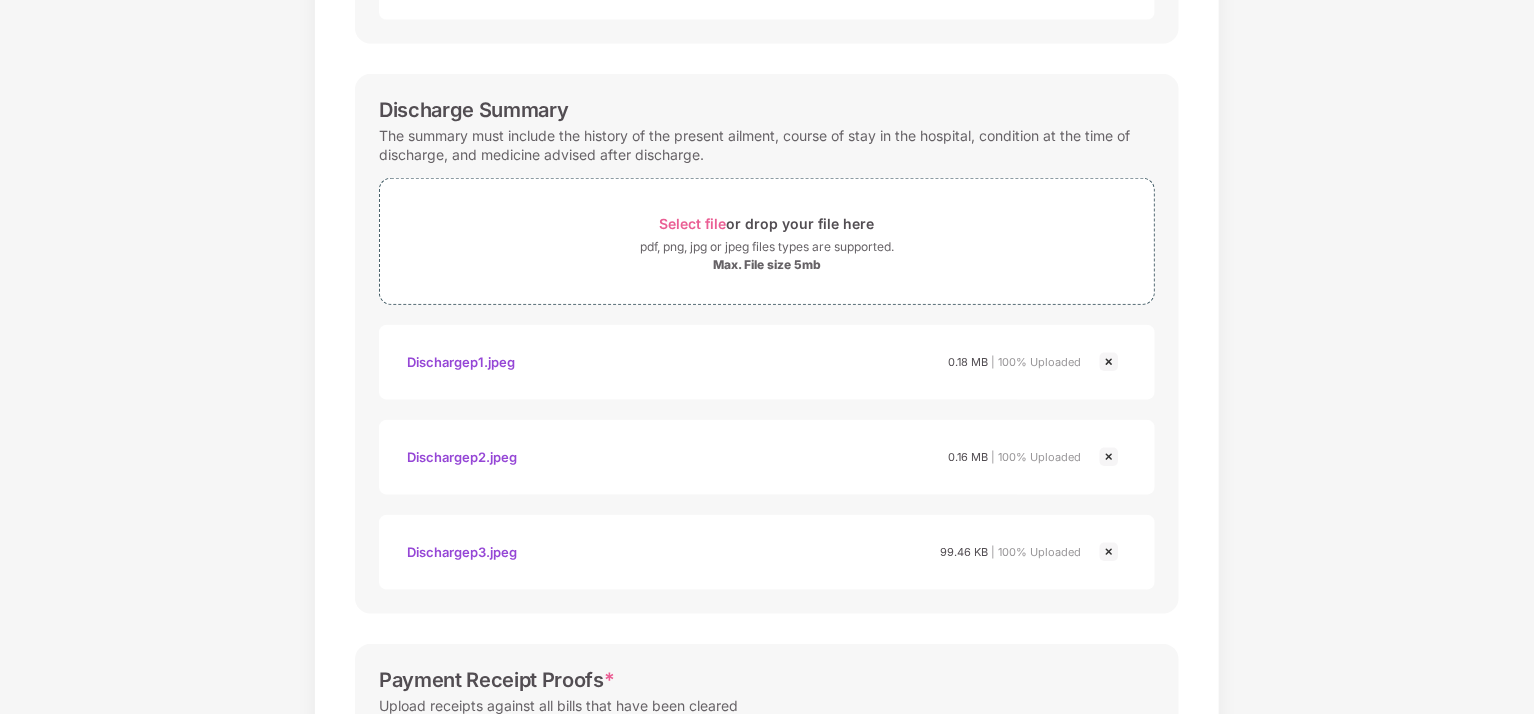 click on "Documents List > Hospital bills and Payment receipt   Hospital bills and Payment receipt Password protected files are not accepted Final Hospitals Bills Upload a detailed break up for all original hospital bills.   Select file  or drop your file here pdf, png, jpg or jpeg files types are supported. Max. File size 5mb Bill1.jpeg Bill2.jpeg   Bill1.jpeg 0.22 MB    | 100% Uploaded Bill2.jpeg 0.19 MB    | 100% Uploaded Discharge Summary The summary must include the history of the present ailment, course of stay in the hospital, condition at the time of discharge, and medicine advised after discharge.   Select file  or drop your file here pdf, png, jpg or jpeg files types are supported. Max. File size 5mb DischargeP1.jpeg DischargeP2.jpeg DischargeP3.jpeg   Dischargep1.jpeg 0.18 MB    | 100% Uploaded Dischargep2.jpeg 0.16 MB    | 100% Uploaded Dischargep3.jpeg 99.46 KB    | 100% Uploaded Payment Receipt Proofs * Upload receipts against all bills that have been cleared   Select file  or drop your file here" at bounding box center [767, 298] 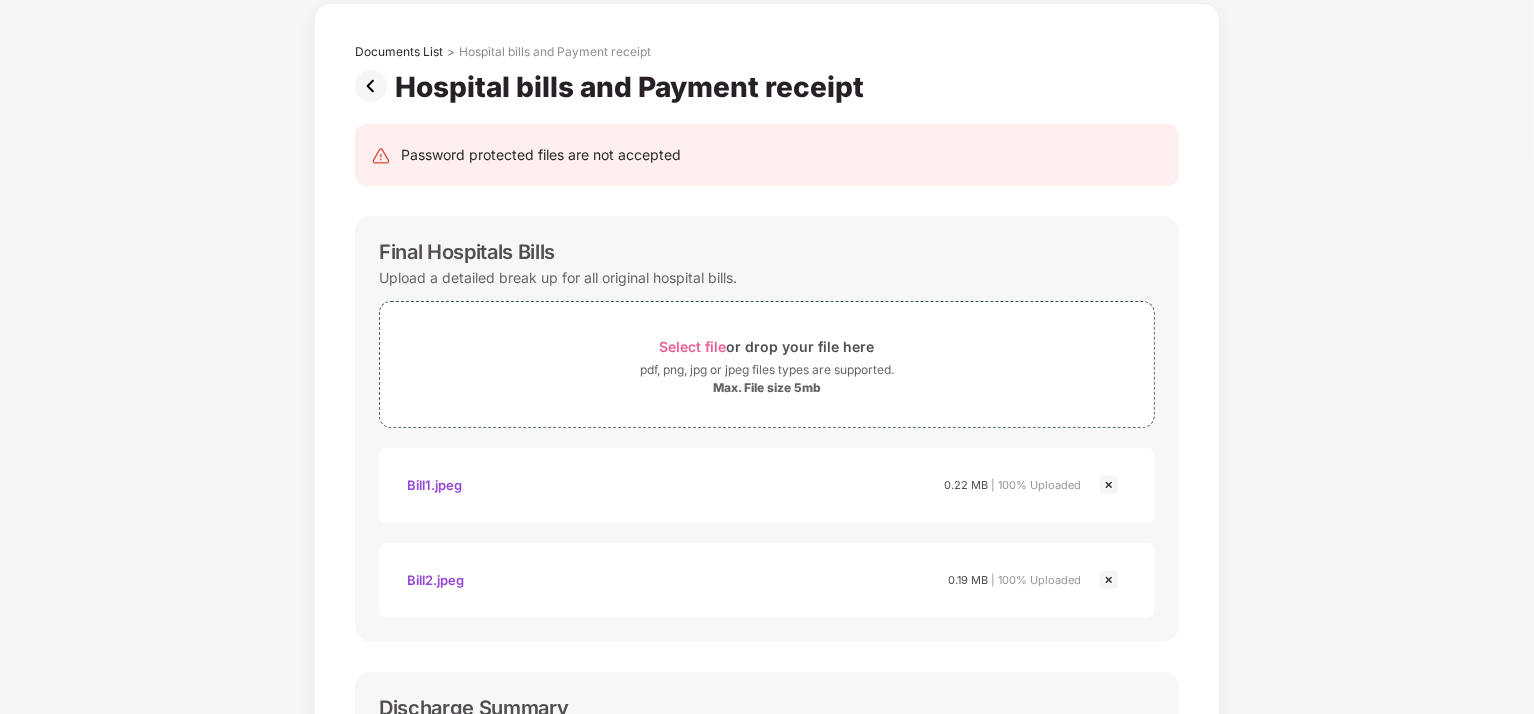 scroll, scrollTop: 1, scrollLeft: 0, axis: vertical 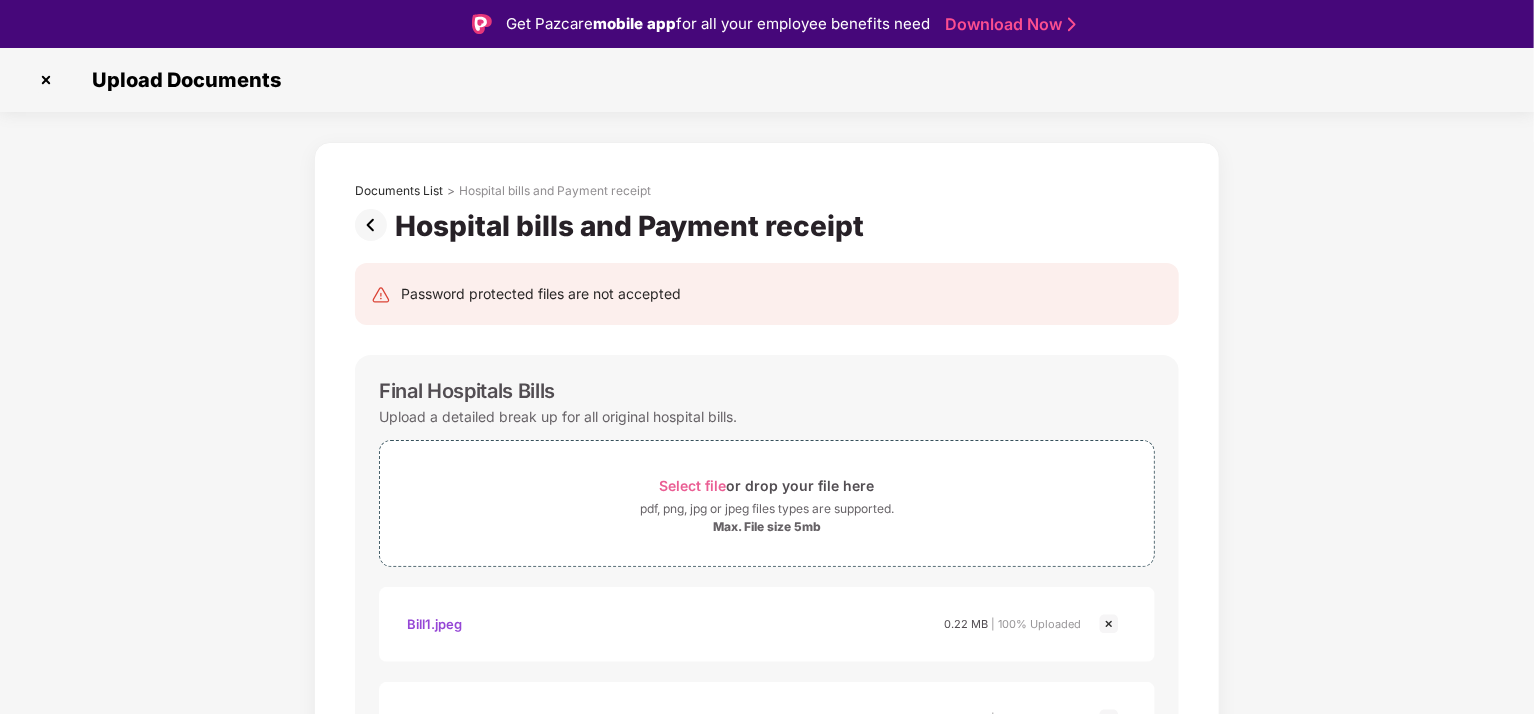 click at bounding box center (375, 225) 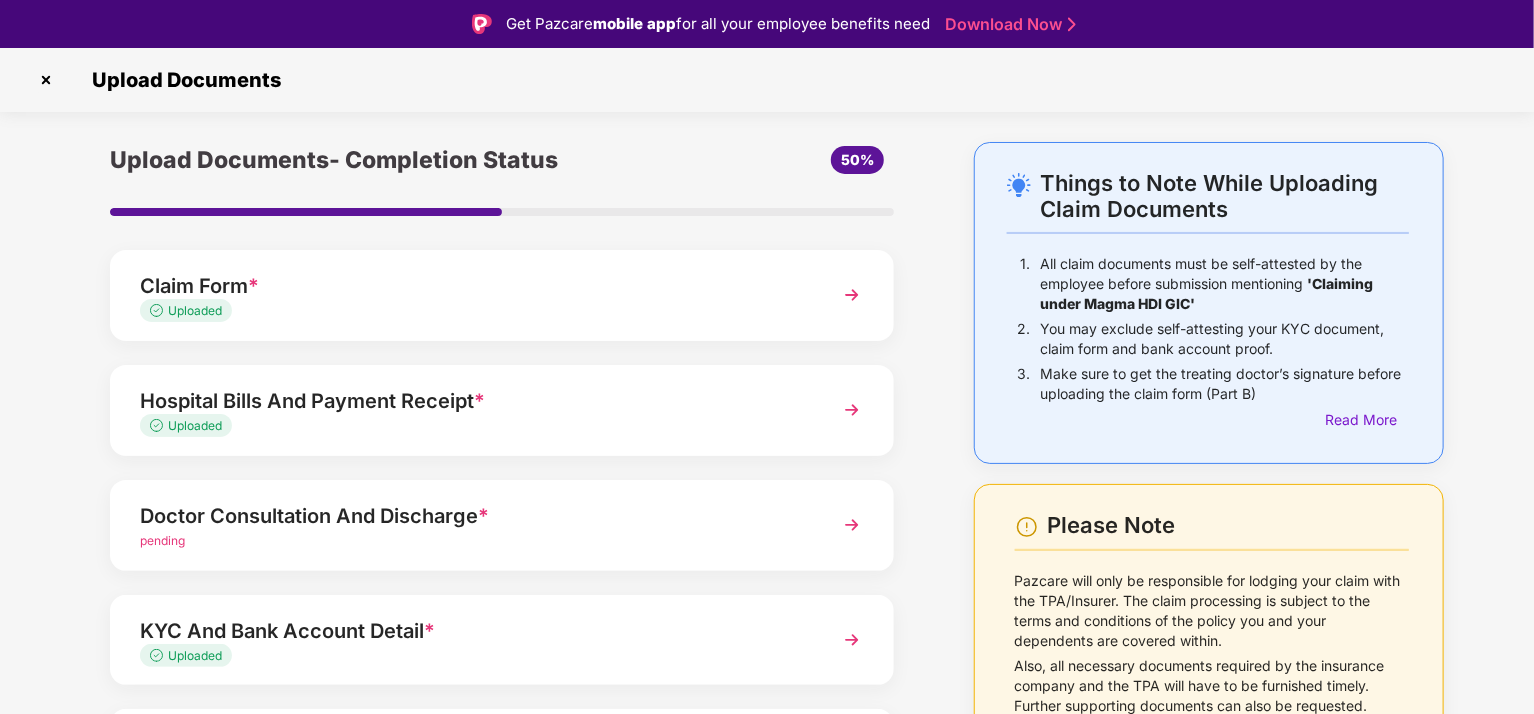 click at bounding box center (852, 525) 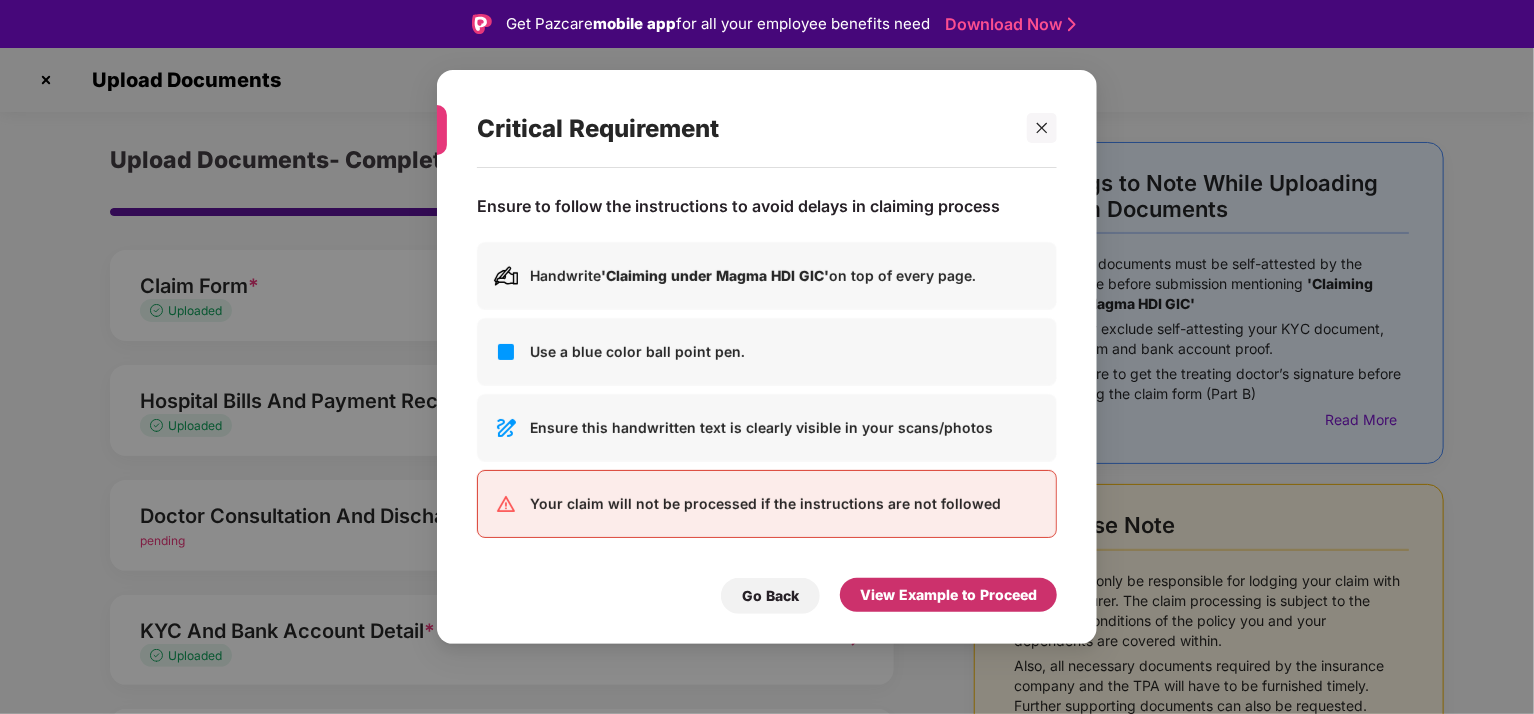 click on "View Example to Proceed" at bounding box center [948, 595] 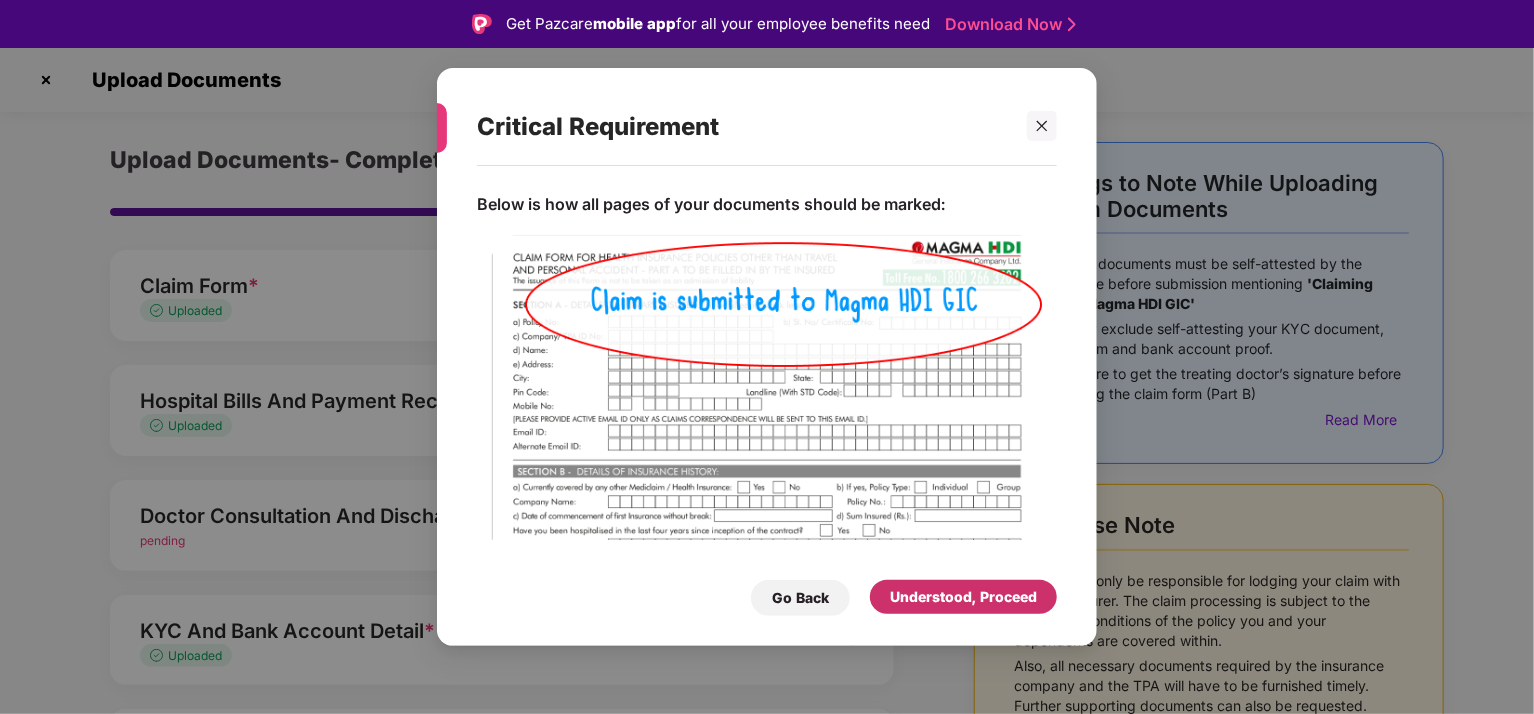 click on "Understood, Proceed" at bounding box center (963, 597) 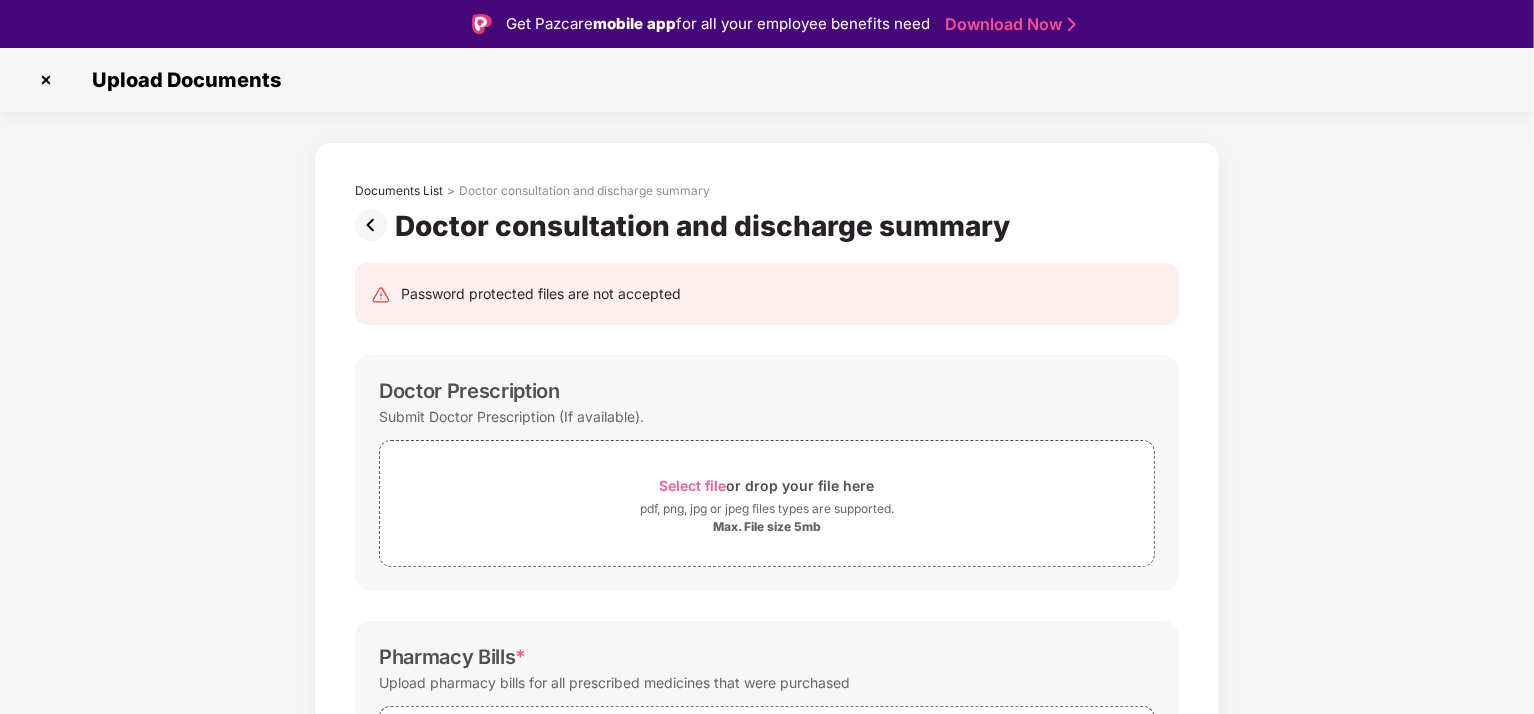 scroll, scrollTop: 48, scrollLeft: 0, axis: vertical 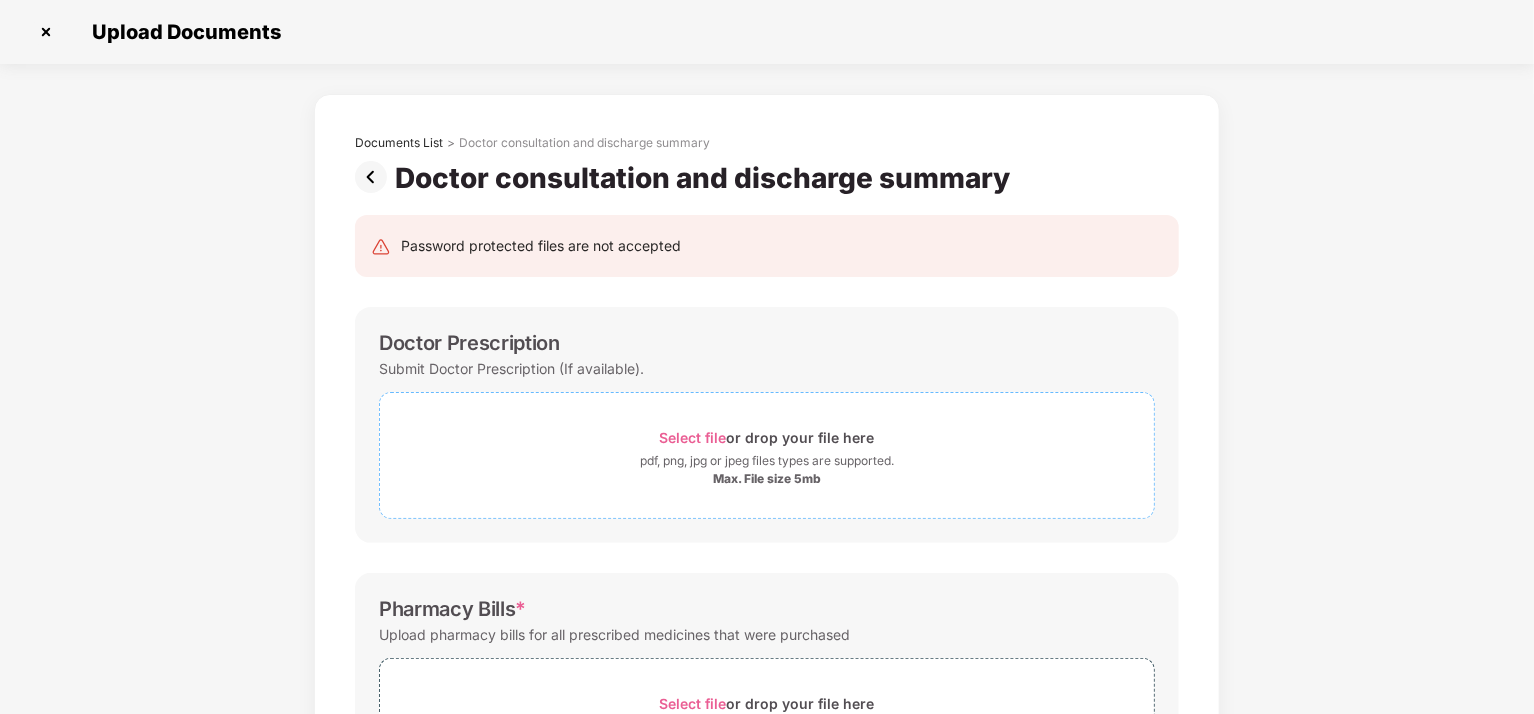 click on "Select file" at bounding box center [693, 437] 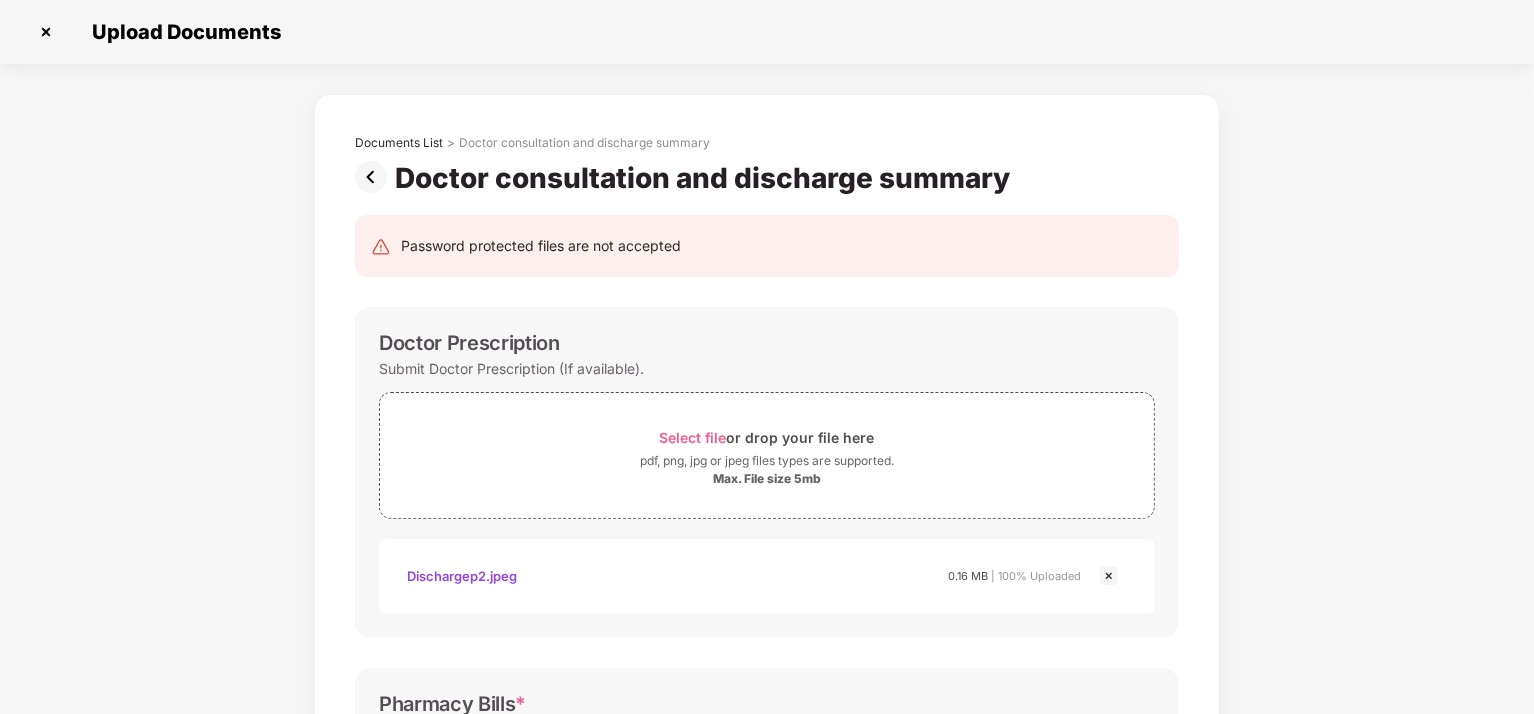 click on "Documents List > Doctor consultation and discharge summary Doctor consultation and discharge summary Password protected files are not accepted Doctor Prescription Submit Doctor Prescription (If available). Select file or drop your file here pdf, png, jpg or jpeg files types are supported. Max. File size 5mb DischargeP2.jpeg 0.16 MB | 100% Uploaded Pharmacy Bills * Upload pharmacy bills for all prescribed medicines that were purchased Select file or drop your file here pdf, png, jpg or jpeg files types are supported. Max. File size 5mb All Investigation Reports * Upload all original blood reports, X-Ray reports, sonography, CT scan, MRI, etc. against which you are claiming investigation bills Select file or drop your file here pdf, png, jpg or jpeg files types are supported. Max. File size 5mb Save & Continue" at bounding box center (767, 702) 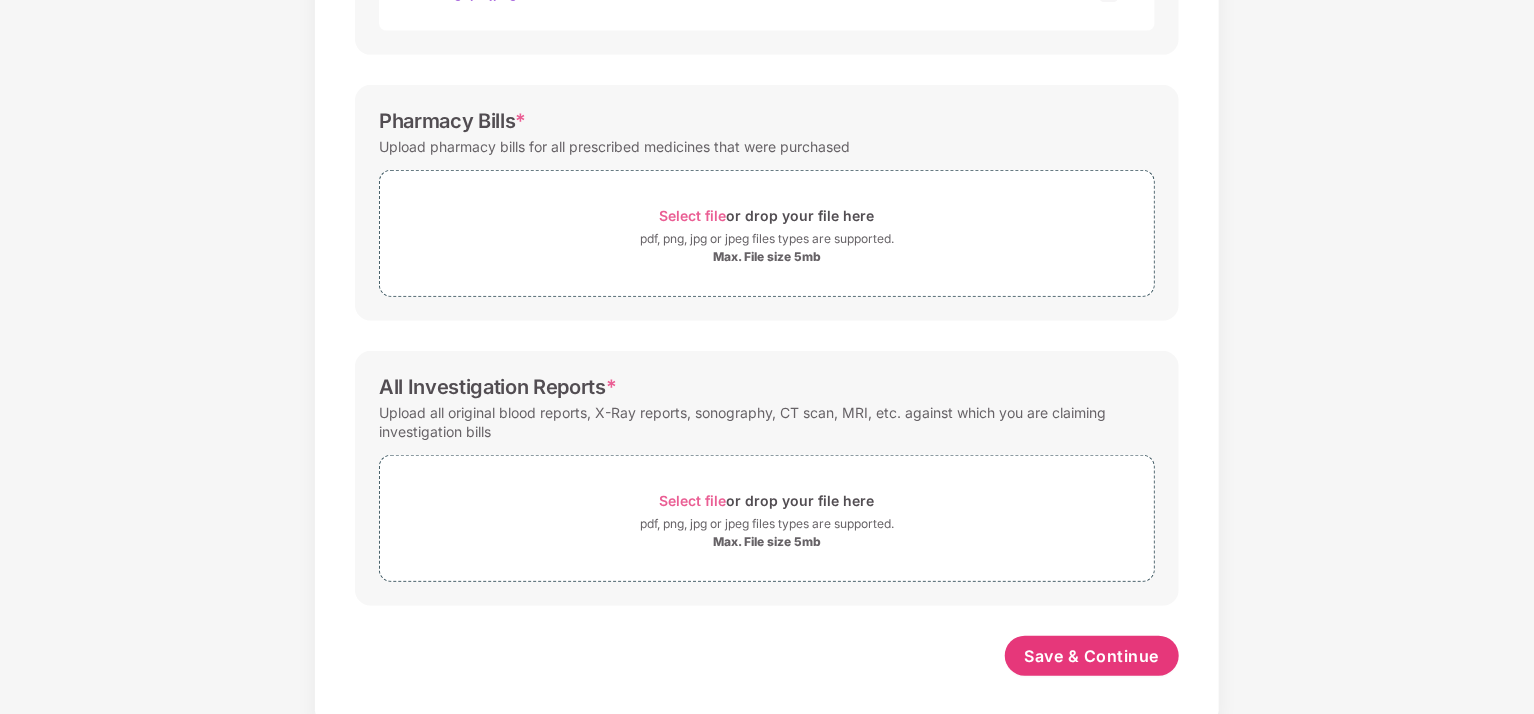 scroll, scrollTop: 595, scrollLeft: 0, axis: vertical 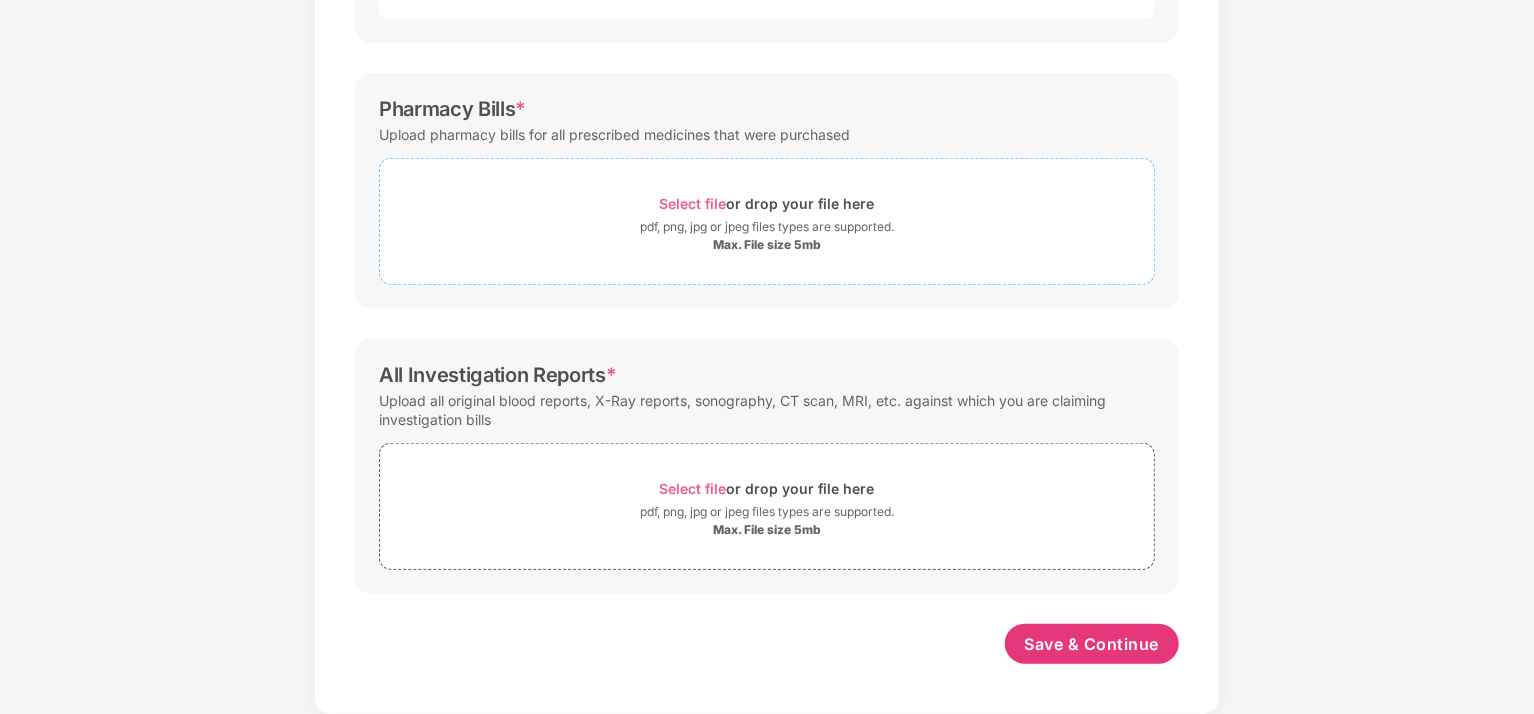 click on "Select file" at bounding box center [693, 203] 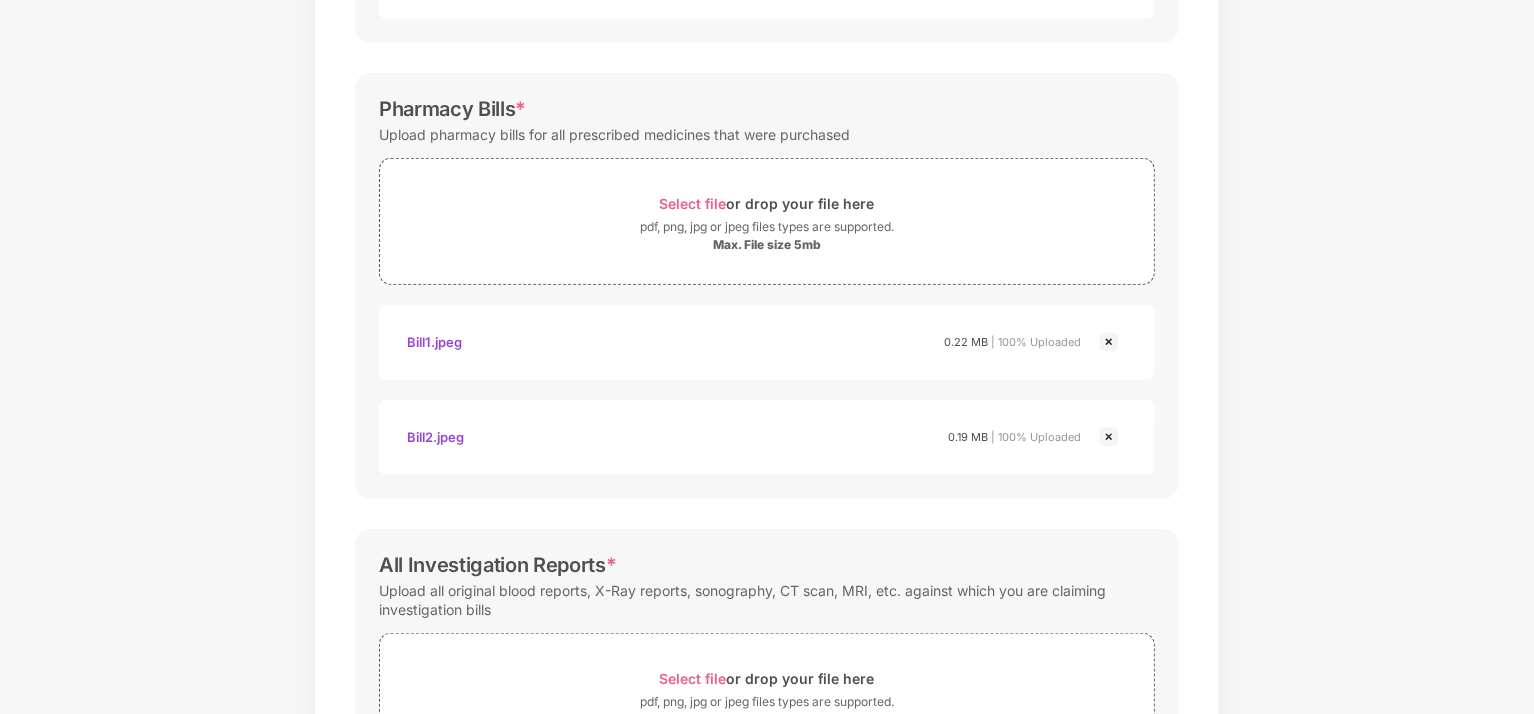 click on "Documents List > Doctor consultation and discharge summary   Doctor consultation and discharge summary Password protected files are not accepted Doctor Prescription Submit Doctor Prescription (If available).   Select file  or drop your file here pdf, png, jpg or jpeg files types are supported. Max. File size 5mb DischargeP2.jpeg   Dischargep2.jpeg 0.16 MB    | 100% Uploaded Pharmacy Bills * Upload pharmacy bills for all prescribed medicines that were purchased   Select file  or drop your file here pdf, png, jpg or jpeg files types are supported. Max. File size 5mb Bill1.jpeg Bill2.jpeg   Bill1.jpeg 0.22 MB    | 100% Uploaded Bill2.jpeg 0.19 MB    | 100% Uploaded All Investigation Reports * Upload all original blood reports, X-Ray reports, sonography, CT scan, MRI, etc. against which you are claiming investigation bills   Select file  or drop your file here pdf, png, jpg or jpeg files types are supported. Max. File size 5mb    Save & Continue" at bounding box center [767, 202] 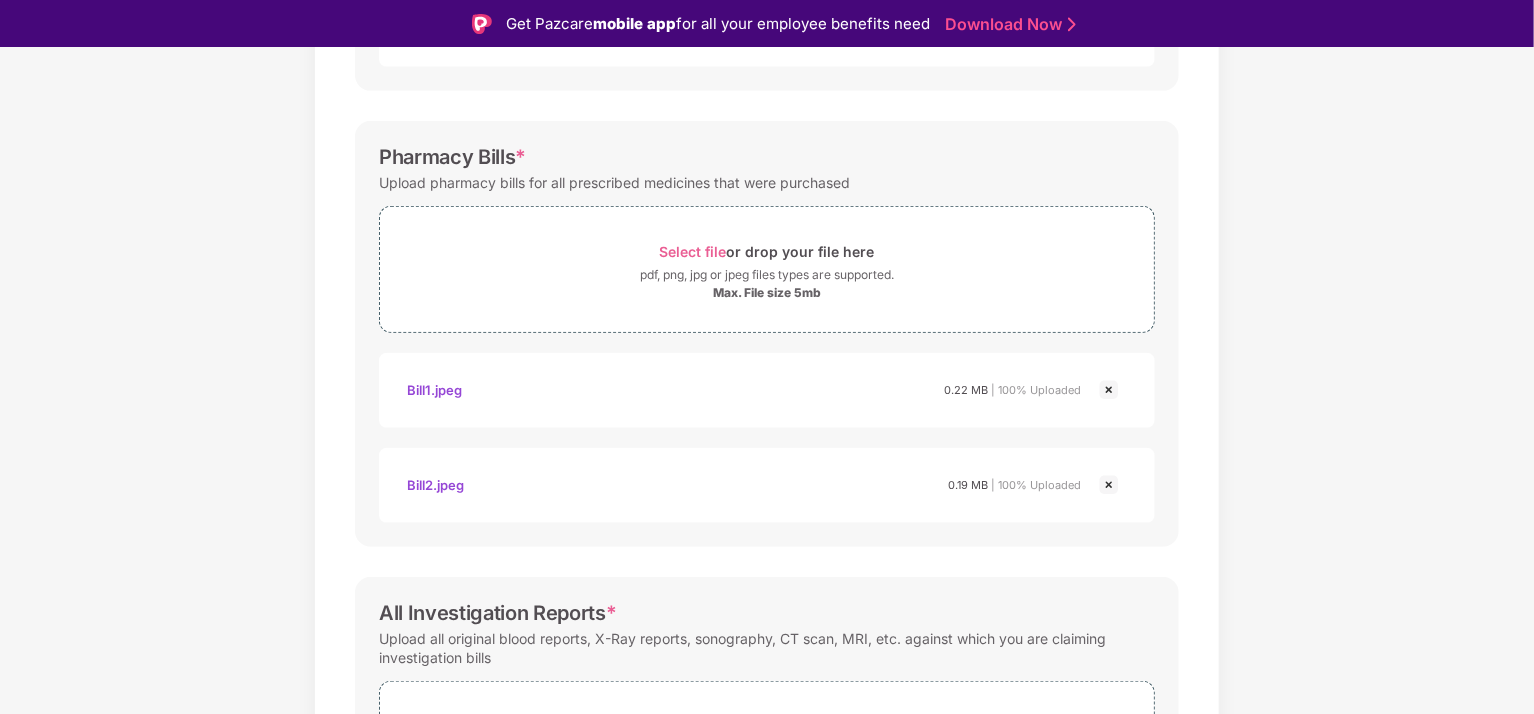 click on "Documents List > Doctor consultation and discharge summary   Doctor consultation and discharge summary Password protected files are not accepted Doctor Prescription Submit Doctor Prescription (If available).   Select file  or drop your file here pdf, png, jpg or jpeg files types are supported. Max. File size 5mb DischargeP2.jpeg   Dischargep2.jpeg 0.16 MB    | 100% Uploaded Pharmacy Bills * Upload pharmacy bills for all prescribed medicines that were purchased   Select file  or drop your file here pdf, png, jpg or jpeg files types are supported. Max. File size 5mb Bill1.jpeg Bill2.jpeg   Bill1.jpeg 0.22 MB    | 100% Uploaded Bill2.jpeg 0.19 MB    | 100% Uploaded All Investigation Reports * Upload all original blood reports, X-Ray reports, sonography, CT scan, MRI, etc. against which you are claiming investigation bills   Select file  or drop your file here pdf, png, jpg or jpeg files types are supported. Max. File size 5mb    Save & Continue" at bounding box center [767, 250] 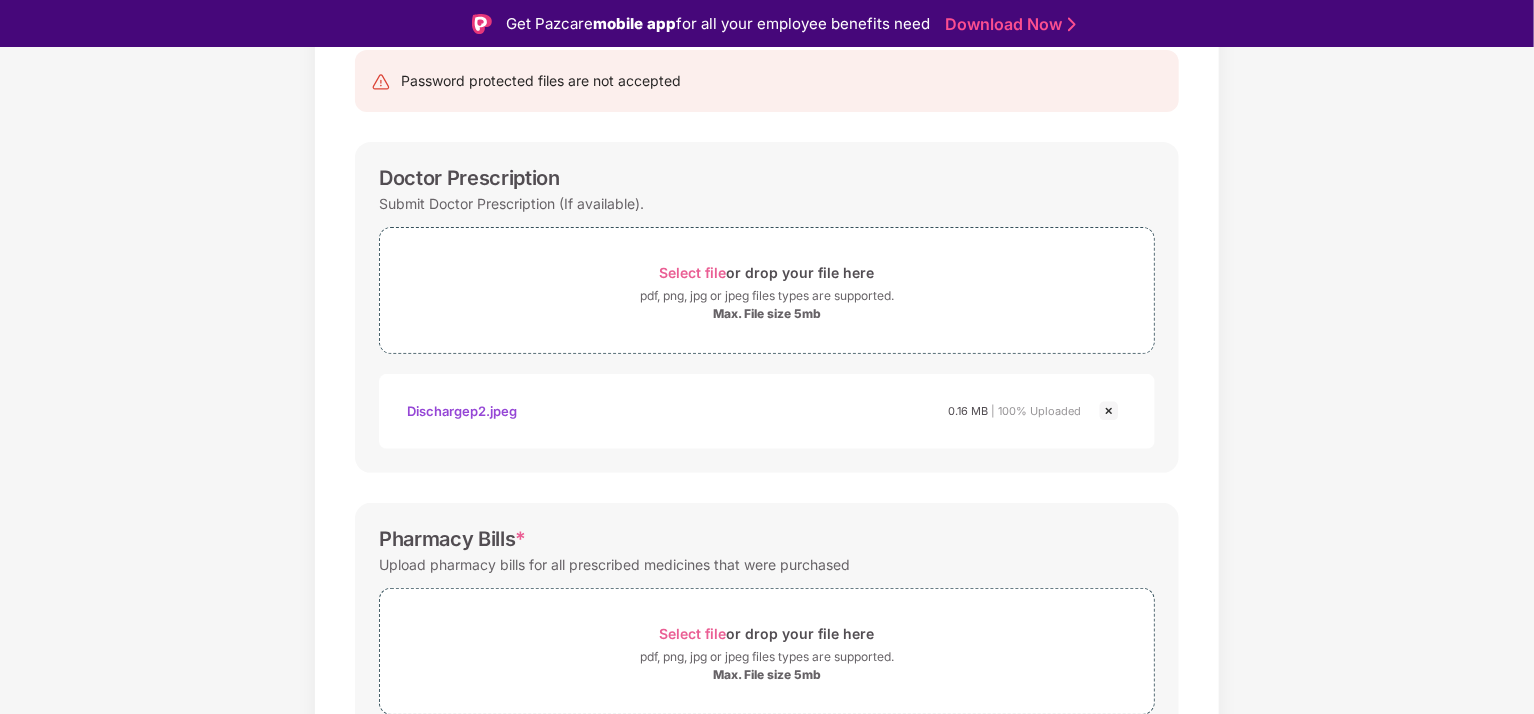 scroll, scrollTop: 440, scrollLeft: 0, axis: vertical 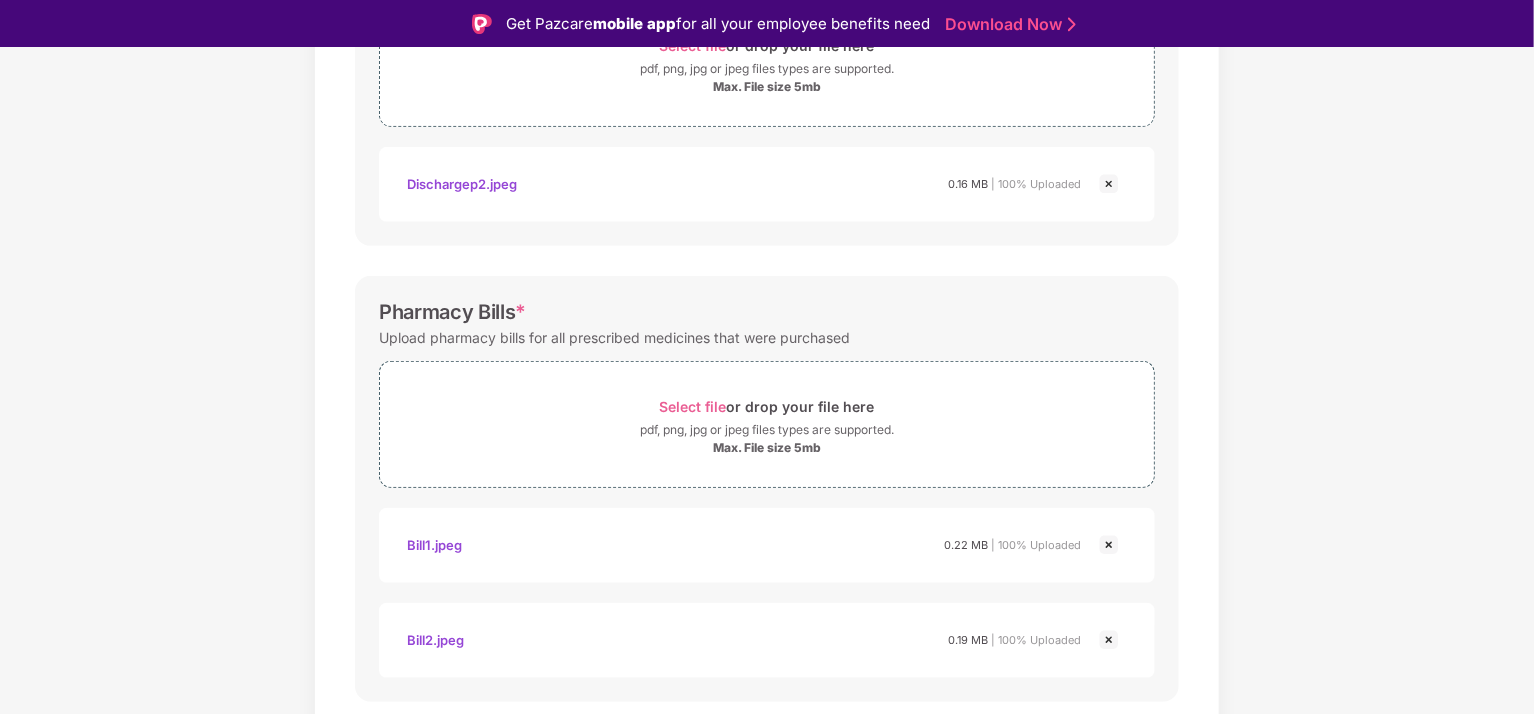 click at bounding box center (1109, 184) 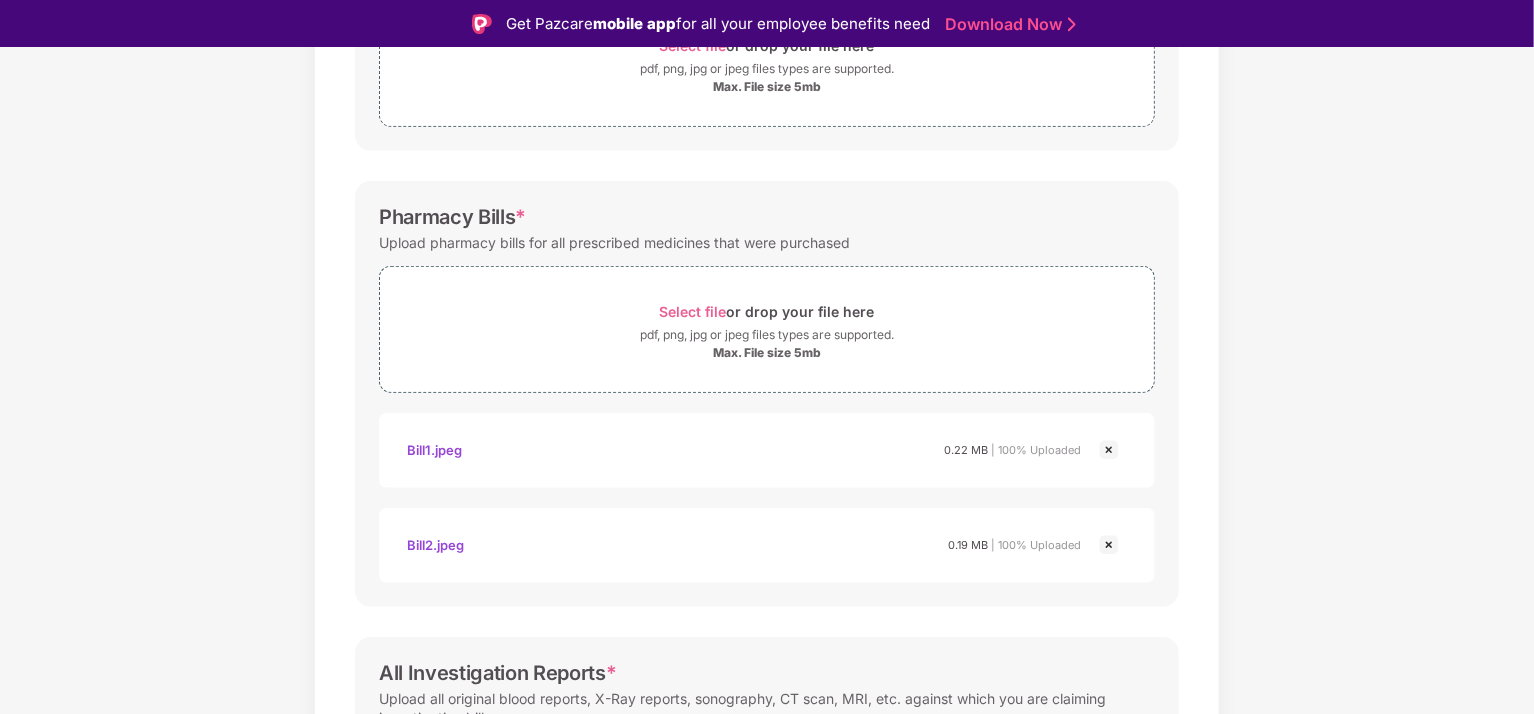 scroll, scrollTop: 0, scrollLeft: 0, axis: both 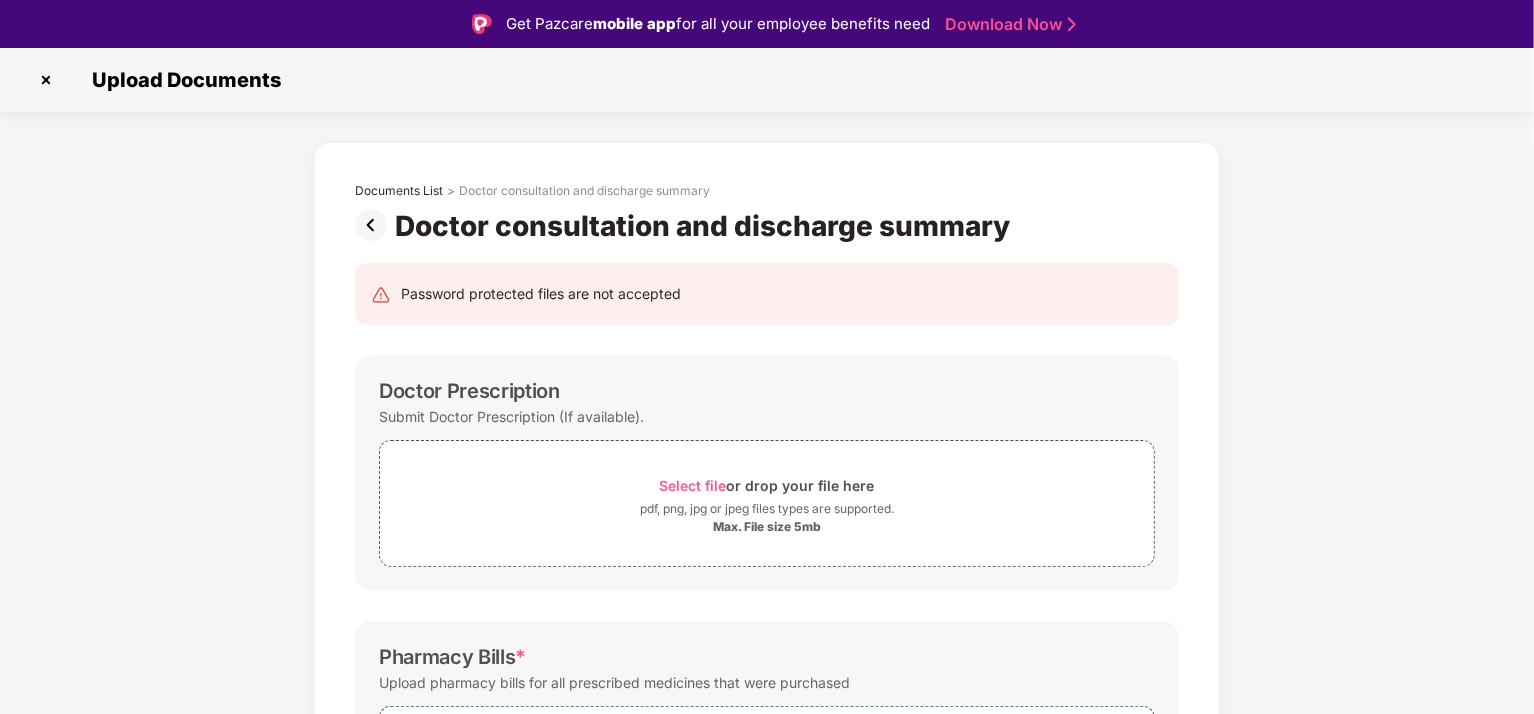 click at bounding box center (375, 225) 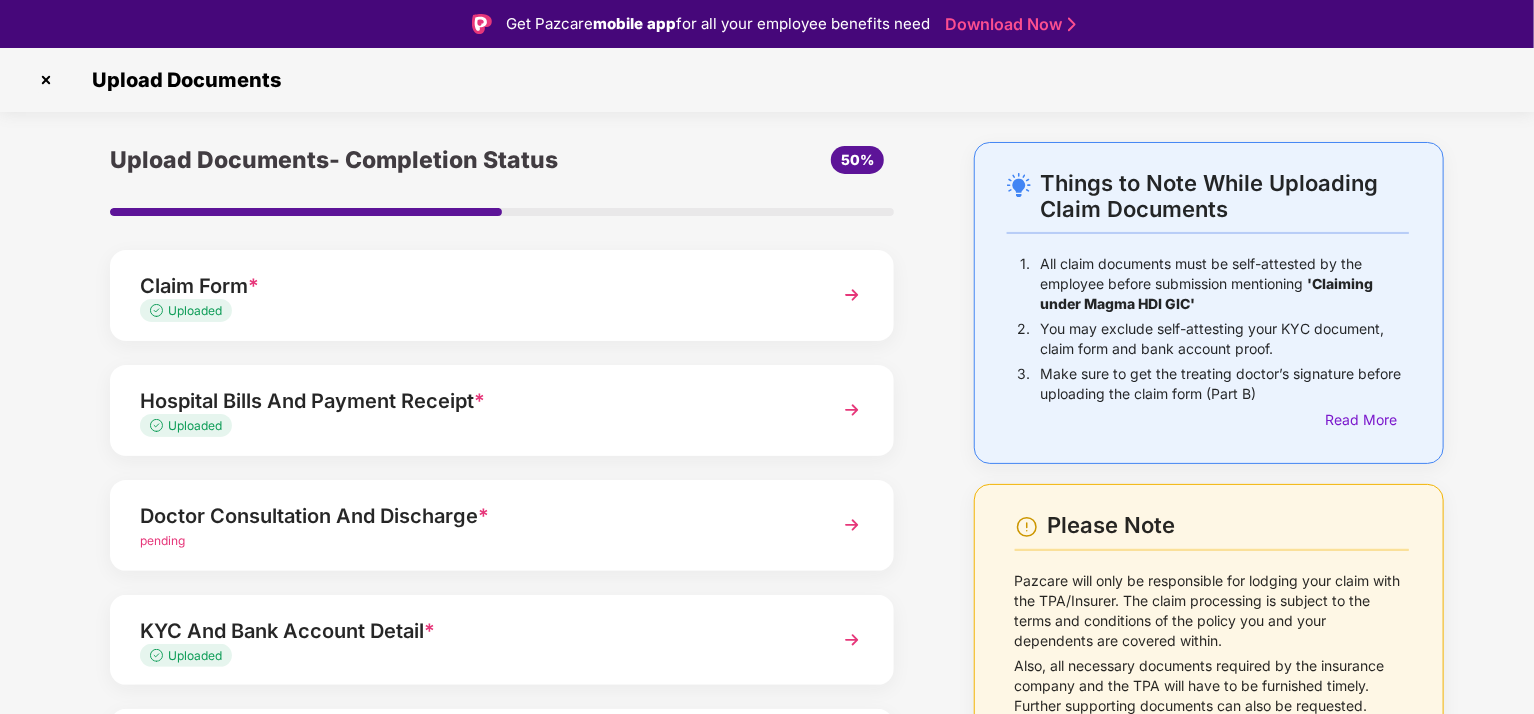 click at bounding box center [852, 410] 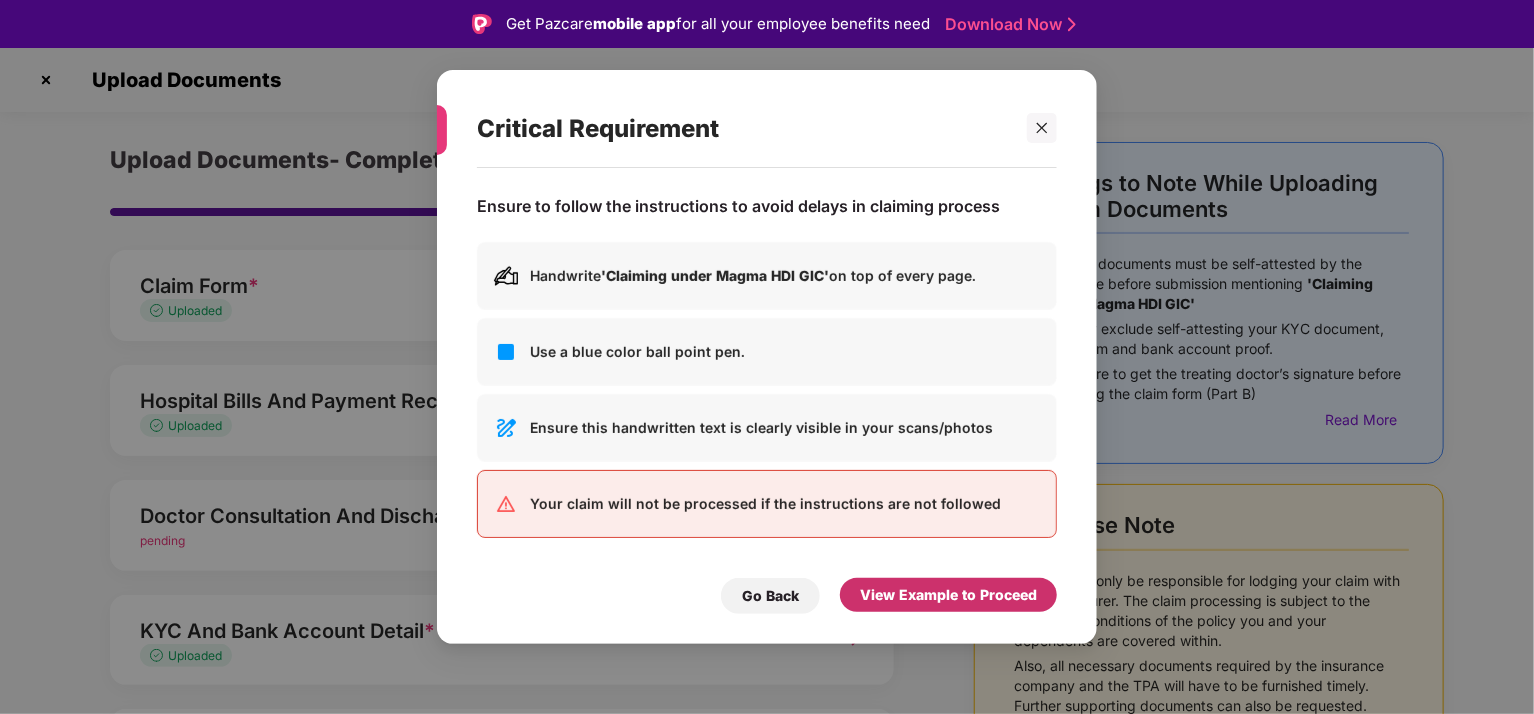 click on "View Example to Proceed" at bounding box center (948, 595) 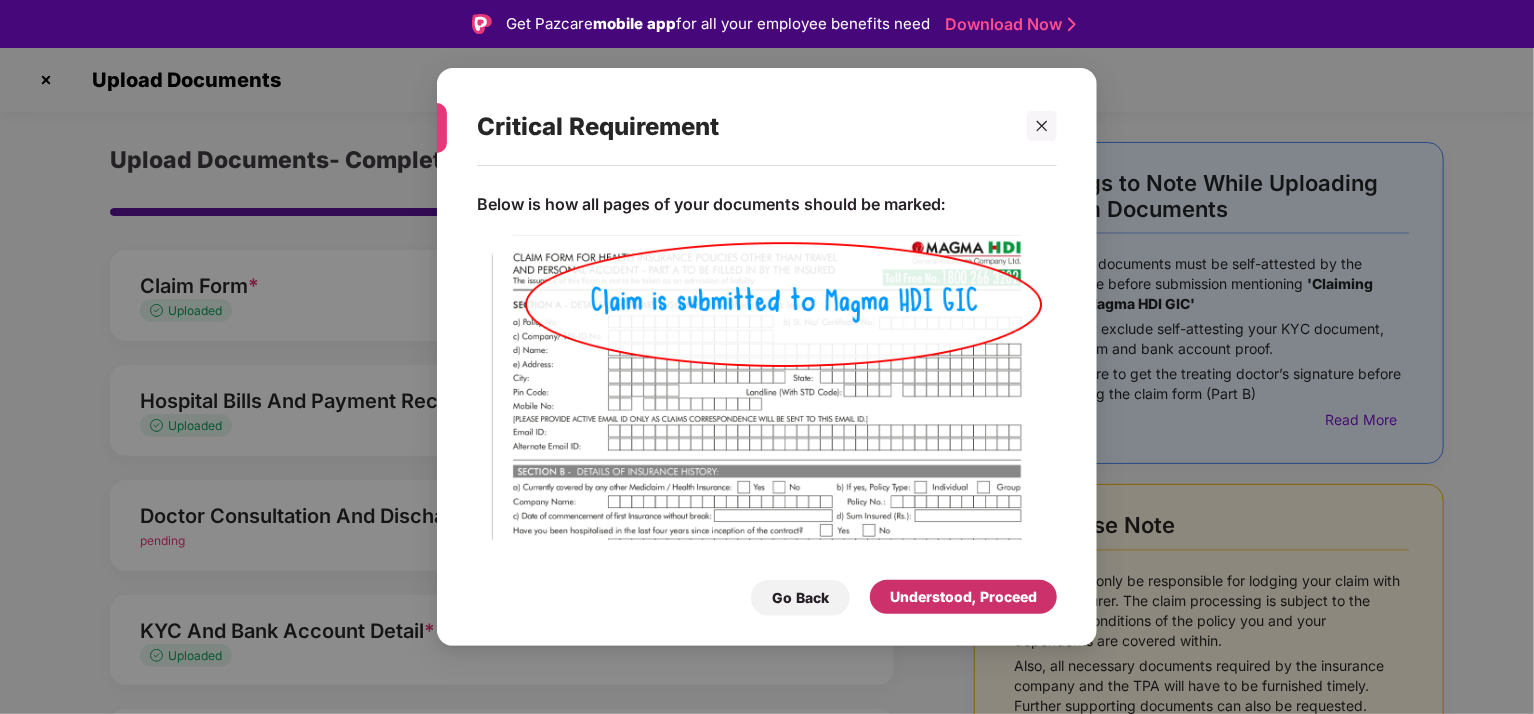 click on "Understood, Proceed" at bounding box center [963, 597] 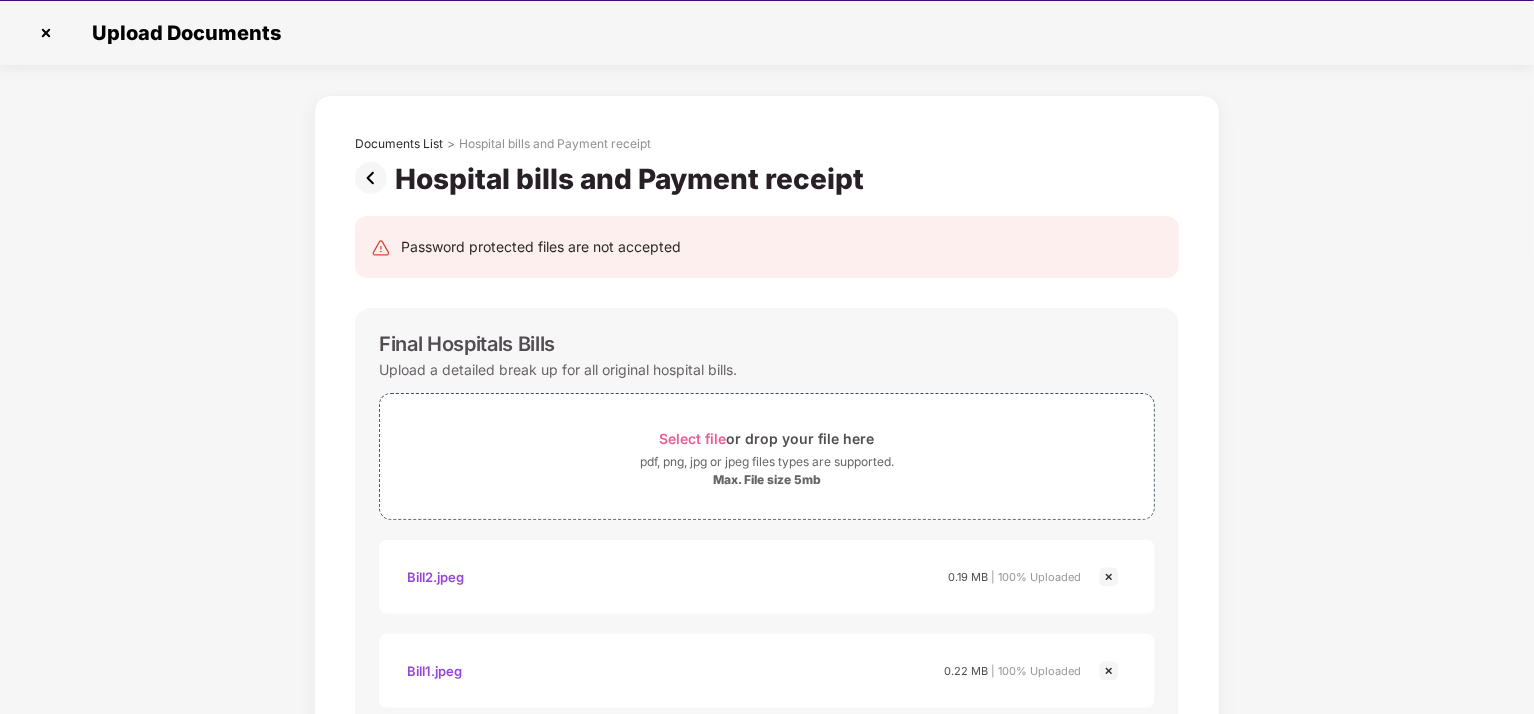 scroll, scrollTop: 48, scrollLeft: 0, axis: vertical 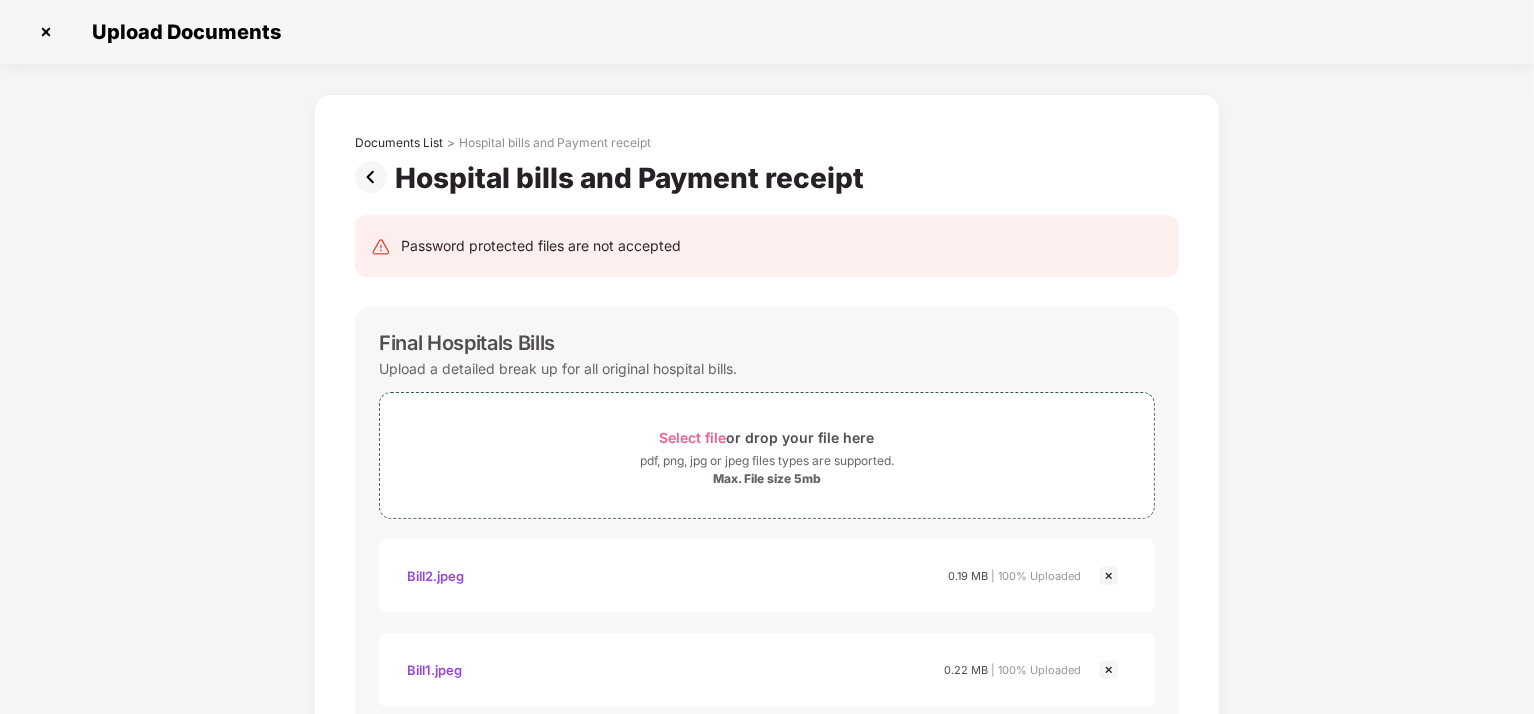 click on "Documents List > Hospital bills and Payment receipt   Hospital bills and Payment receipt Password protected files are not accepted Final Hospitals Bills Upload a detailed break up for all original hospital bills.   Select file  or drop your file here pdf, png, jpg or jpeg files types are supported. Max. File size 5mb   Bill2.jpeg 0.19 MB    | 100% Uploaded Bill1.jpeg 0.22 MB    | 100% Uploaded Discharge Summary The summary must include the history of the present ailment, course of stay in the hospital, condition at the time of discharge, and medicine advised after discharge.   Select file  or drop your file here pdf, png, jpg or jpeg files types are supported. Max. File size 5mb   Dischargep1.jpeg 0.18 MB    | 100% Uploaded Dischargep2.jpeg 0.16 MB    | 100% Uploaded Dischargep3.jpeg 99.46 KB    | 100% Uploaded Payment Receipt Proofs * Upload receipts against all bills that have been cleared   Select file  or drop your file here pdf, png, jpg or jpeg files types are supported. Max. File size 5mb   Bill1.jpeg" at bounding box center [767, 983] 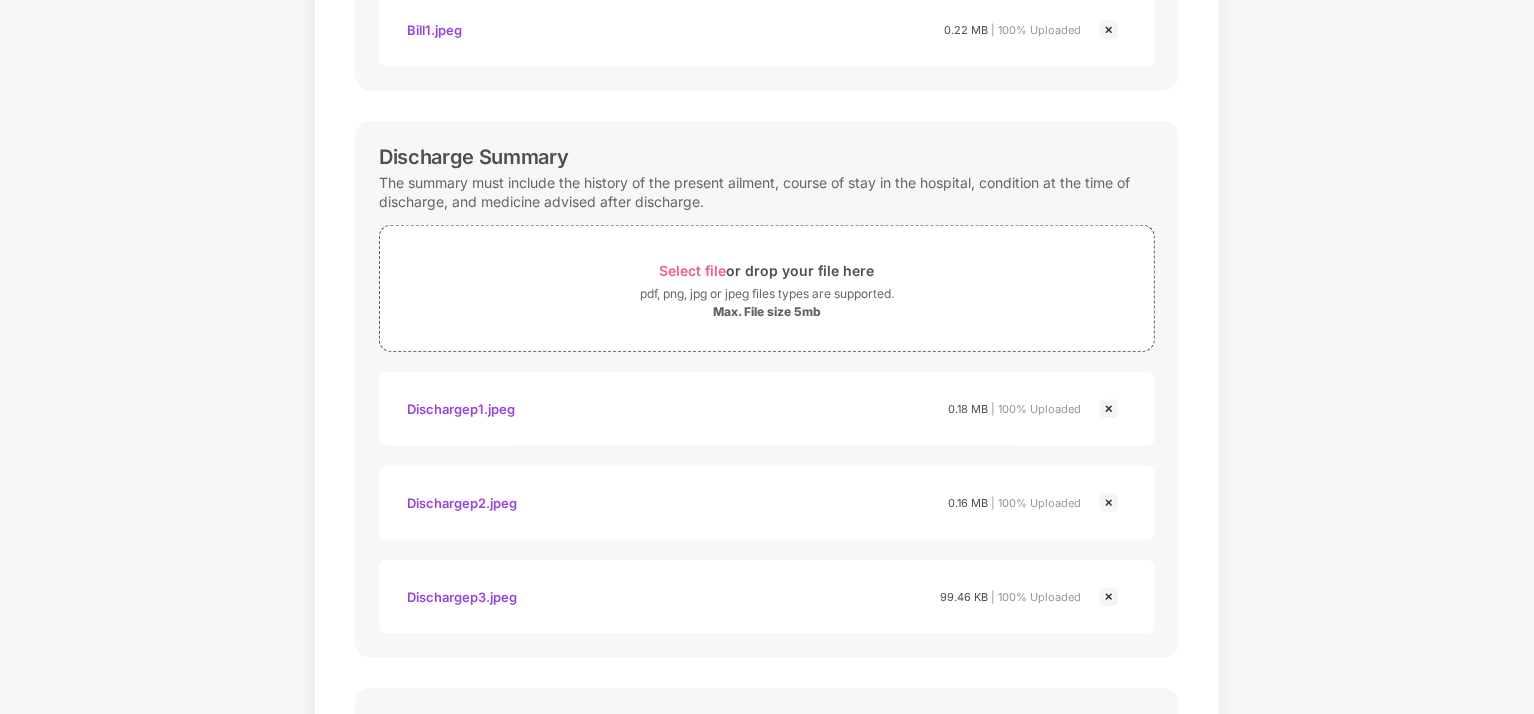 scroll, scrollTop: 680, scrollLeft: 0, axis: vertical 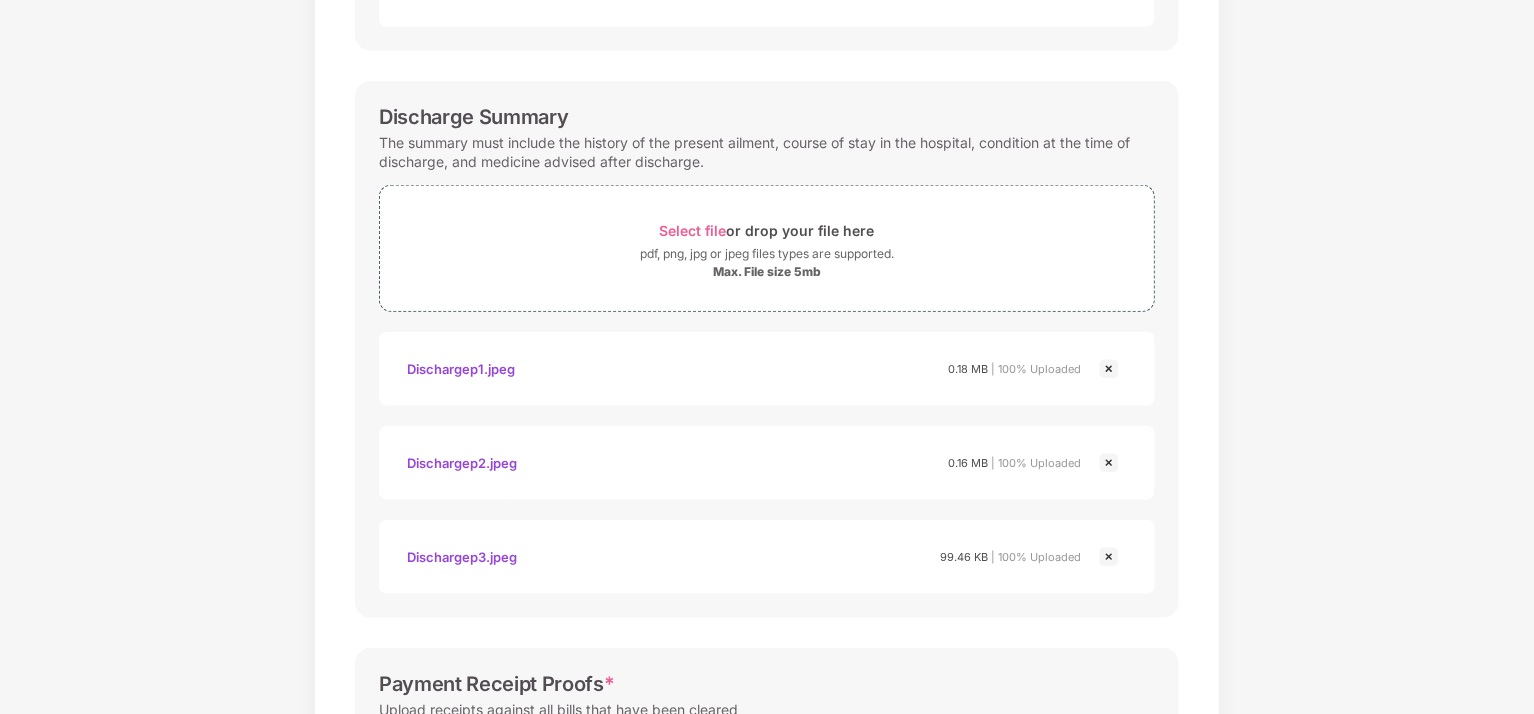 click at bounding box center [1109, 369] 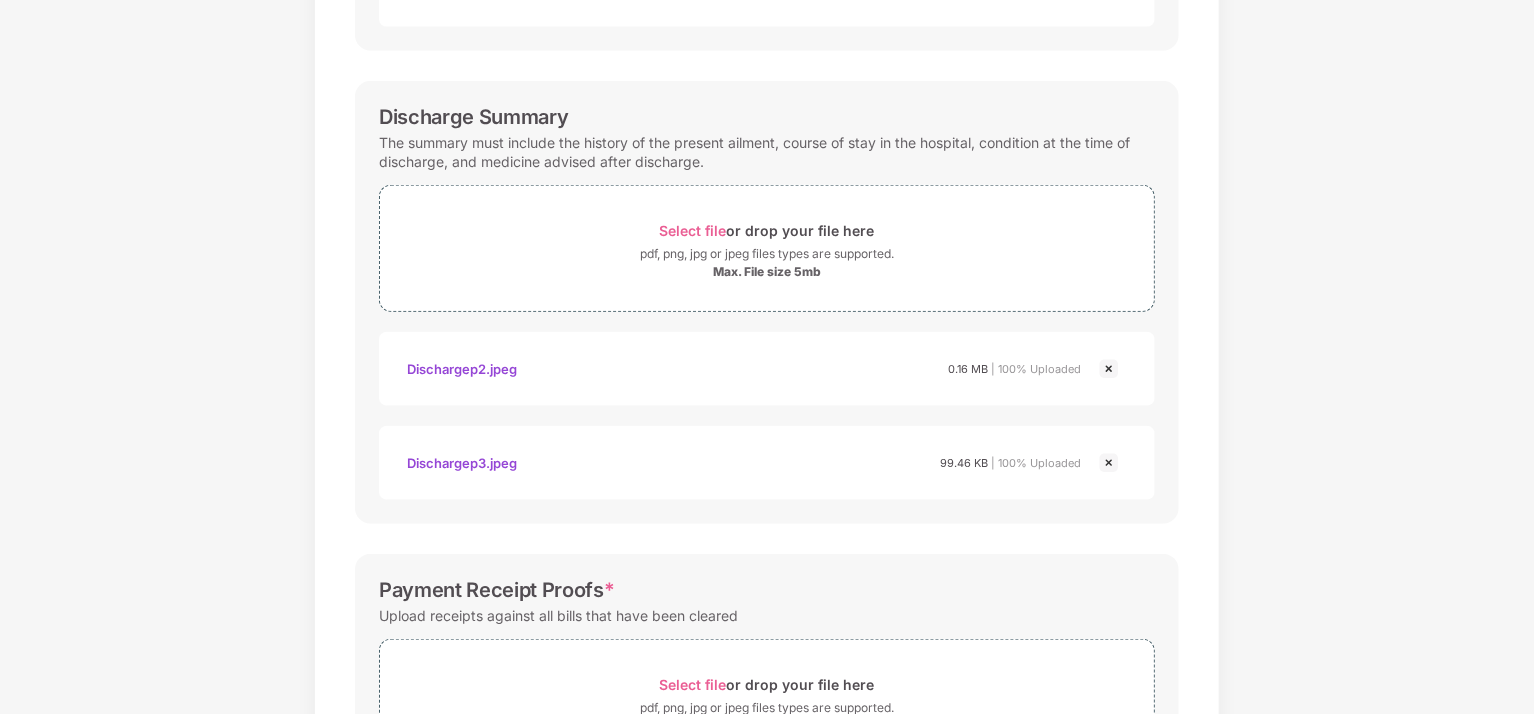 click at bounding box center (1109, 369) 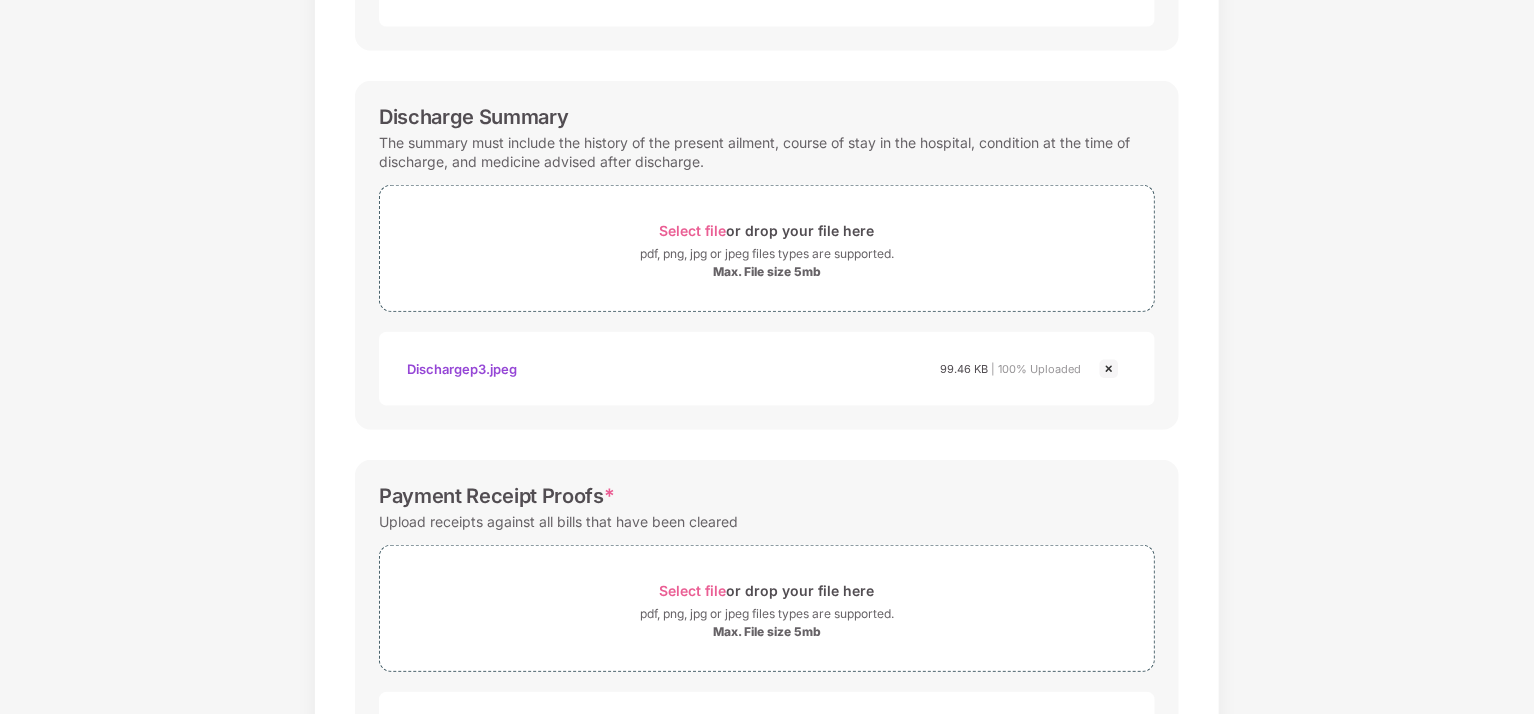 click at bounding box center [1109, 369] 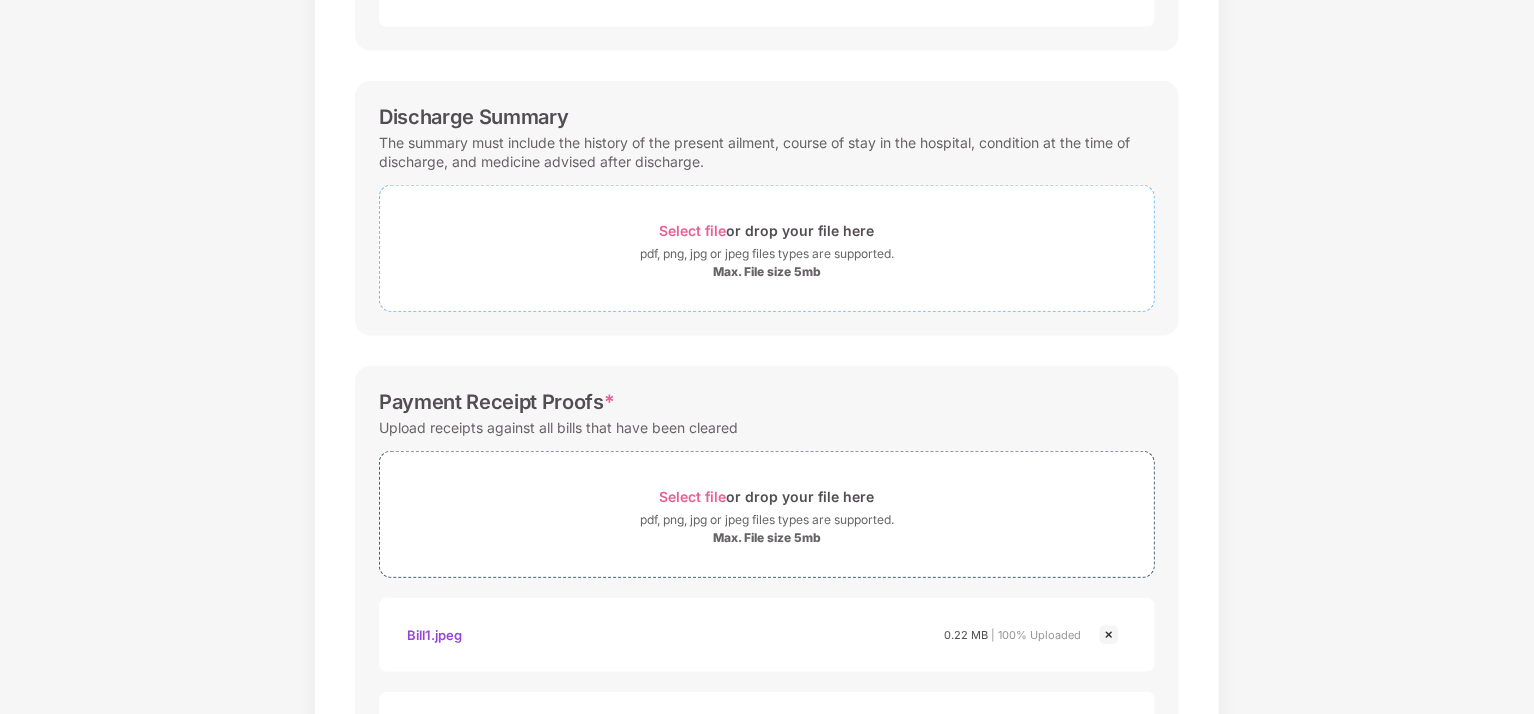 click on "Select file" at bounding box center [693, 230] 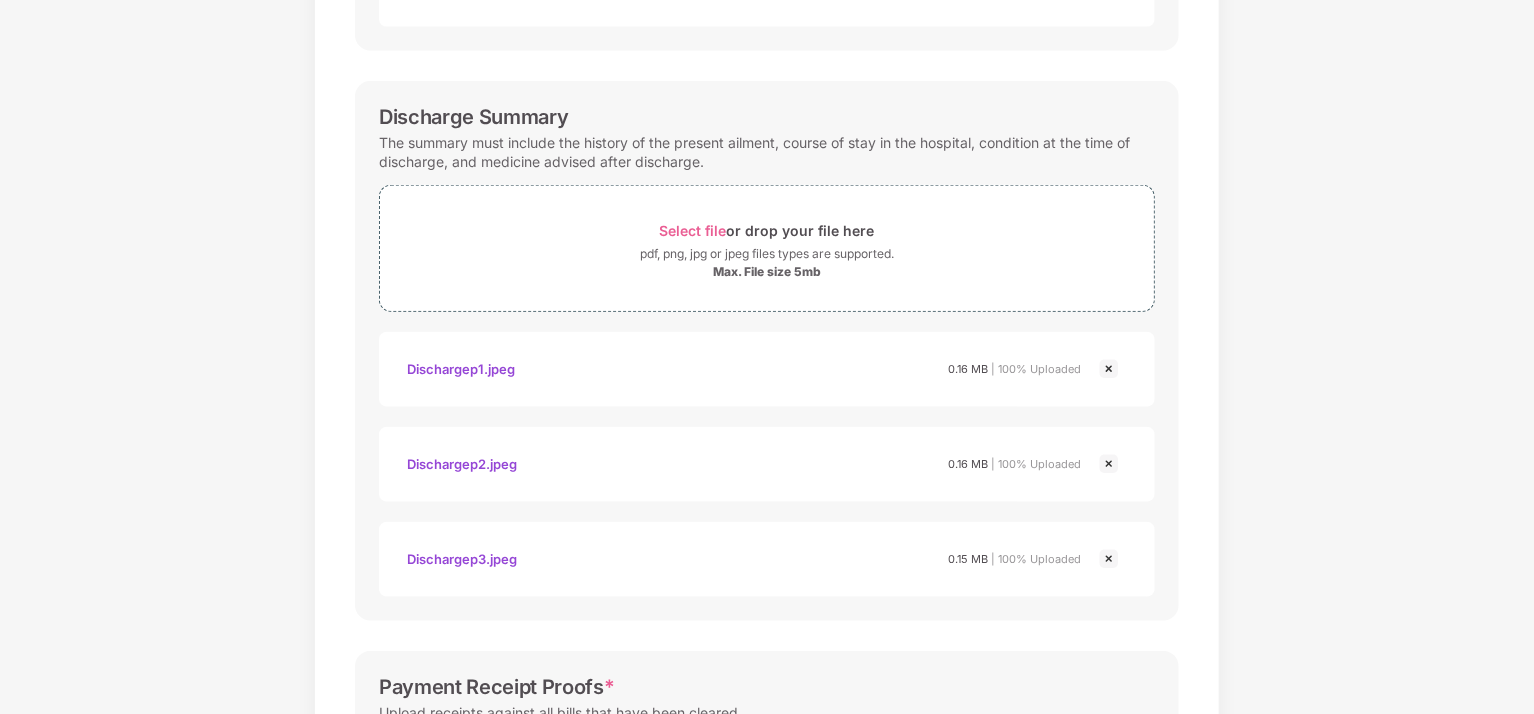 click on "Documents List > Hospital bills and Payment receipt   Hospital bills and Payment receipt Password protected files are not accepted Final Hospitals Bills Upload a detailed break up for all original hospital bills.   Select file  or drop your file here pdf, png, jpg or jpeg files types are supported. Max. File size 5mb   Bill2.jpeg 0.19 MB    | 100% Uploaded Bill1.jpeg 0.22 MB    | 100% Uploaded Discharge Summary The summary must include the history of the present ailment, course of stay in the hospital, condition at the time of discharge, and medicine advised after discharge.   Select file  or drop your file here pdf, png, jpg or jpeg files types are supported. Max. File size 5mb DischargeP1.jpeg DischargeP2.jpeg DischargeP3.jpeg   Dischargep1.jpeg 0.16 MB    | 100% Uploaded Dischargep2.jpeg 0.16 MB    | 100% Uploaded Dischargep3.jpeg 0.15 MB    | 100% Uploaded Payment Receipt Proofs * Upload receipts against all bills that have been cleared   Select file  or drop your file here Max. File size 5mb   Bill1.jpeg" at bounding box center (767, 305) 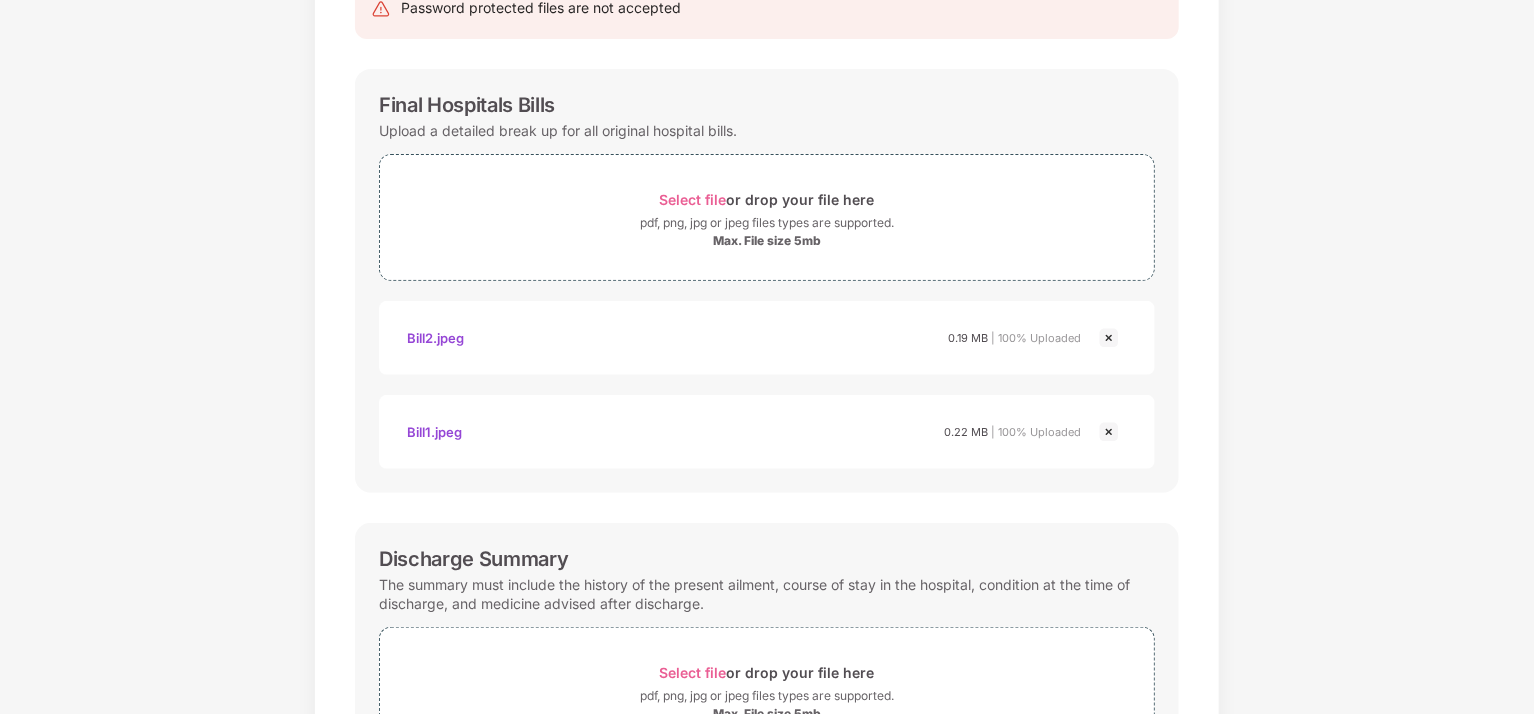scroll, scrollTop: 82, scrollLeft: 0, axis: vertical 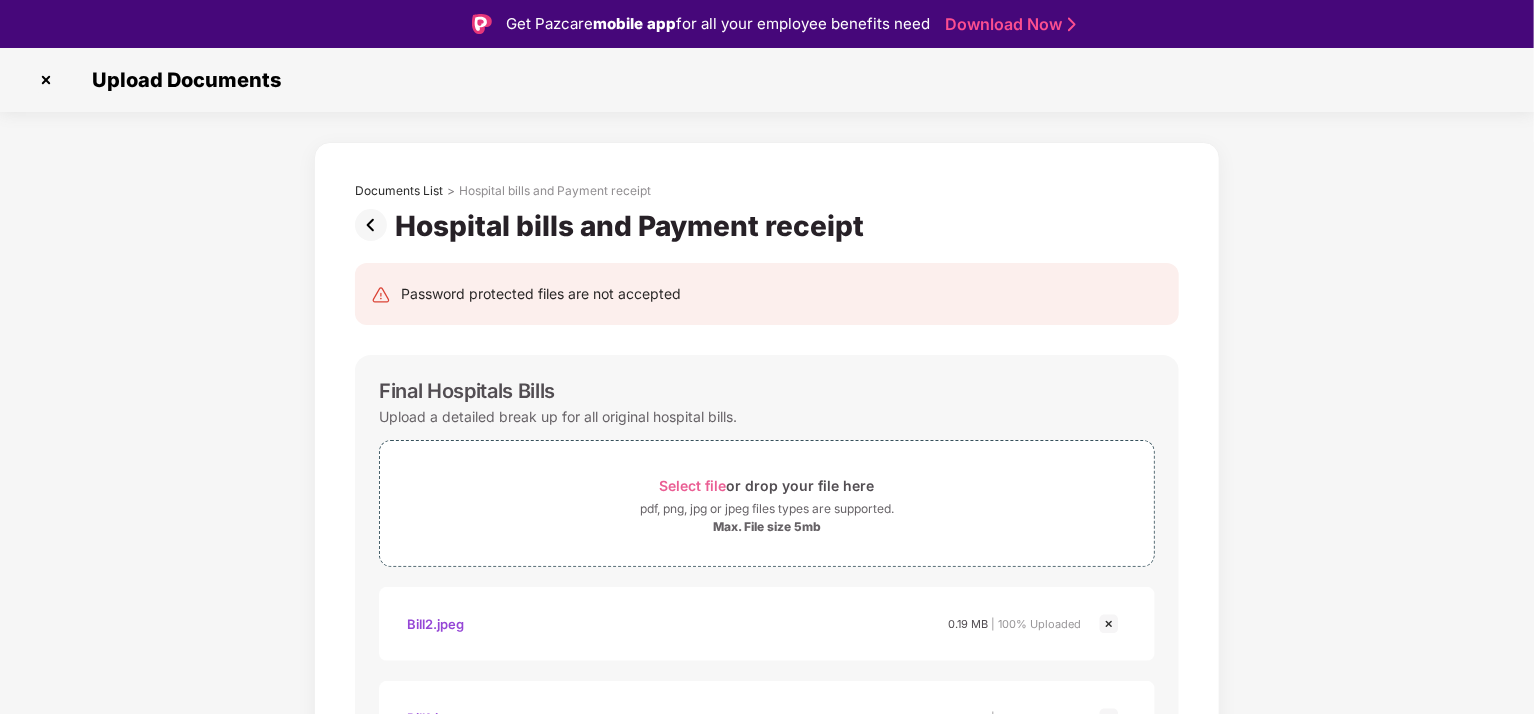 click at bounding box center [375, 225] 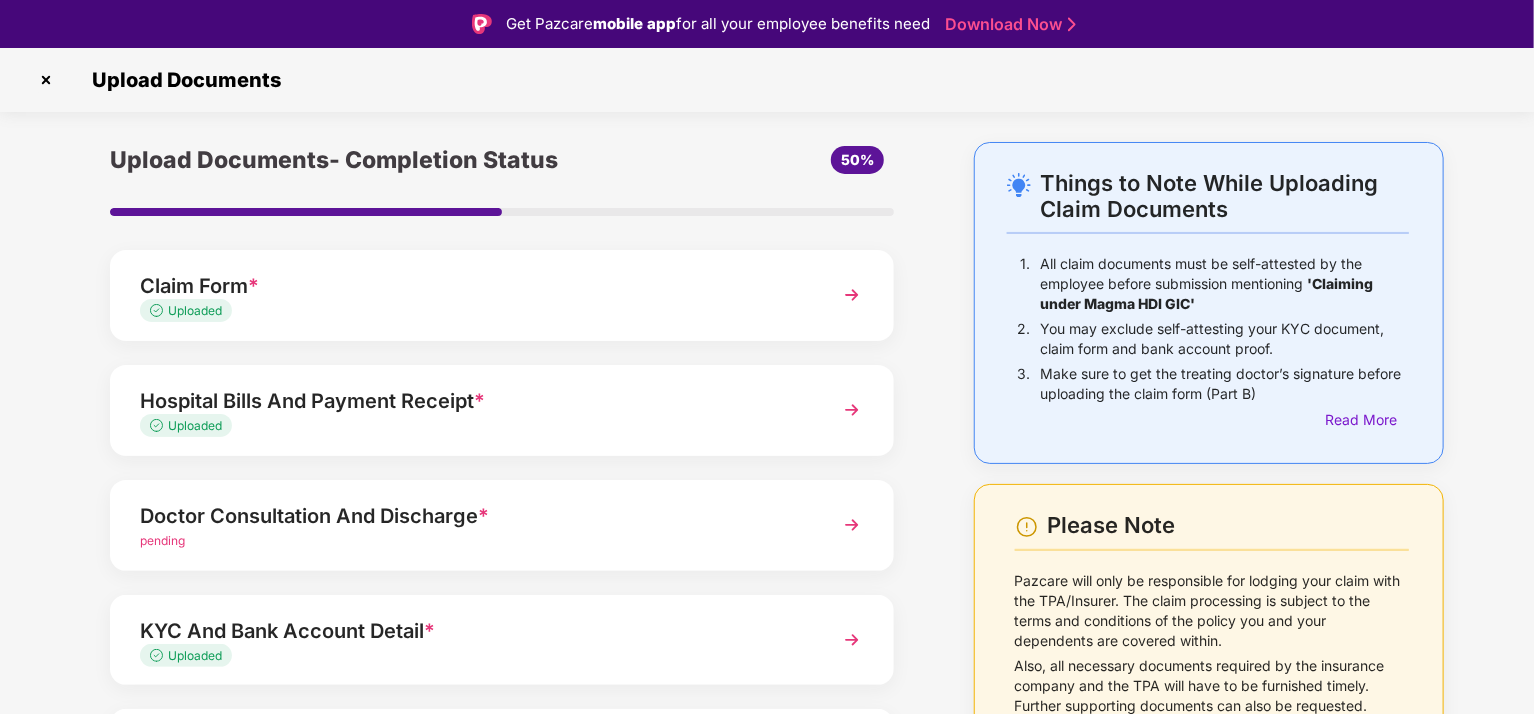 click at bounding box center [852, 525] 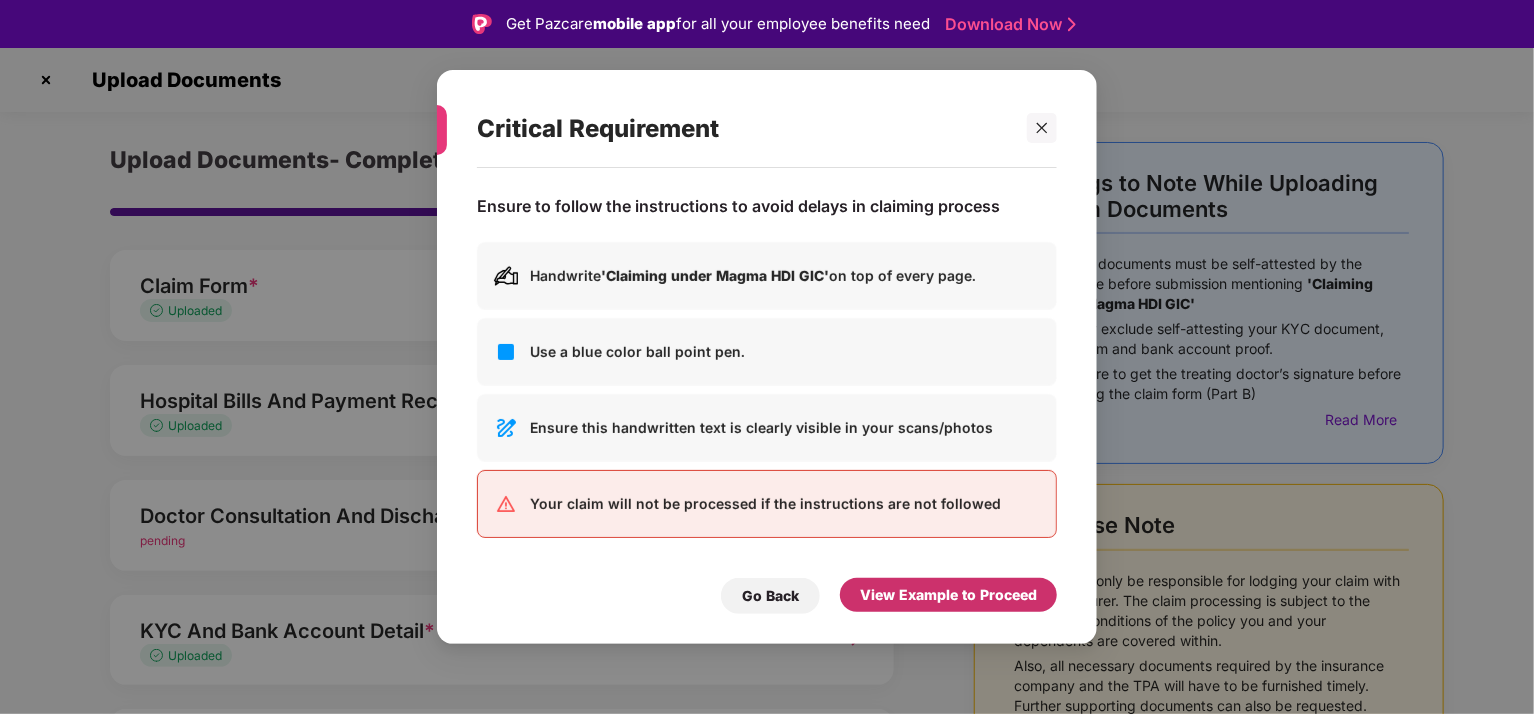 click on "View Example to Proceed" at bounding box center [948, 595] 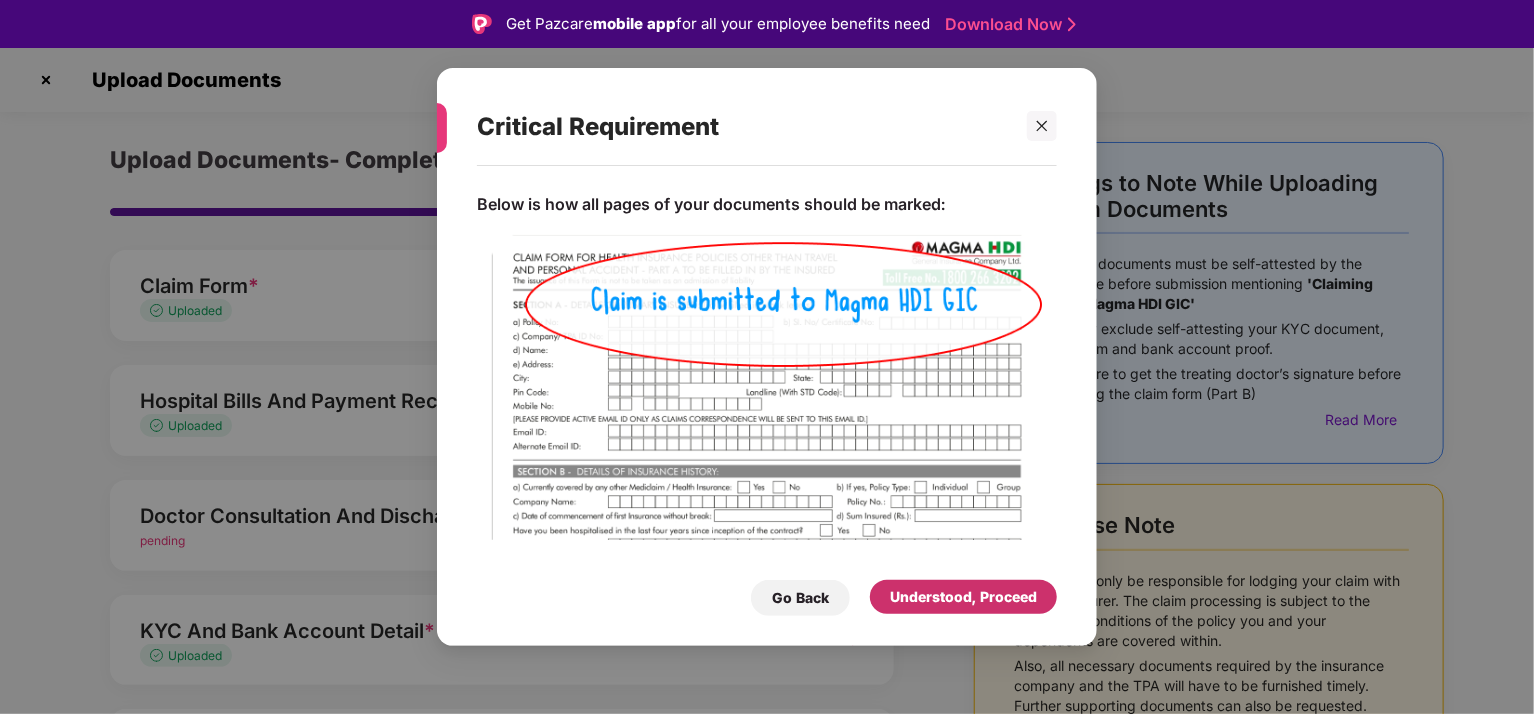click on "Understood, Proceed" at bounding box center [963, 597] 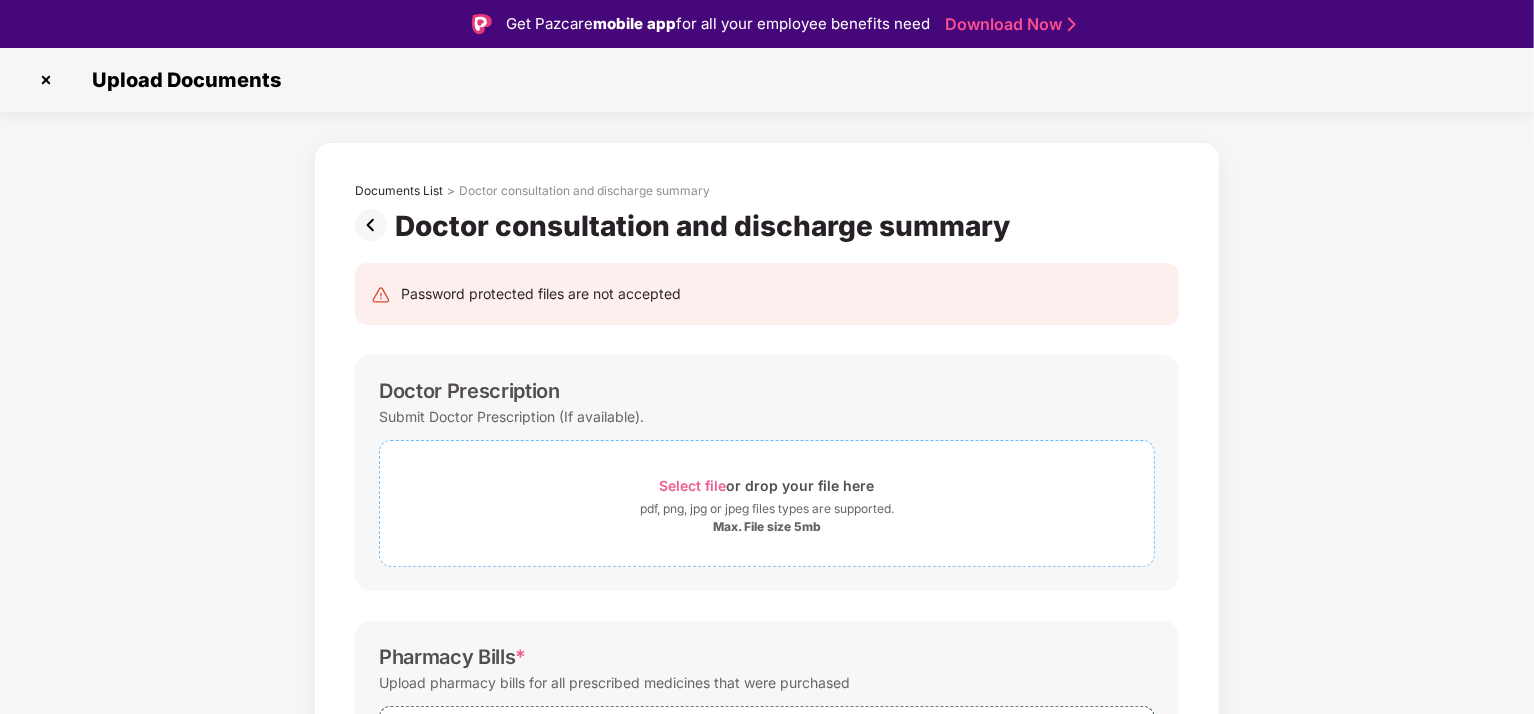 click on "Select file" at bounding box center (693, 485) 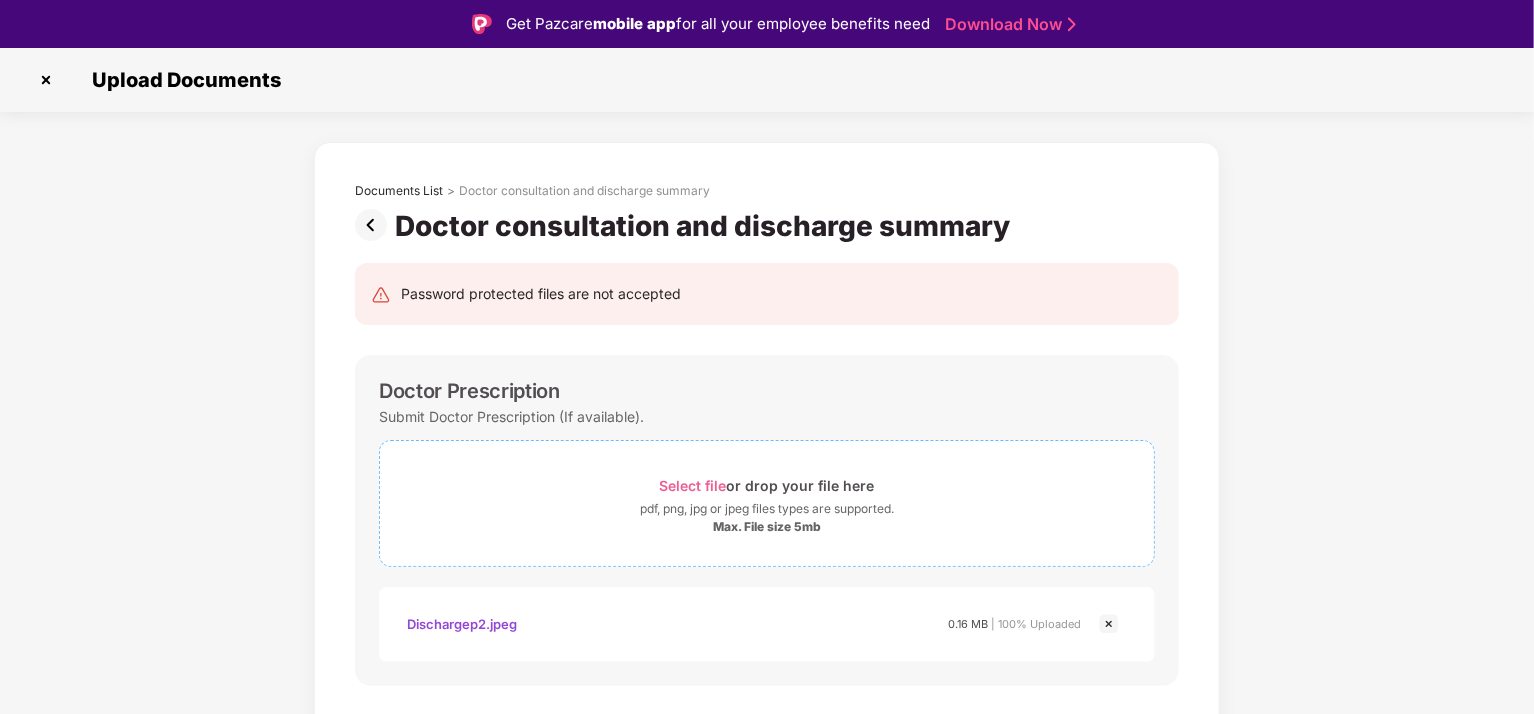 click on "Select file" at bounding box center [693, 485] 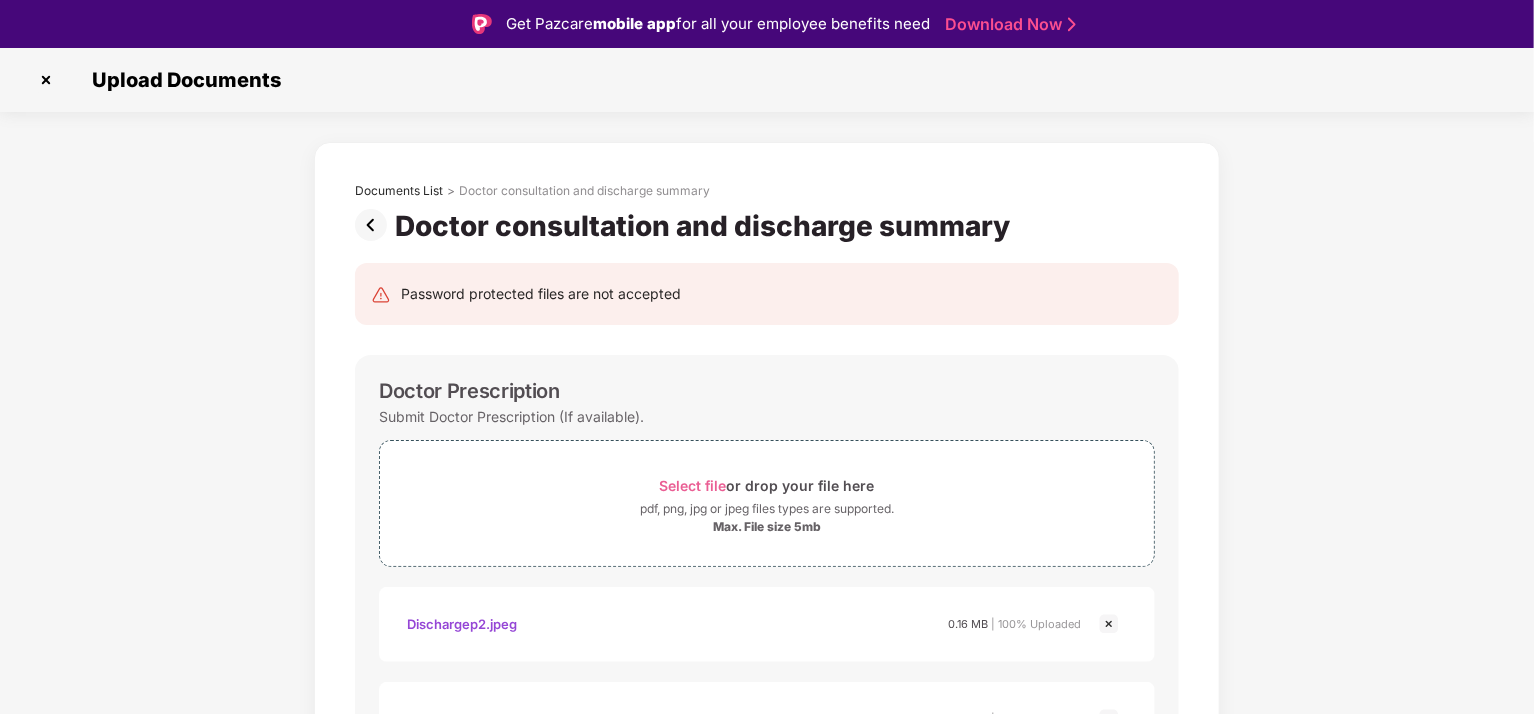 click on "Documents List > Doctor consultation and discharge summary   Doctor consultation and discharge summary Password protected files are not accepted Doctor Prescription Submit Doctor Prescription (If available).   Select file  or drop your file here pdf, png, jpg or jpeg files types are supported. Max. File size 5mb DischargeP2.jpeg DischargeP3.jpeg   Dischargep2.jpeg 0.16 MB    | 100% Uploaded Dischargep3.jpeg 0.15 MB    | 100% Uploaded Pharmacy Bills * Upload pharmacy bills for all prescribed medicines that were purchased   Select file  or drop your file here pdf, png, jpg or jpeg files types are supported. Max. File size 5mb   Bill2.jpeg 0.19 MB    | 100% Uploaded Bill1.jpeg 0.22 MB    | 100% Uploaded All Investigation Reports * Upload all original blood reports, X-Ray reports, sonography, CT scan, MRI, etc. against which you are claiming investigation bills   Select file  or drop your file here pdf, png, jpg or jpeg files types are supported. Max. File size 5mb    Save & Continue" at bounding box center [767, 891] 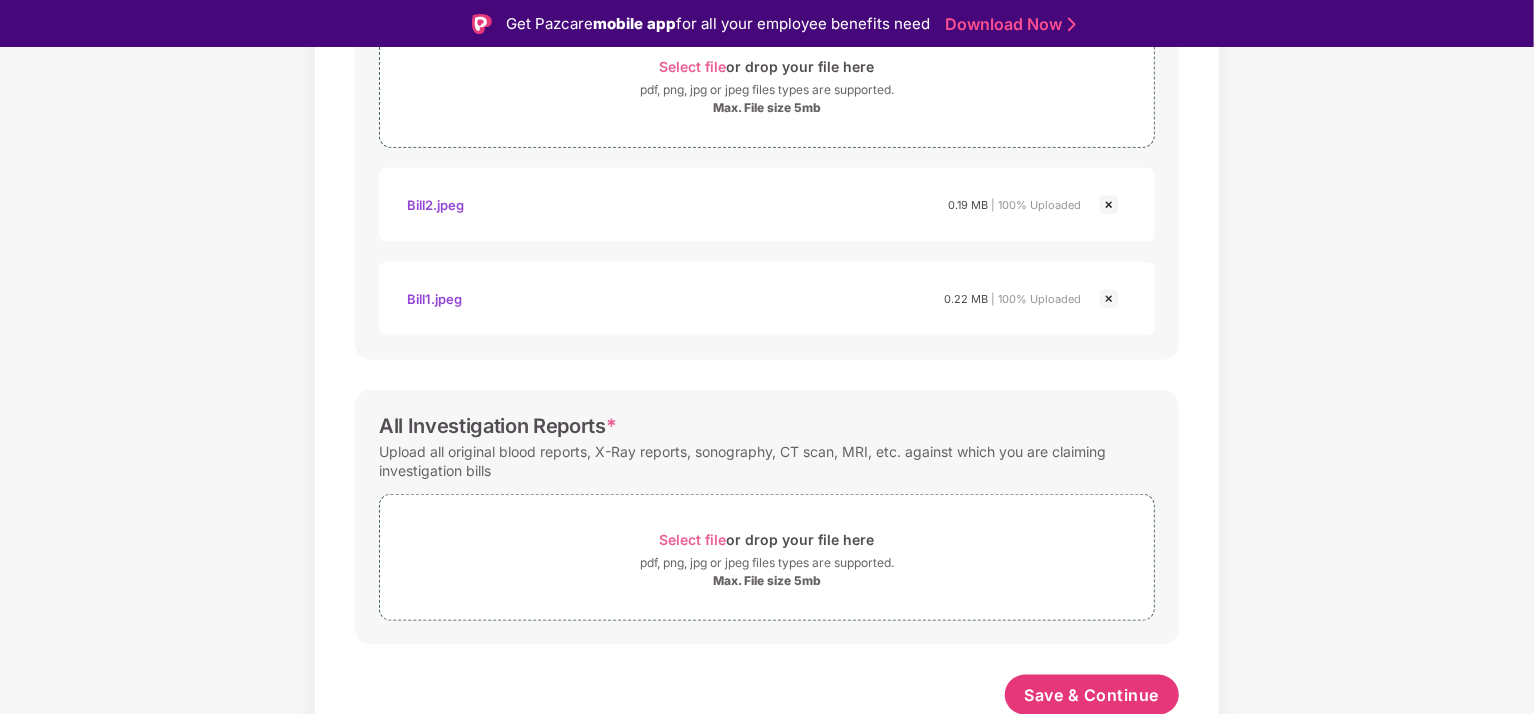 scroll, scrollTop: 877, scrollLeft: 0, axis: vertical 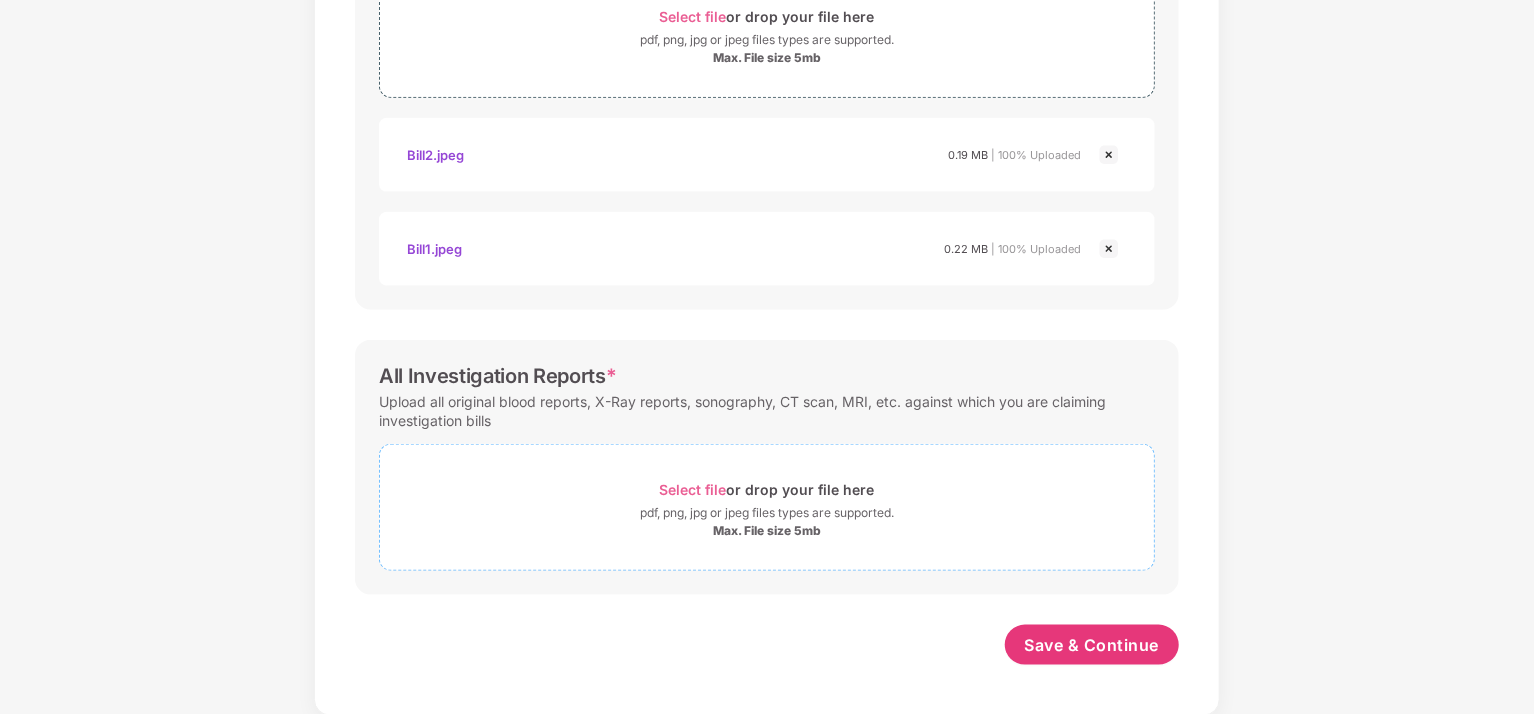 click on "Select file" at bounding box center [693, 489] 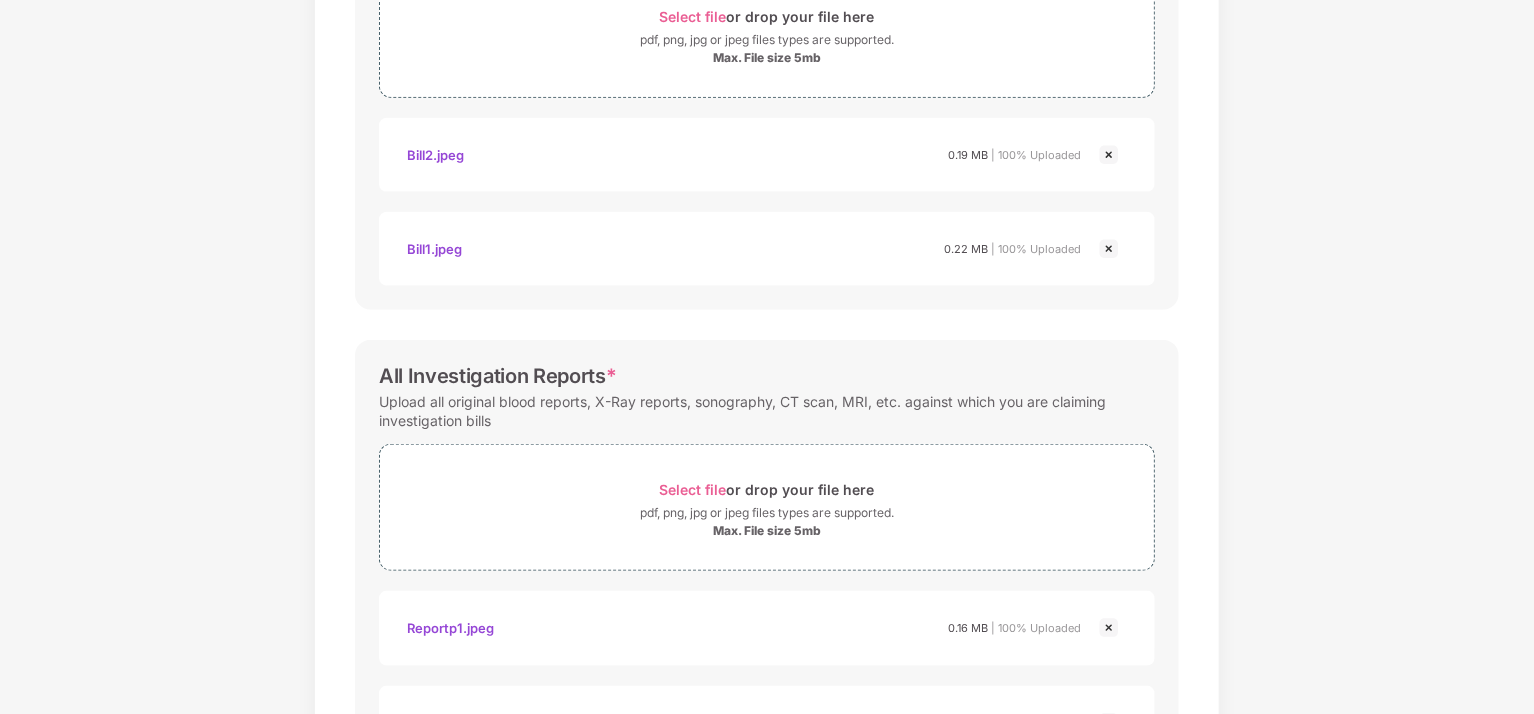 scroll, scrollTop: 0, scrollLeft: 0, axis: both 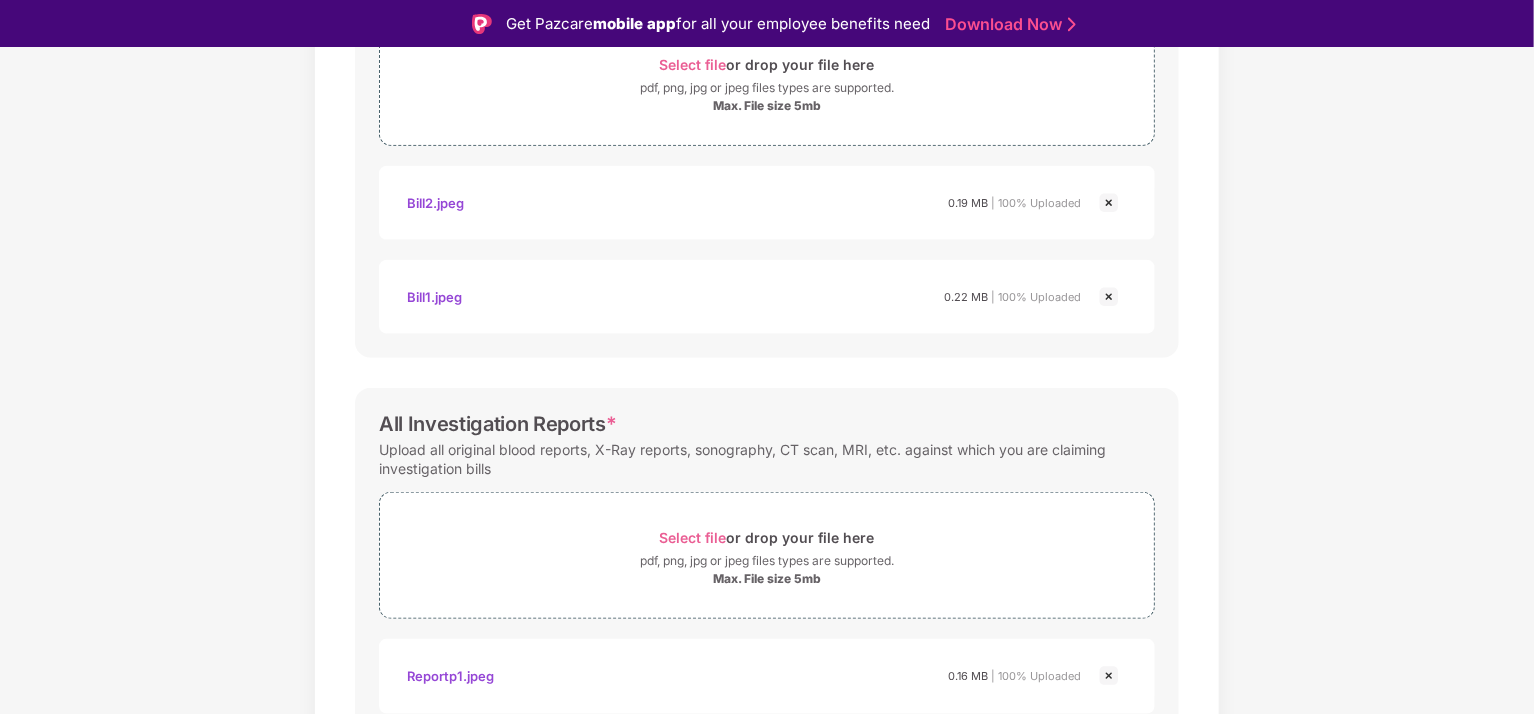 click on "Documents List > Doctor consultation and discharge summary   Doctor consultation and discharge summary Password protected files are not accepted Doctor Prescription Submit Doctor Prescription (If available).   Select file  or drop your file here pdf, png, jpg or jpeg files types are supported. Max. File size 5mb DischargeP2.jpeg DischargeP3.jpeg   Dischargep2.jpeg 0.16 MB    | 100% Uploaded Dischargep3.jpeg 0.15 MB    | 100% Uploaded Pharmacy Bills * Upload pharmacy bills for all prescribed medicines that were purchased   Select file  or drop your file here pdf, png, jpg or jpeg files types are supported. Max. File size 5mb   Bill2.jpeg 0.19 MB    | 100% Uploaded Bill1.jpeg 0.22 MB    | 100% Uploaded All Investigation Reports * Upload all original blood reports, X-Ray reports, sonography, CT scan, MRI, etc. against which you are claiming investigation bills   Select file  or drop your file here pdf, png, jpg or jpeg files types are supported. Max. File size 5mb ReportP1.jpeg ReportP2.jpeg ReportP3.jpeg" at bounding box center (767, 157) 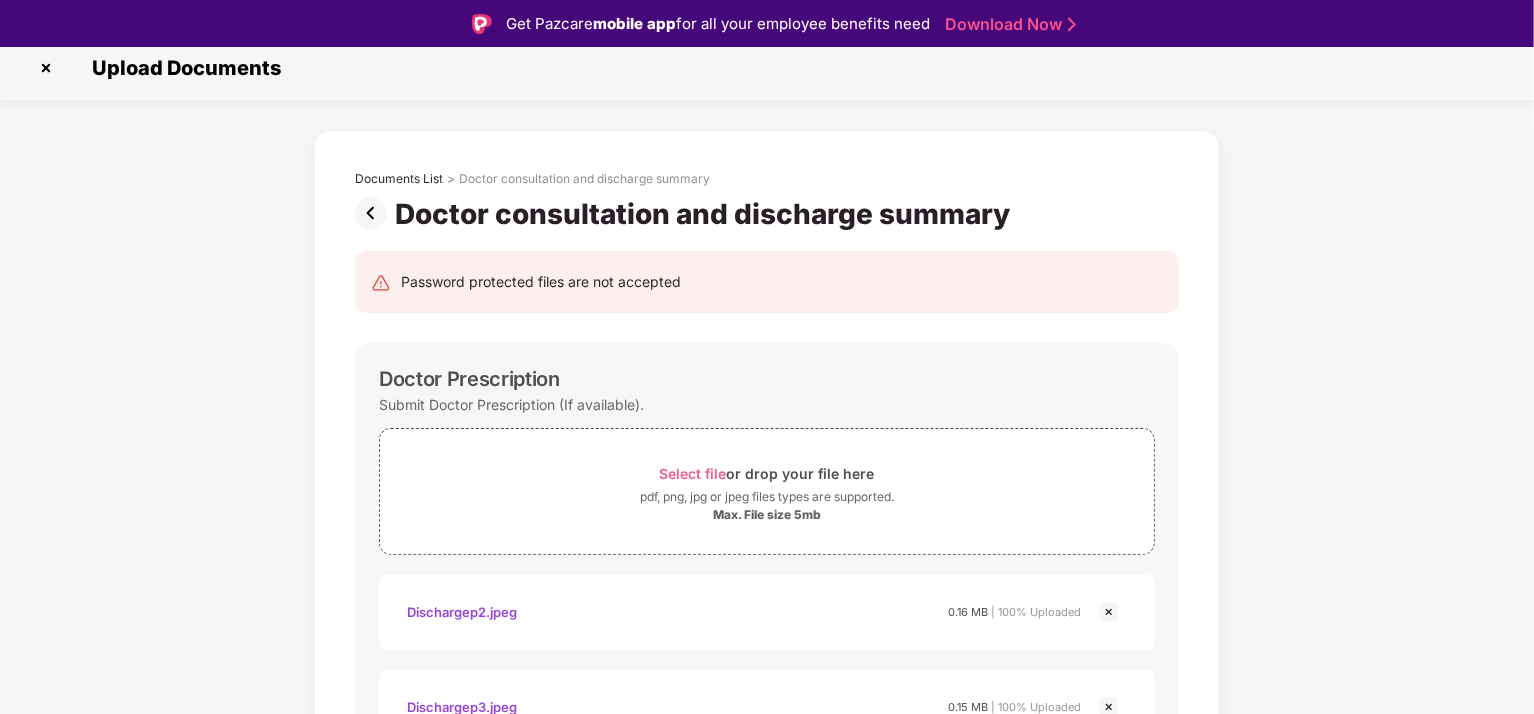scroll, scrollTop: 0, scrollLeft: 0, axis: both 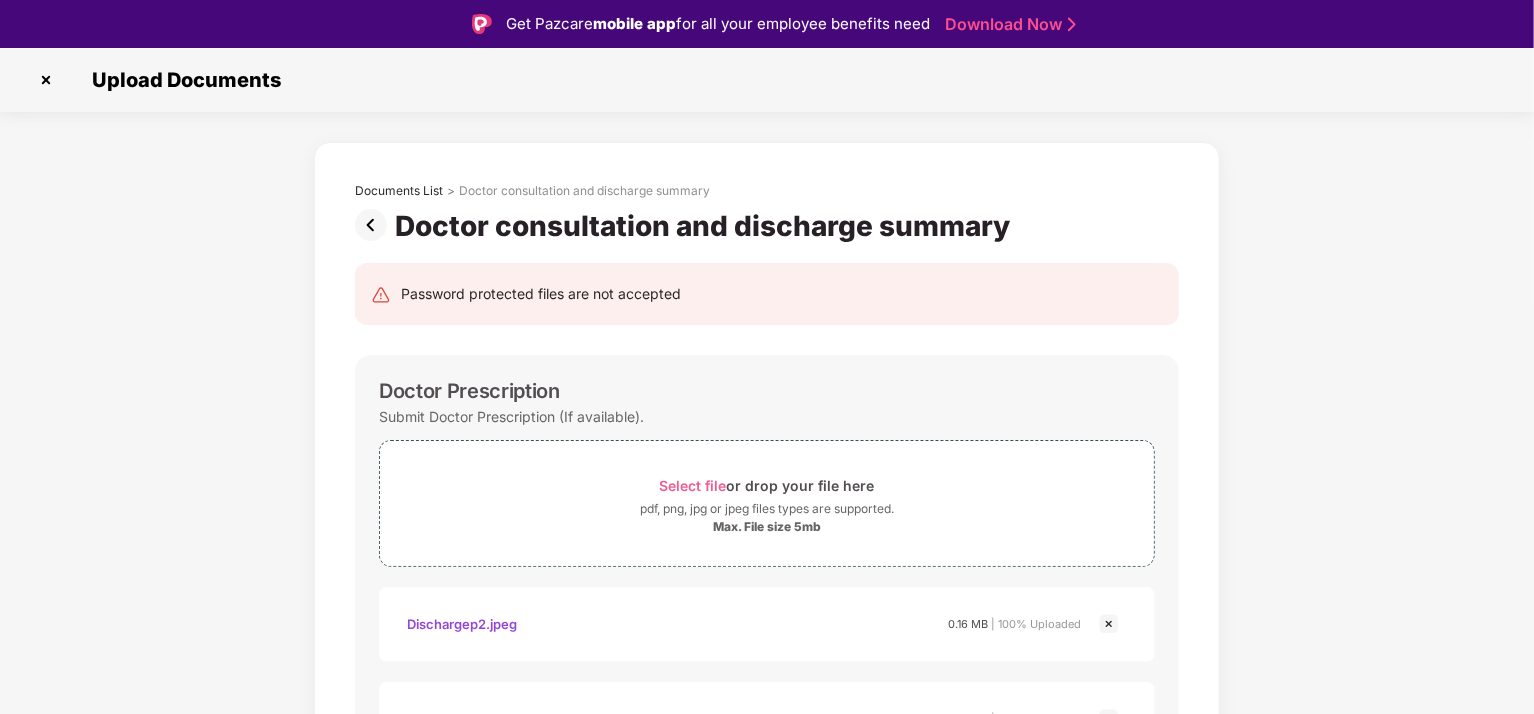 click at bounding box center [375, 225] 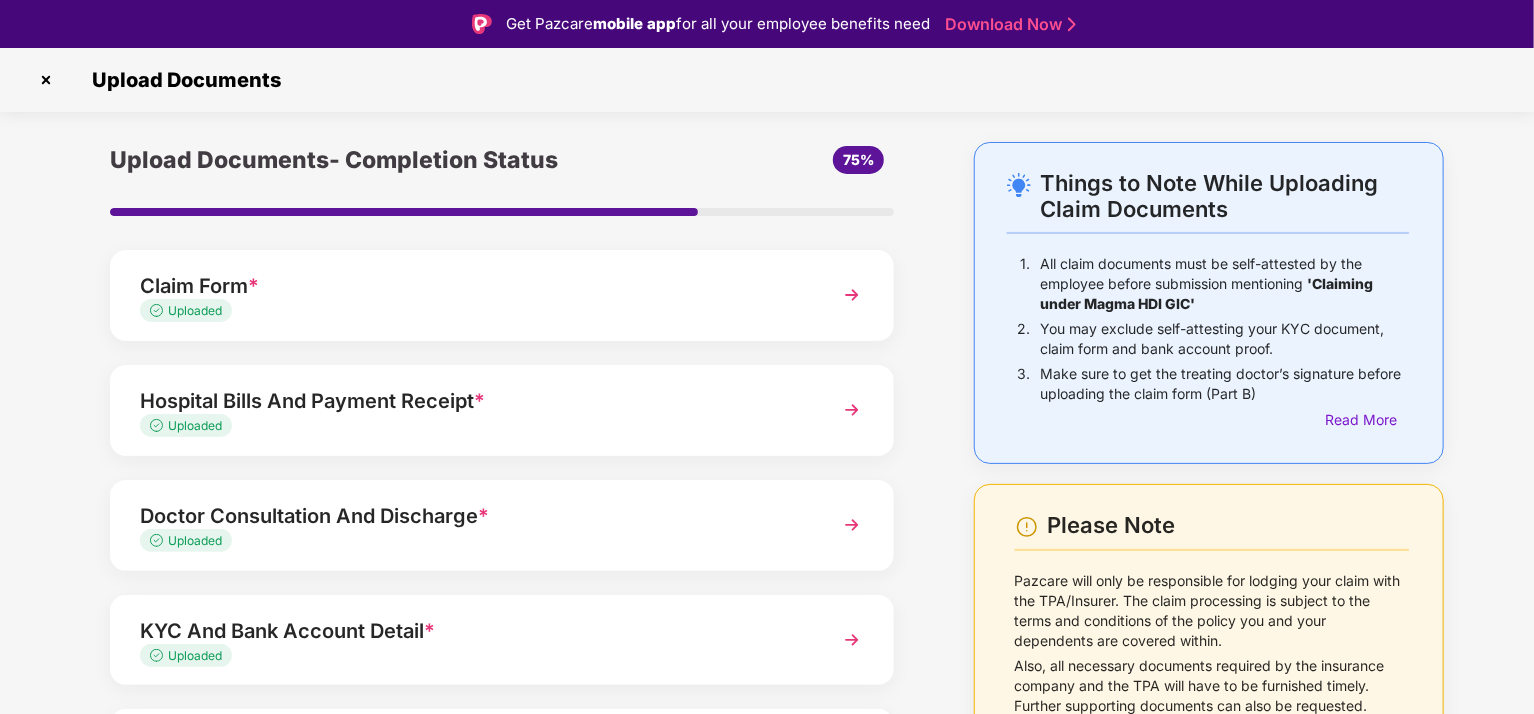 click on "Things to Note While Uploading Claim Documents 1. All claim documents must be self-attested by the employee before submission mentioning 'Claiming under Magma HDI GIC' 2. You may exclude self-attesting your KYC document, claim form and bank account proof. 3. Make sure to get the treating doctor’s signature before uploading the claim form (Part B) Read More Please Note Pazcare will only be responsible for lodging your claim with the TPA/Insurer. The claim processing is subject to the terms and conditions of the policy you and your dependents are covered within. Also, all necessary documents required by the insurance company and the TPA will have to be furnished timely. Further supporting documents can also be requested. Upload Documents- Completion Status 75% Claim Form * Uploaded Hospital Bills And Payment Receipt * Uploaded Doctor Consultation And Discharge * Uploaded KYC And Bank Account Detail * Uploaded Other Documents Save and Exit Submit" at bounding box center [767, 537] 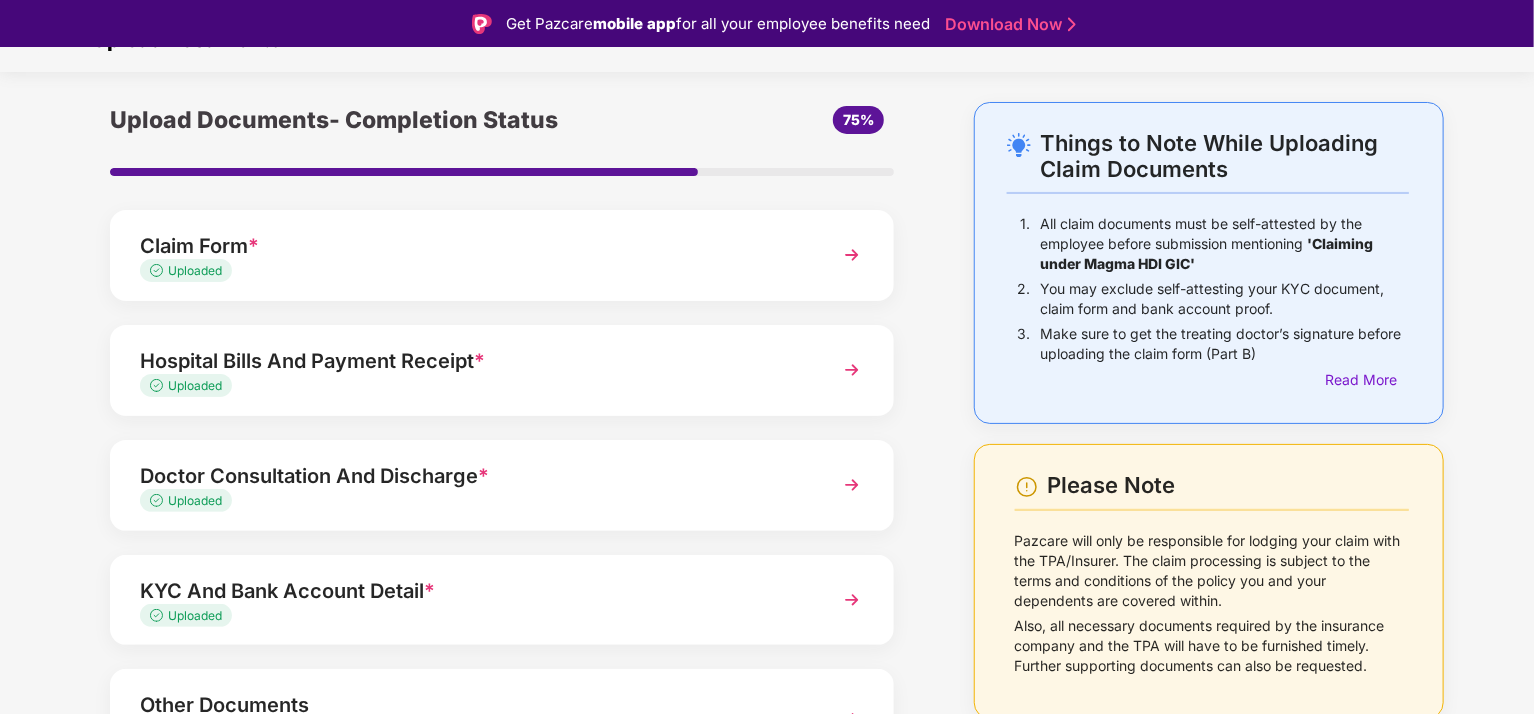 scroll, scrollTop: 170, scrollLeft: 0, axis: vertical 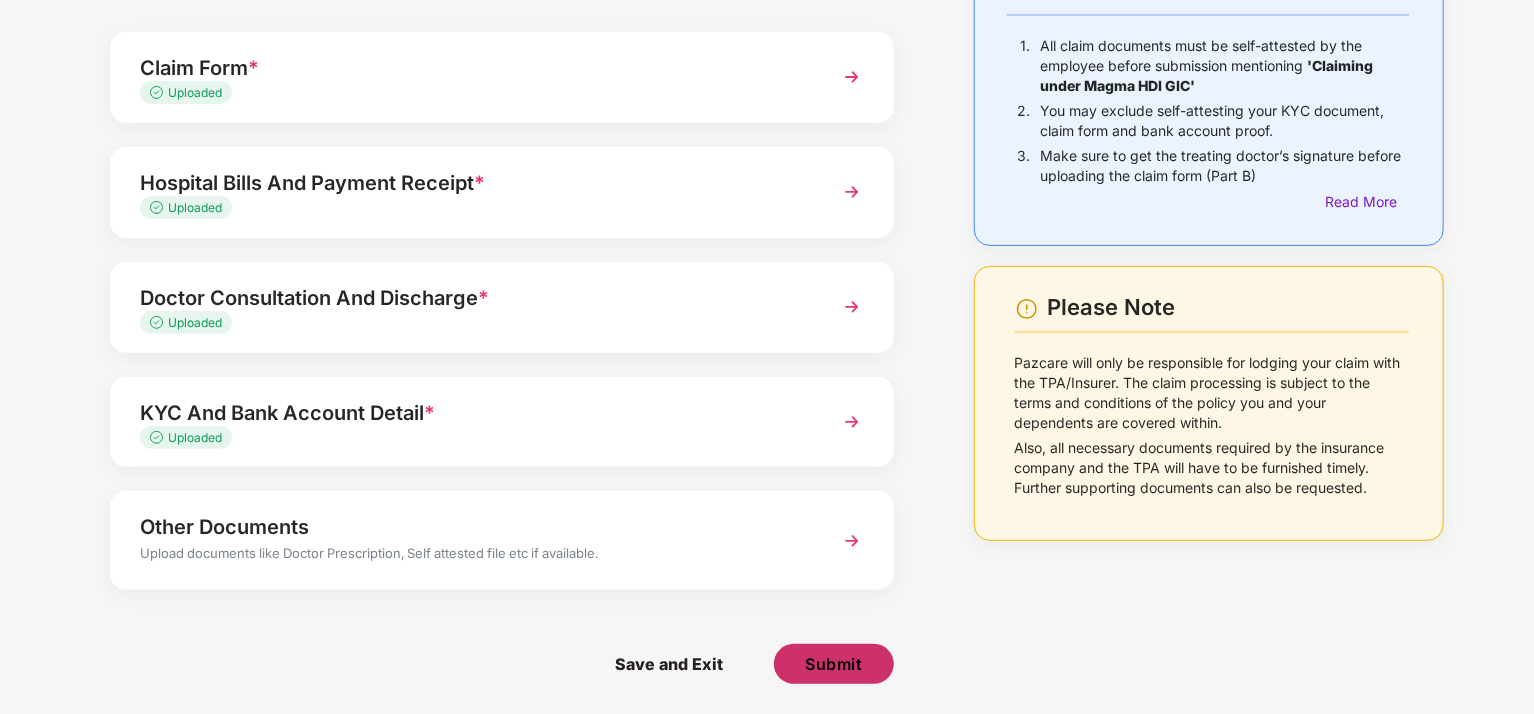 click on "Submit" at bounding box center (833, 664) 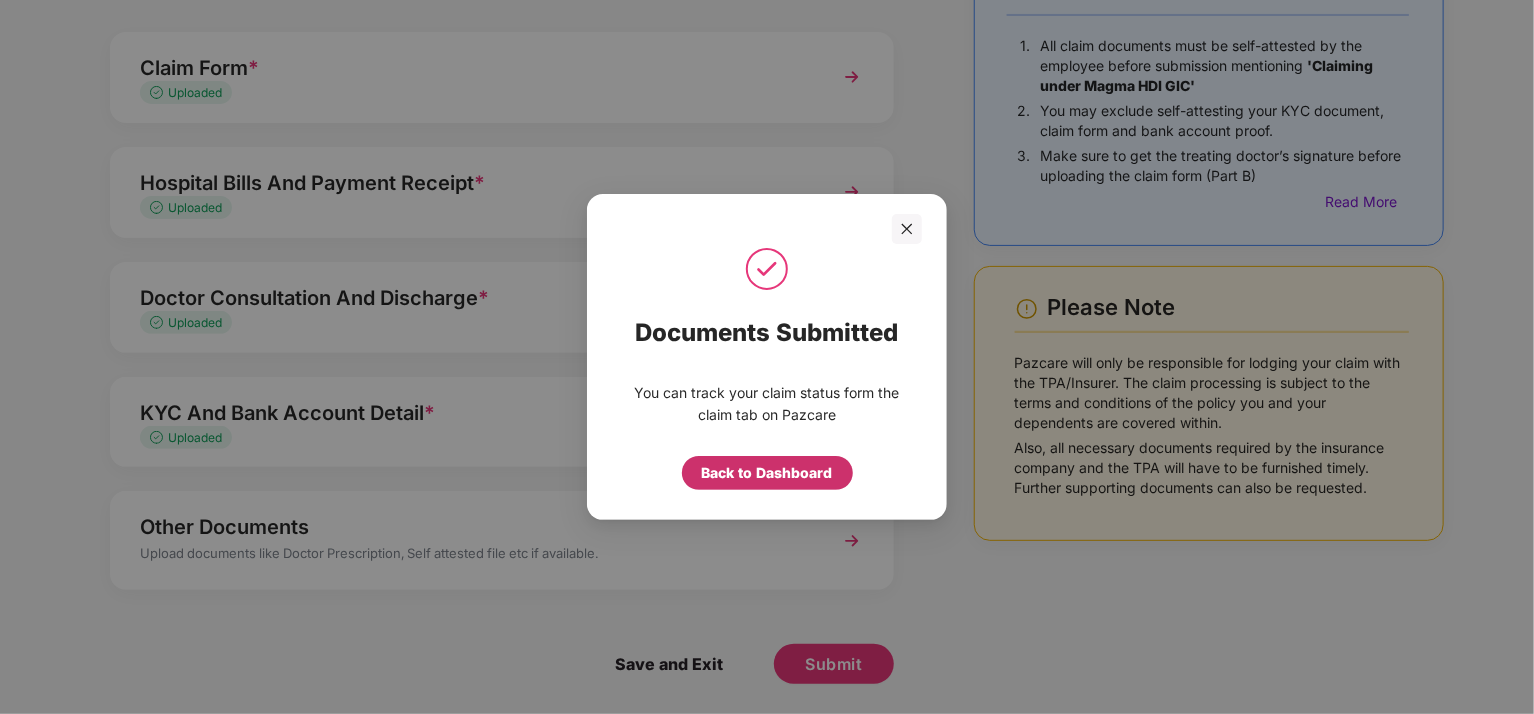 click on "Back to Dashboard" at bounding box center [767, 473] 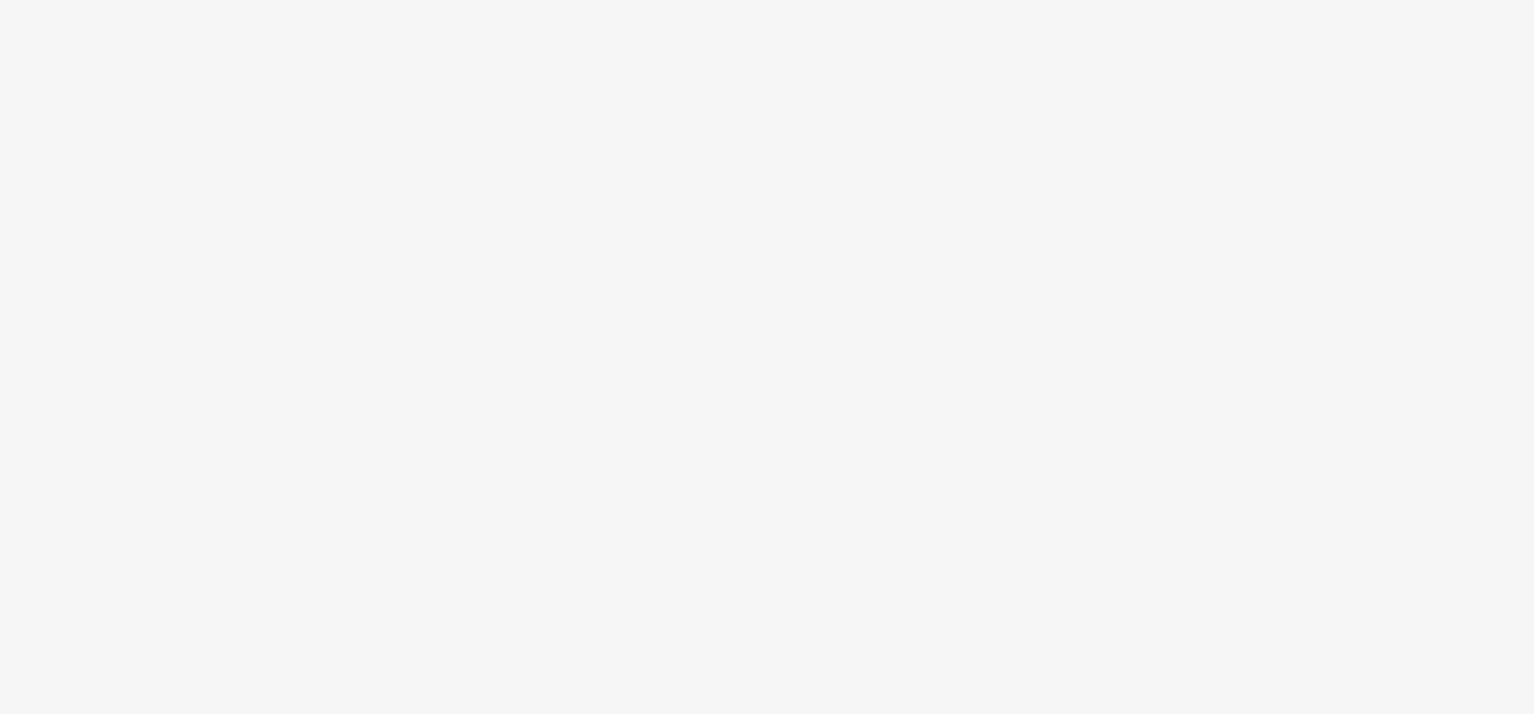 scroll, scrollTop: 0, scrollLeft: 0, axis: both 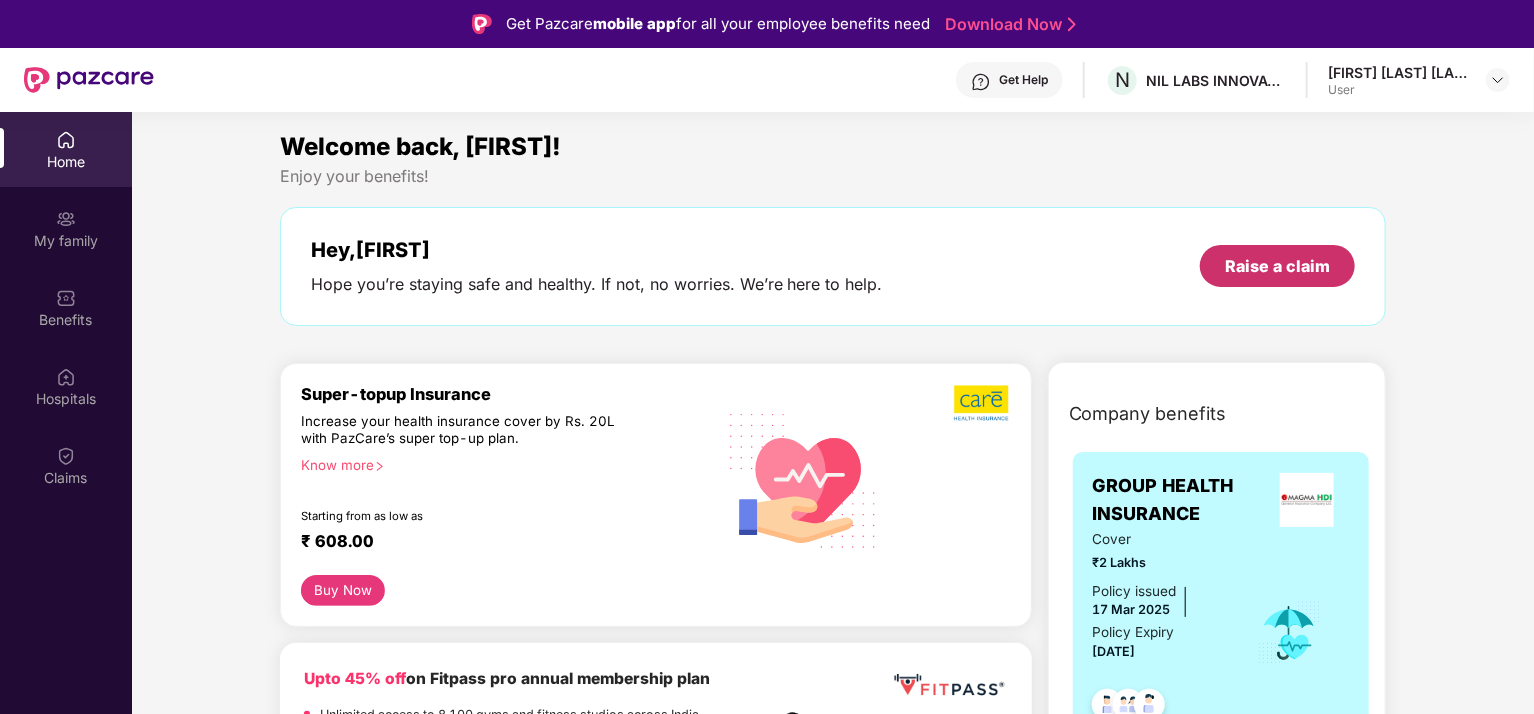 click on "Raise a claim" at bounding box center [1277, 266] 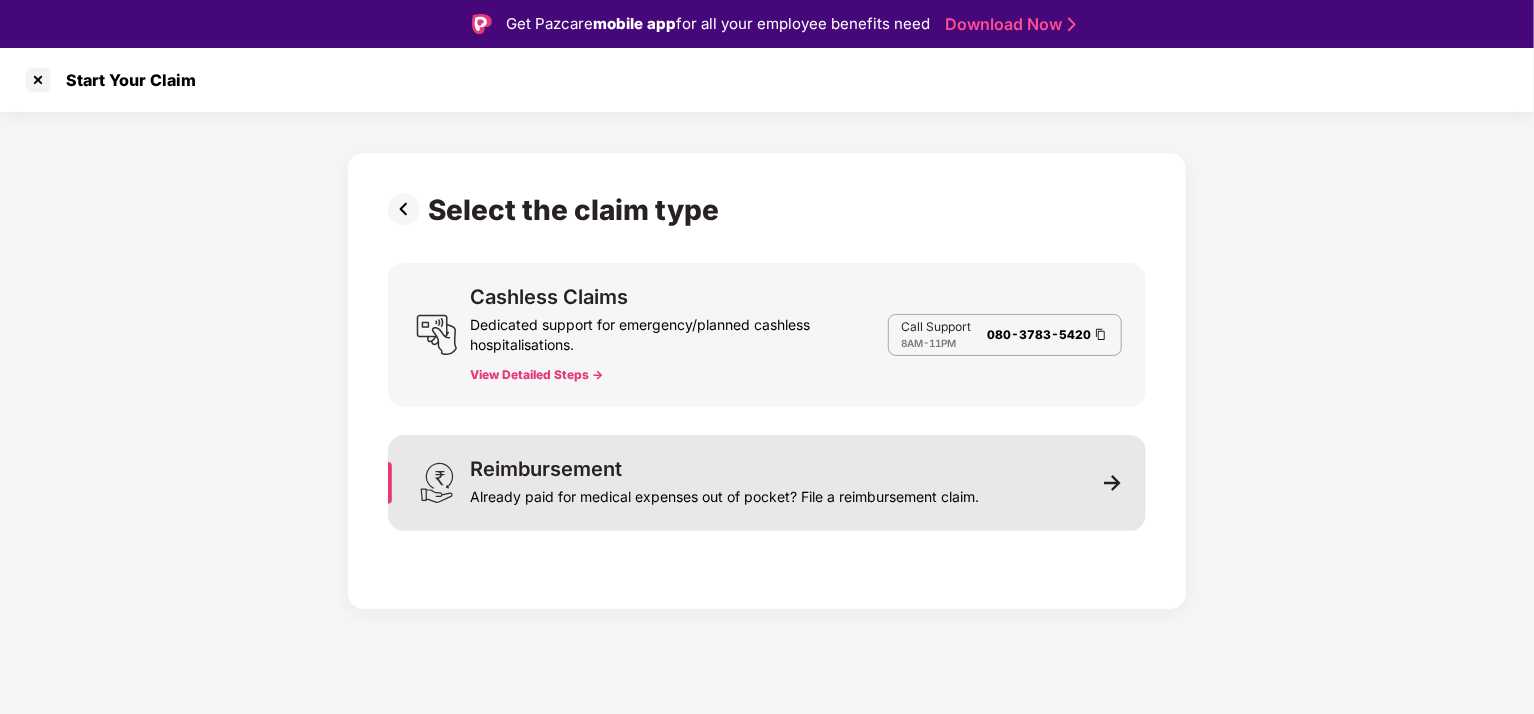 click on "Reimbursement Already paid for medical expenses out of pocket? File a reimbursement claim." at bounding box center [767, 483] 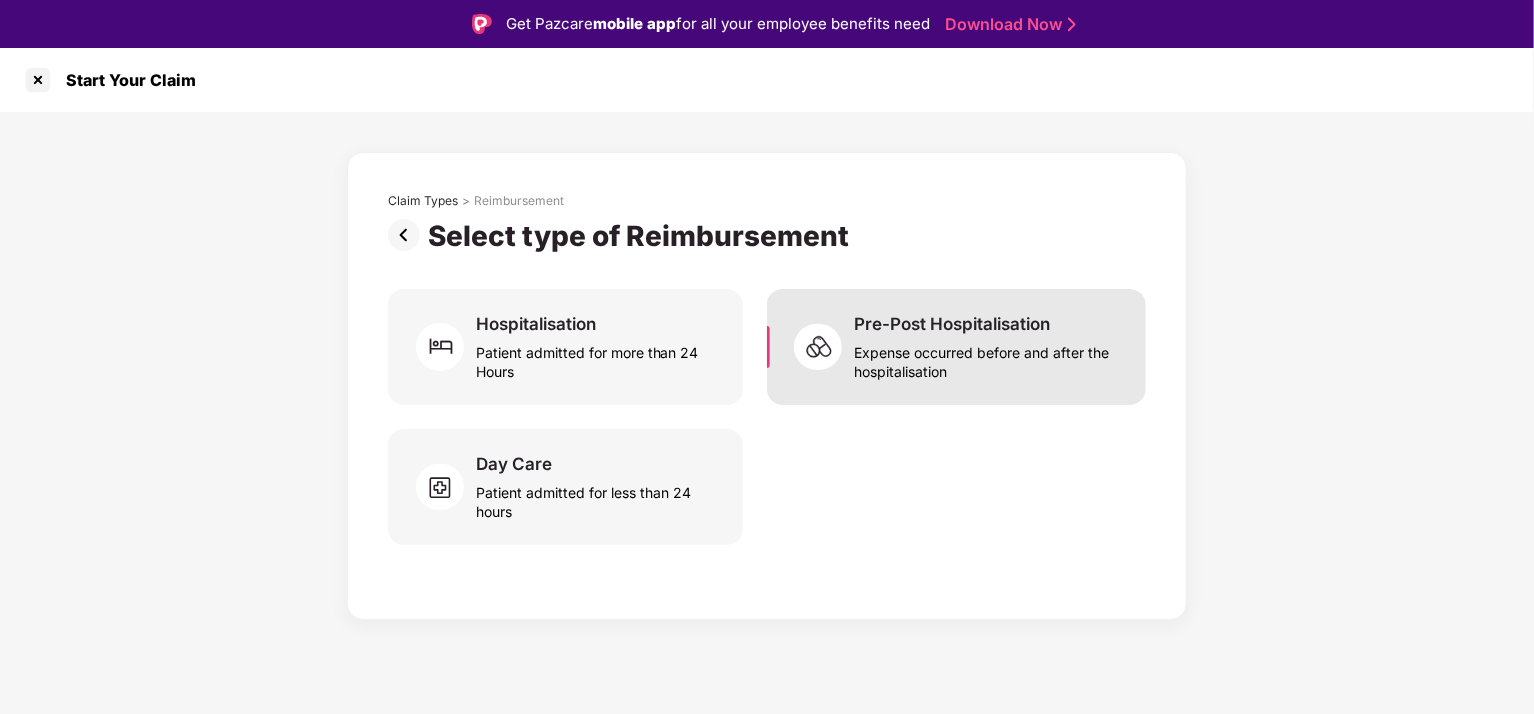 click on "Pre-Post Hospitalisation Expense occurred before and after the hospitalisation" at bounding box center [956, 347] 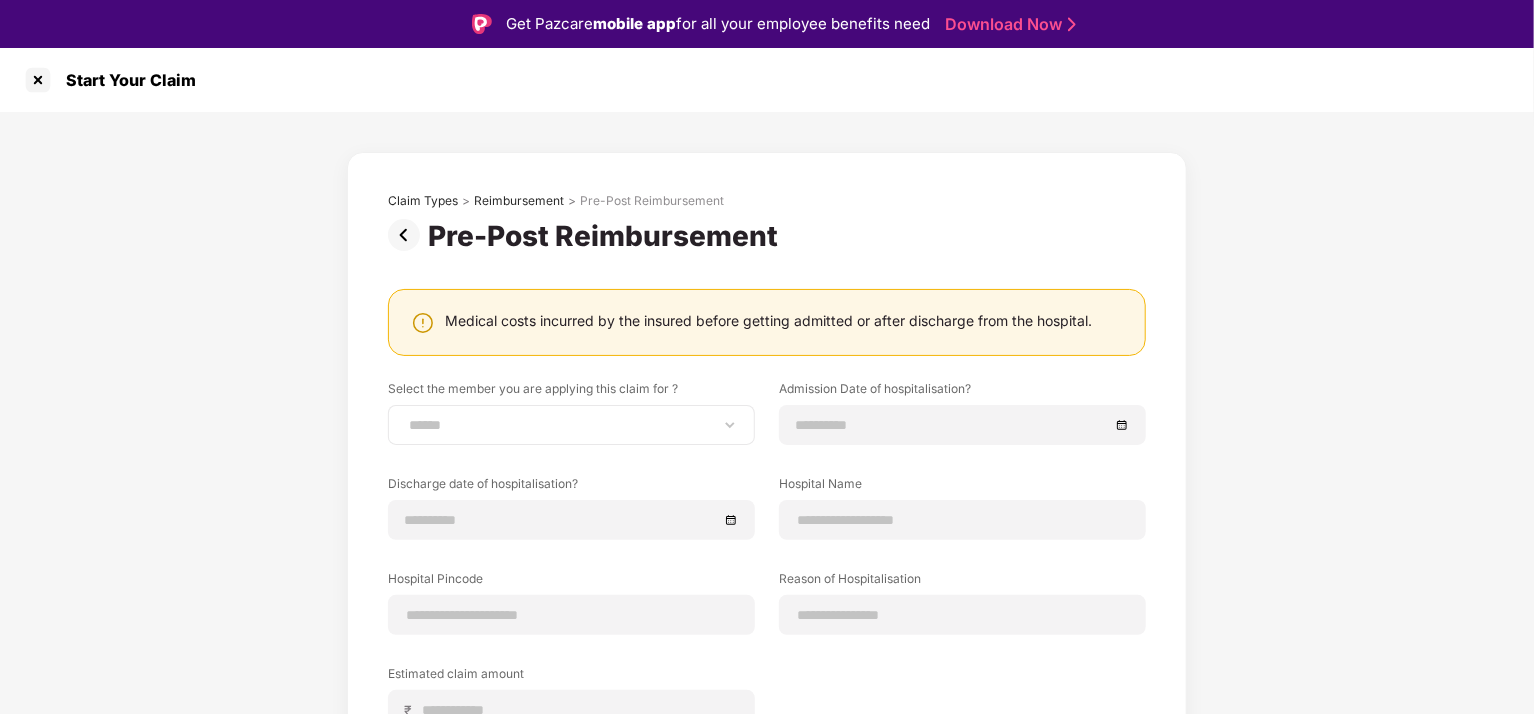 click on "**********" at bounding box center [571, 425] 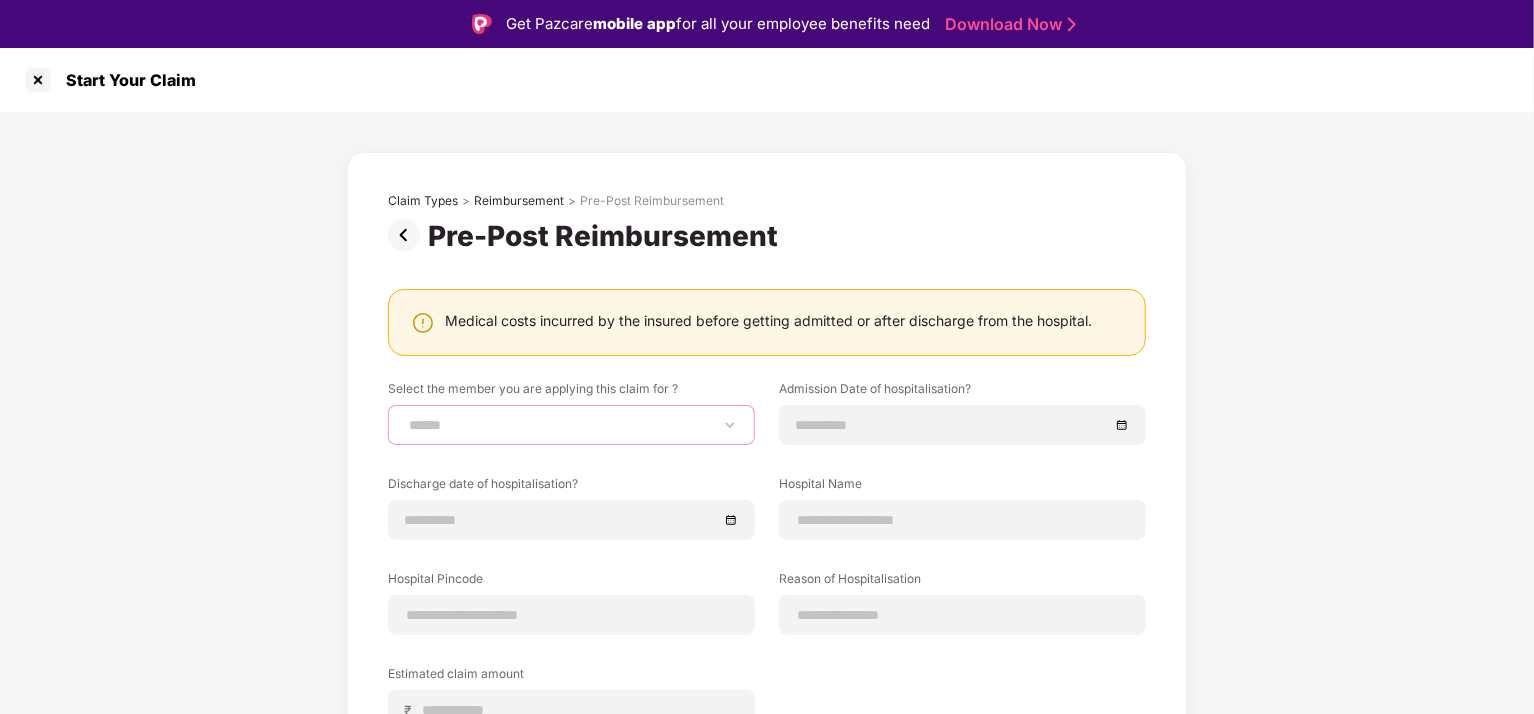 click on "**********" at bounding box center [571, 425] 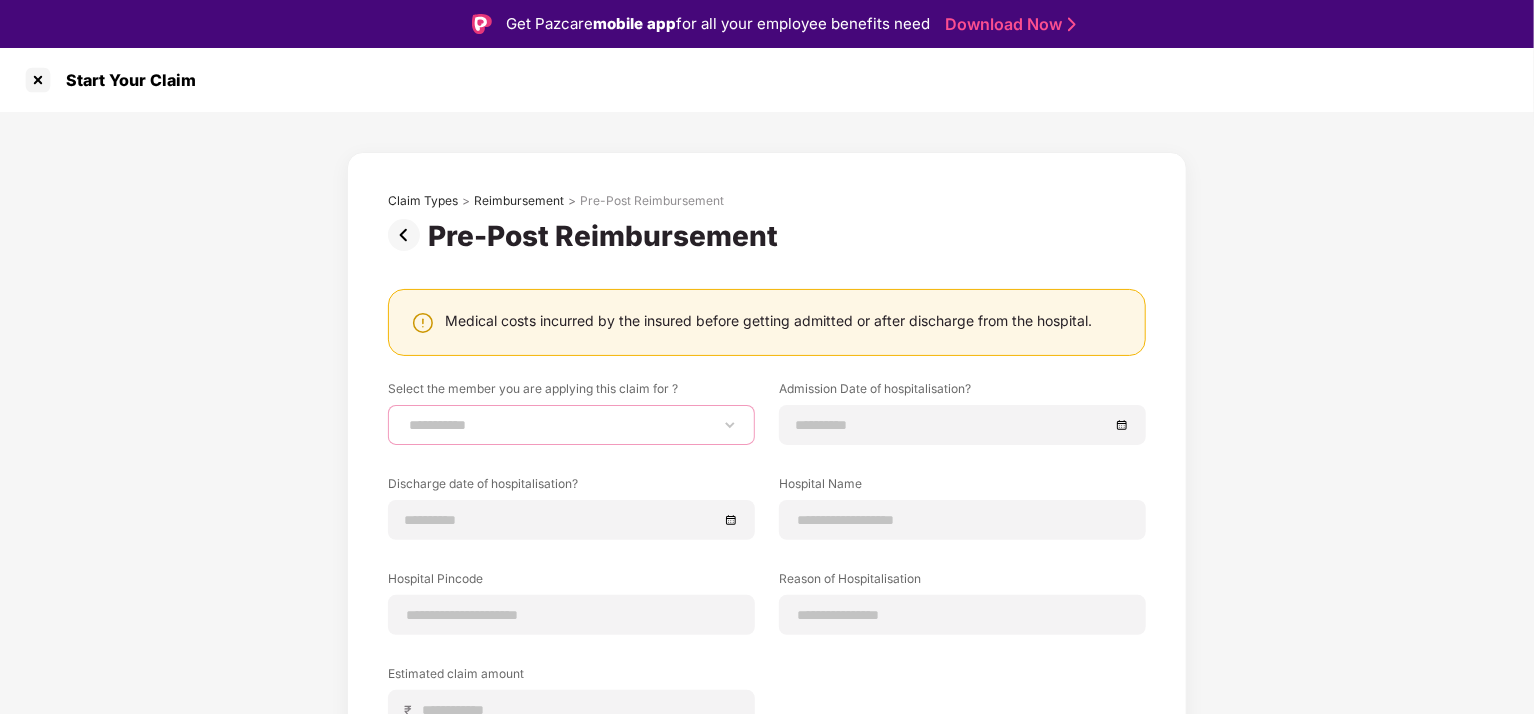 click on "**********" at bounding box center [571, 425] 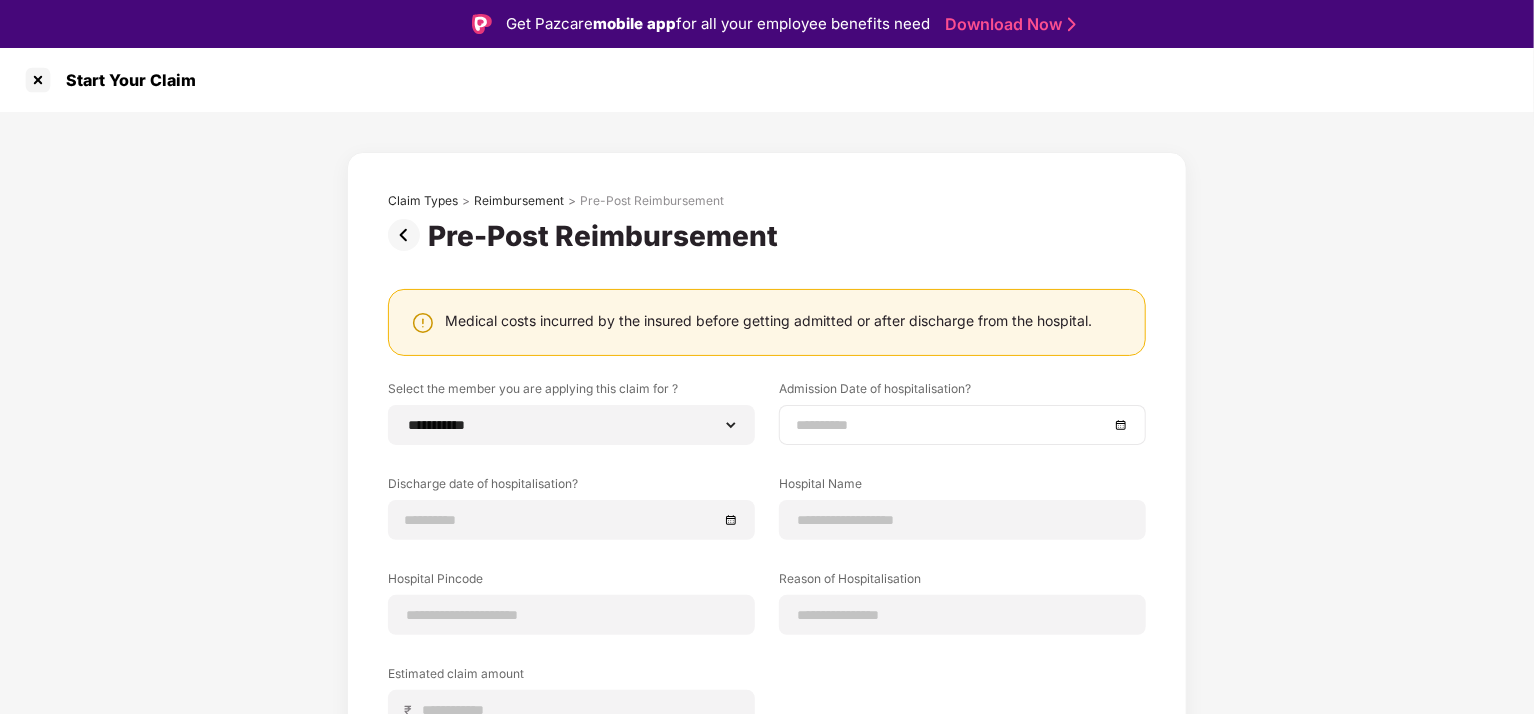 click at bounding box center (952, 425) 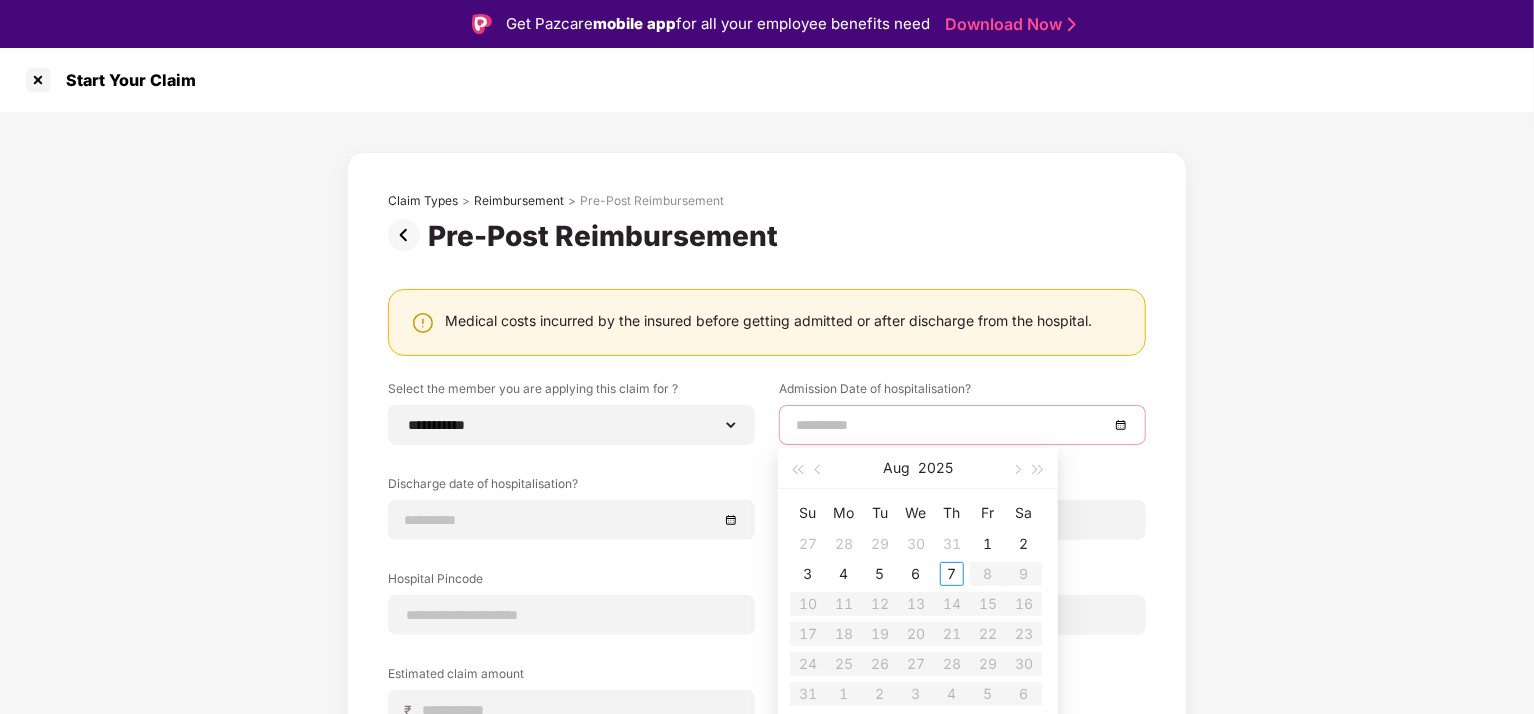 type on "**********" 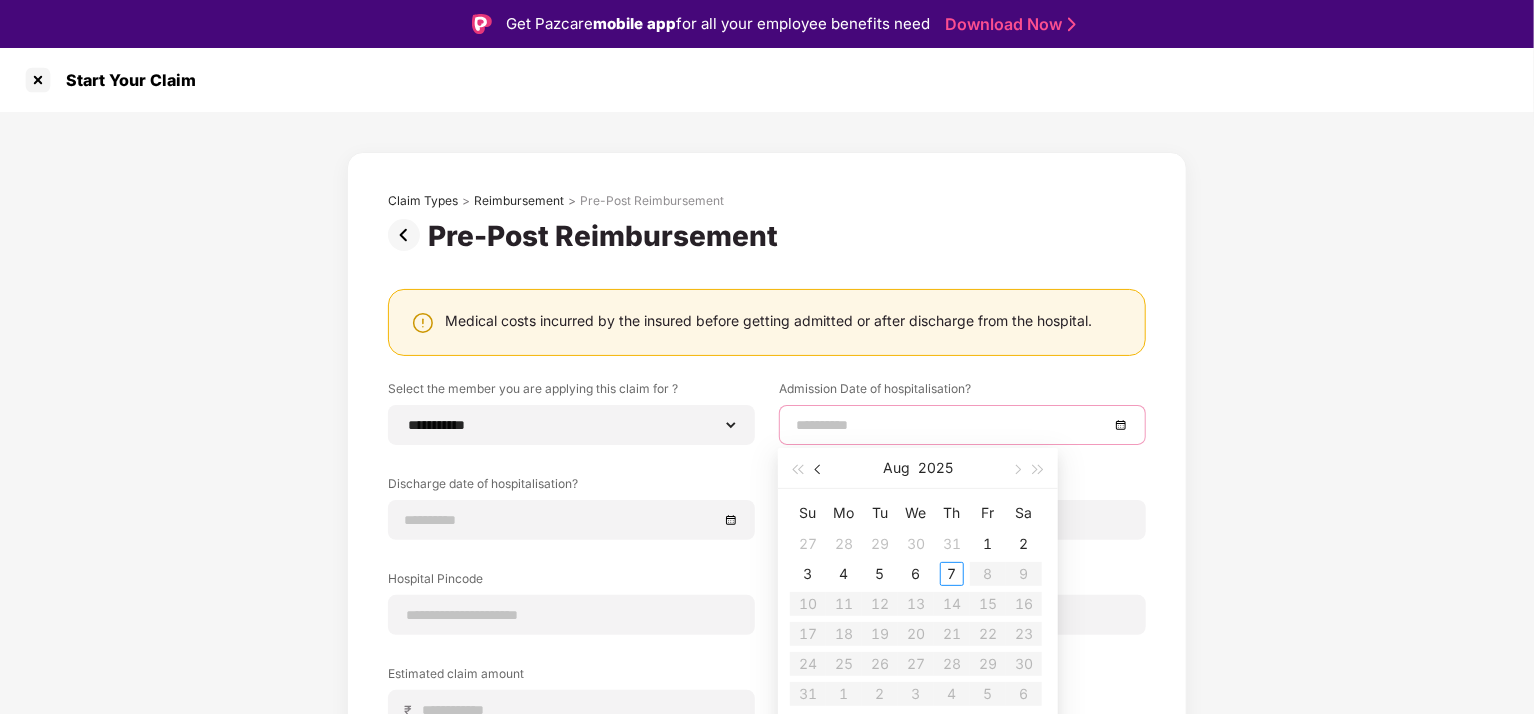 click at bounding box center (819, 468) 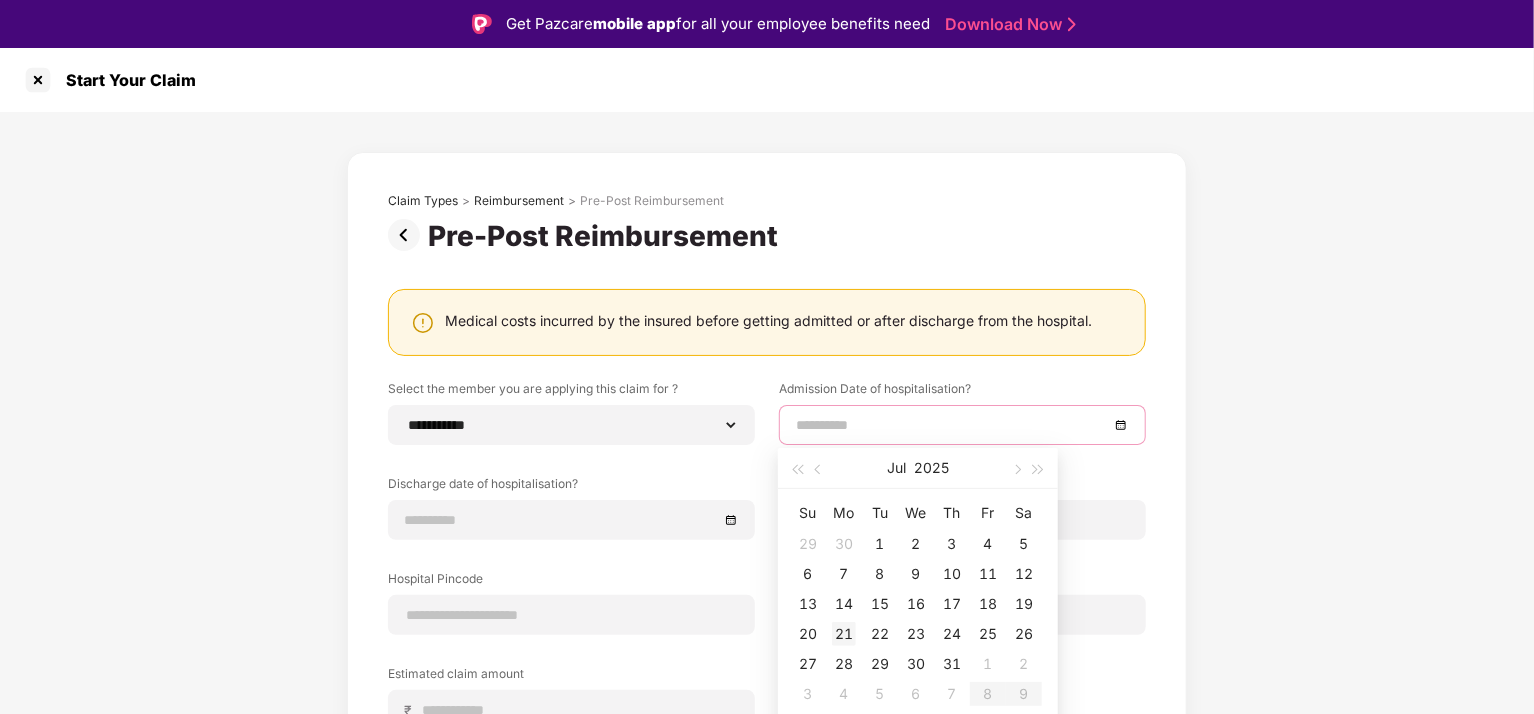 type on "**********" 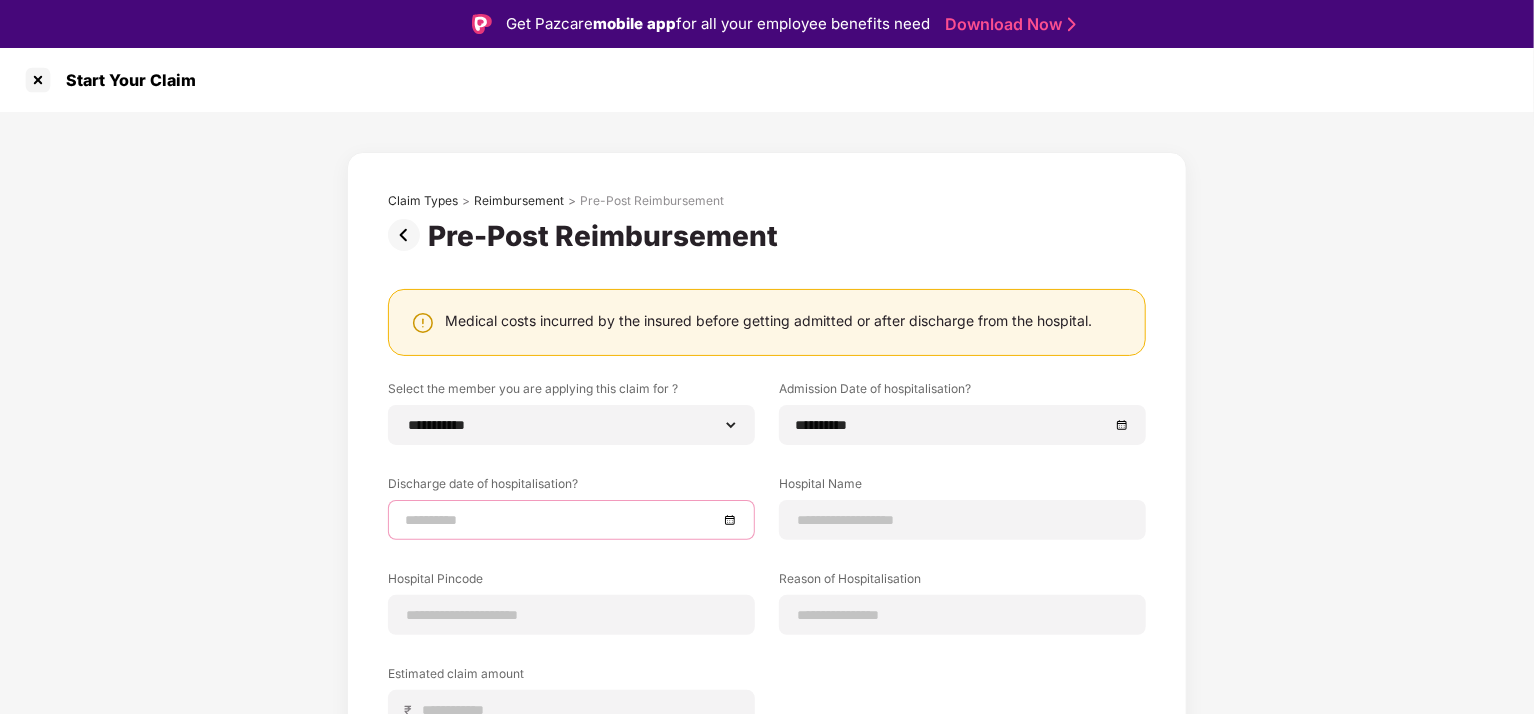 click at bounding box center [561, 520] 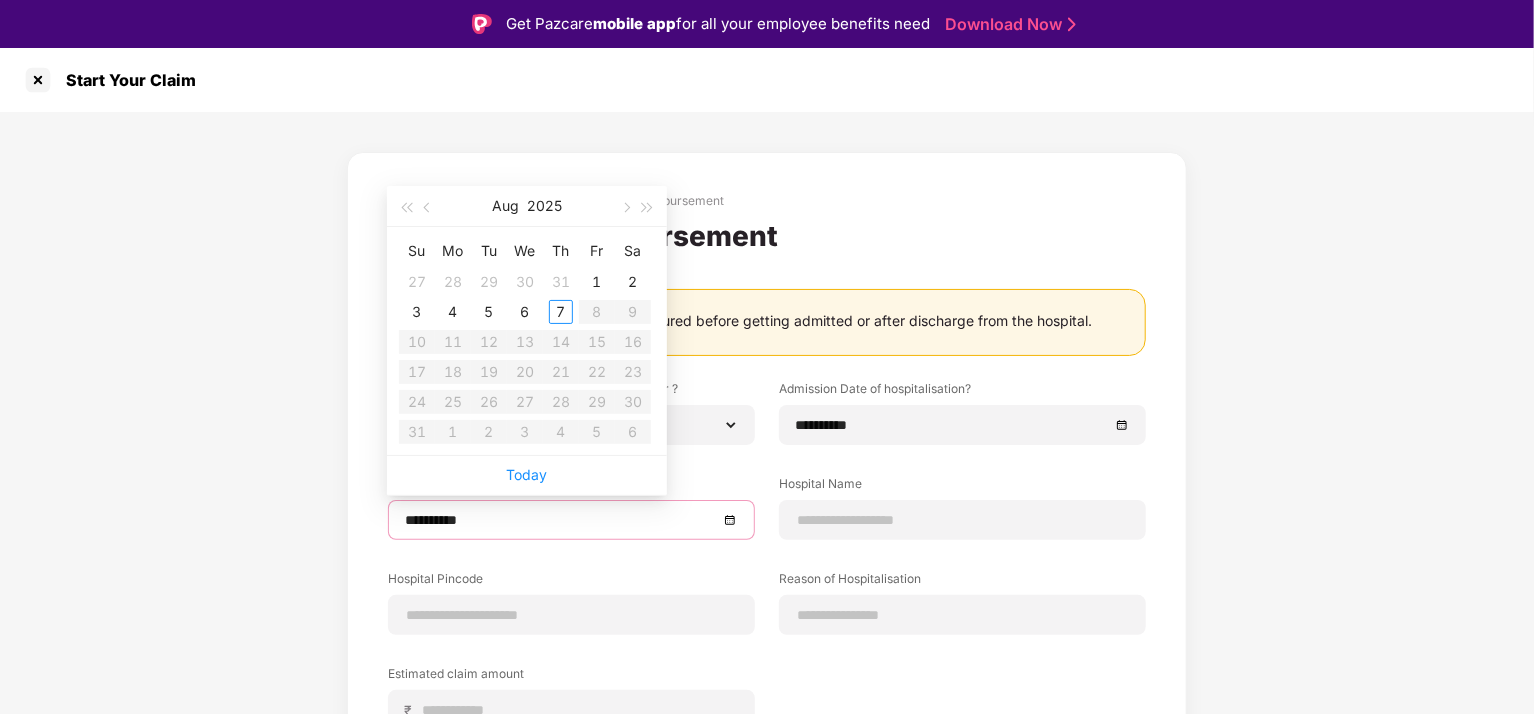 type on "**********" 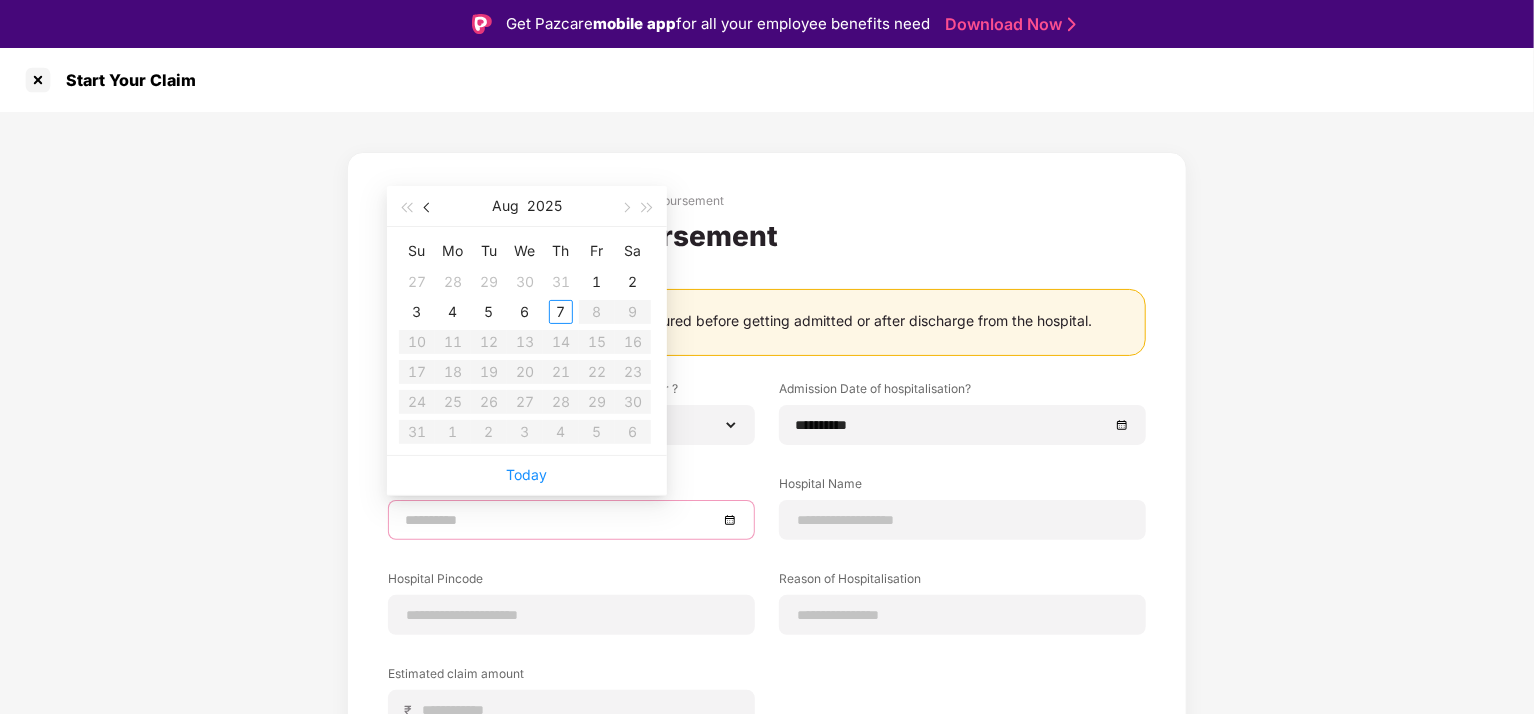 click at bounding box center [428, 206] 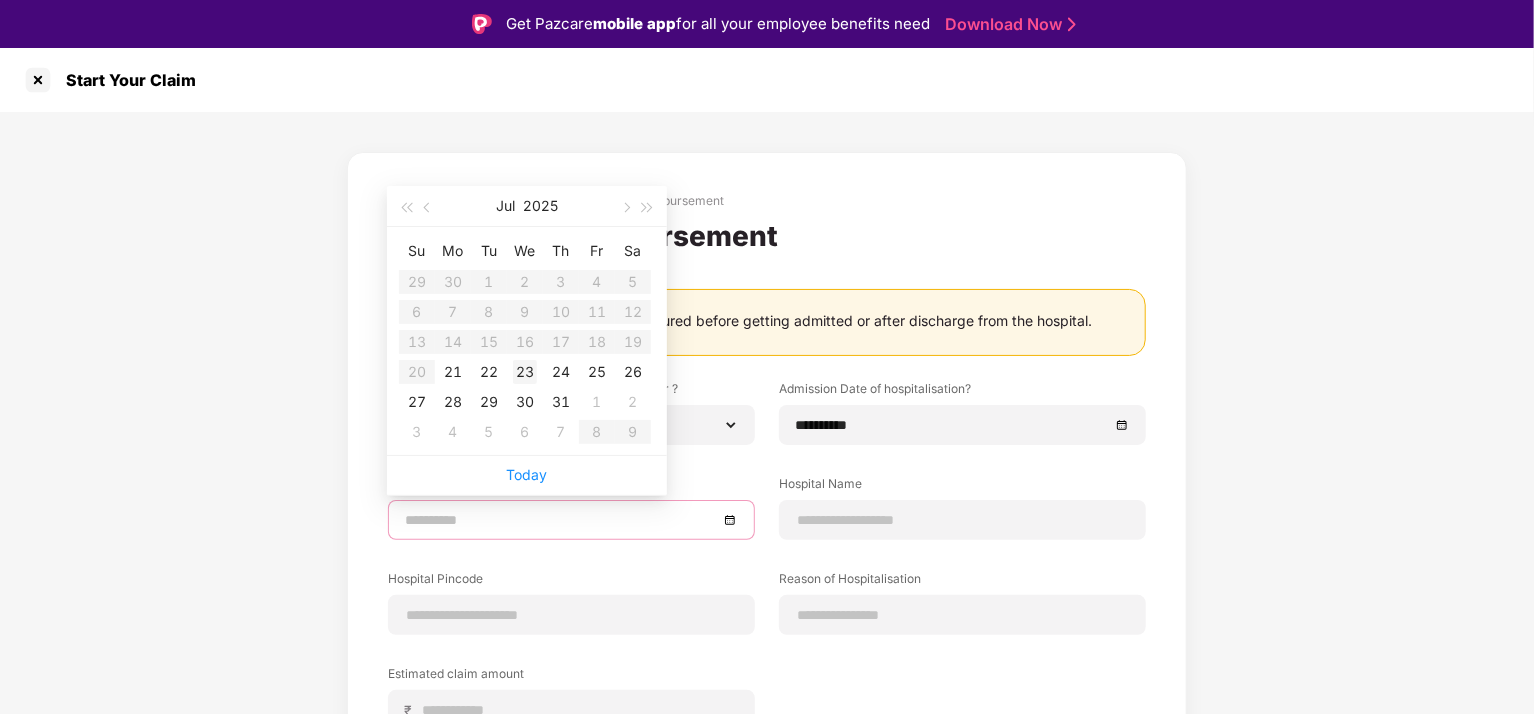 type on "**********" 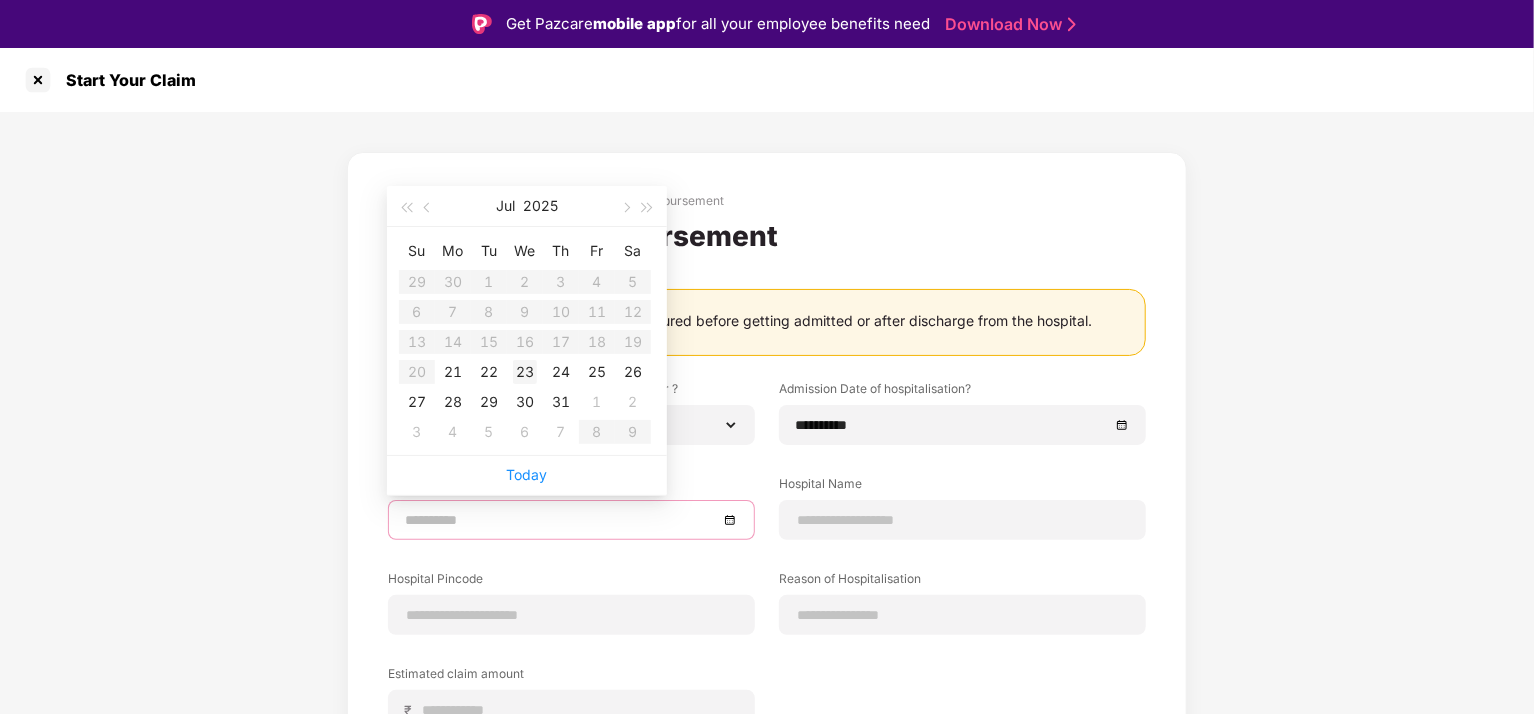 click on "23" at bounding box center [525, 372] 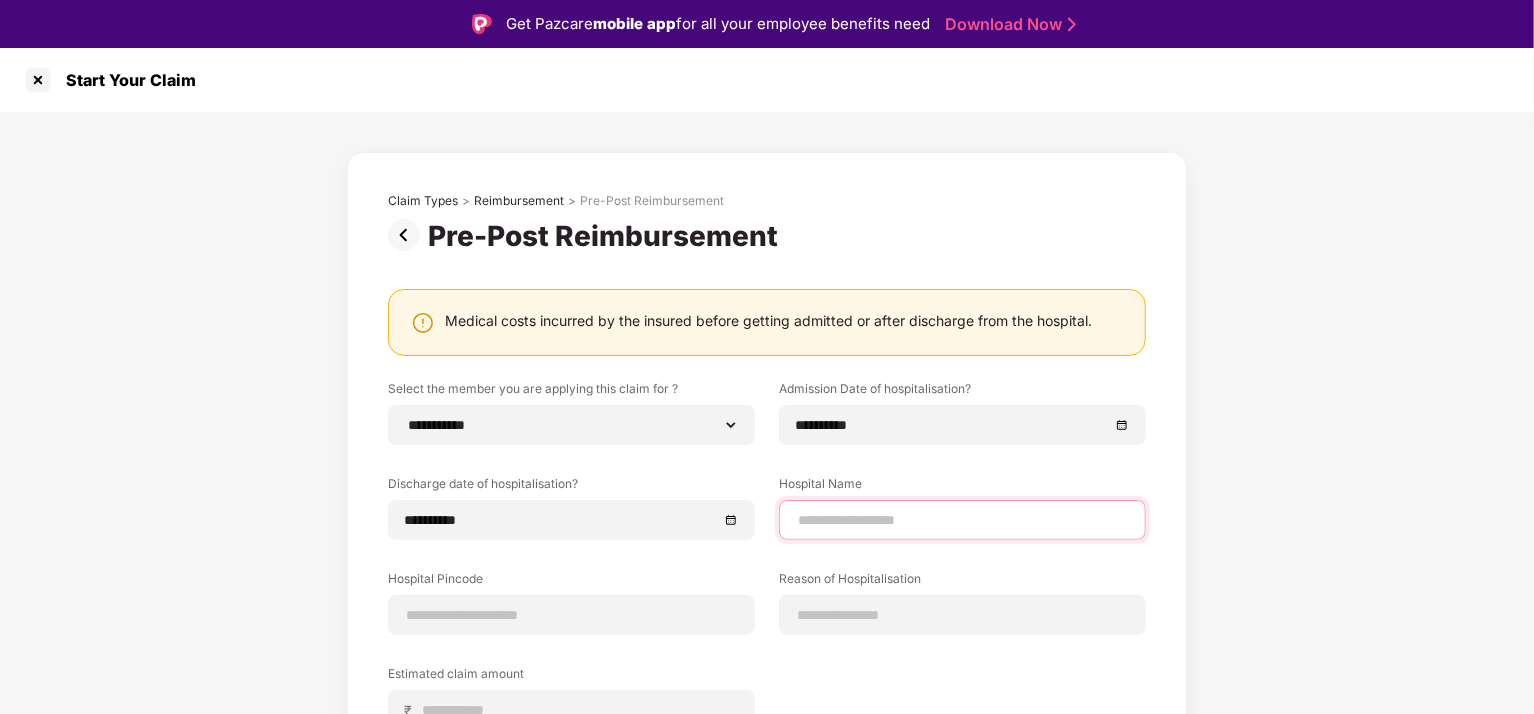 click at bounding box center (962, 520) 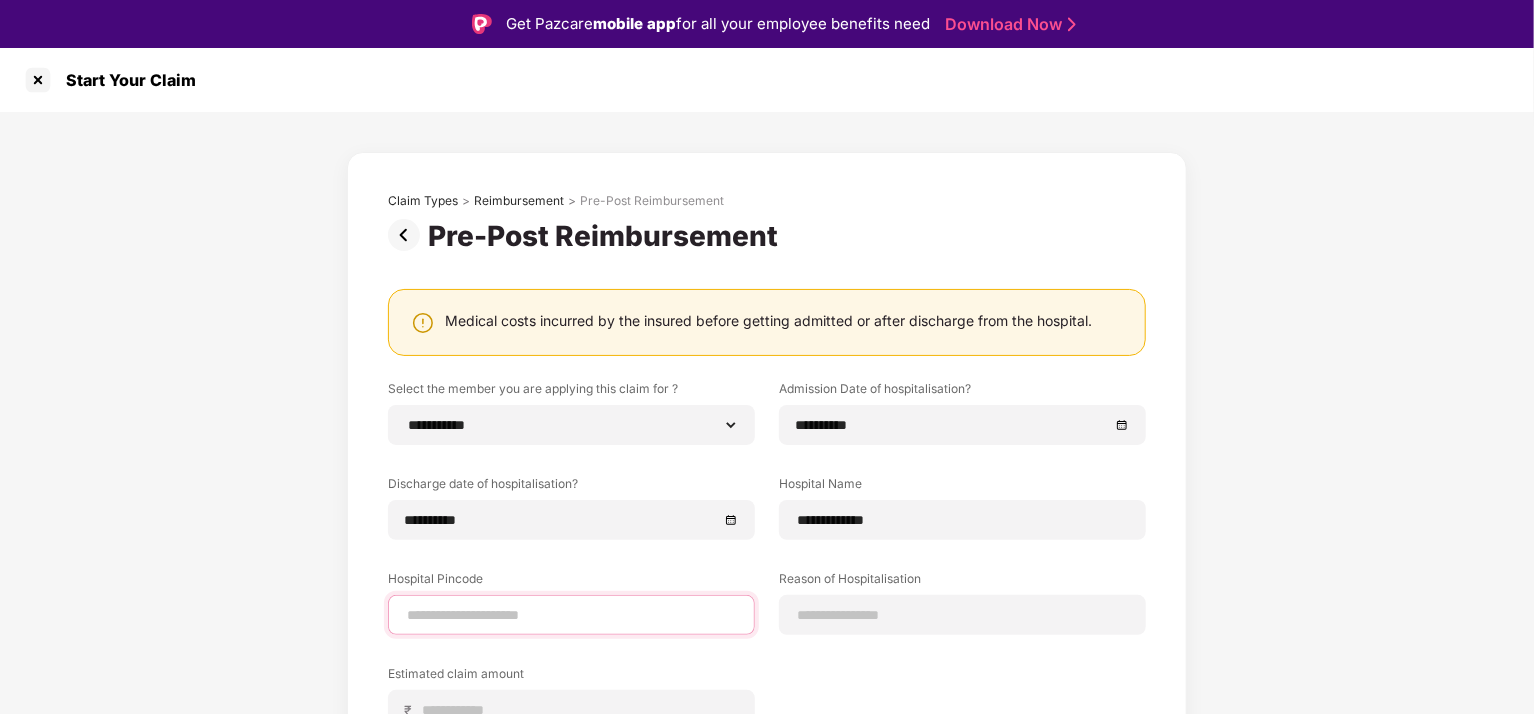 click at bounding box center (571, 615) 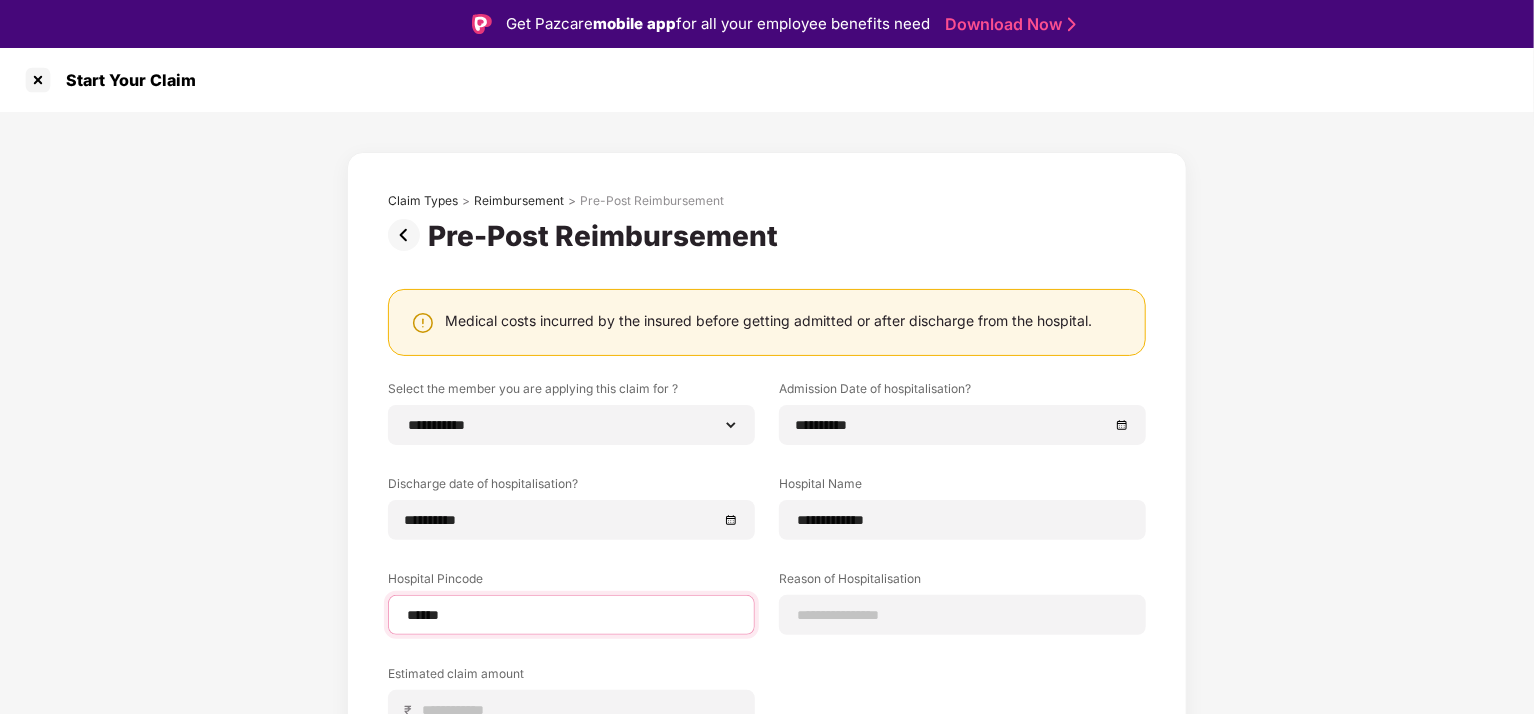 select on "*********" 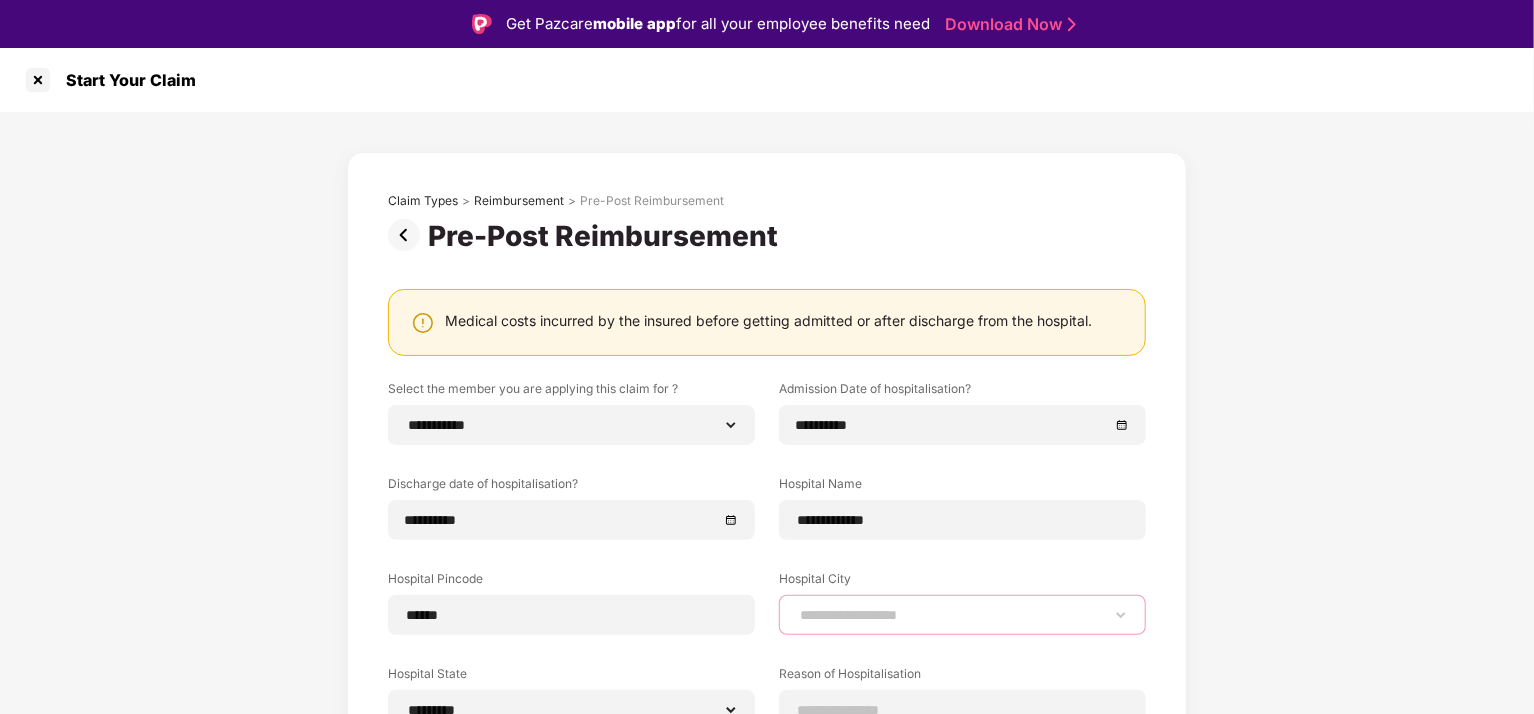 click on "**********" at bounding box center (962, 615) 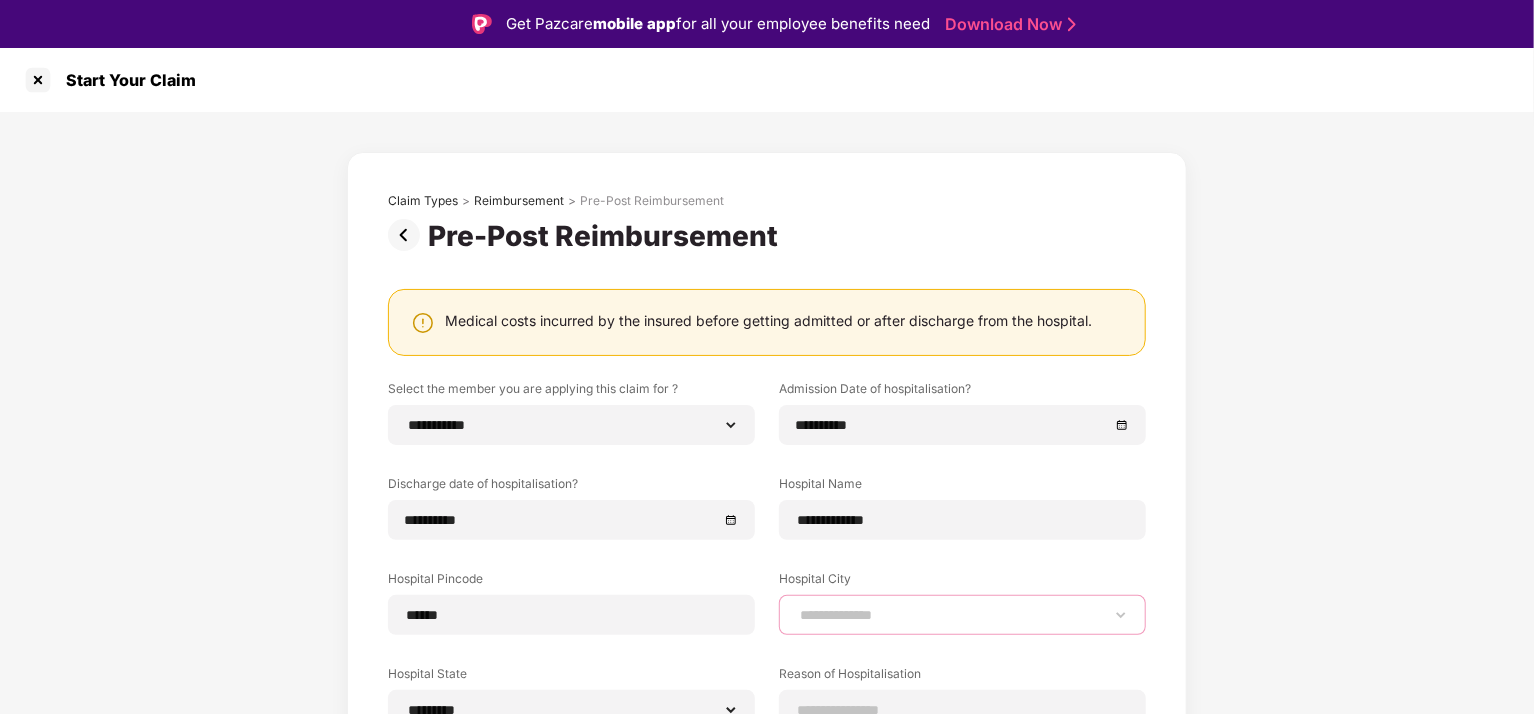 click on "**********" at bounding box center (962, 615) 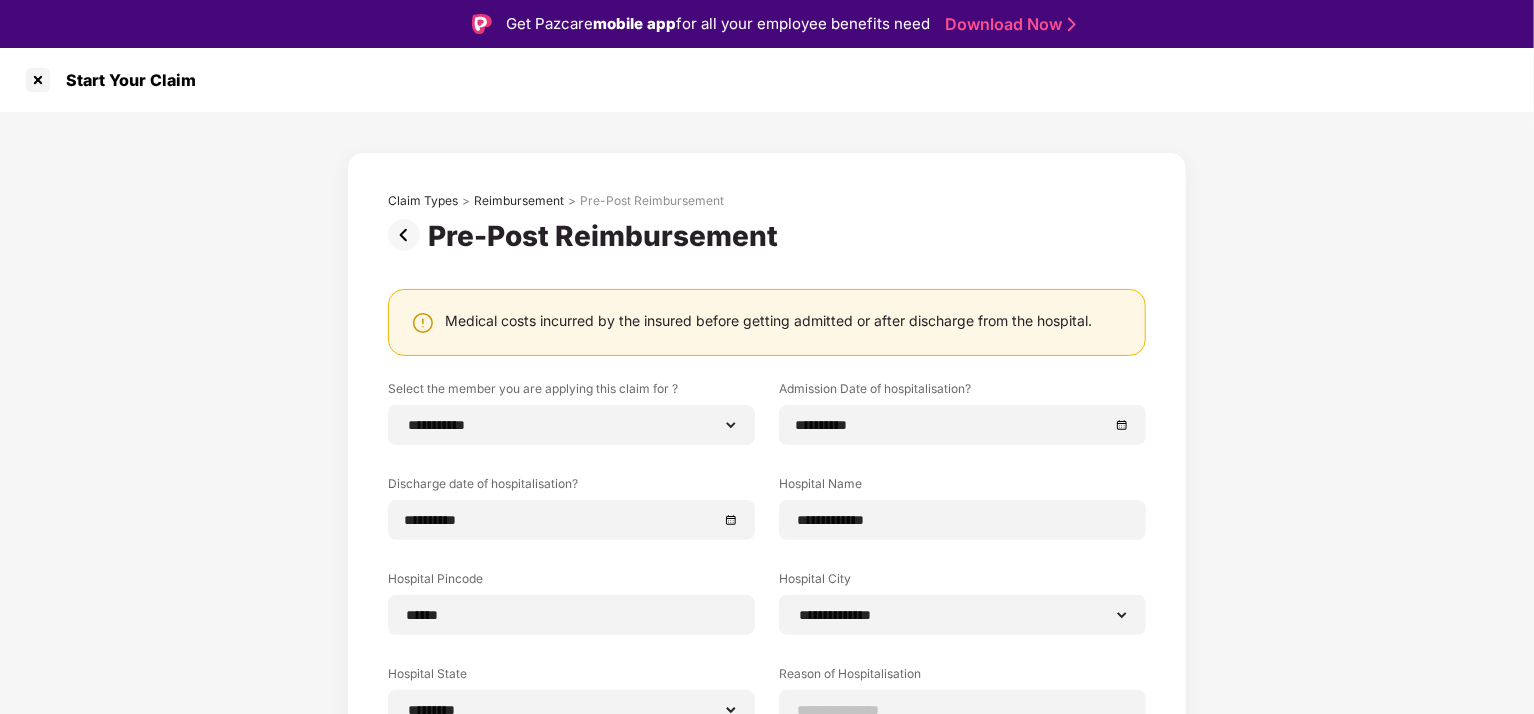 click on "**********" at bounding box center [767, 581] 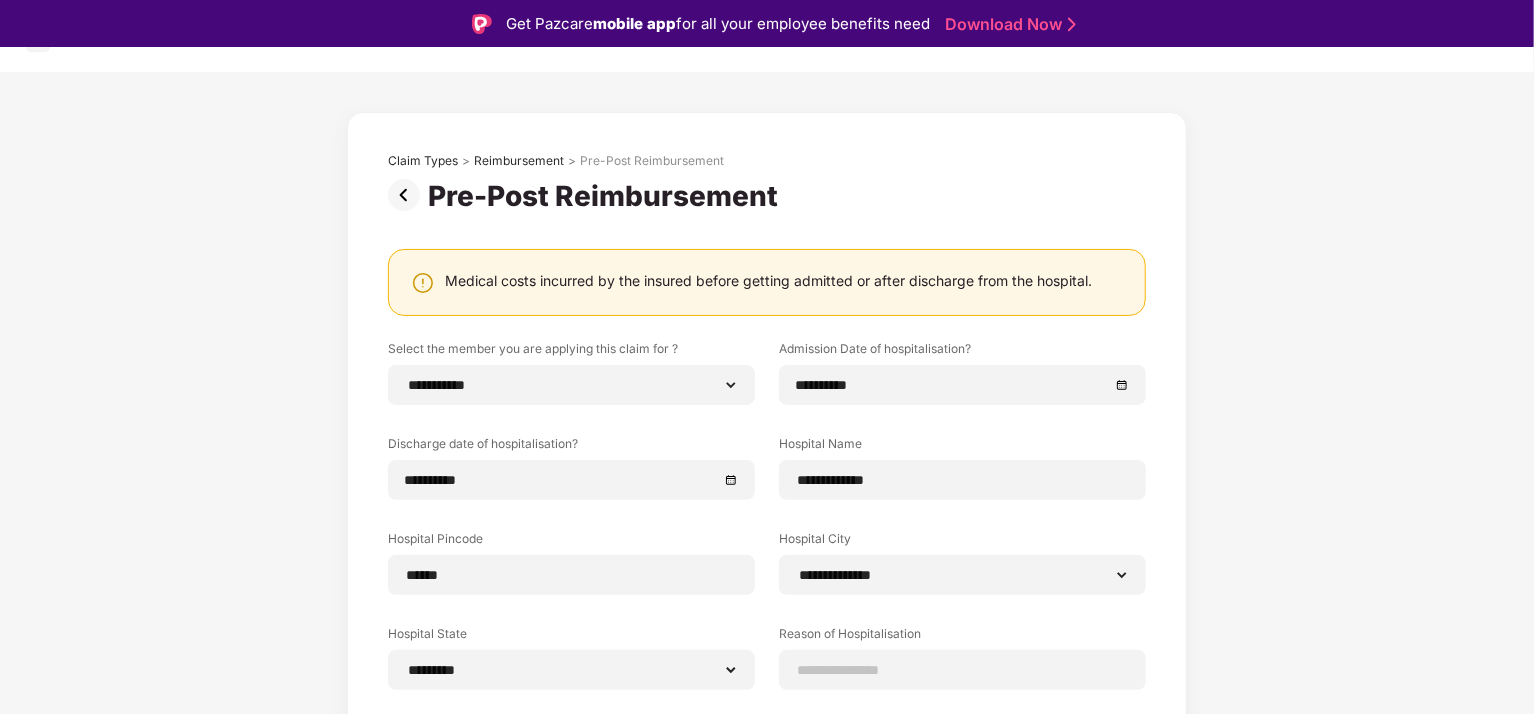 scroll, scrollTop: 104, scrollLeft: 0, axis: vertical 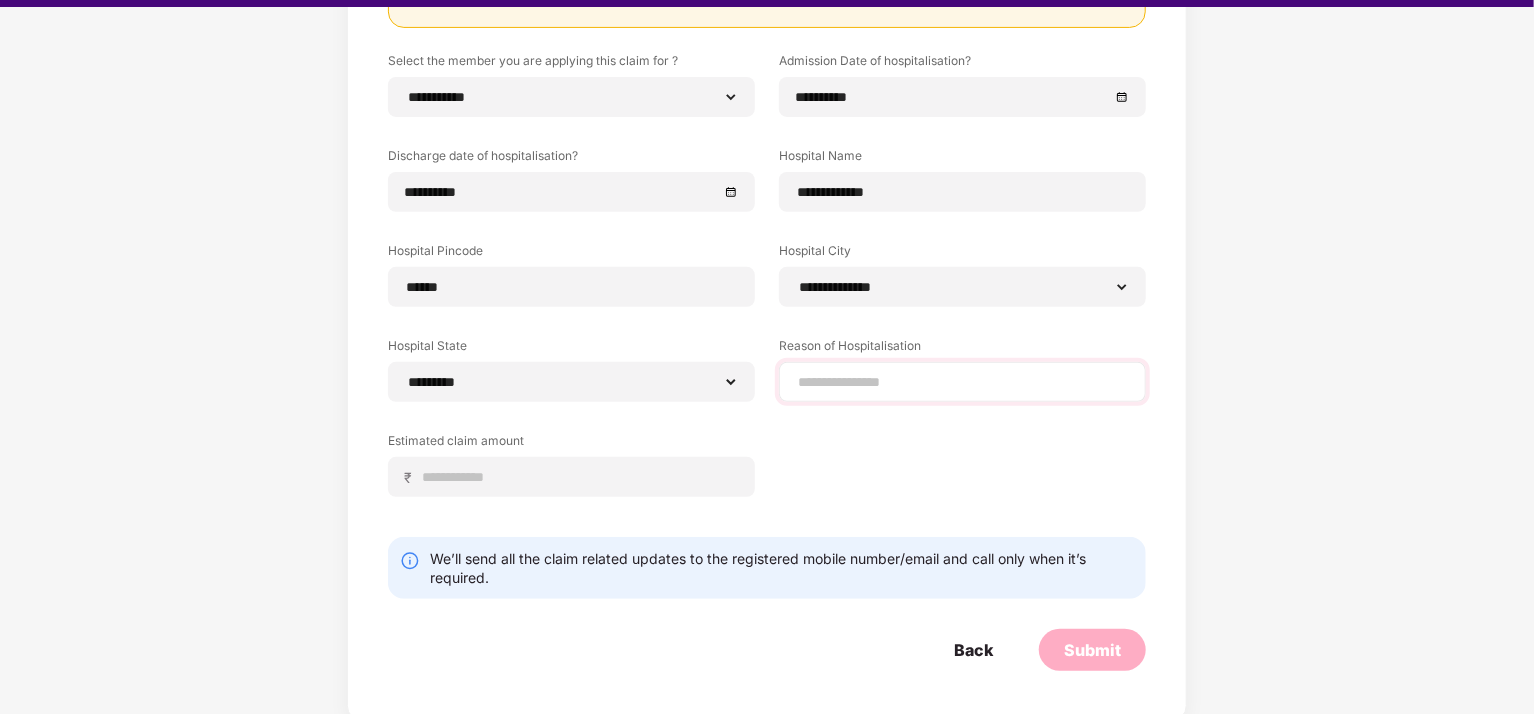click at bounding box center (962, 382) 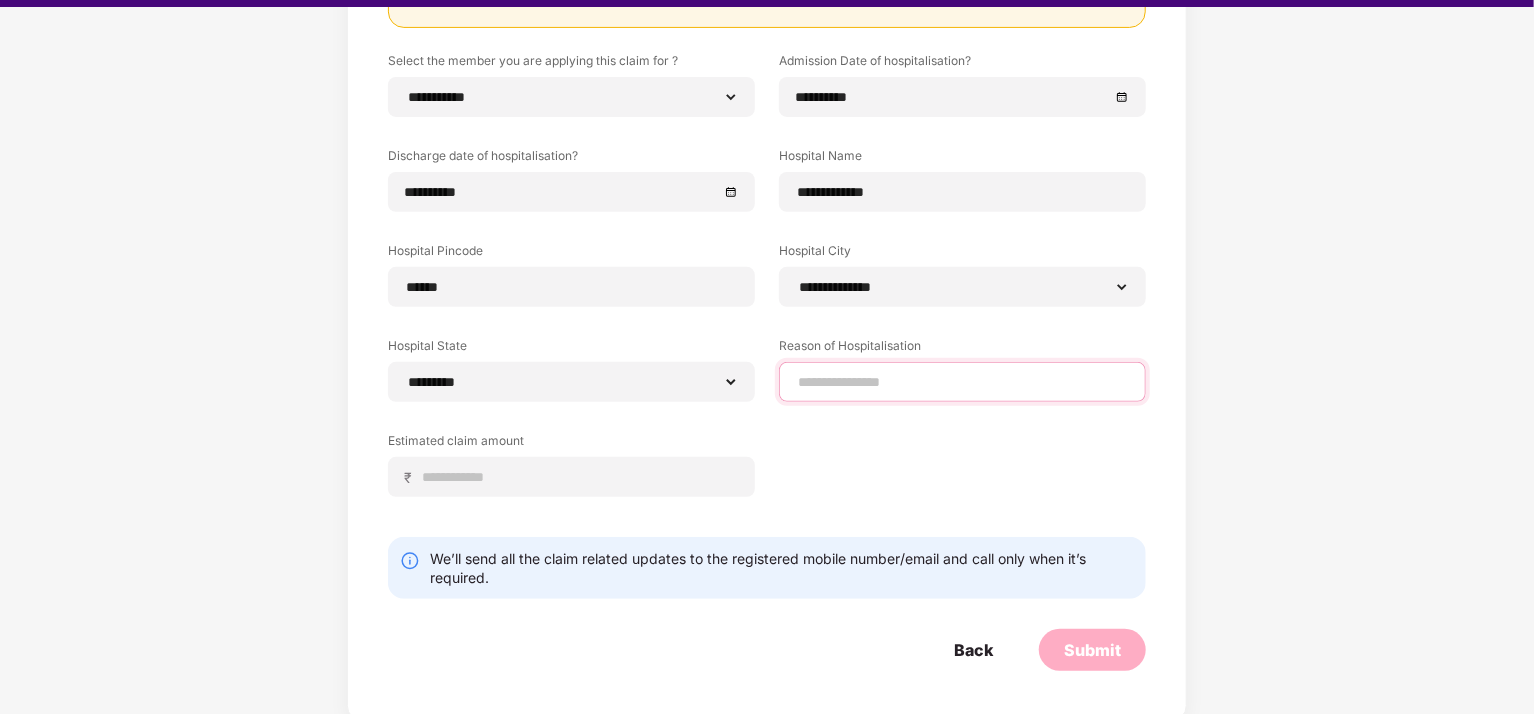 click at bounding box center [962, 382] 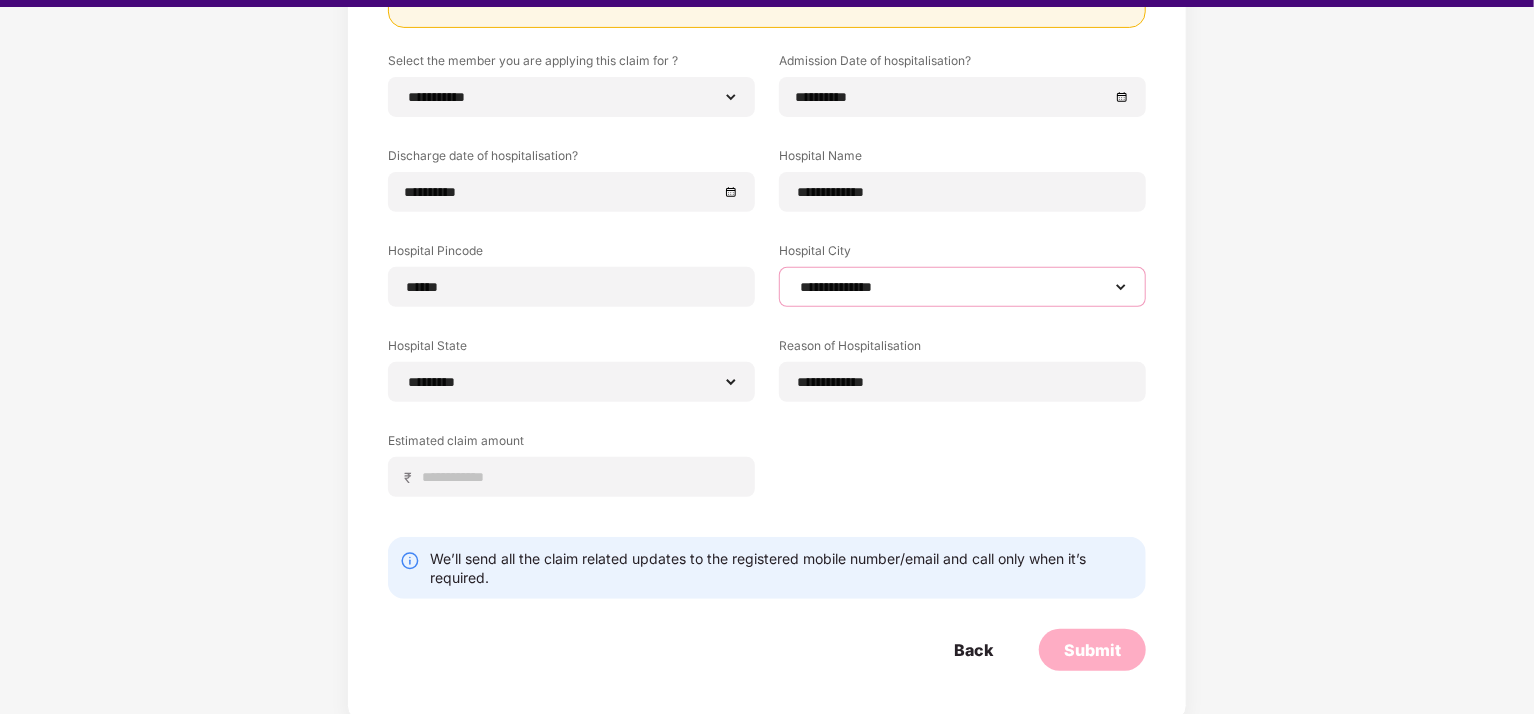 click on "**********" at bounding box center (962, 287) 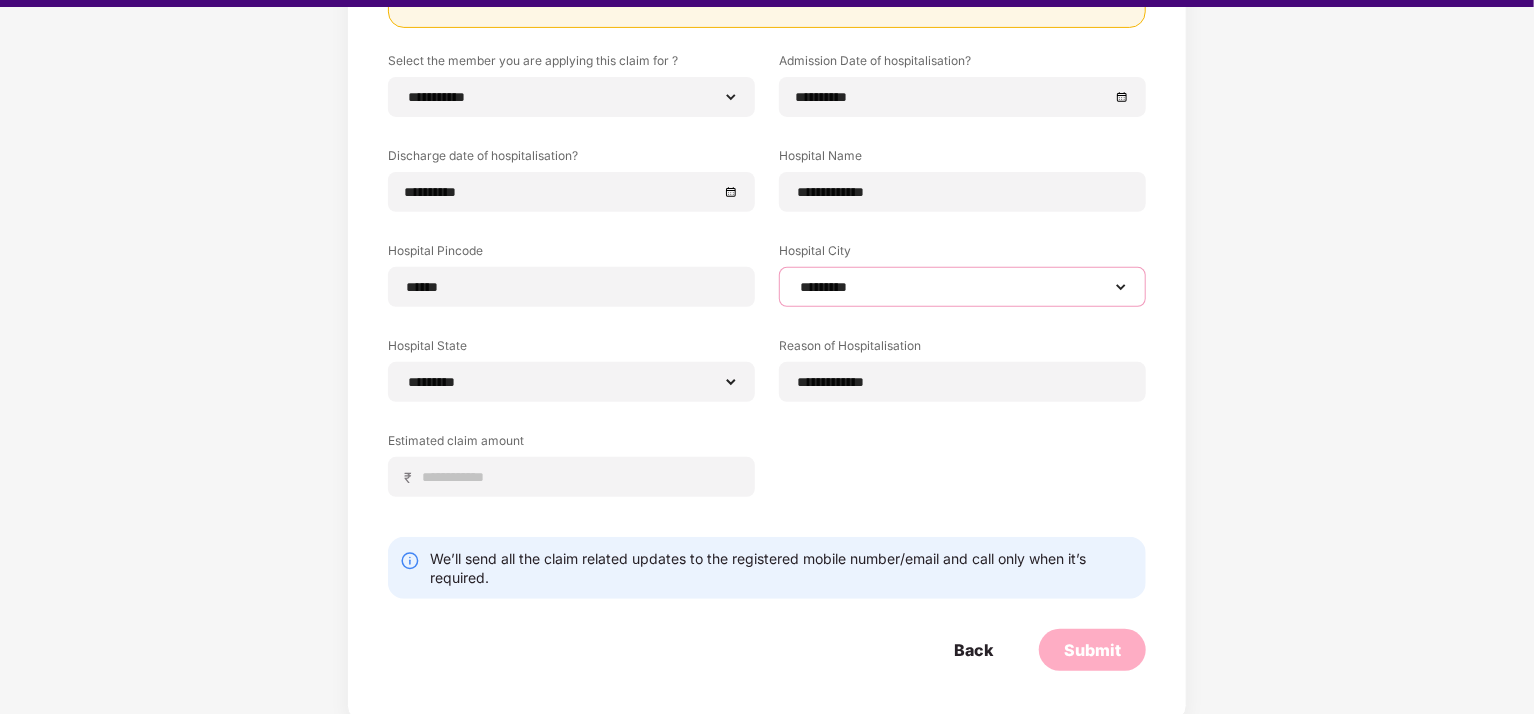 click on "**********" at bounding box center (962, 287) 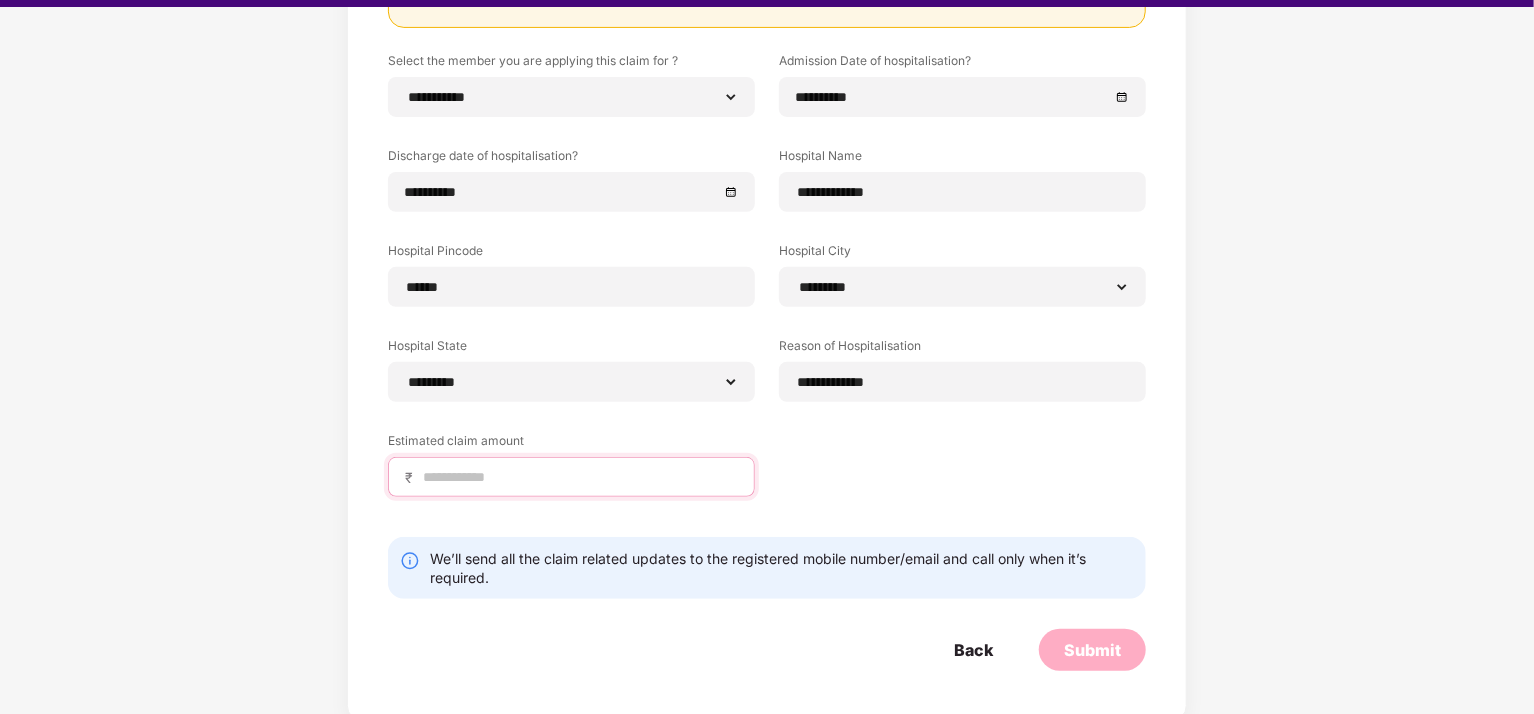 click at bounding box center [579, 477] 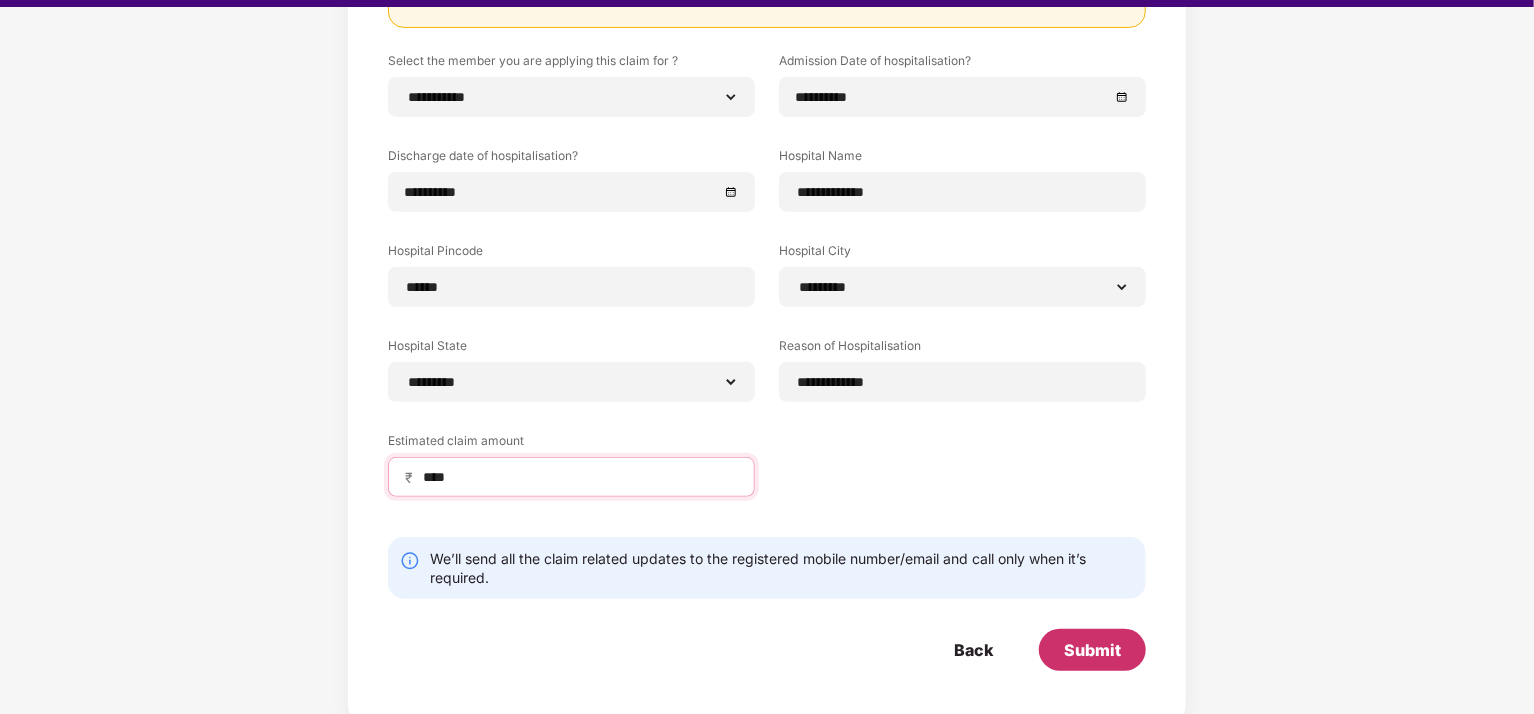 type on "****" 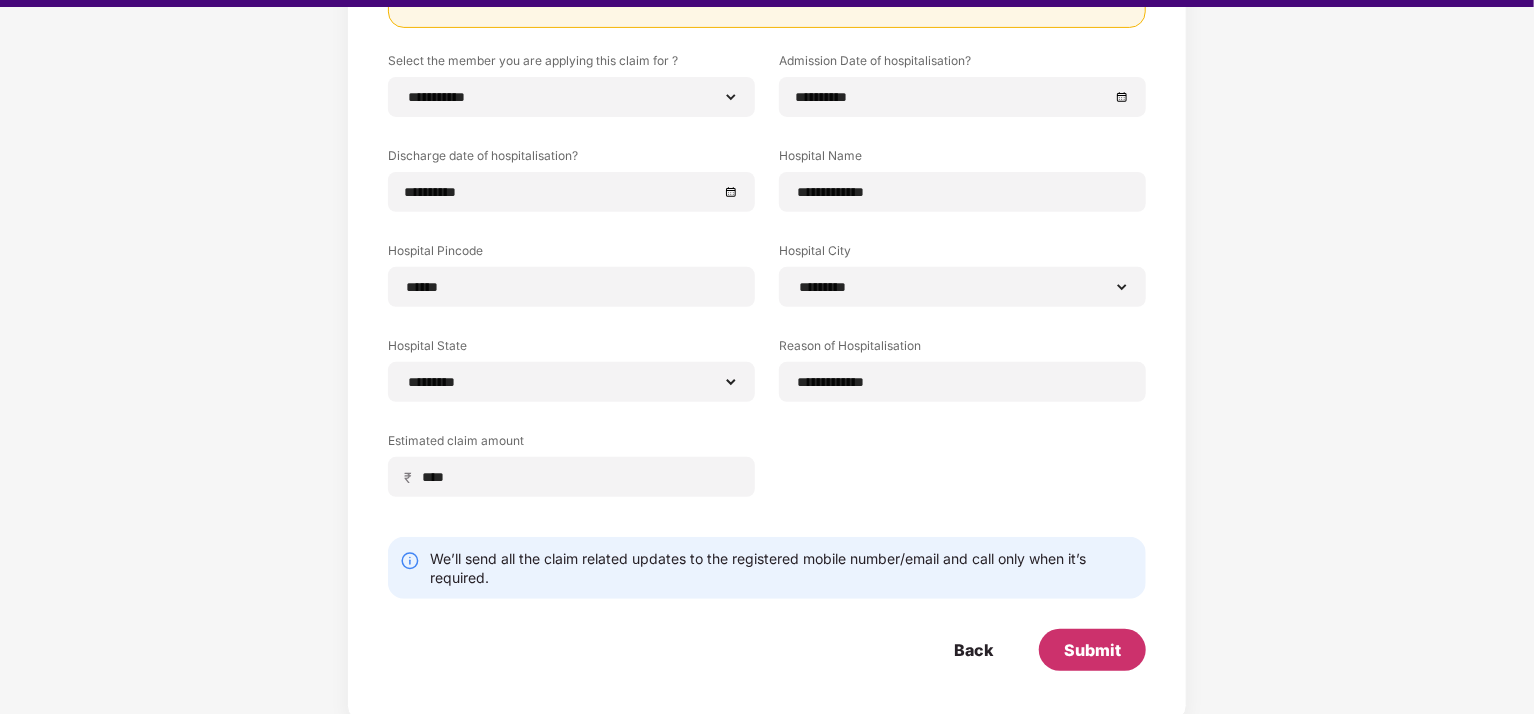 click on "Submit" at bounding box center [1092, 650] 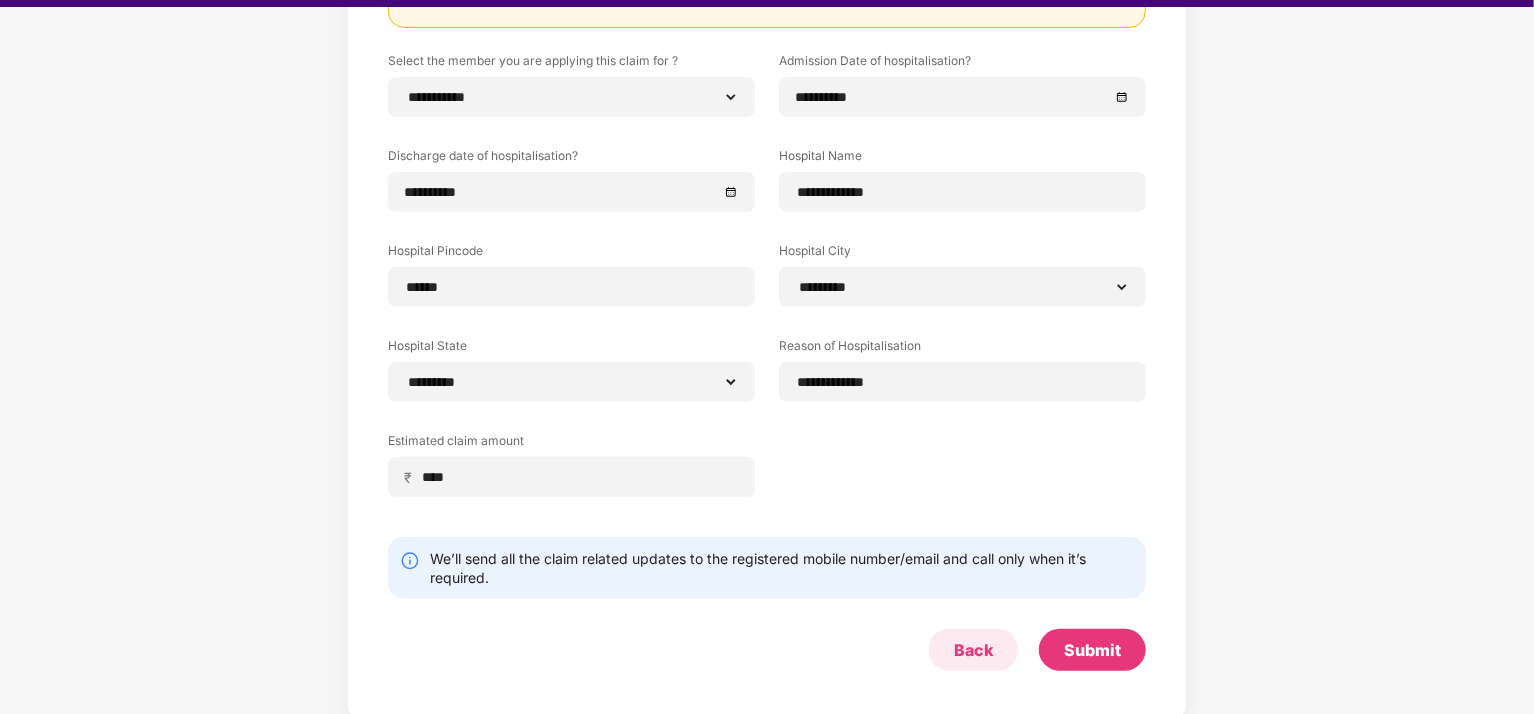 click on "Back" at bounding box center [973, 650] 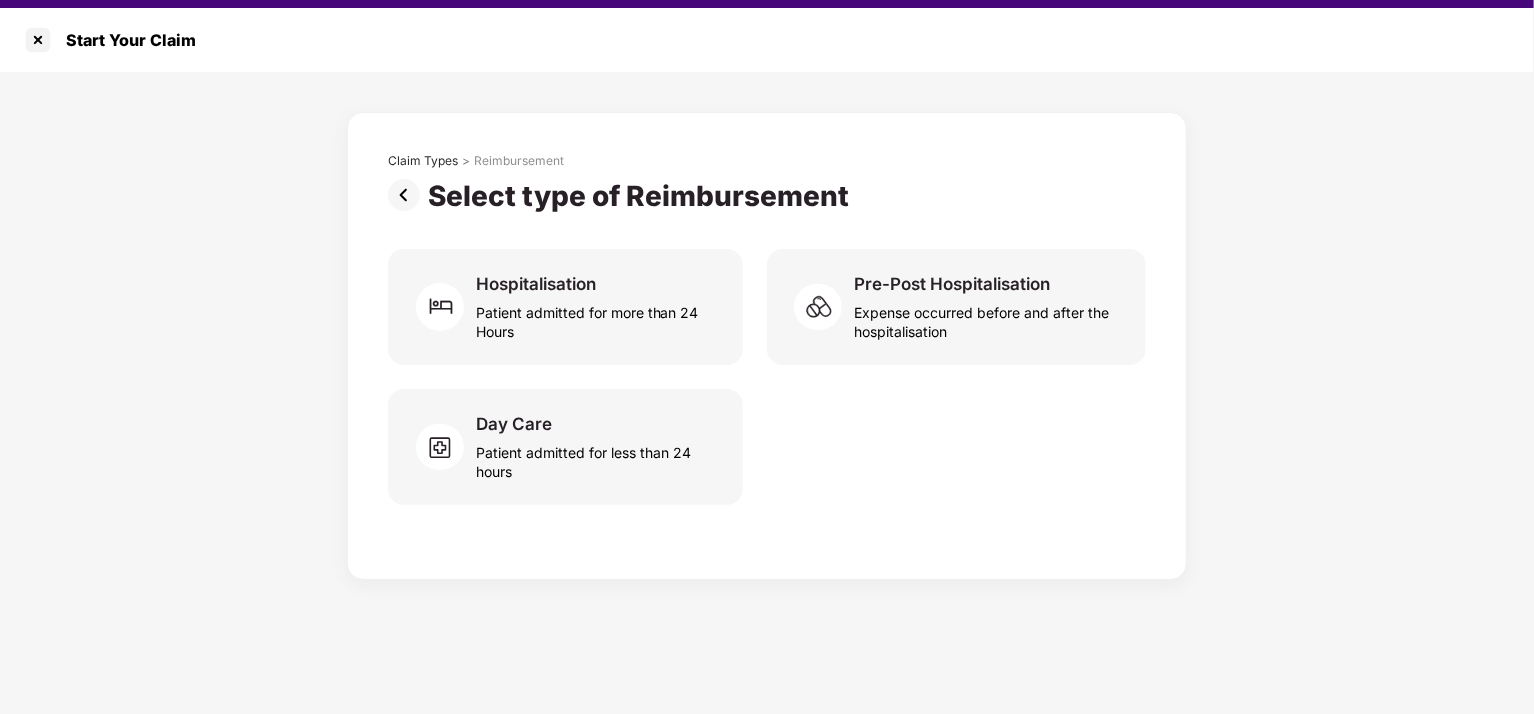 scroll, scrollTop: 0, scrollLeft: 0, axis: both 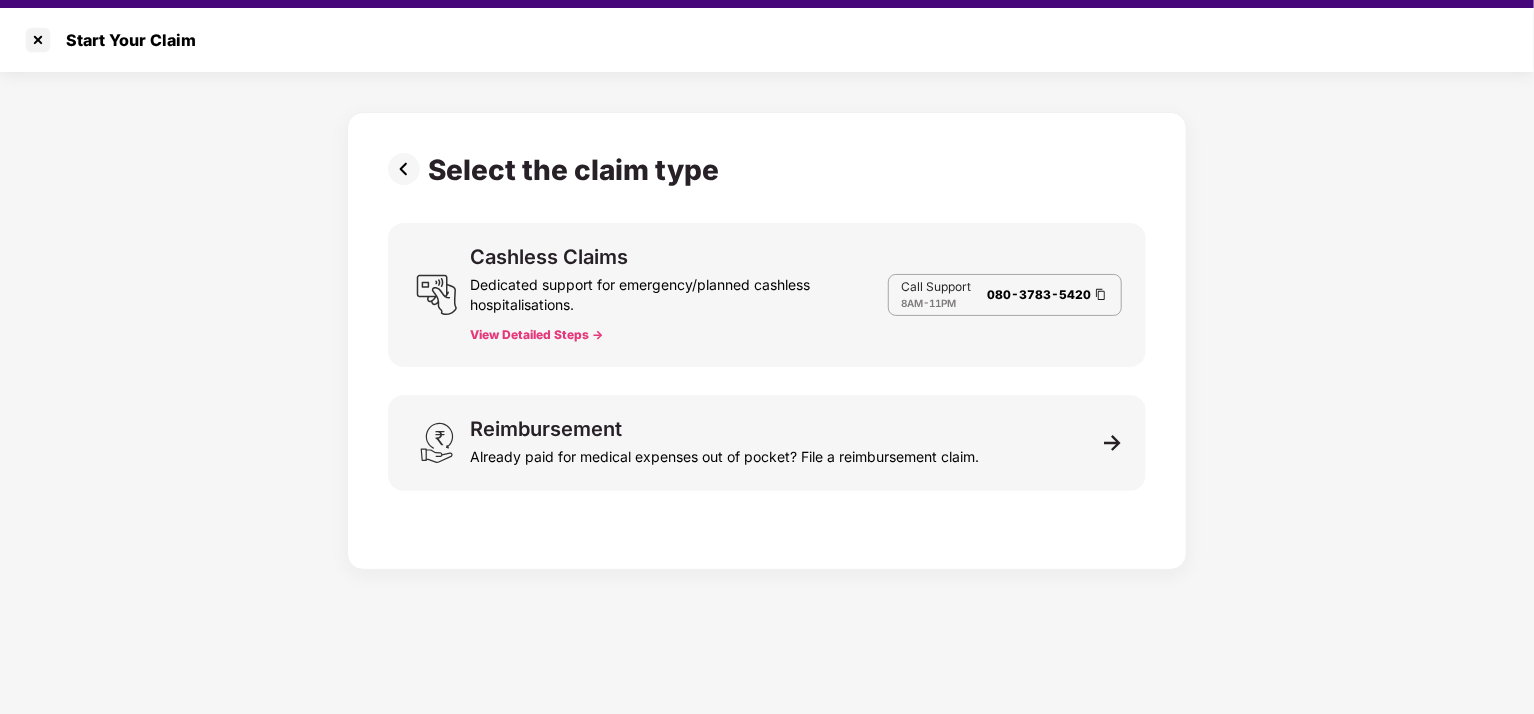 click on "Select the claim type Cashless Claims Dedicated support for emergency/planned cashless hospitalisations. View Detailed Steps -> Call Support 8AM - 11PM 080-3783-5420 Reimbursement Already paid for medical expenses out of pocket? File a reimbursement claim." at bounding box center [767, 336] 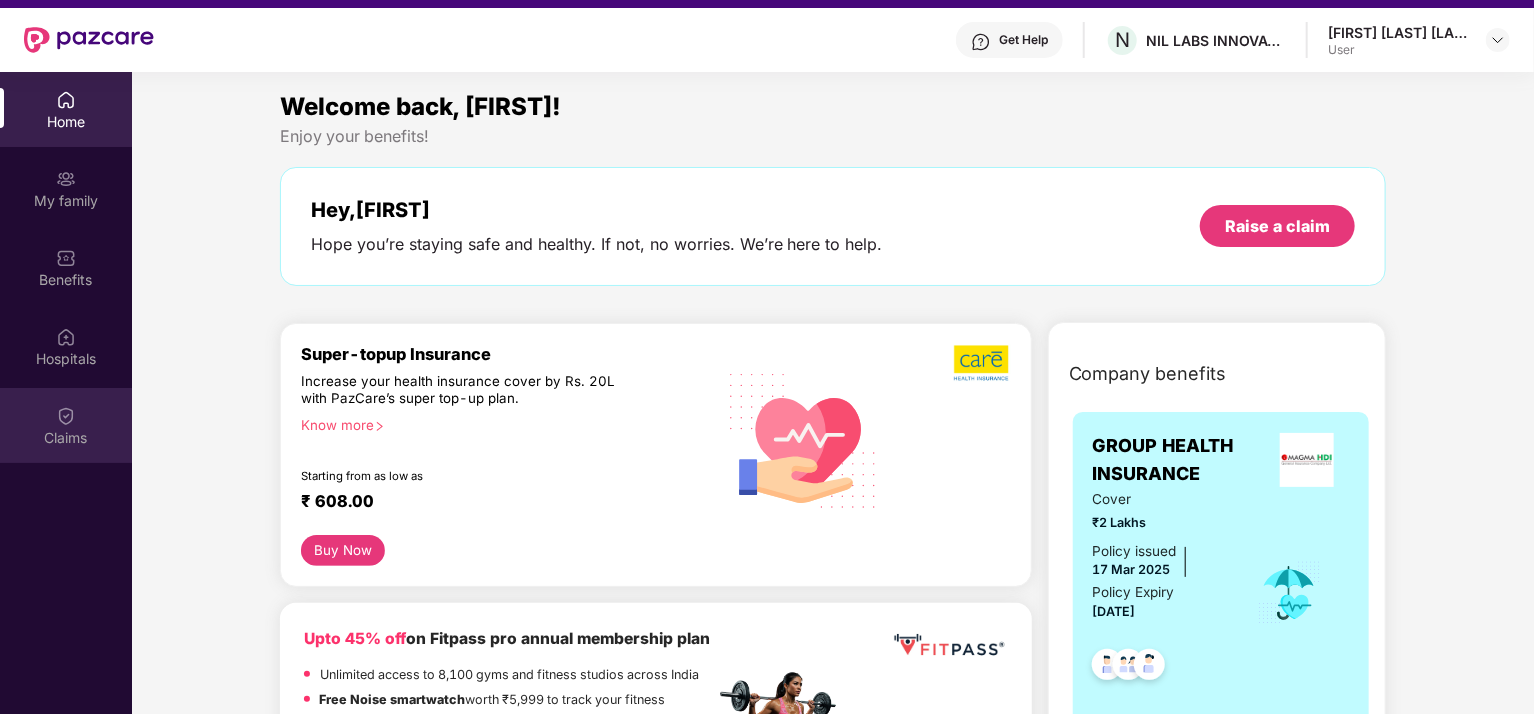 click at bounding box center (66, 416) 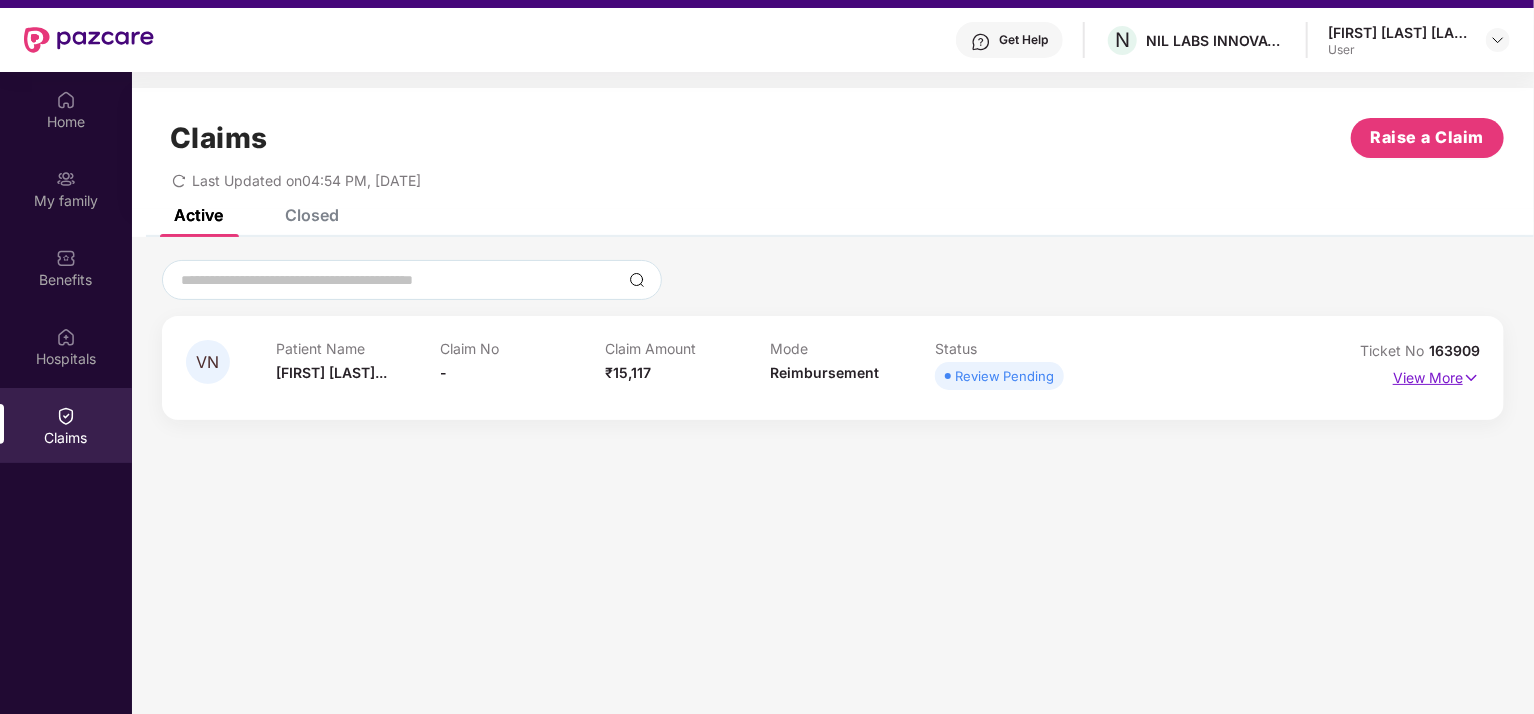 click on "View More" at bounding box center [1436, 375] 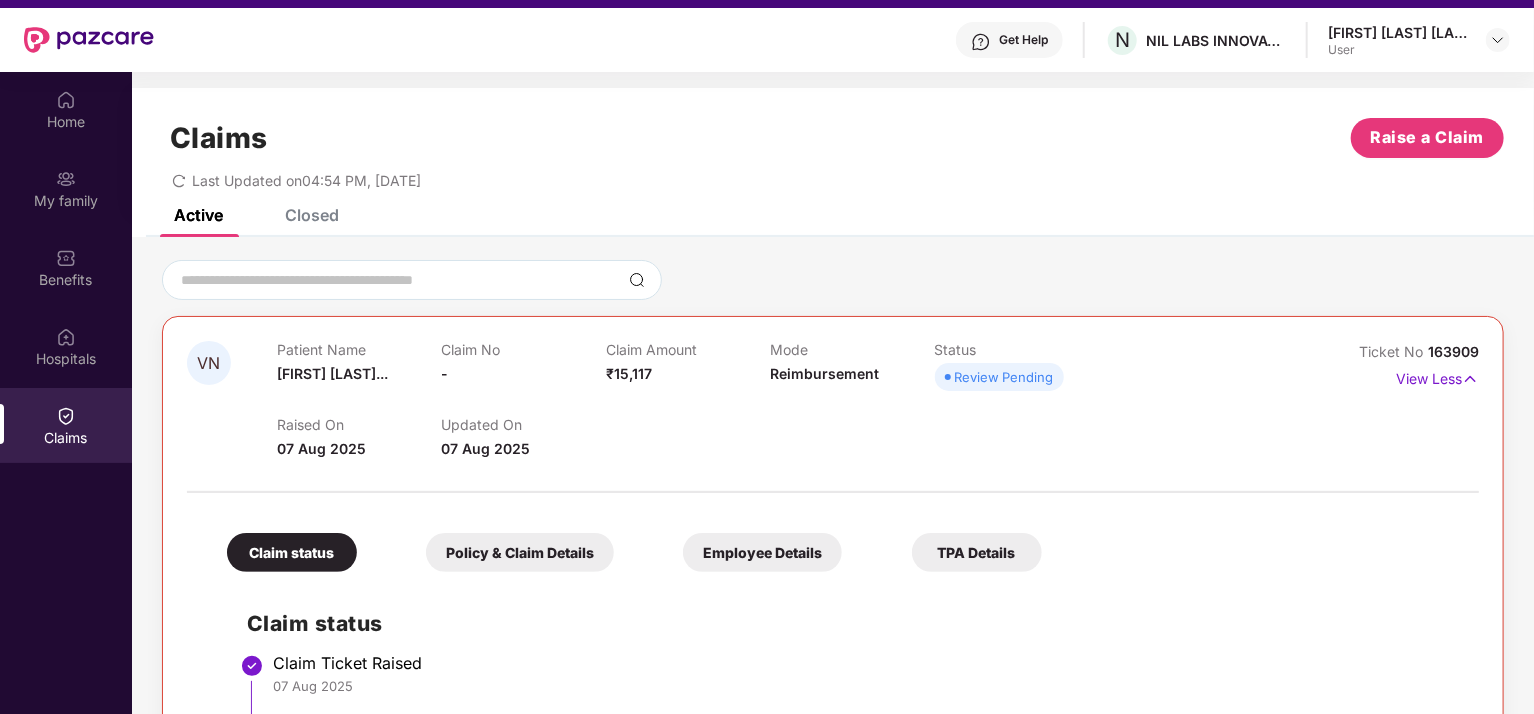 scroll, scrollTop: 112, scrollLeft: 0, axis: vertical 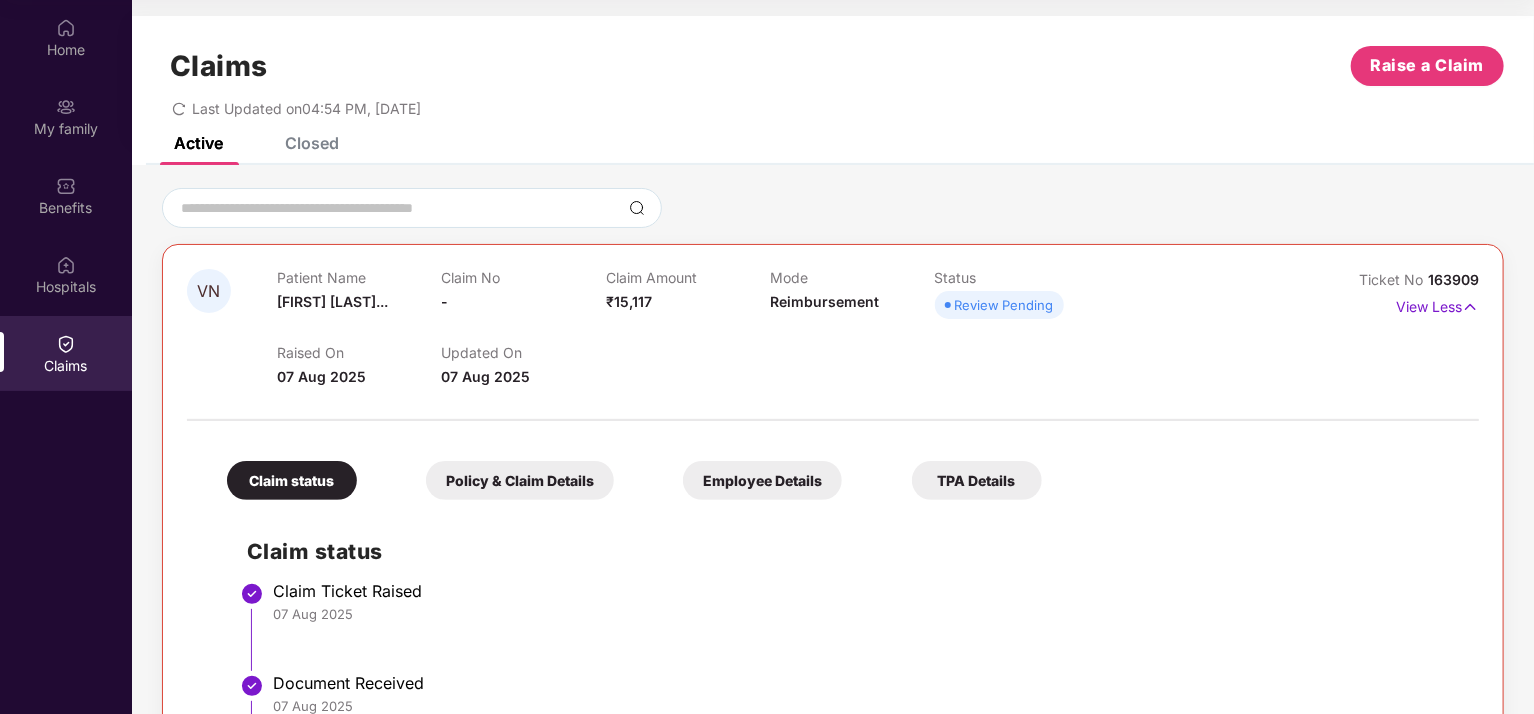 click on "Policy & Claim Details" at bounding box center (520, 480) 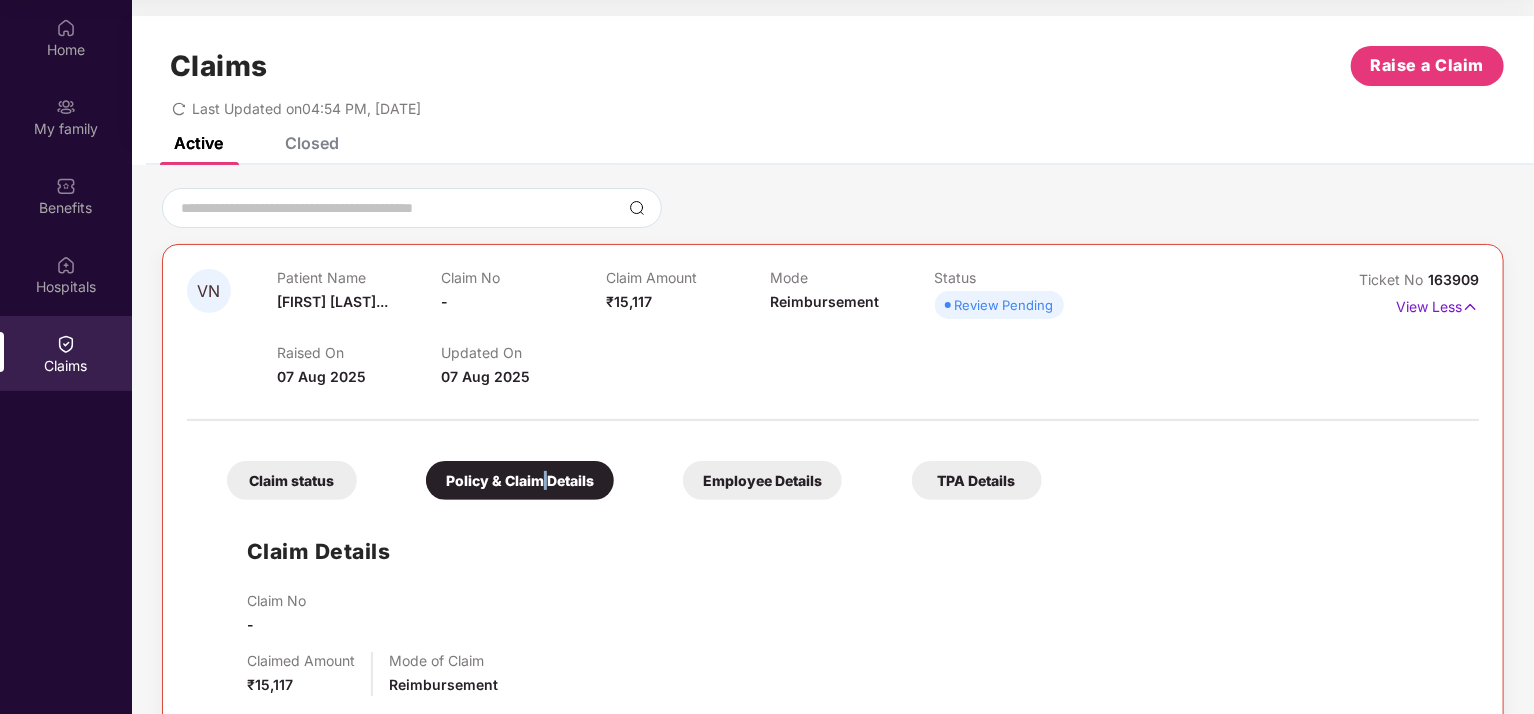 click on "Policy & Claim Details" at bounding box center (520, 480) 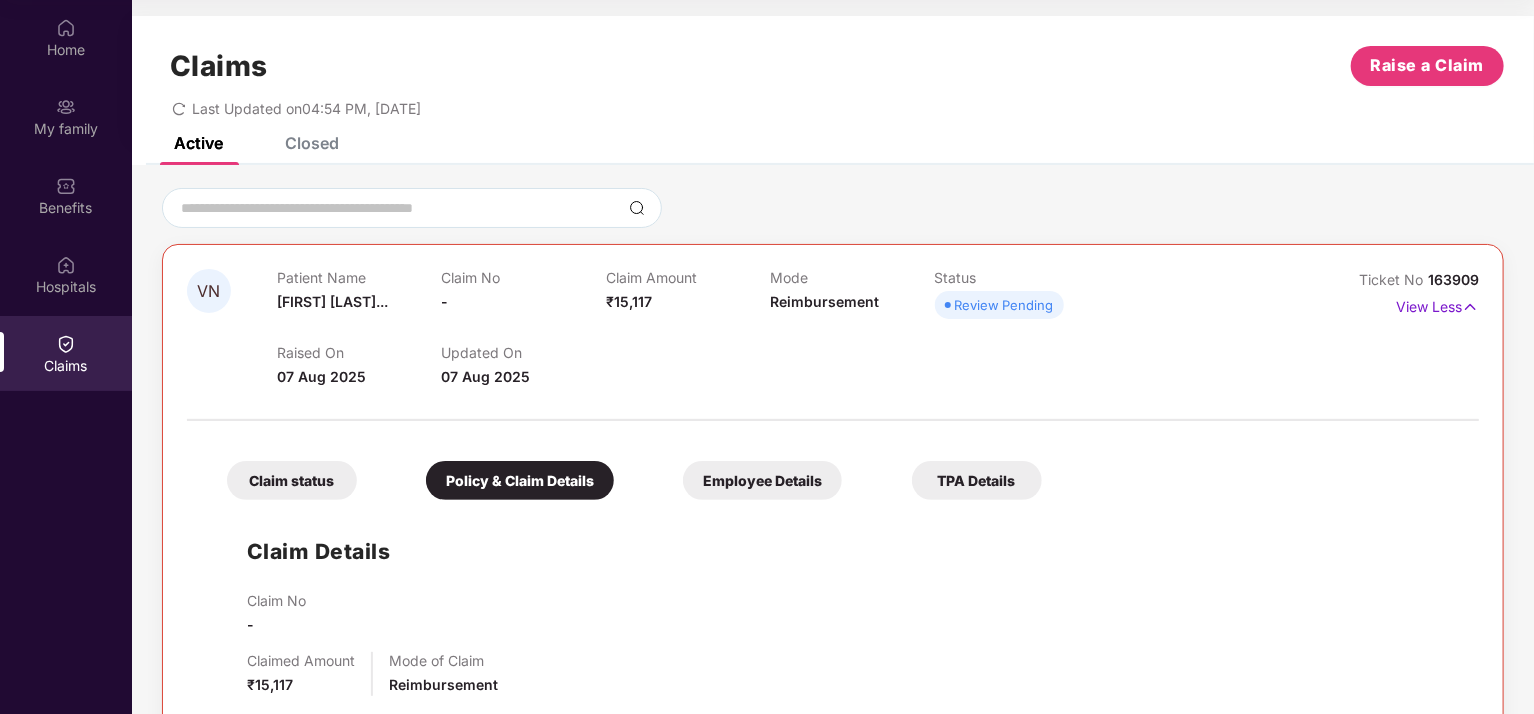 click on "Claim Details Claim No - Claimed Amount ₹15,117 Mode of Claim Reimbursement Settled Amount - Reason for Hospitalization Pancreatities Hospital Name Care hospital , K.v.rangareddy , Telangana - 500032 Policy Details Policy number P0025300004/6115/100396 Unique Claim ID NA Policy Name Health Insurance" at bounding box center [833, 798] 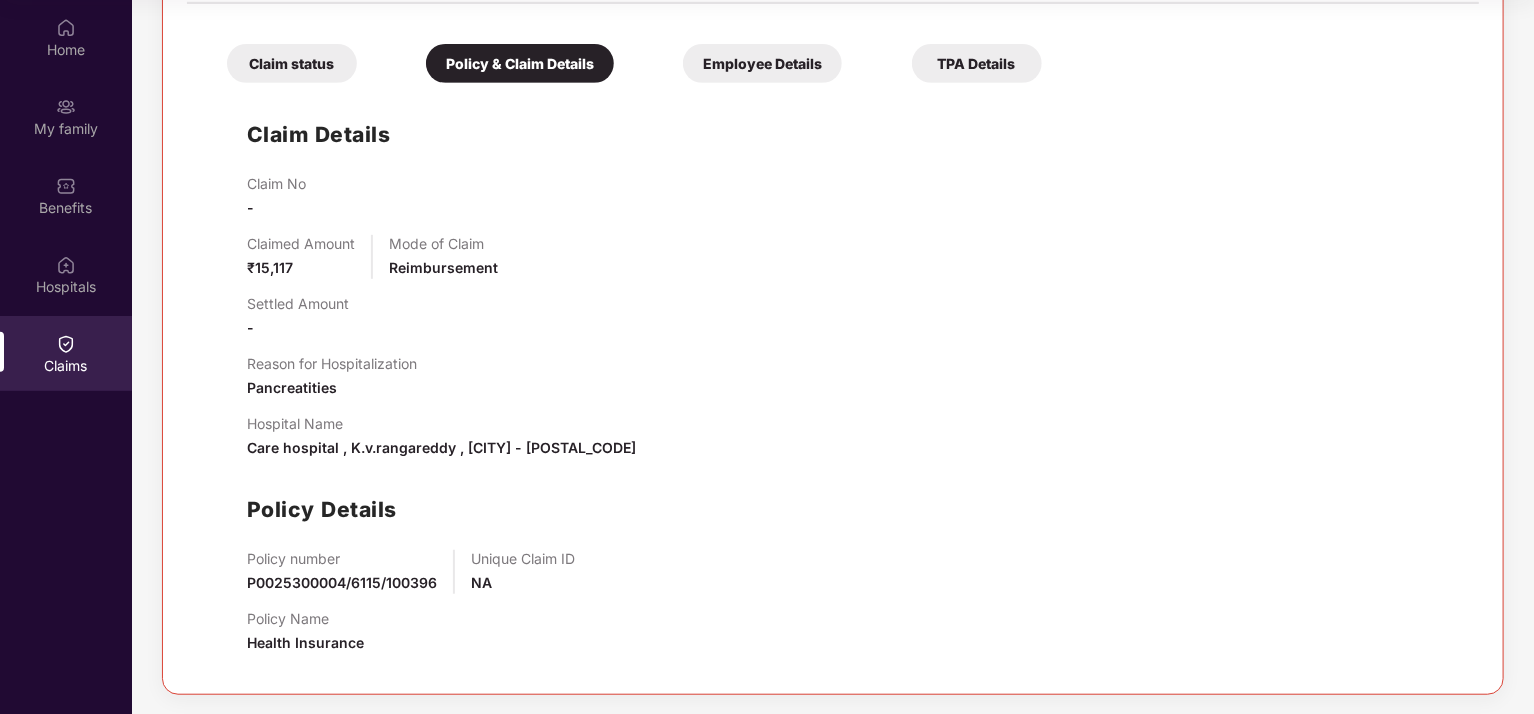 scroll, scrollTop: 418, scrollLeft: 0, axis: vertical 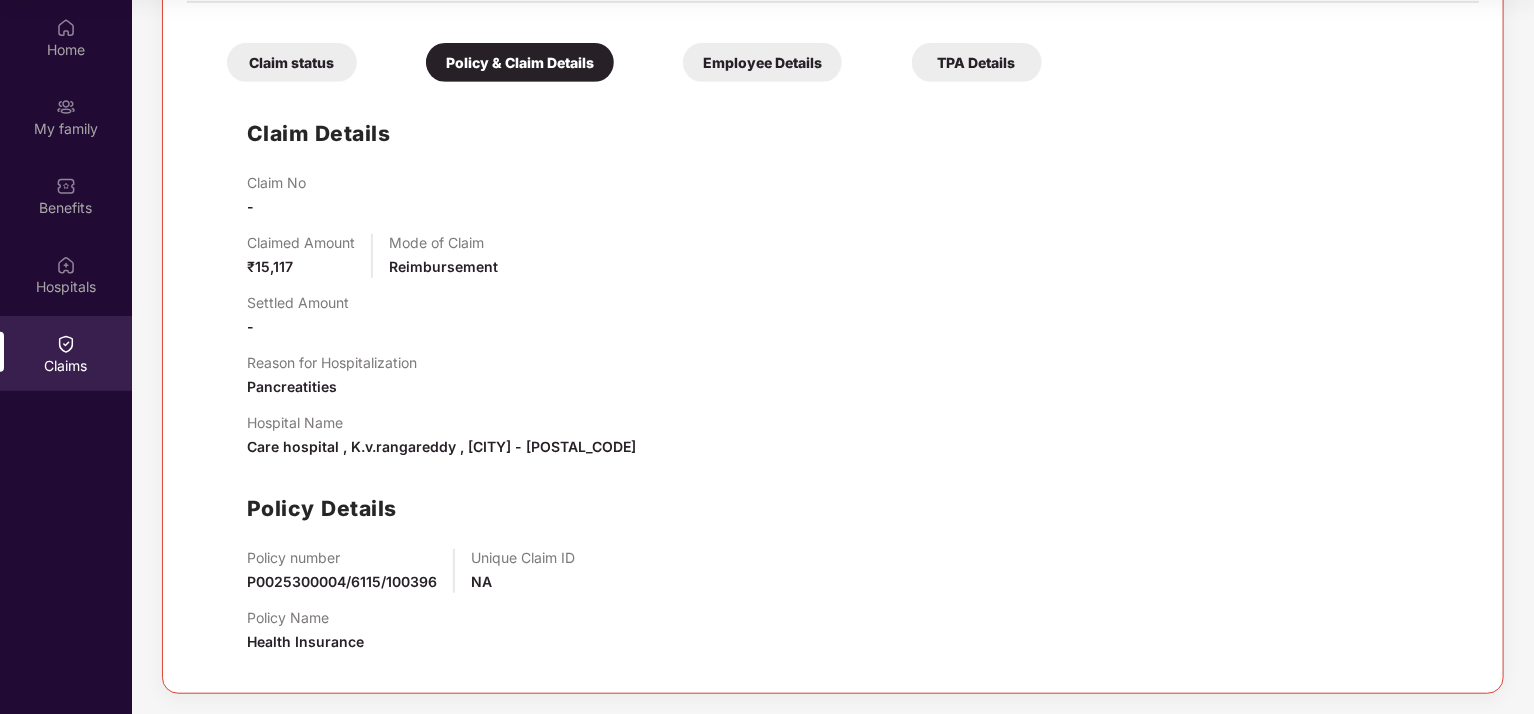 click on "Claim status" at bounding box center (292, 62) 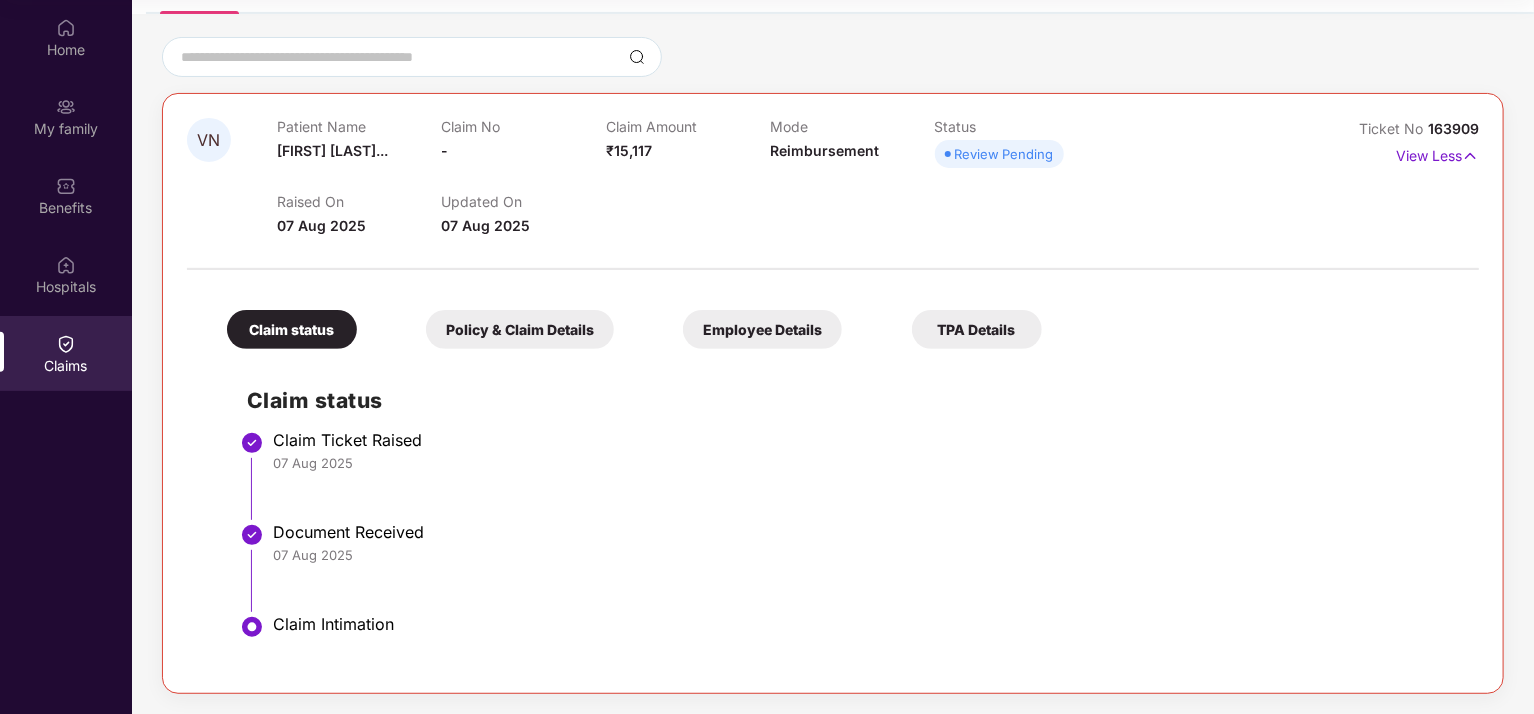 click on "Employee Details" at bounding box center [762, 329] 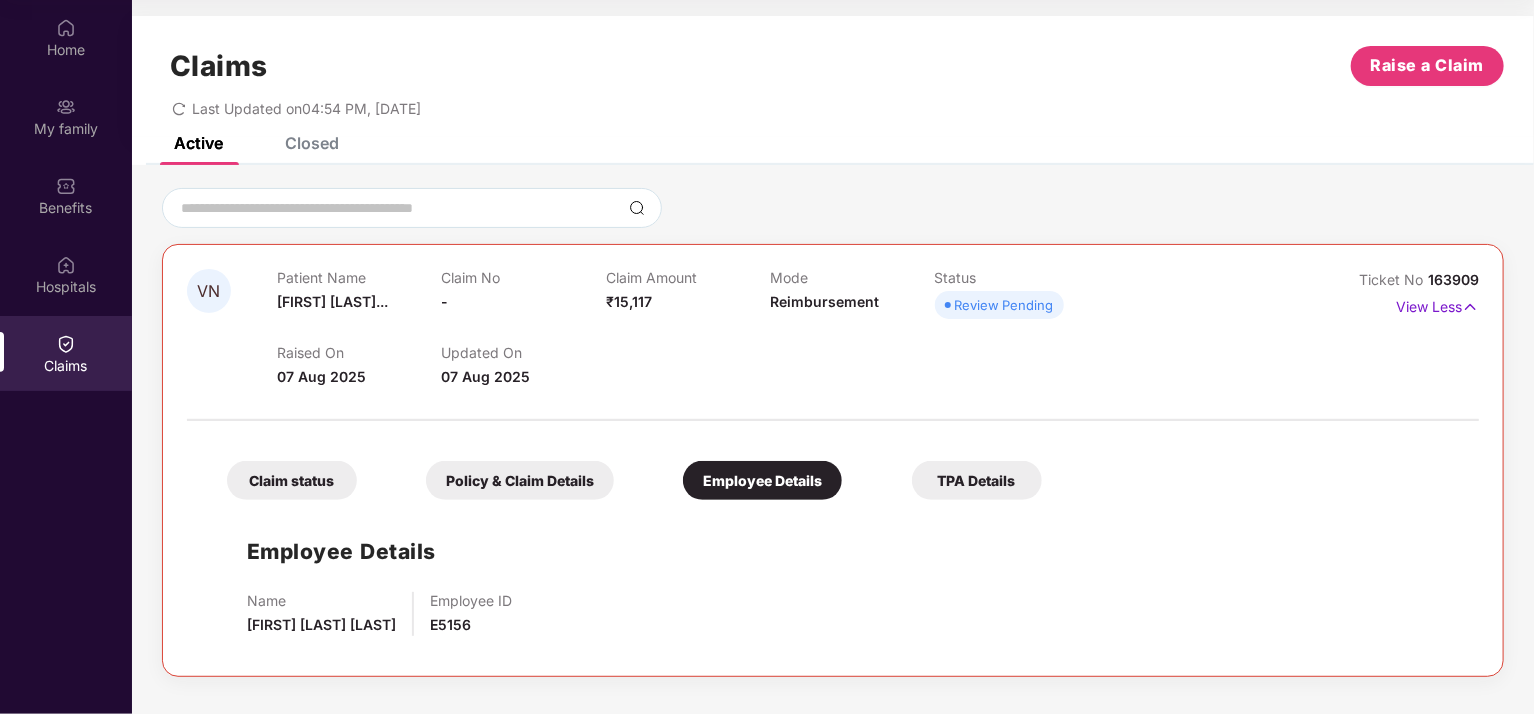 scroll, scrollTop: 0, scrollLeft: 0, axis: both 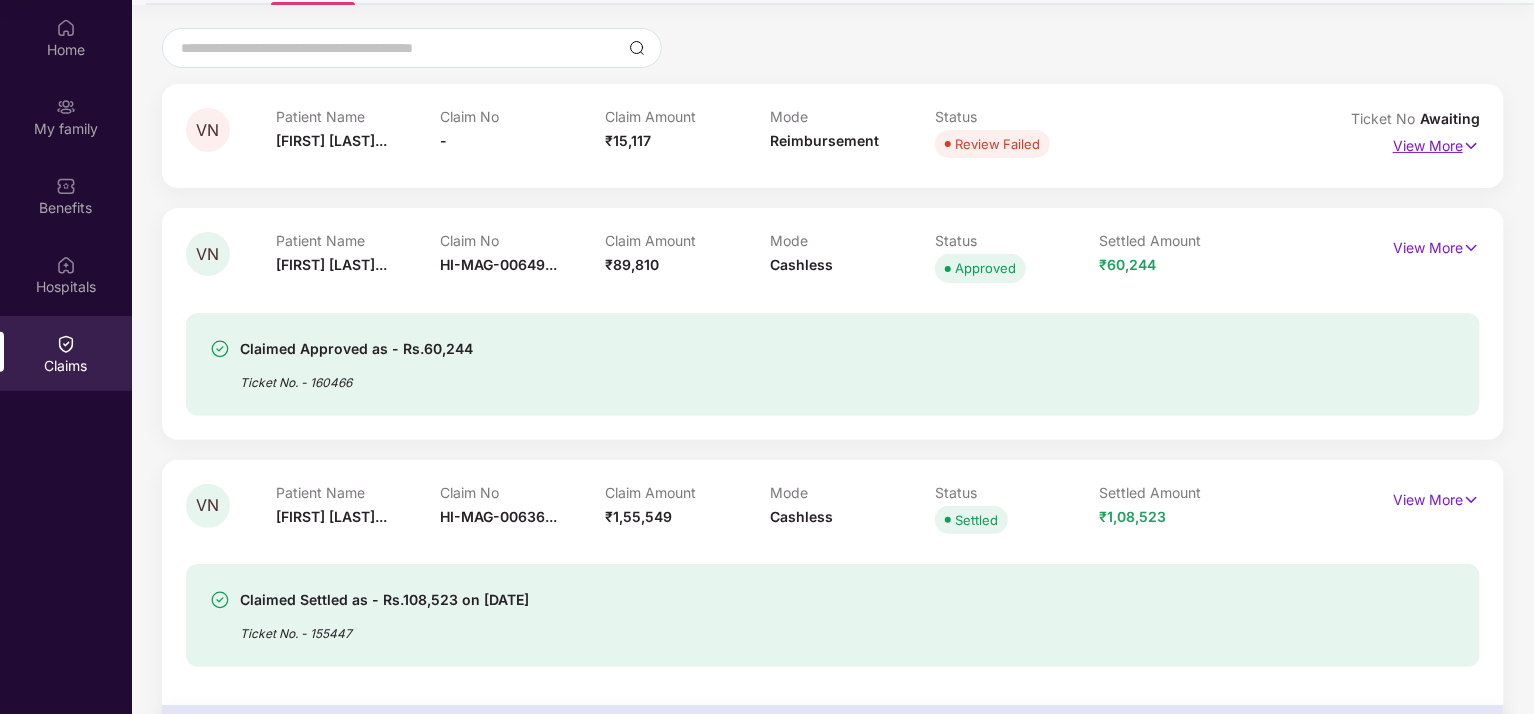 click on "View More" at bounding box center (1436, 143) 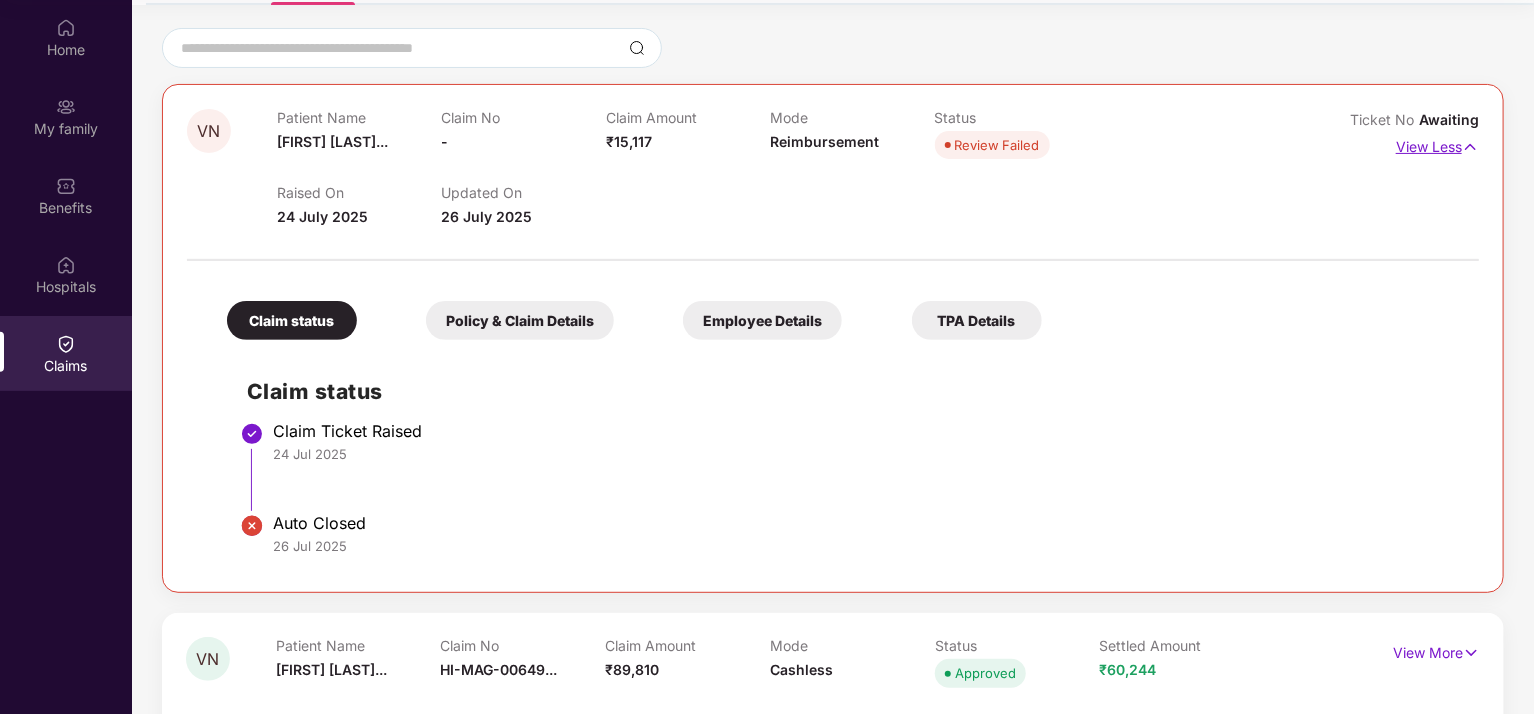 click at bounding box center (1470, 147) 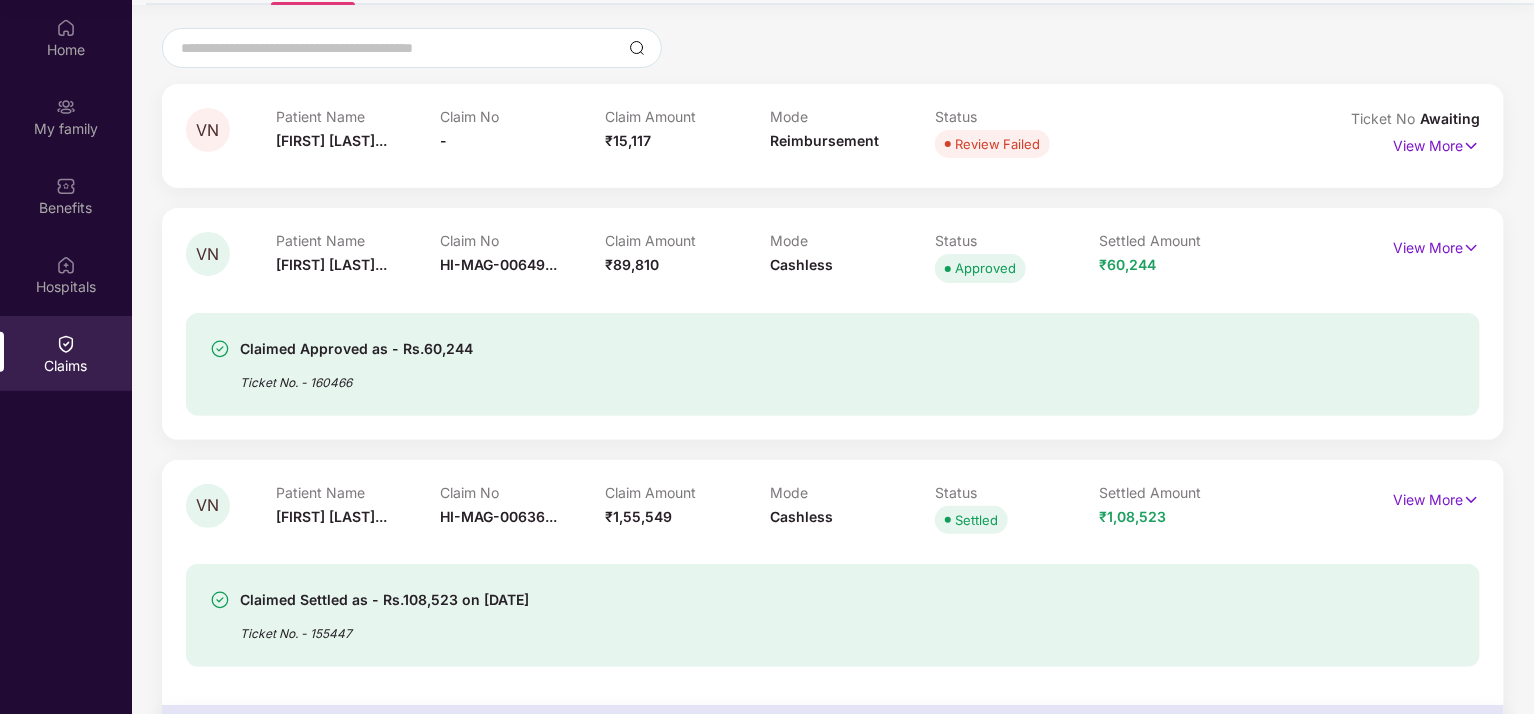 click on "Claimed Approved as - Rs.60,244  Ticket No. - 160466" at bounding box center [833, 364] 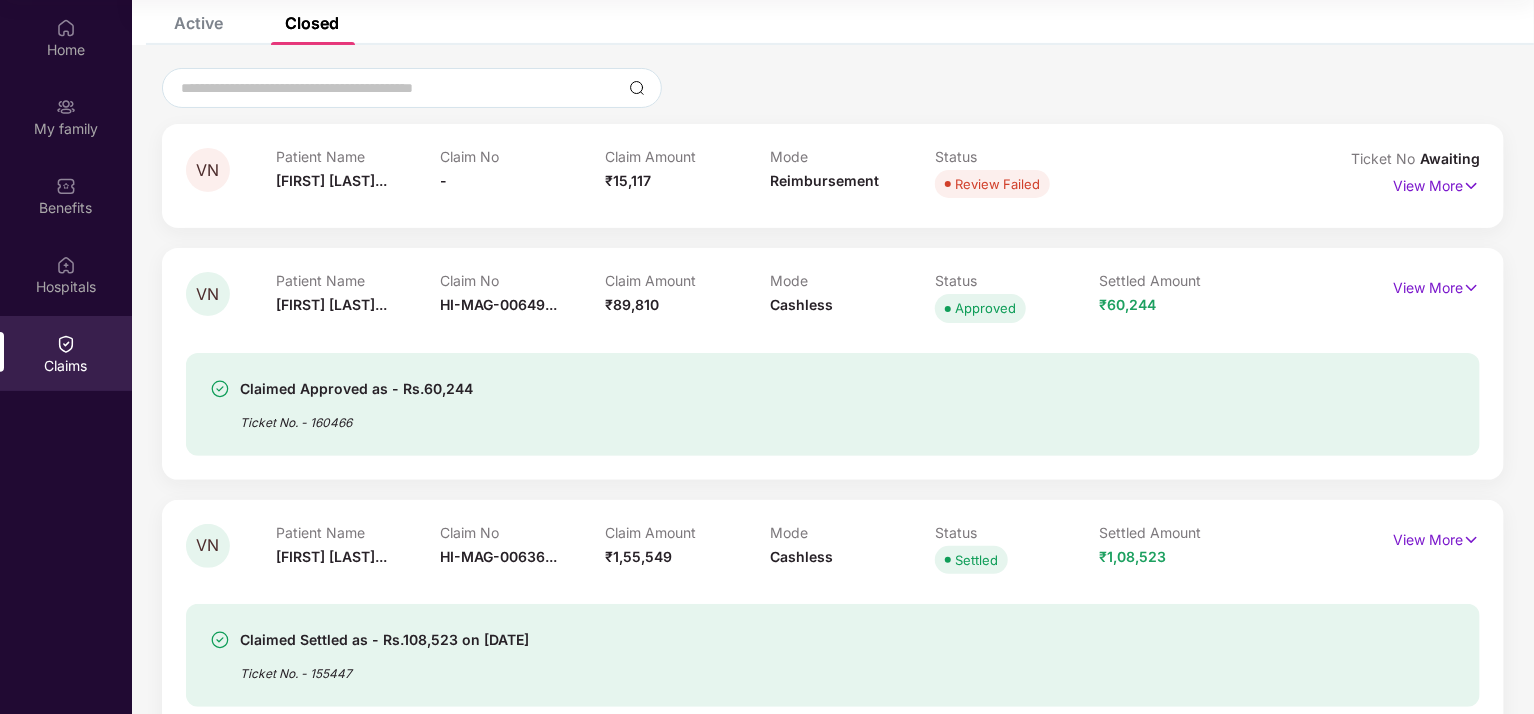 scroll, scrollTop: 0, scrollLeft: 0, axis: both 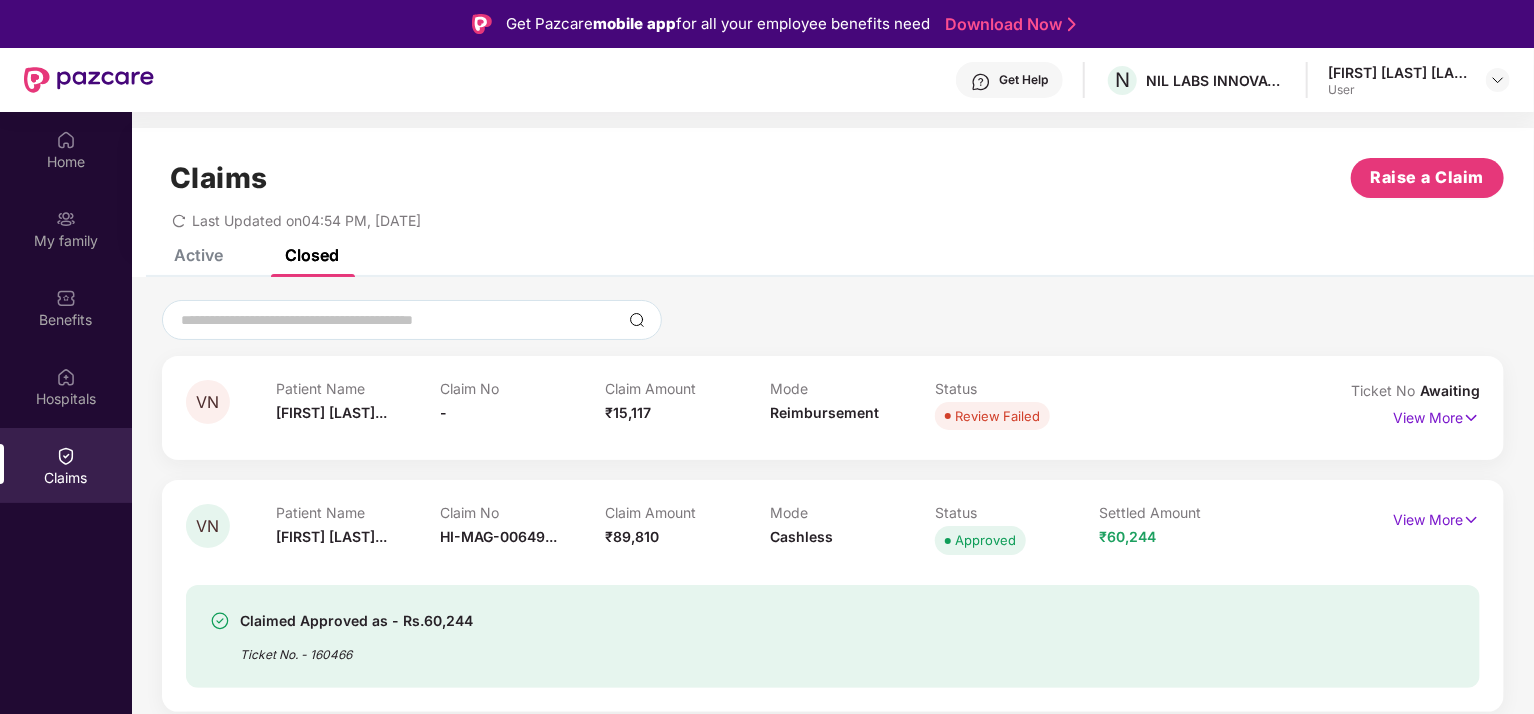 click on "Active" at bounding box center (198, 255) 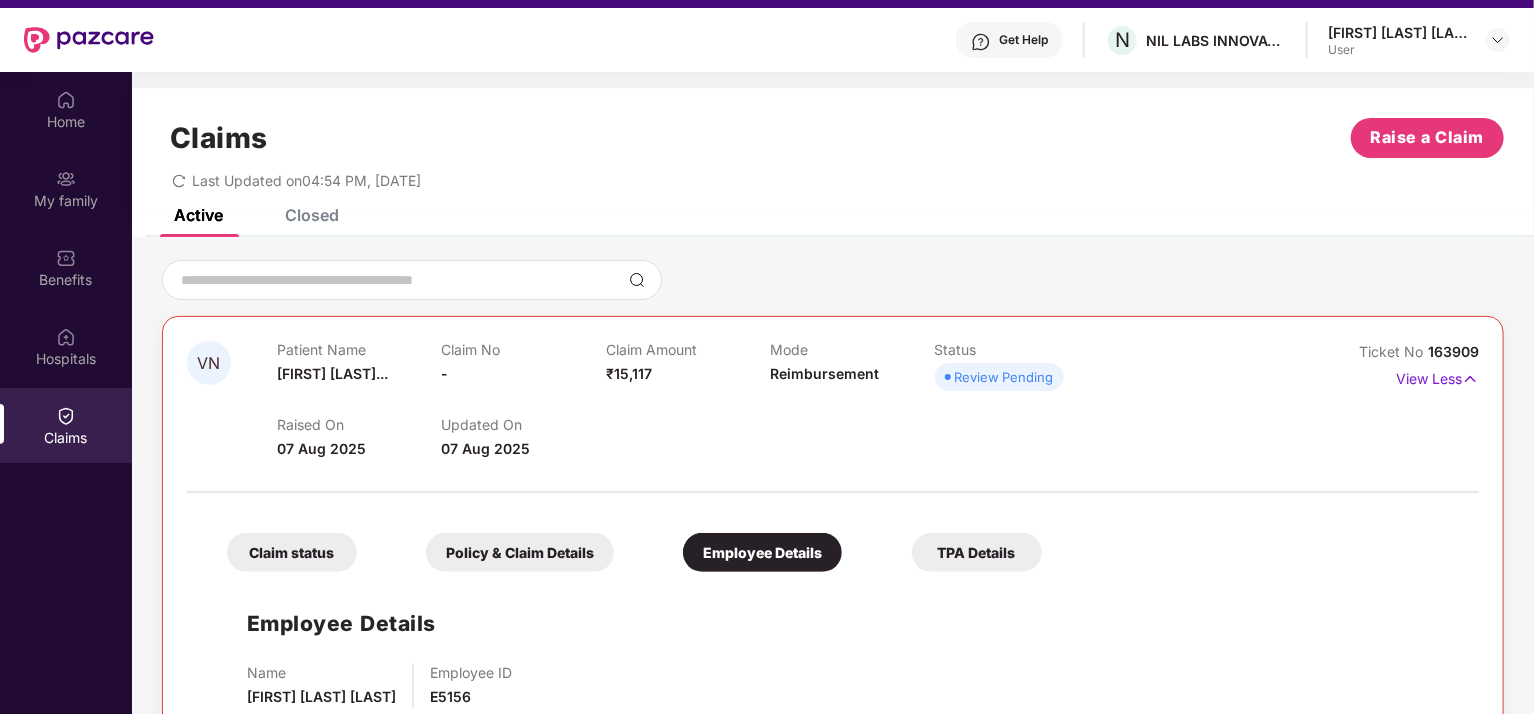 scroll, scrollTop: 112, scrollLeft: 0, axis: vertical 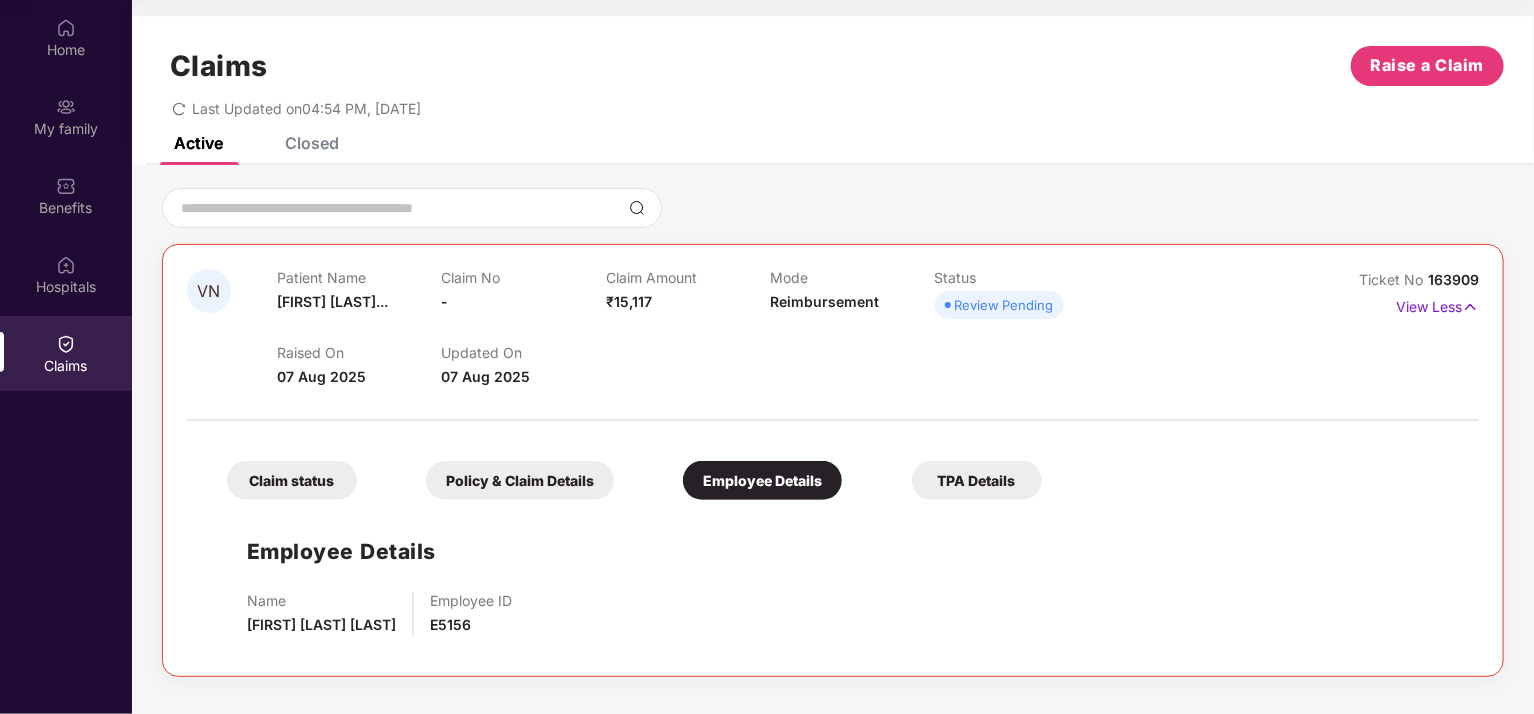 click on "TPA Details" at bounding box center (977, 480) 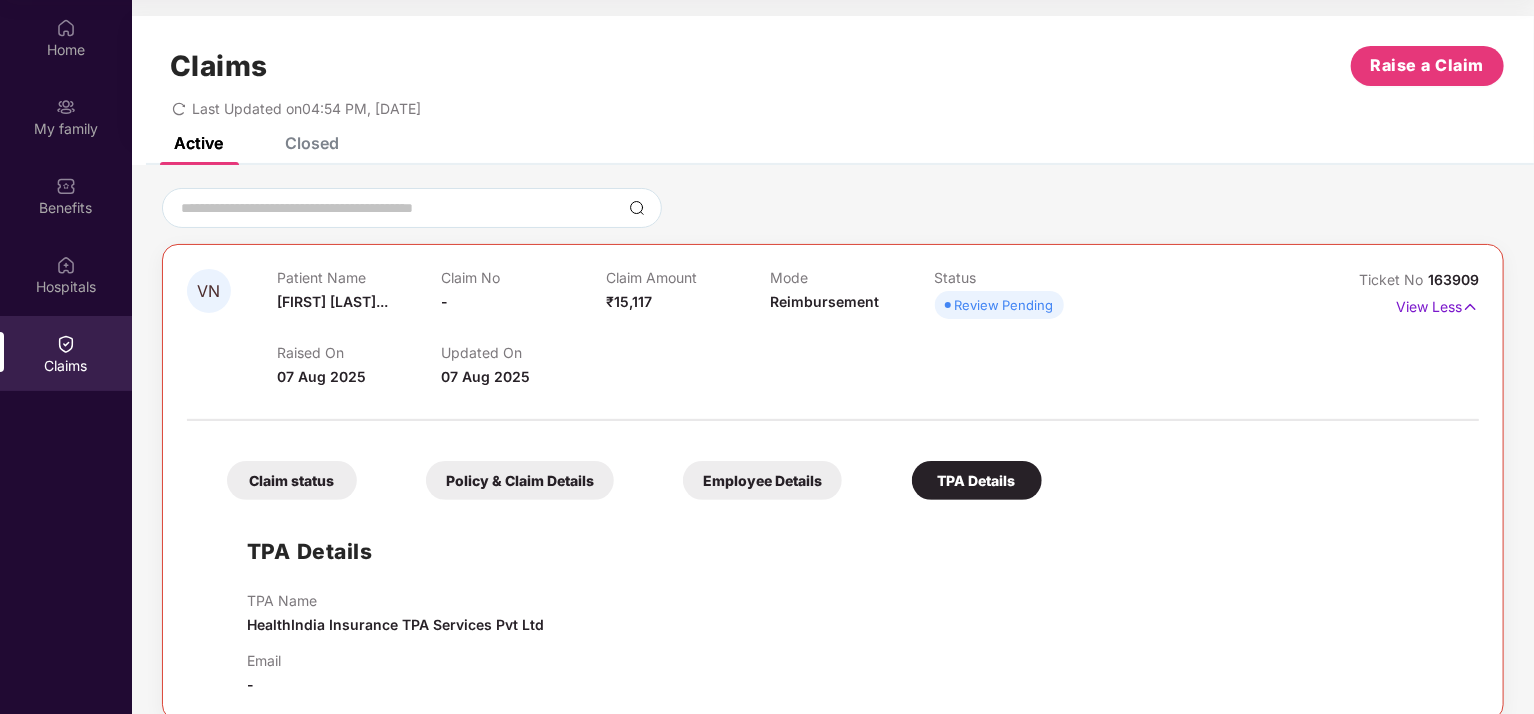 scroll, scrollTop: 27, scrollLeft: 0, axis: vertical 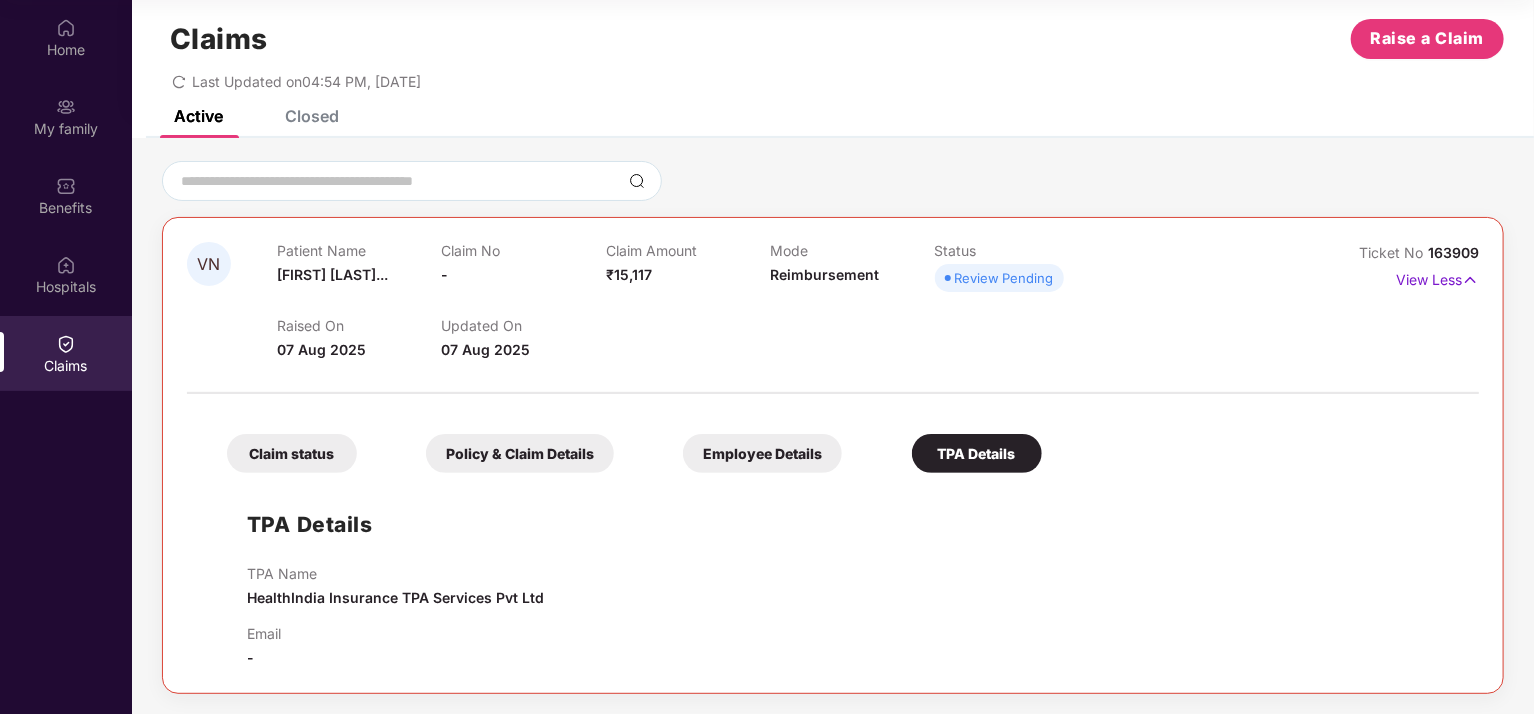 click on "Employee Details" at bounding box center (762, 453) 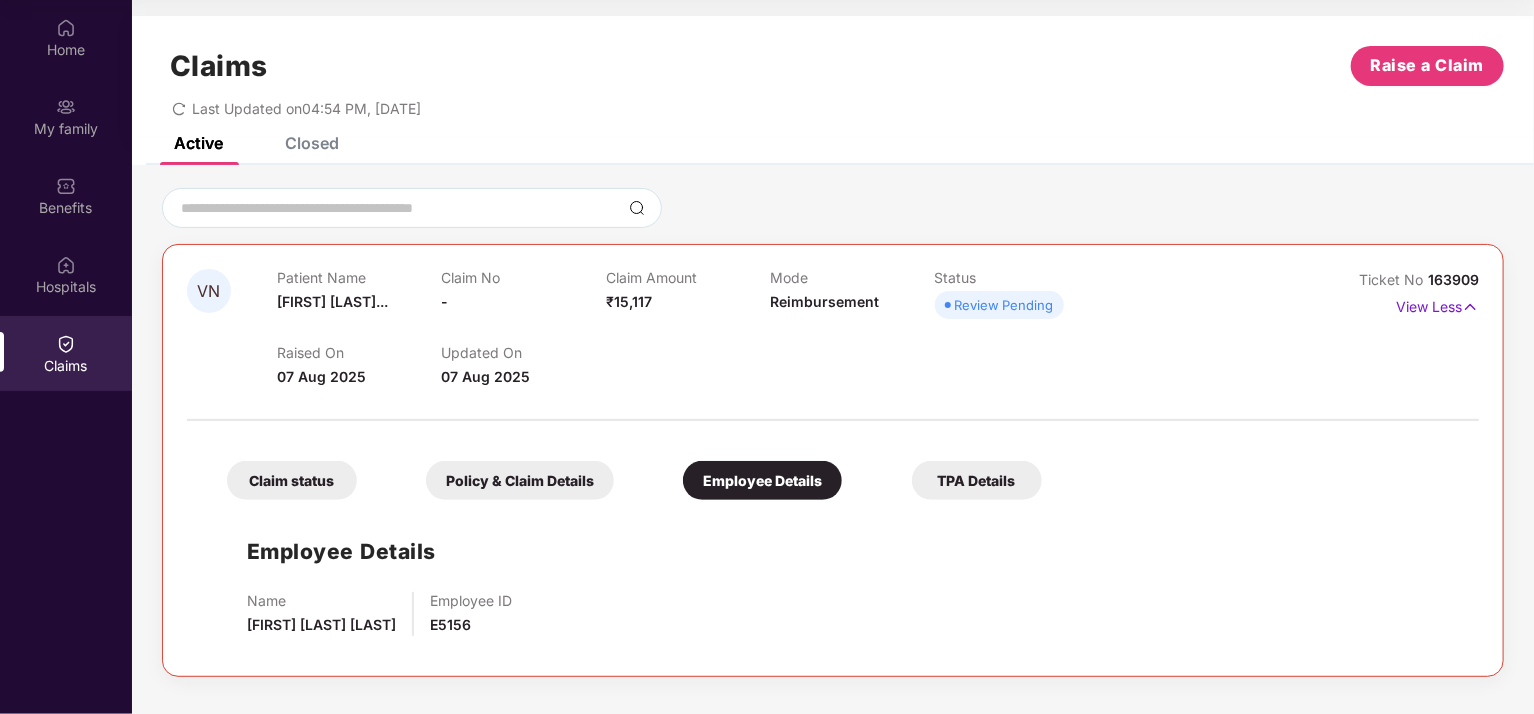 scroll, scrollTop: 0, scrollLeft: 0, axis: both 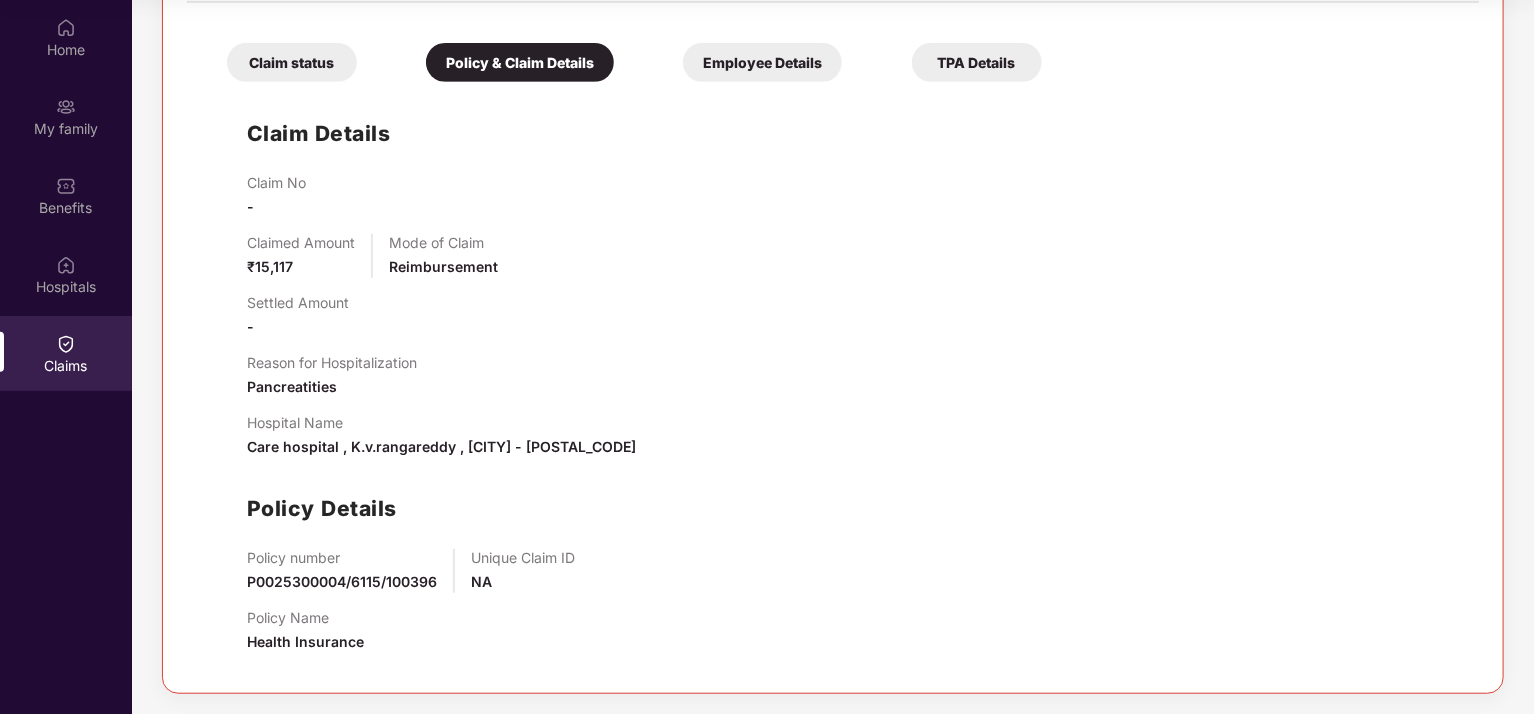 click on "Claim status" at bounding box center (292, 62) 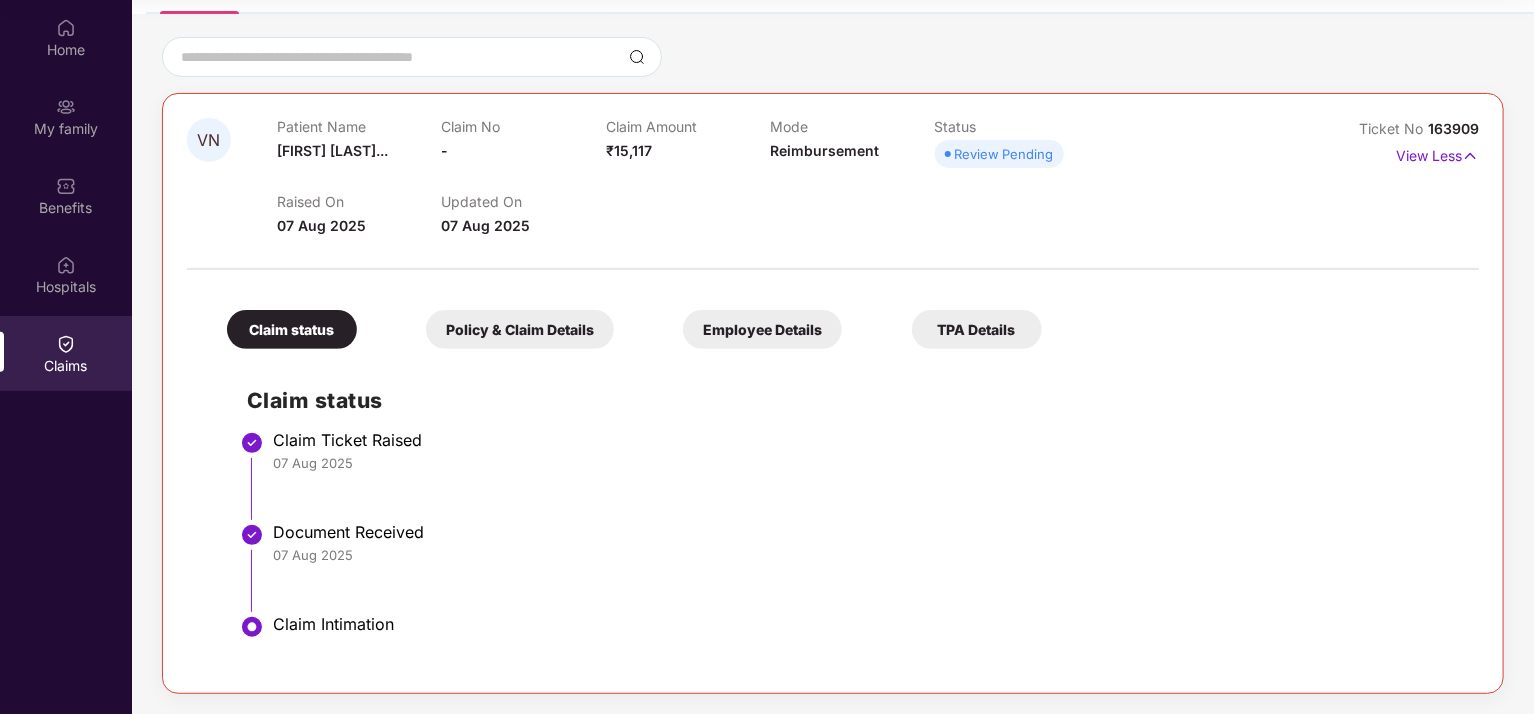 scroll, scrollTop: 151, scrollLeft: 0, axis: vertical 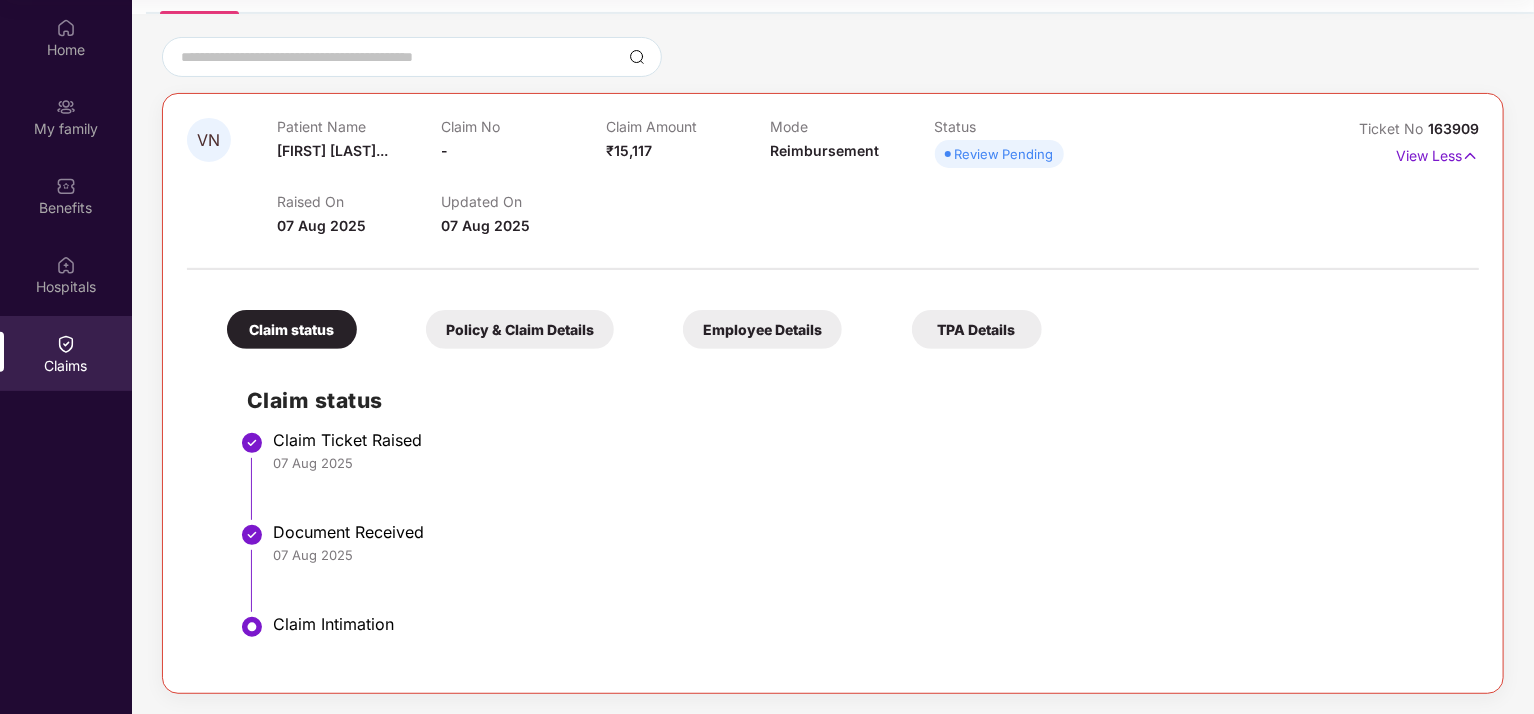 click on "Claim Ticket Raised" at bounding box center [866, 440] 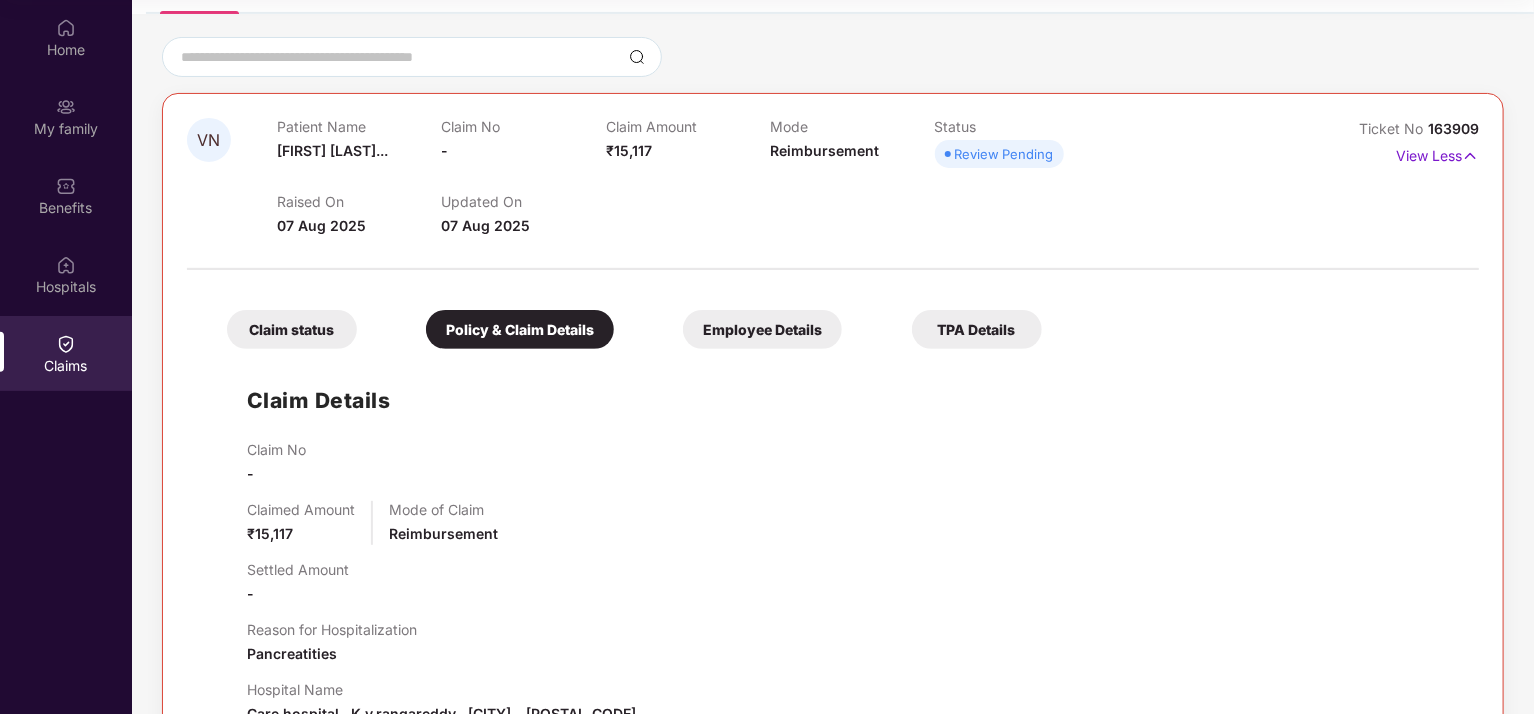 scroll, scrollTop: 418, scrollLeft: 0, axis: vertical 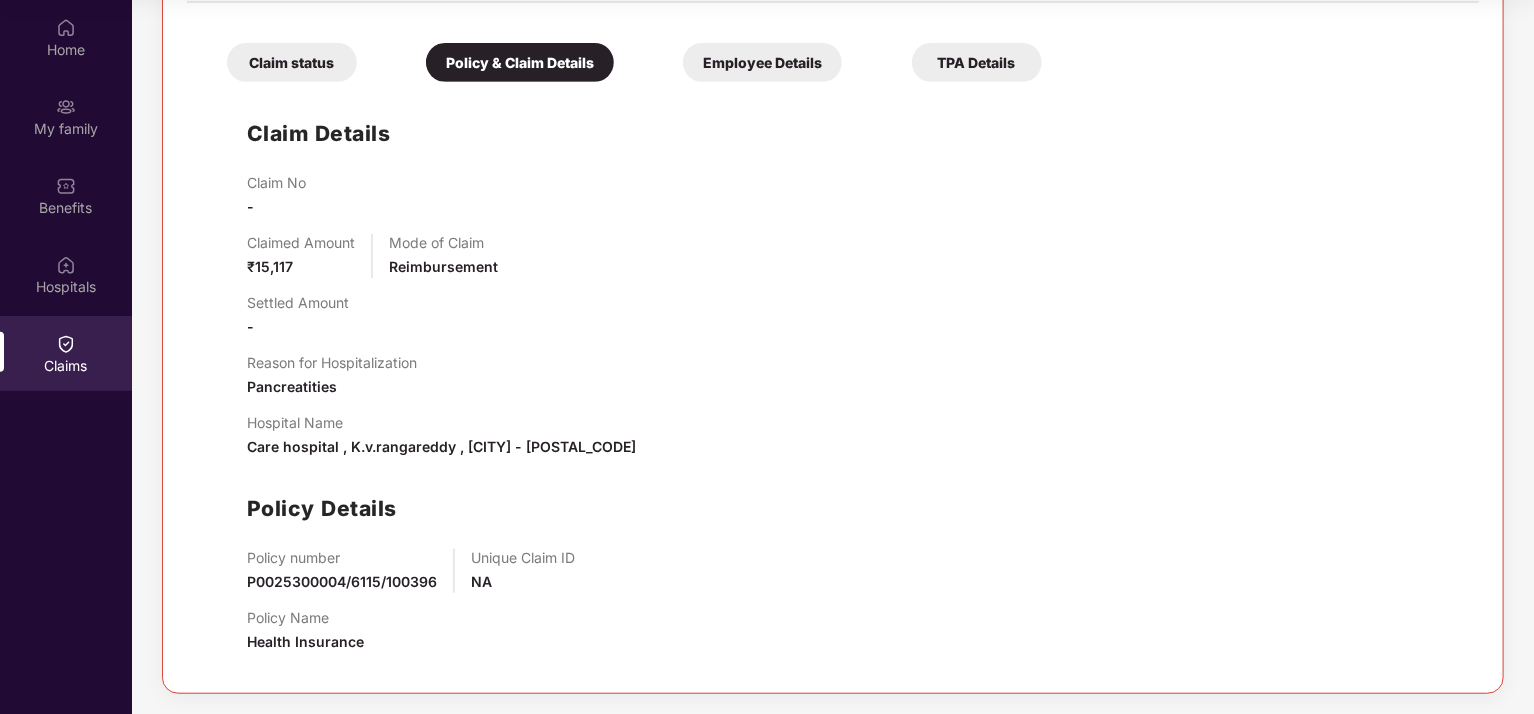 click on "Claim status" at bounding box center [292, 62] 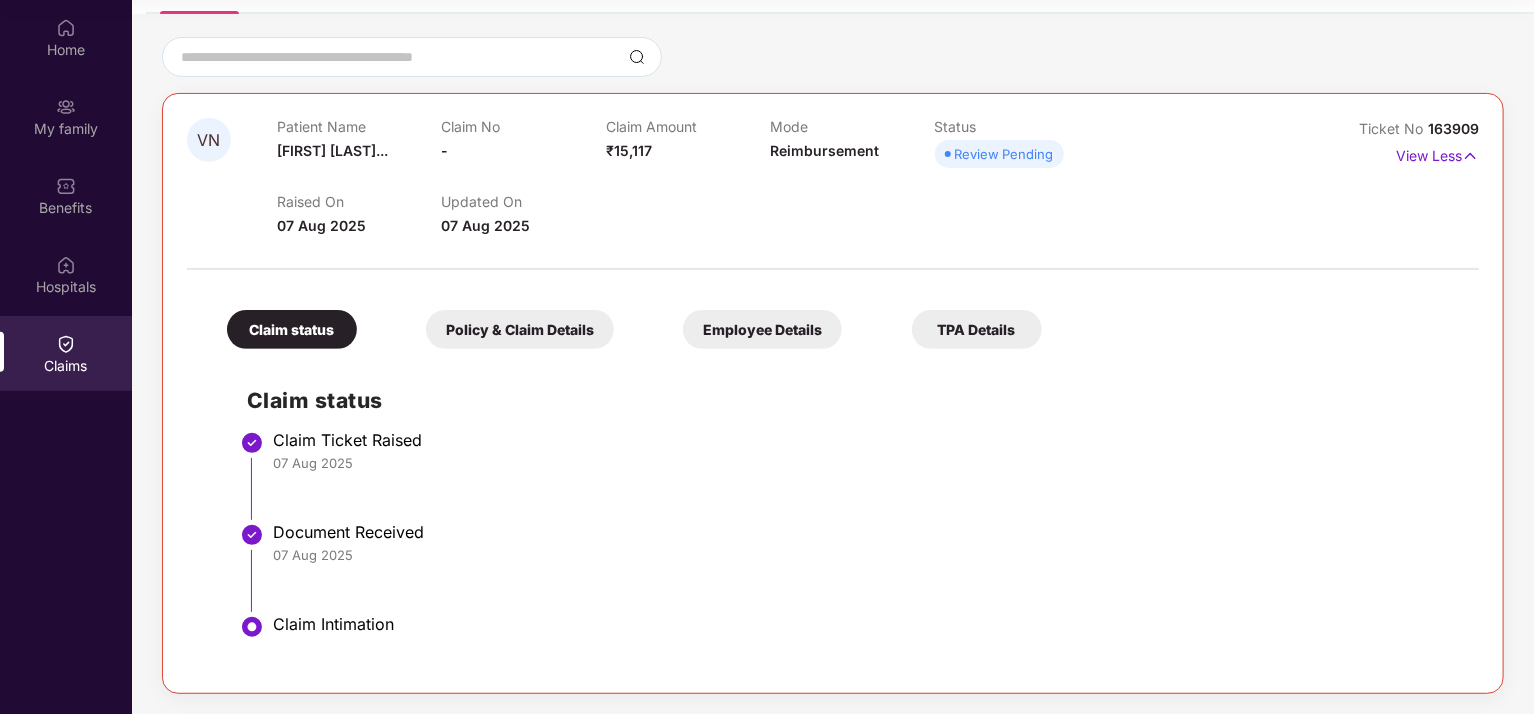 click on "Policy & Claim Details" at bounding box center [520, 329] 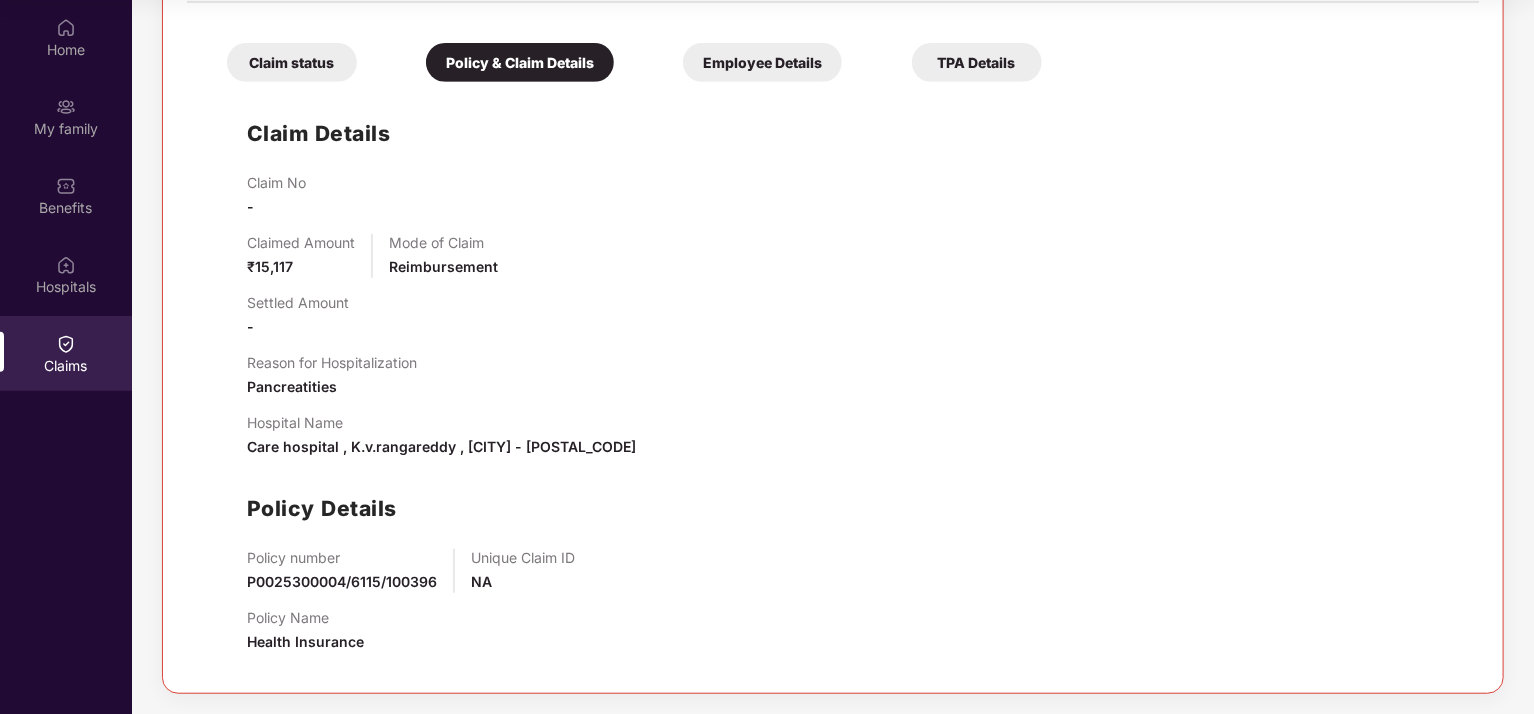 click on "Settled Amount -" at bounding box center [853, 316] 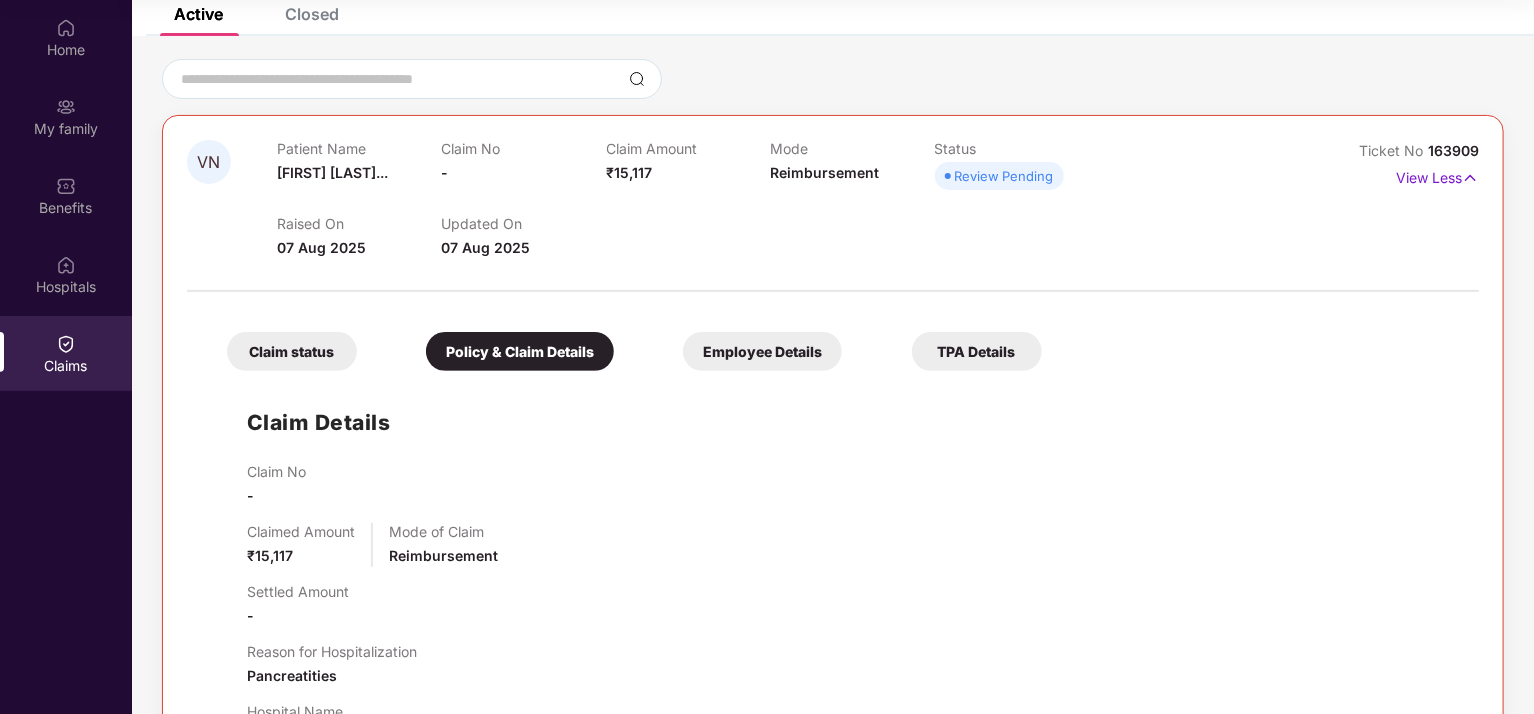 scroll, scrollTop: 0, scrollLeft: 0, axis: both 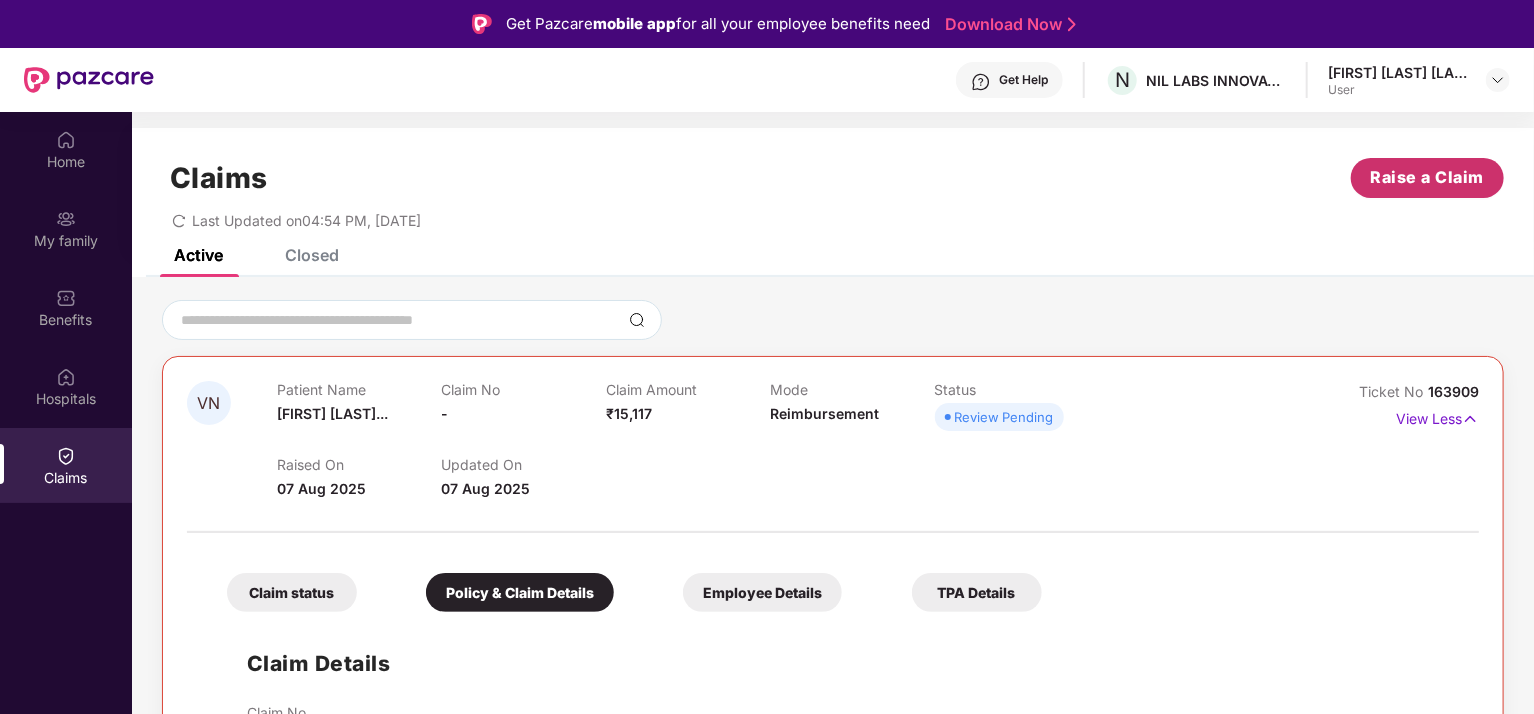 click on "Raise a Claim" at bounding box center [1427, 178] 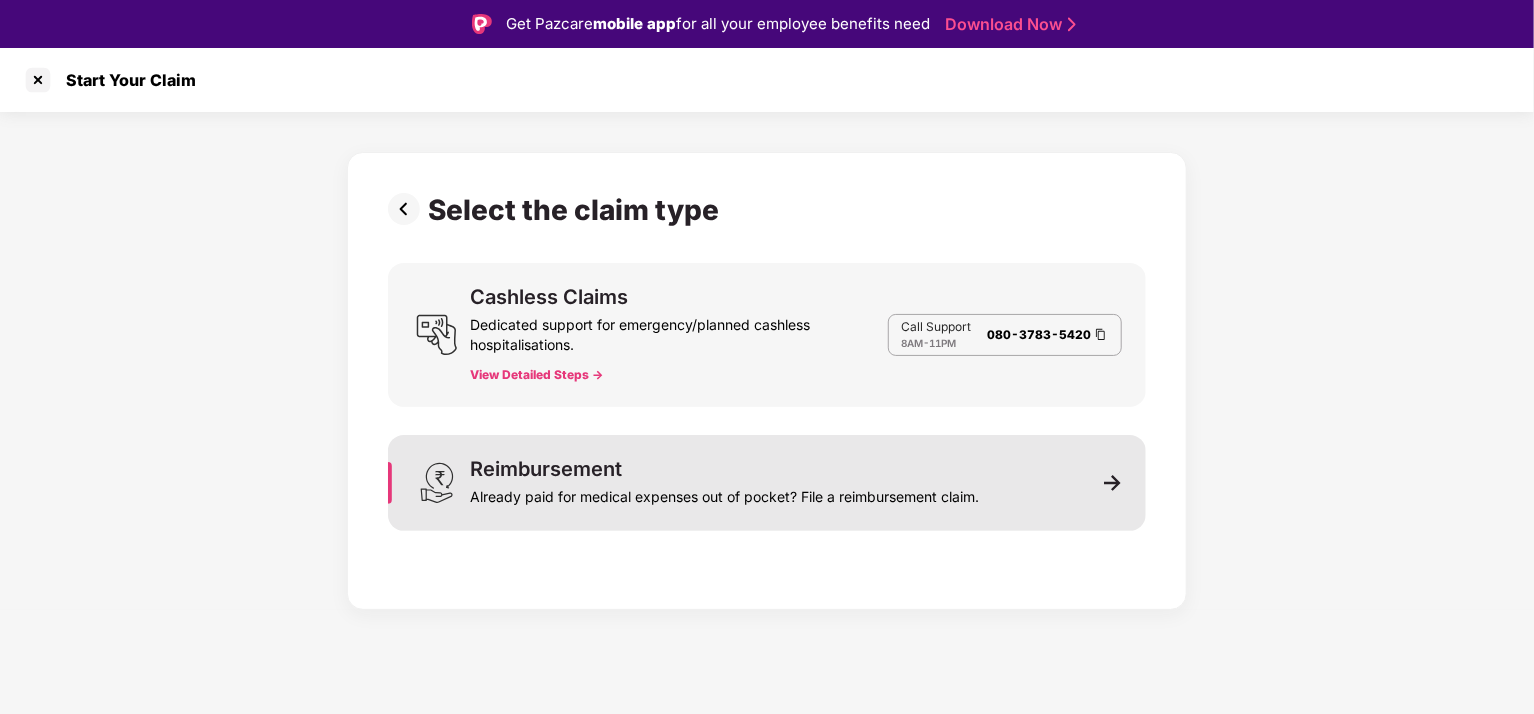 click on "Already paid for medical expenses out of pocket? File a reimbursement claim." at bounding box center (724, 493) 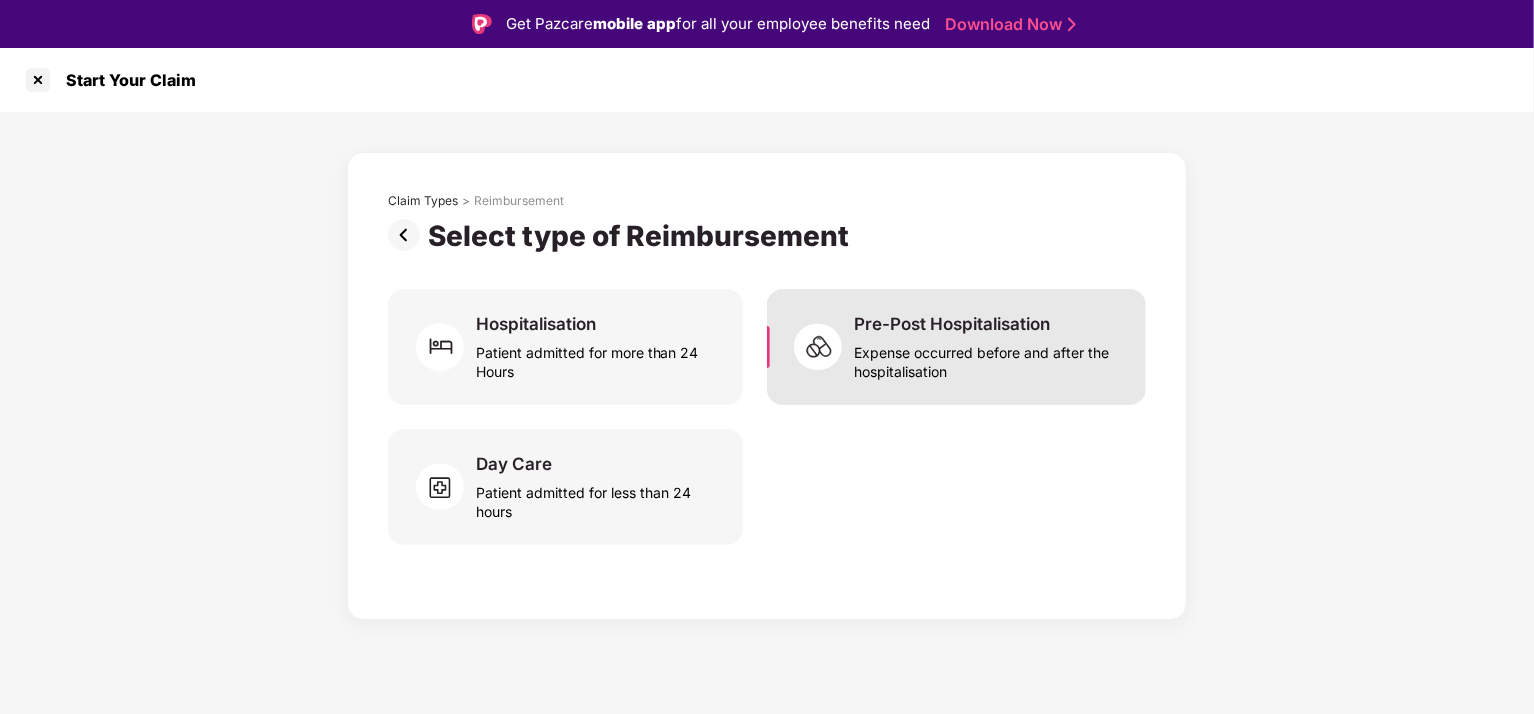 click on "Expense occurred before and after the hospitalisation" at bounding box center [988, 358] 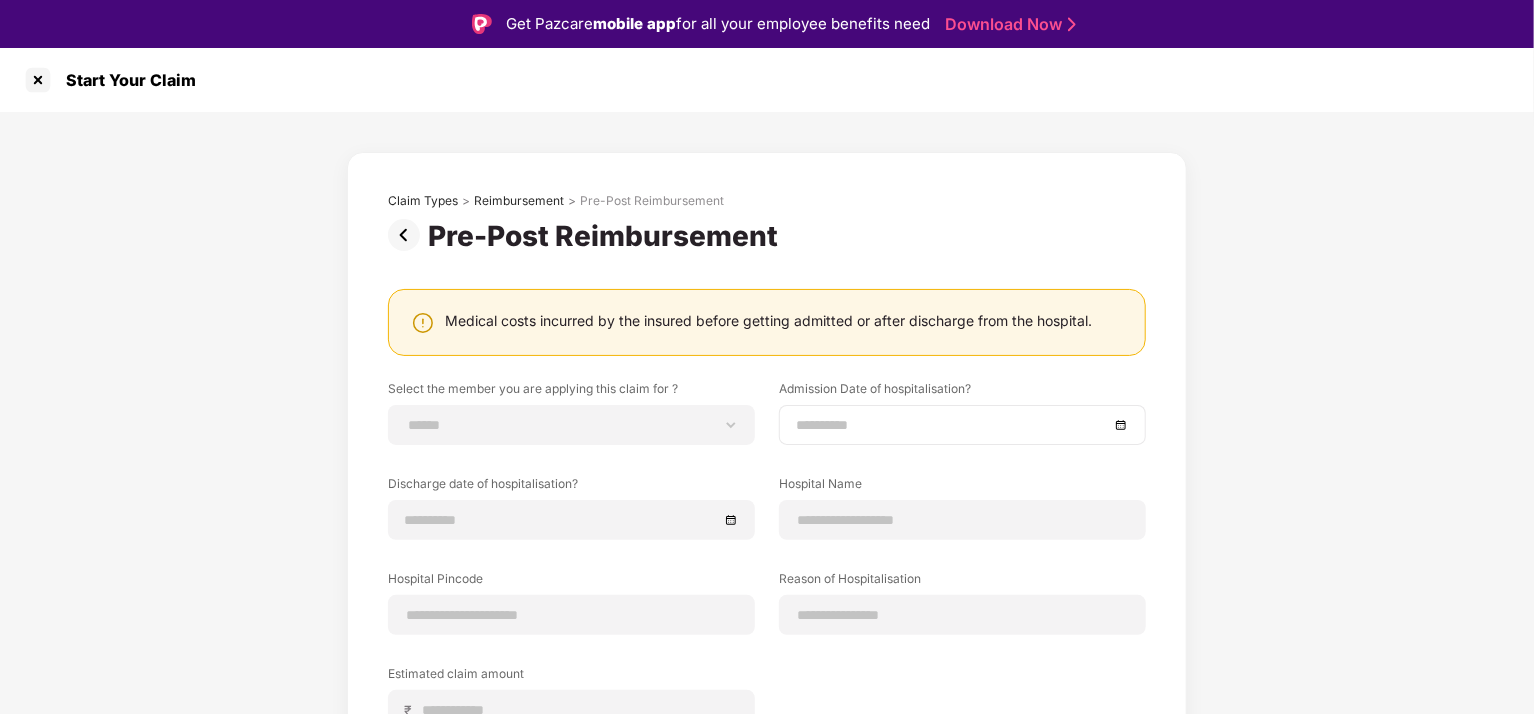 click at bounding box center [962, 425] 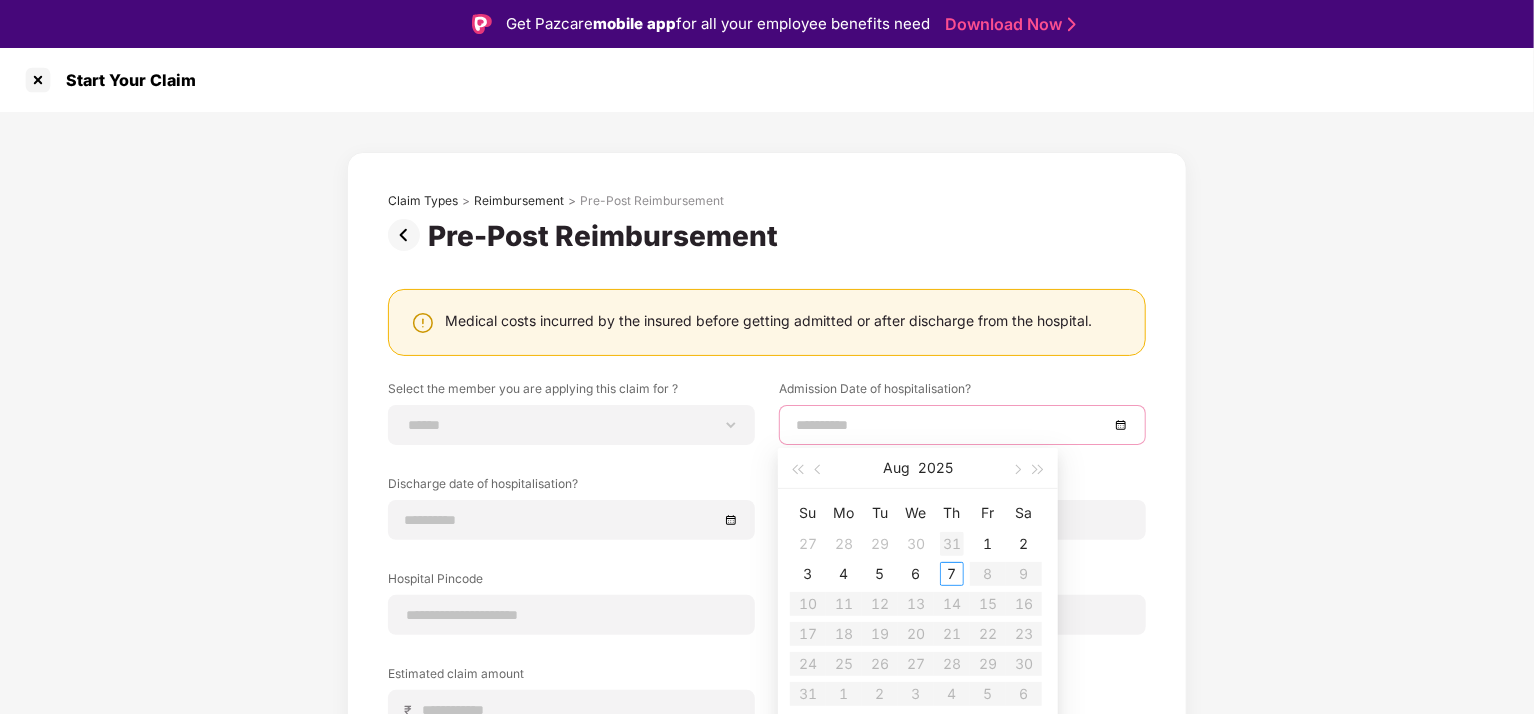 type on "**********" 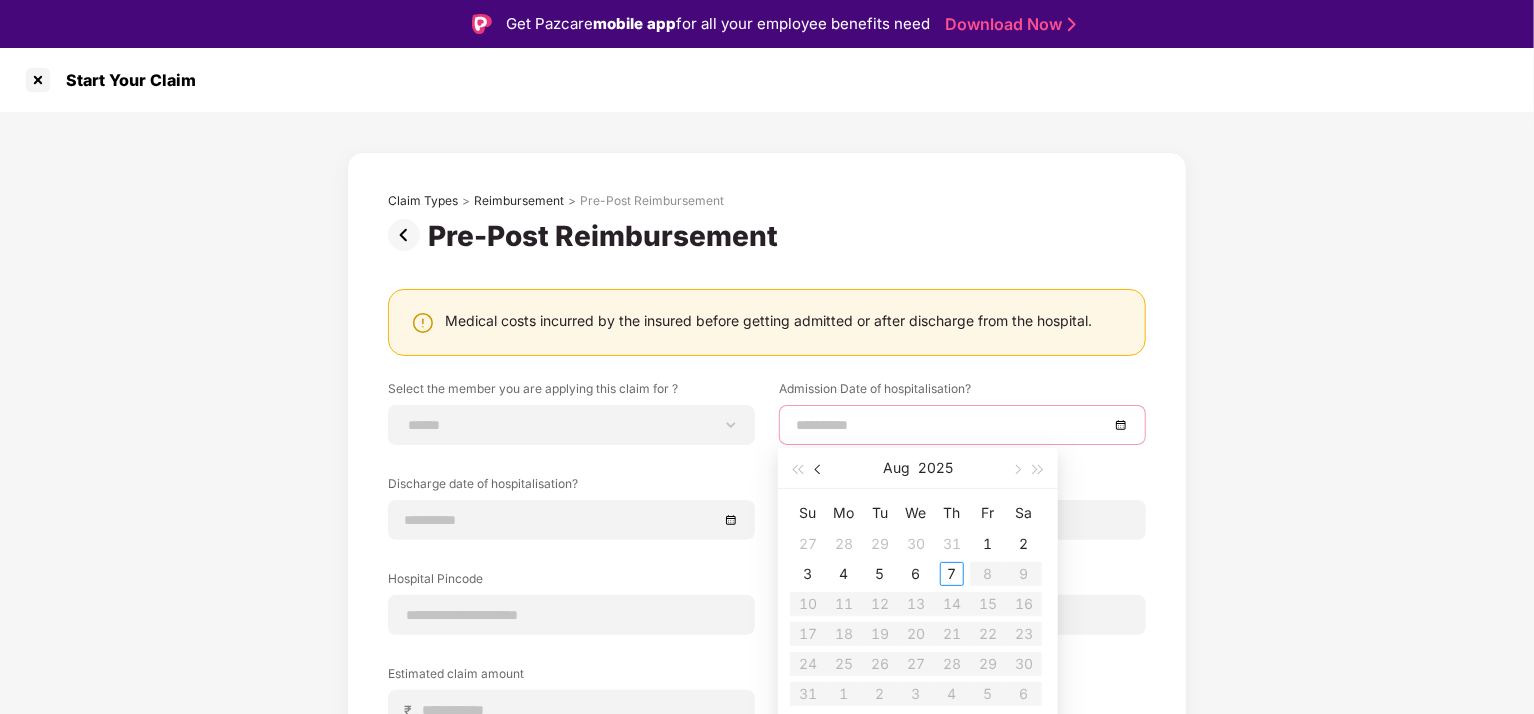 click at bounding box center [819, 468] 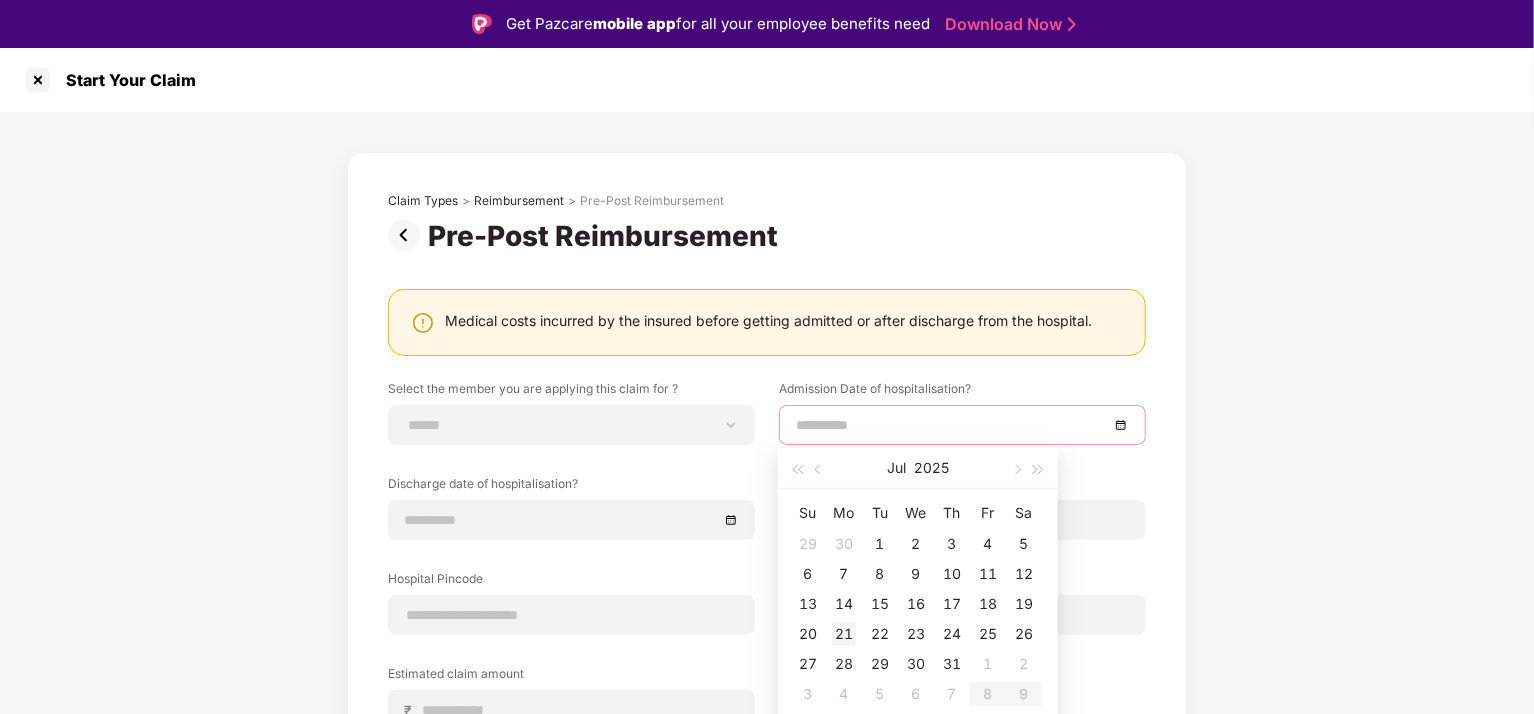type on "**********" 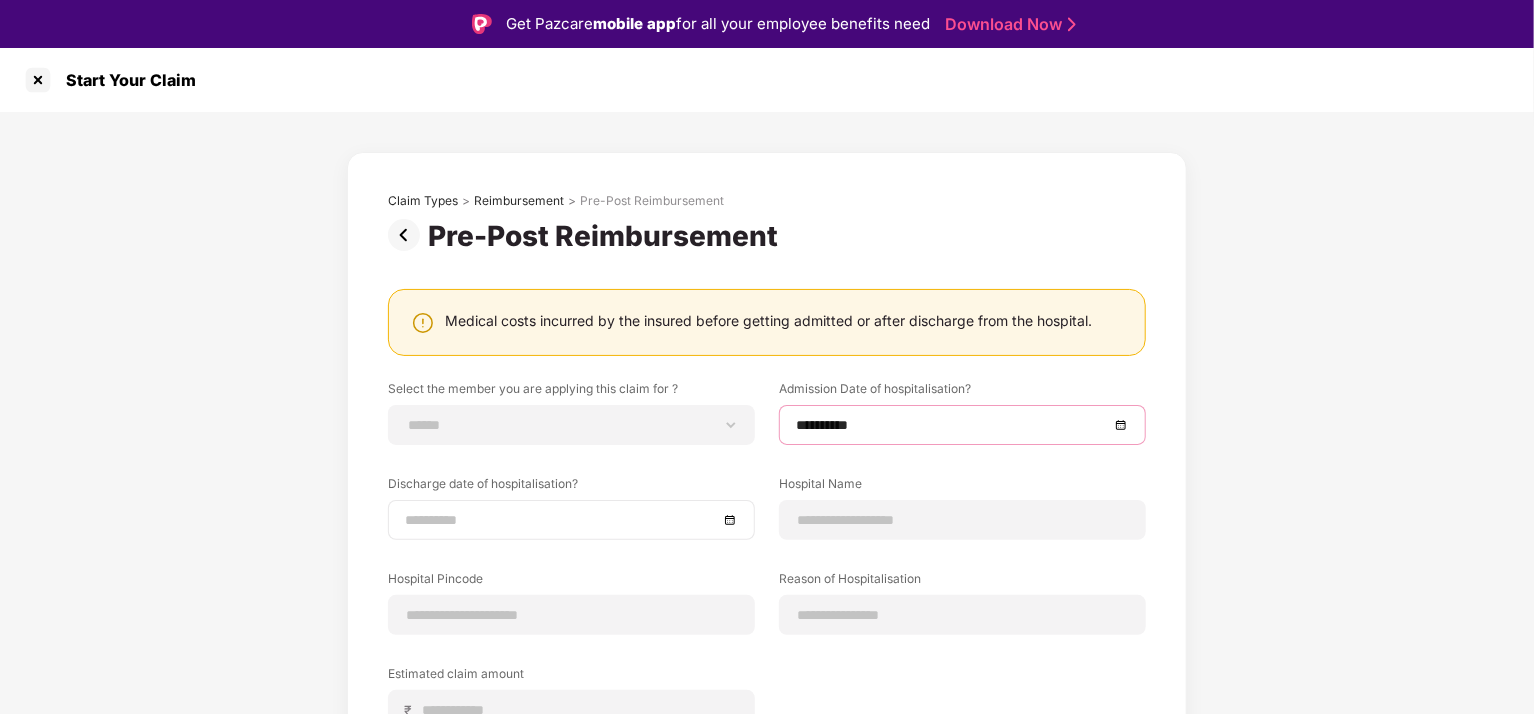 click at bounding box center (561, 520) 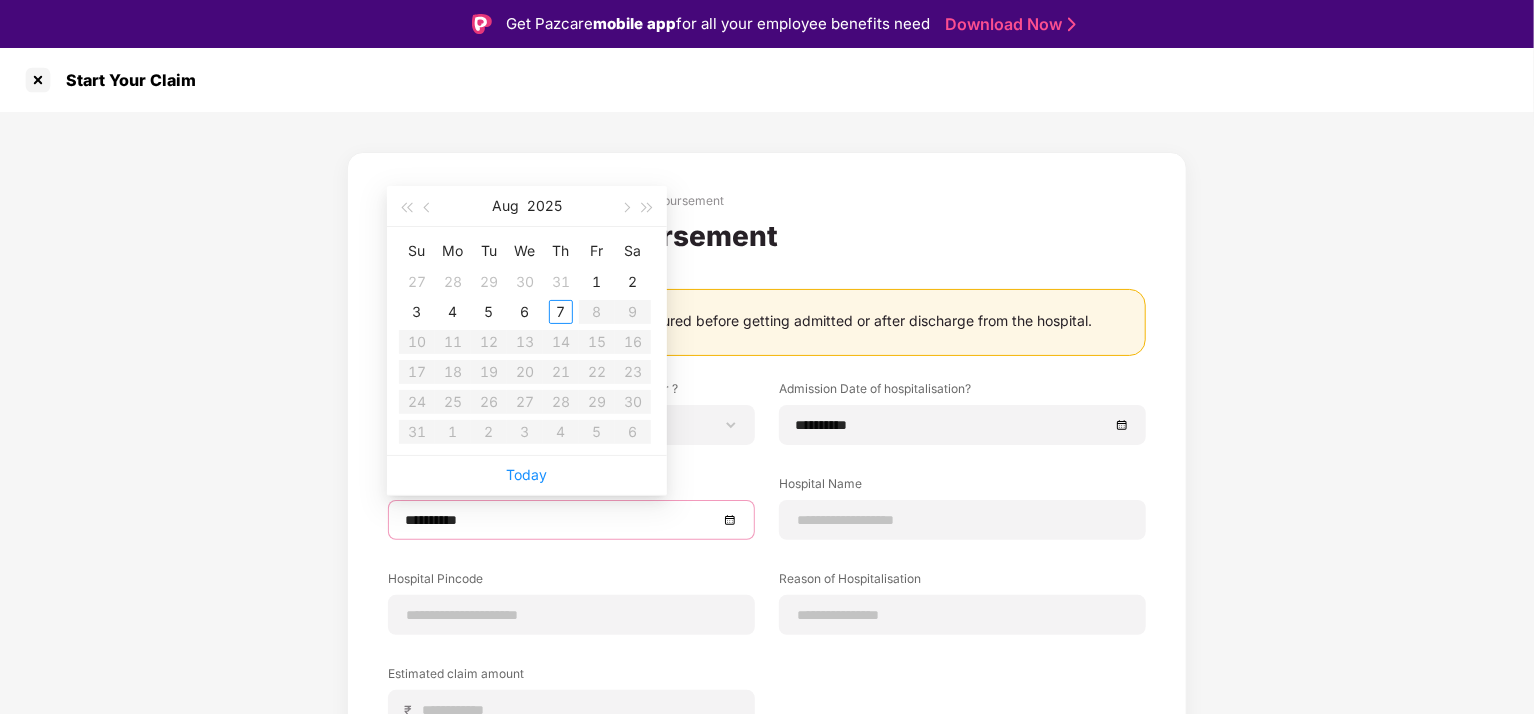 type on "**********" 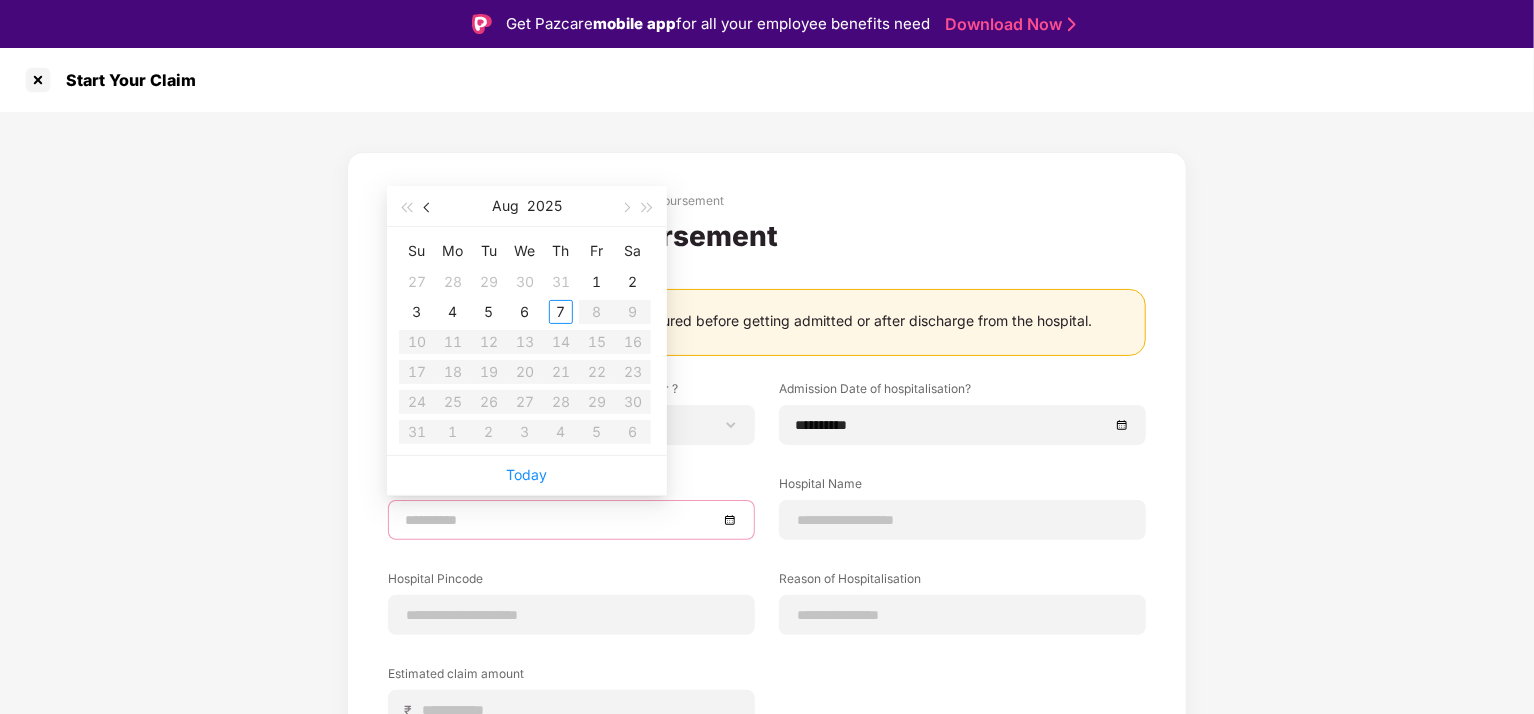 click at bounding box center (428, 206) 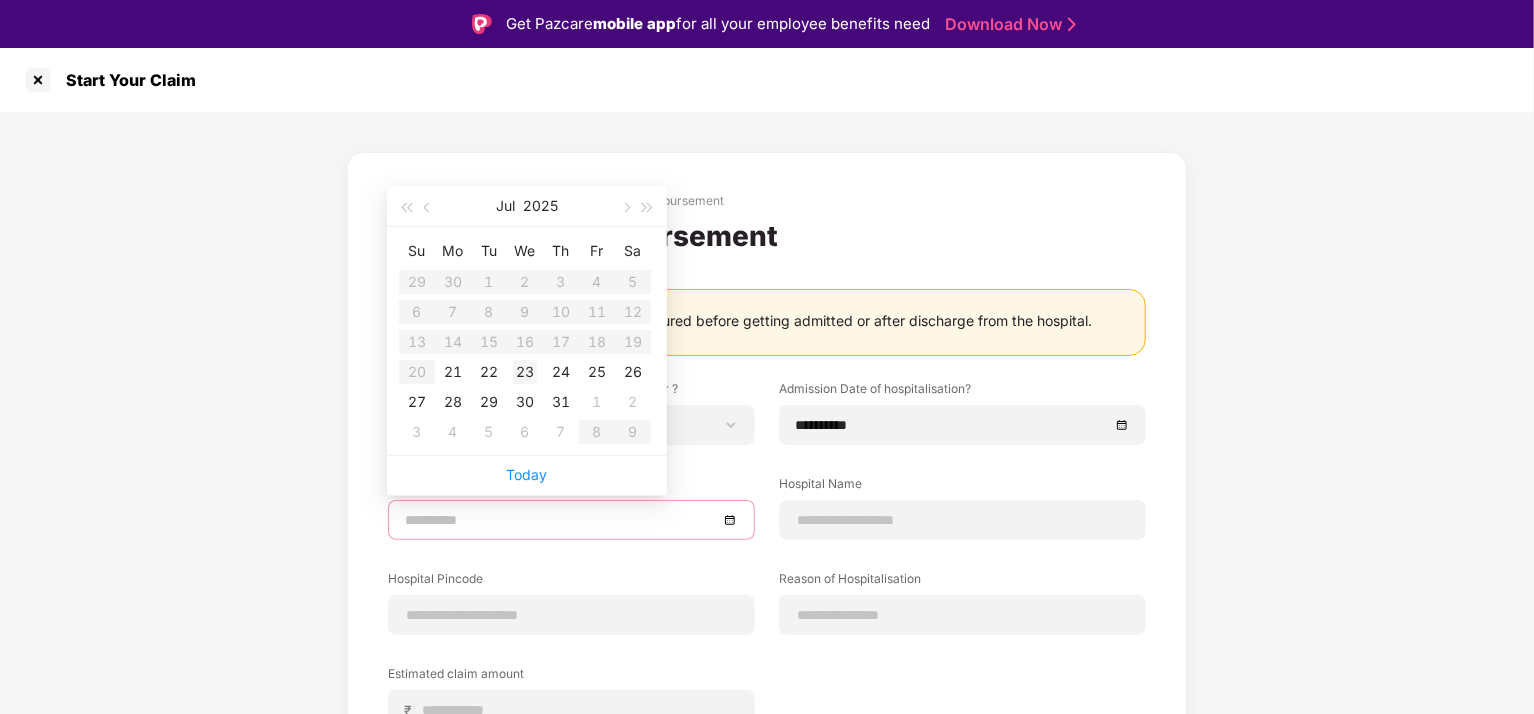 type on "**********" 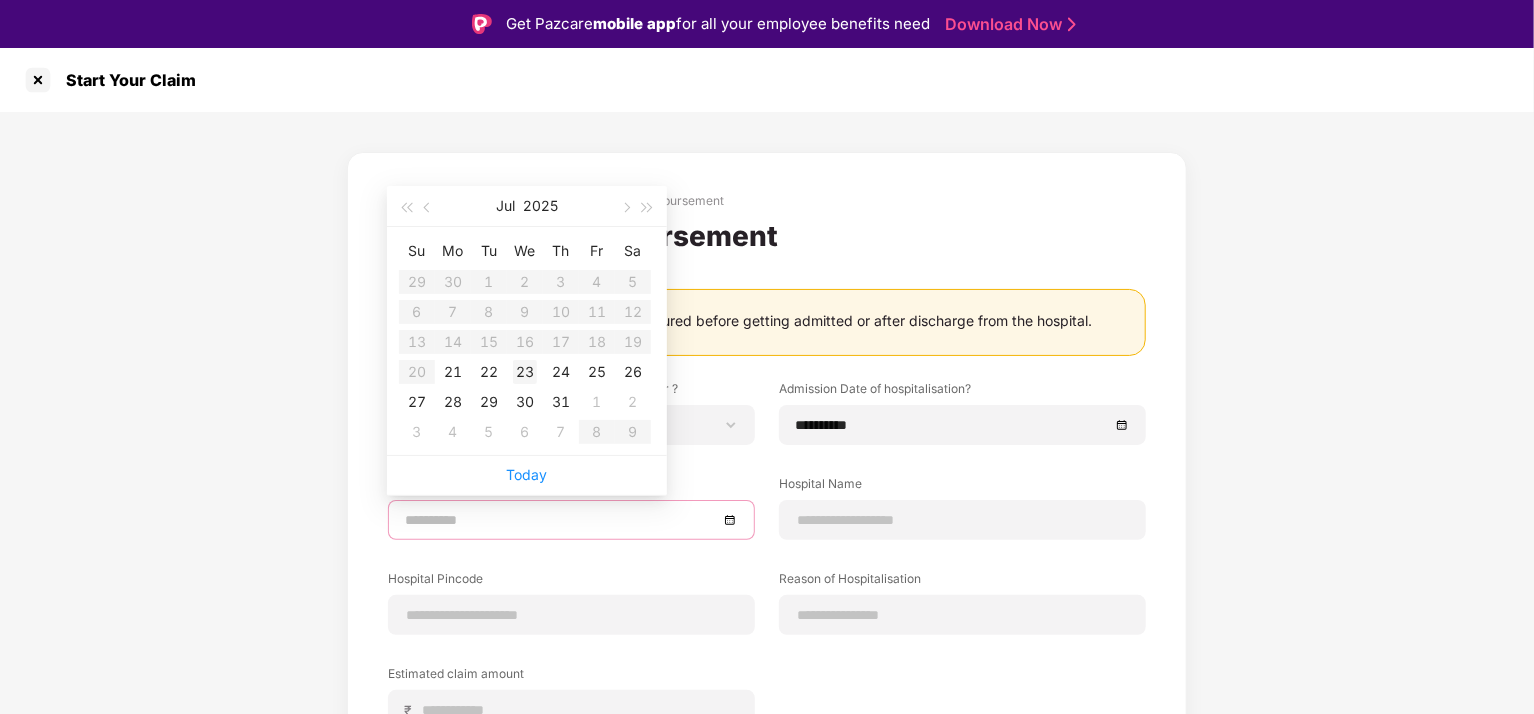 click on "23" at bounding box center [525, 372] 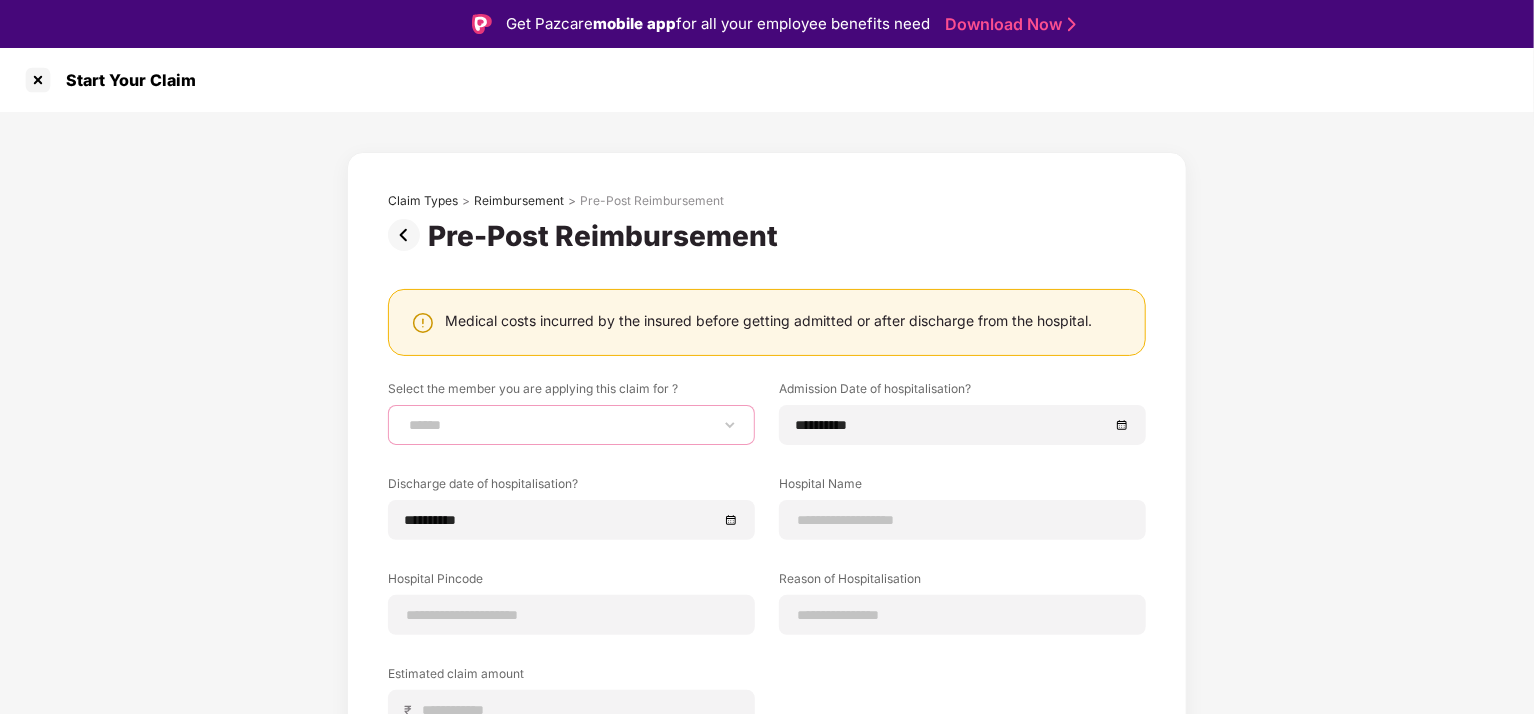 click on "**********" at bounding box center [571, 425] 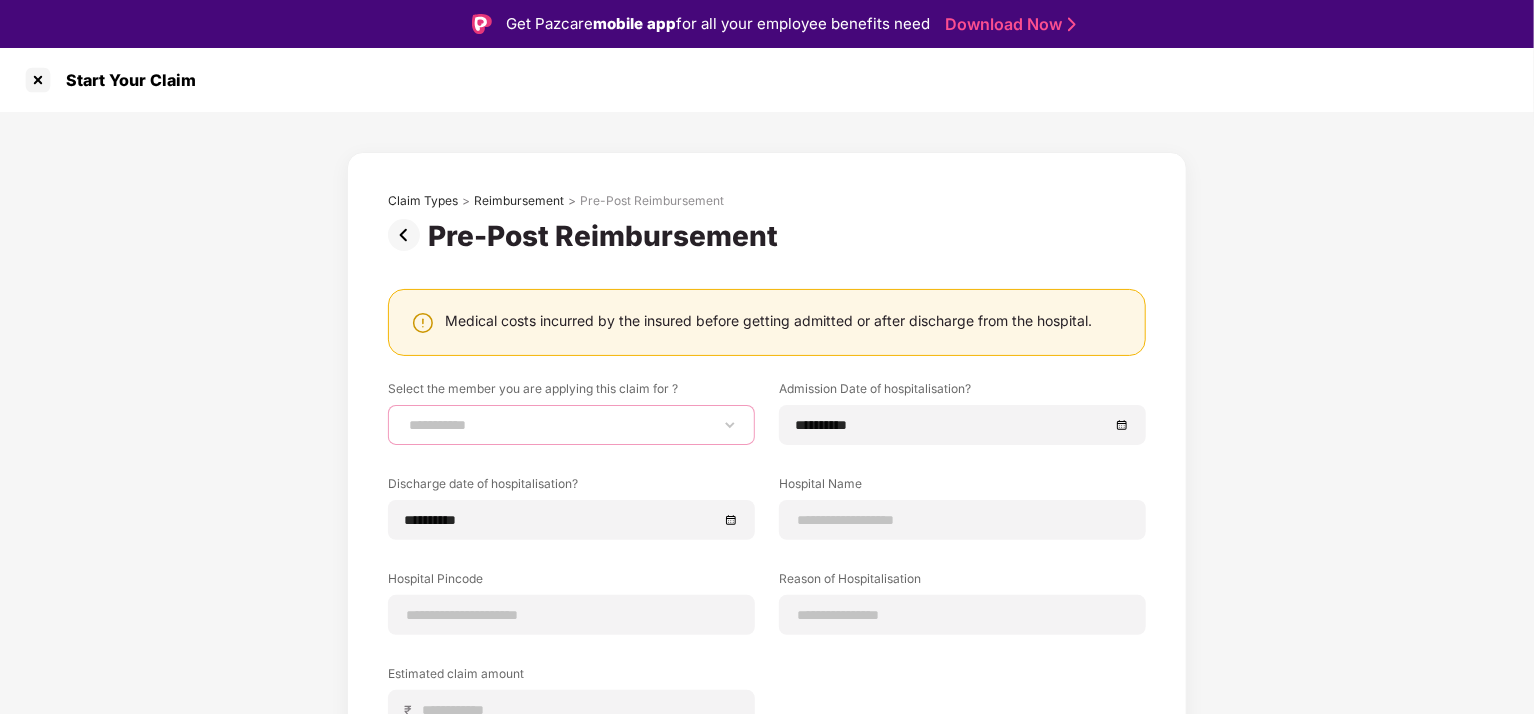 click on "**********" at bounding box center (571, 425) 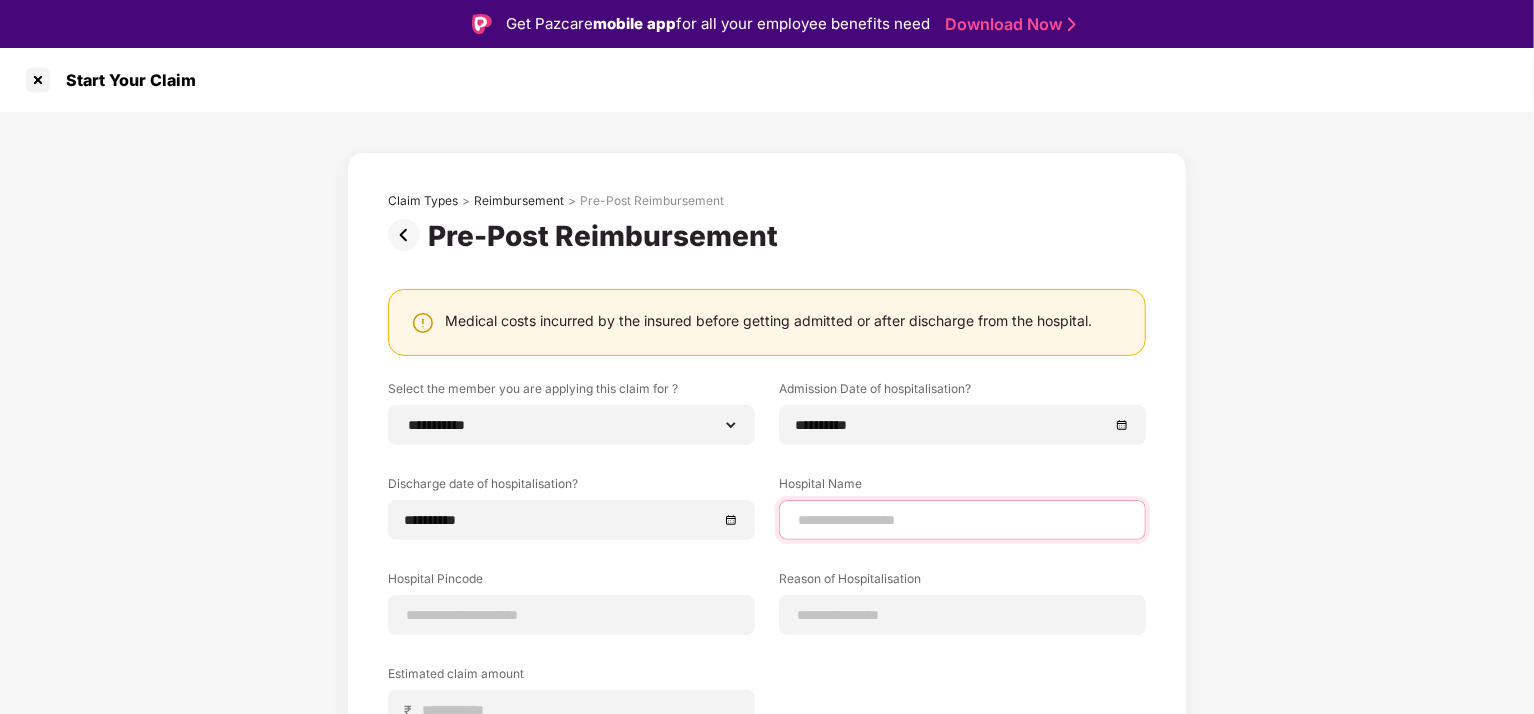 click at bounding box center (962, 520) 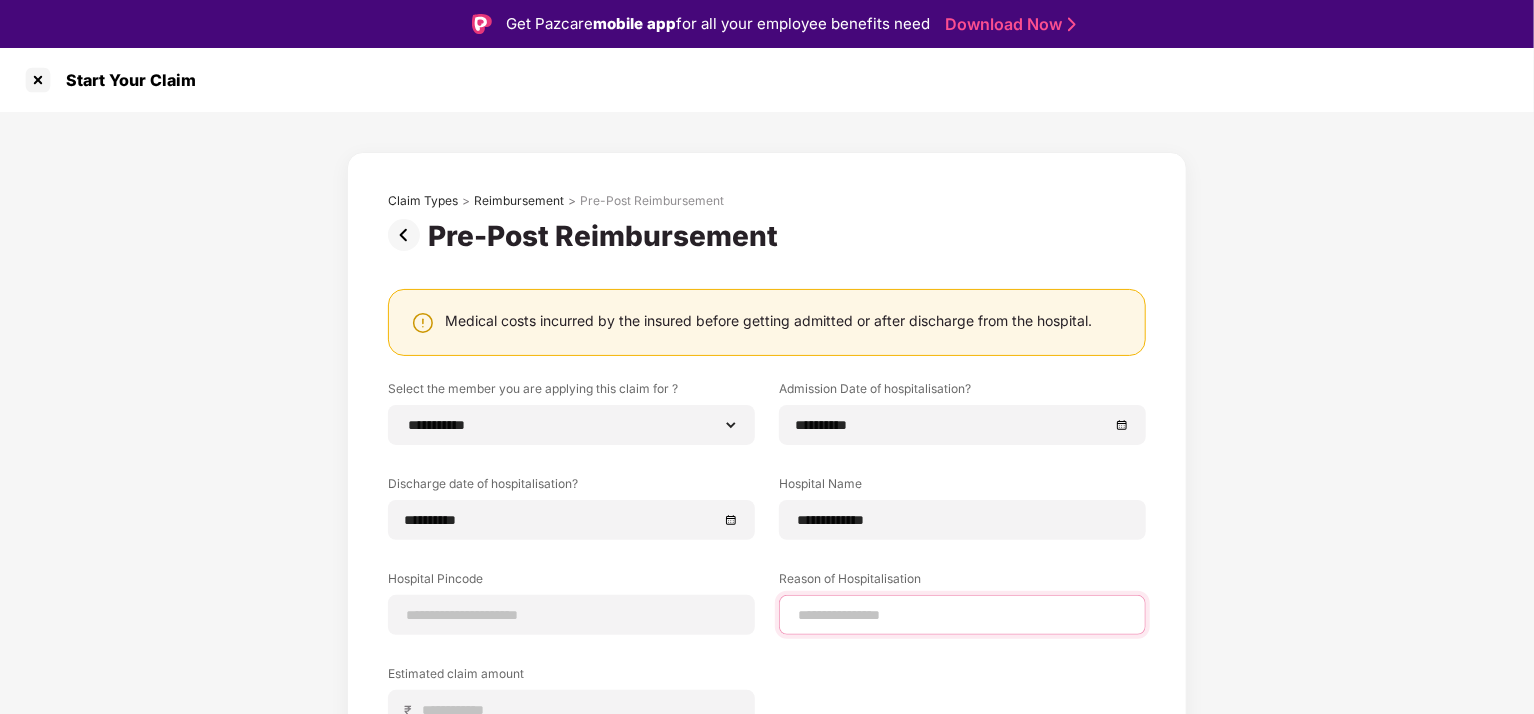 click at bounding box center (962, 615) 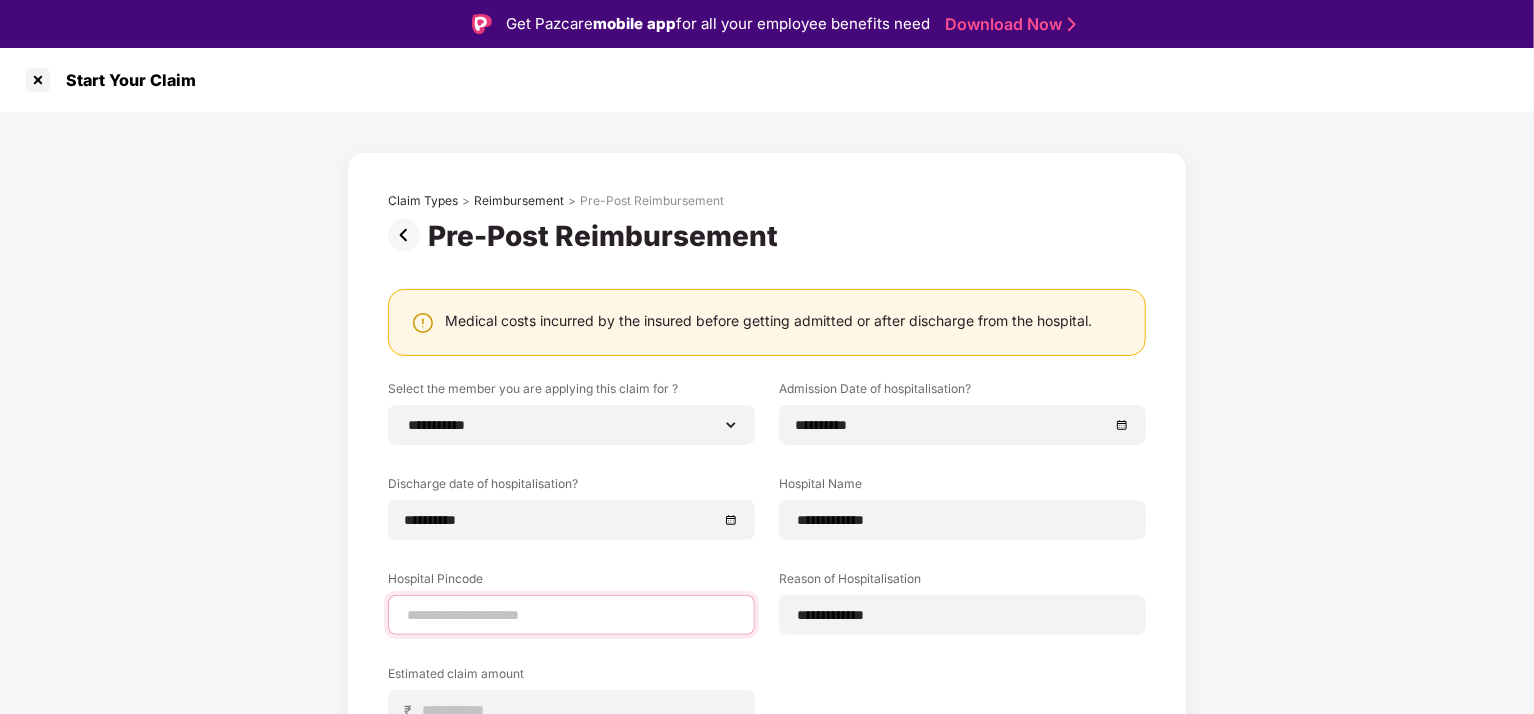 click at bounding box center (571, 615) 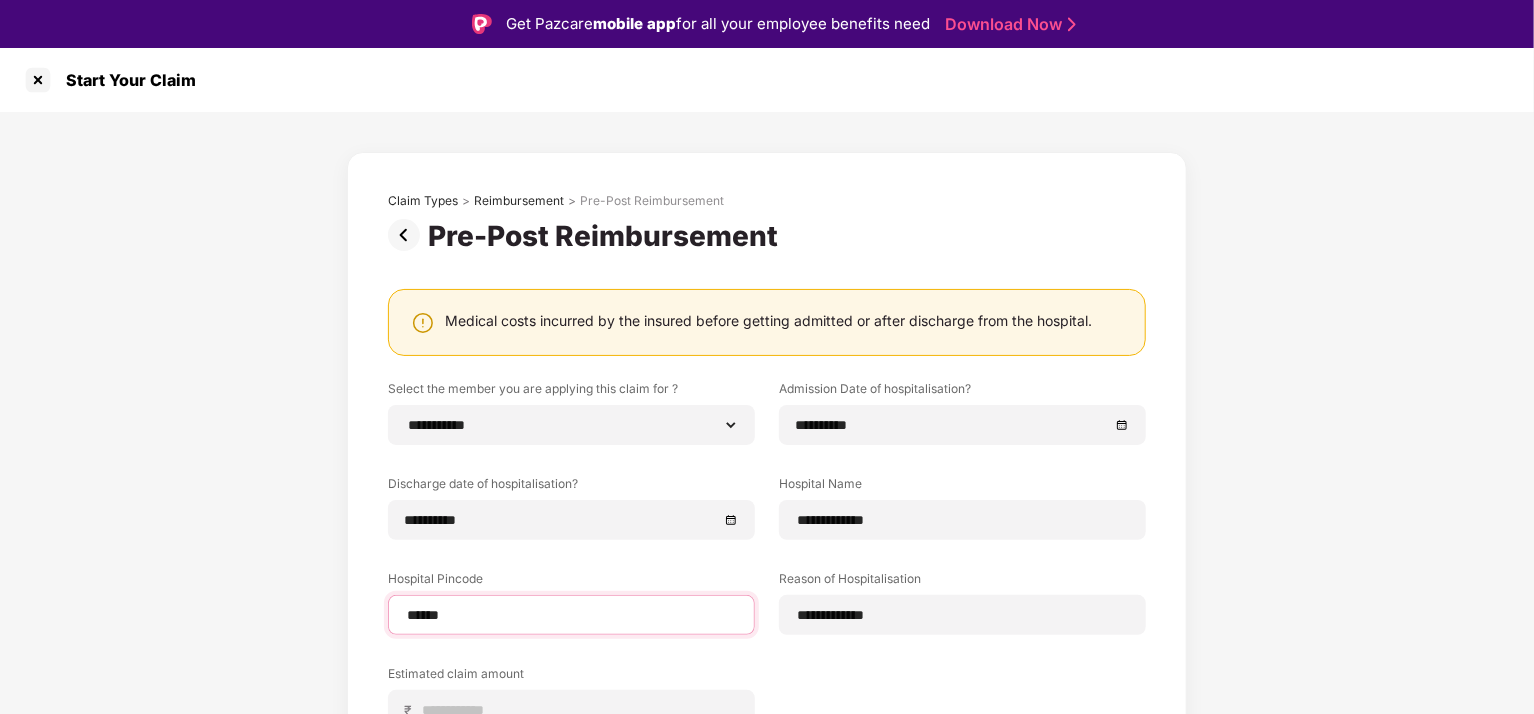 select on "*********" 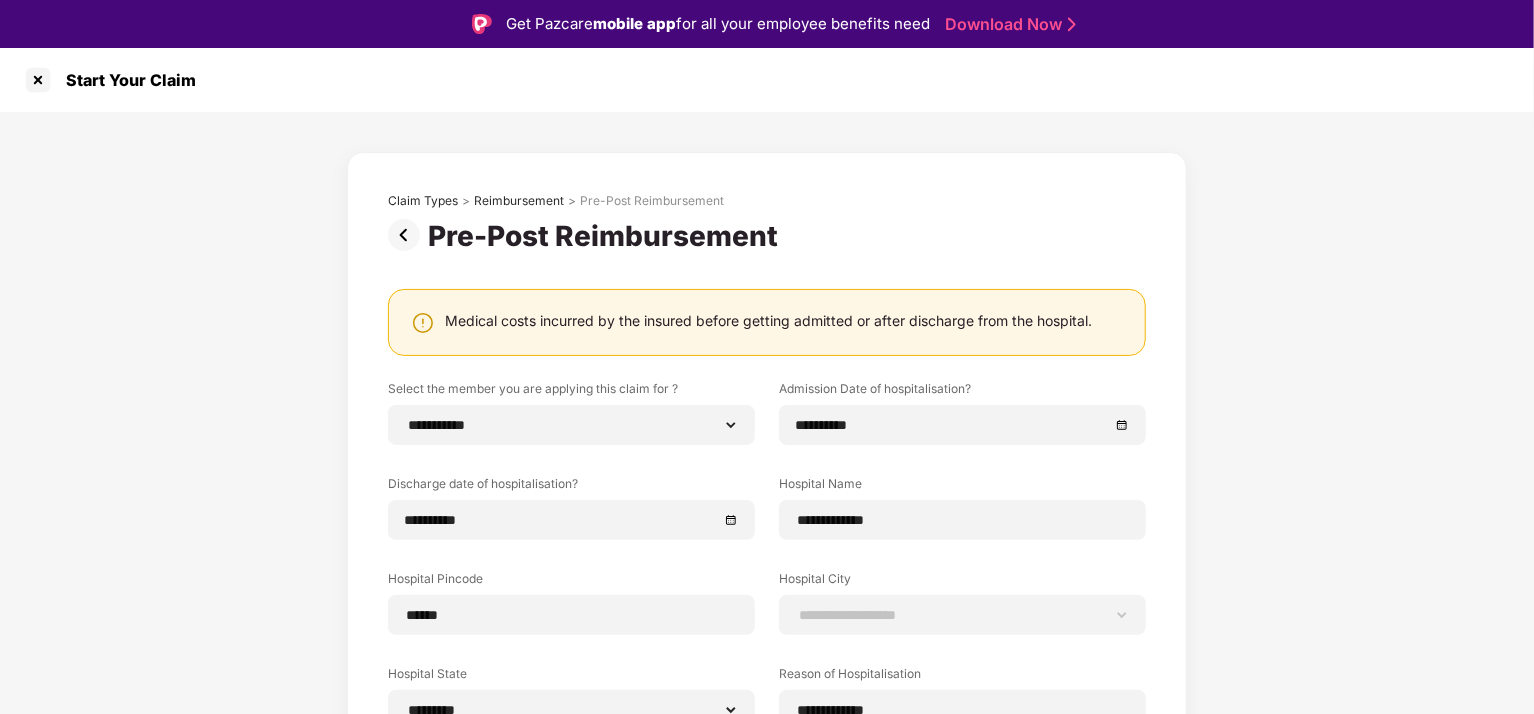 click on "**********" at bounding box center [767, 581] 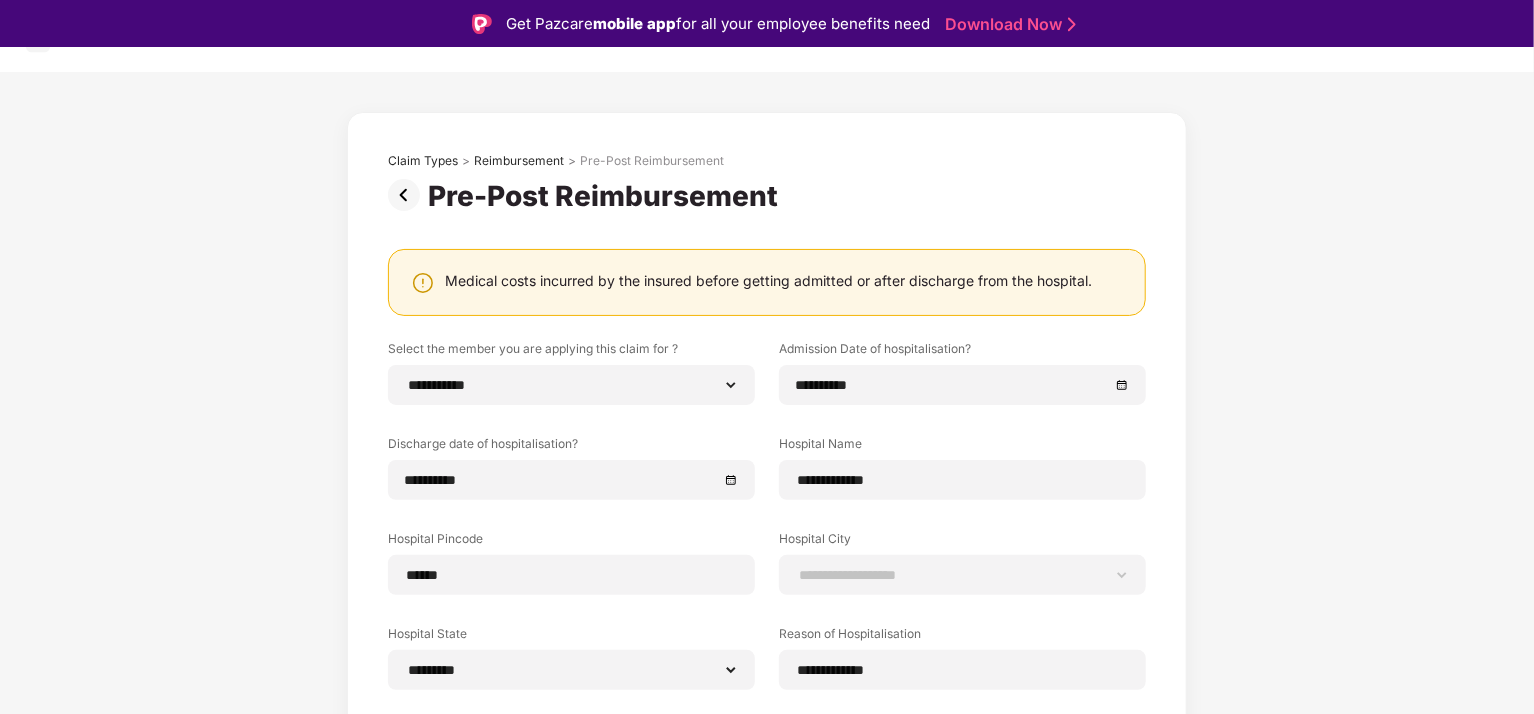scroll, scrollTop: 212, scrollLeft: 0, axis: vertical 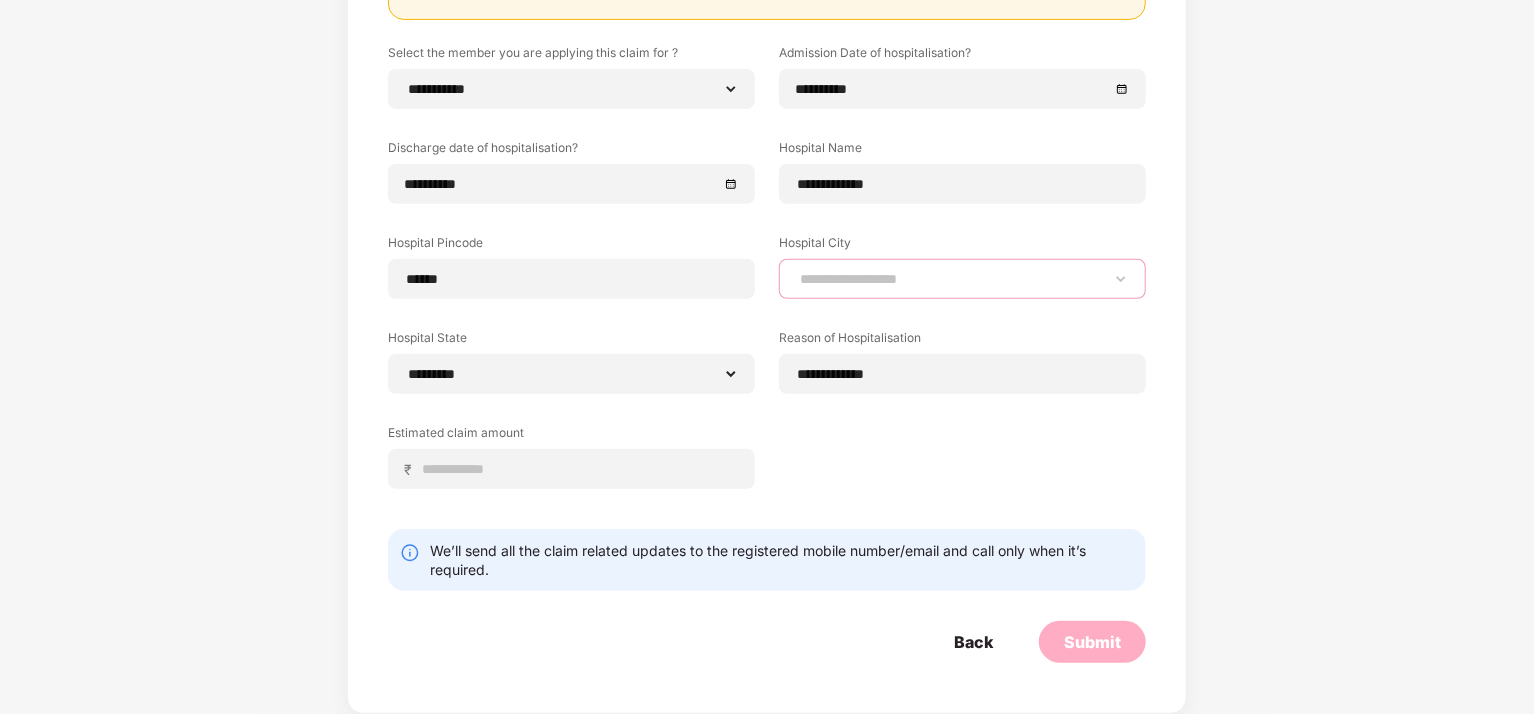click on "**********" at bounding box center [962, 279] 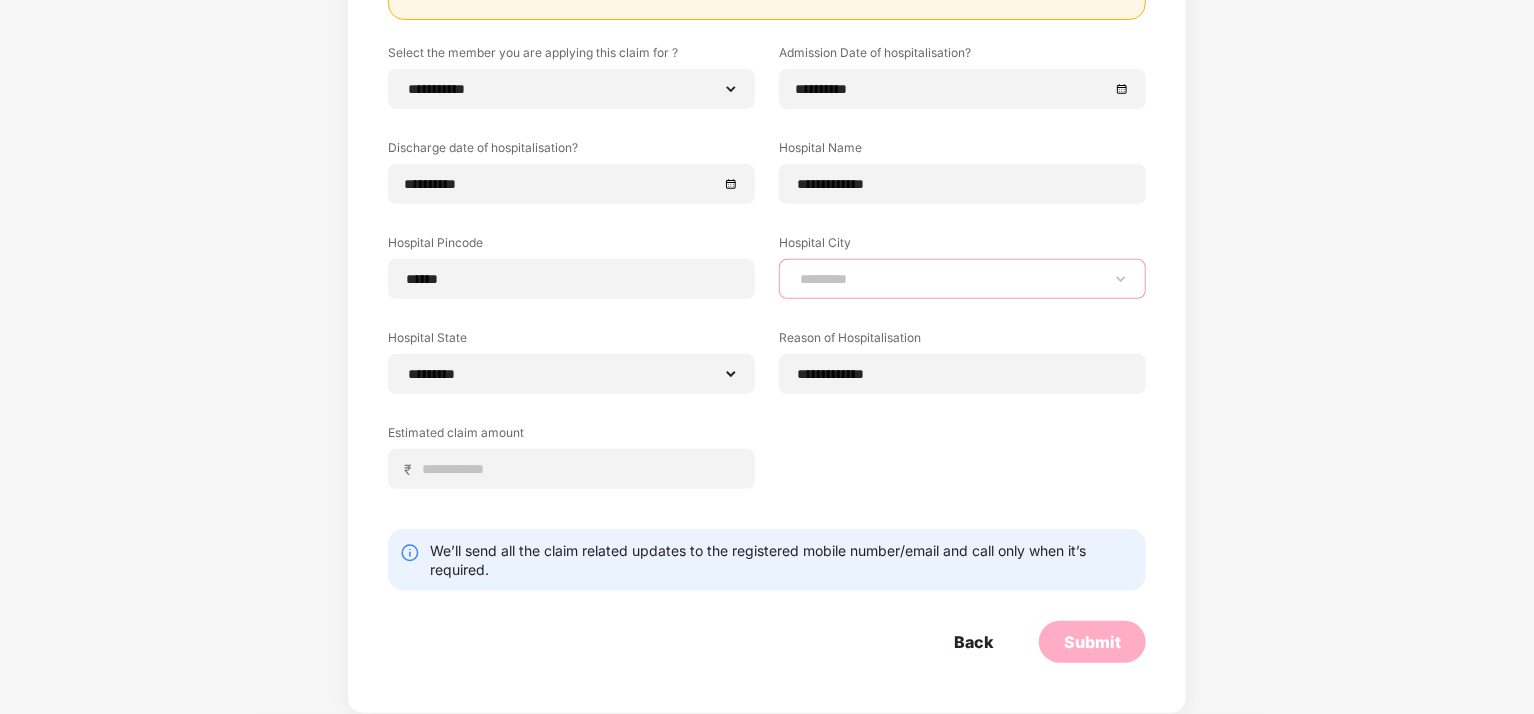 click on "**********" at bounding box center [962, 279] 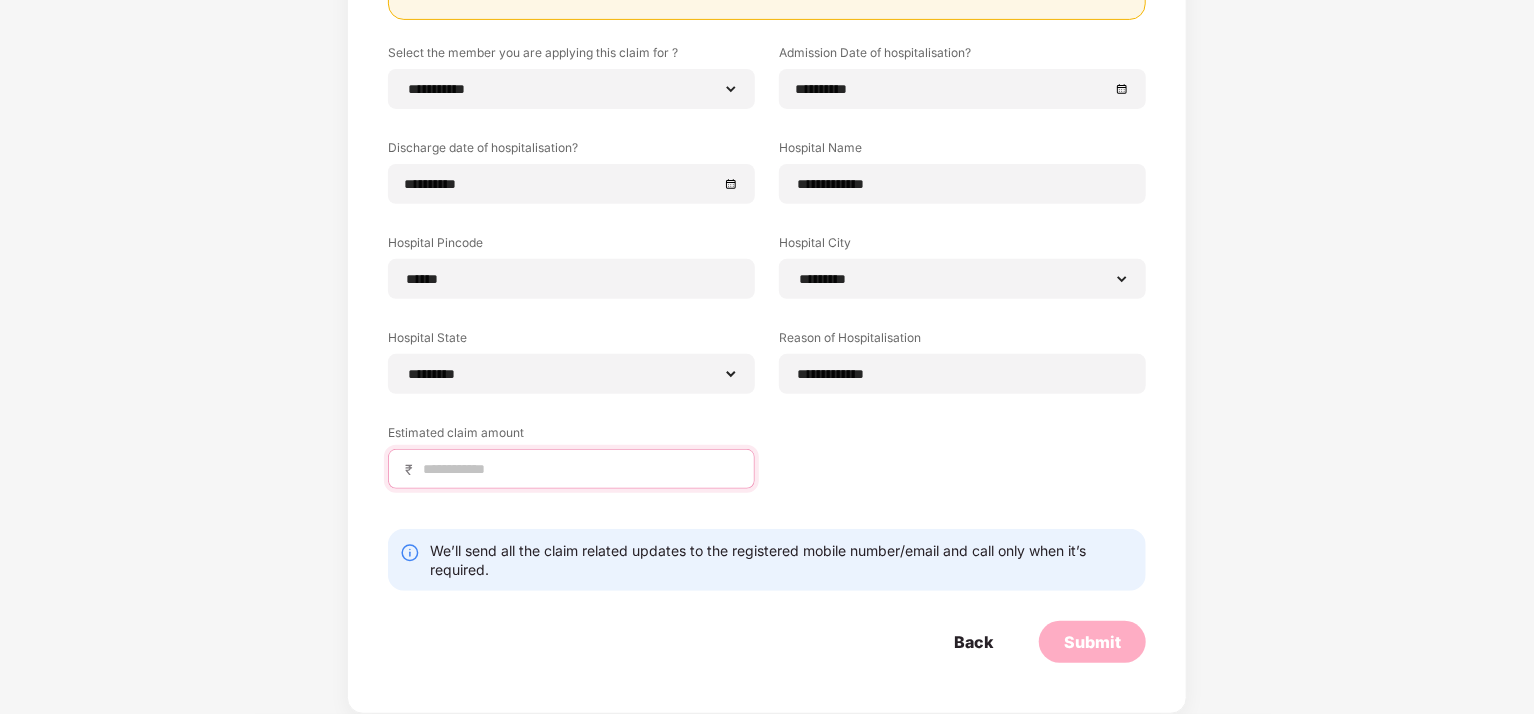 click at bounding box center (579, 469) 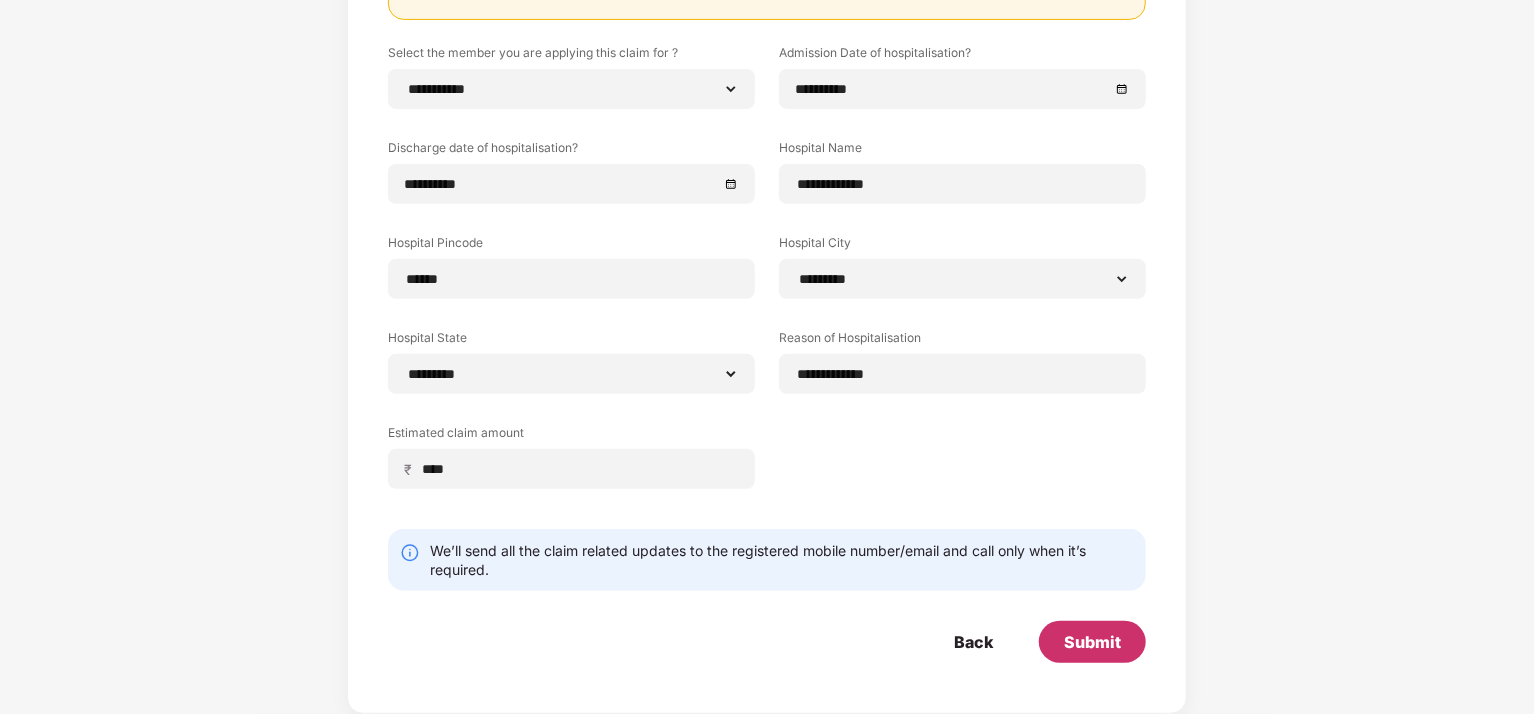 click on "Submit" at bounding box center [1092, 642] 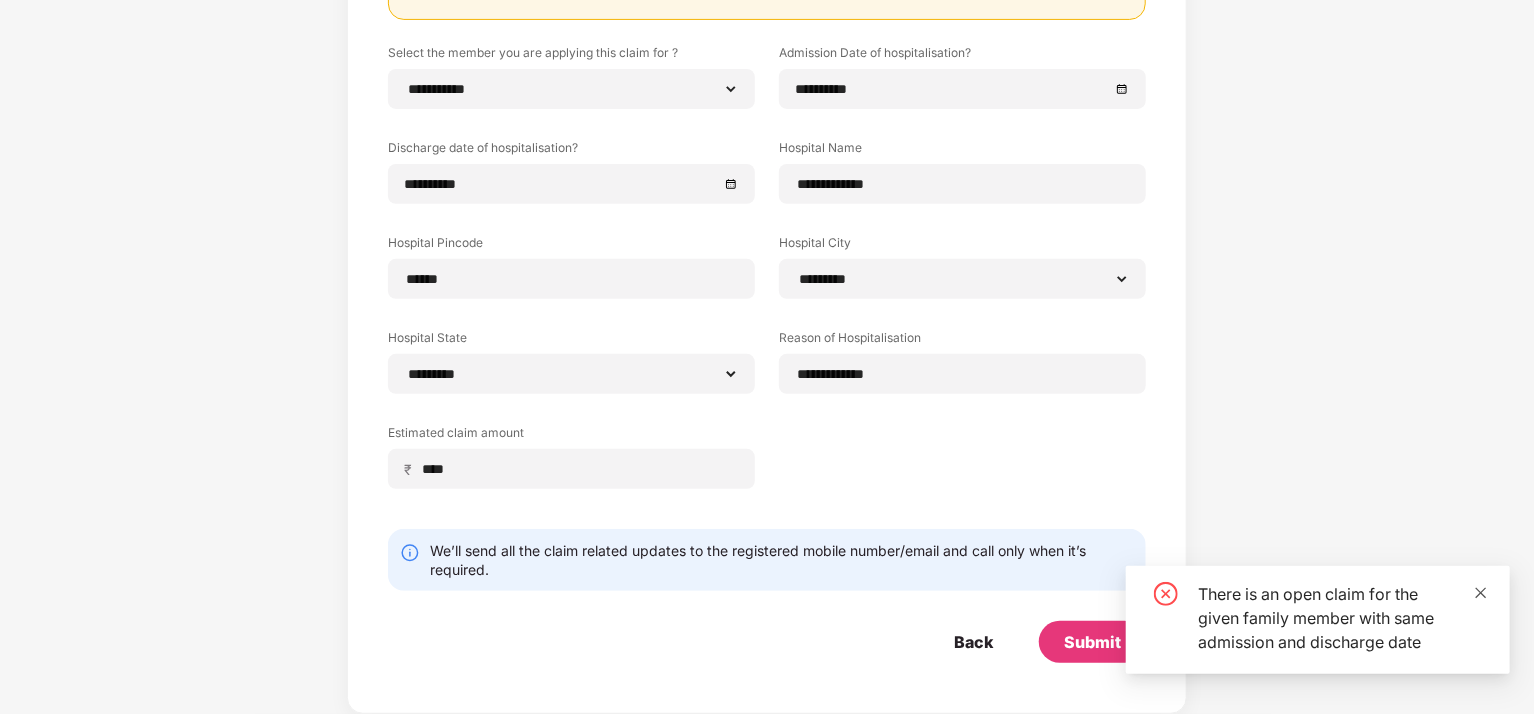 click 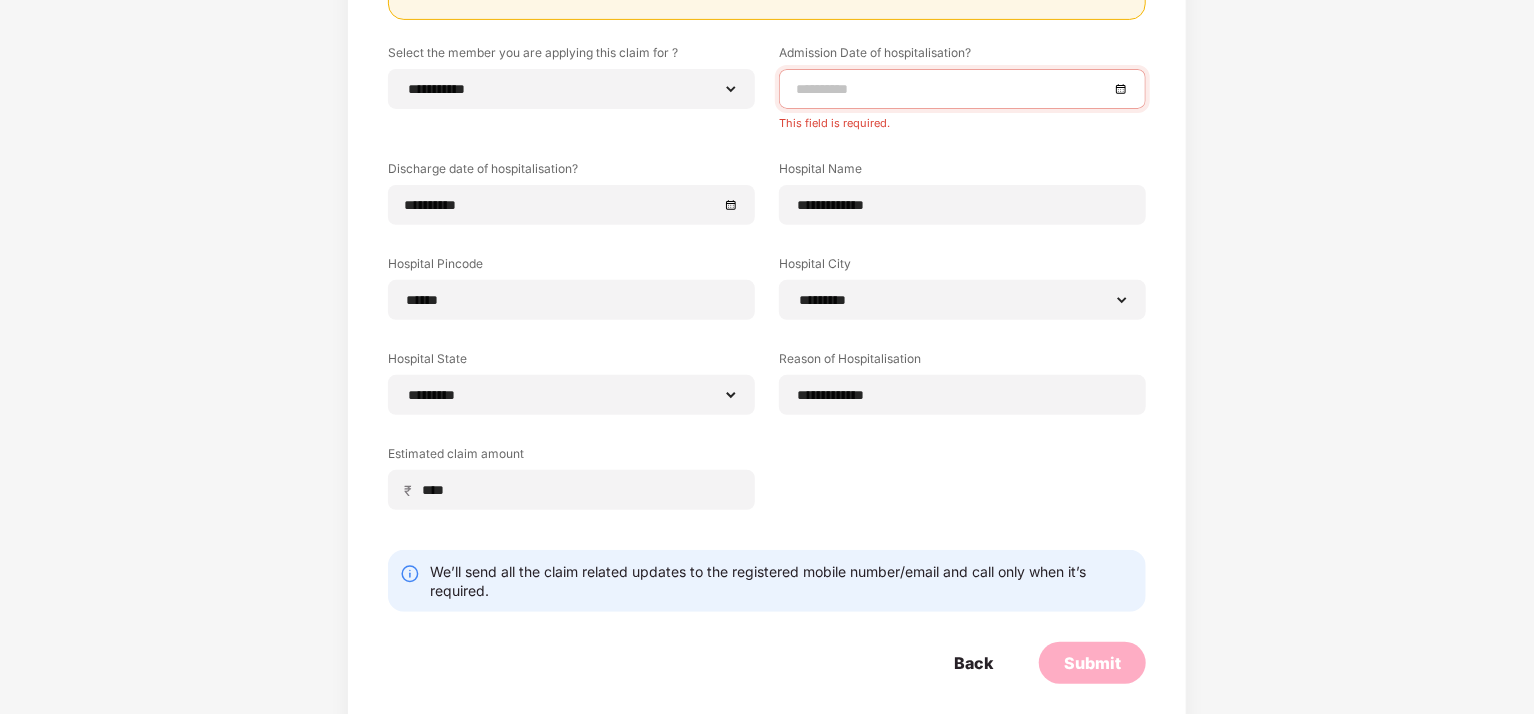 click at bounding box center (952, 89) 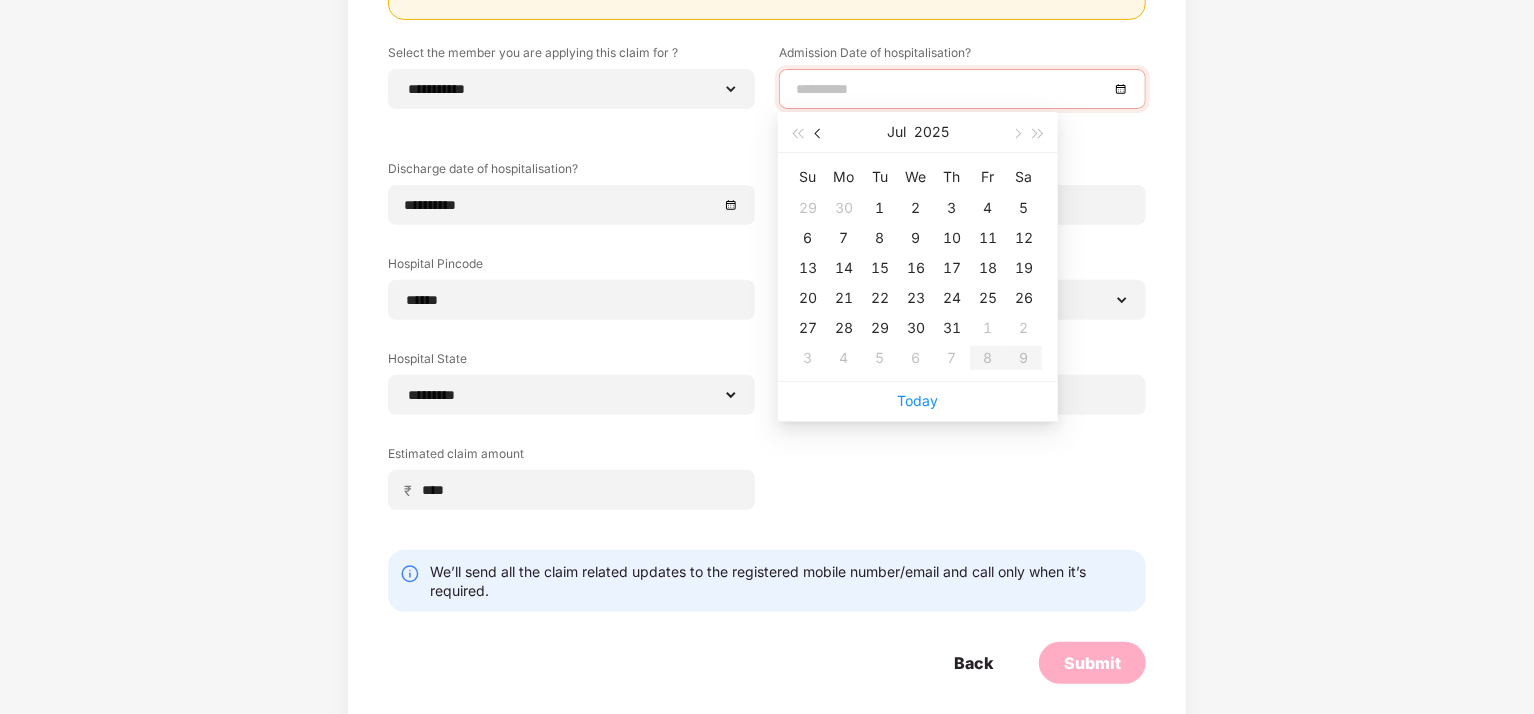 click at bounding box center (820, 134) 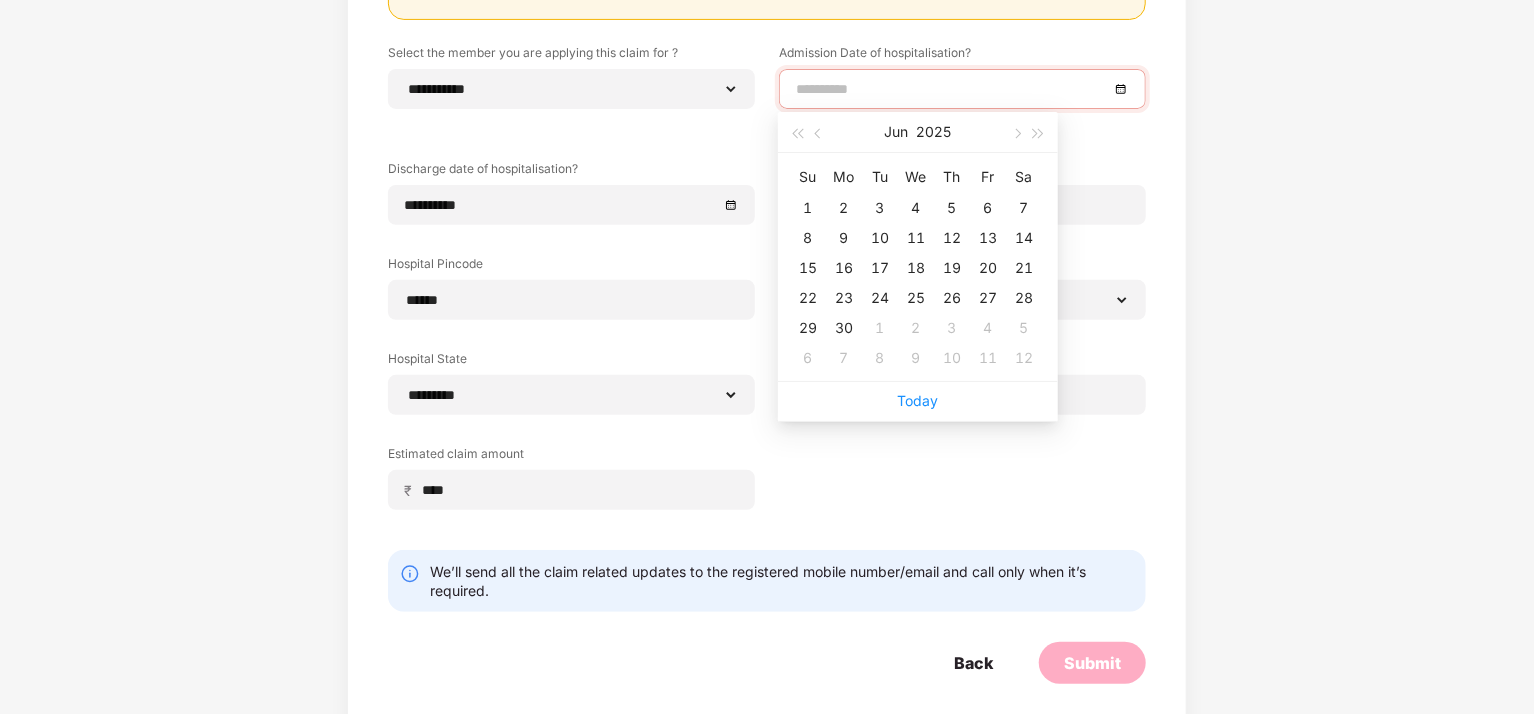 type on "**********" 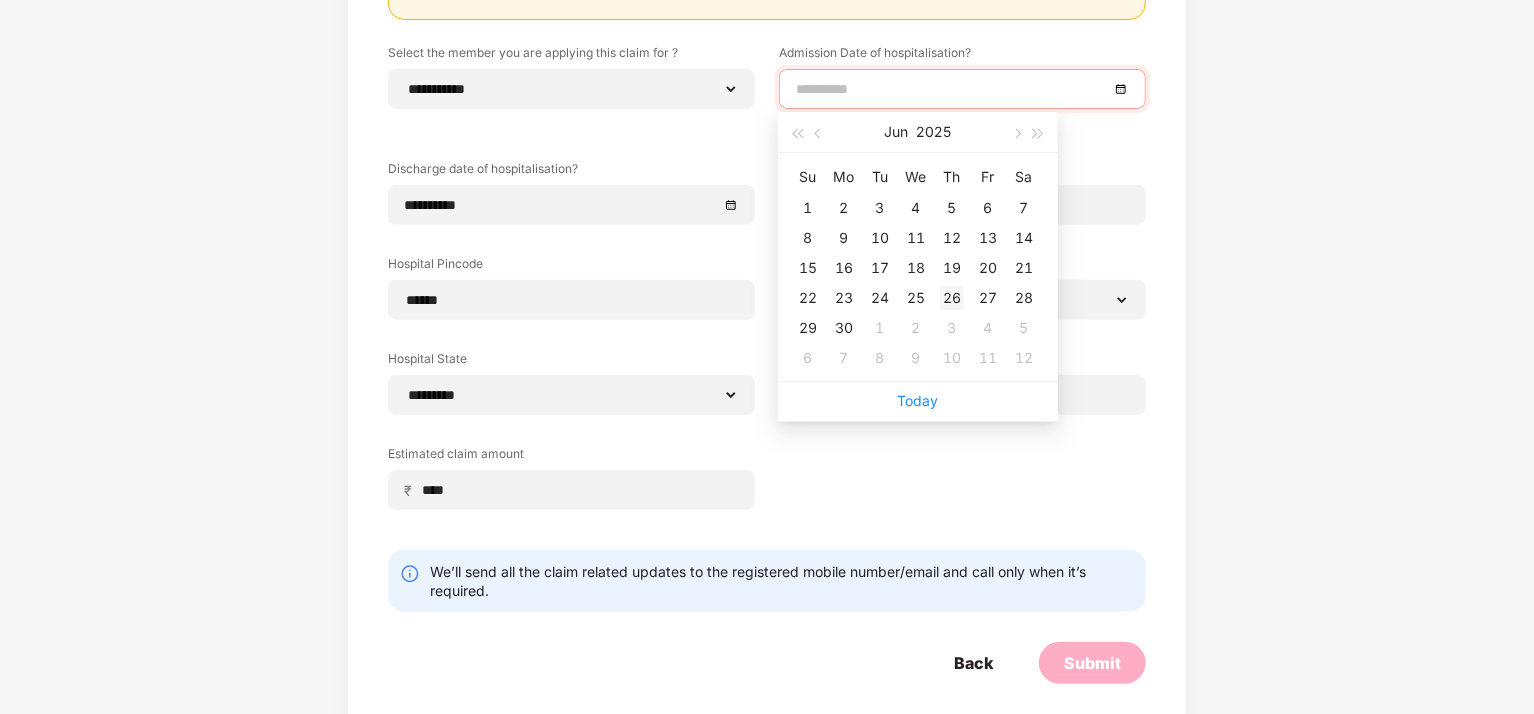 type on "**********" 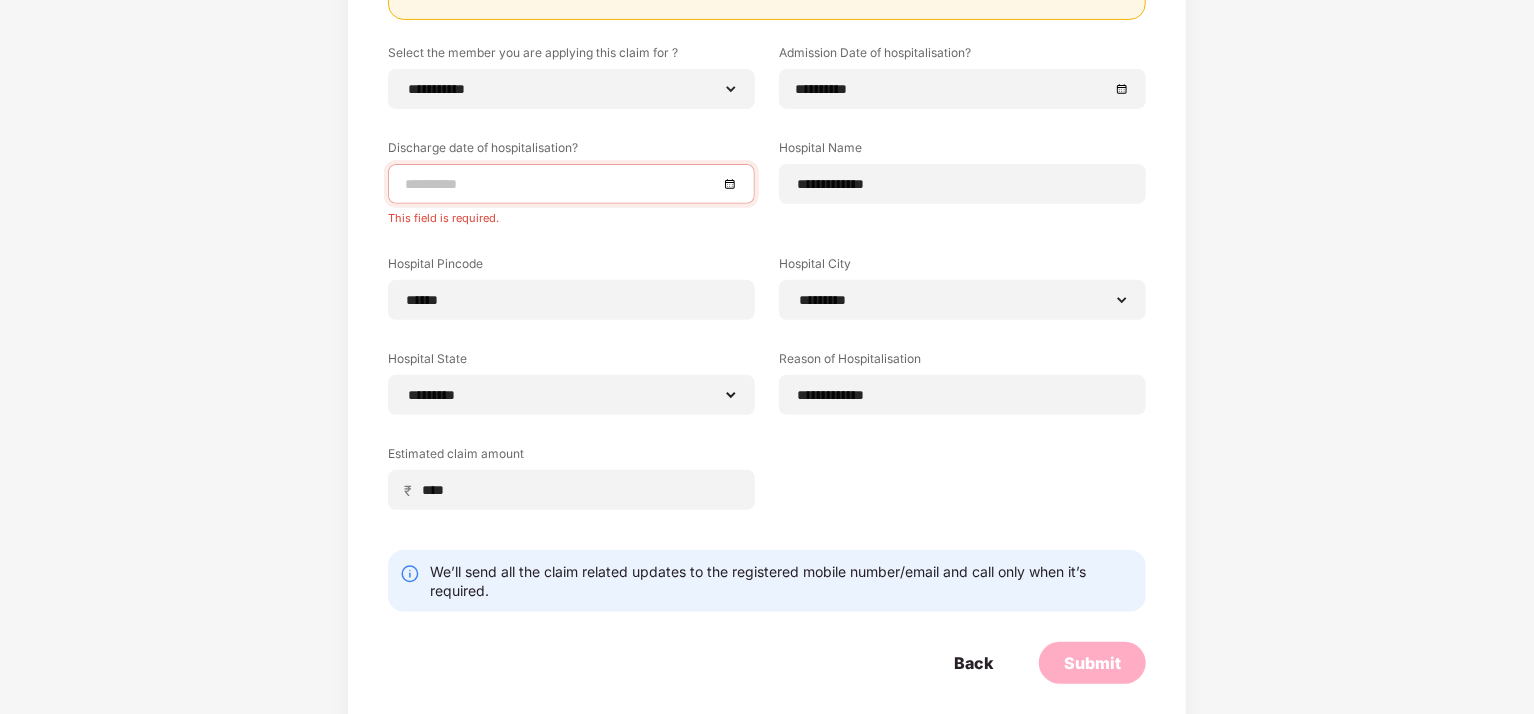 click at bounding box center (571, 184) 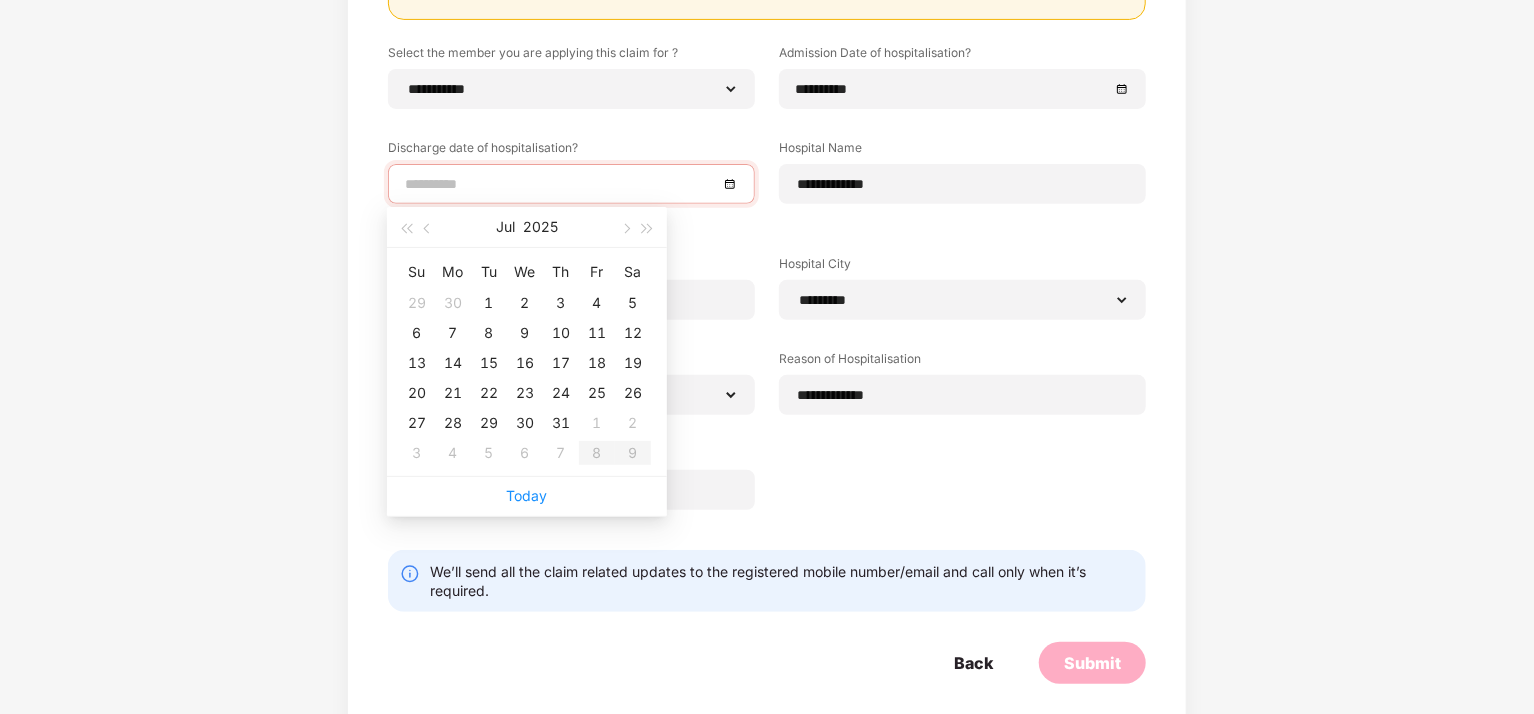 type on "**********" 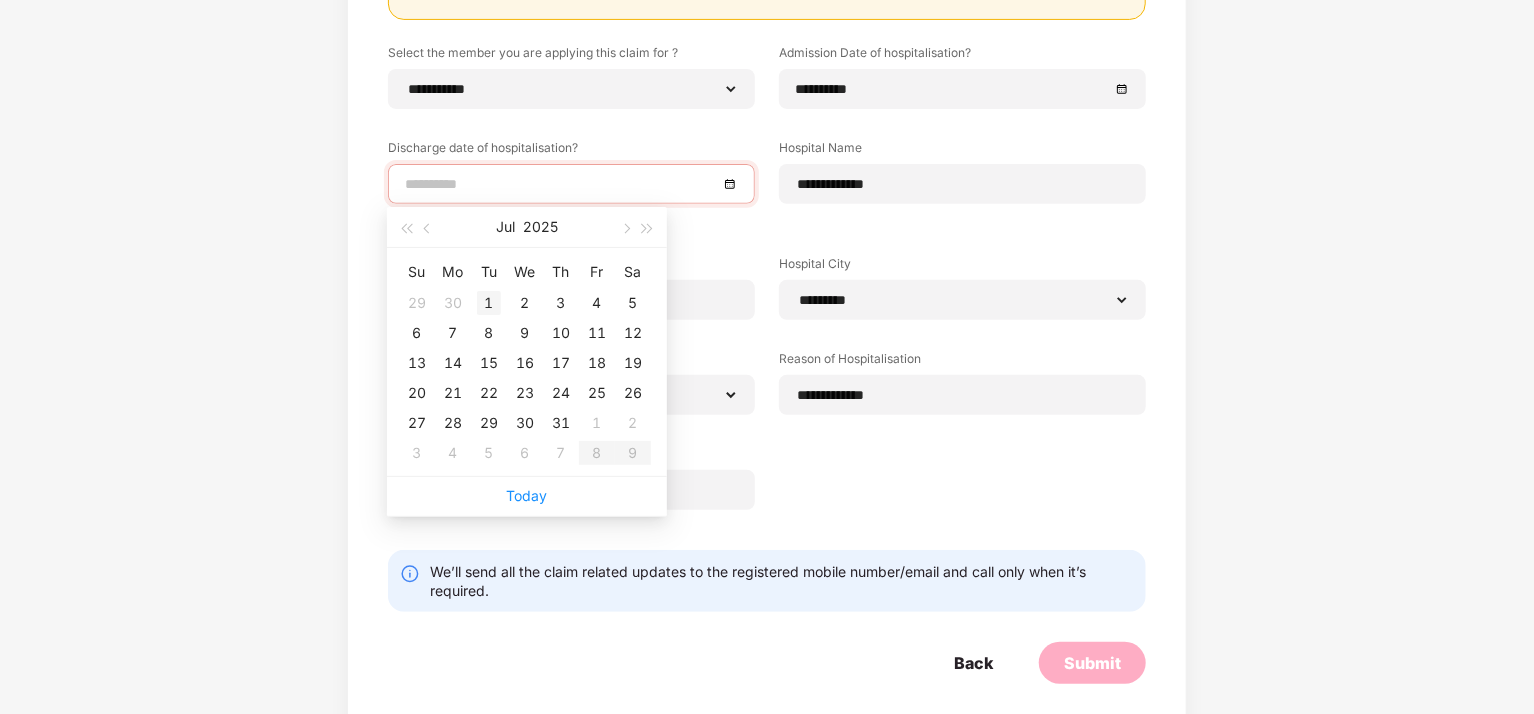 type on "**********" 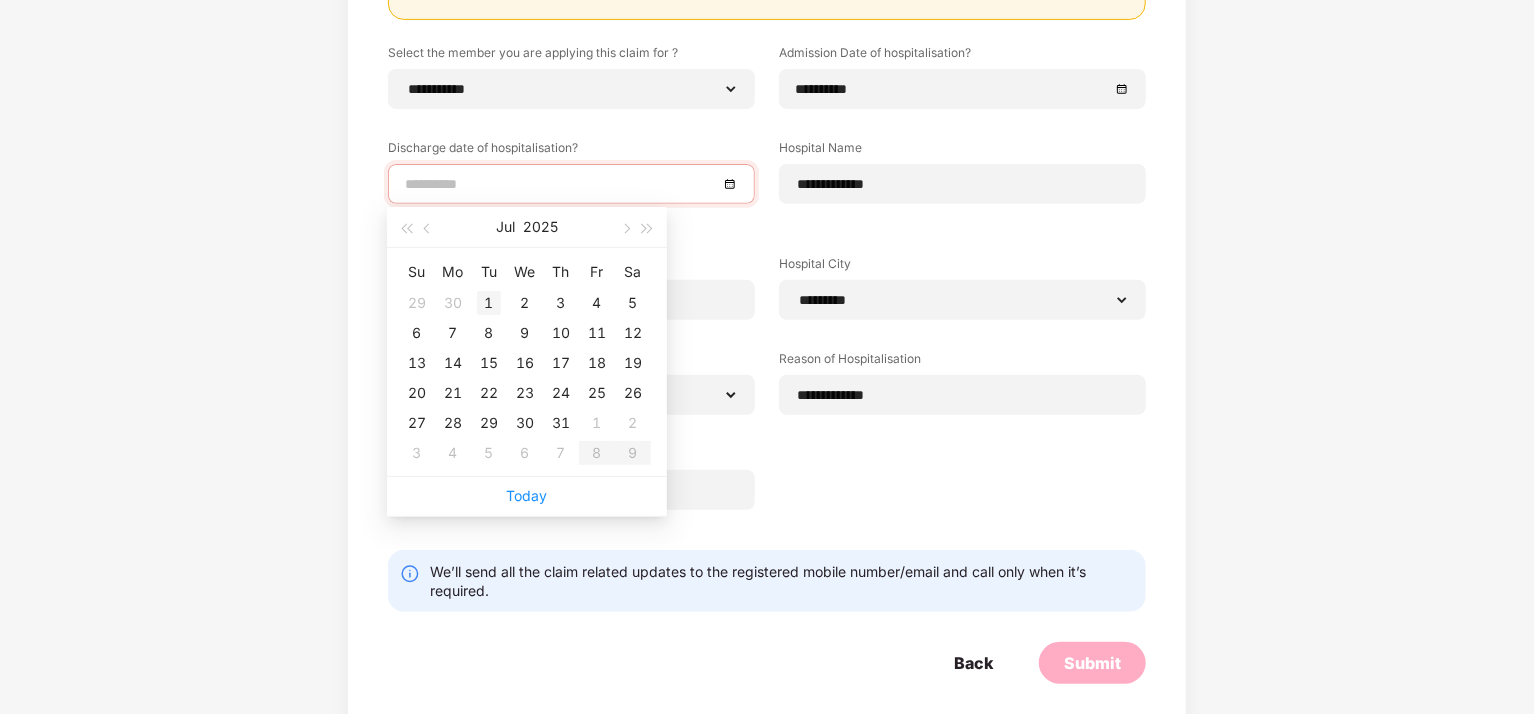 click on "1" at bounding box center (489, 303) 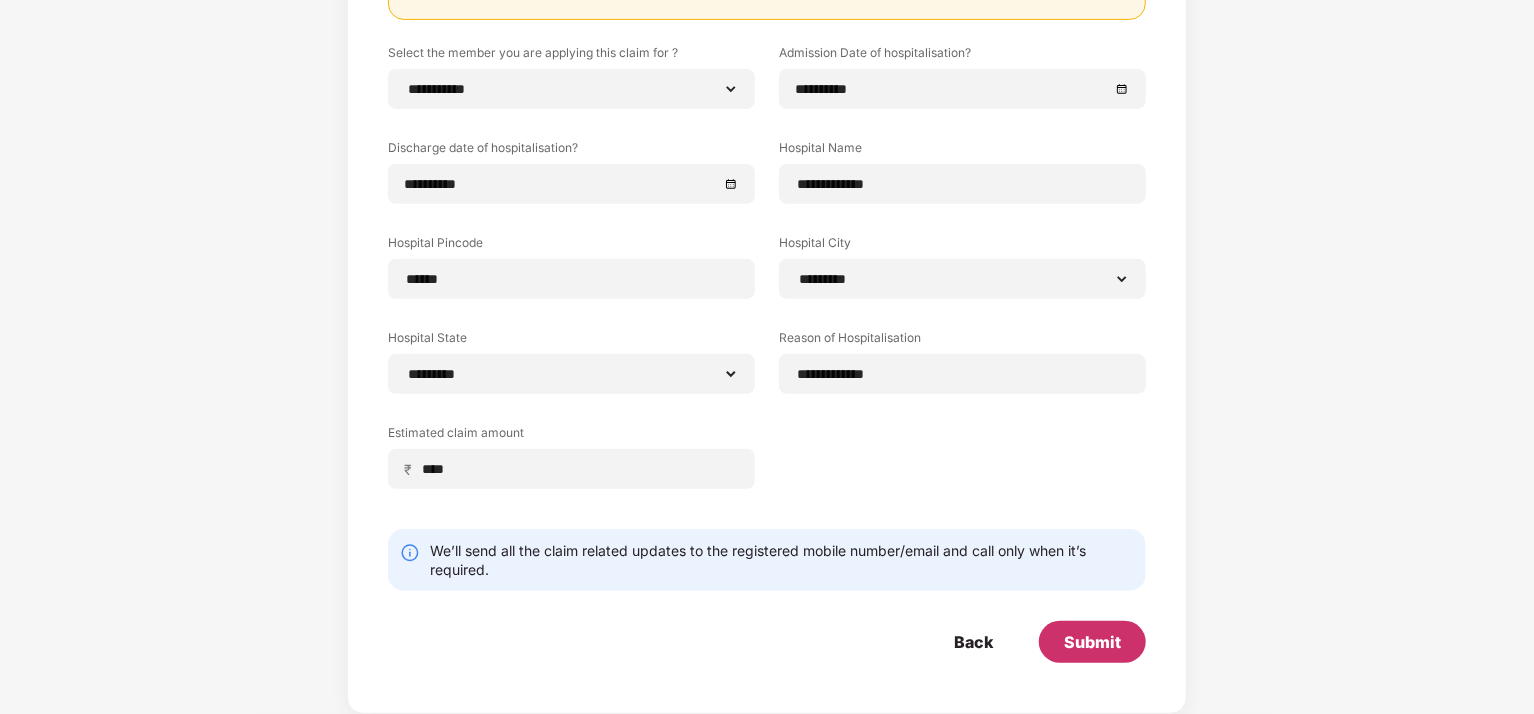 click on "Submit" at bounding box center (1092, 642) 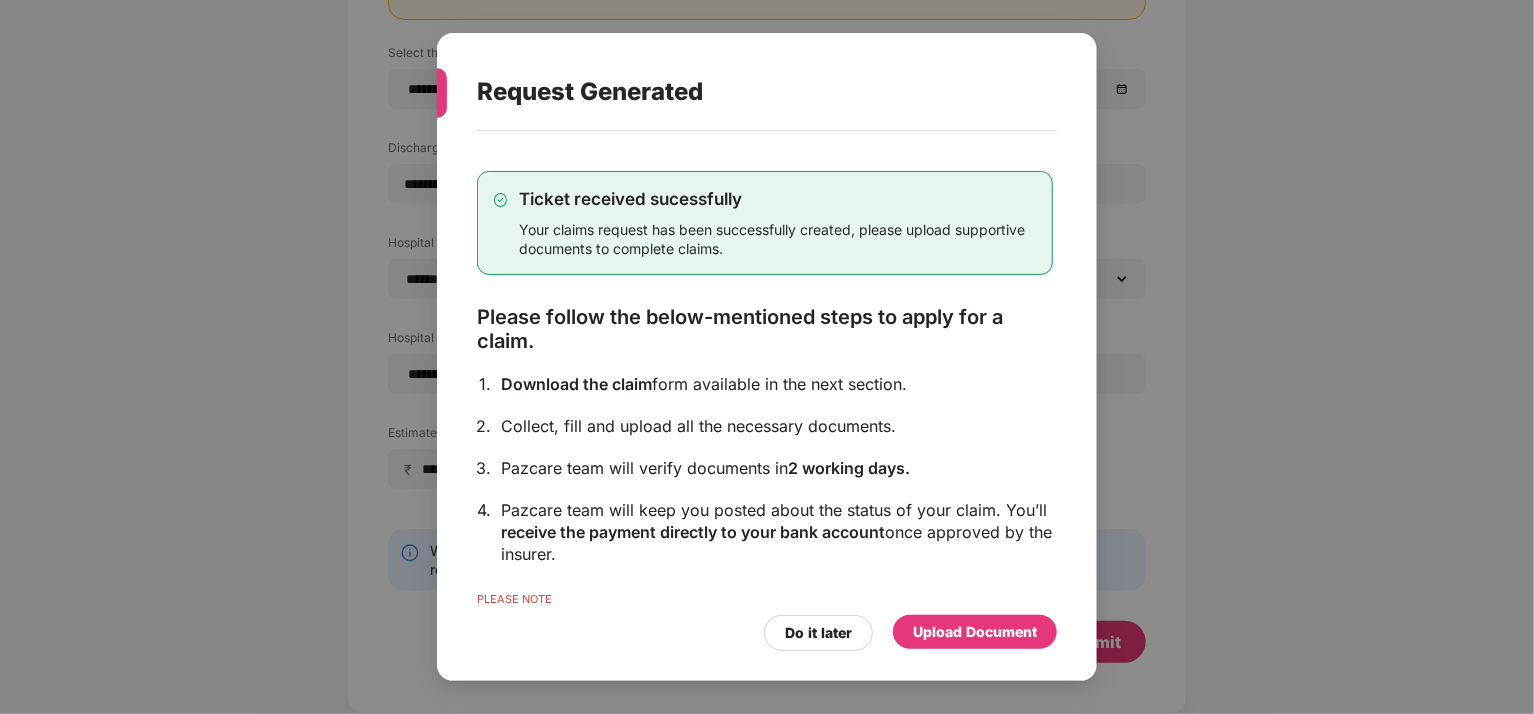 click on "Upload Document" at bounding box center [975, 632] 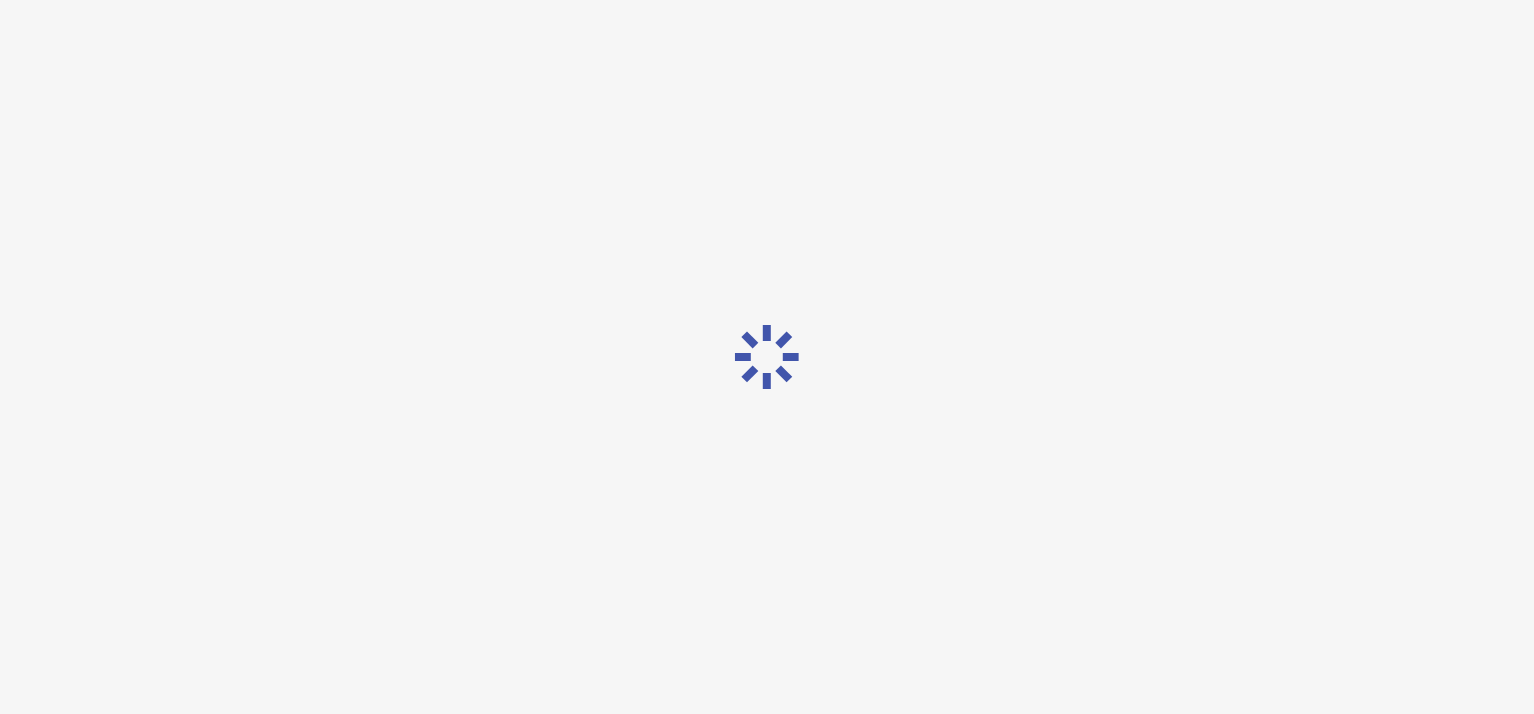 scroll, scrollTop: 0, scrollLeft: 0, axis: both 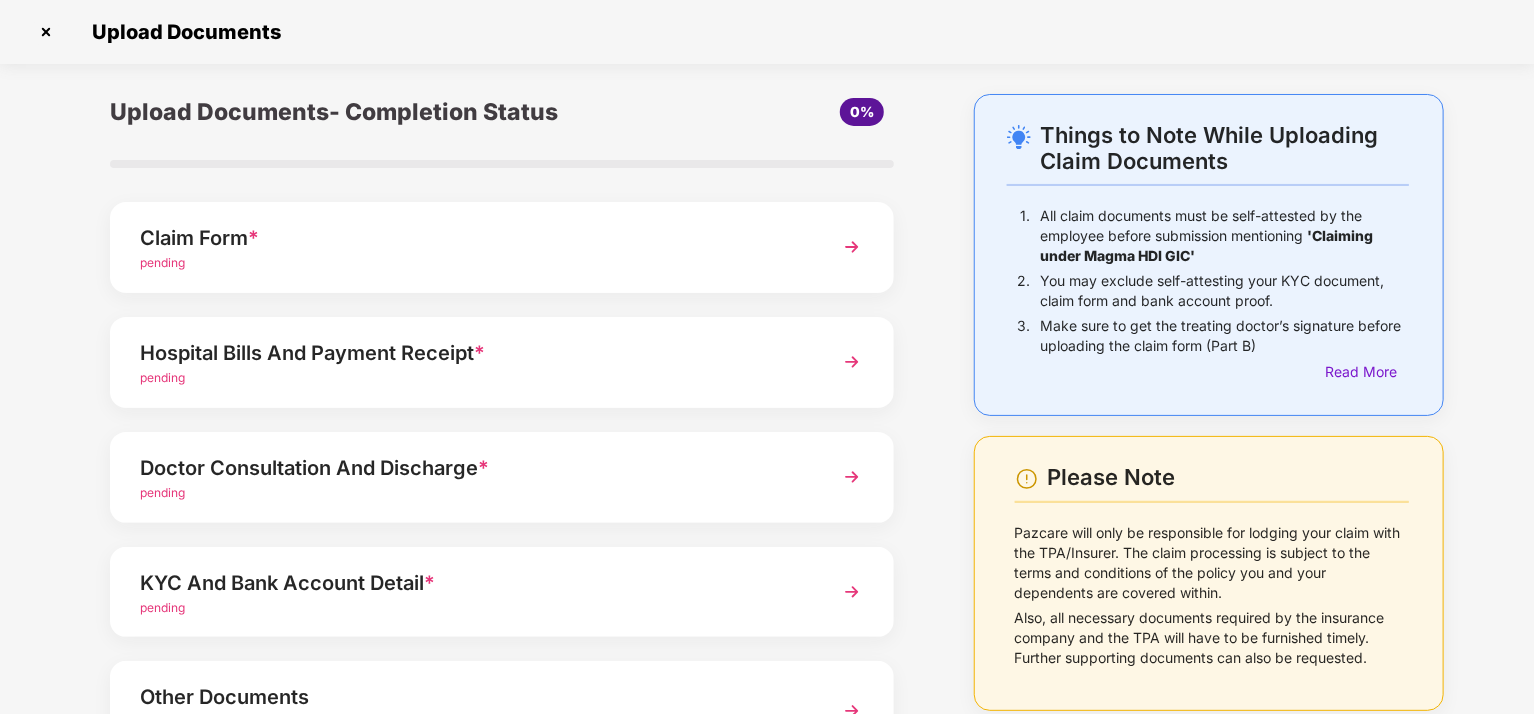 click at bounding box center (46, 32) 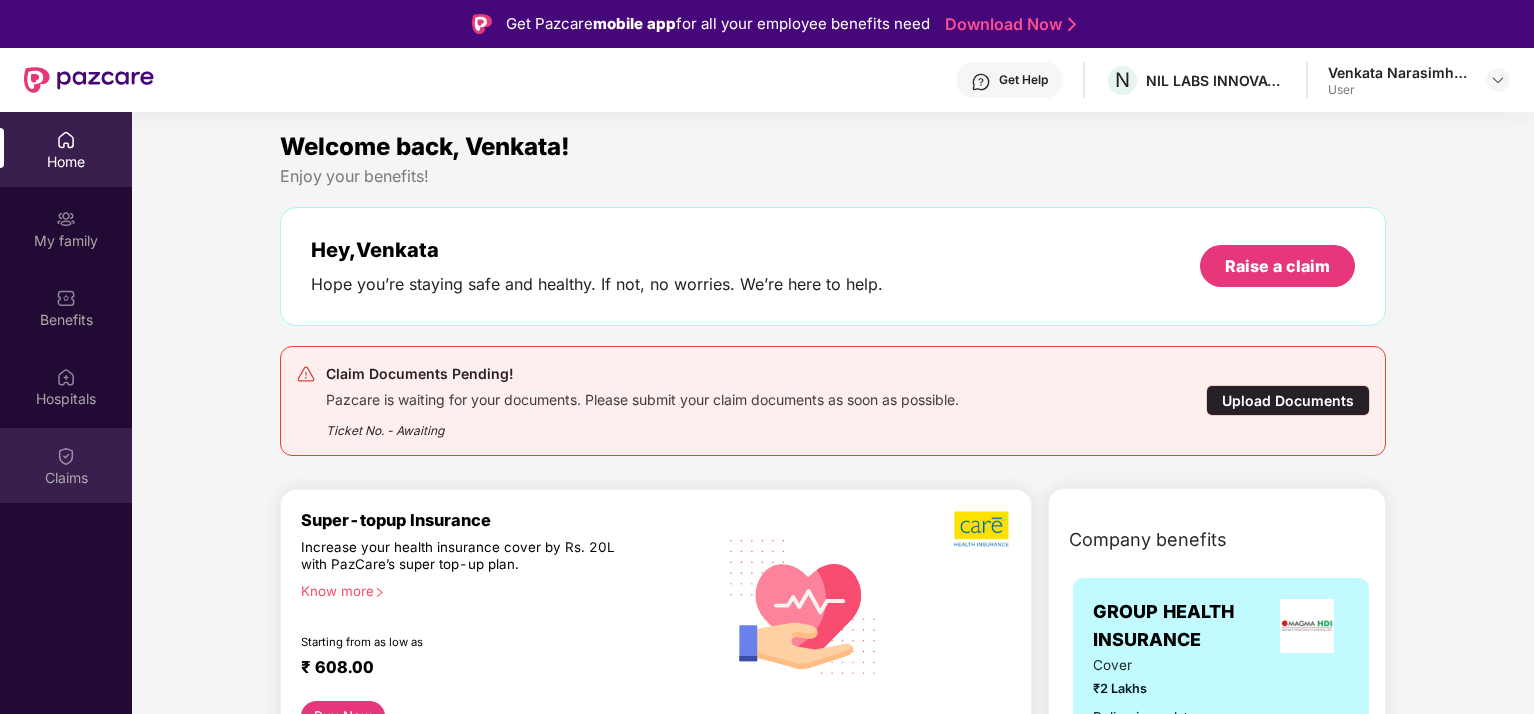 scroll, scrollTop: 0, scrollLeft: 0, axis: both 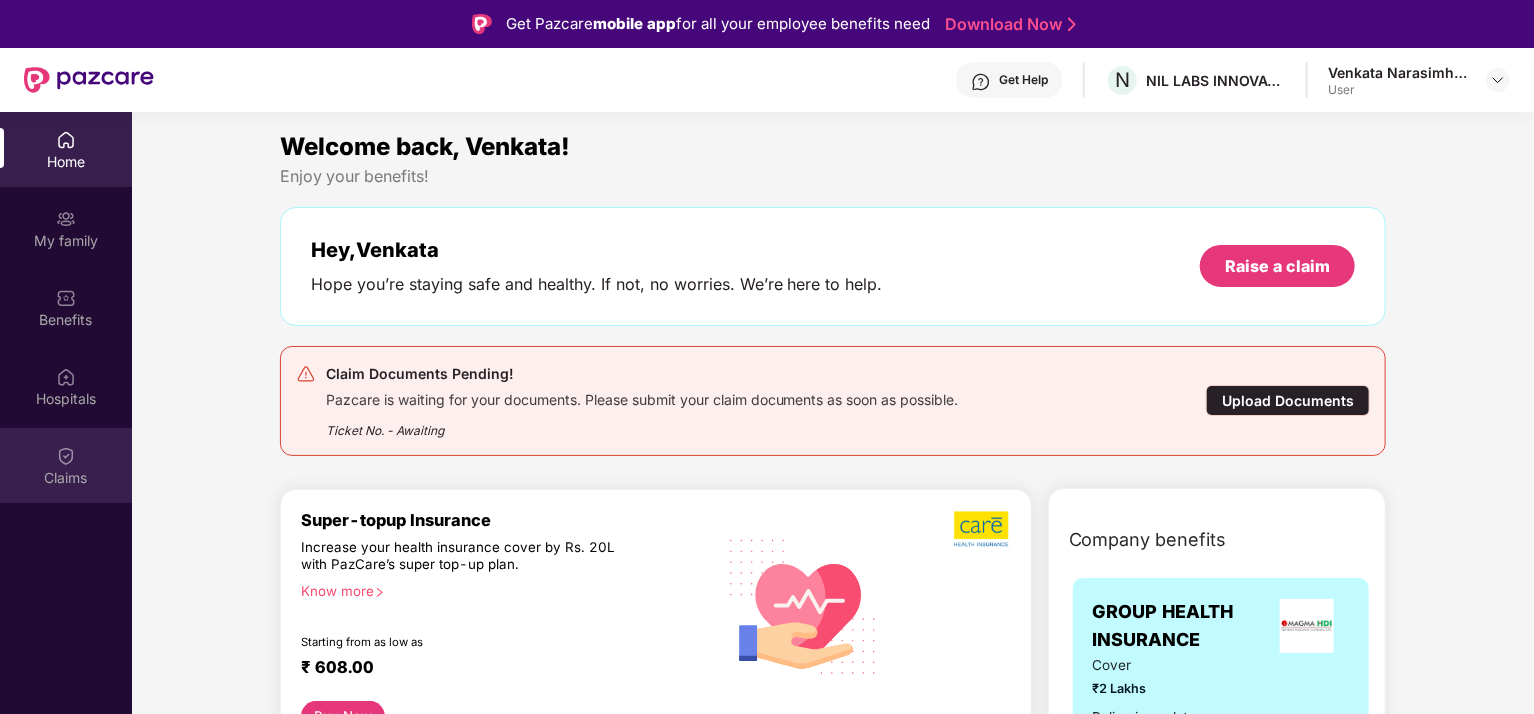 click on "Claims" at bounding box center [66, 478] 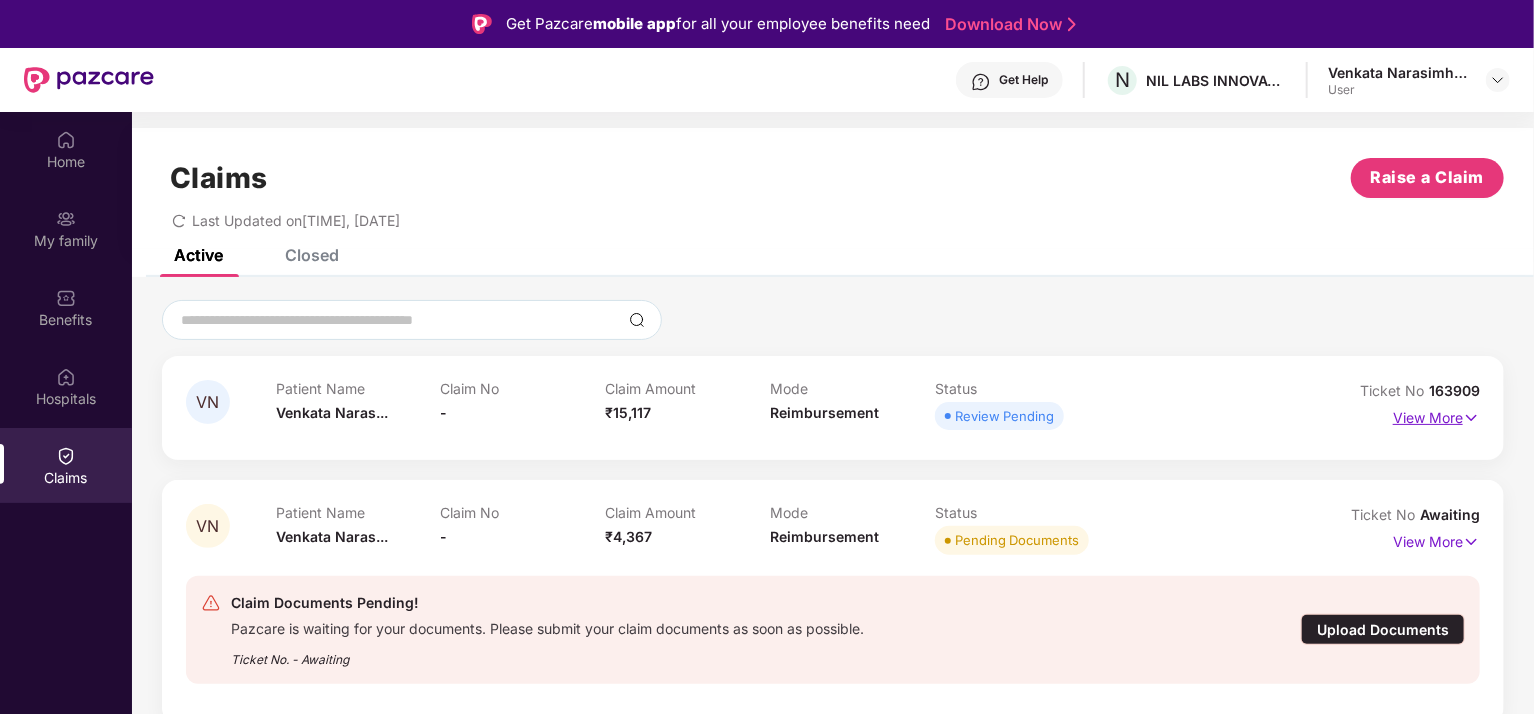 click on "View More" at bounding box center (1436, 415) 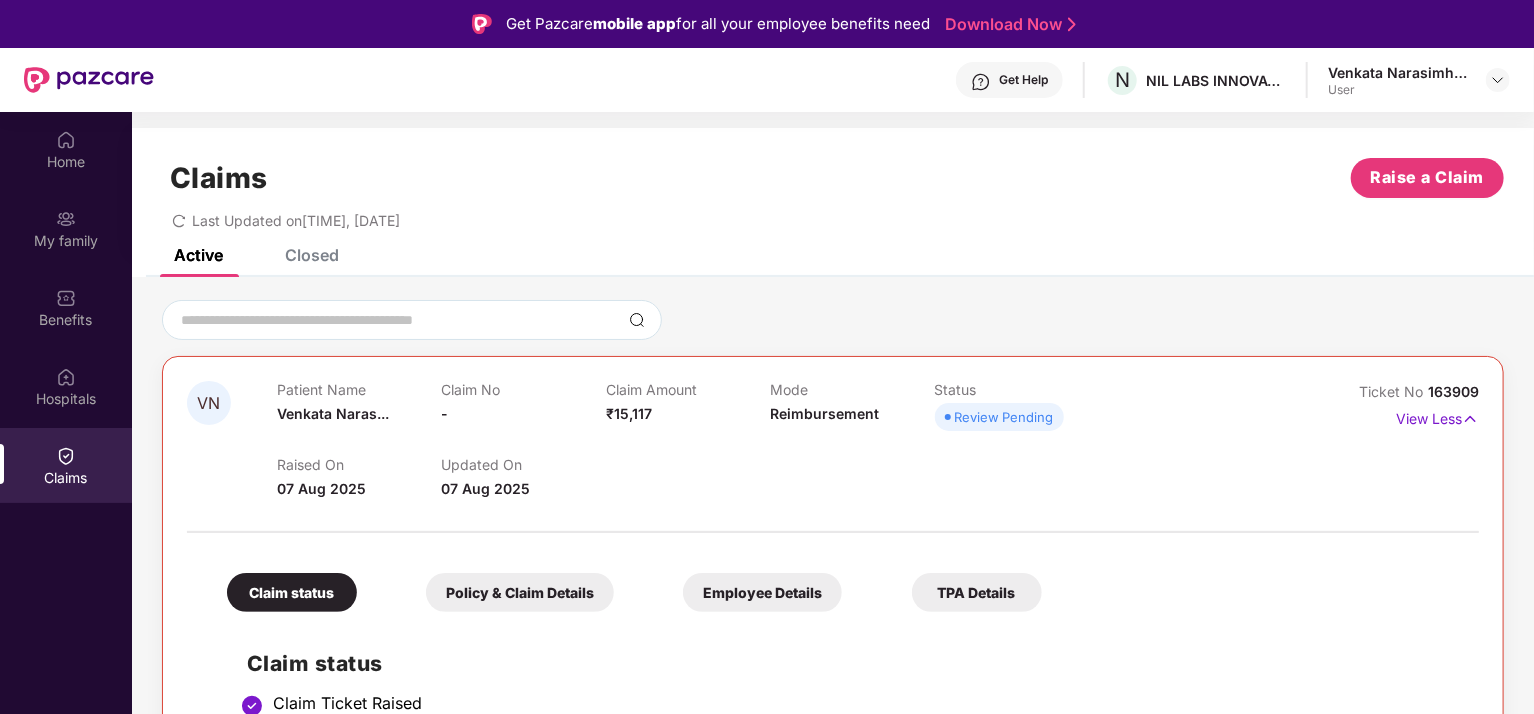 scroll, scrollTop: 112, scrollLeft: 0, axis: vertical 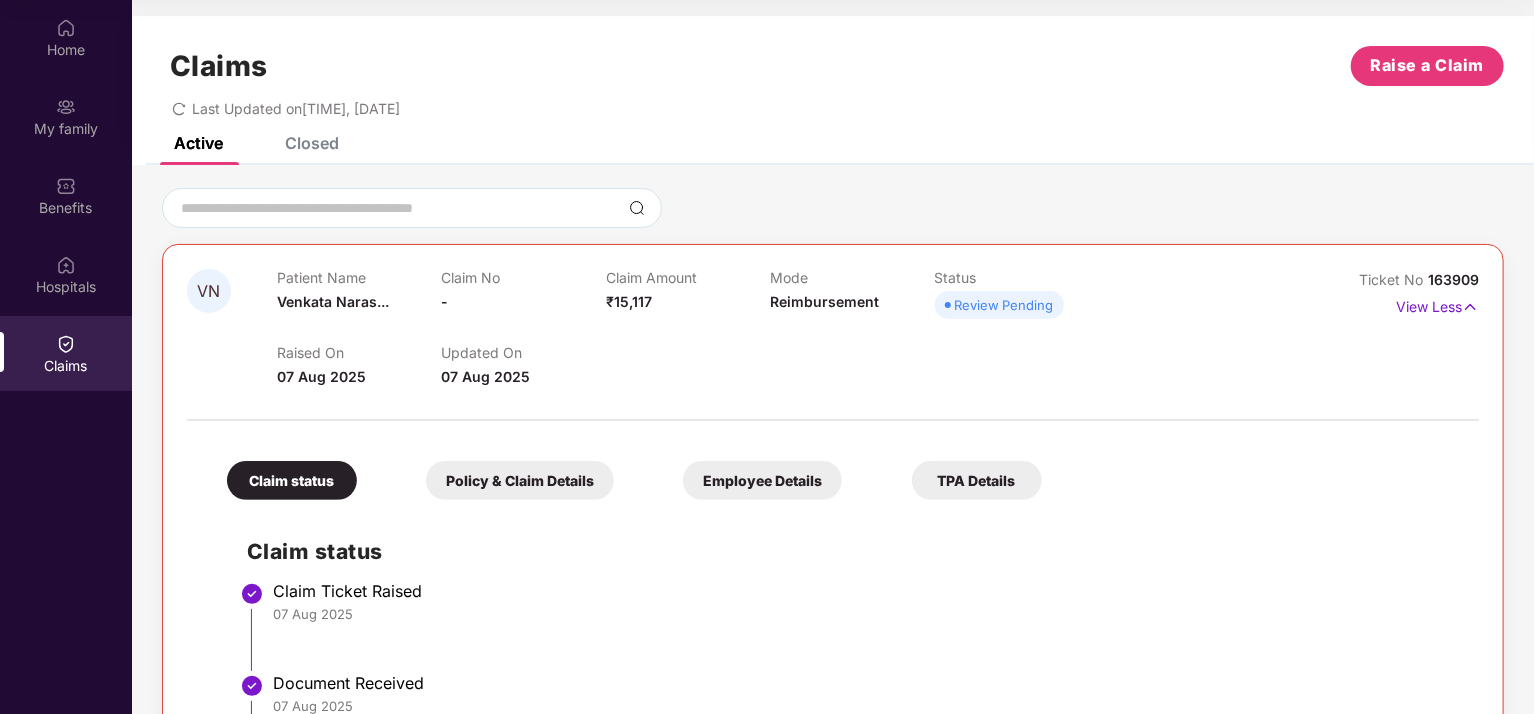 click on "Claim status Claim Ticket Raised 07 Aug 2025 Document Received 07 Aug 2025 Claim Intimation" at bounding box center (833, 665) 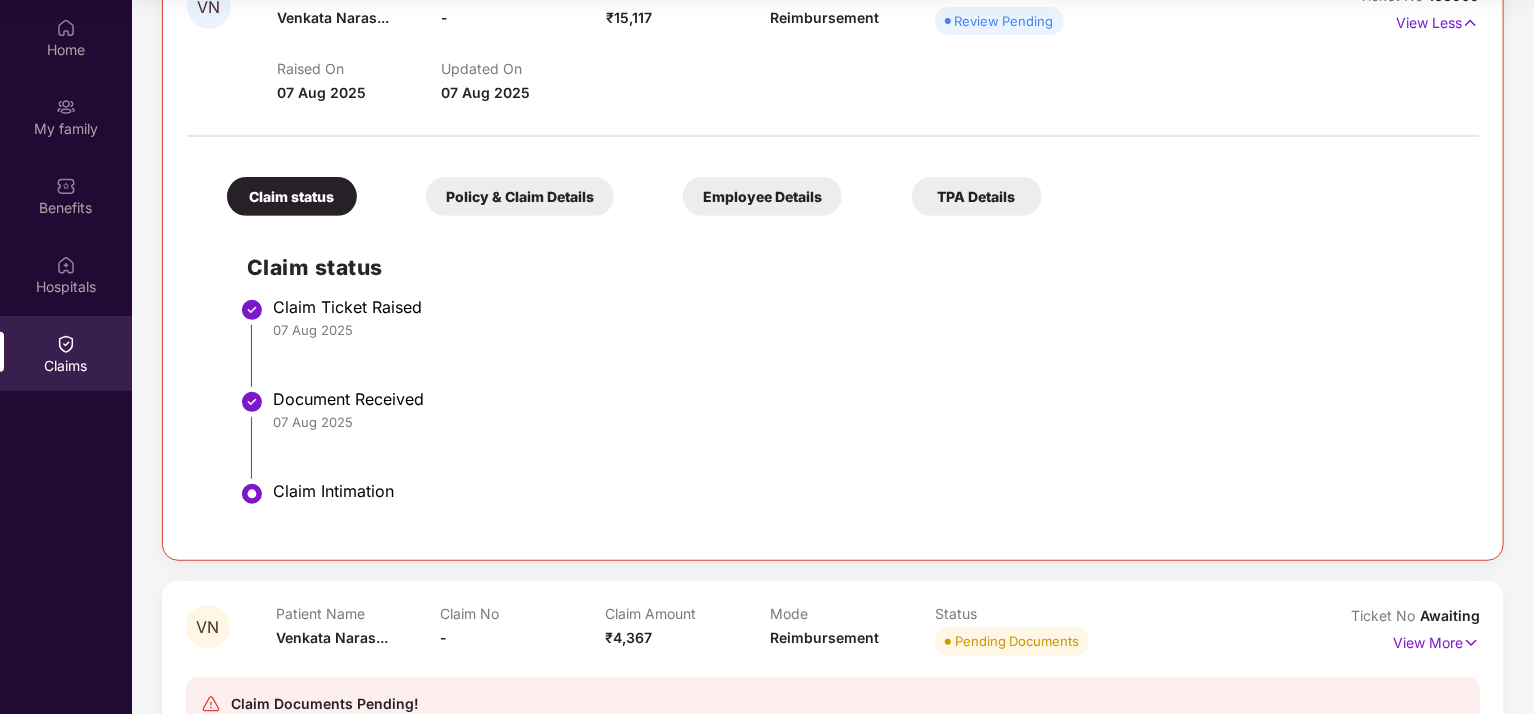 scroll, scrollTop: 414, scrollLeft: 0, axis: vertical 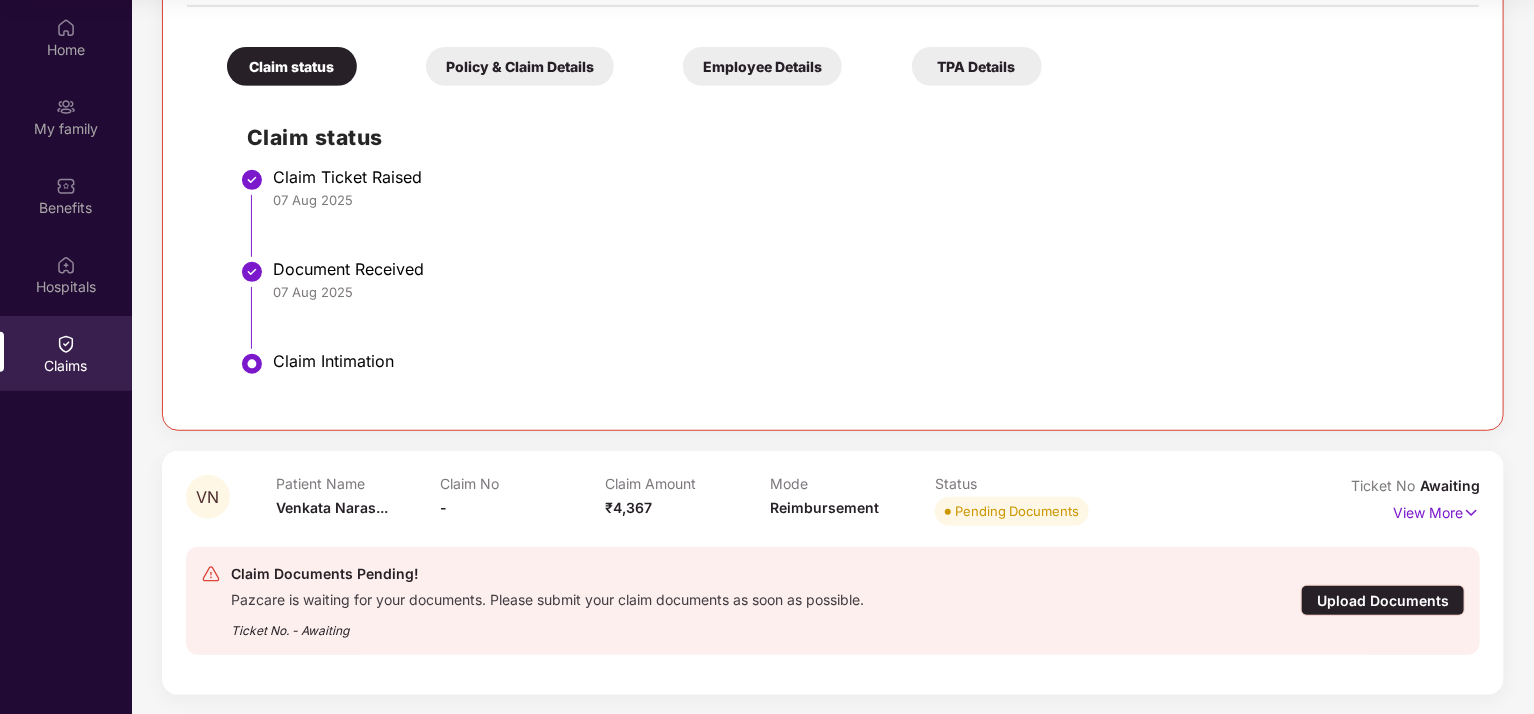 click on "View More" at bounding box center (1436, 510) 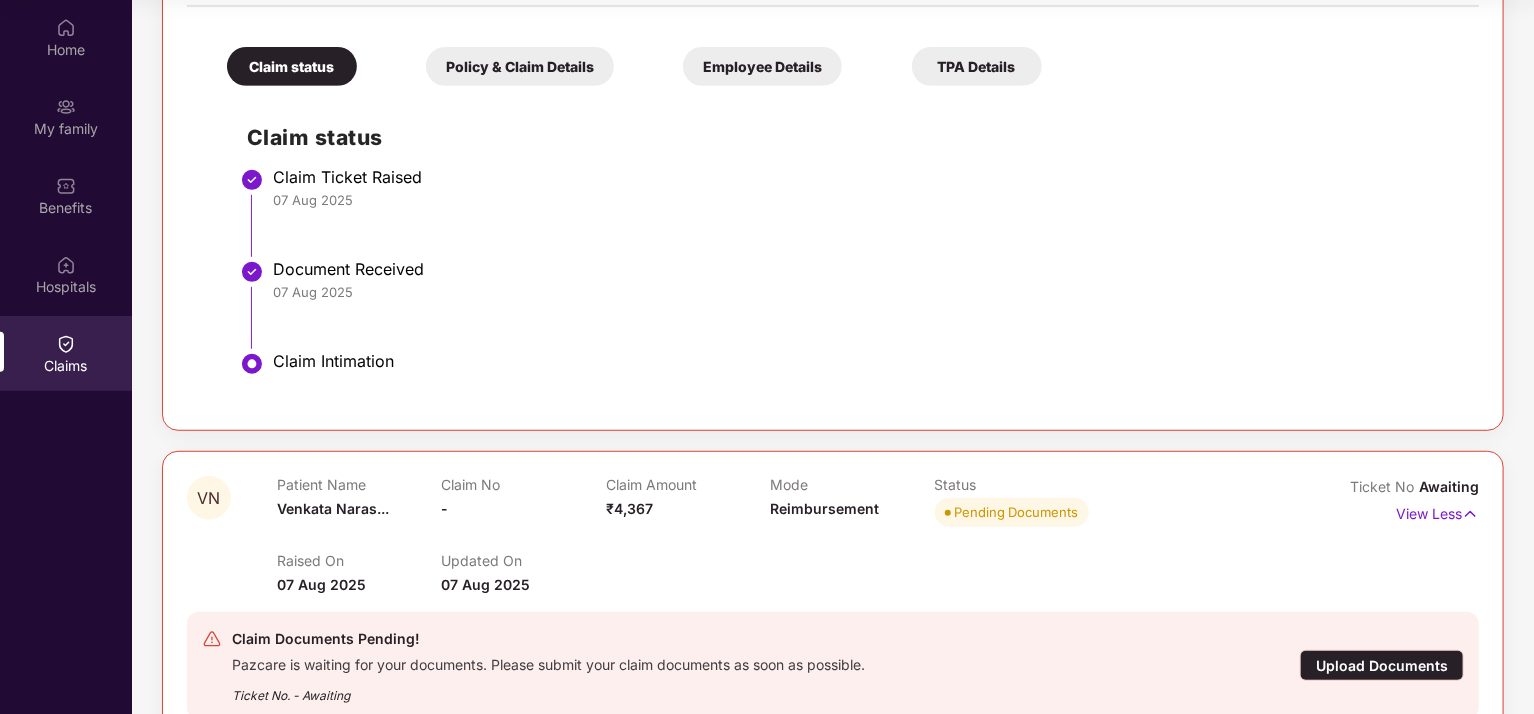 click on "Upload Documents" at bounding box center (1382, 665) 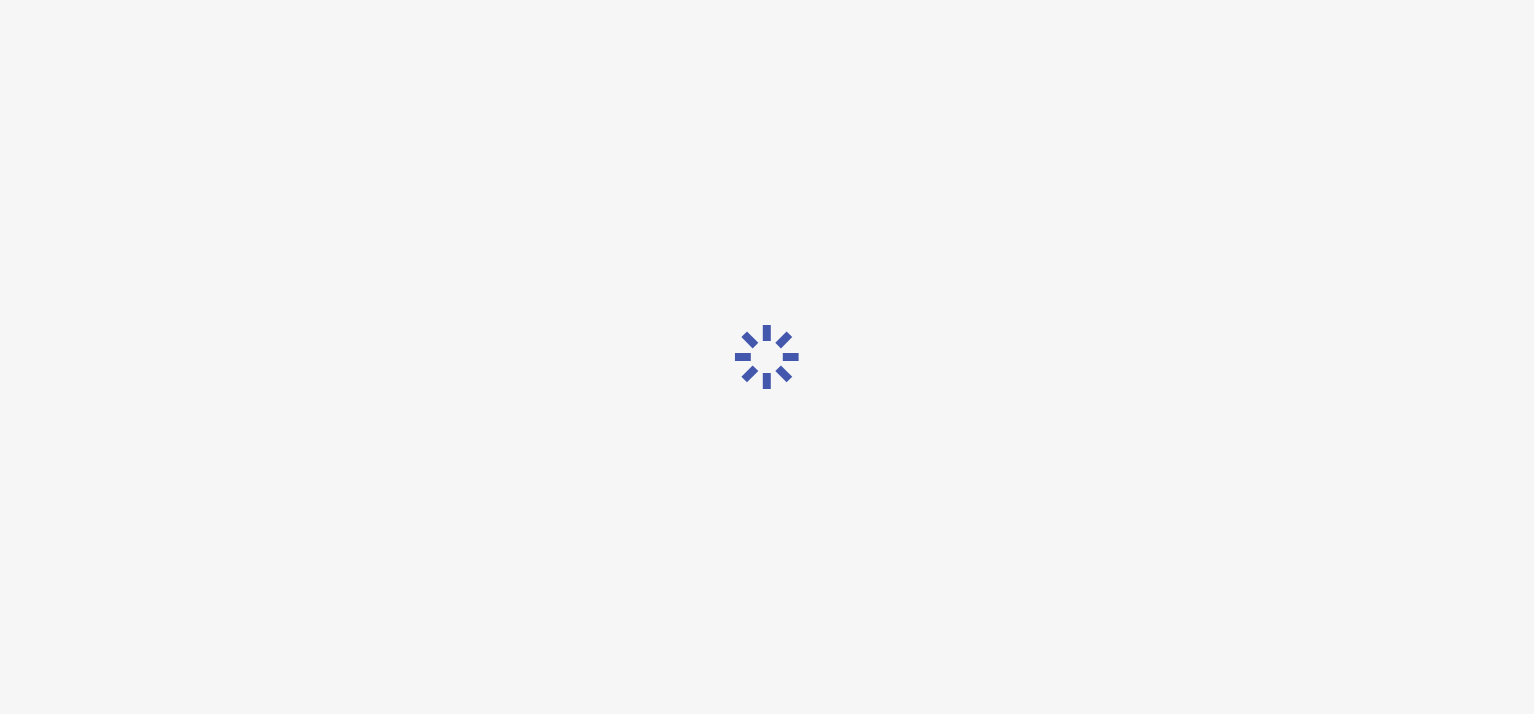 scroll, scrollTop: 48, scrollLeft: 0, axis: vertical 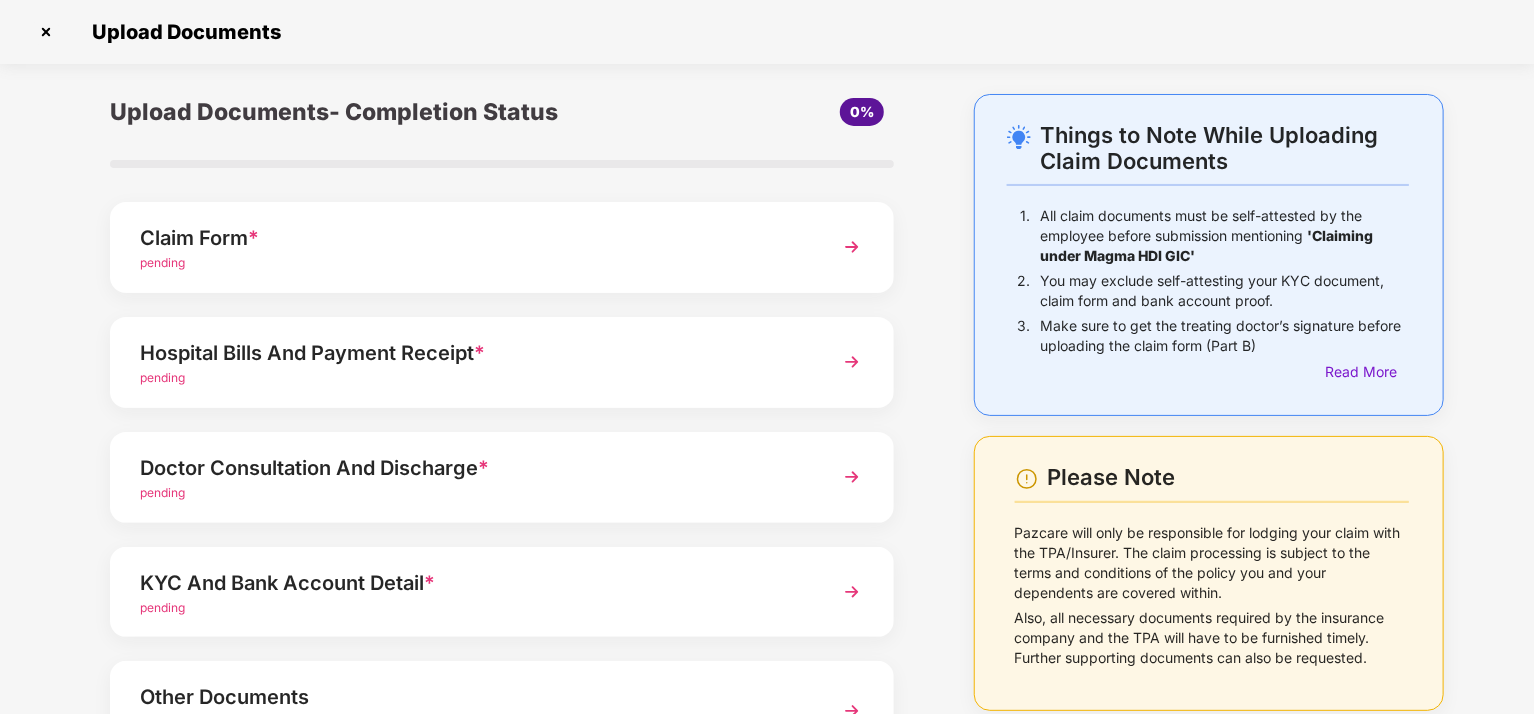 click at bounding box center (46, 32) 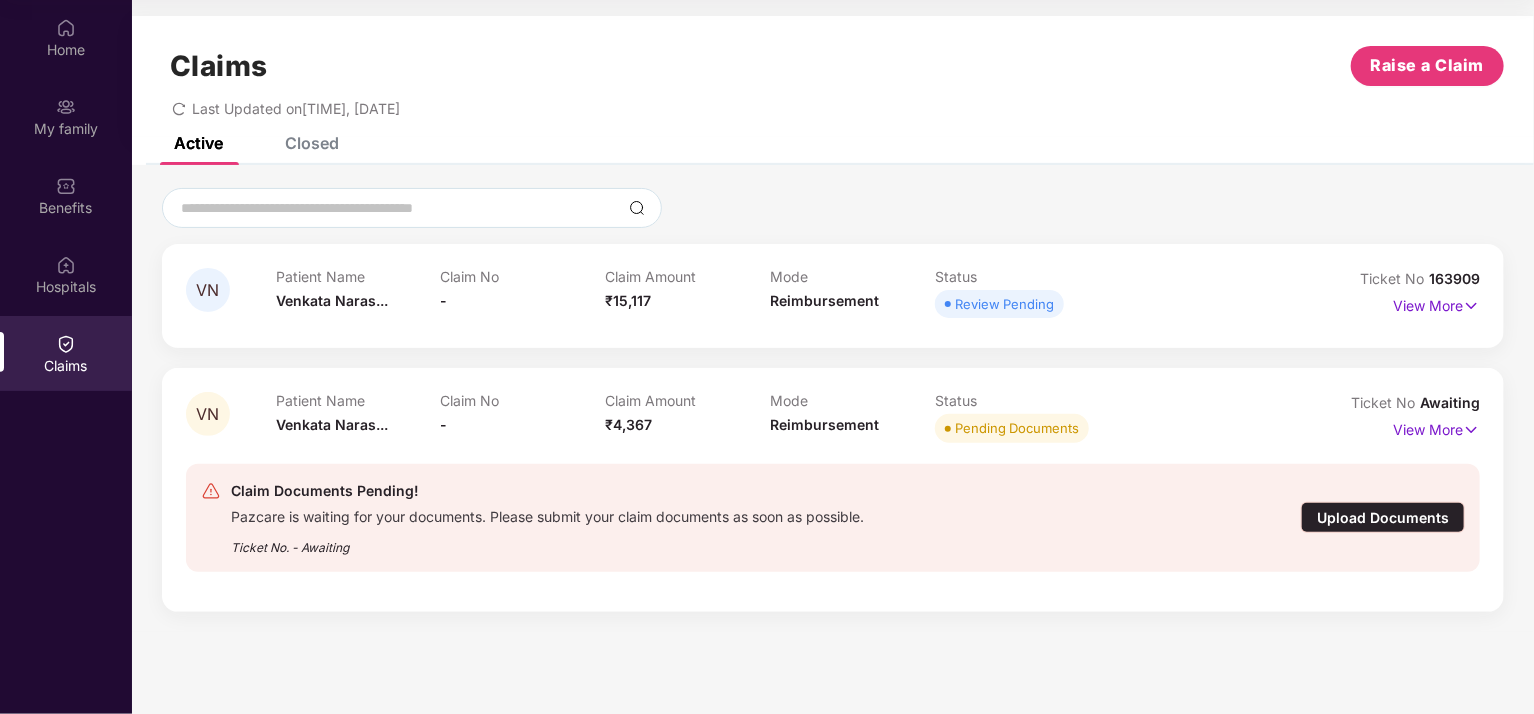 click on "Closed" at bounding box center [312, 143] 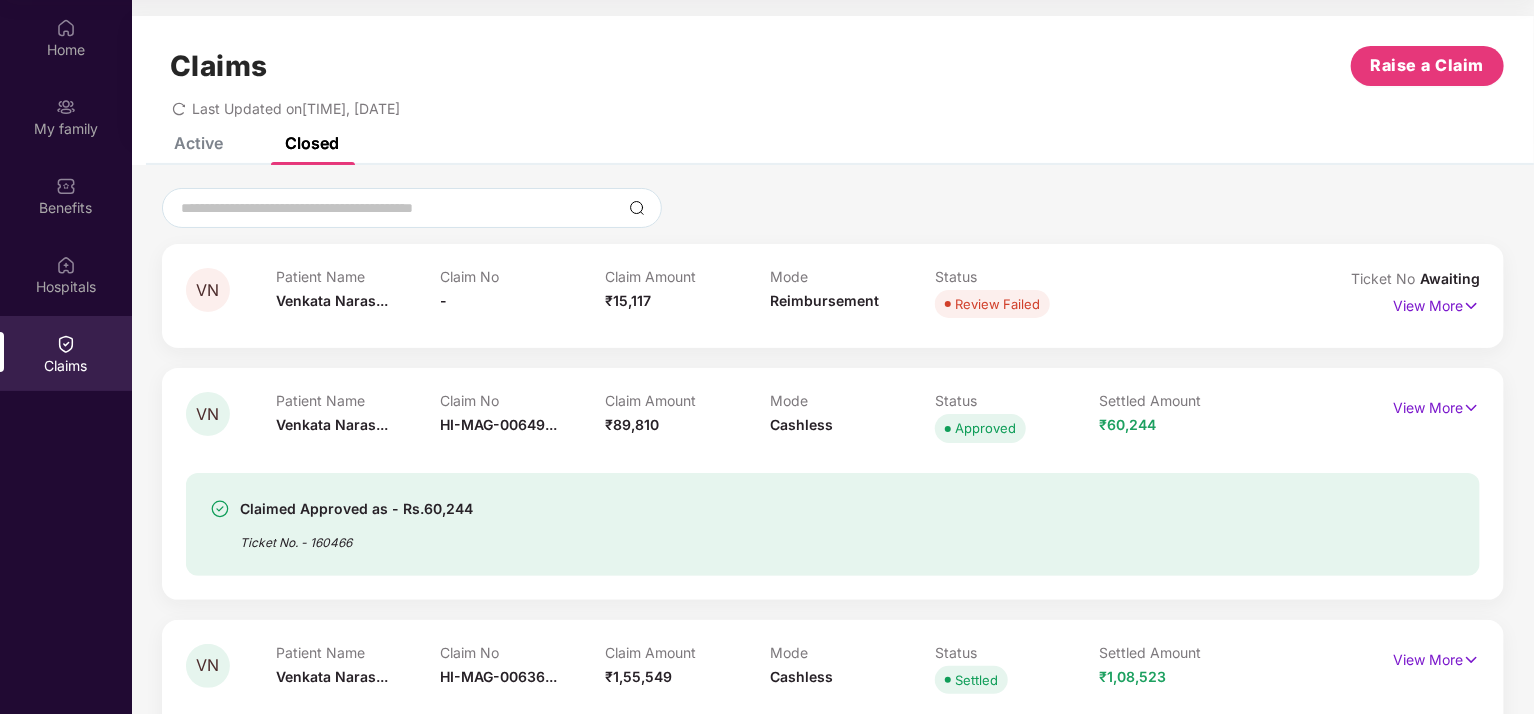 click on "Active Closed" at bounding box center (241, 143) 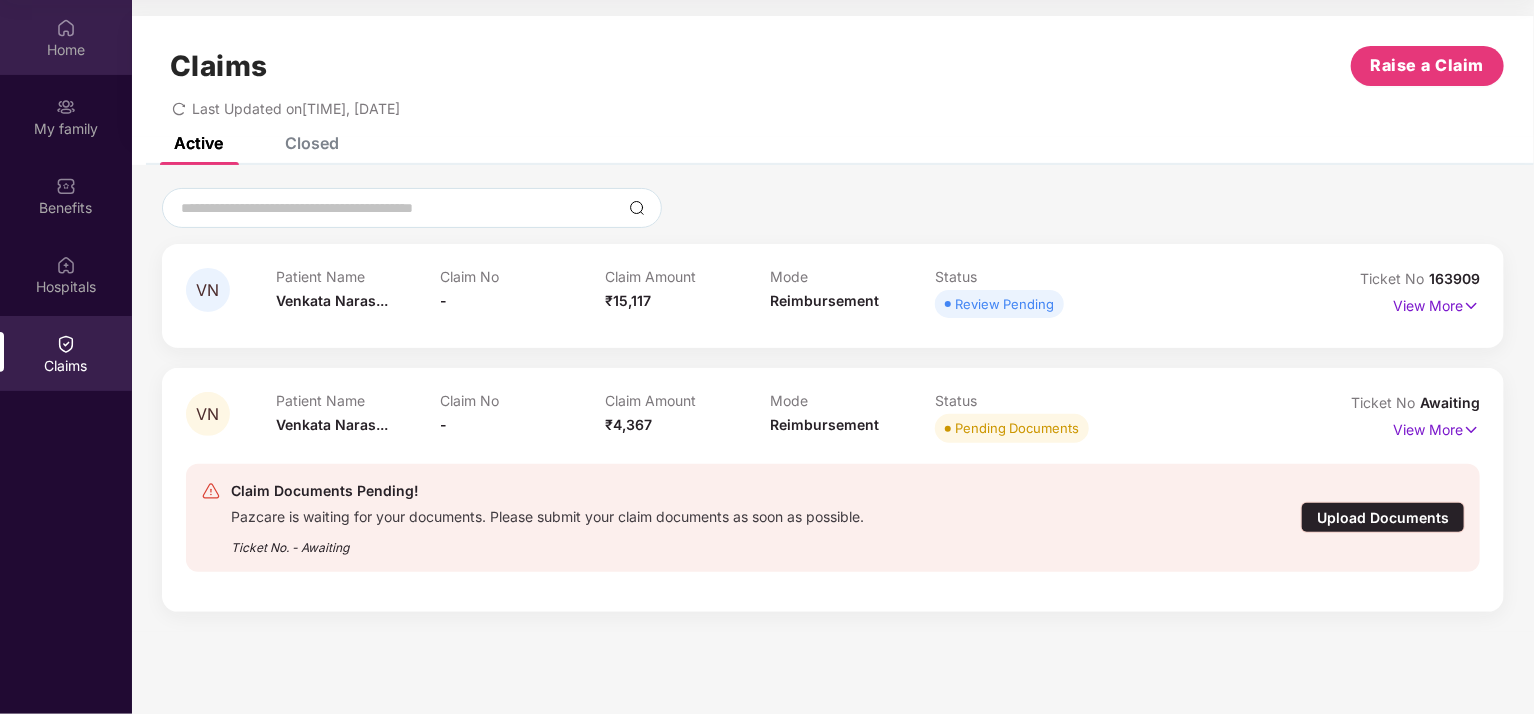 click on "Home" at bounding box center [66, 50] 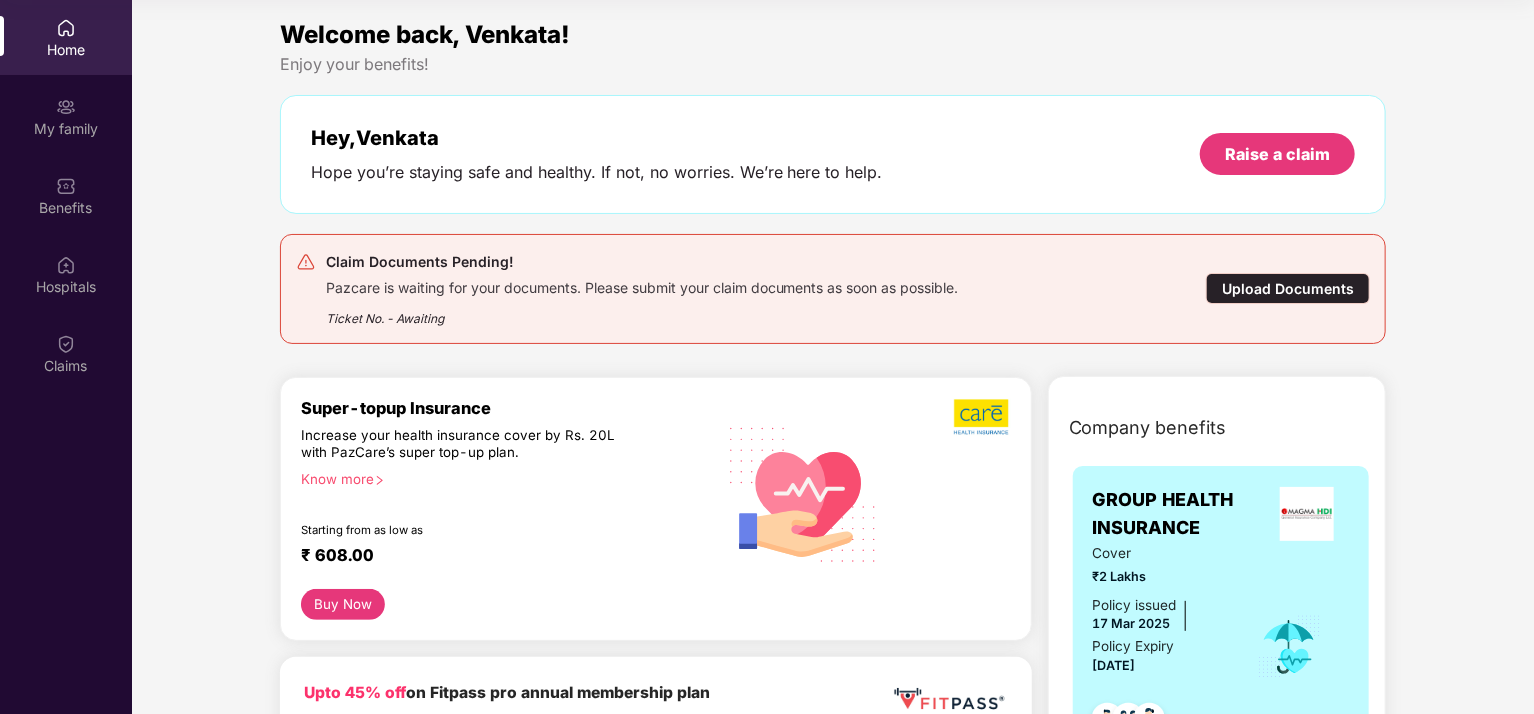click on "Welcome back, Venkata! Enjoy your benefits! Hey, Venkata Hope you’re staying safe and healthy. If not, no worries. We’re here to help. Raise a claim Claim Documents Pending! Pazcare is waiting for your documents. Please submit your claim documents as soon as possible. Ticket No. - Awaiting Upload Documents Super-topup Insurance Increase your health insurance cover by Rs. 20L with PazCare’s super top-up plan. Know more Starting from as low as ₹ 608.00 Buy Now Upto 45% off on Fitpass pro annual membership plan Unlimited access to 8,100 gyms and fitness studios across India Free Noise smartwatch worth ₹5,999 to track your fitness progress Personalized diet plans from expert nutritionists Frequently Asked Questions! Buy Now Upto 30% off on Cult Elite annual membership across India Unlimited access to all group classes at cult centers & ELITE/PRO GYMS in your city. 10% discount on Cult Store. Registered mobile number should not have active memberships. Buy Now Start Consultation" at bounding box center [833, 2669] 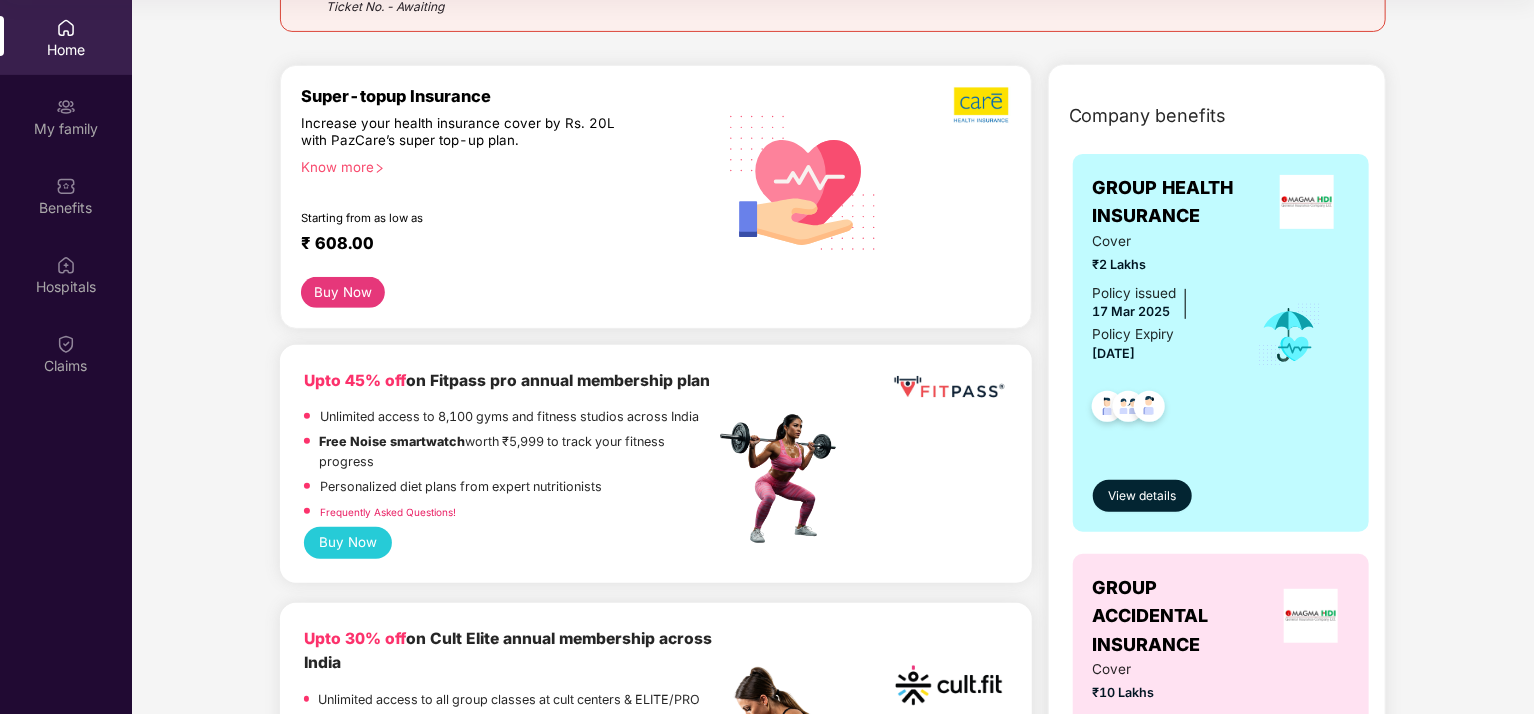 scroll, scrollTop: 16, scrollLeft: 0, axis: vertical 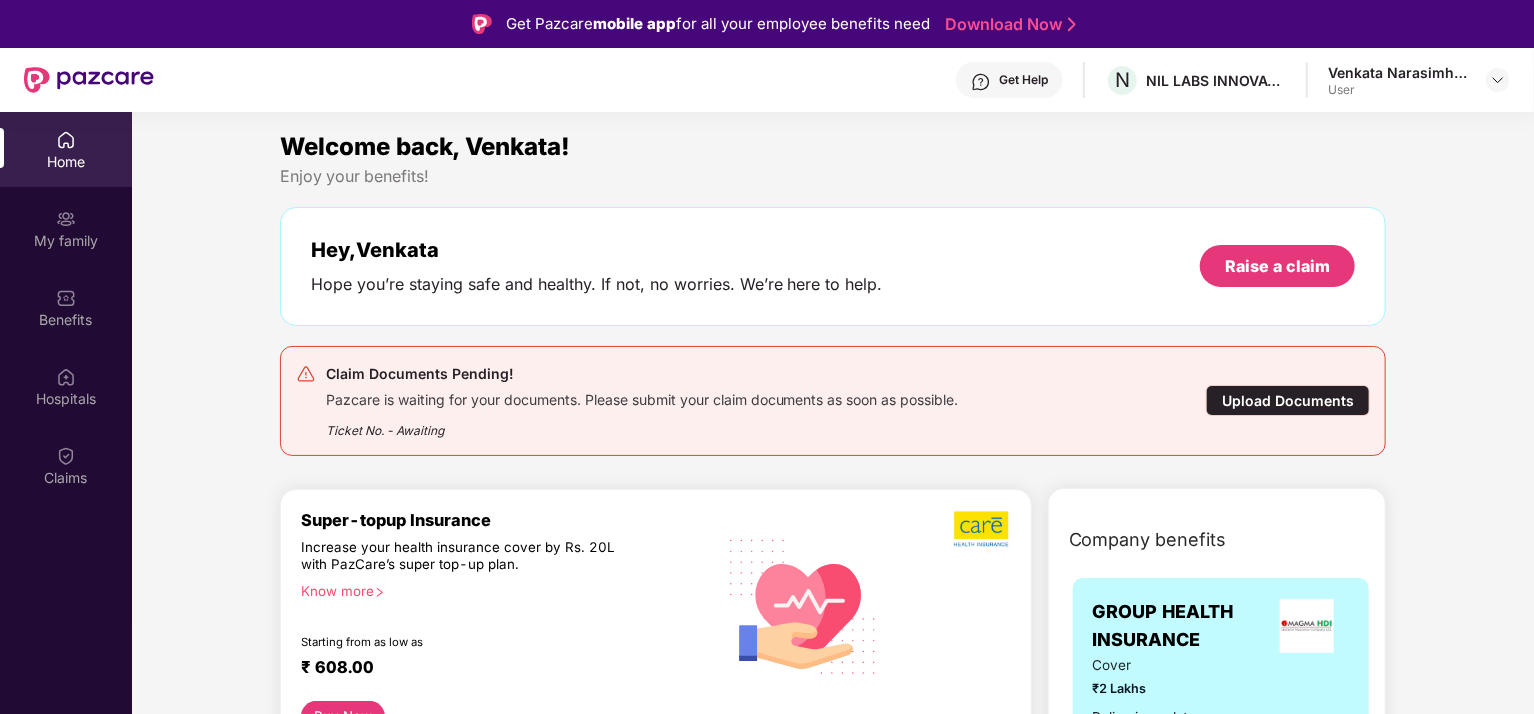 click on "Get Help" at bounding box center [1023, 80] 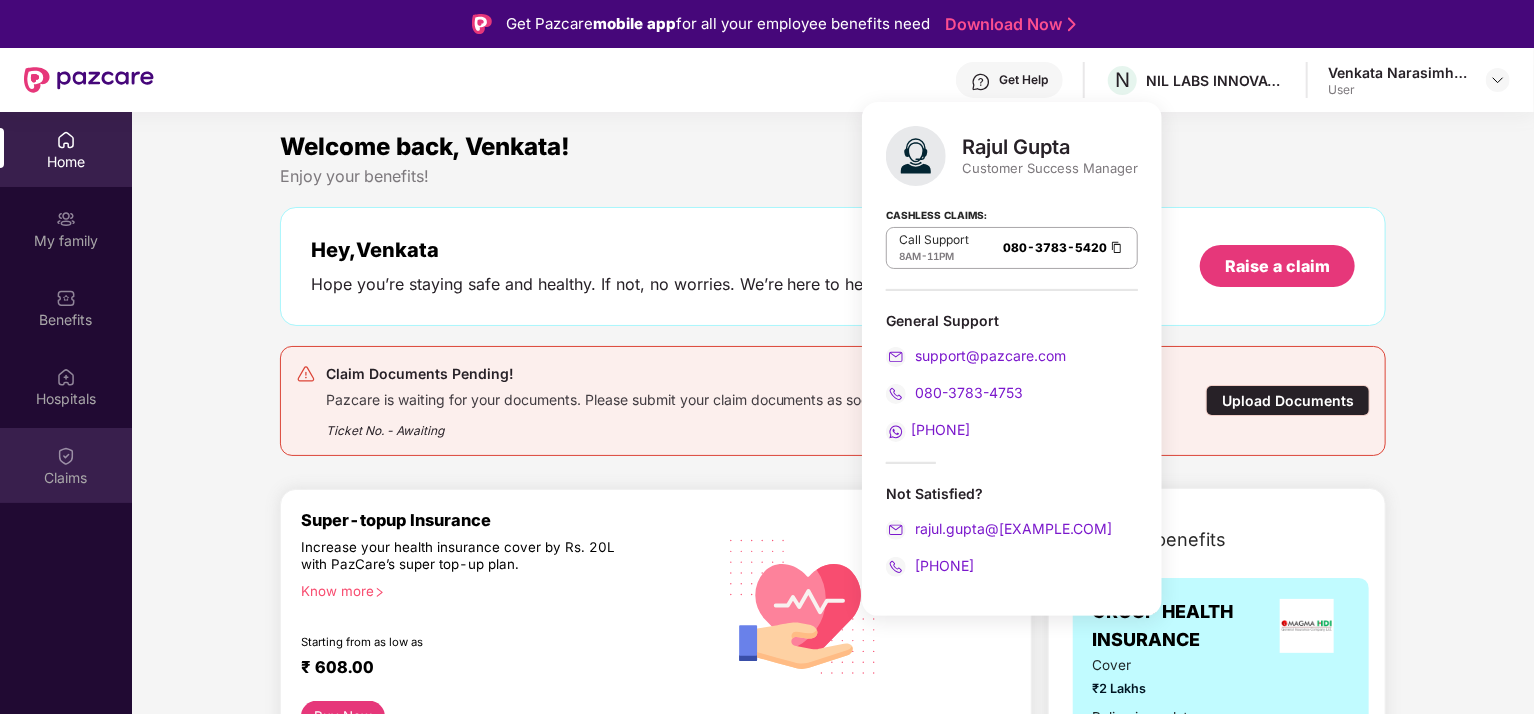 click on "Claims" at bounding box center [66, 465] 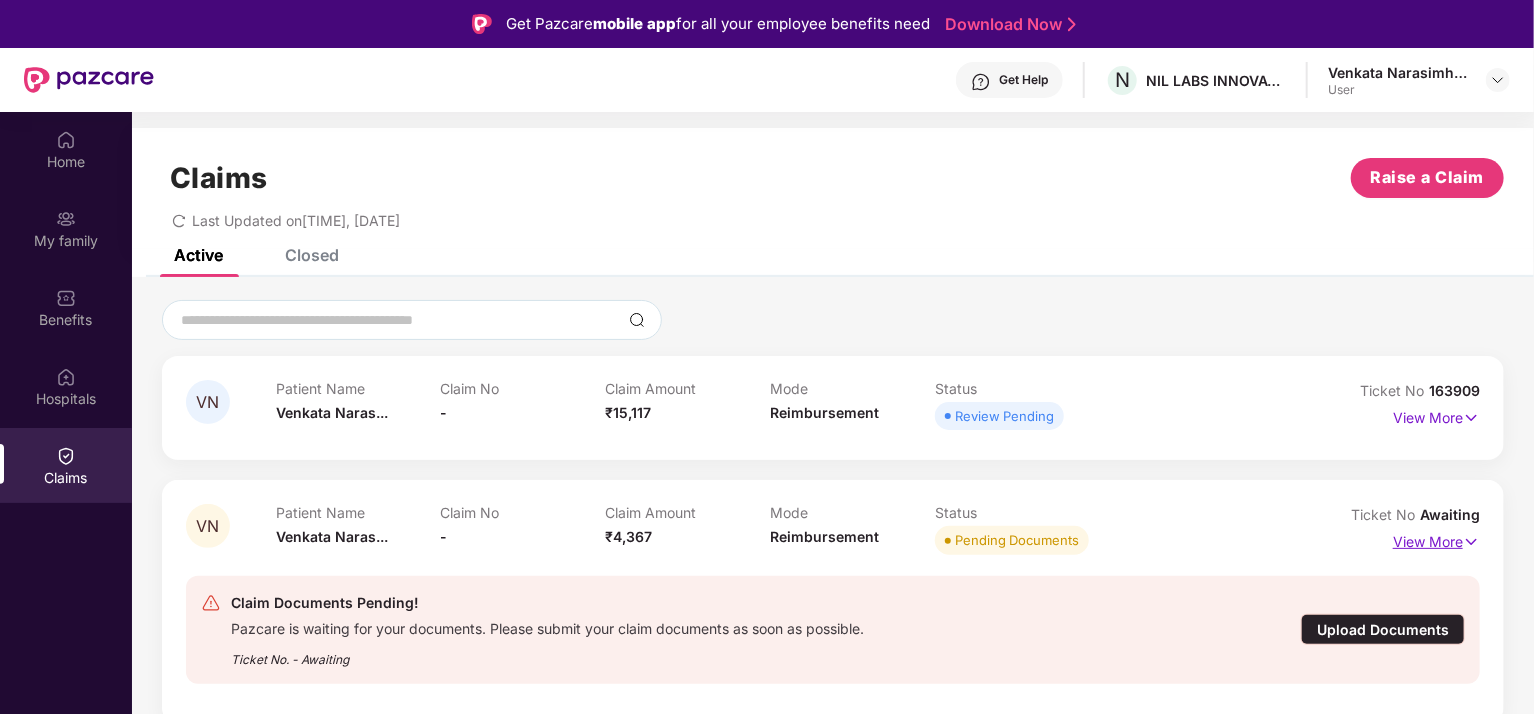 click on "View More" at bounding box center (1436, 539) 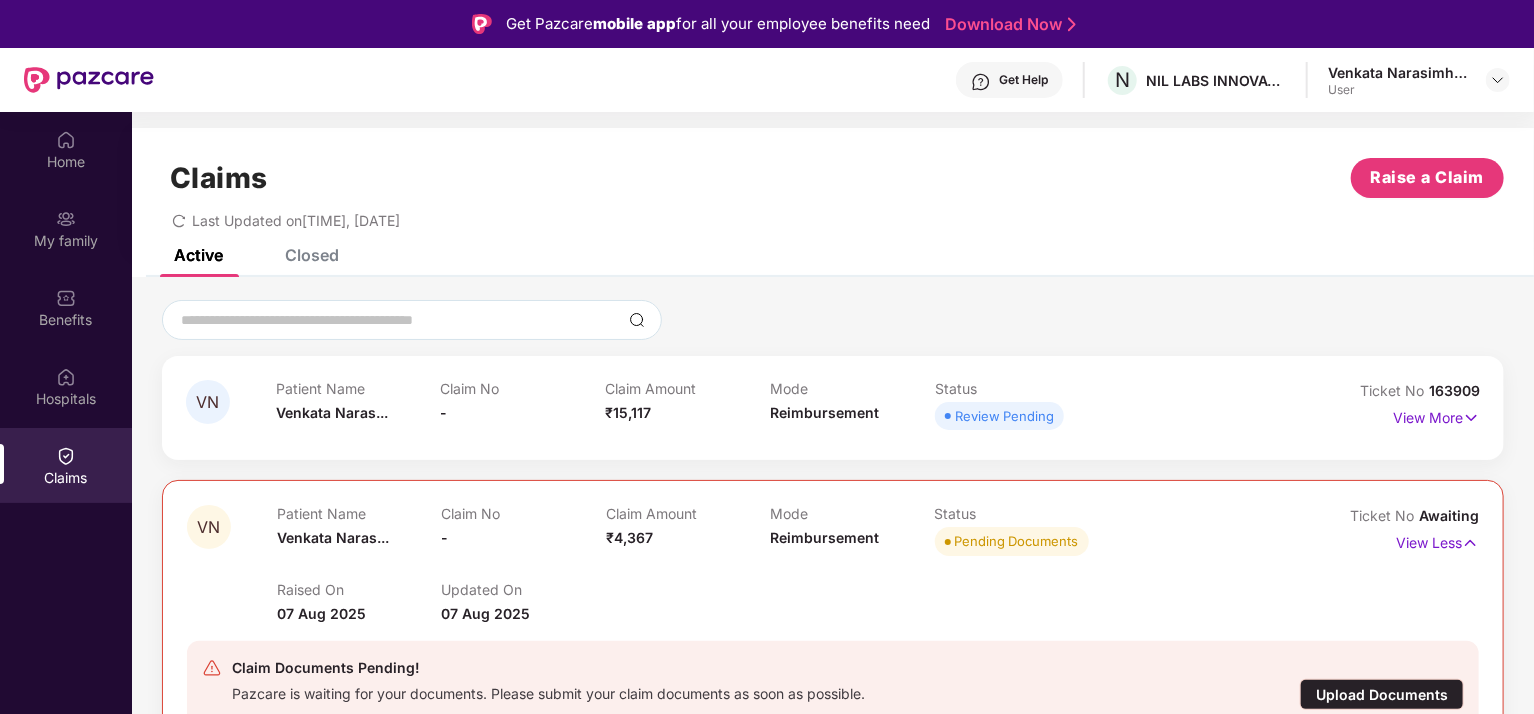 click on "Upload Documents" at bounding box center (1382, 694) 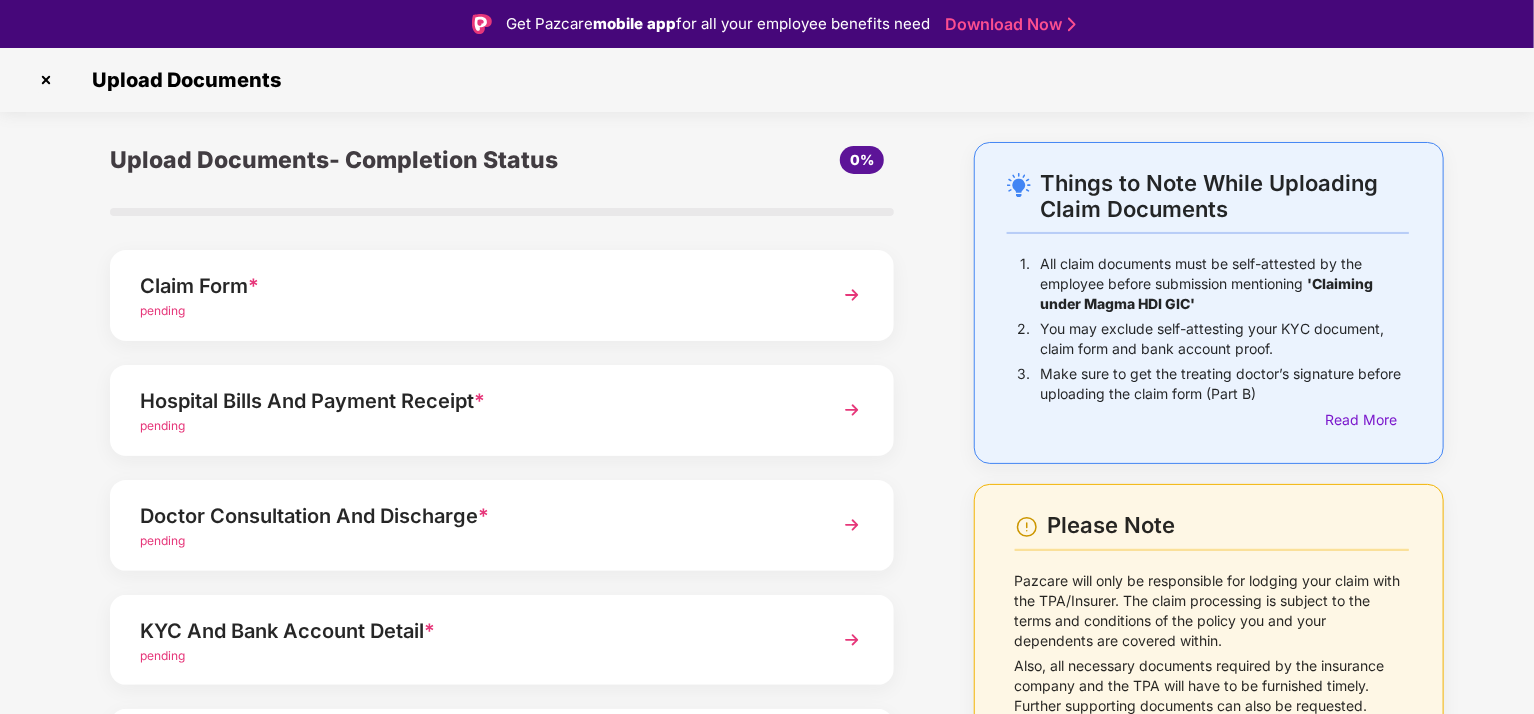 click at bounding box center [852, 295] 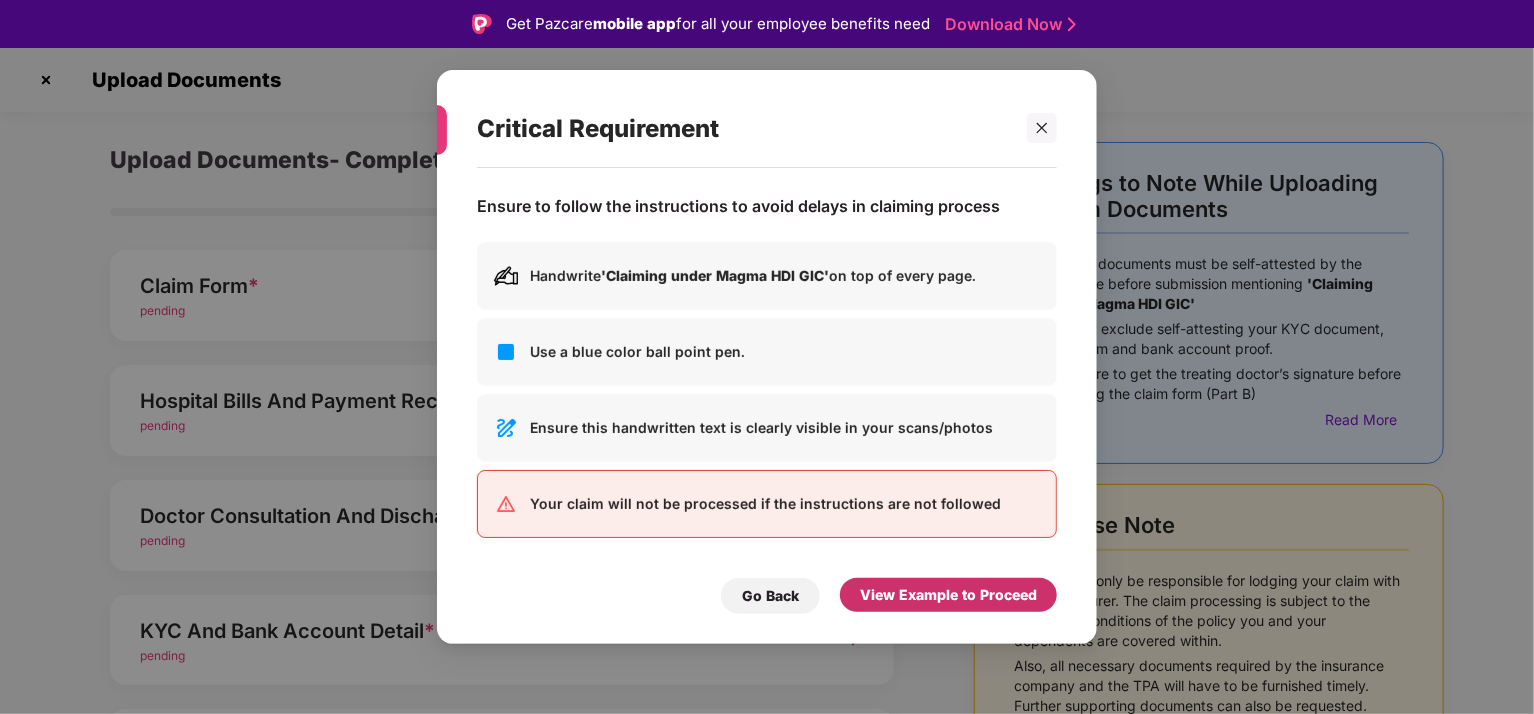 click on "View Example to Proceed" at bounding box center (948, 595) 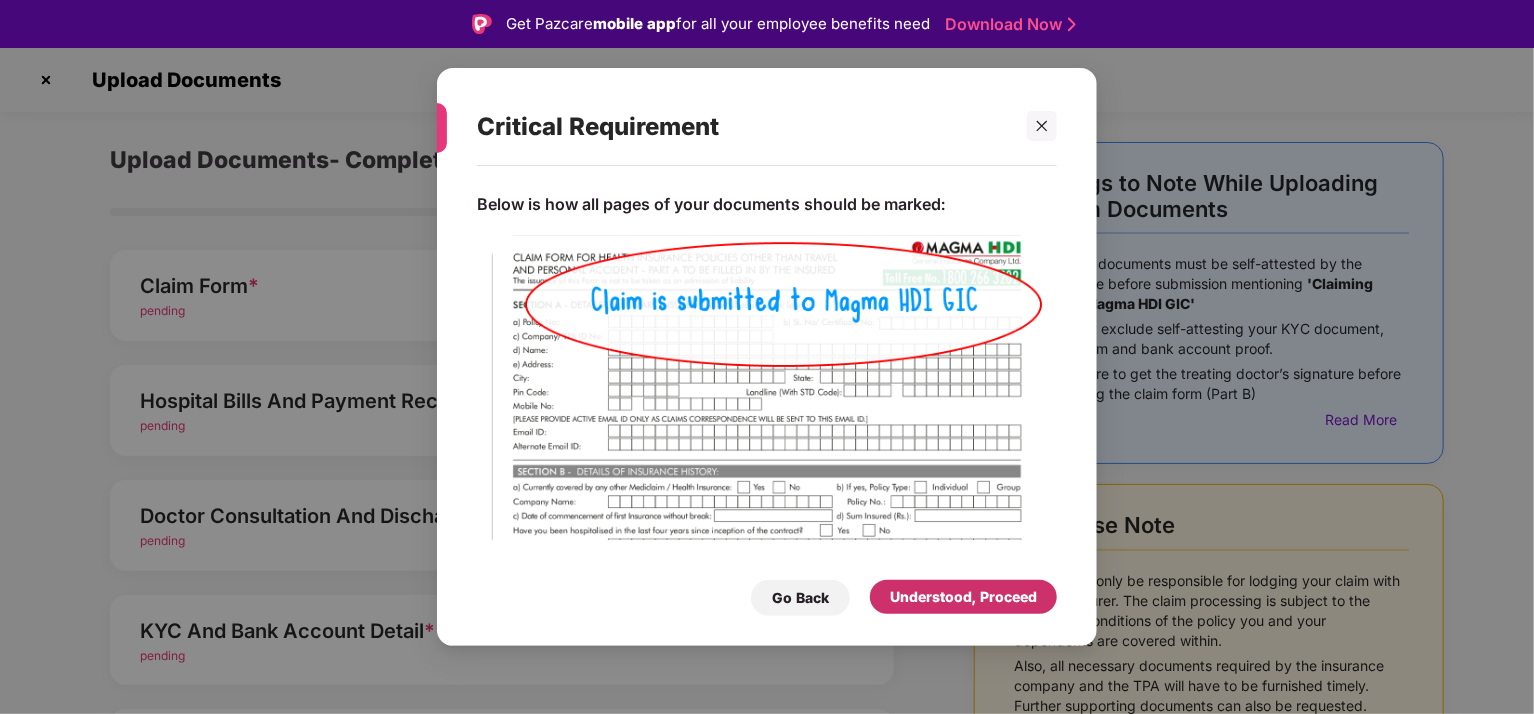 click on "Understood, Proceed" at bounding box center (963, 597) 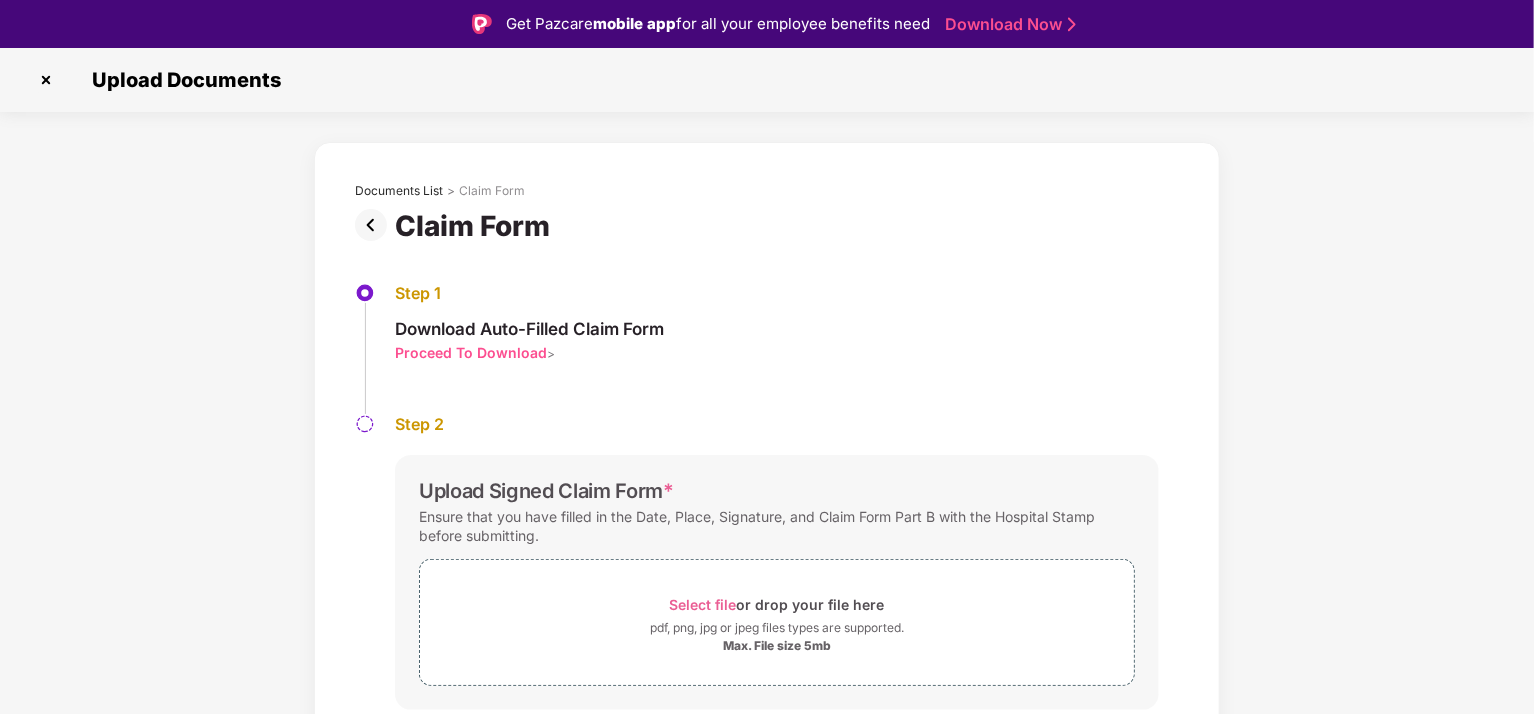 click on "Proceed To Download" at bounding box center [471, 352] 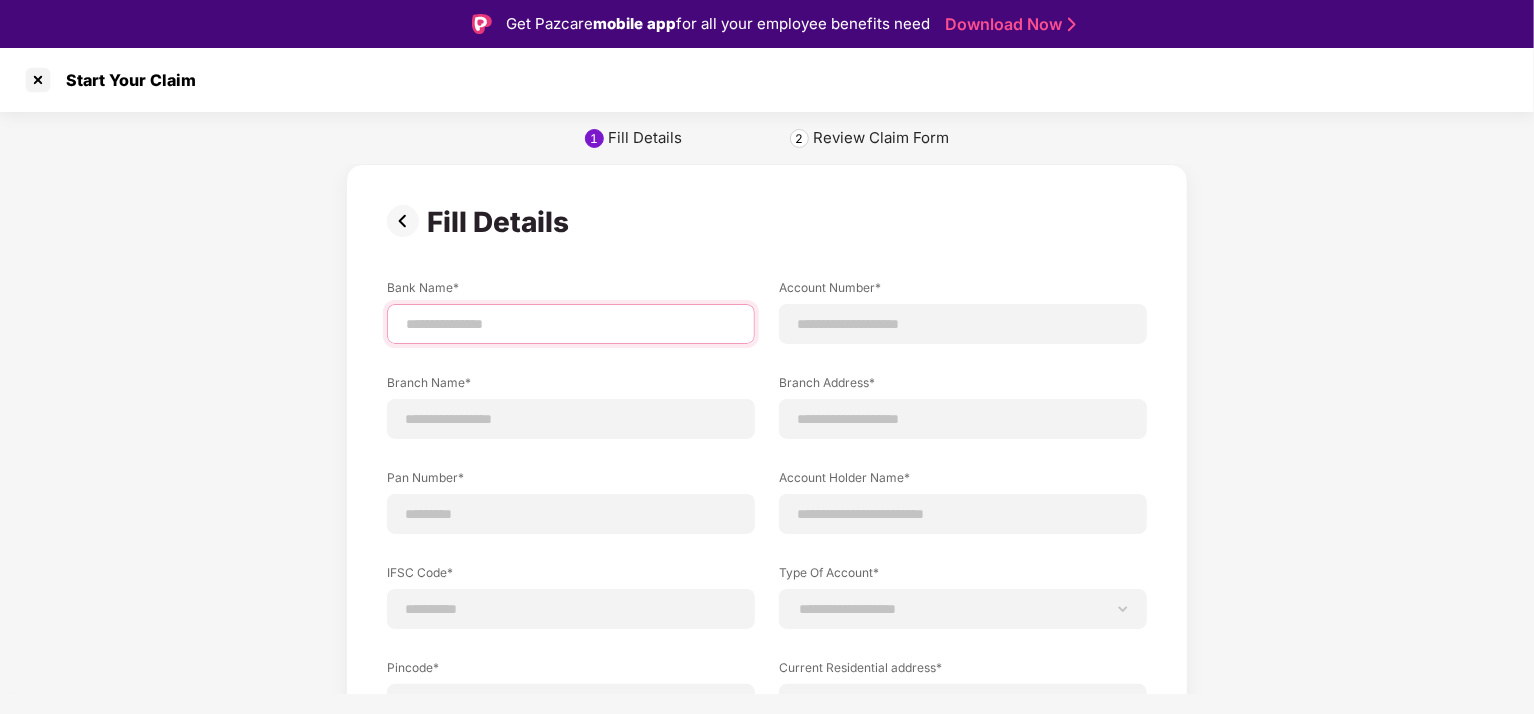 click at bounding box center (571, 324) 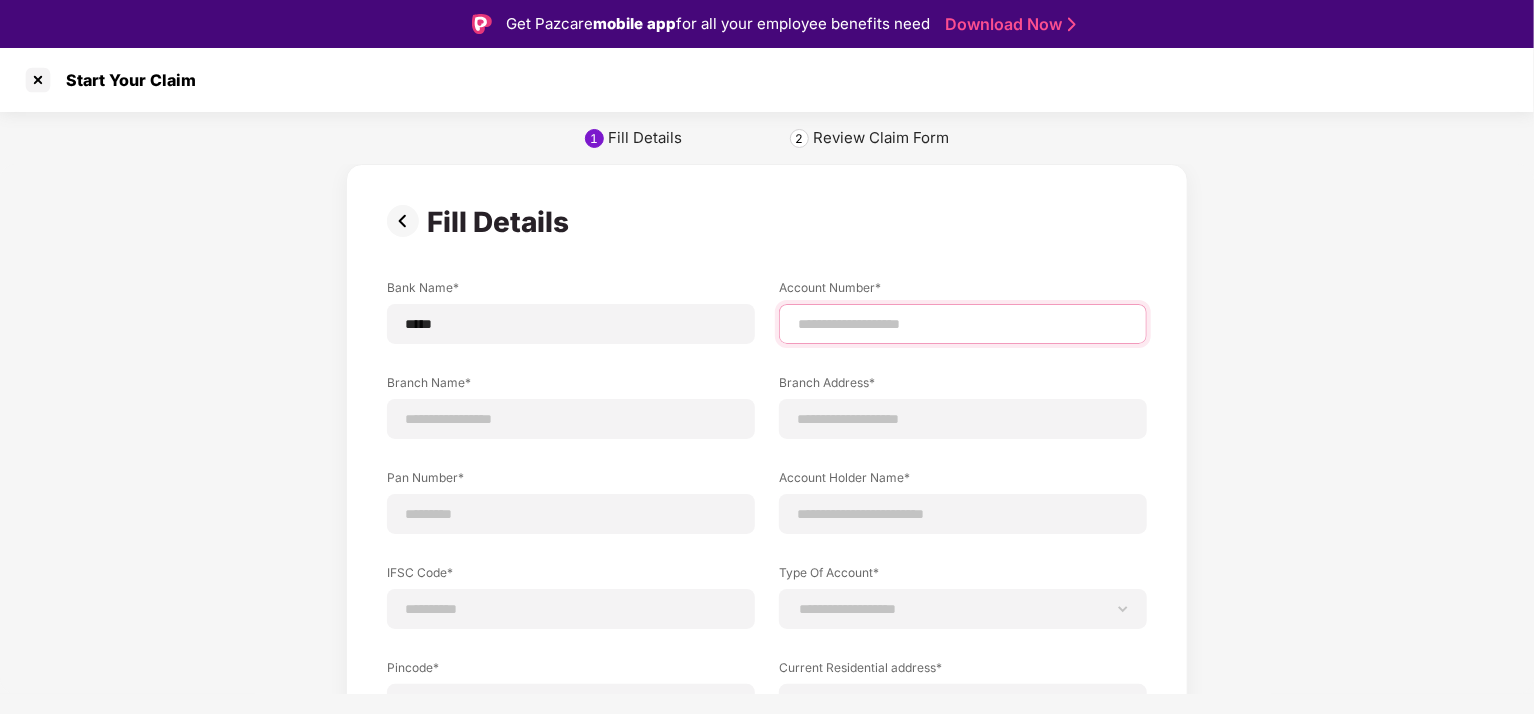 click at bounding box center [963, 324] 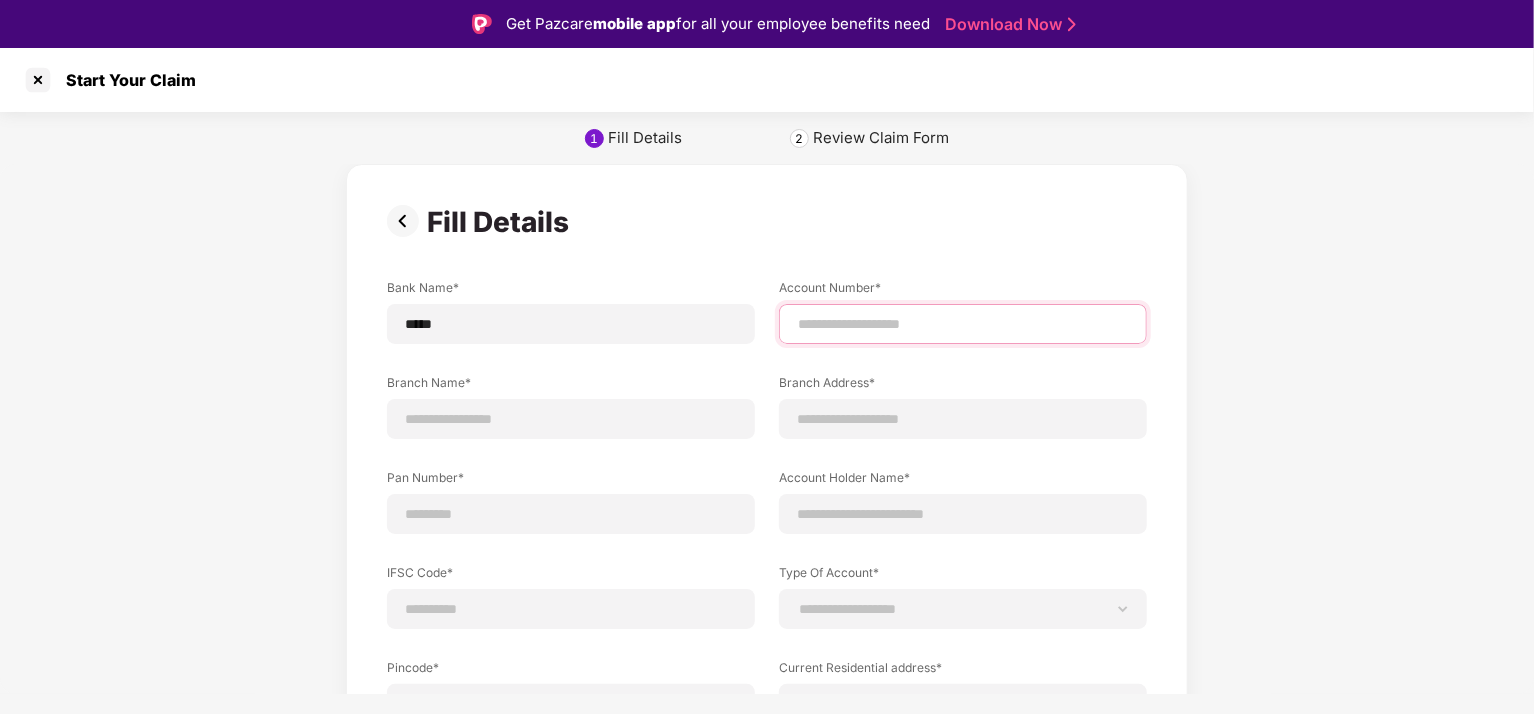 type on "**********" 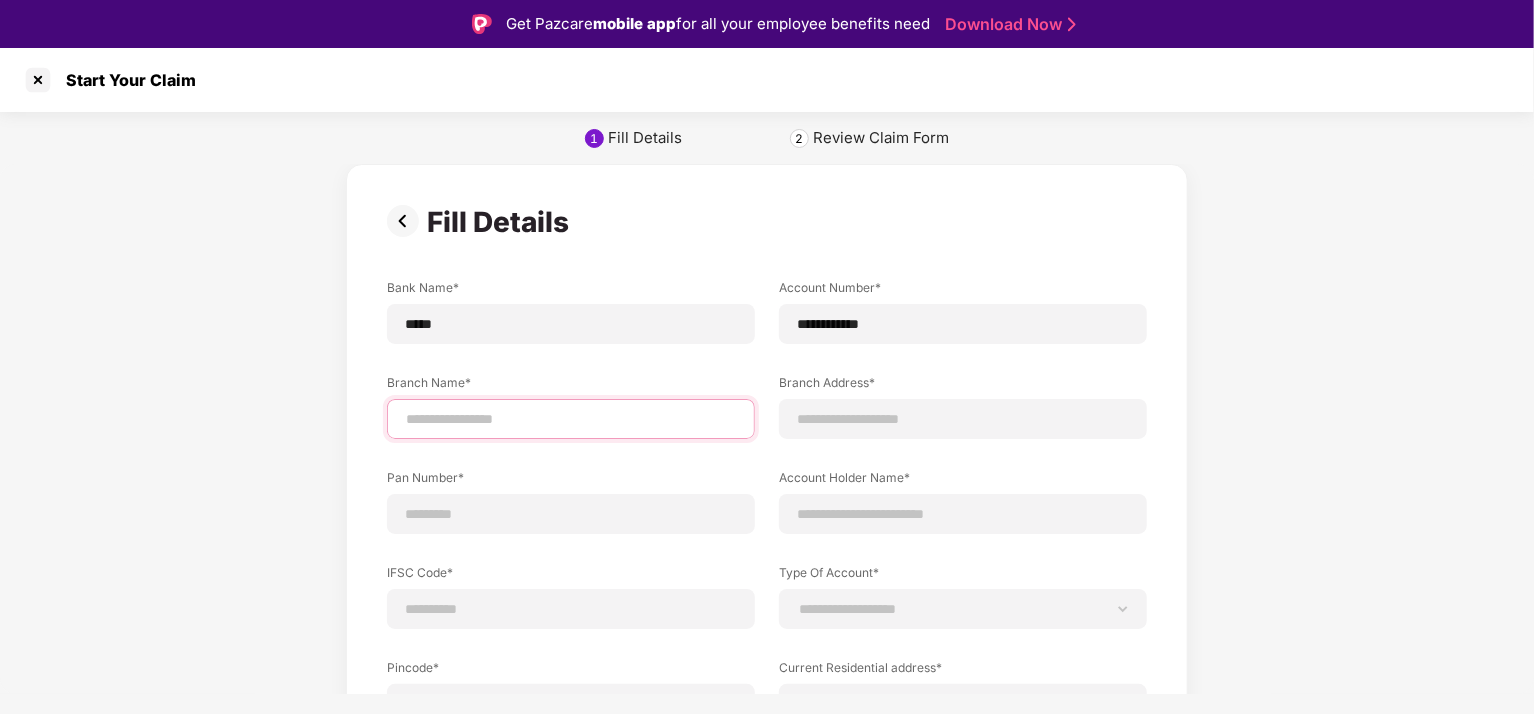 click at bounding box center (571, 419) 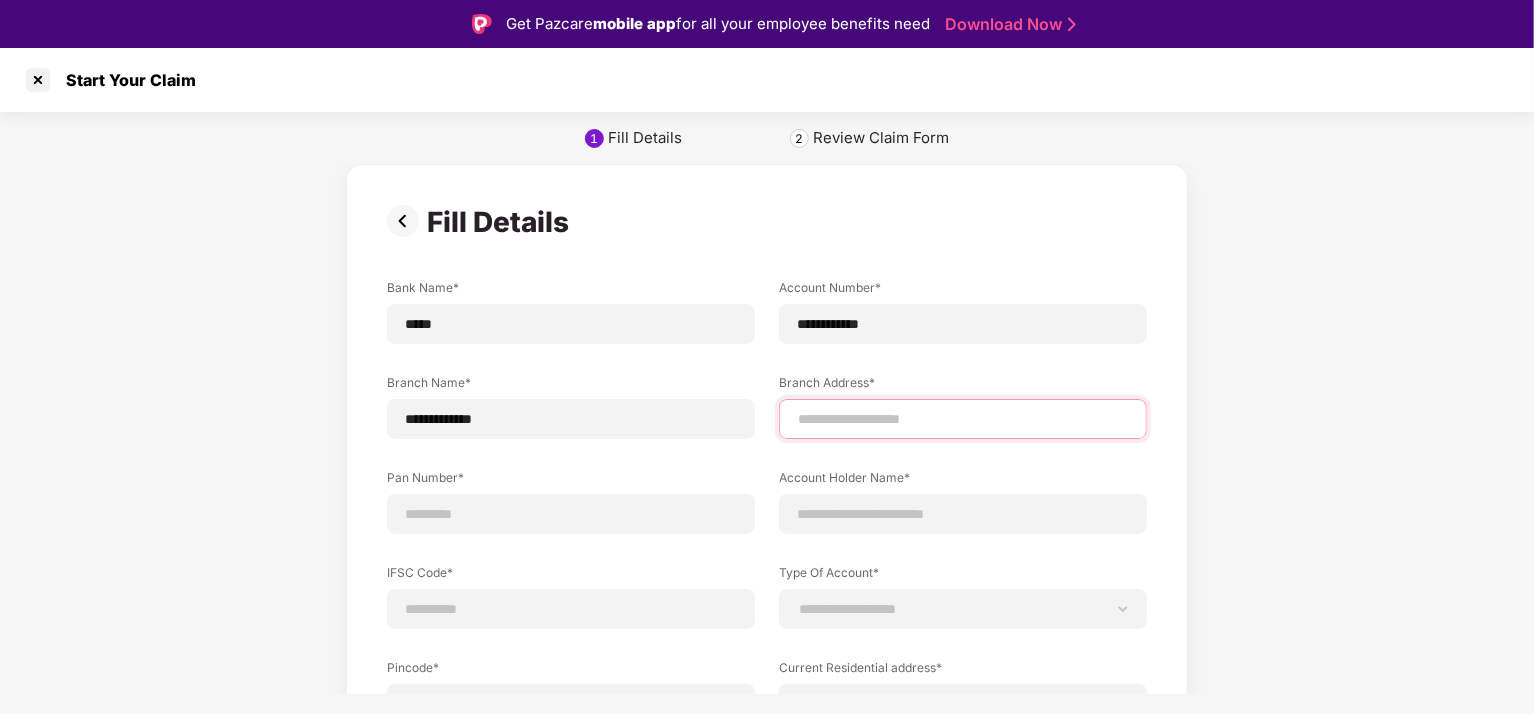 click at bounding box center (963, 419) 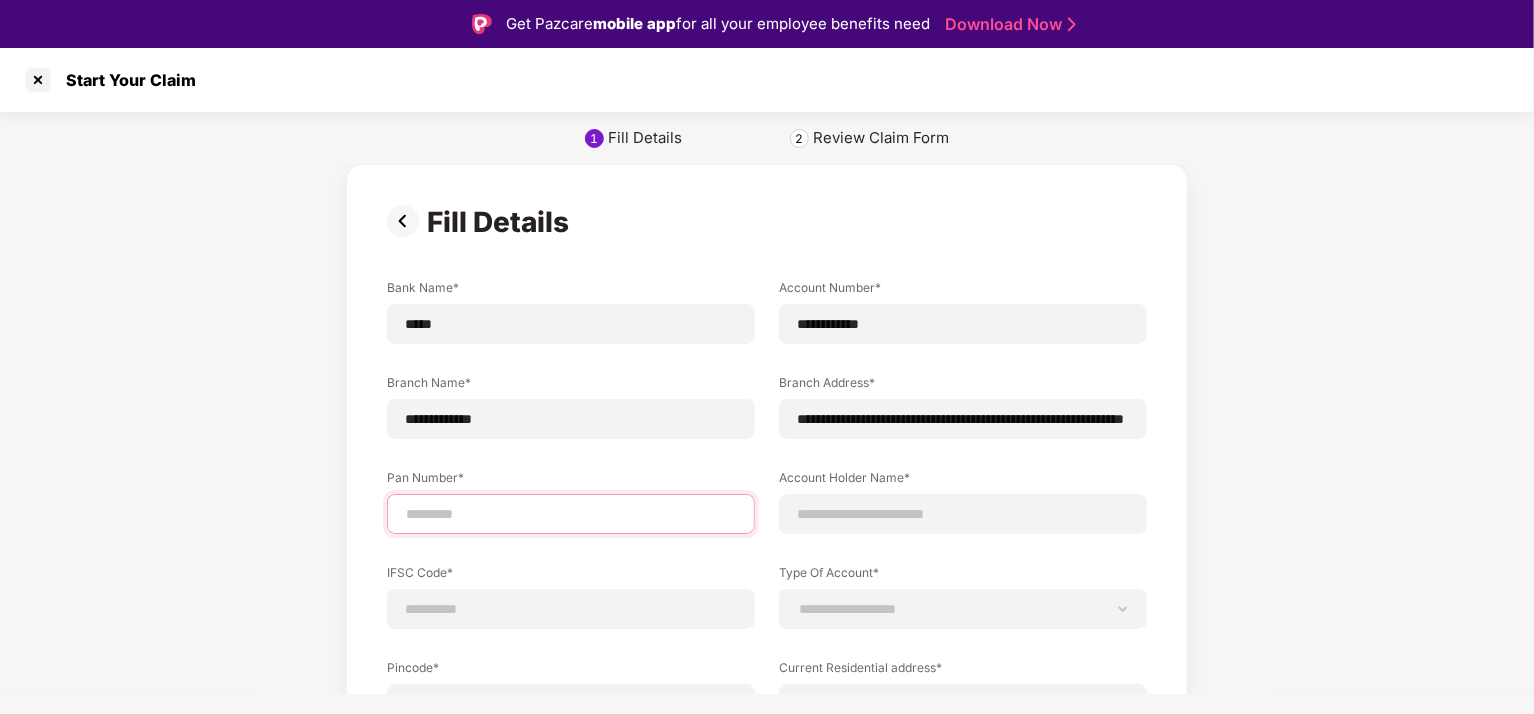 click at bounding box center [571, 514] 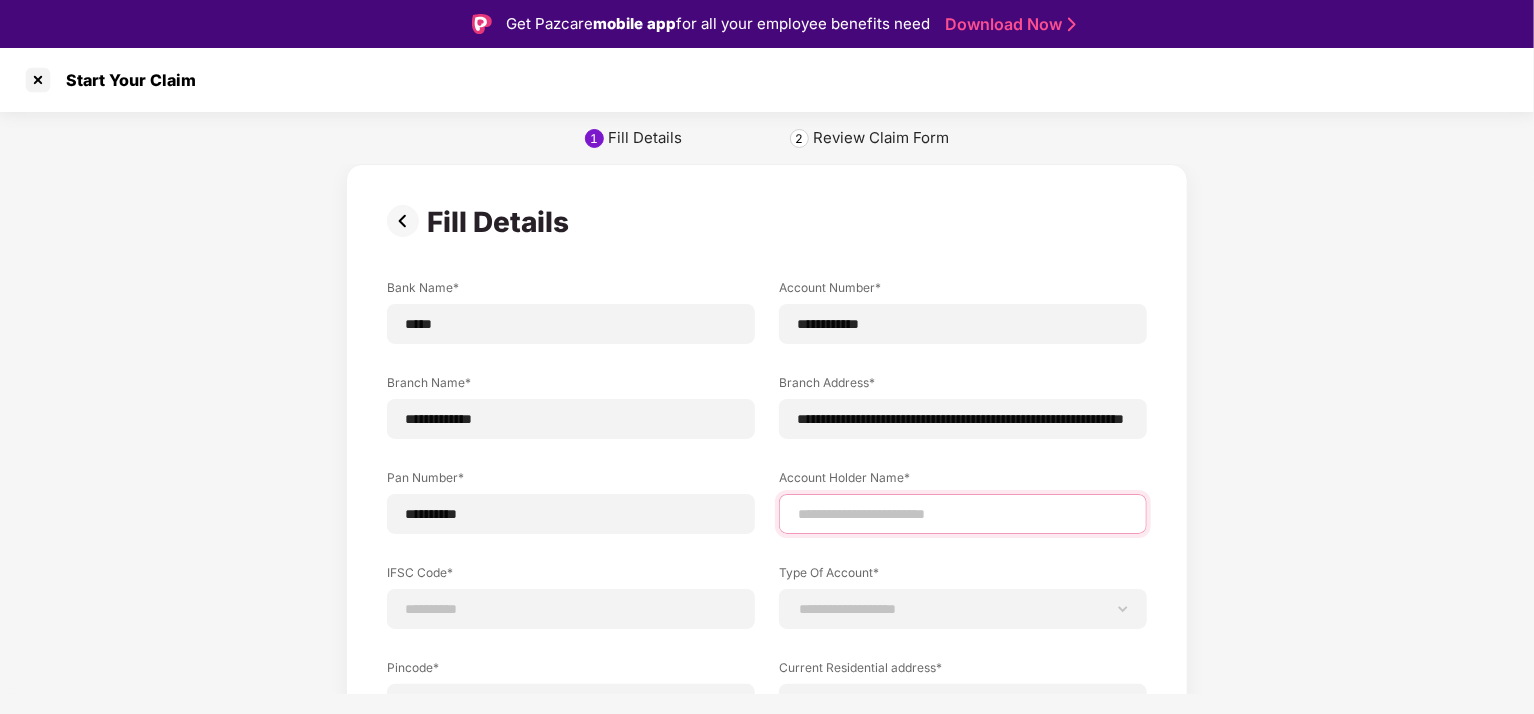 click at bounding box center [963, 514] 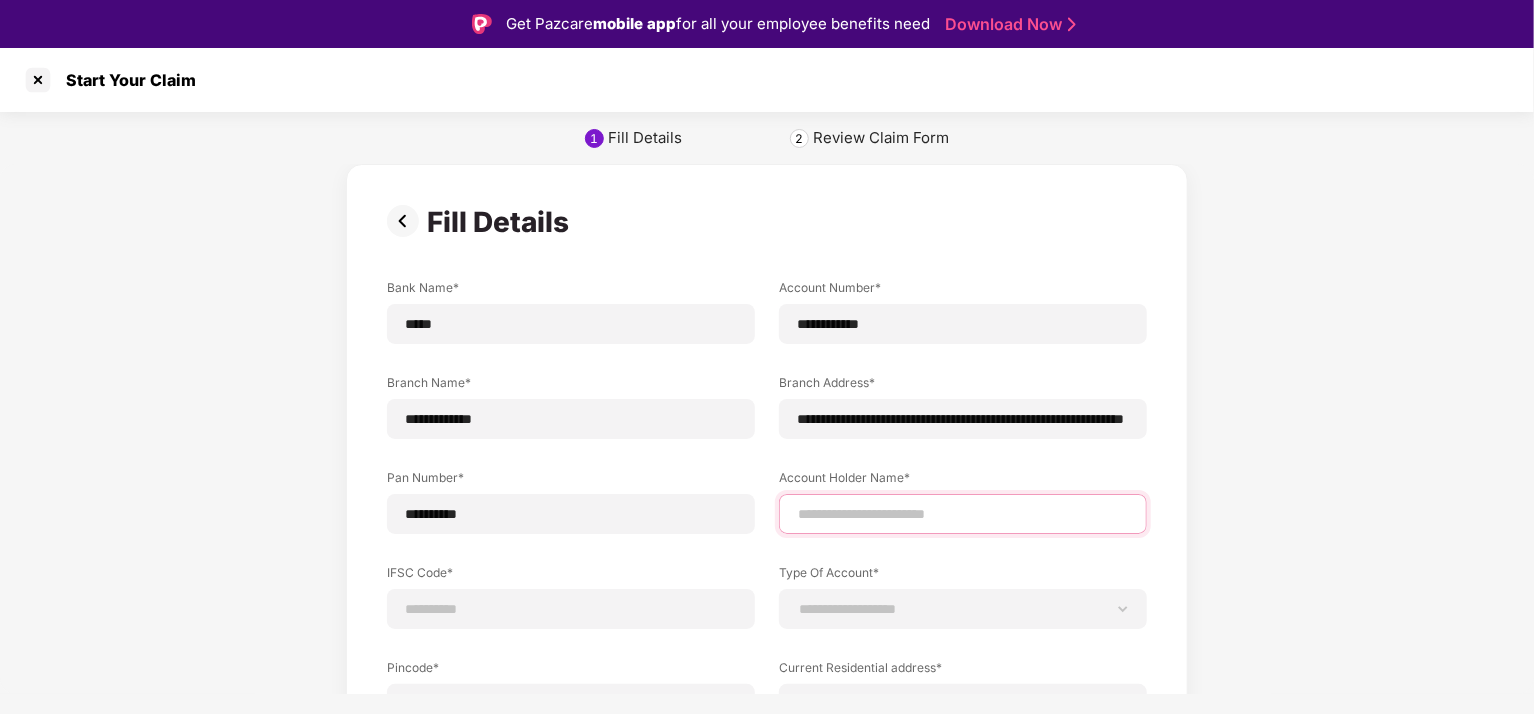 type on "**********" 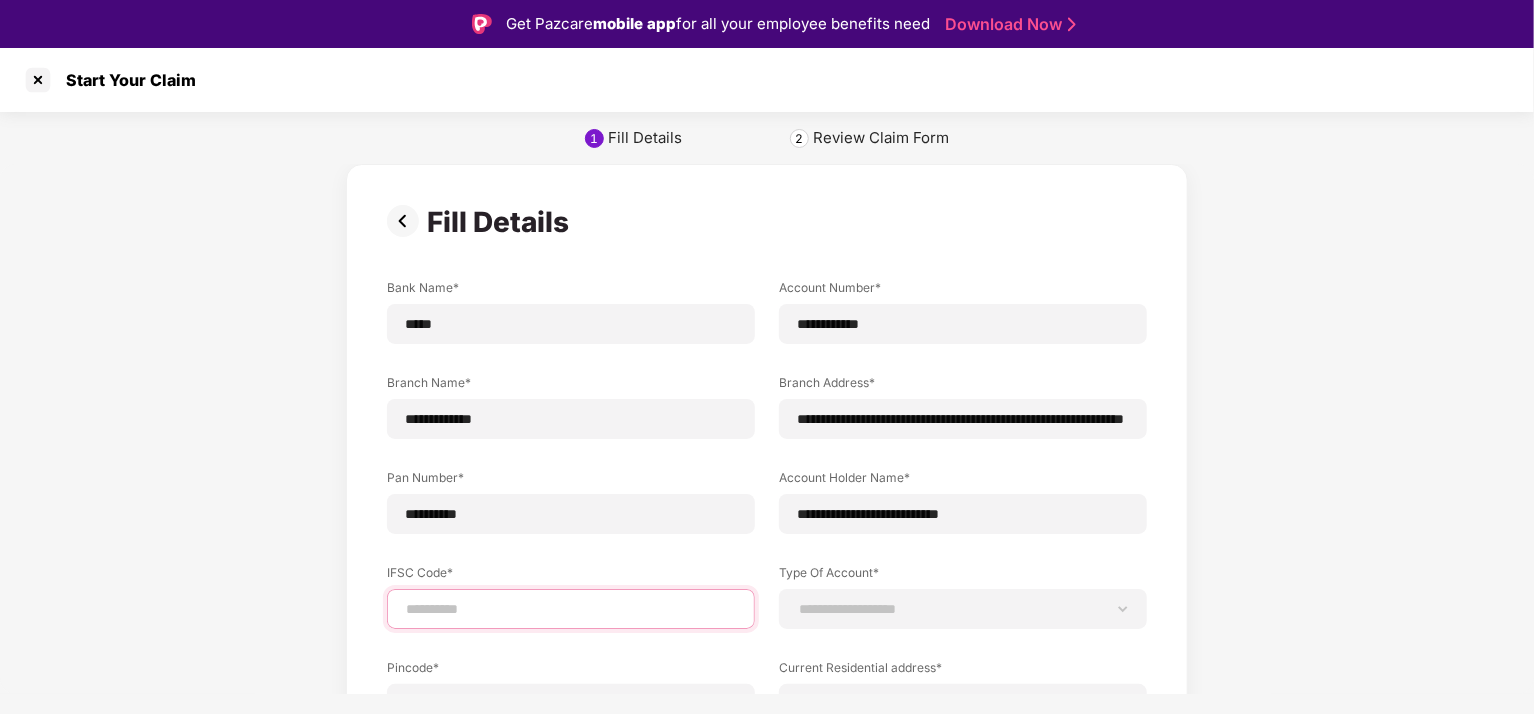click at bounding box center [571, 609] 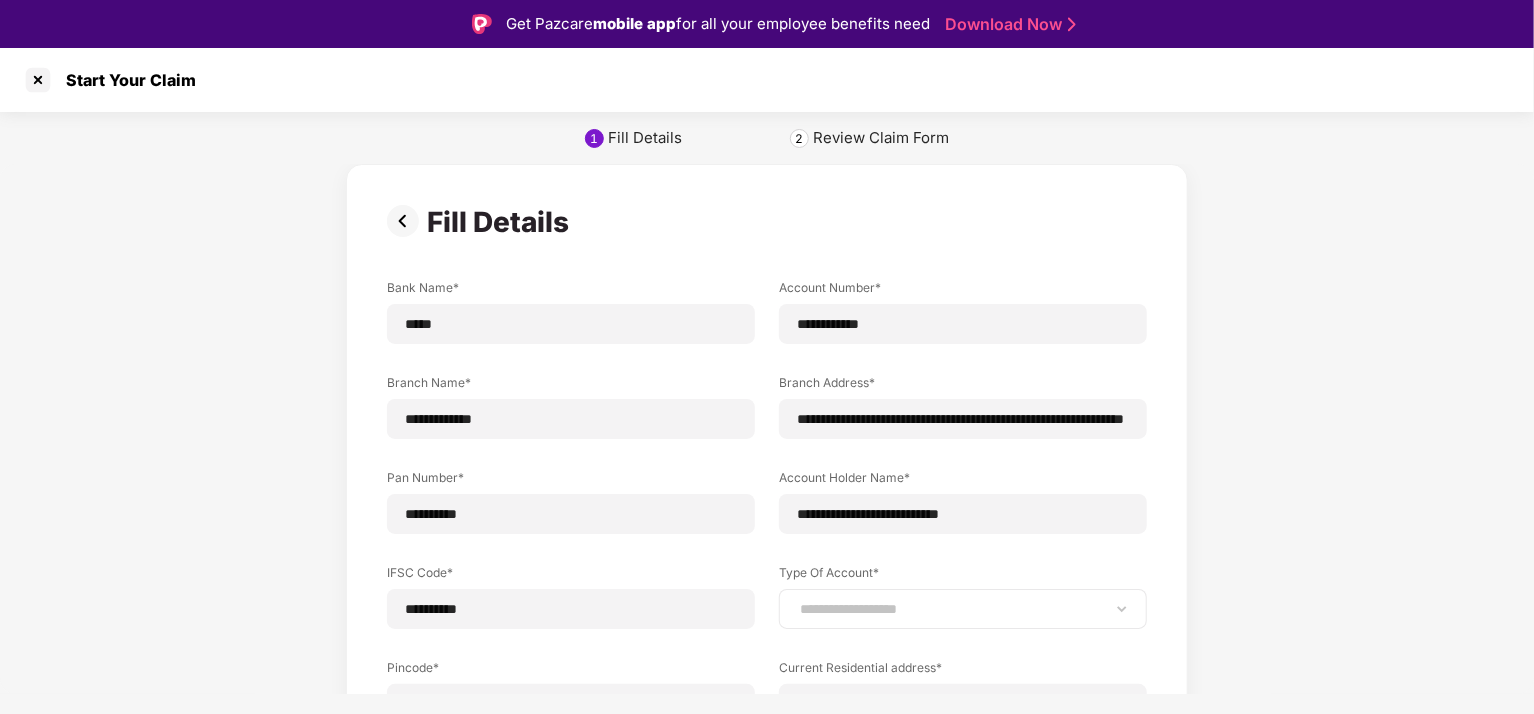click on "**********" at bounding box center (963, 609) 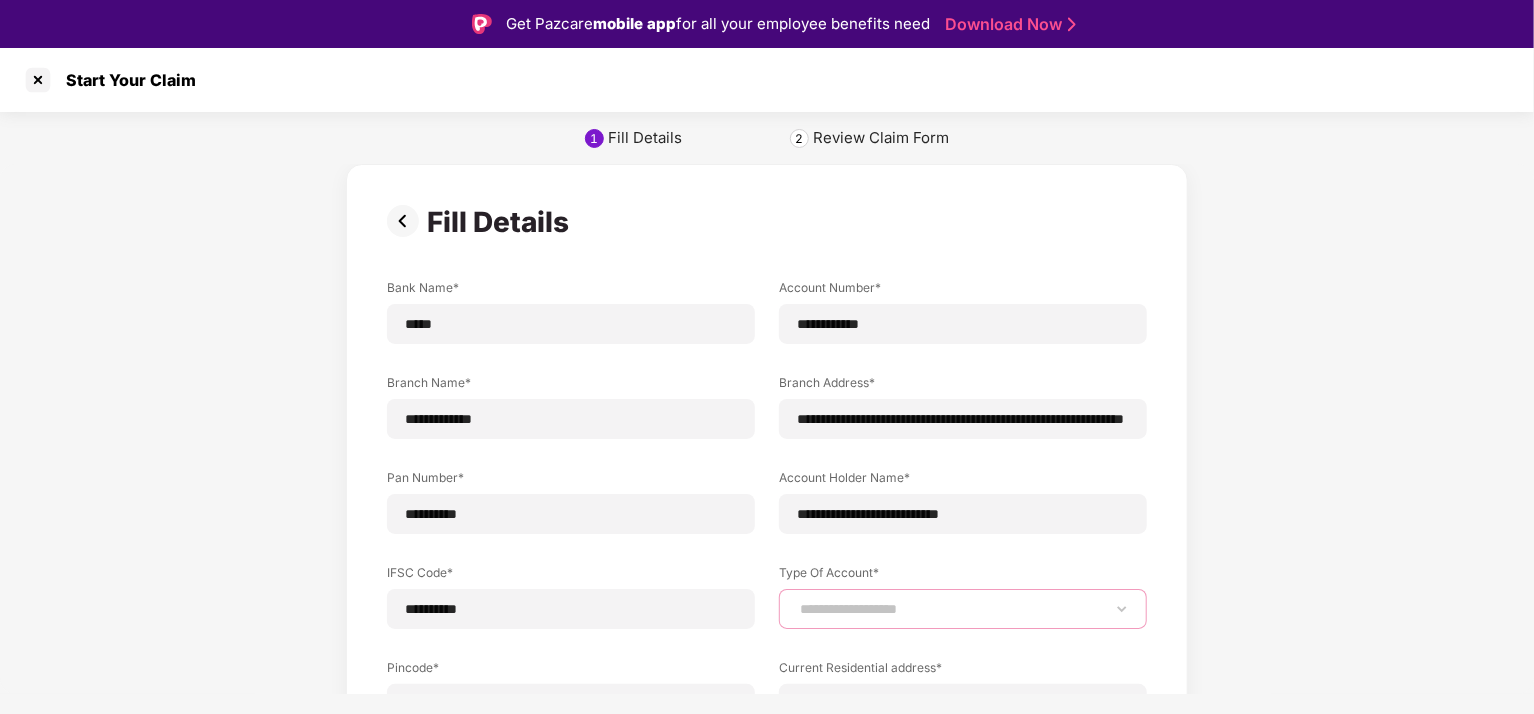 click on "**********" at bounding box center (963, 609) 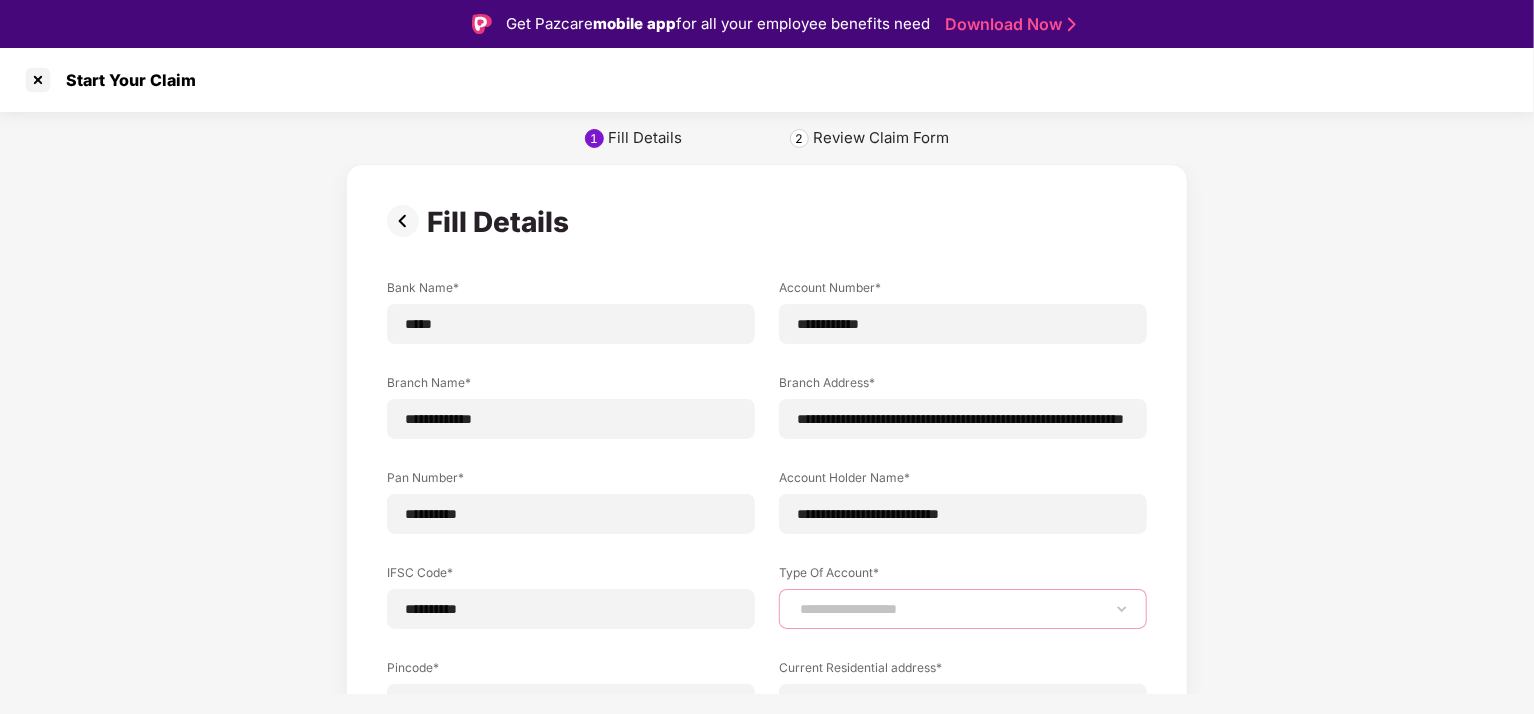 select on "*******" 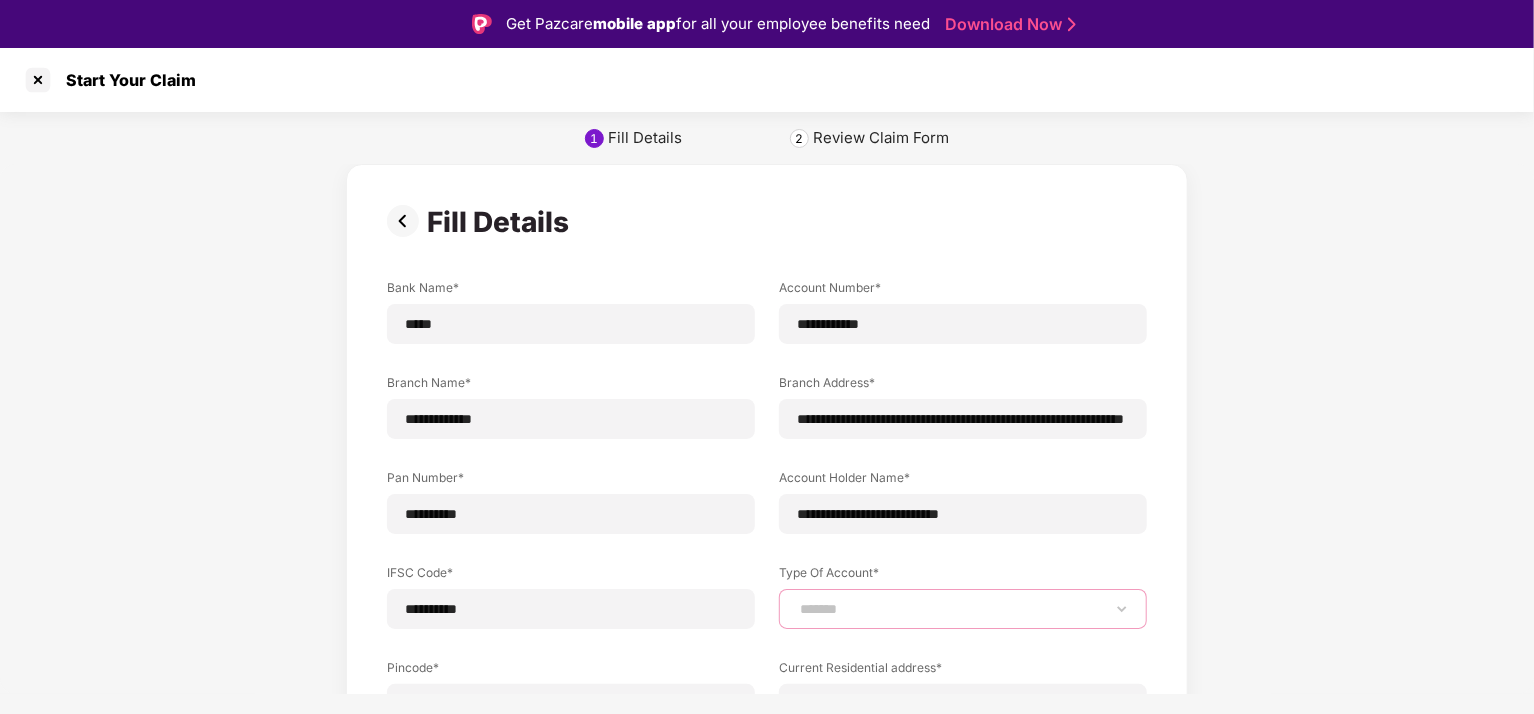 click on "**********" at bounding box center [963, 609] 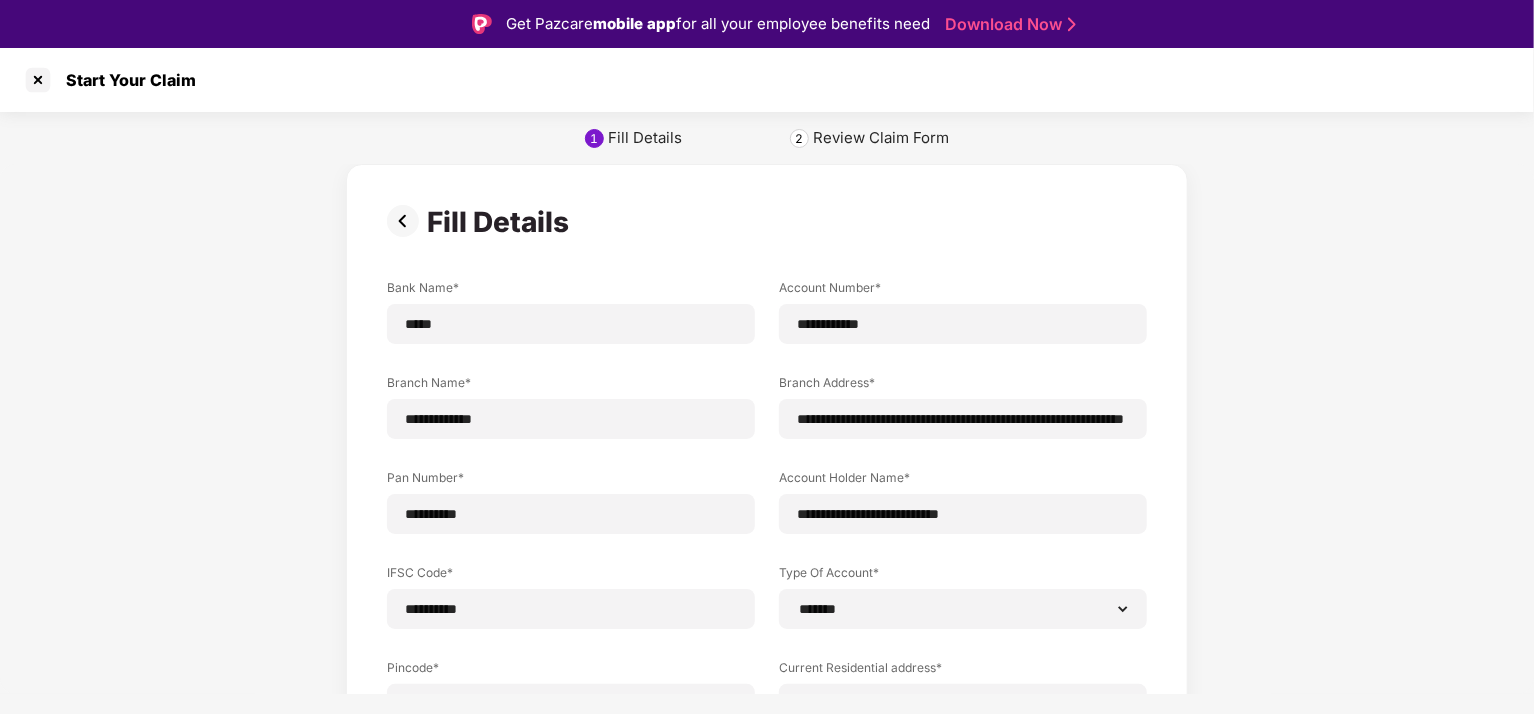 click on "Pincode*" at bounding box center (571, 671) 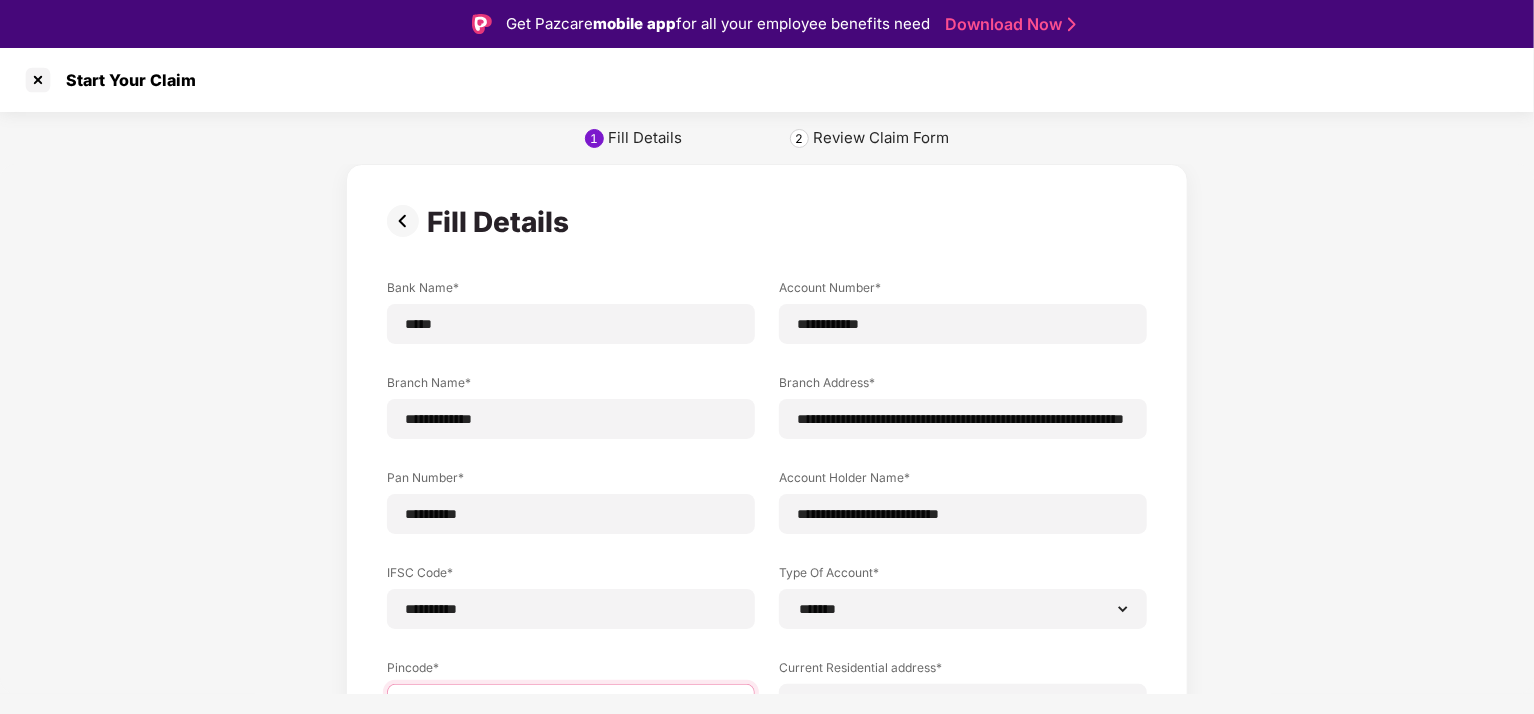 click at bounding box center (571, 704) 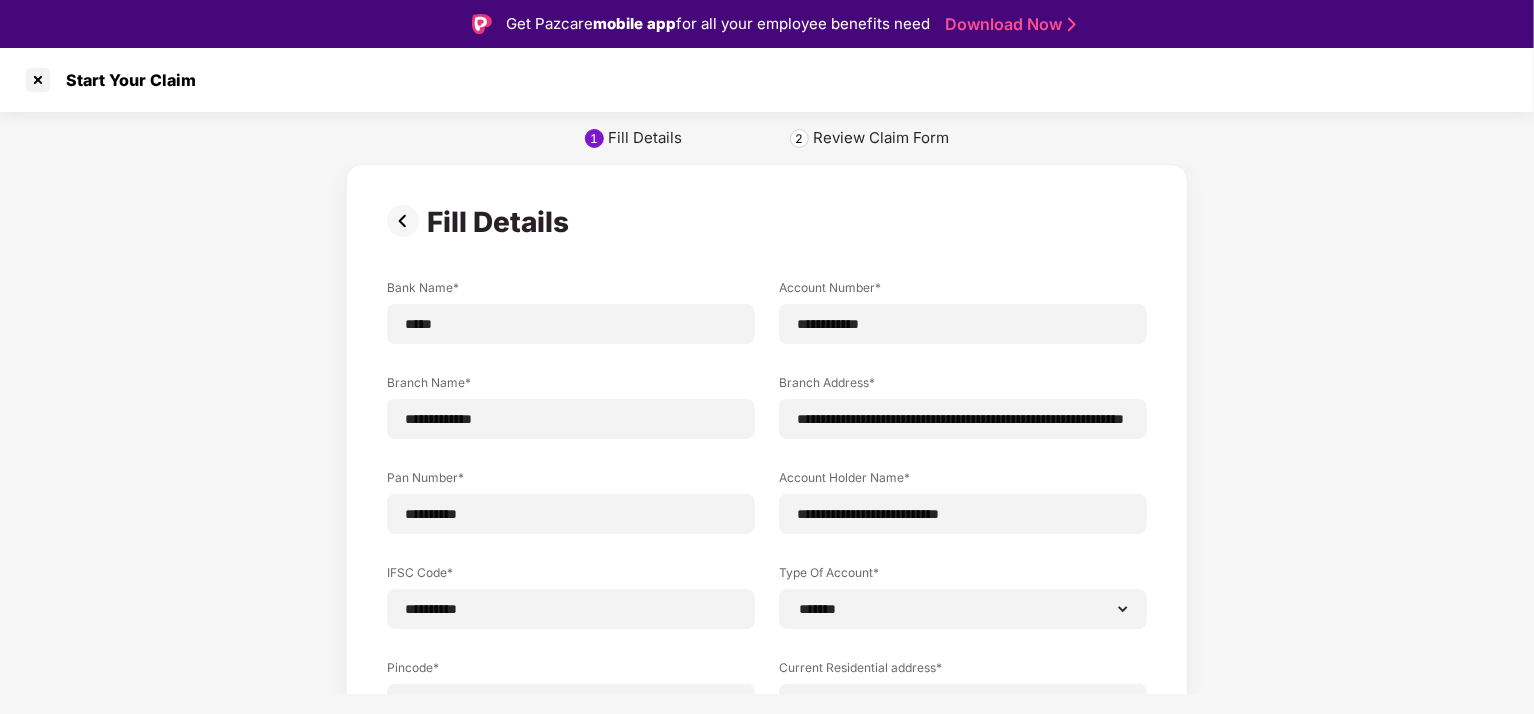 select on "*******" 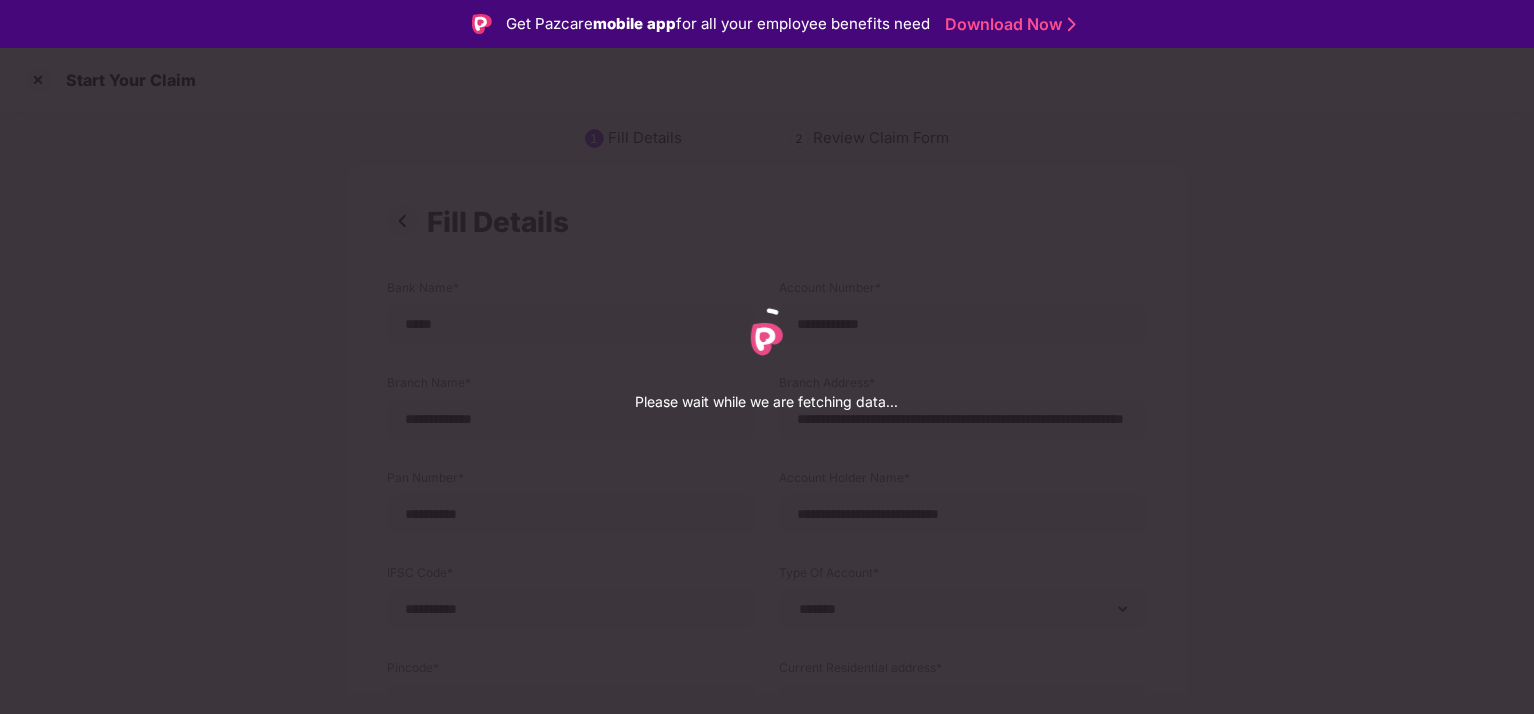 select on "*******" 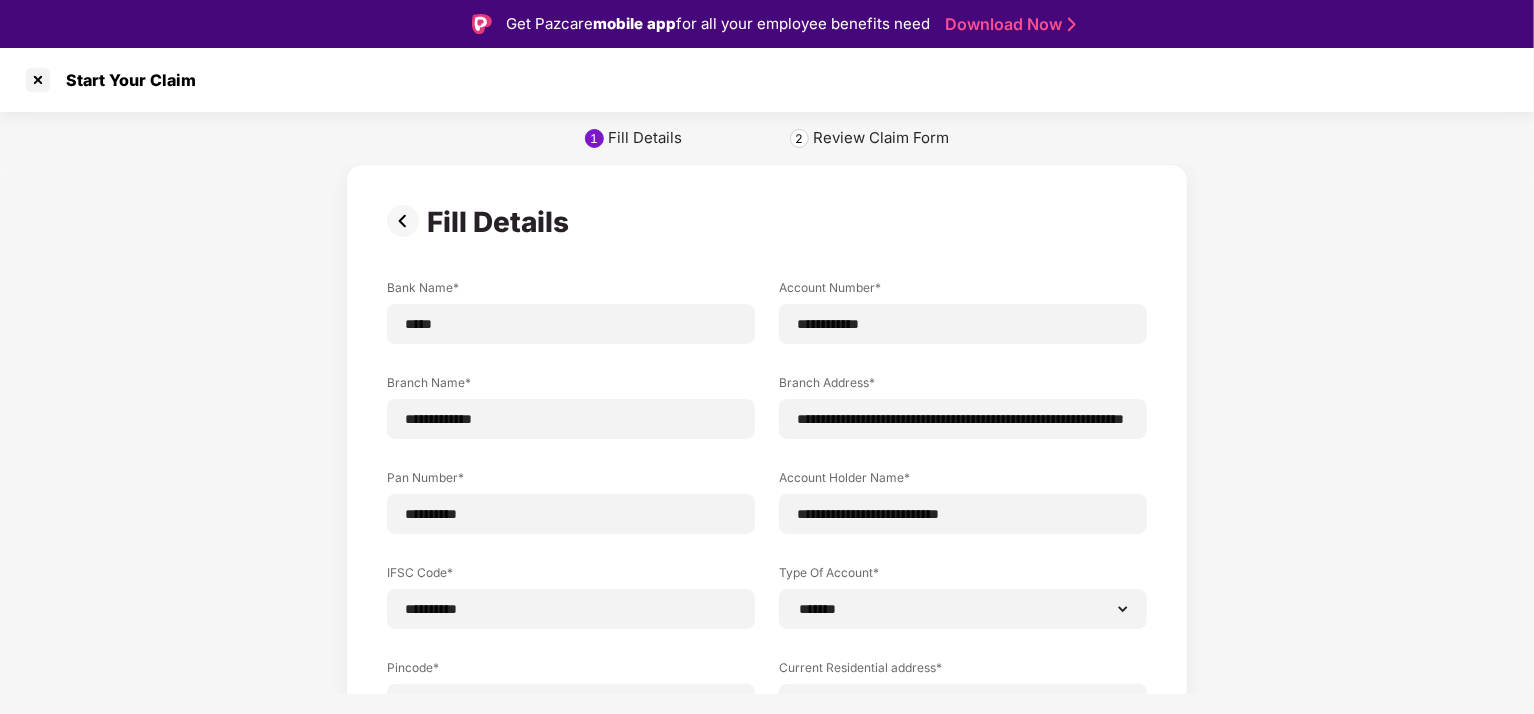 scroll, scrollTop: 248, scrollLeft: 0, axis: vertical 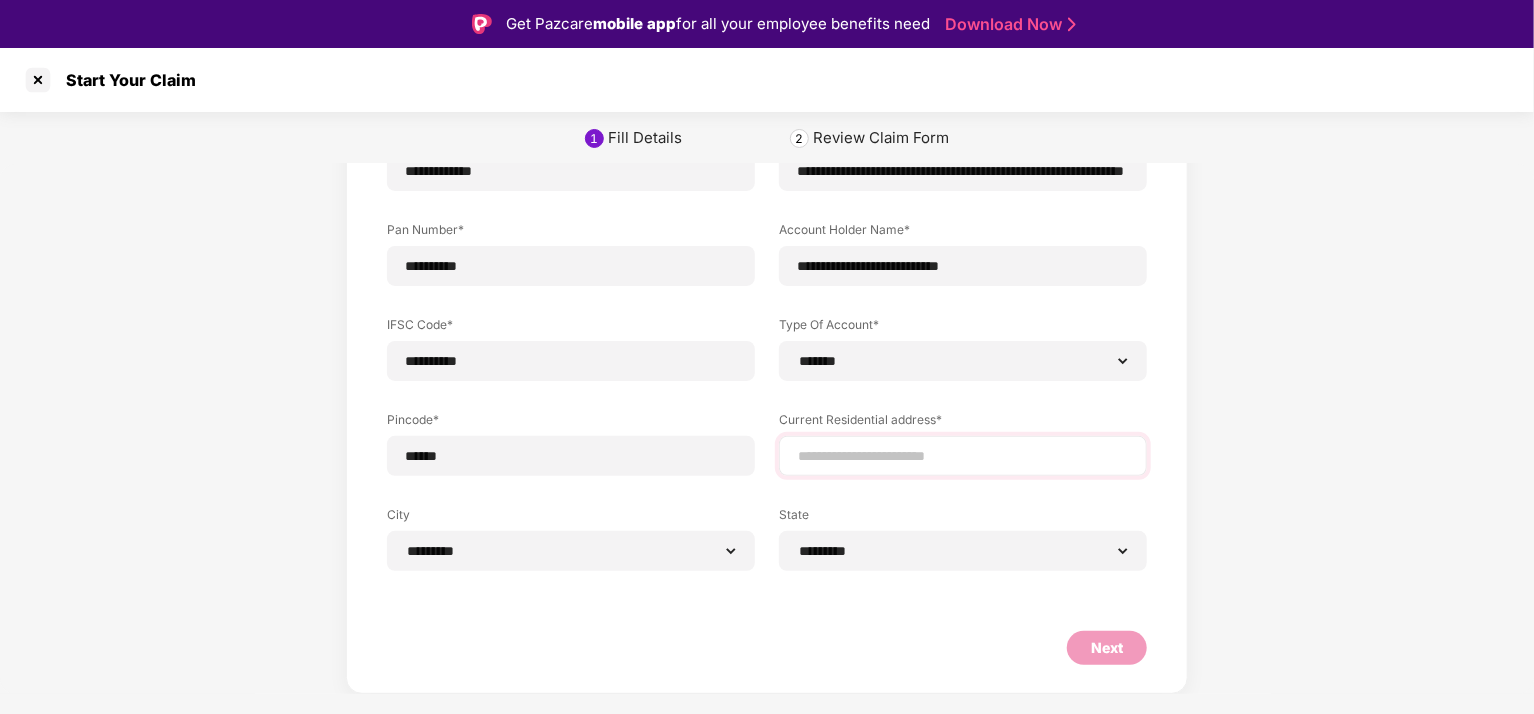 click at bounding box center (963, 456) 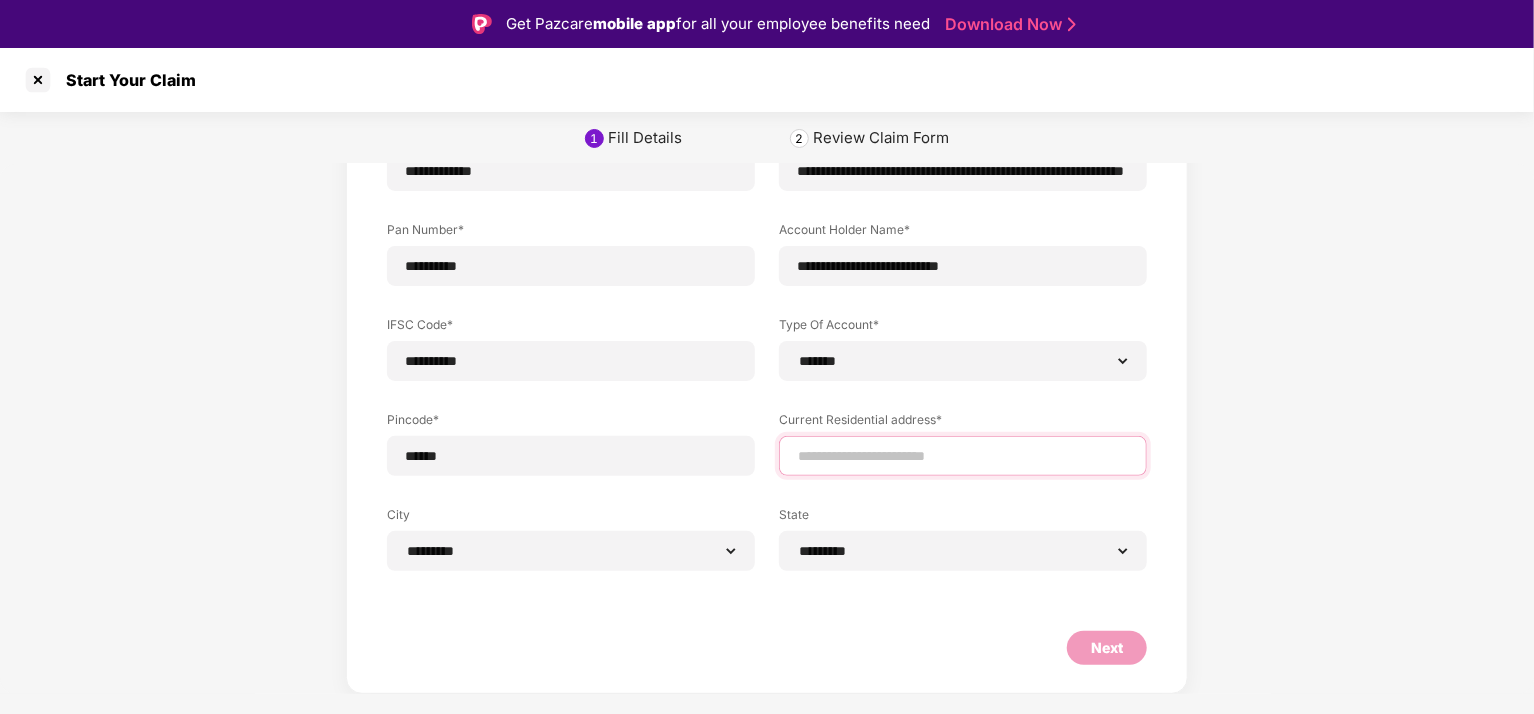 click at bounding box center (963, 456) 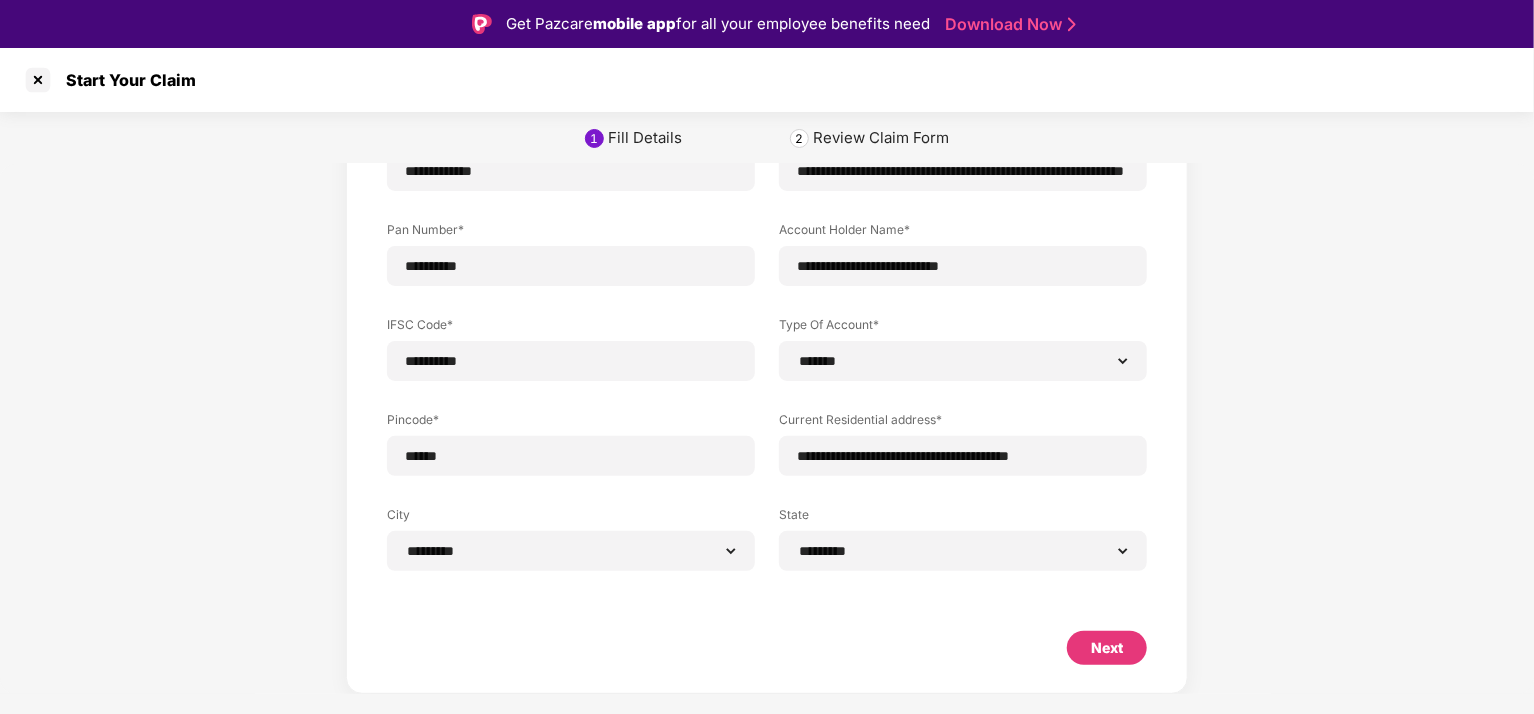 click on "Next" at bounding box center (1107, 648) 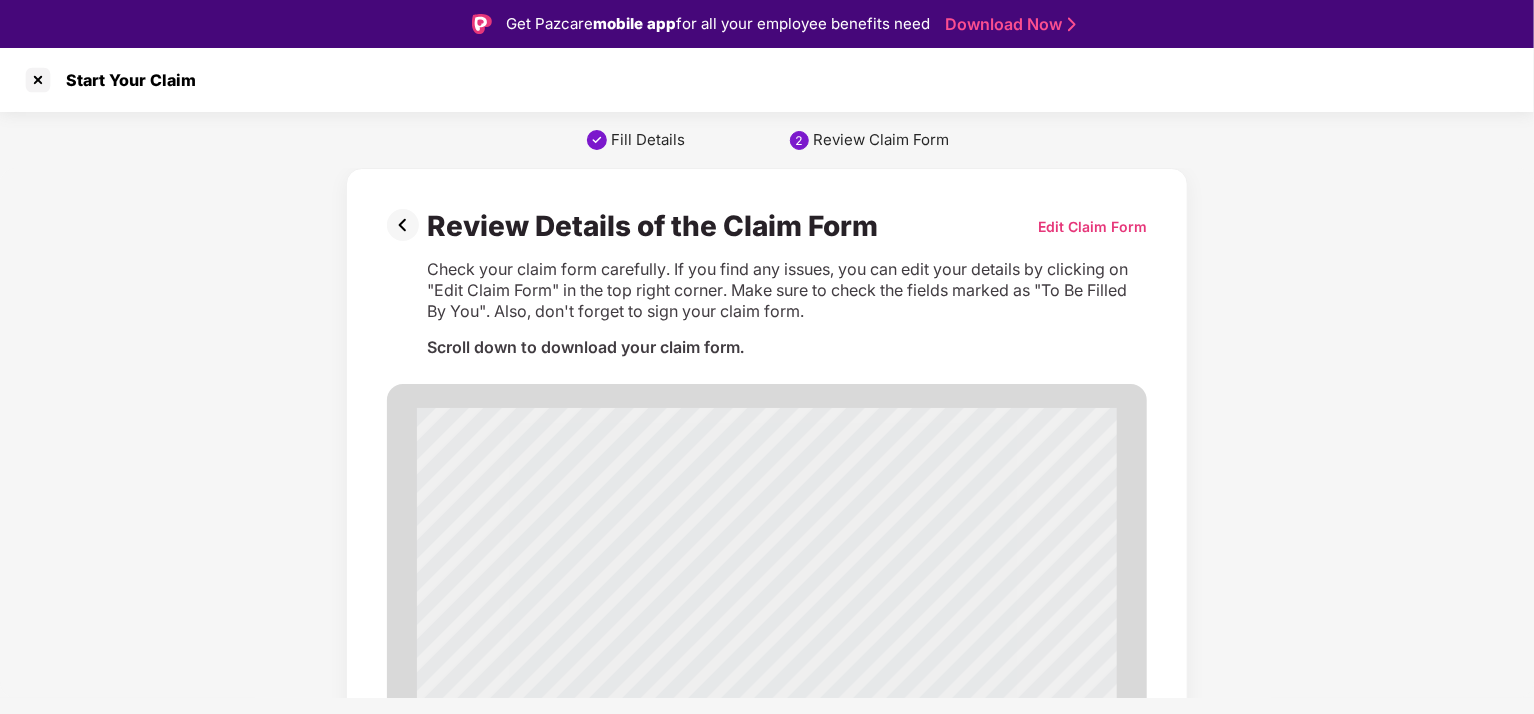 scroll, scrollTop: 6149, scrollLeft: 0, axis: vertical 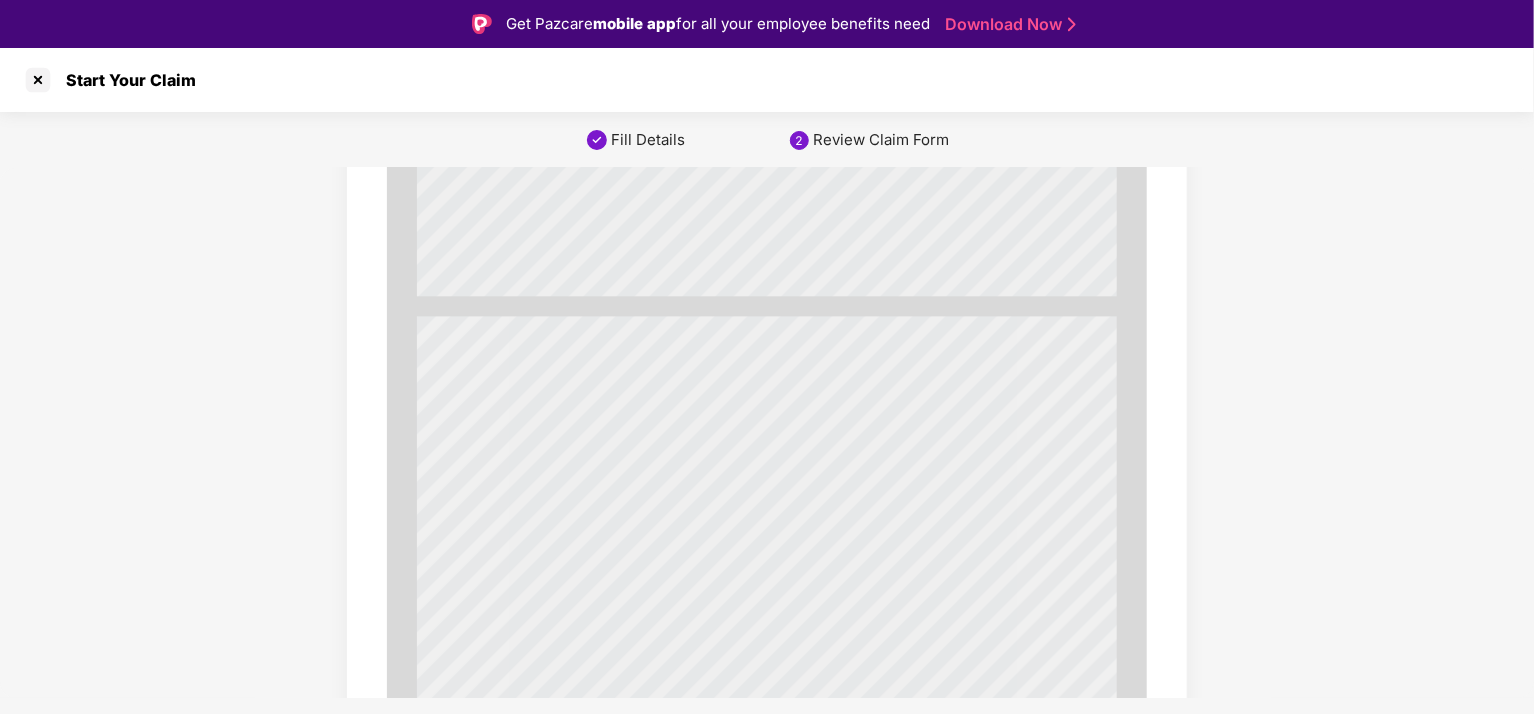 click on "Review Details of the Claim Form Edit Claim Form Check your claim form carefully. If you find any issues, you can edit your details by clicking on "Edit Claim Form" in the top right corner. Make sure to check the fields marked as "To Be Filled By You". Also, don't forget to sign your claim form. Scroll down to download your claim form. HealthIndia Insurance TPA Services Pvt. Ltd. Policy No./Certif No. P 0 0 2 5 3 0 0 0 0 4 / 6 1 1 5 / 1 0 0 3 9 6 Policy Holder's Name V E N K A T A N A R A S I M H A R A O M A M I D I Address 3 1 1 A - B L O C K J E W E L C R O W N M A N I K O N D A - 5 0 0 0 8 9 Telephone No. [PHONE] Email ID: venkatam@[EXAMPLE.COM] HIID No. 1 6 7 1 9 8 5 5 S E Claim No. N A Name of Account Holder V E N K A T A N A R A S I M H A R A O M A M I D I Name of Bank I C I C I Branch Name J U B L I E E H I L L S Branch Address I C I C I B A N K L T D P L O T N O - 1 2 5 9 R O A D N O . 3 6 J U B I L E E H I L L S H Y D ER AB AD Type of Account: SB/CD S A V I N G S 0 0 7 6 0" at bounding box center [767, -2284] 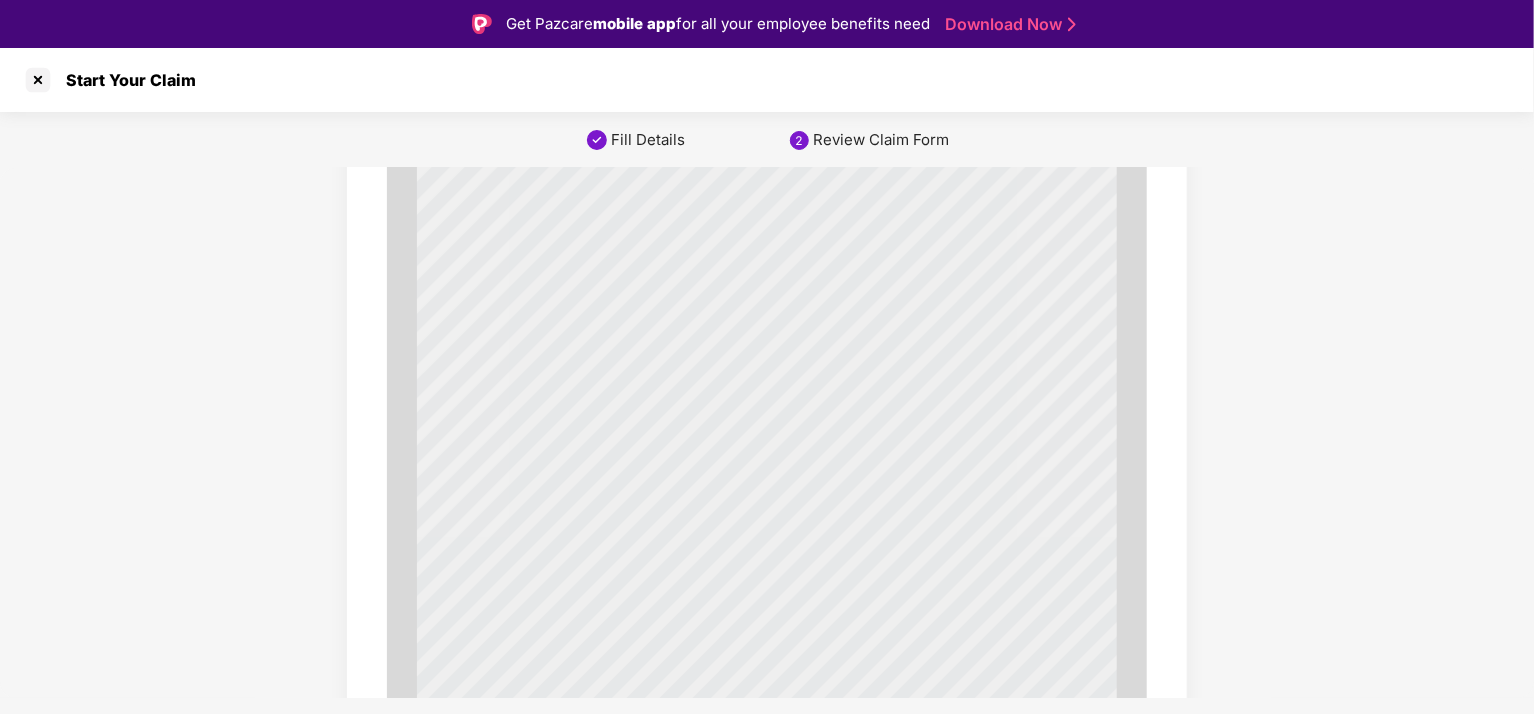 scroll, scrollTop: 6864, scrollLeft: 0, axis: vertical 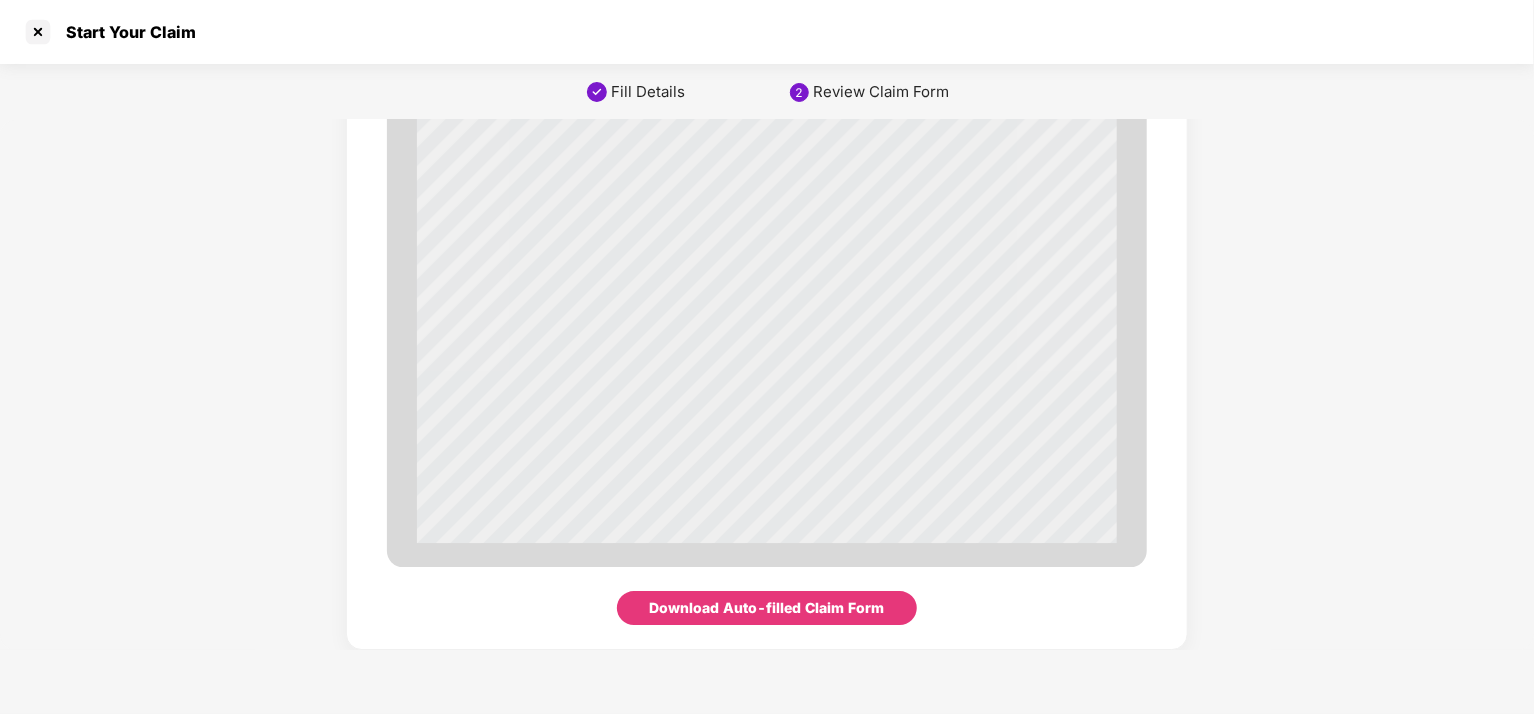 click on "Download Auto-filled Claim Form" at bounding box center (767, 608) 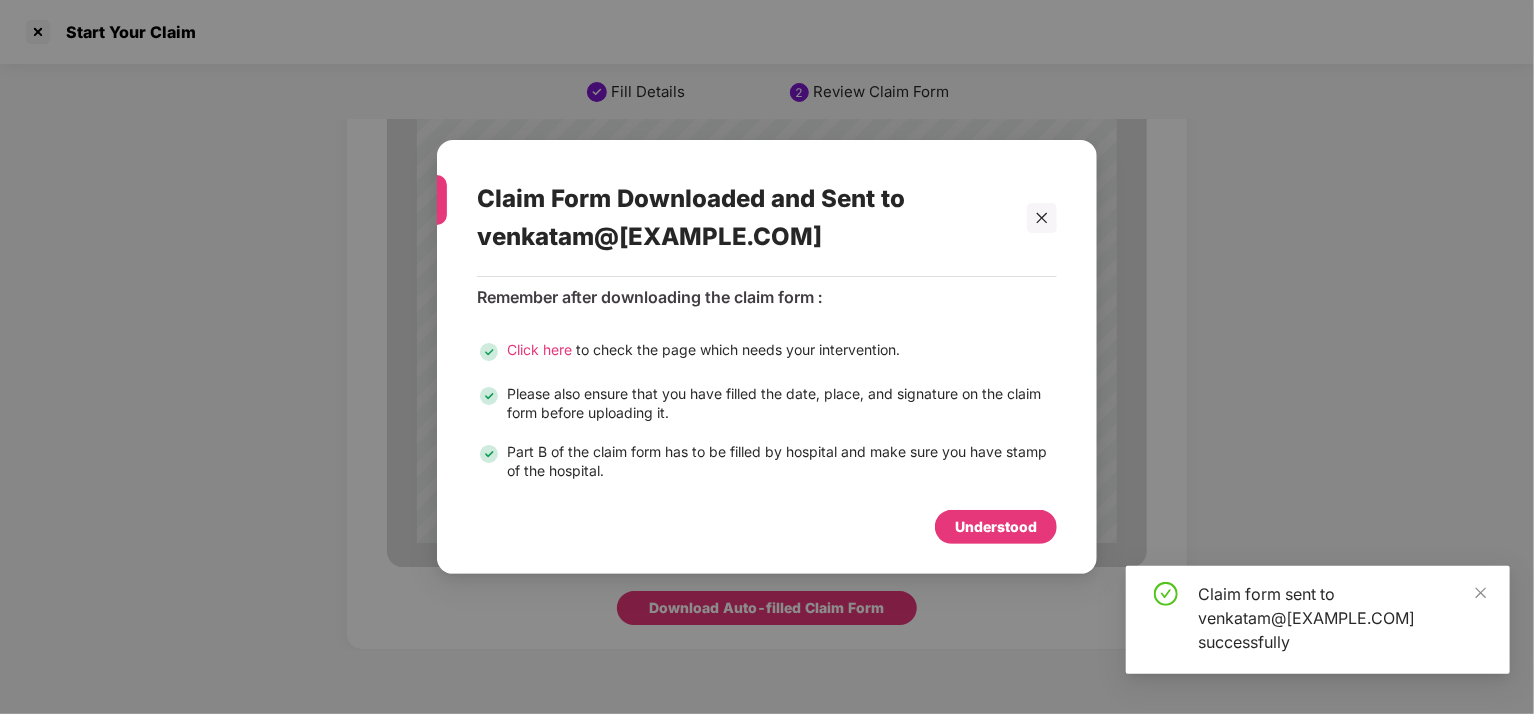 click on "Understood" at bounding box center (996, 527) 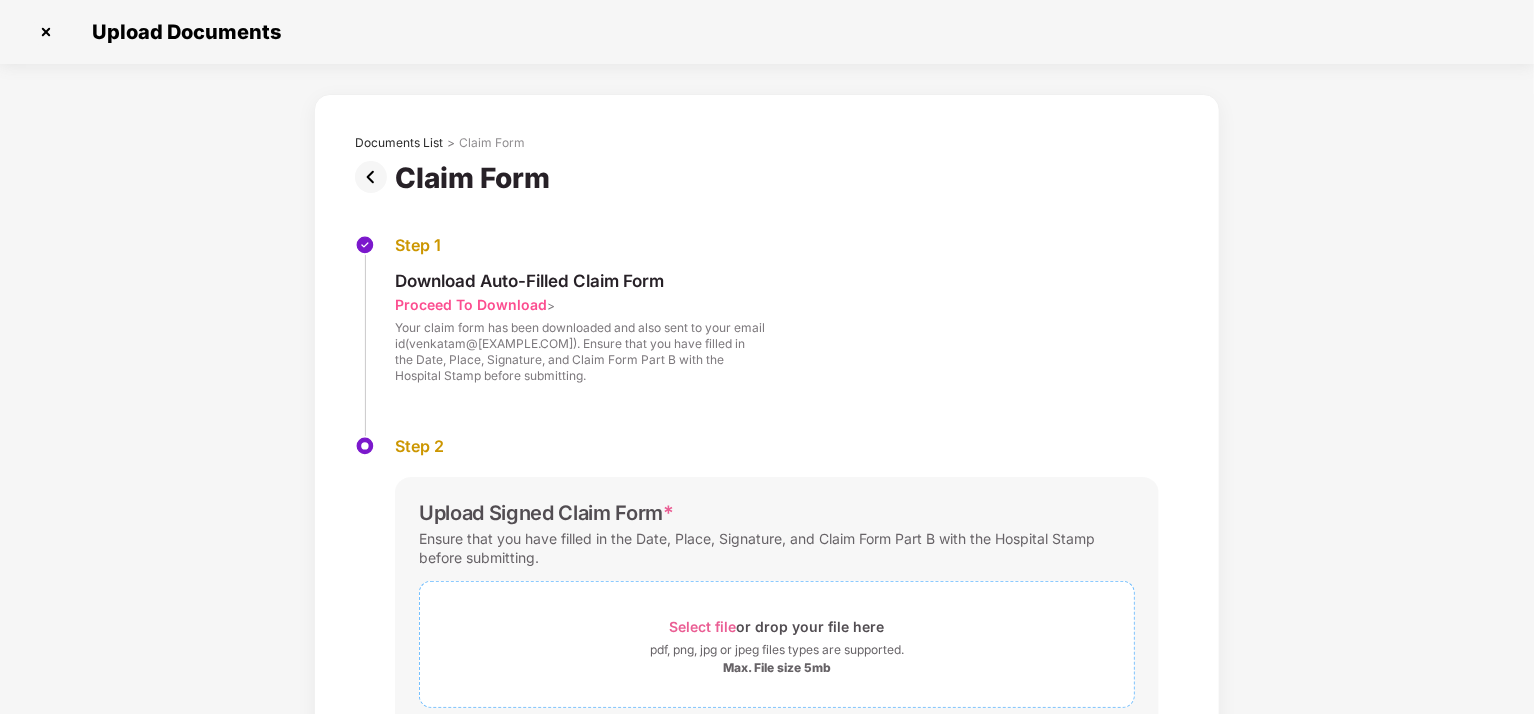 click on "Select file" at bounding box center [703, 626] 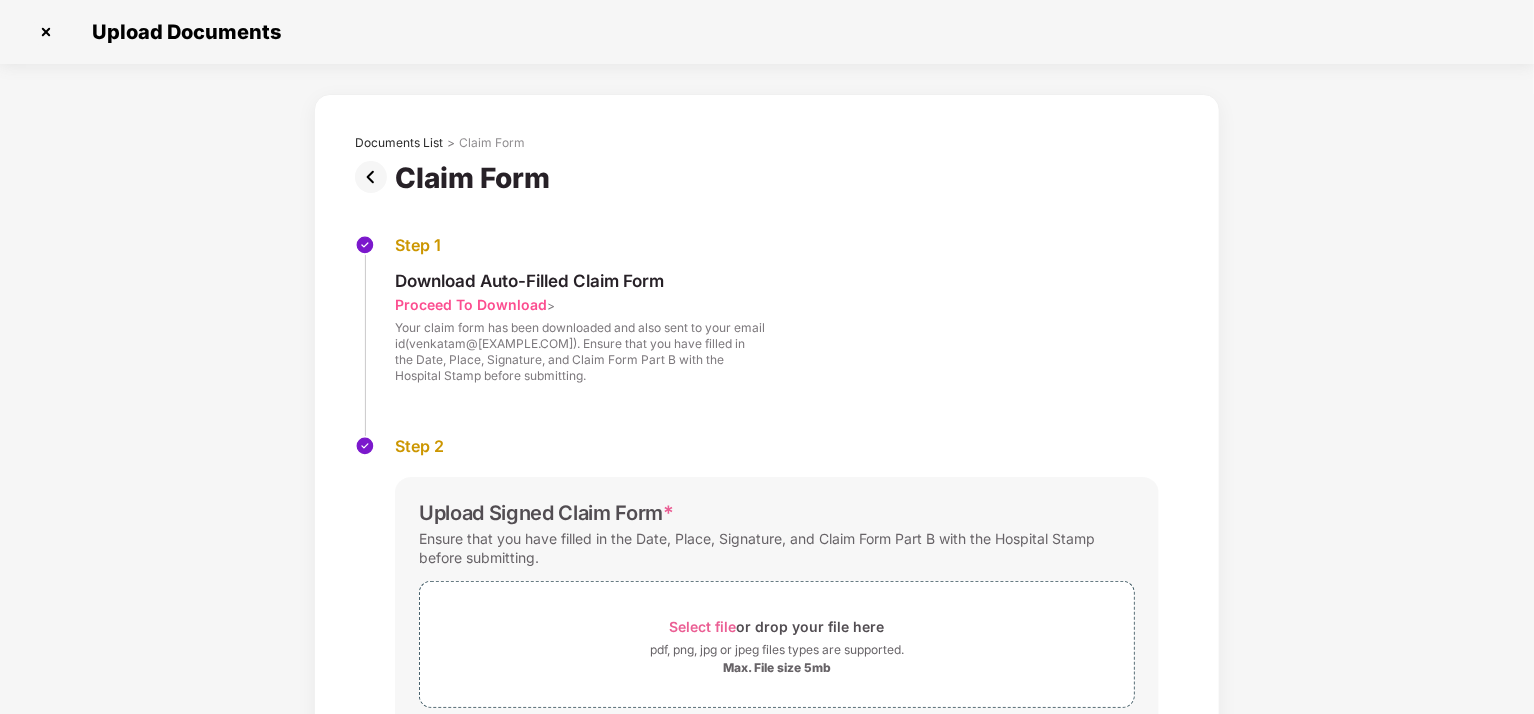 click on "Documents List > Claim Form Claim Form Step 1 Download Auto-Filled Claim Form Proceed To Download > Your claim form has been downloaded and also sent to your email id(venkatam@[EXAMPLE.COM]). Ensure that you have filled in the Date, Place, Signature, and Claim Form Part B with the Hospital Stamp before submitting. Step 2 Upload Signed Claim Form * Ensure that you have filled in the Date, Place, Signature, and Claim Form Part B with the Hospital Stamp before submitting. Select file or drop your file here pdf, png, jpg or jpeg files types are supported. Max. File size 5mb claimForm2_compressed.pdf Claimform2_compressed.pdf 0.86 MB | 100% Uploaded If you face any issue while generating the auto-filled claim form click here Save & Continue" at bounding box center (767, 541) 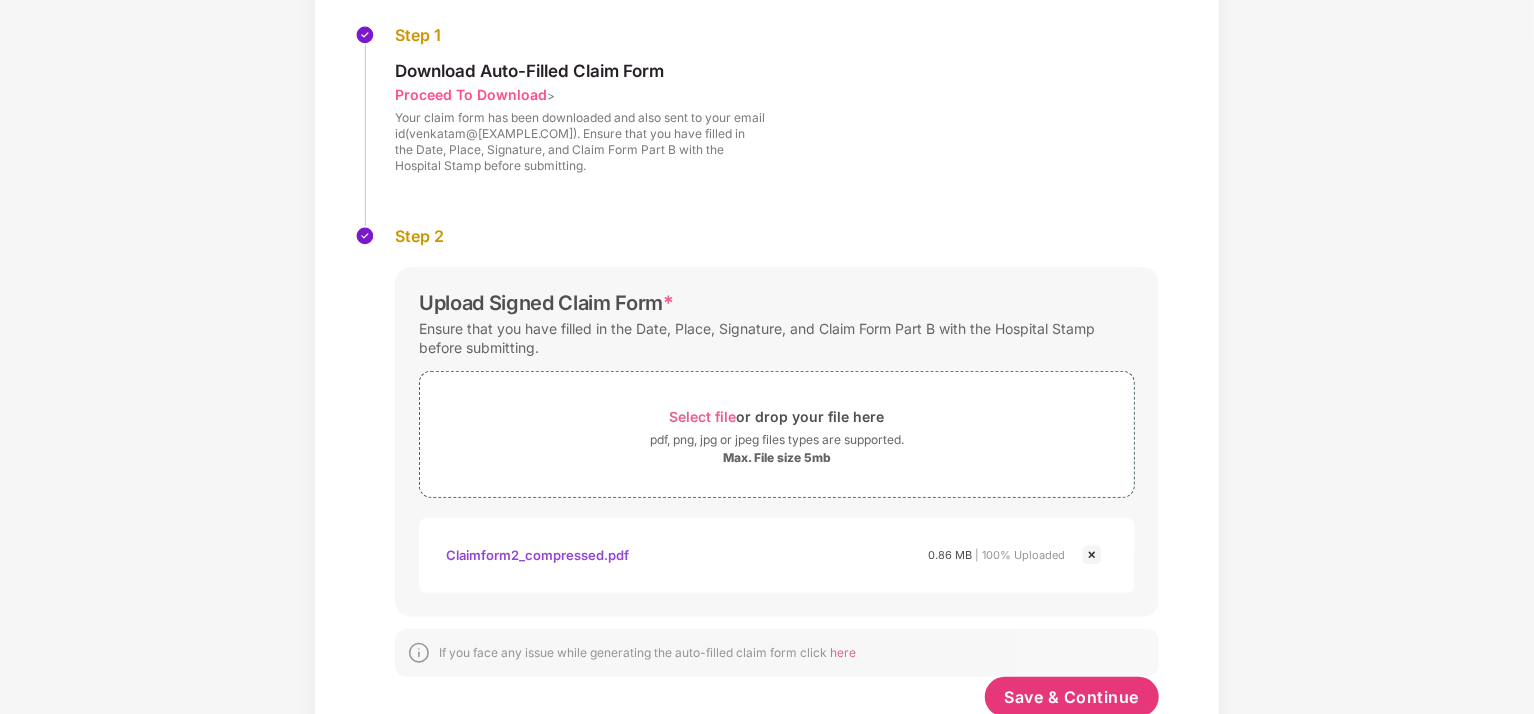 scroll, scrollTop: 273, scrollLeft: 0, axis: vertical 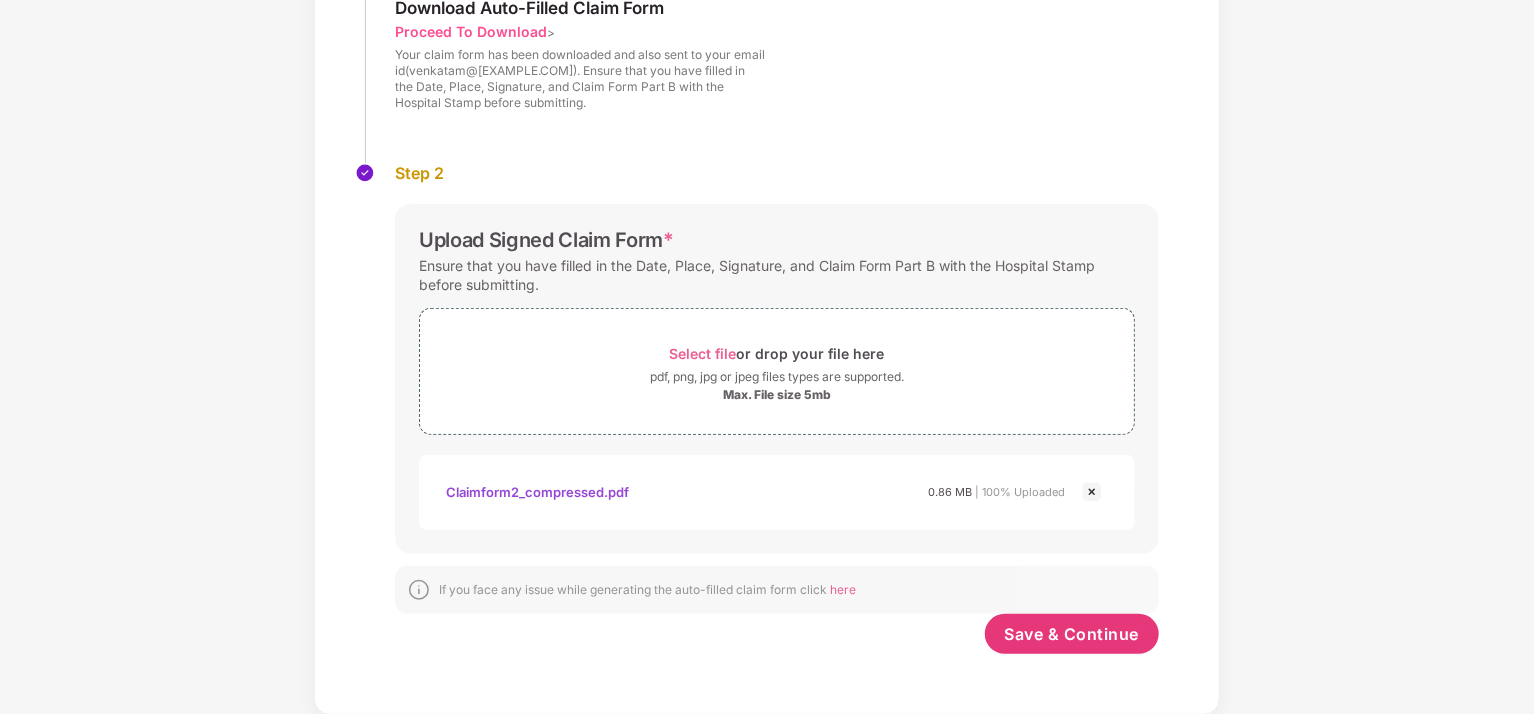 click at bounding box center [1092, 492] 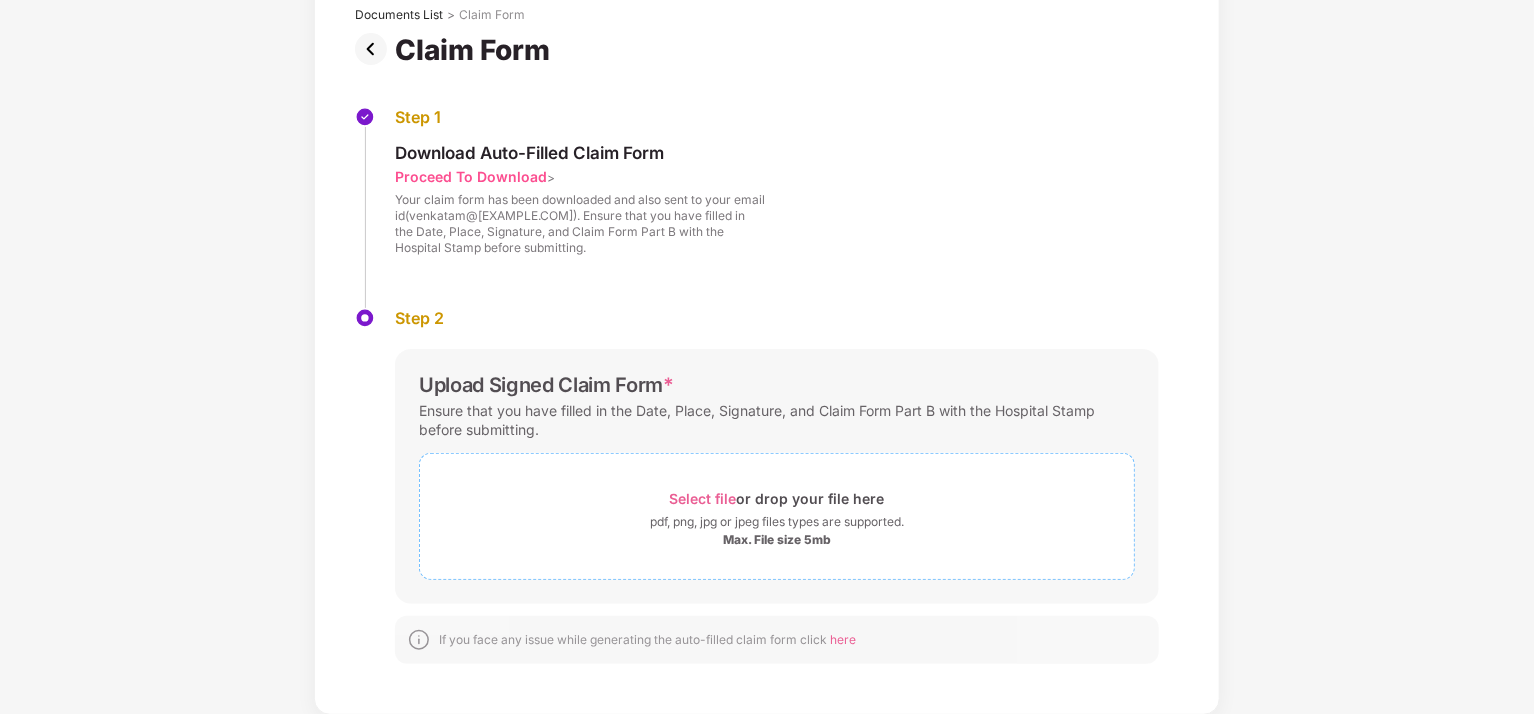 click on "Select file" at bounding box center (703, 498) 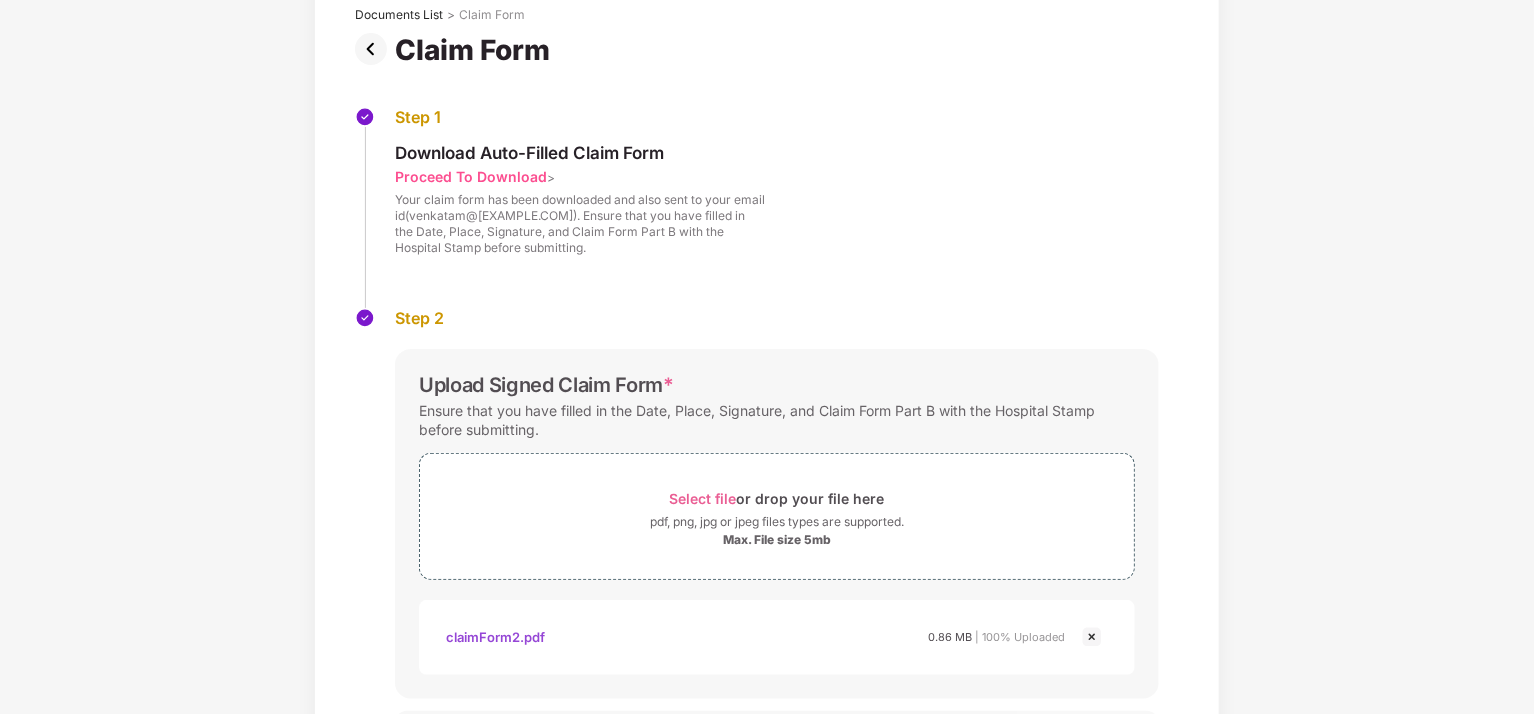 click on "Documents List > Claim Form Claim Form Step 1 Download Auto-Filled Claim Form Proceed To Download > Your claim form has been downloaded and also sent to your email id([EMAIL]). Ensure that you have filled in the Date, Place, Signature, and Claim Form Part B with the Hospital Stamp before submitting. Step 2 Upload Signed Claim Form * Ensure that you have filled in the Date, Place, Signature, and Claim Form Part B with the Hospital Stamp before submitting. Select file or drop your file here pdf, png, jpg or jpeg files types are supported. Max. File size 5mb [FILENAME] [FILENAME] 0.86 MB | 100% Uploaded If you face any issue while generating the auto-filled claim form click here Save & Continue" at bounding box center [767, 413] 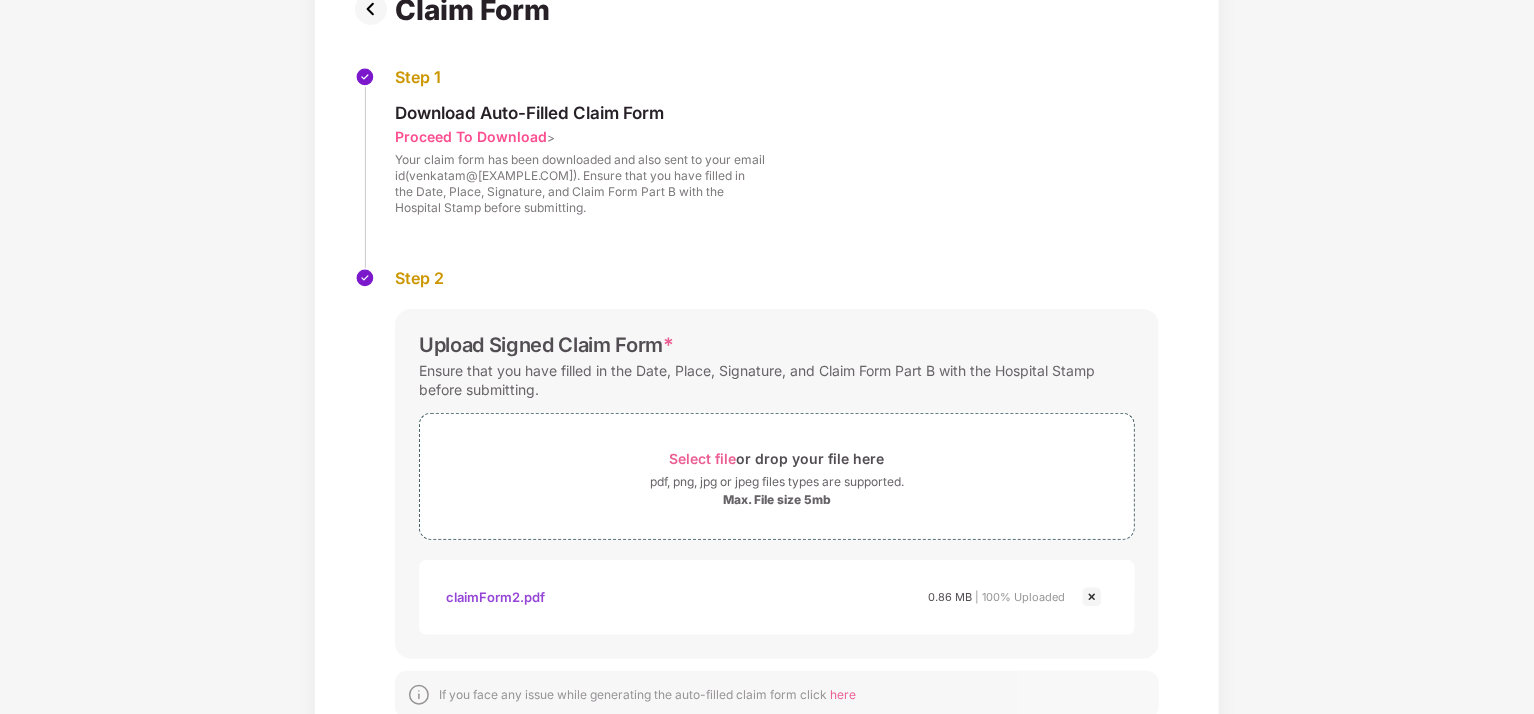 scroll, scrollTop: 273, scrollLeft: 0, axis: vertical 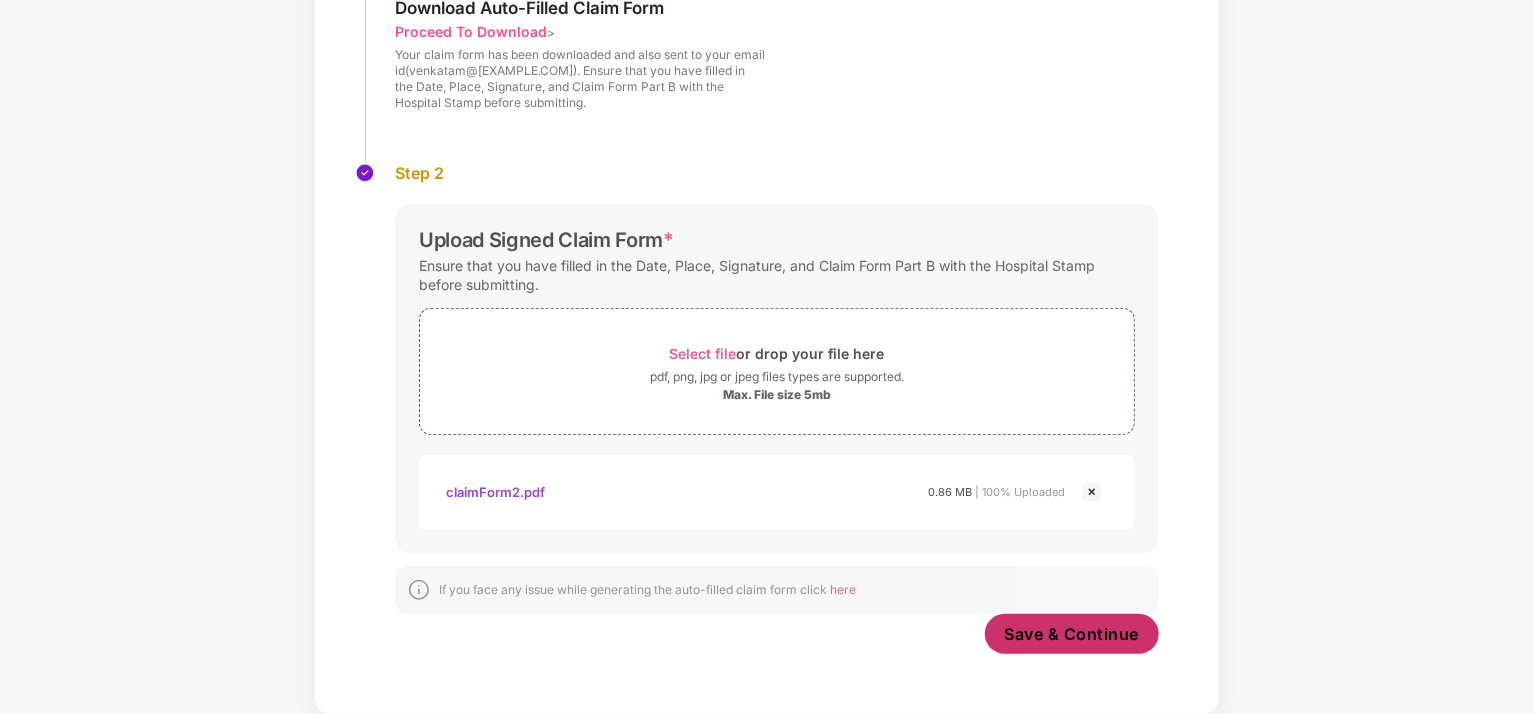 click on "Save & Continue" at bounding box center (1072, 634) 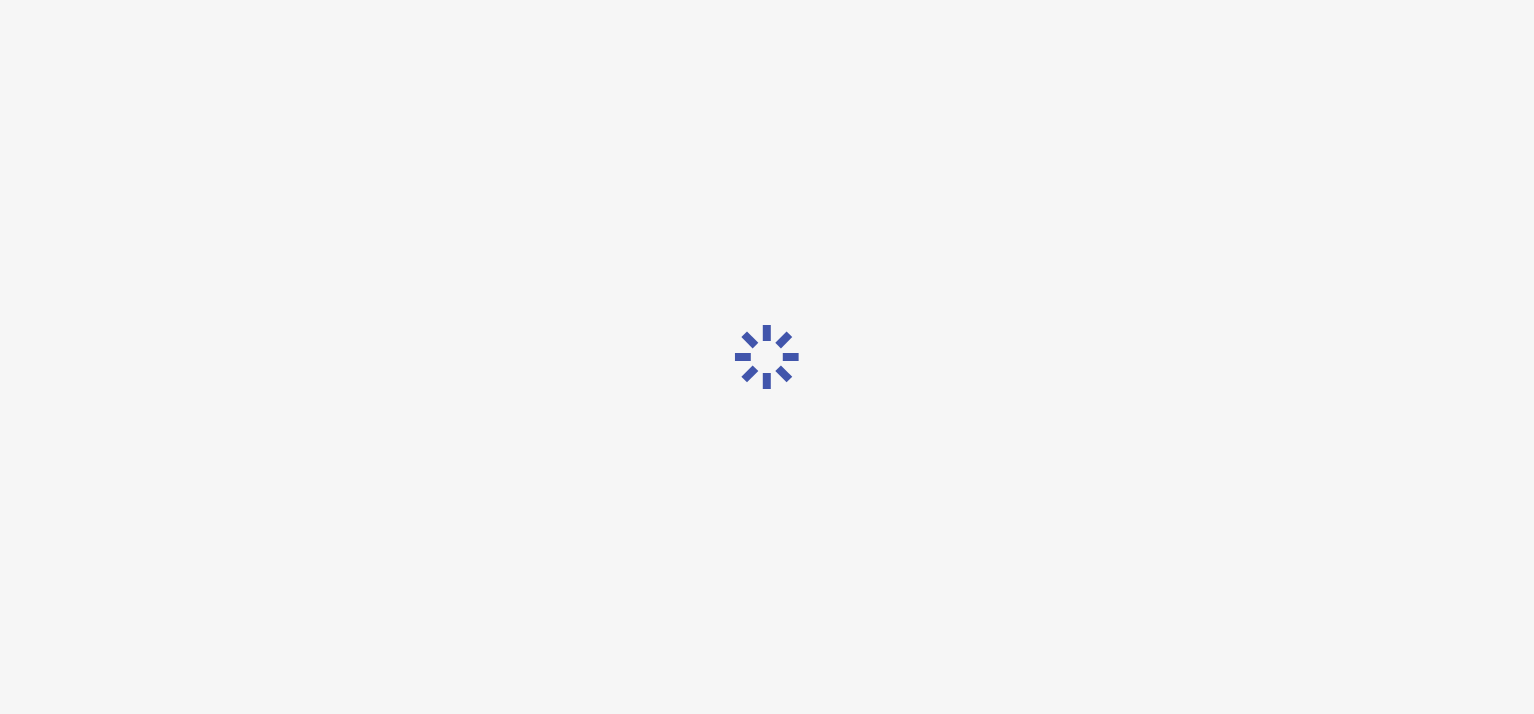 scroll, scrollTop: 0, scrollLeft: 0, axis: both 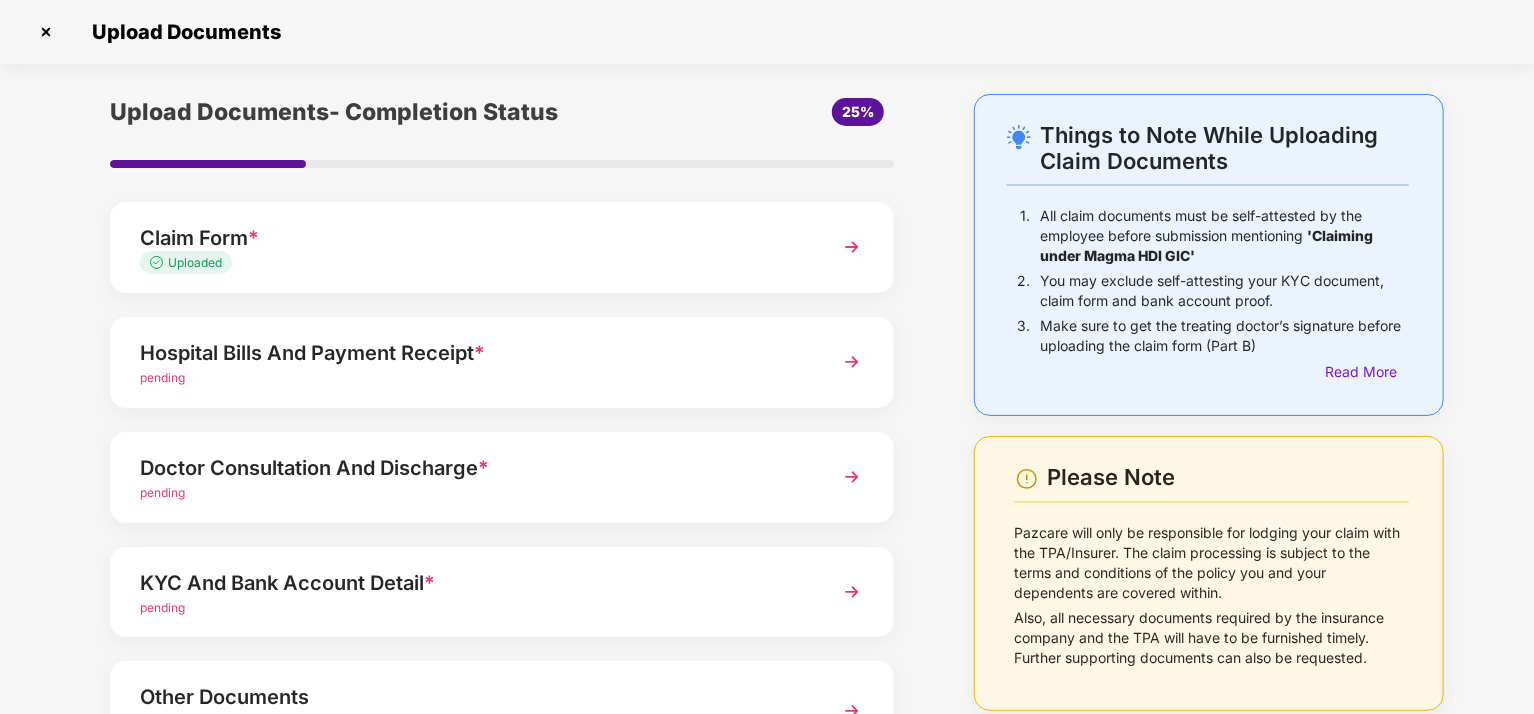 click at bounding box center [852, 592] 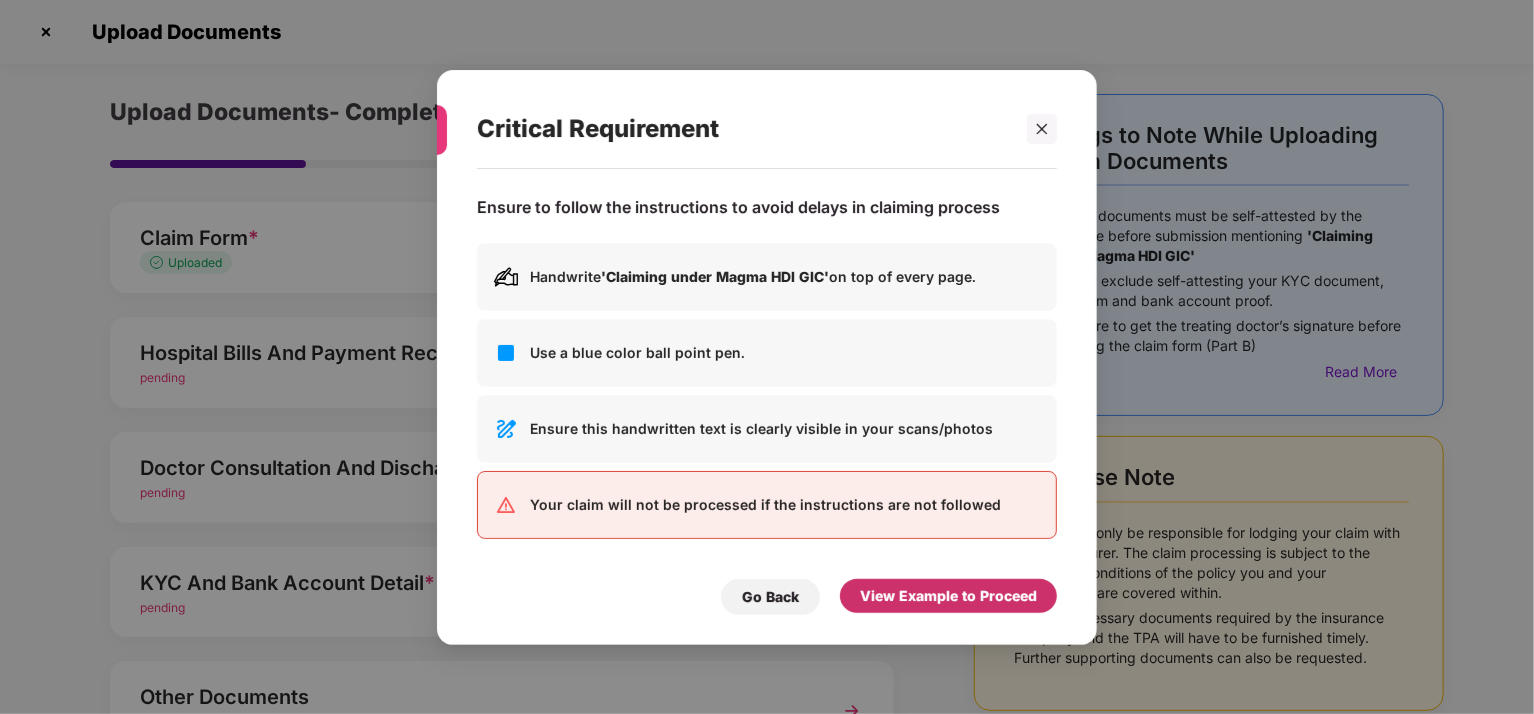 scroll, scrollTop: 0, scrollLeft: 0, axis: both 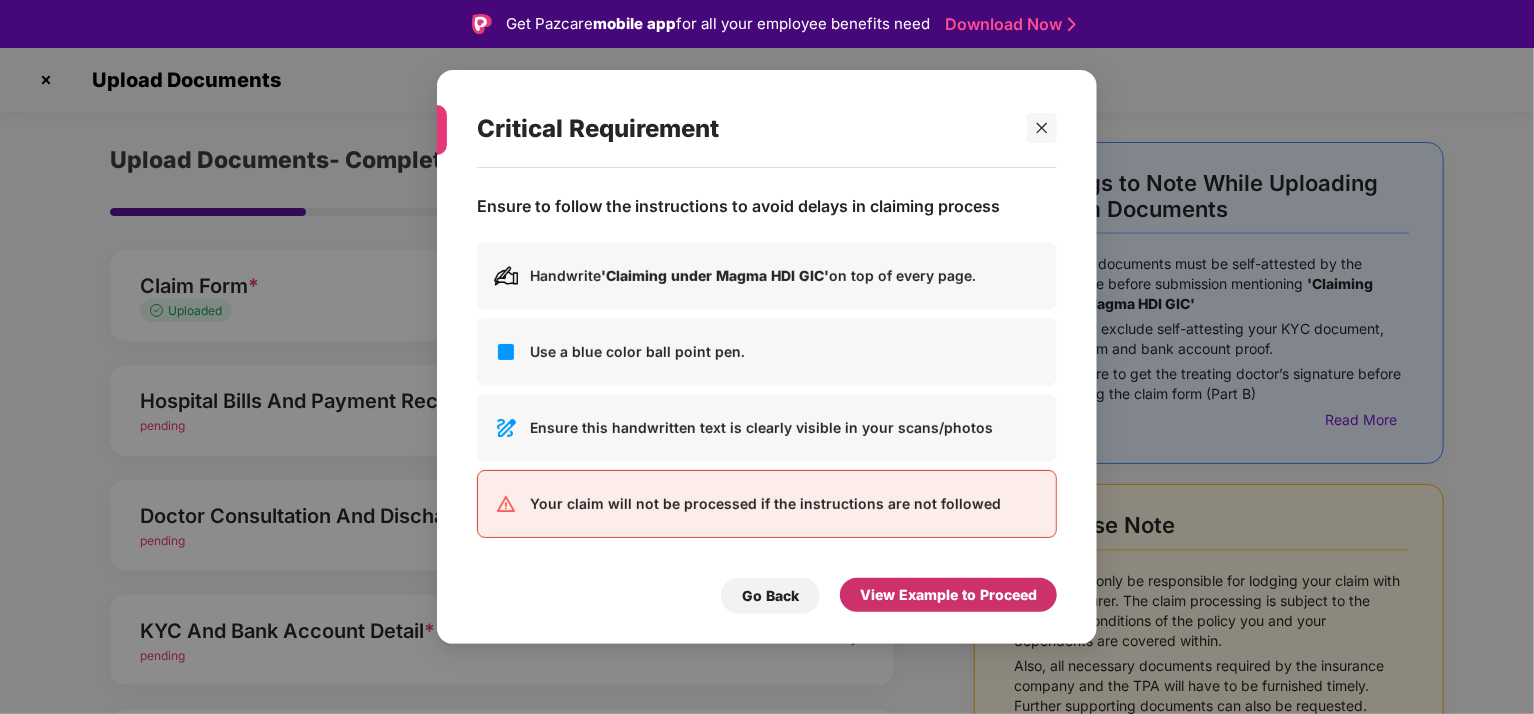 click on "View Example to Proceed" at bounding box center [948, 595] 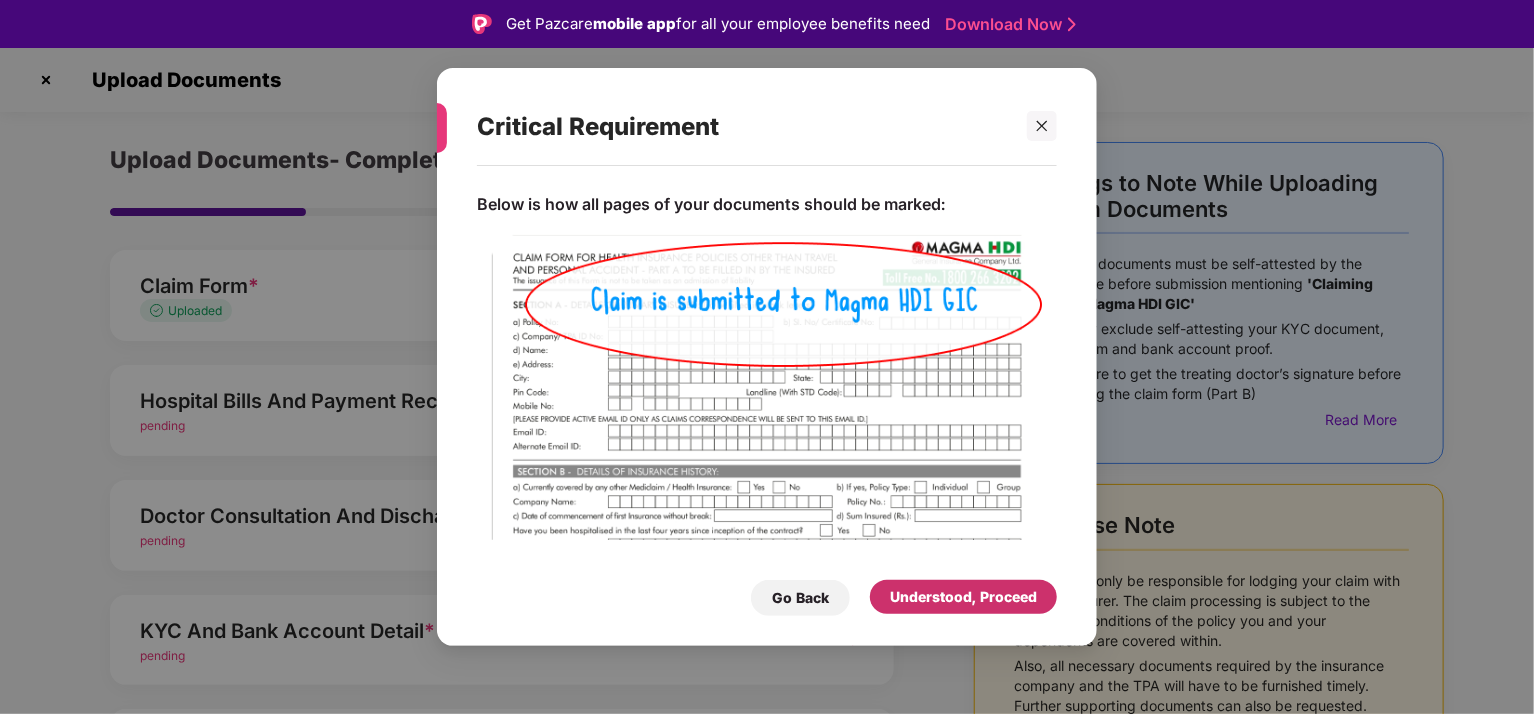 click on "Understood, Proceed" at bounding box center (963, 597) 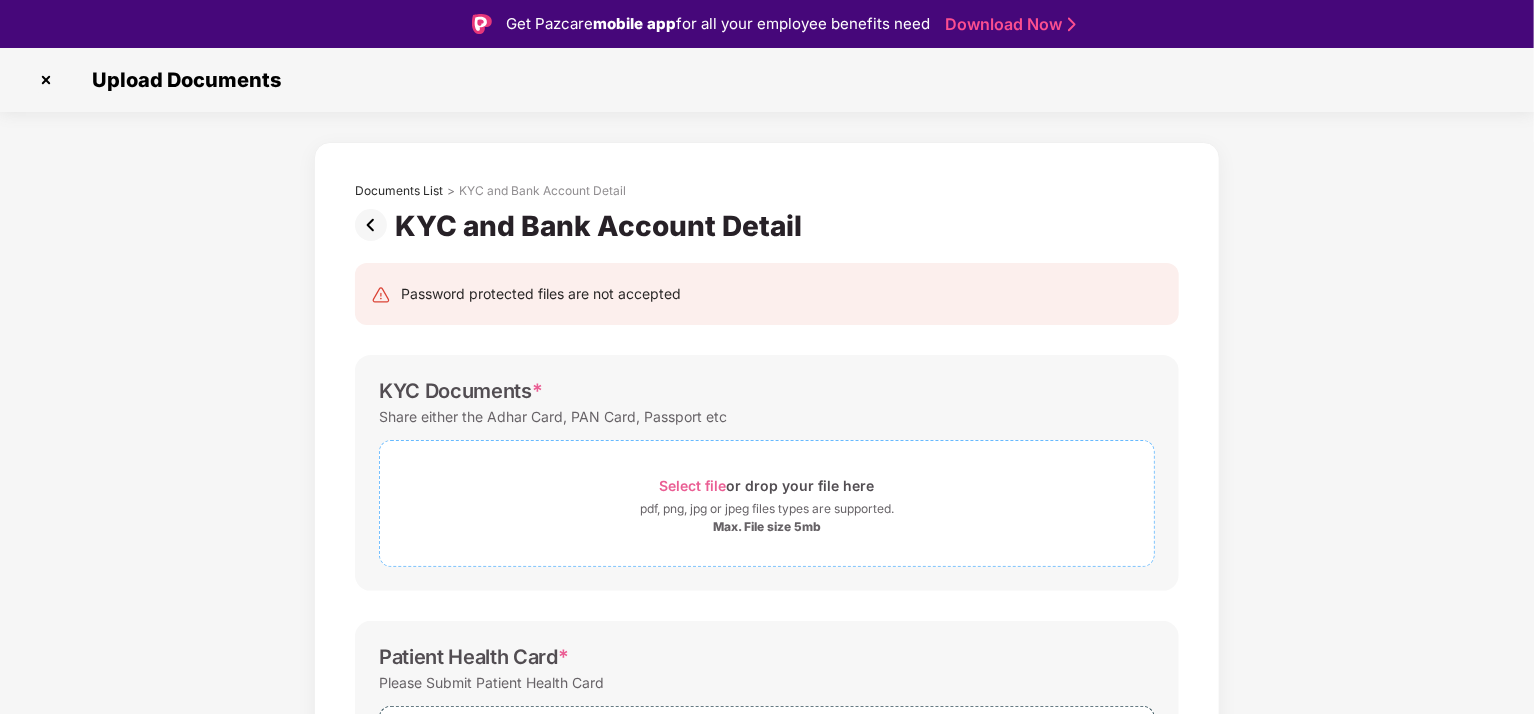 click on "Select file" at bounding box center [693, 485] 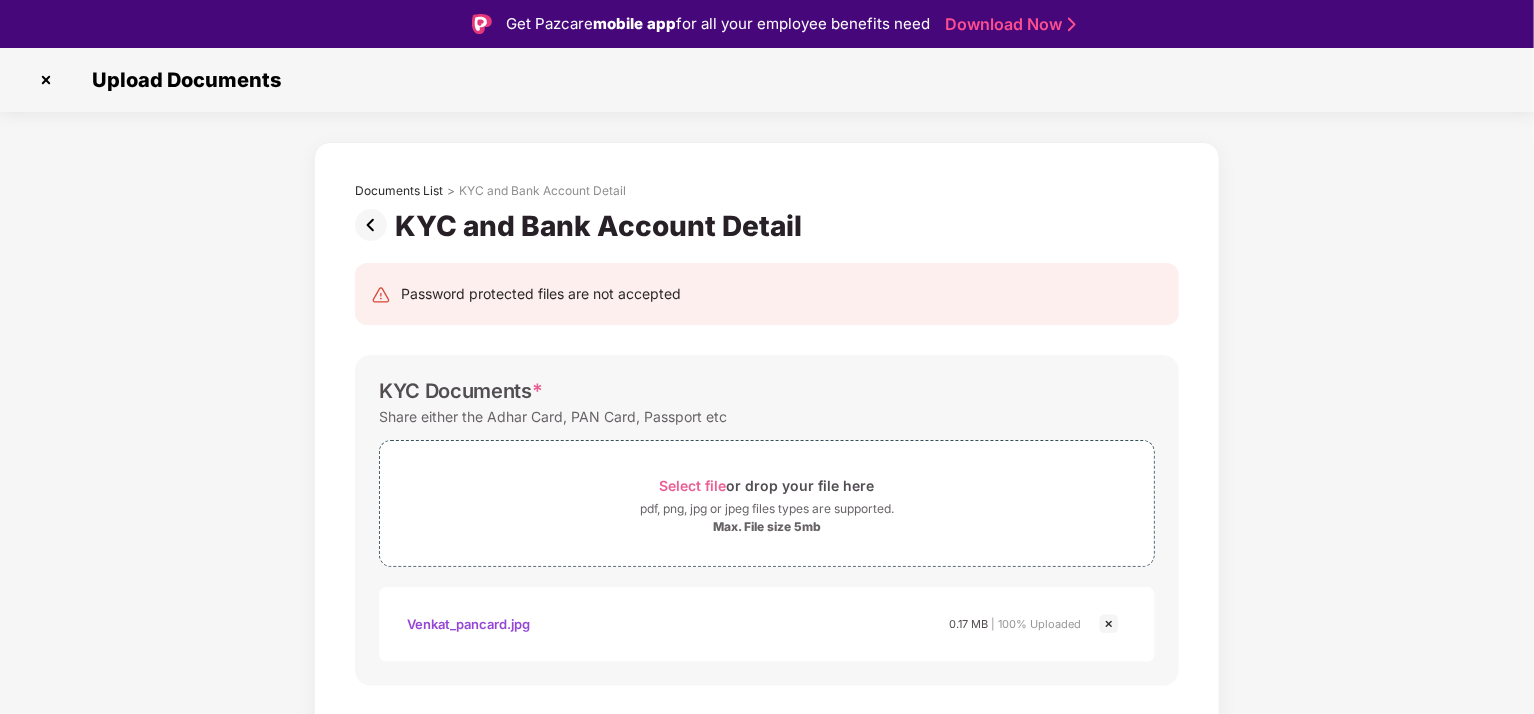 click on "Documents List > KYC and Bank Account Detail KYC and Bank Account Detail Password protected files are not accepted KYC Documents * Share either the Adhar Card, PAN Card, Passport etc Select file or drop your file here pdf, png, jpg or jpeg files types are supported. Max. File size 5mb Venkat_PanCard.jpg Venkat_pancard.jpg 0.17 MB | 100% Uploaded Patient Health Card * Please Submit Patient Health Card Select file or drop your file here pdf, png, jpg or jpeg files types are supported. Max. File size 5mb Bank Details * Submit a canceled cheque with the employee’s name printed (not the dependent’s name). Select file or drop your file here pdf, png, jpg or jpeg files types are supported. Max. File size 5mb Save & Continue" at bounding box center (767, 740) 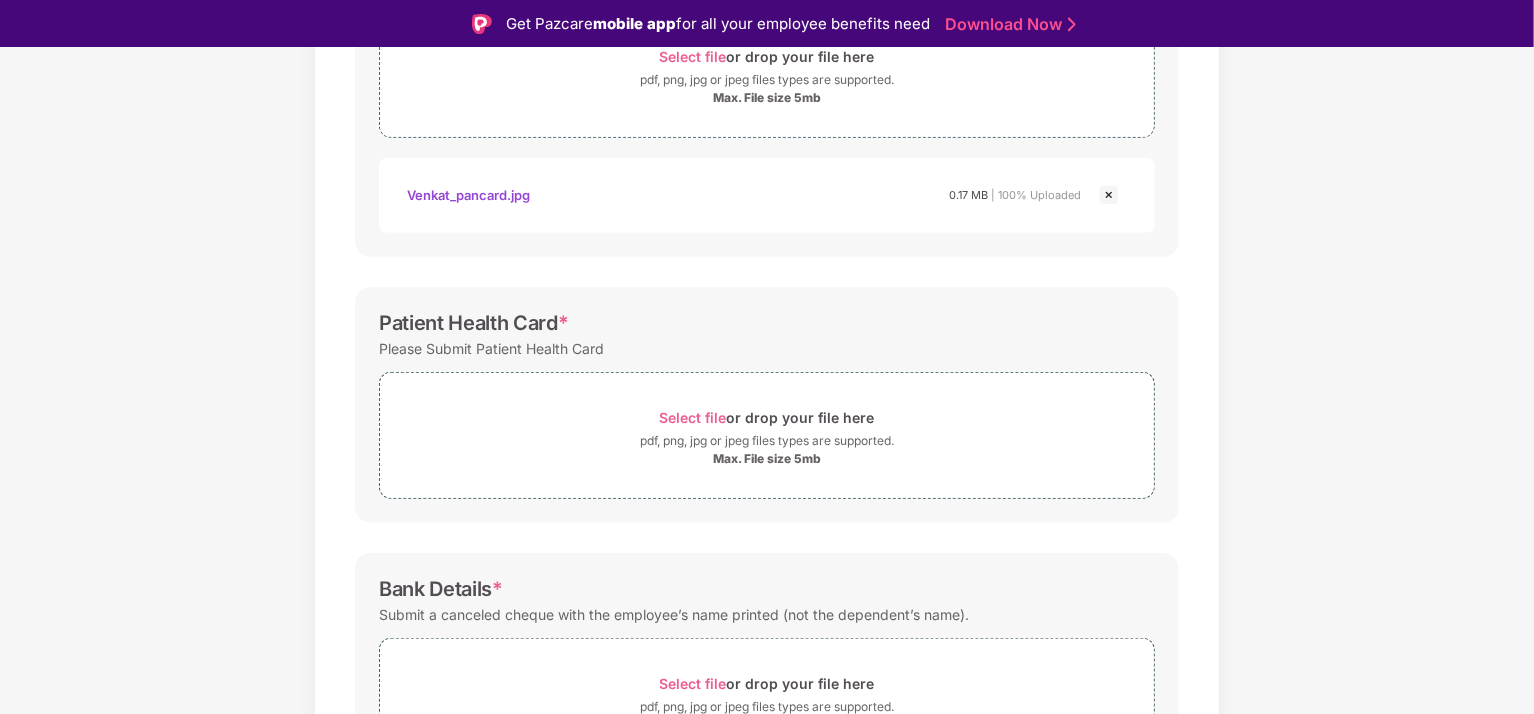 scroll, scrollTop: 480, scrollLeft: 0, axis: vertical 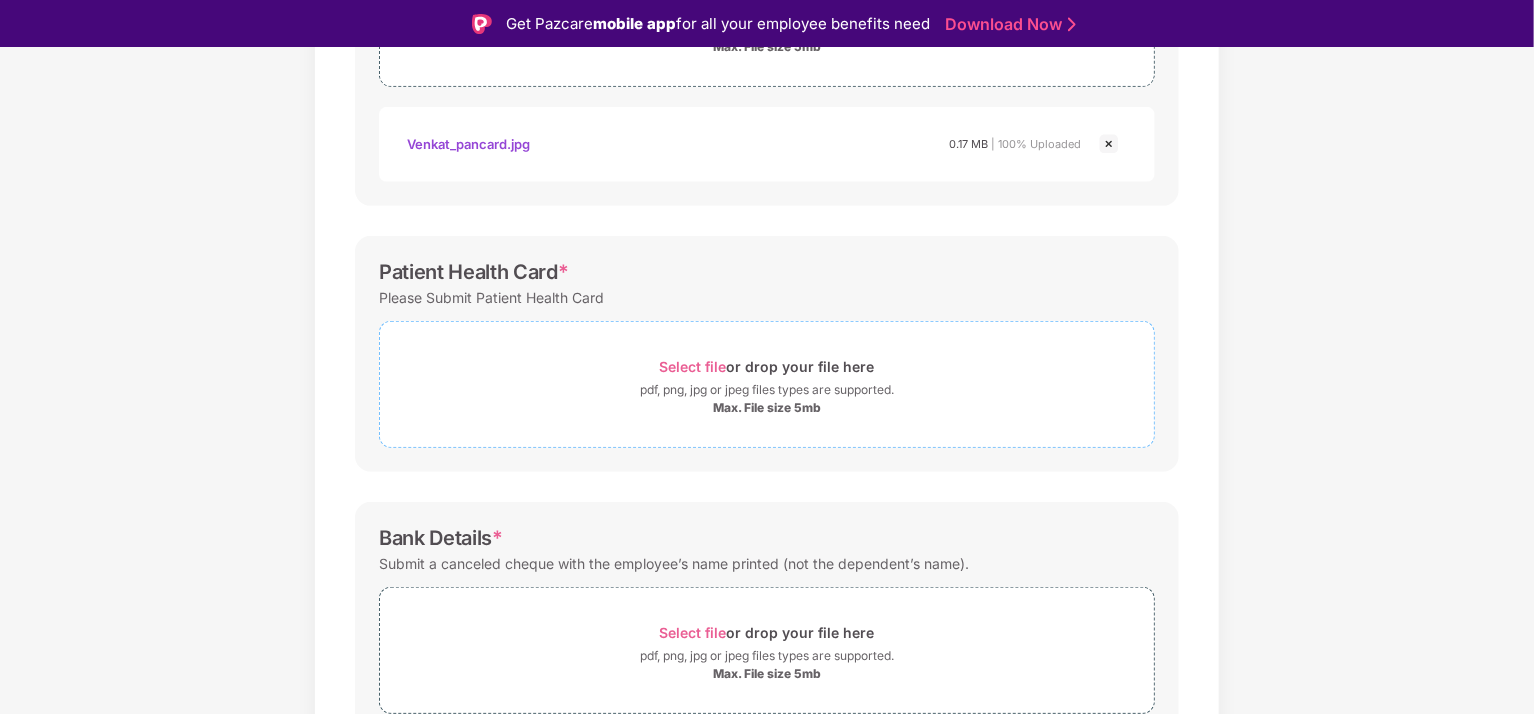 click on "Select file" at bounding box center (693, 366) 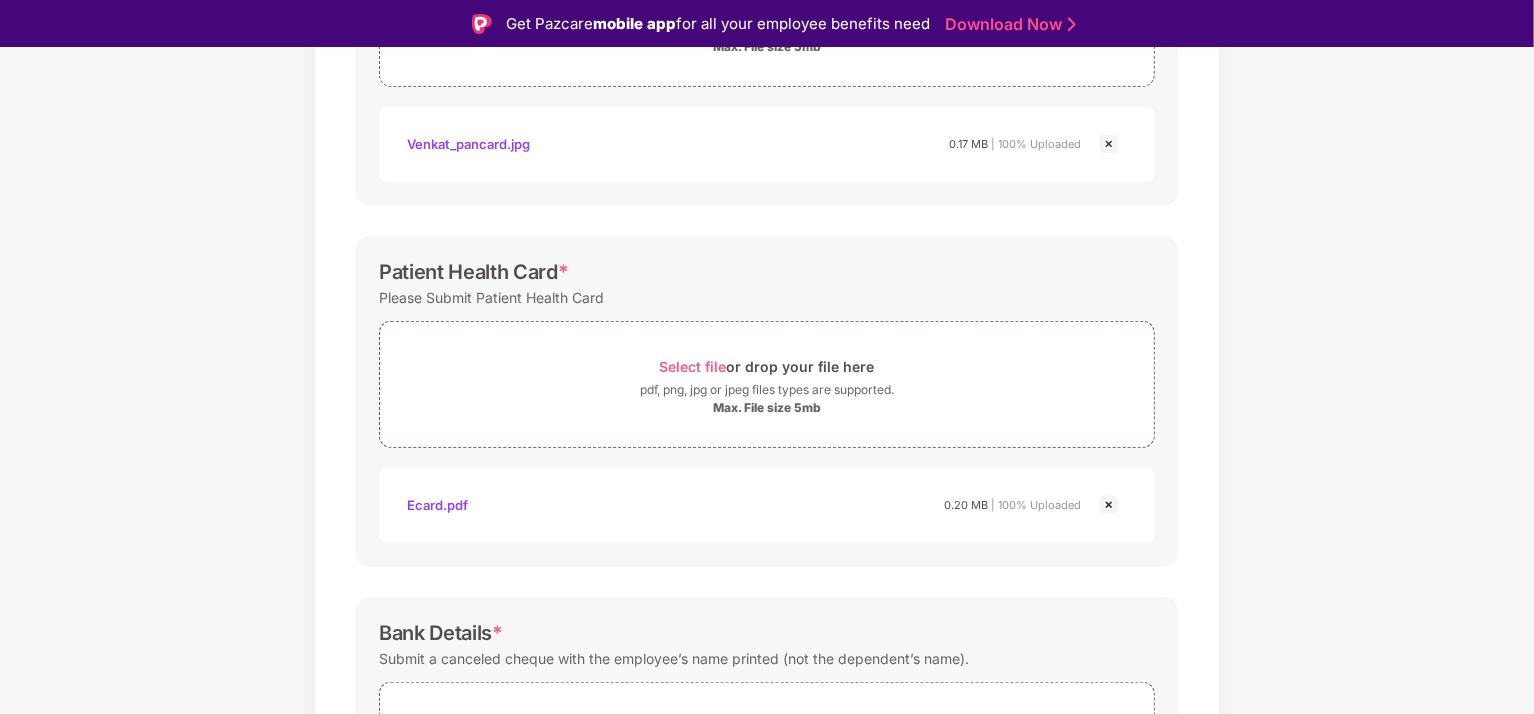 click on "Documents List > KYC and Bank Account Detail KYC and Bank Account Detail Password protected files are not accepted KYC Documents * Share either the Adhar Card, PAN Card, Passport etc Select file or drop your file here pdf, png, jpg or jpeg files types are supported. Max. File size 5mb Venkat_PanCard.jpg Venkat_pancard.jpg 0.17 MB | 100% Uploaded Patient Health Card * Please Submit Patient Health Card Select file or drop your file here pdf, png, jpg or jpeg files types are supported. Max. File size 5mb ecard.pdf Ecard.pdf 0.20 MB | 100% Uploaded Bank Details * Submit a canceled cheque with the employee’s name printed (not the dependent’s name). Select file or drop your file here pdf, png, jpg or jpeg files types are supported. Max. File size 5mb Save & Continue" at bounding box center (767, 308) 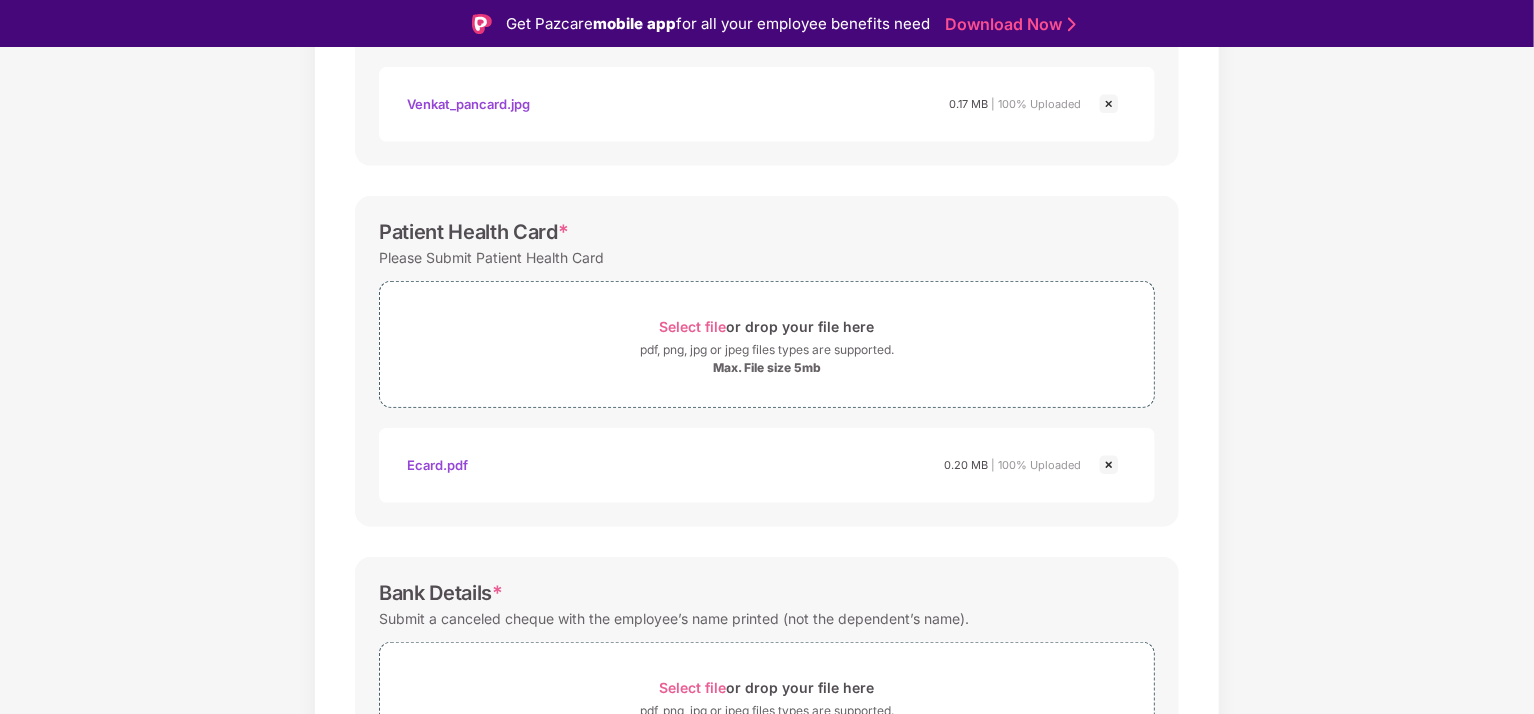 scroll, scrollTop: 671, scrollLeft: 0, axis: vertical 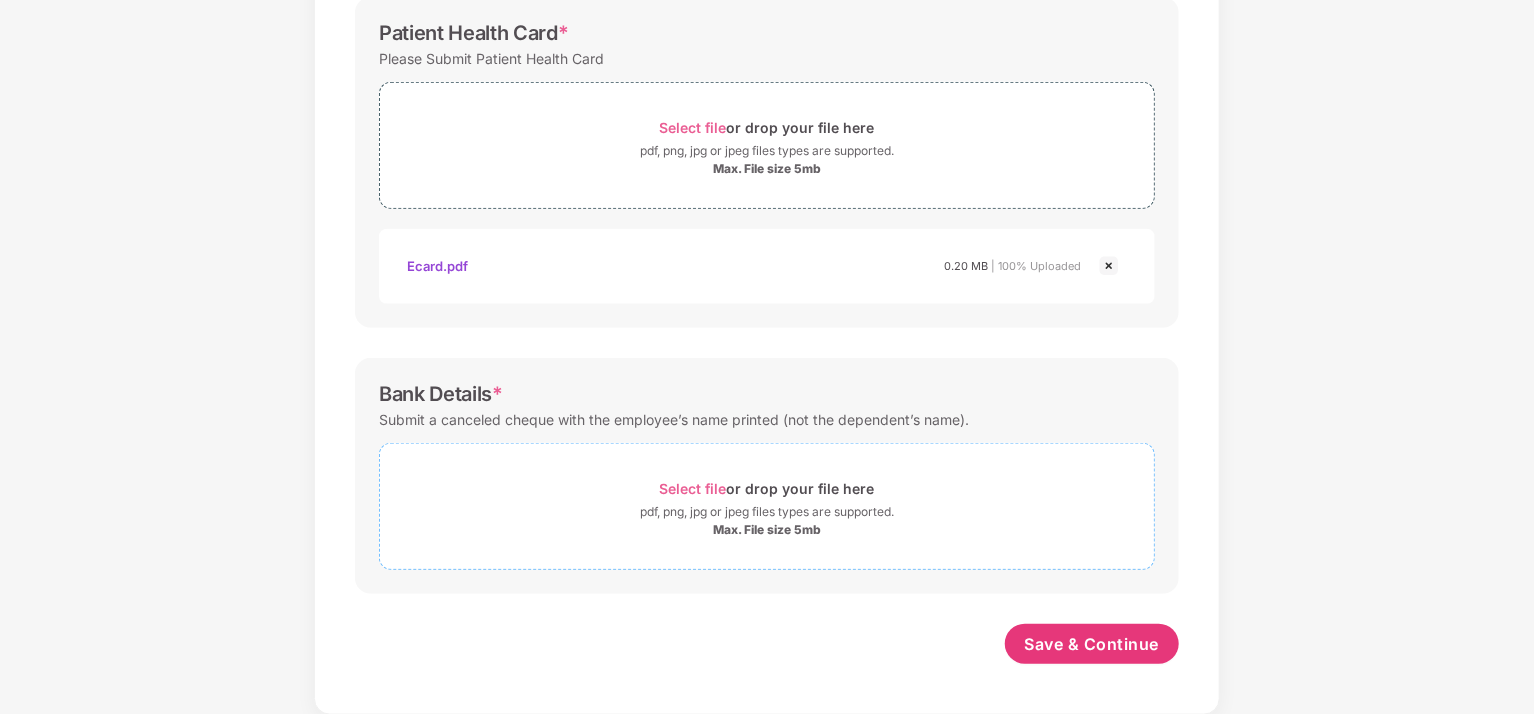 click on "Select file" at bounding box center [693, 488] 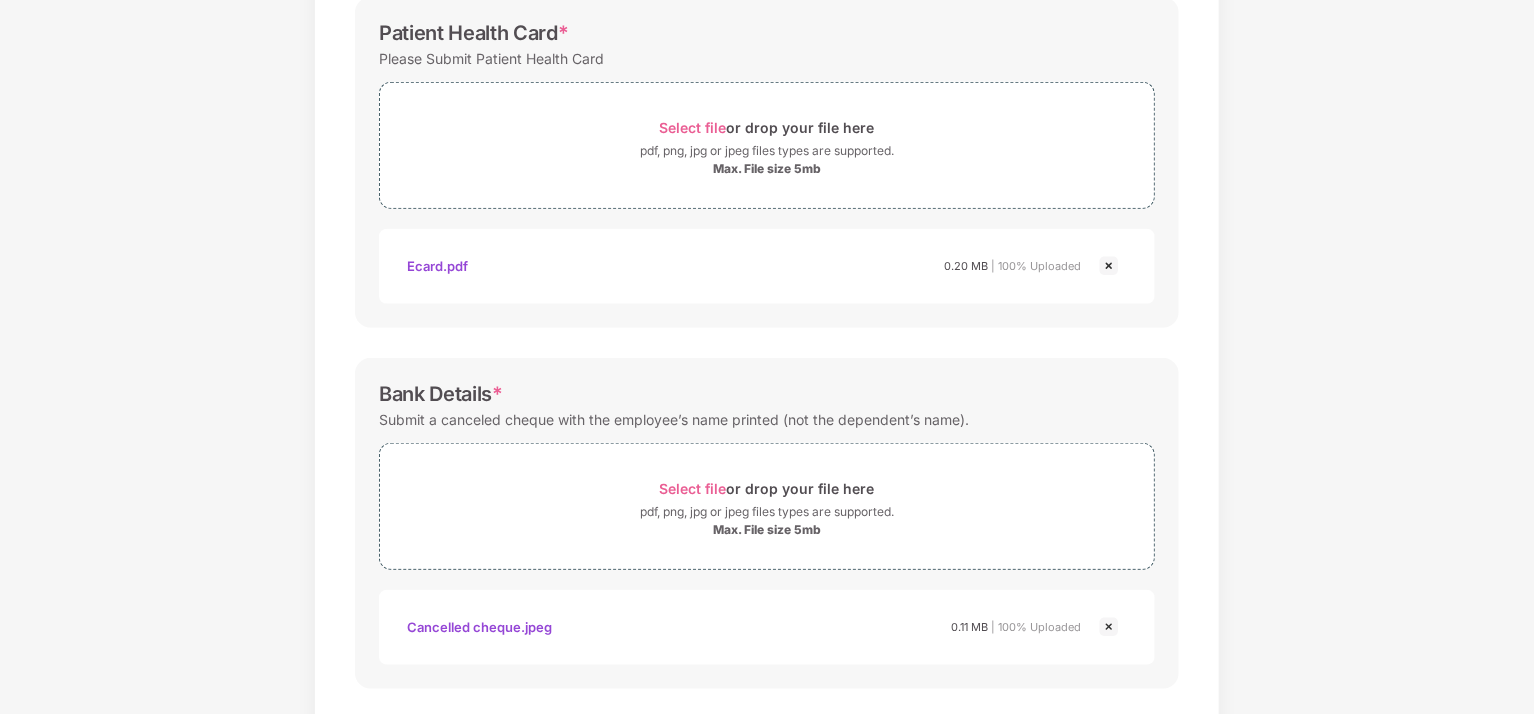 click on "Documents List > KYC and Bank Account Detail KYC and Bank Account Detail Password protected files are not accepted KYC Documents * Share either the Adhar Card, PAN Card, Passport etc Select file or drop your file here pdf, png, jpg or jpeg files types are supported. Max. File size 5mb Venkat_PanCard.jpg Venkat_pancard.jpg 0.17 MB | 100% Uploaded Patient Health Card * Please Submit Patient Health Card Select file or drop your file here pdf, png, jpg or jpeg files types are supported. Max. File size 5mb ecard.pdf Ecard.pdf 0.20 MB | 100% Uploaded Bank Details * Submit a canceled cheque with the employee’s name printed (not the dependent’s name). Select file or drop your file here pdf, png, jpg or jpeg files types are supported. Max. File size 5mb Cancelled Cheque.jpeg Cancelled cheque.jpeg 0.11 MB | 100% Uploaded Save & Continue" at bounding box center [767, 116] 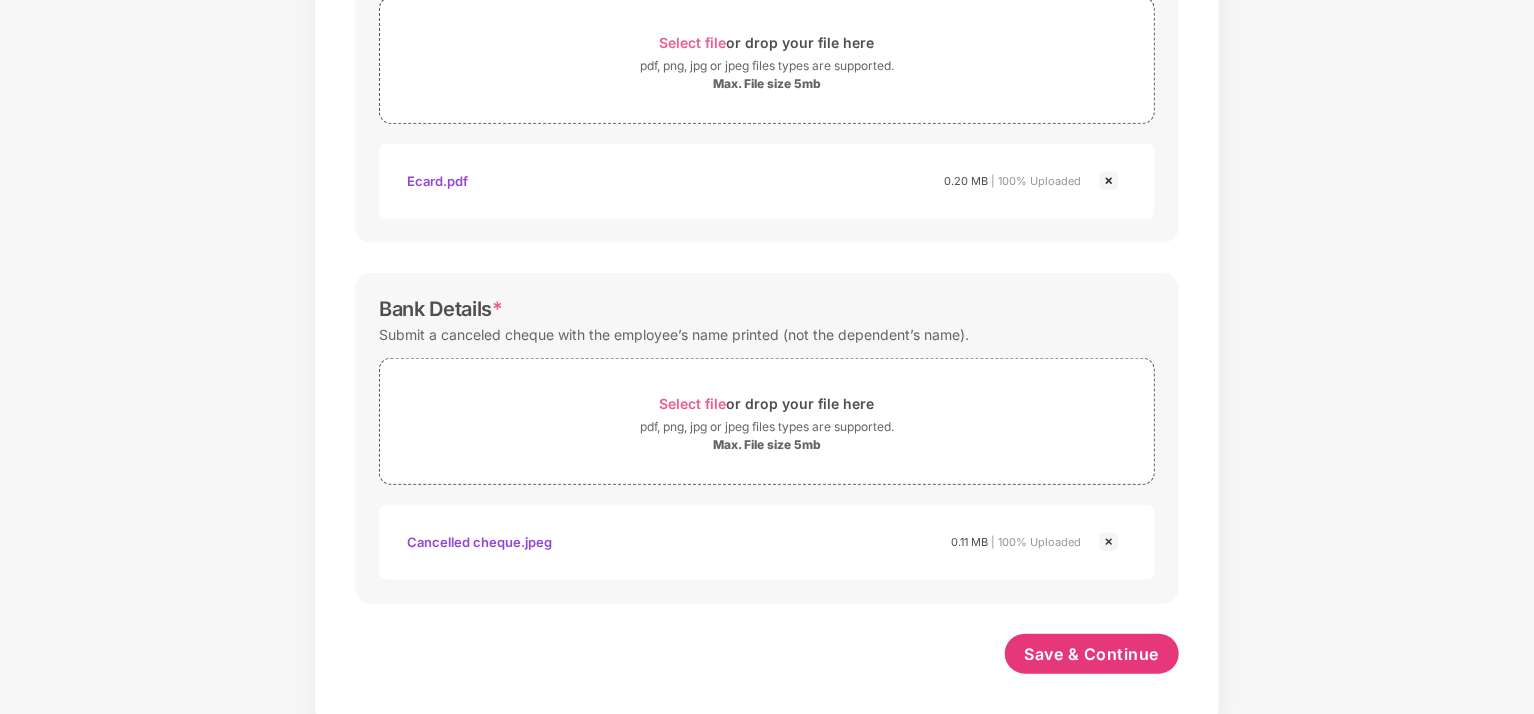 scroll, scrollTop: 765, scrollLeft: 0, axis: vertical 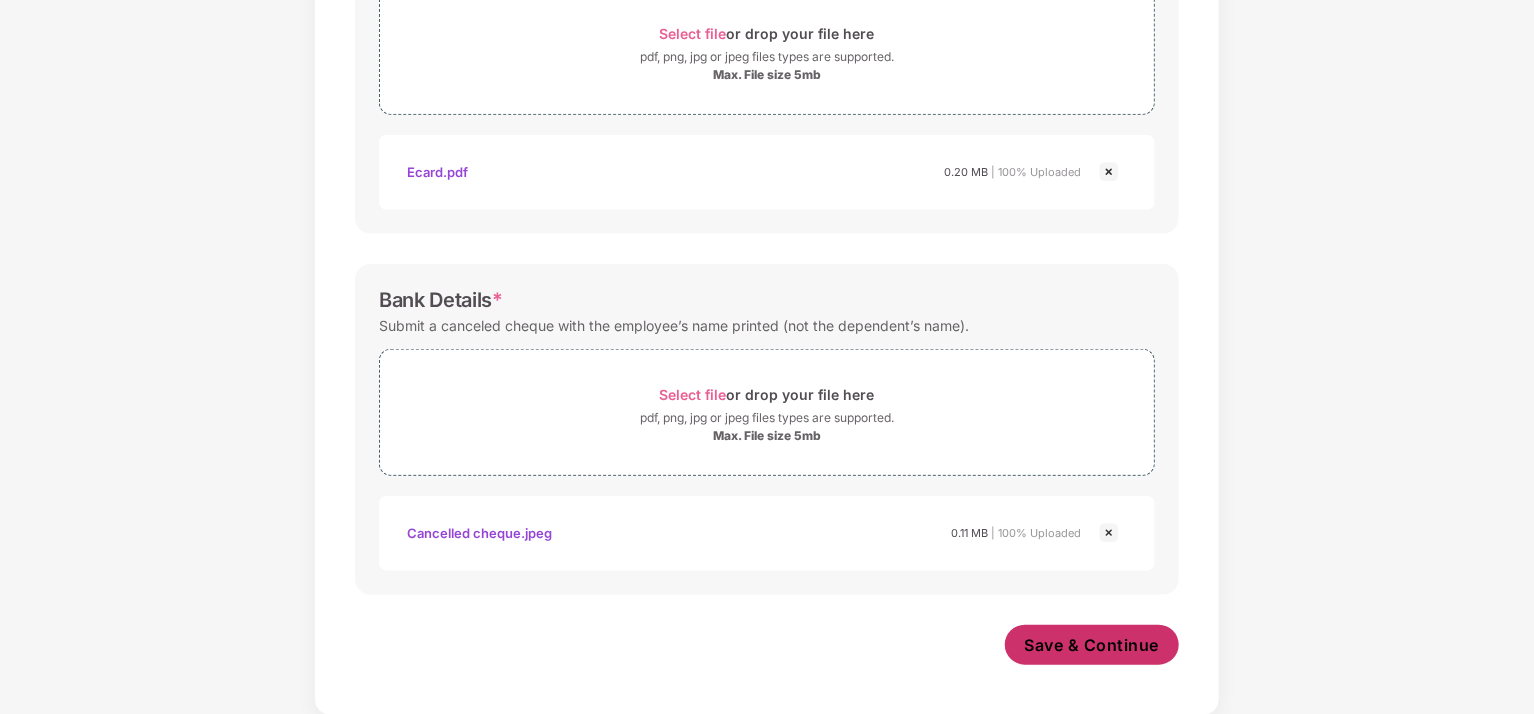 click on "Save & Continue" at bounding box center [1092, 645] 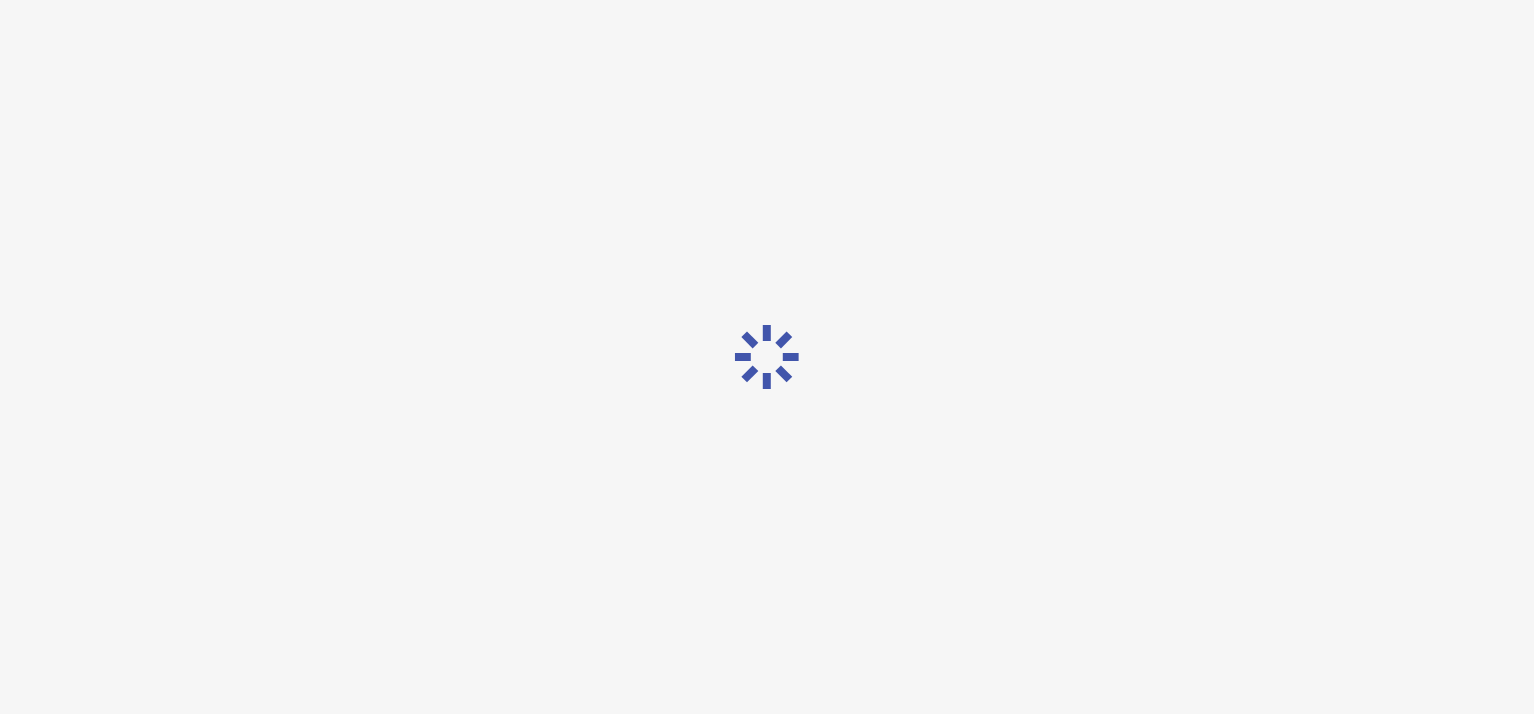 scroll, scrollTop: 0, scrollLeft: 0, axis: both 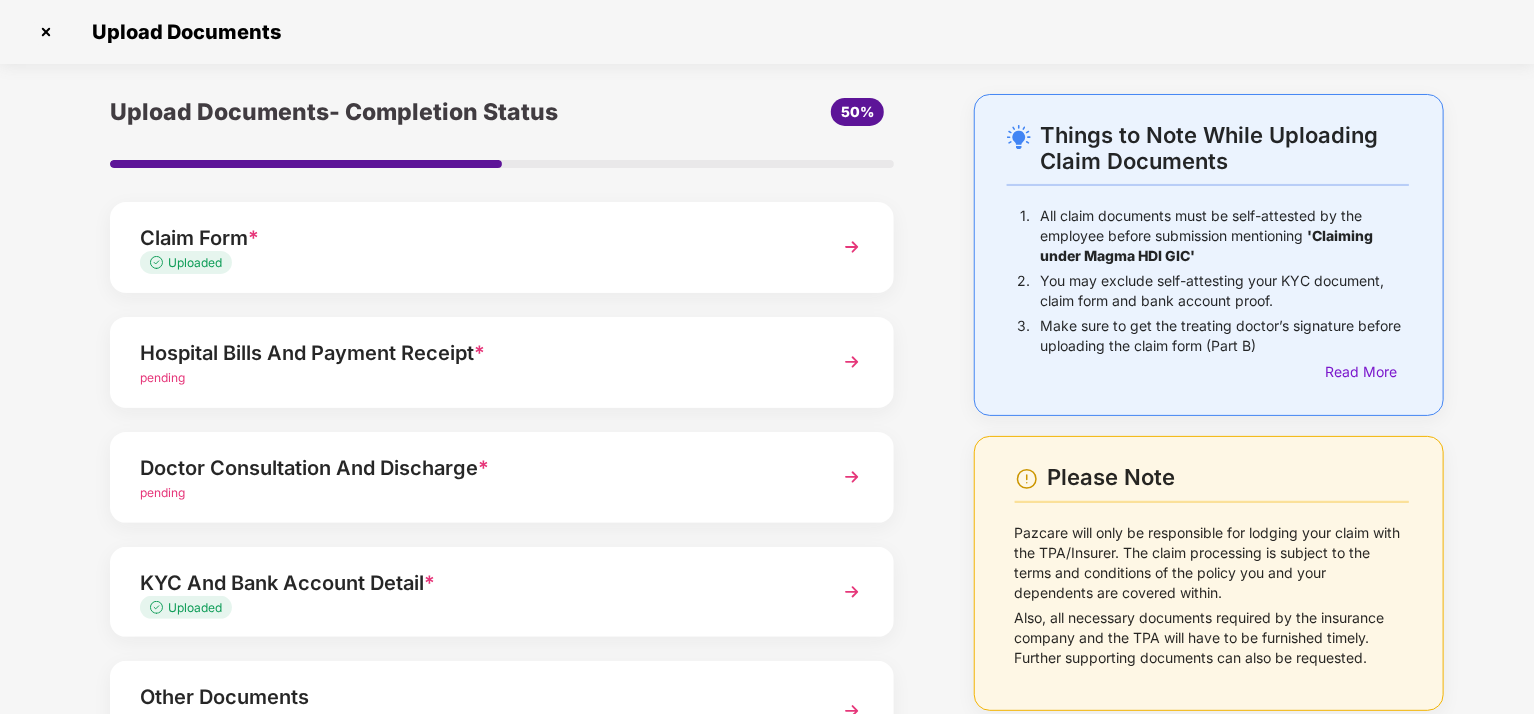 click at bounding box center (852, 477) 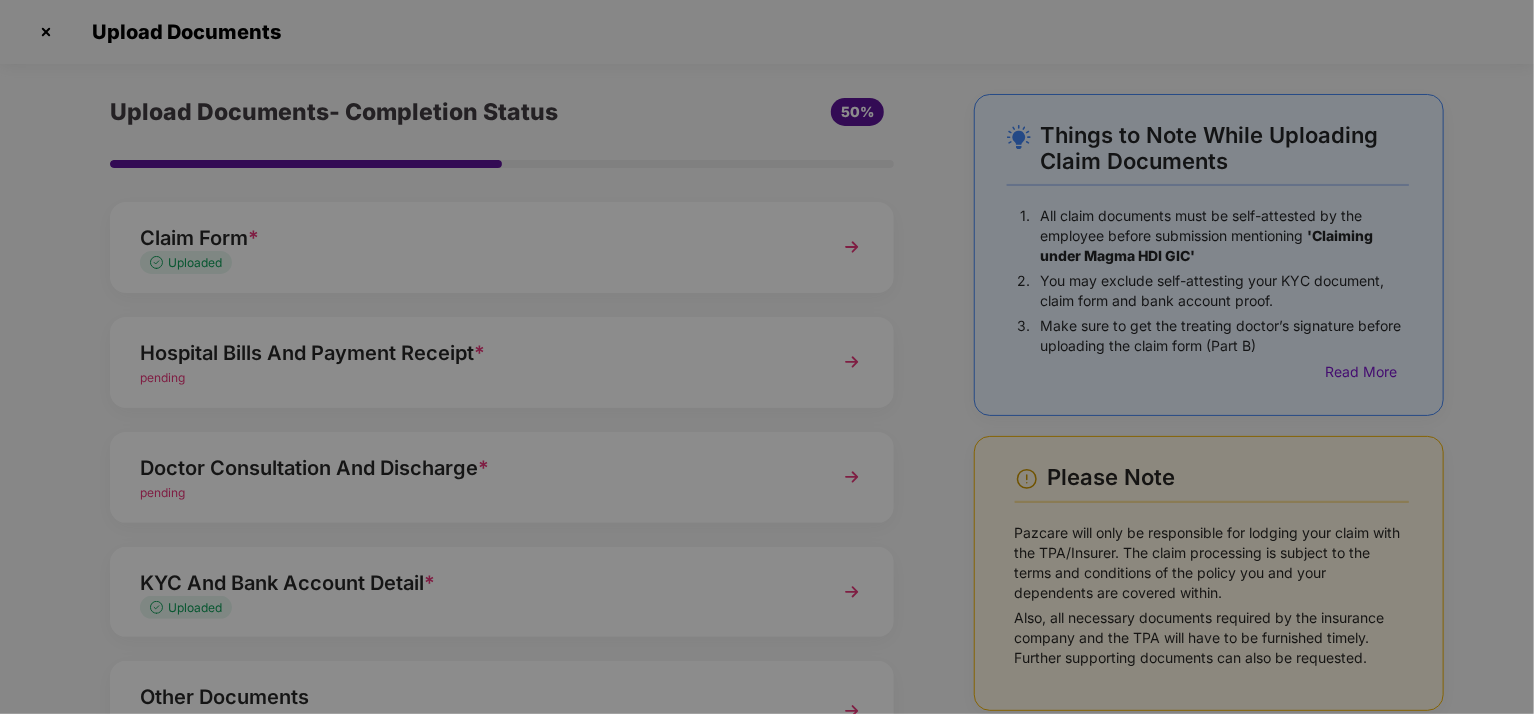 scroll, scrollTop: 0, scrollLeft: 0, axis: both 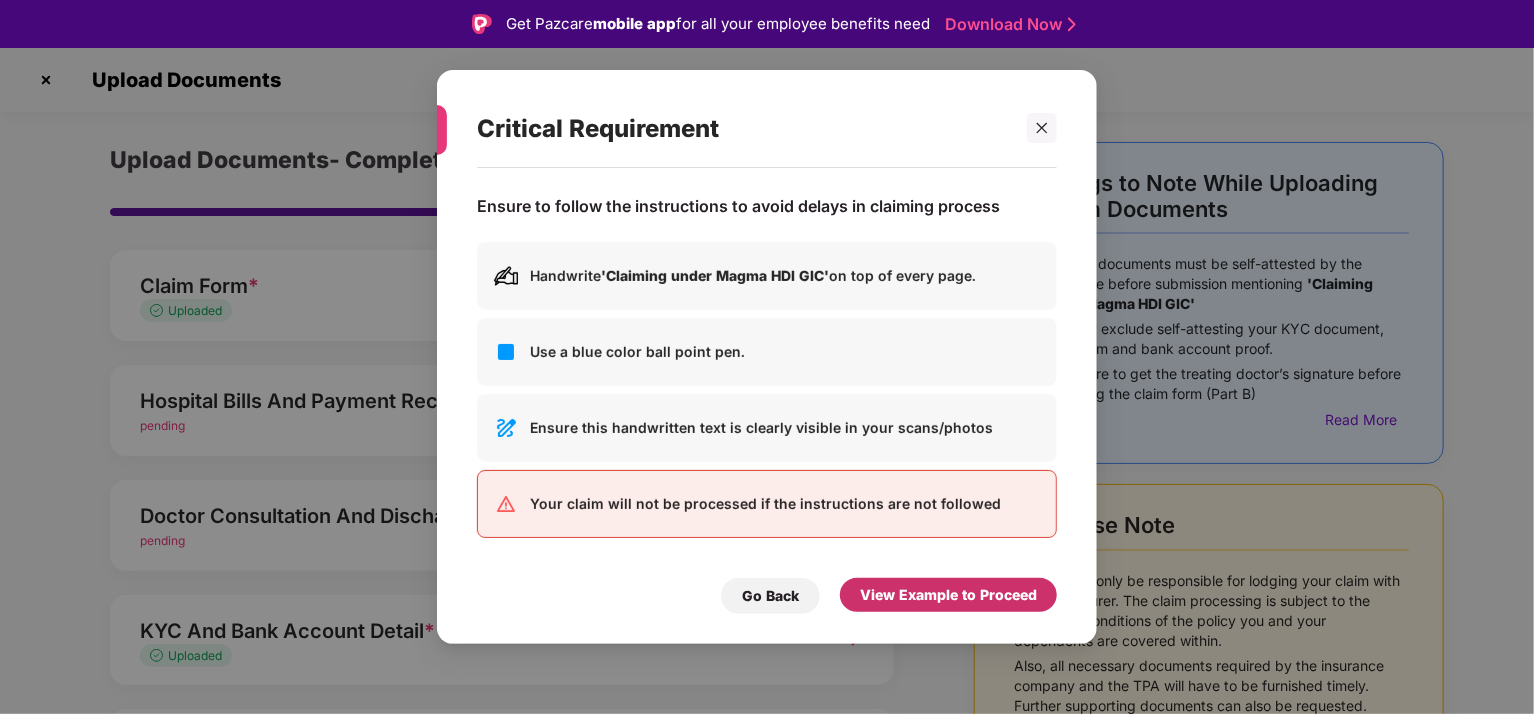 click on "View Example to Proceed" at bounding box center [948, 595] 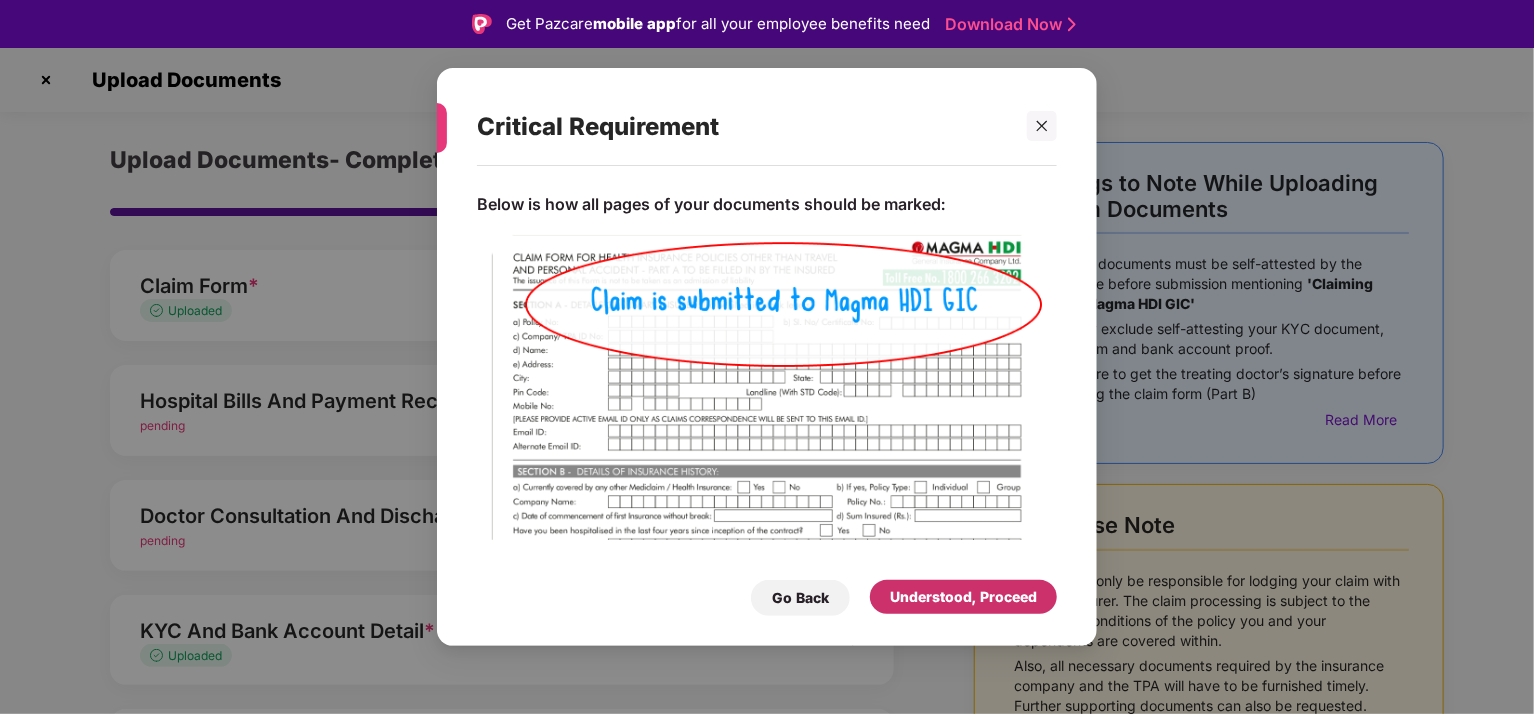 click on "Understood, Proceed" at bounding box center (963, 597) 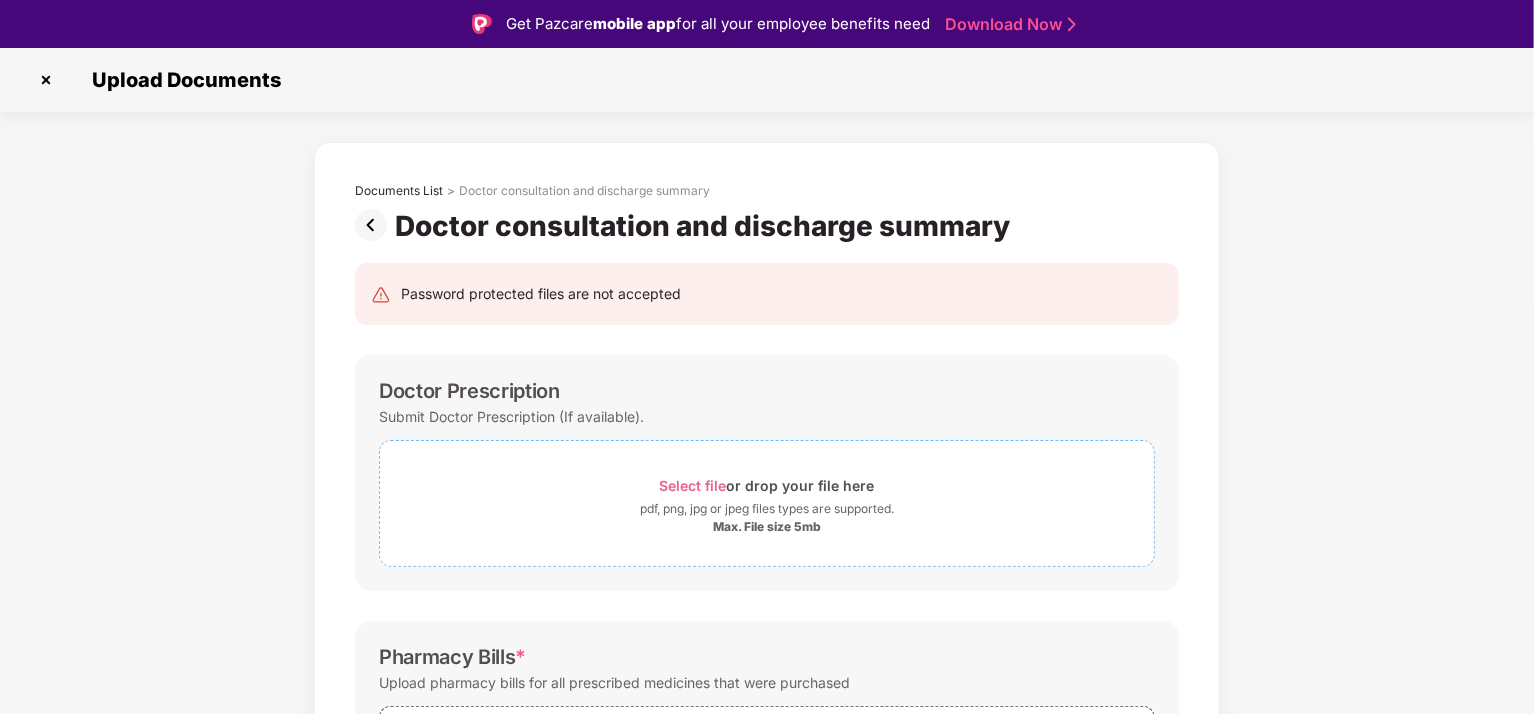 click on "Select file" at bounding box center (693, 485) 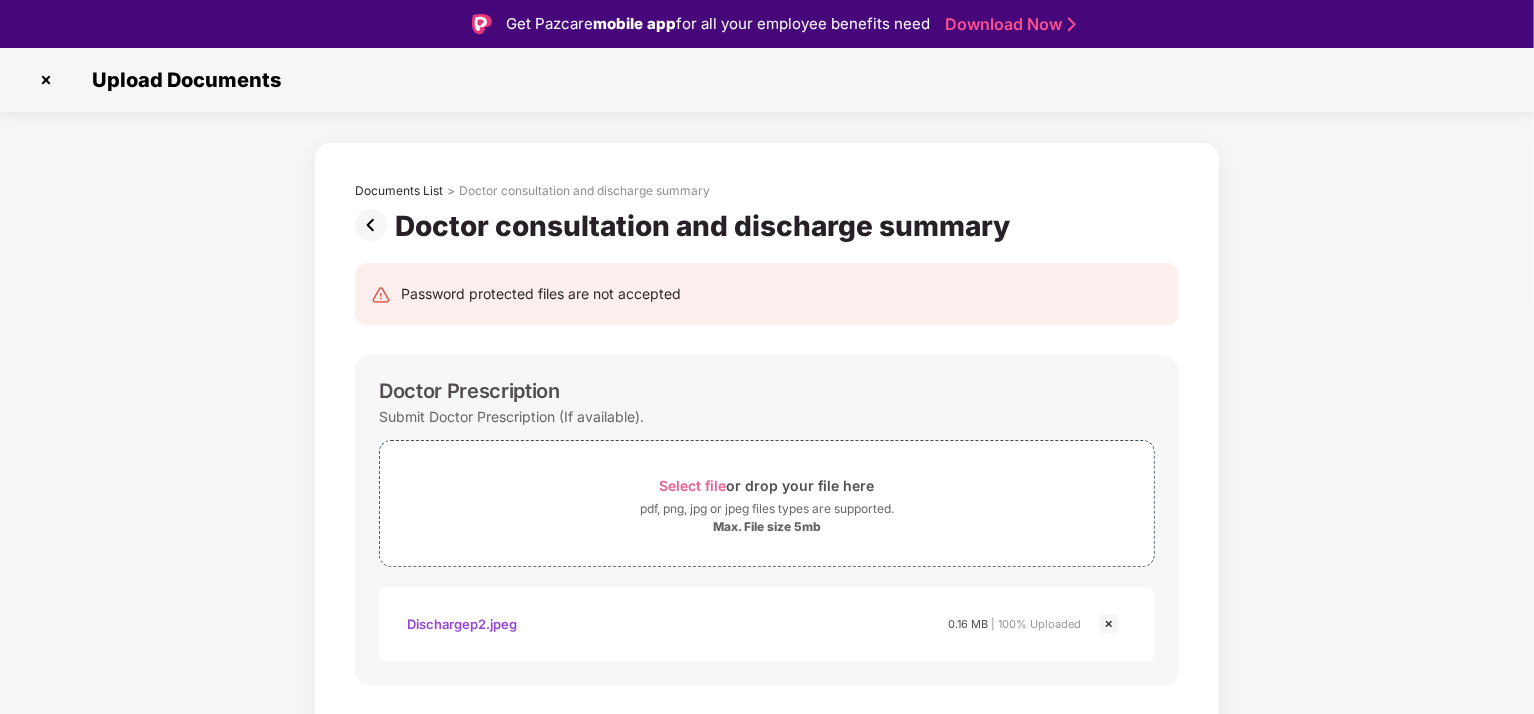 click on "Documents List > Doctor consultation and discharge summary Doctor consultation and discharge summary Password protected files are not accepted Doctor Prescription Submit Doctor Prescription (If available). Select file or drop your file here pdf, png, jpg or jpeg files types are supported. Max. File size 5mb DischargeP2.jpeg 0.16 MB | 100% Uploaded Pharmacy Bills * Upload pharmacy bills for all prescribed medicines that were purchased Select file or drop your file here pdf, png, jpg or jpeg files types are supported. Max. File size 5mb All Investigation Reports * Upload all original blood reports, X-Ray reports, sonography, CT scan, MRI, etc. against which you are claiming investigation bills Select file or drop your file here pdf, png, jpg or jpeg files types are supported. Max. File size 5mb Save & Continue" at bounding box center [767, 750] 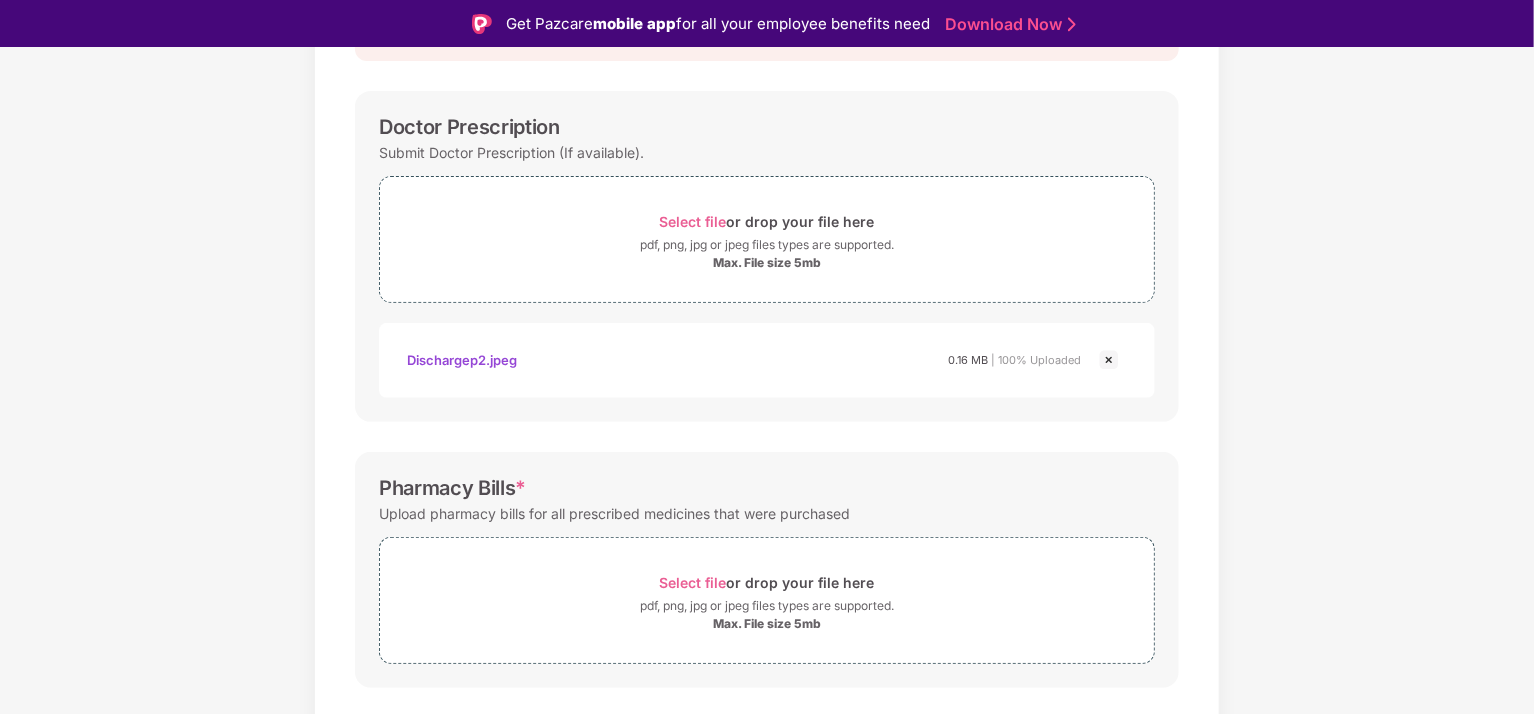 scroll, scrollTop: 572, scrollLeft: 0, axis: vertical 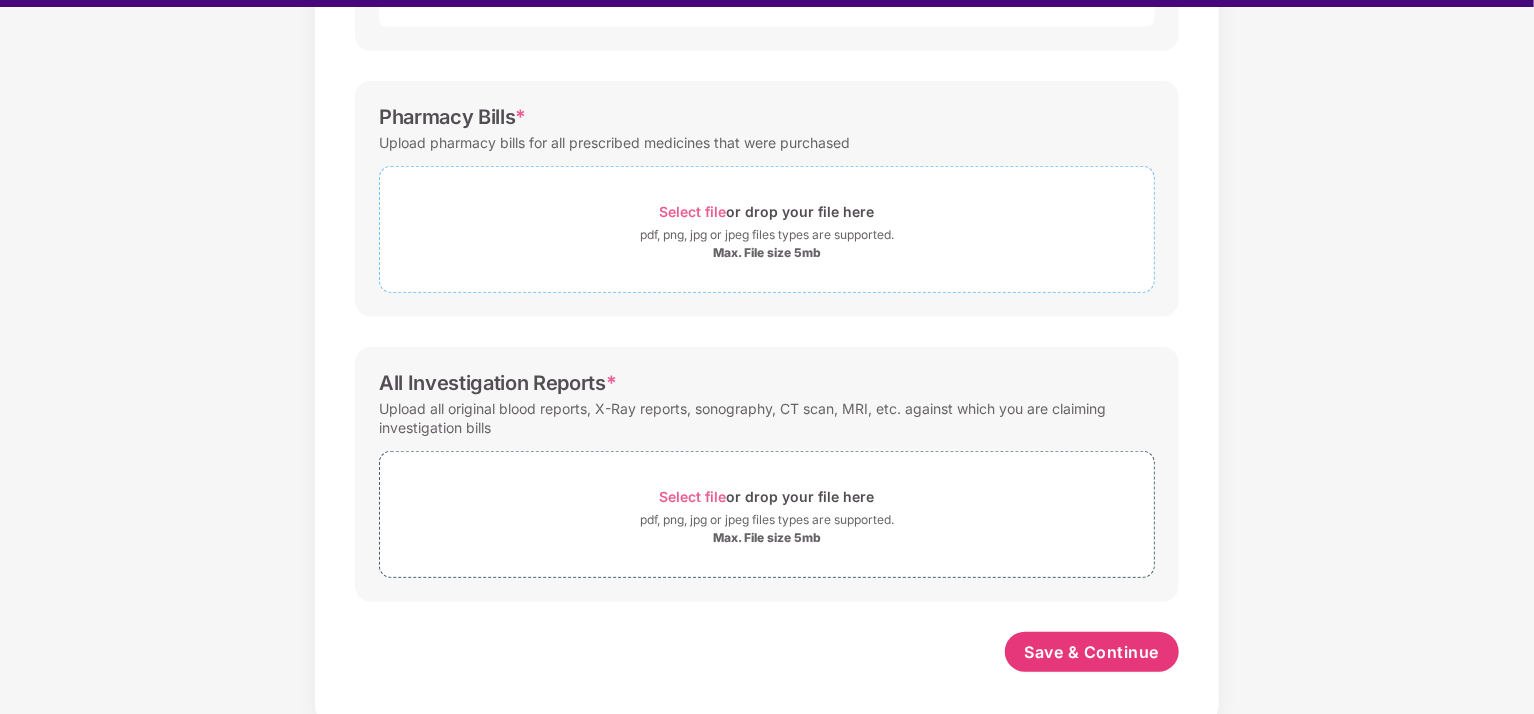 click on "Select file" at bounding box center (693, 211) 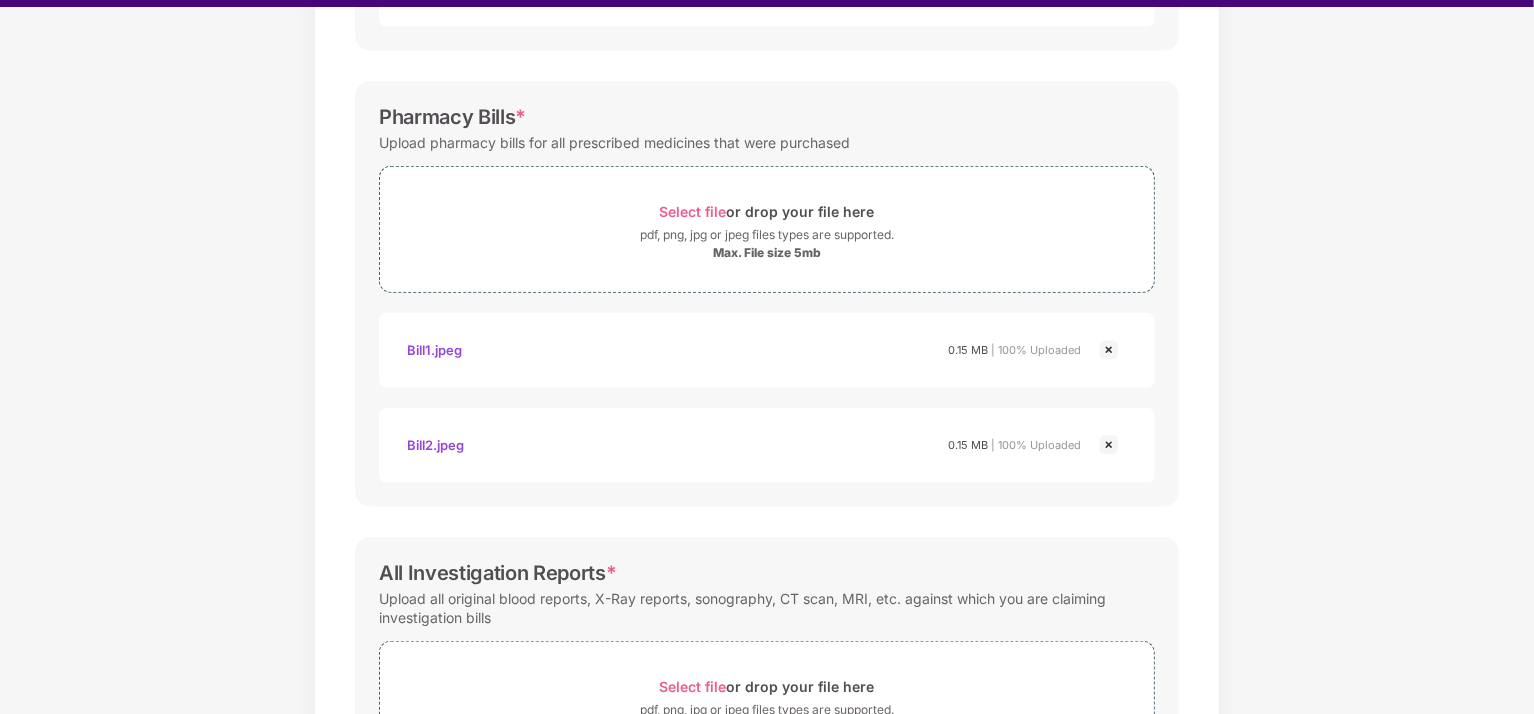 click on "Documents List > Doctor consultation and discharge summary Doctor consultation and discharge summary Password protected files are not accepted Doctor Prescription Submit Doctor Prescription (If available). Select file or drop your file here pdf, png, jpg or jpeg files types are supported. Max. File size 5mb DischargeP2.jpeg 0.16 MB | 100% Uploaded Pharmacy Bills * Upload pharmacy bills for all prescribed medicines that were purchased Select file or drop your file here pdf, png, jpg or jpeg files types are supported. Max. File size 5mb Bill1.jpeg Bill2.jpeg Bill1.jpeg 0.15 MB | 100% Uploaded Bill2.jpeg 0.15 MB | 100% Uploaded All Investigation Reports * Upload all original blood reports, X-Ray reports, sonography, CT scan, MRI, etc. against which you are claiming investigation bills Save & Continue" at bounding box center [767, 210] 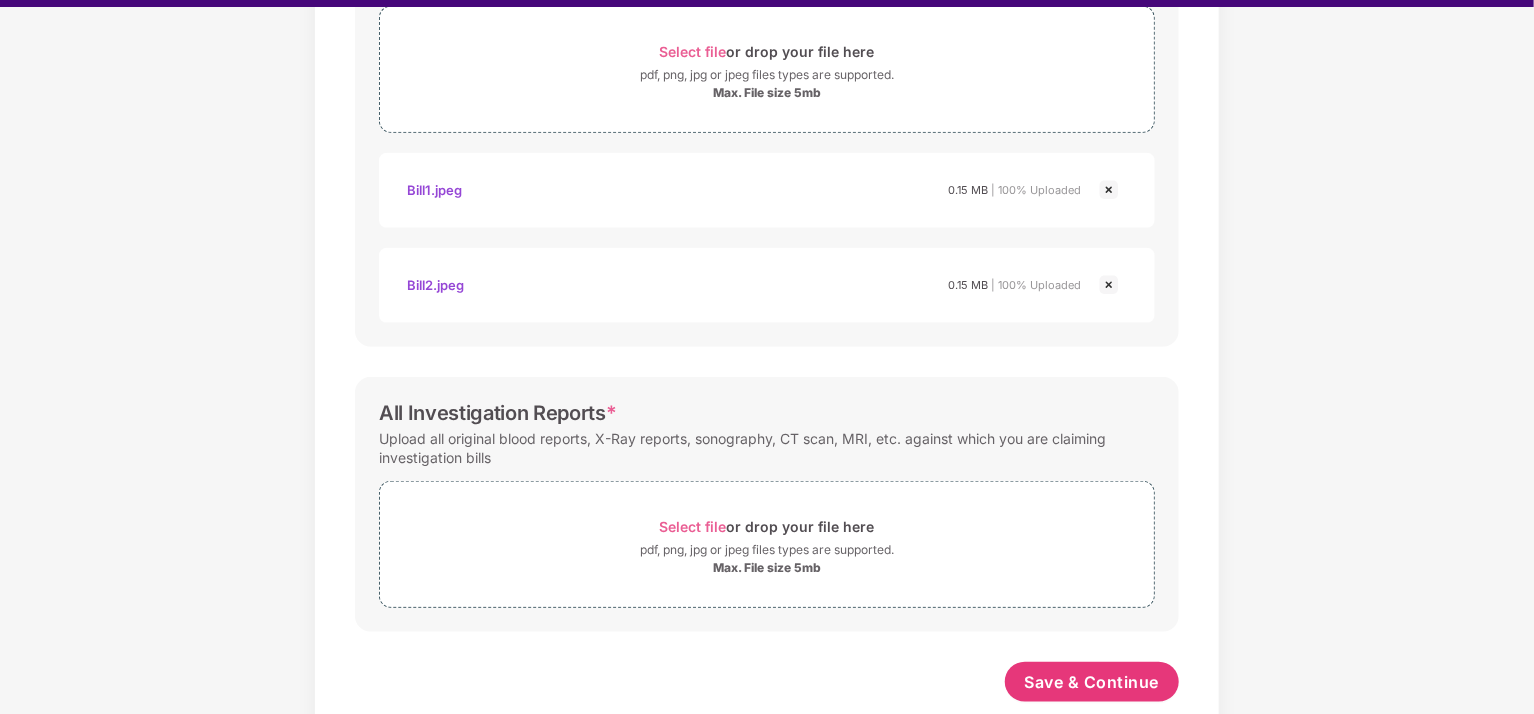 scroll, scrollTop: 784, scrollLeft: 0, axis: vertical 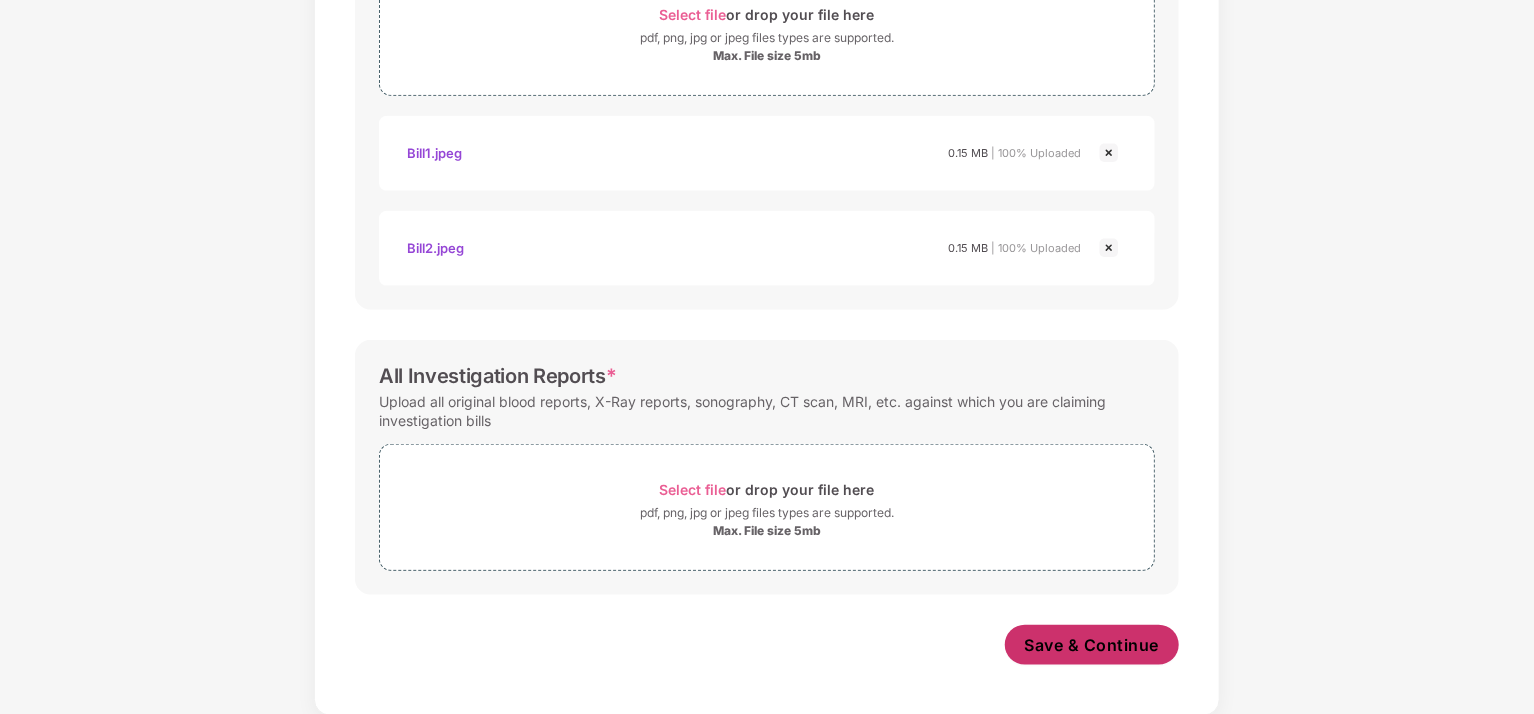 click on "Save & Continue" at bounding box center [1092, 645] 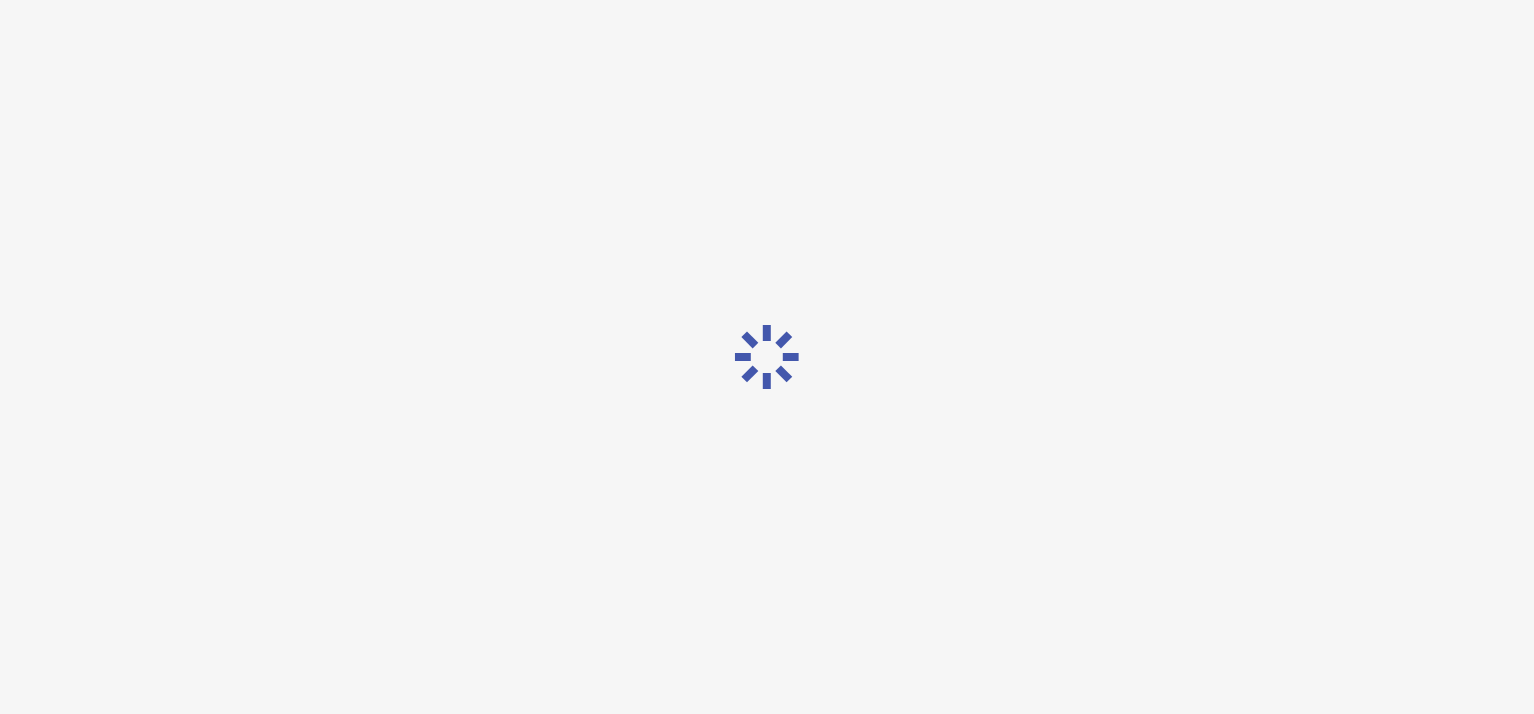 scroll, scrollTop: 0, scrollLeft: 0, axis: both 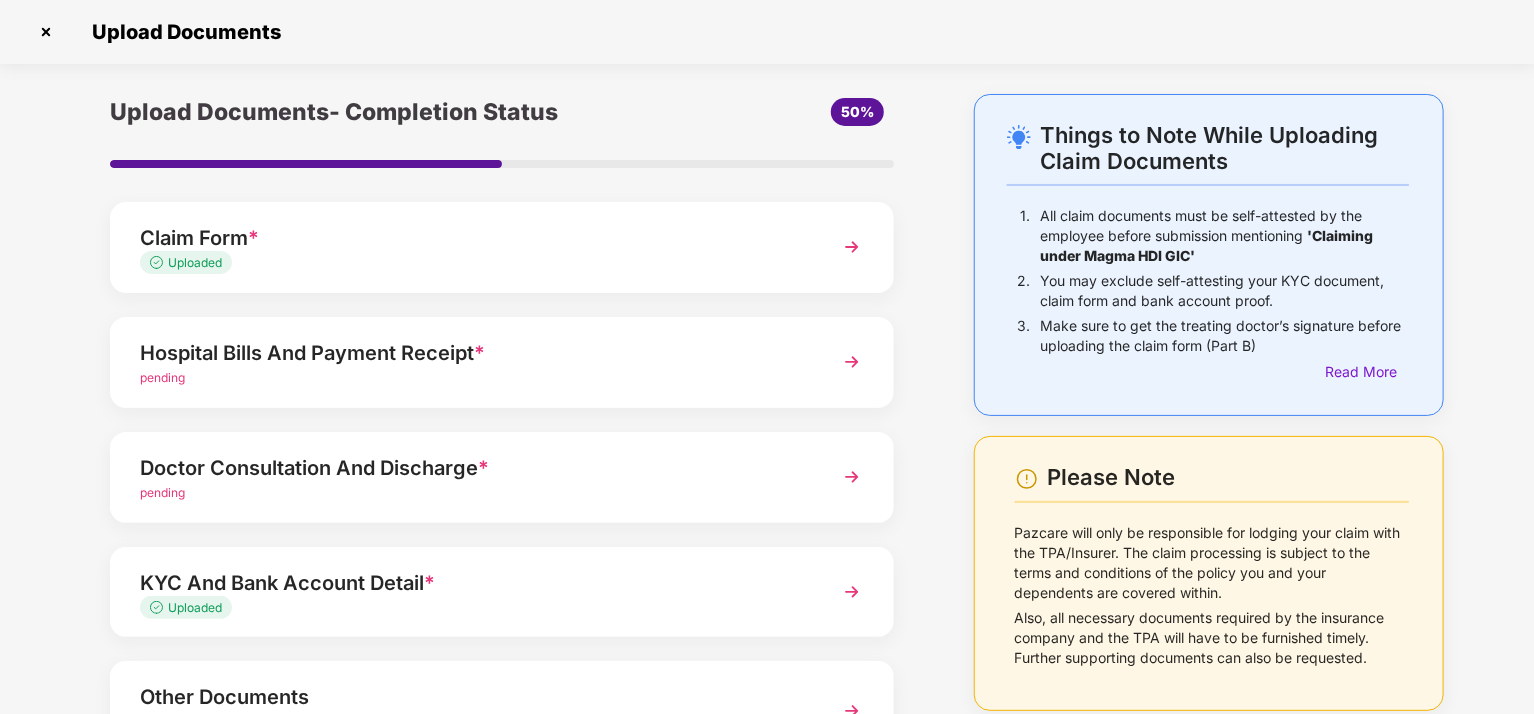 click at bounding box center (852, 477) 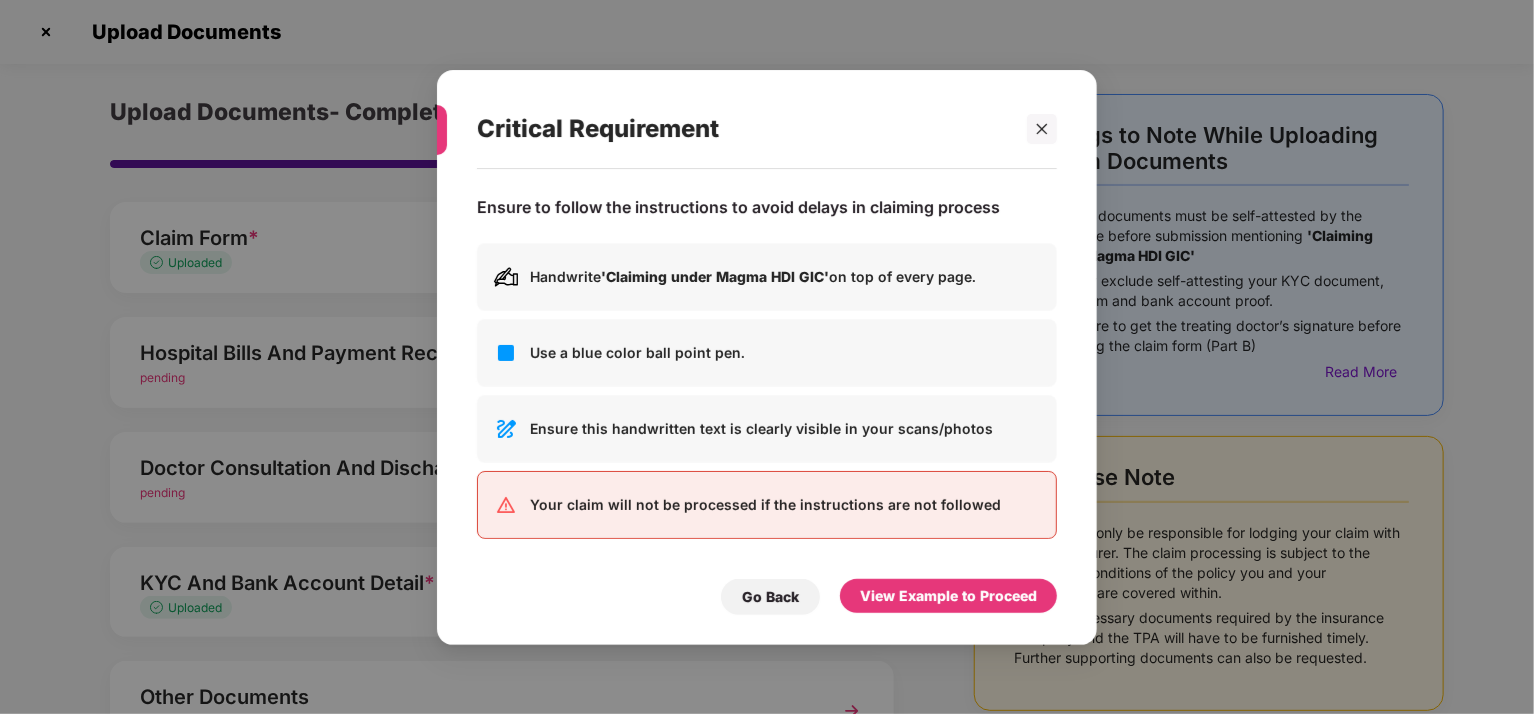 scroll, scrollTop: 0, scrollLeft: 0, axis: both 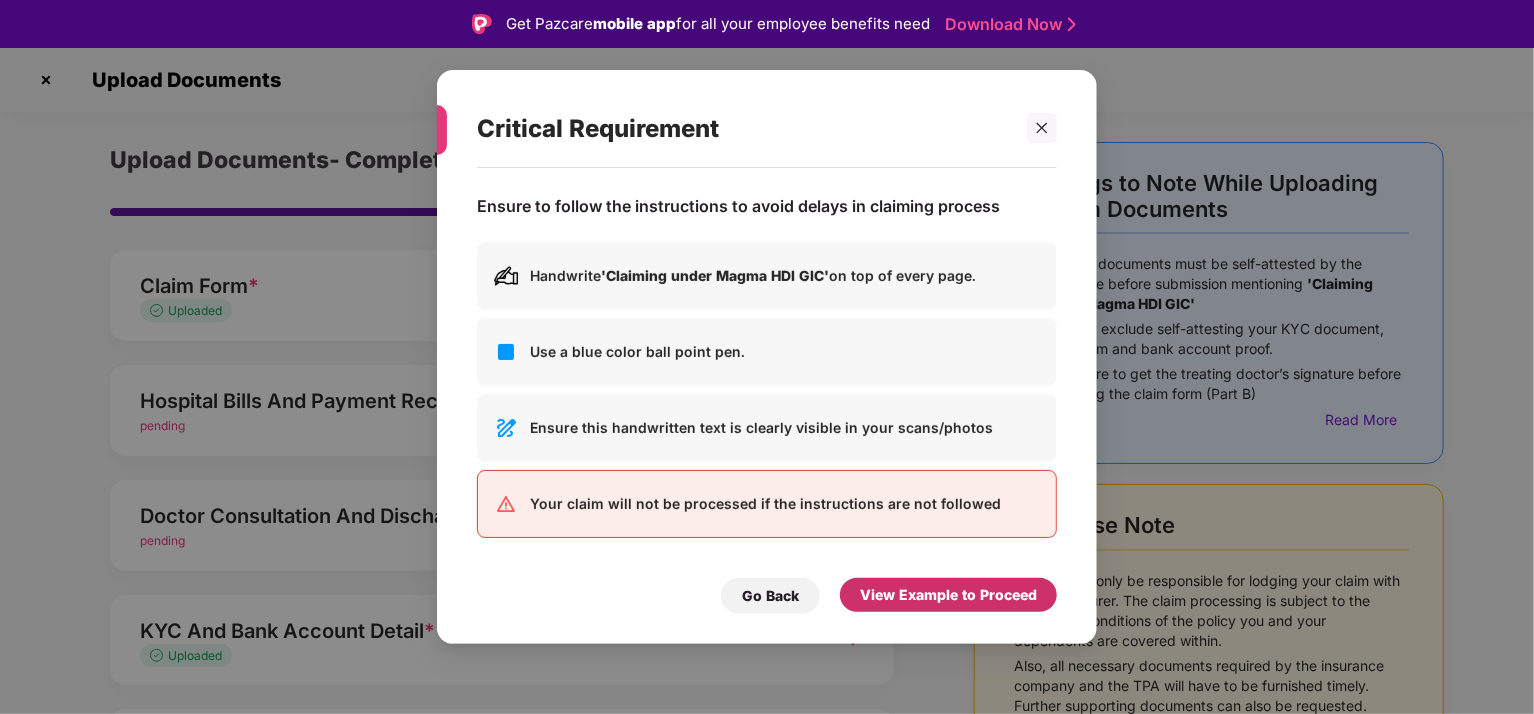 click on "View Example to Proceed" at bounding box center [948, 595] 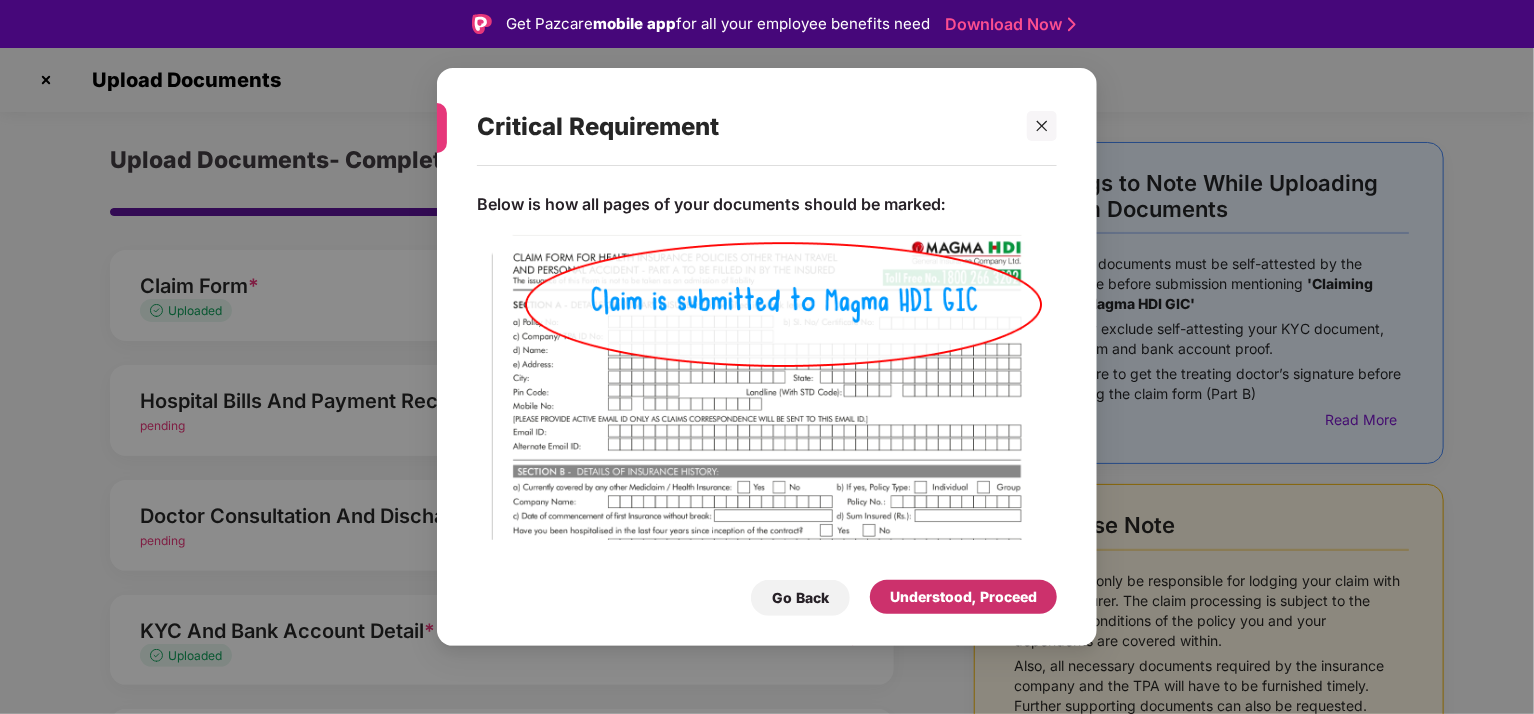 click on "Understood, Proceed" at bounding box center [963, 597] 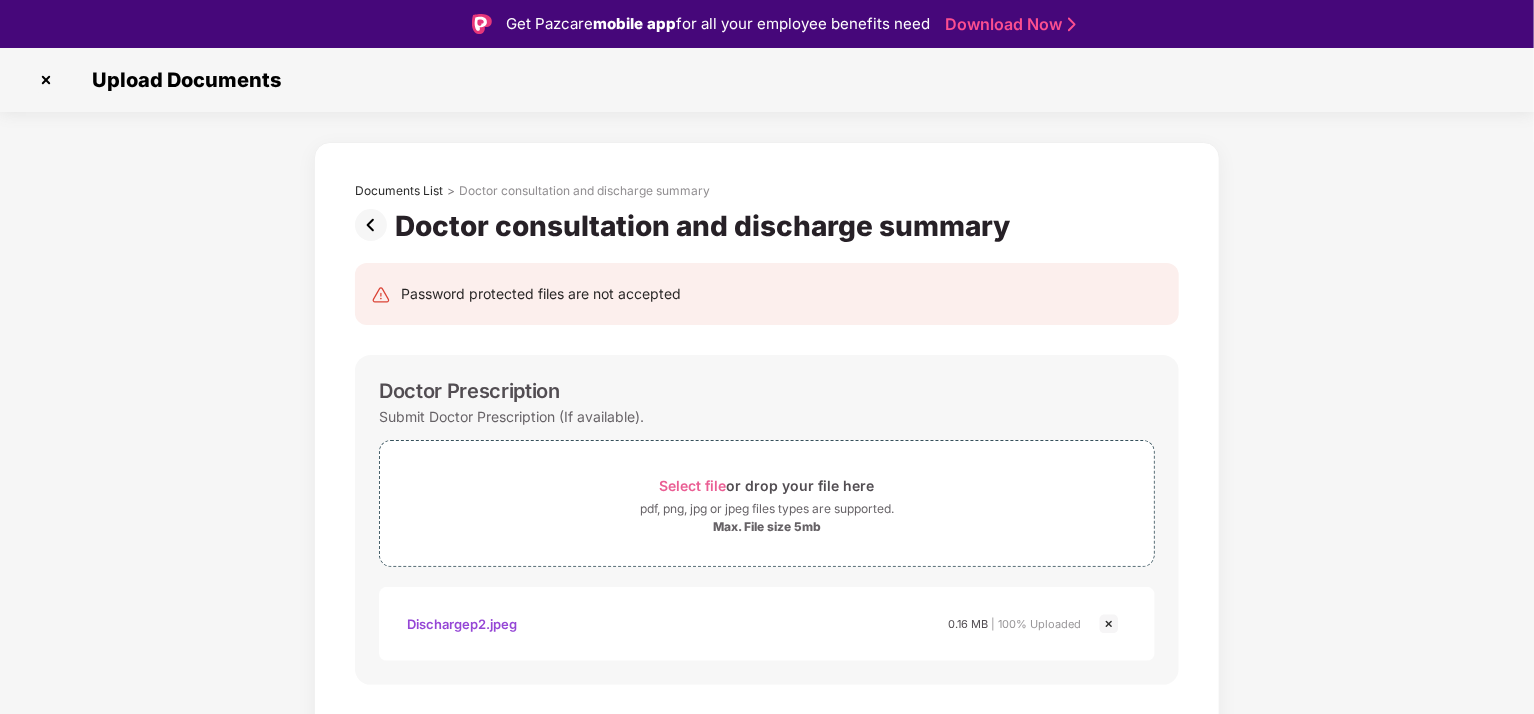 click on "Documents List > Doctor consultation and discharge summary Doctor consultation and discharge summary Password protected files are not accepted Doctor Prescription Submit Doctor Prescription (If available). Select file or drop your file here pdf, png, jpg or jpeg files types are supported. Max. File size 5mb Dischargep2.jpeg 0.16 MB | 100% Uploaded Pharmacy Bills * Upload pharmacy bills for all prescribed medicines that were purchased Select file or drop your file here pdf, png, jpg or jpeg files types are supported. Max. File size 5mb Bill2.jpeg 0.15 MB | 100% Uploaded Bill1.jpeg 0.15 MB | 100% Uploaded All Investigation Reports * Upload all original blood reports, X-Ray reports, sonography, CT scan, MRI, etc. against which you are claiming investigation bills Save & Continue" at bounding box center (767, 843) 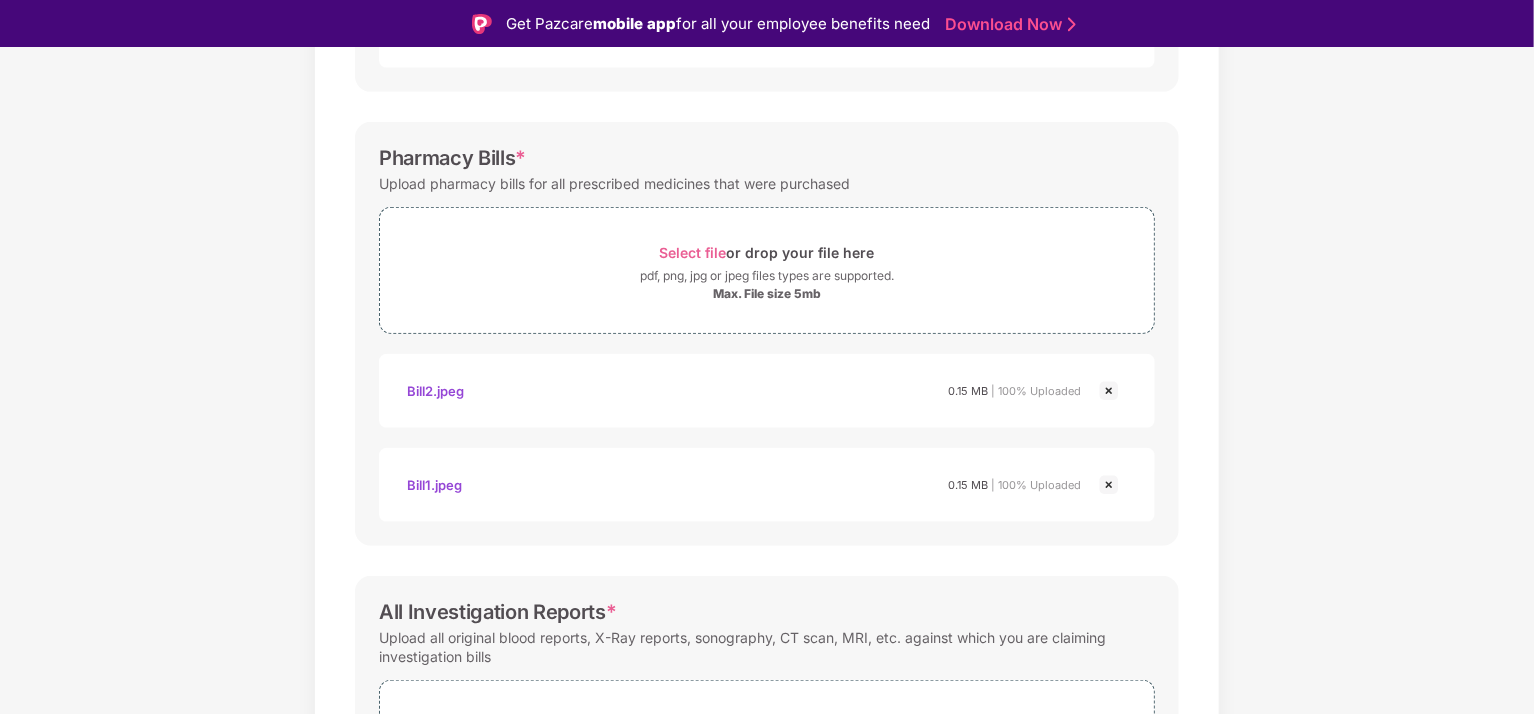 scroll, scrollTop: 781, scrollLeft: 0, axis: vertical 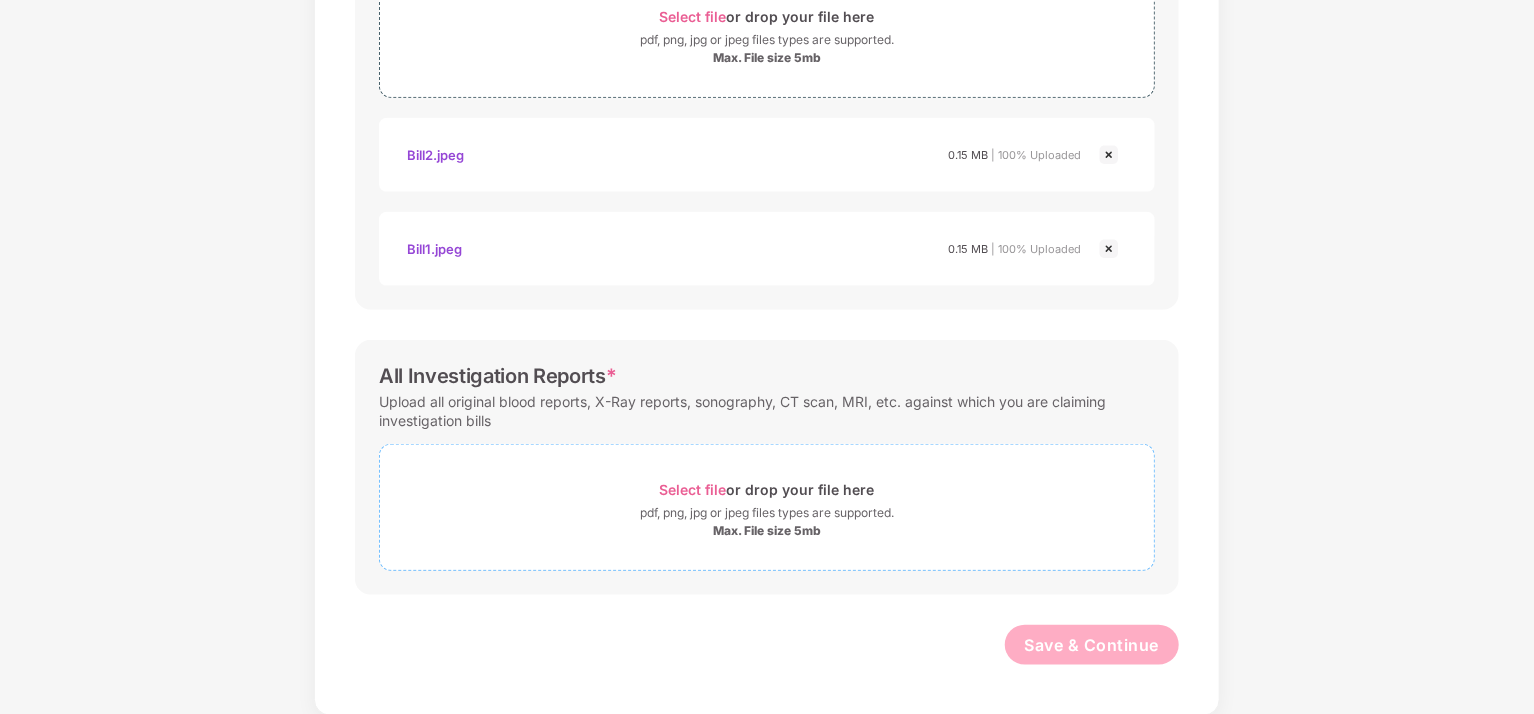 click on "Select file" at bounding box center [693, 489] 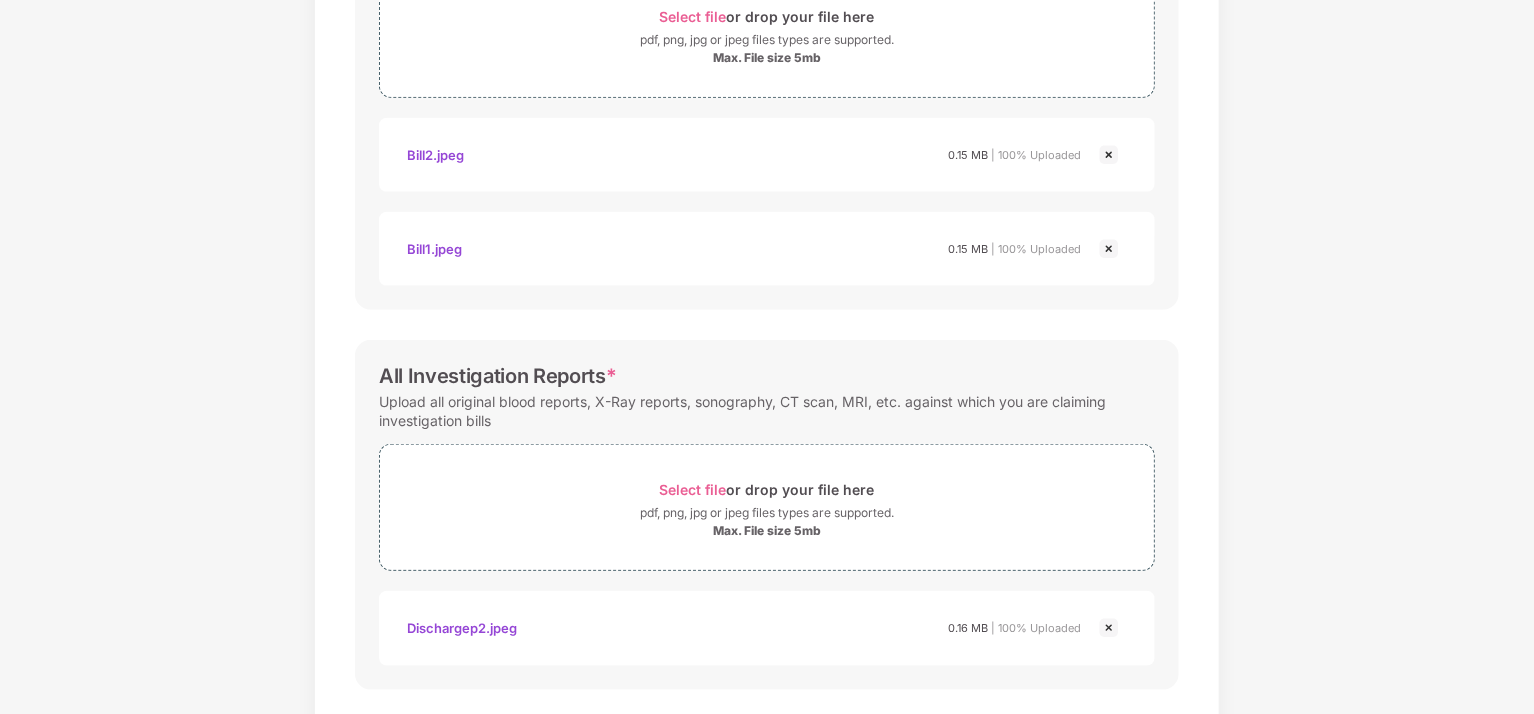 click on "Documents List > Doctor consultation and discharge summary Doctor consultation and discharge summary Password protected files are not accepted Doctor Prescription Submit Doctor Prescription (If available). Select file or drop your file here pdf, png, jpg or jpeg files types are supported. Max. File size 5mb Dischargep2.jpeg 0.16 MB | 100% Uploaded Pharmacy Bills * Upload pharmacy bills for all prescribed medicines that were purchased Select file or drop your file here pdf, png, jpg or jpeg files types are supported. Max. File size 5mb Bill2.jpeg 0.15 MB | 100% Uploaded Bill1.jpeg 0.15 MB | 100% Uploaded All Investigation Reports * Upload all original blood reports, X-Ray reports, sonography, CT scan, MRI, etc. against which you are claiming investigation bills Select file or drop your file here pdf, png, jpg or jpeg files types are supported. Max. File size 5mb DischargeP2.jpeg 0.16 MB | 100% Uploaded Save & Continue" at bounding box center (767, 62) 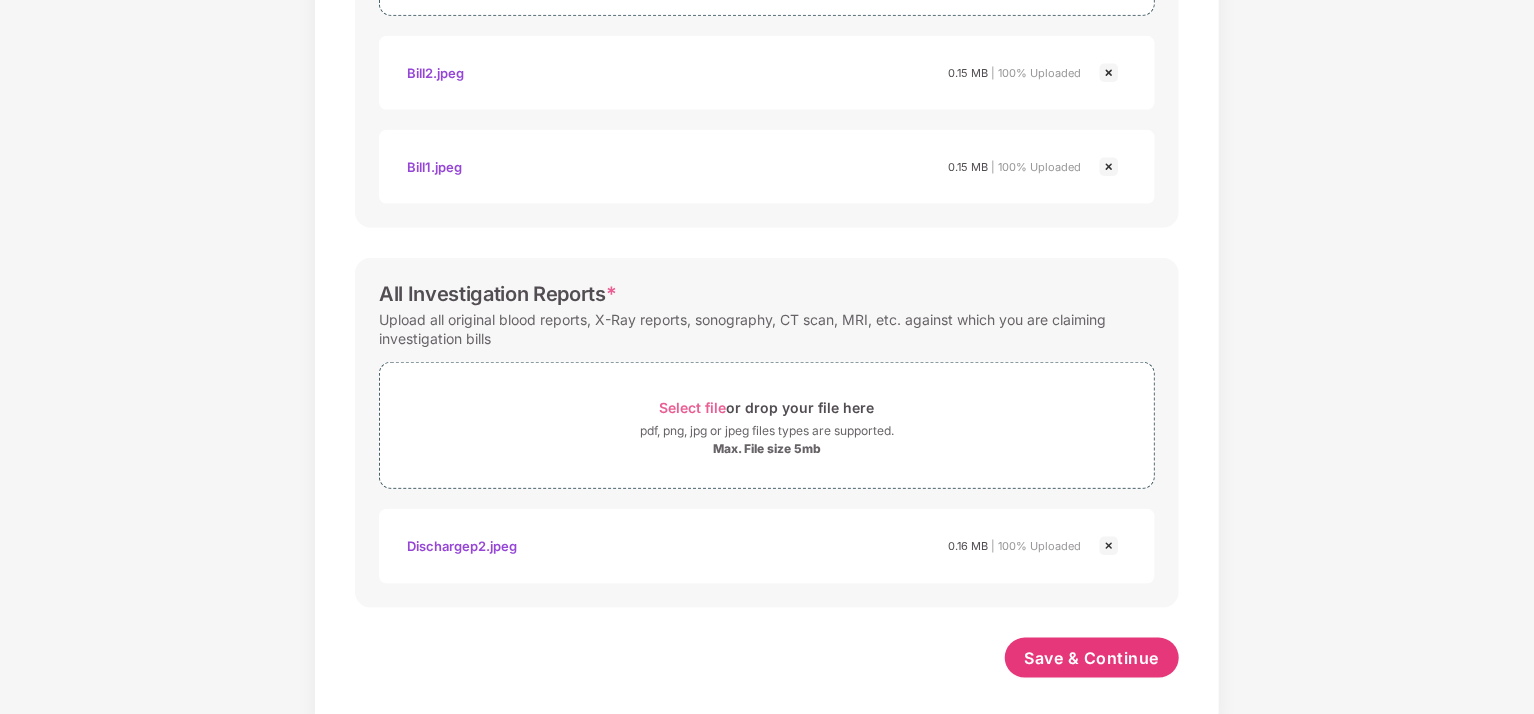 scroll, scrollTop: 876, scrollLeft: 0, axis: vertical 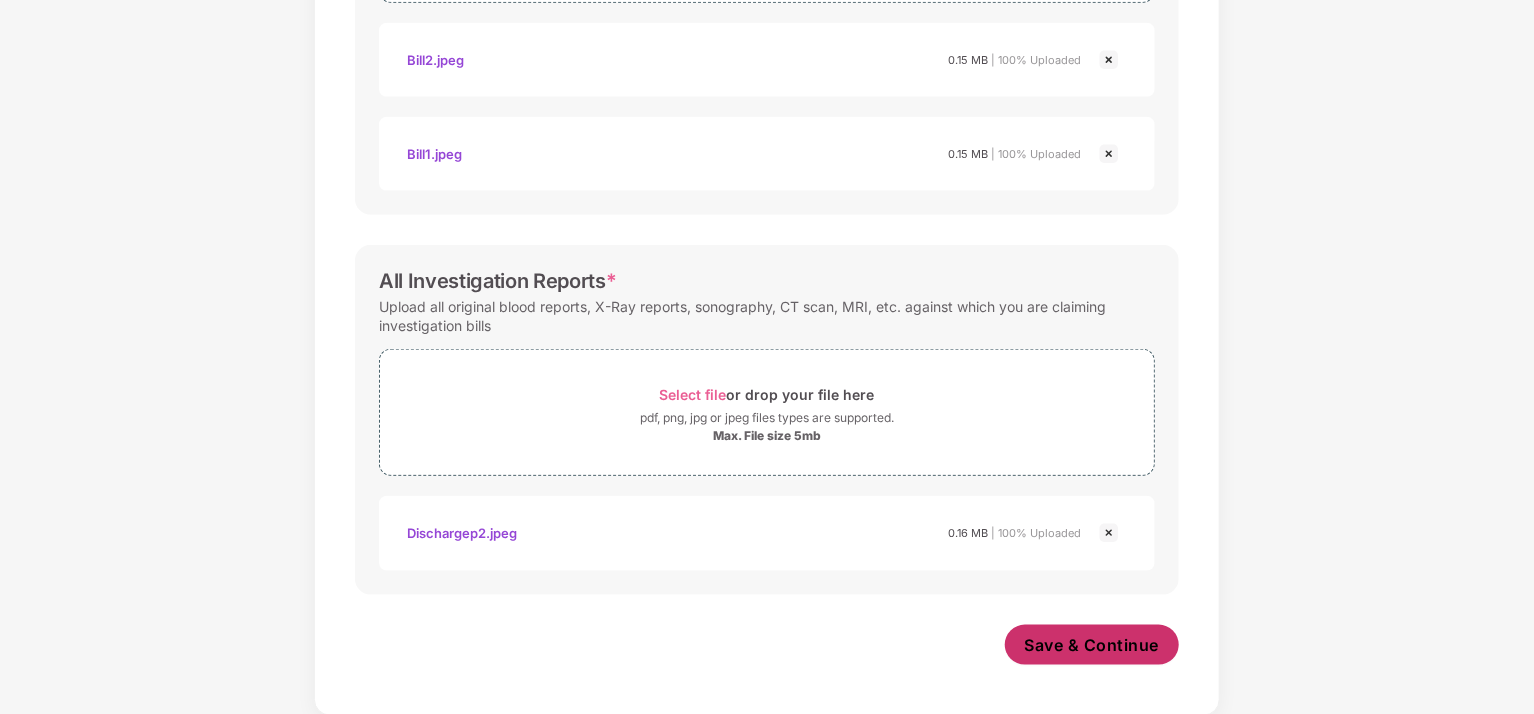 click on "Save & Continue" at bounding box center (1092, 645) 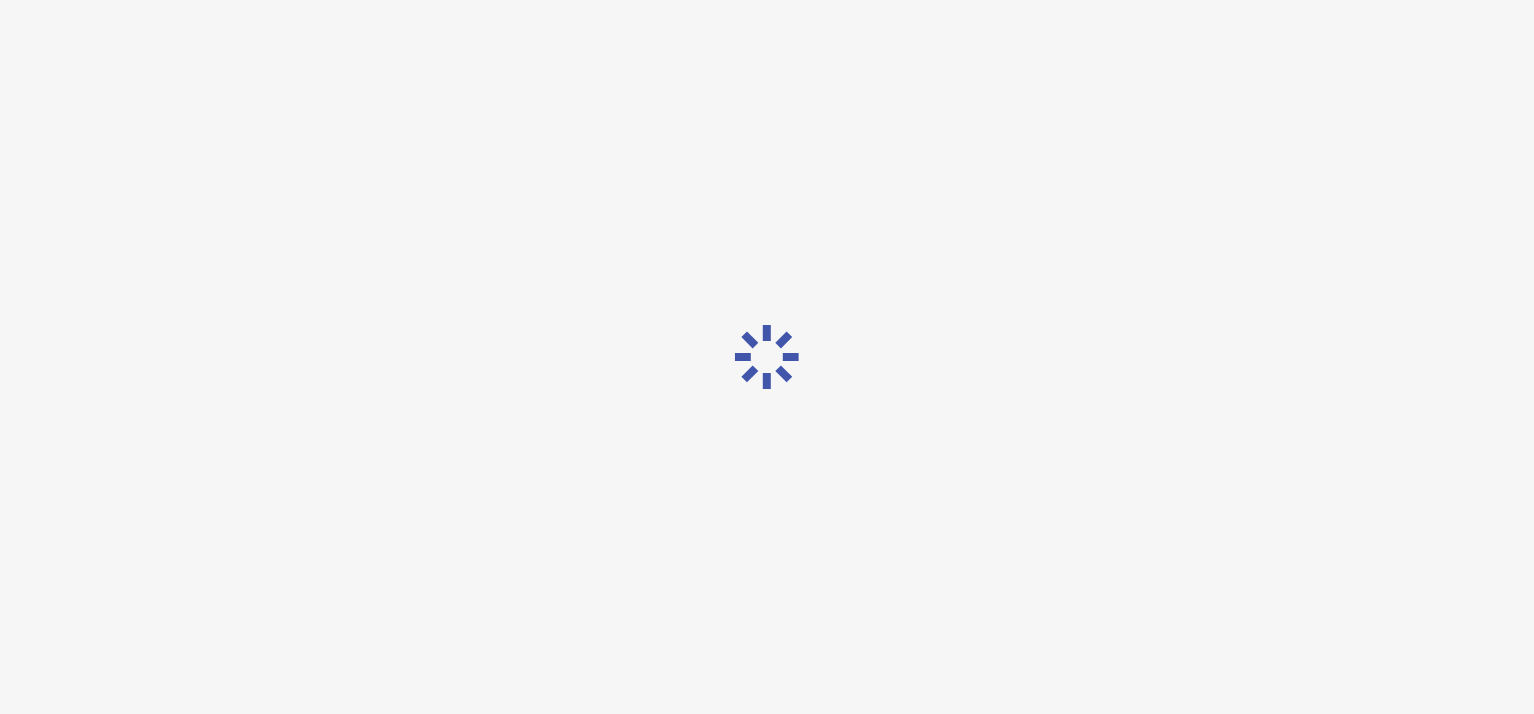 scroll, scrollTop: 0, scrollLeft: 0, axis: both 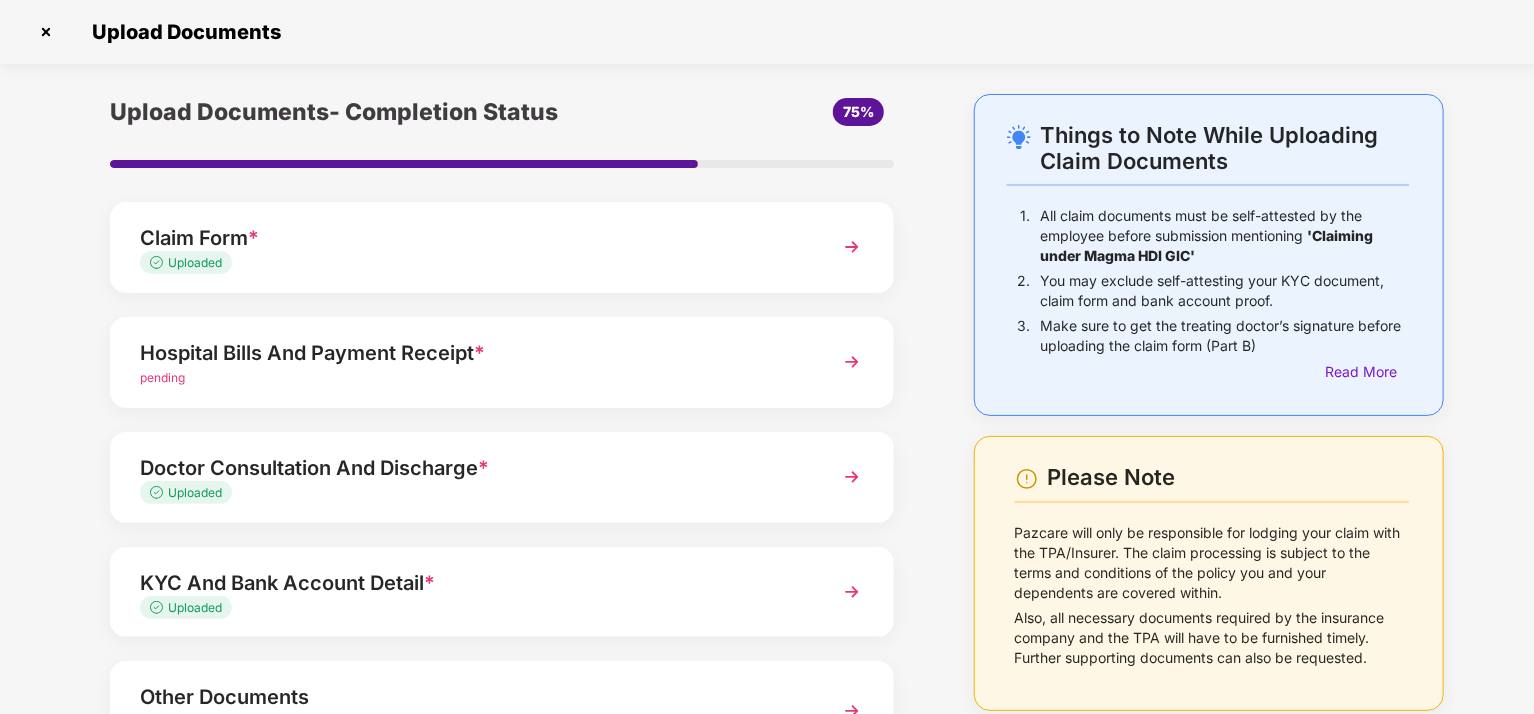 click at bounding box center (852, 362) 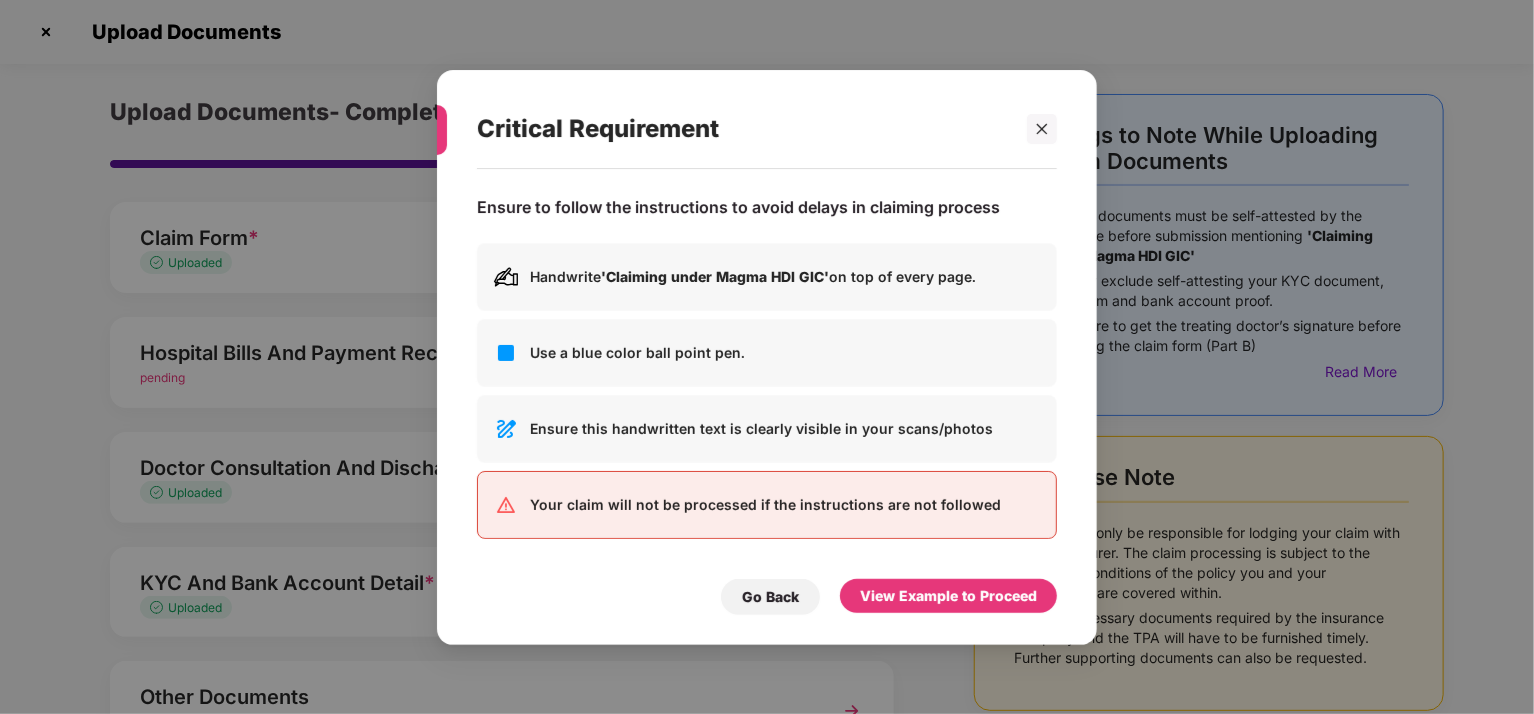 scroll, scrollTop: 0, scrollLeft: 0, axis: both 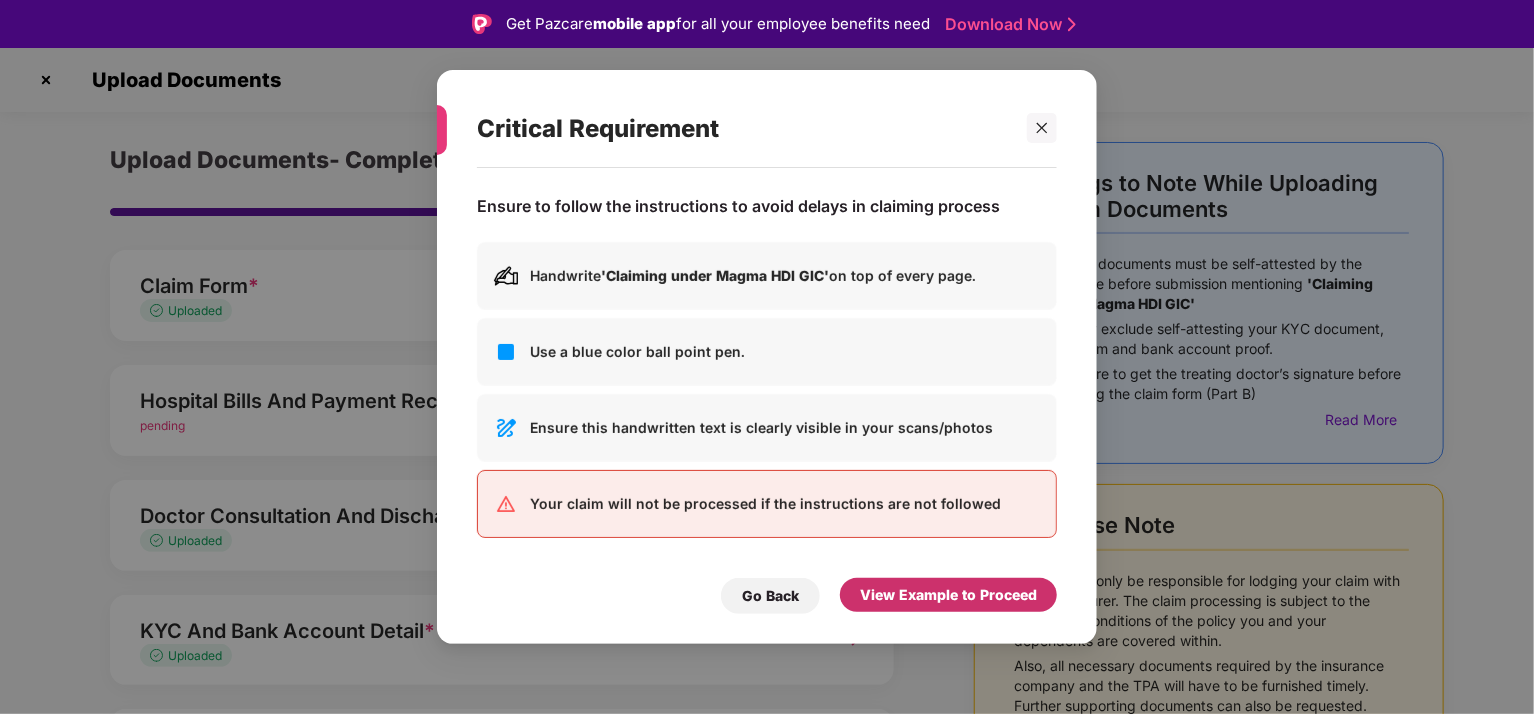 click on "View Example to Proceed" at bounding box center [948, 595] 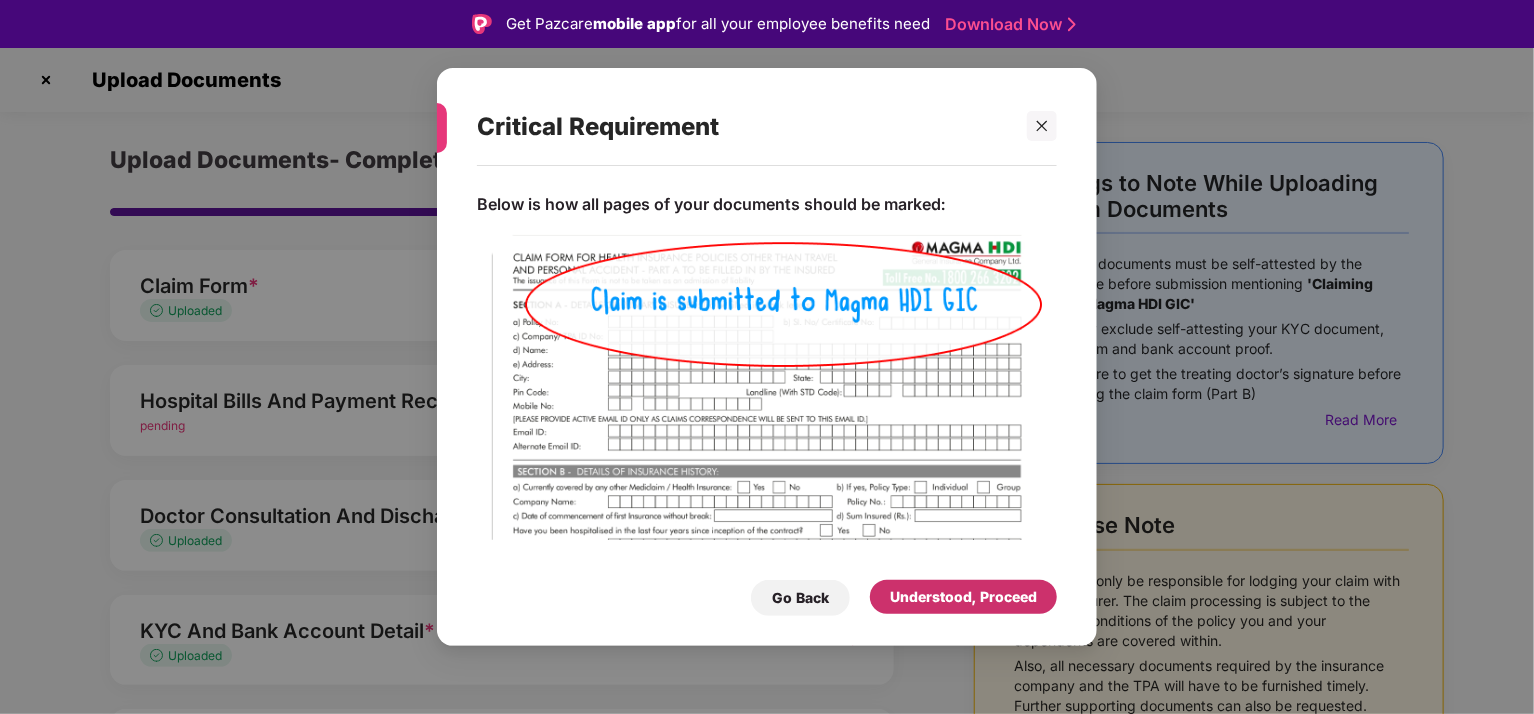 click on "Understood, Proceed" at bounding box center [963, 597] 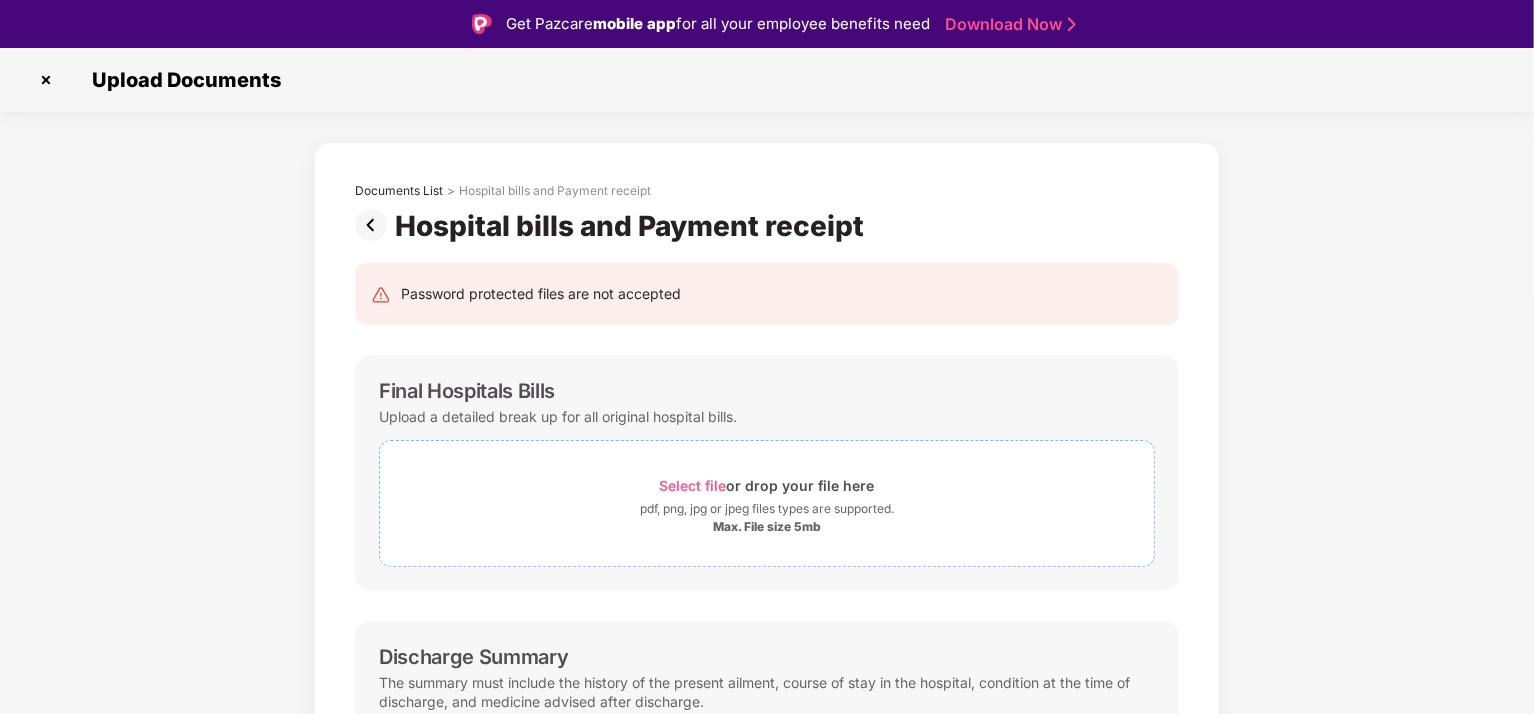 click on "Select file" at bounding box center (693, 485) 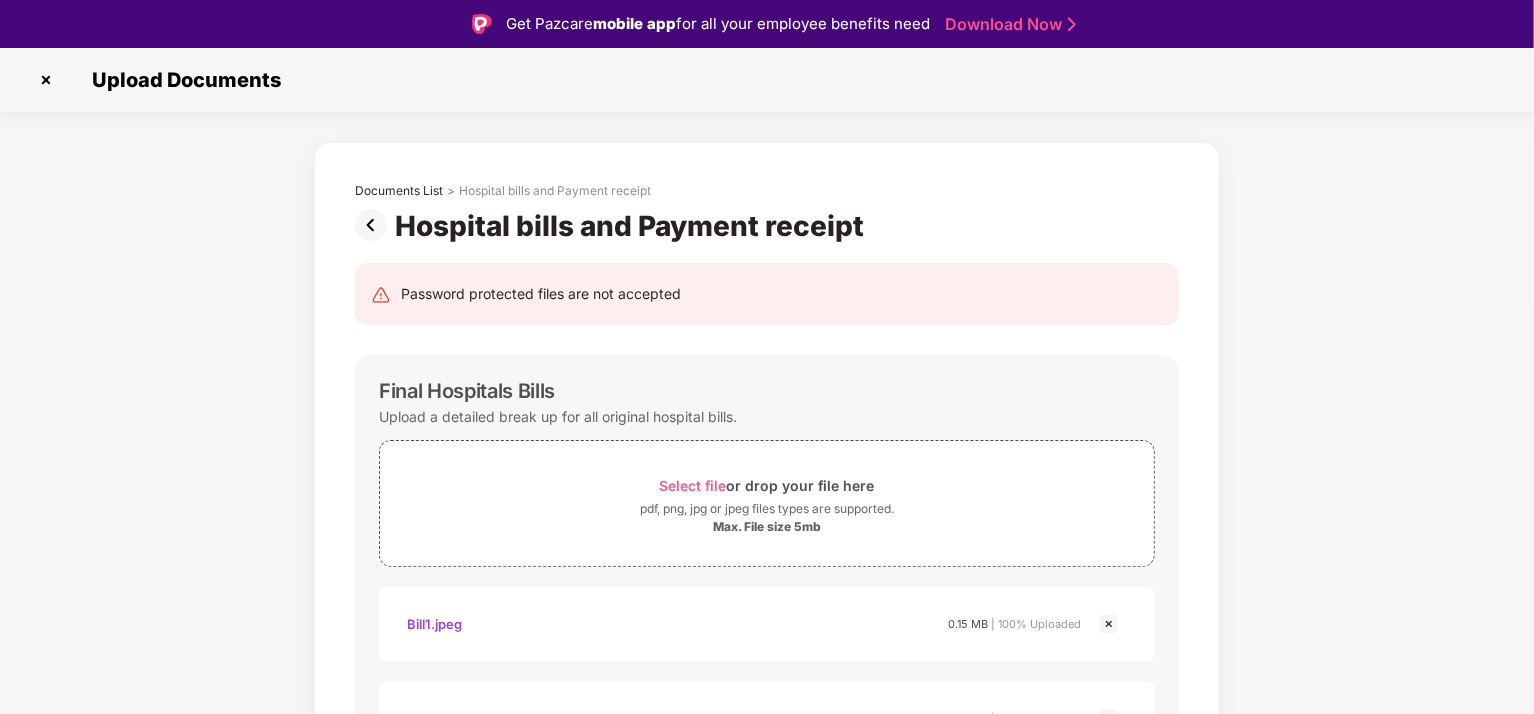 click on "Documents List > Hospital bills and Payment receipt Hospital bills and Payment receipt Password protected files are not accepted Final Hospitals Bills Upload a detailed break up for all original hospital bills. Select file or drop your file here pdf, png, jpg or jpeg files types are supported. Max. File size 5mb Bill1.jpeg Bill2.jpeg Bill1.jpeg 0.15 MB | 100% Uploaded Bill2.jpeg 0.15 MB | 100% Uploaded Discharge Summary The summary must include the history of the present ailment, course of stay in the hospital, condition at the time of discharge, and medicine advised after discharge. Select file or drop your file here pdf, png, jpg or jpeg files types are supported. Max. File size 5mb Payment Receipt Proofs * Upload receipts against all bills that have been cleared Select file or drop your file here pdf, png, jpg or jpeg files types are supported. Max. File size 5mb Save & Continue" at bounding box center (767, 797) 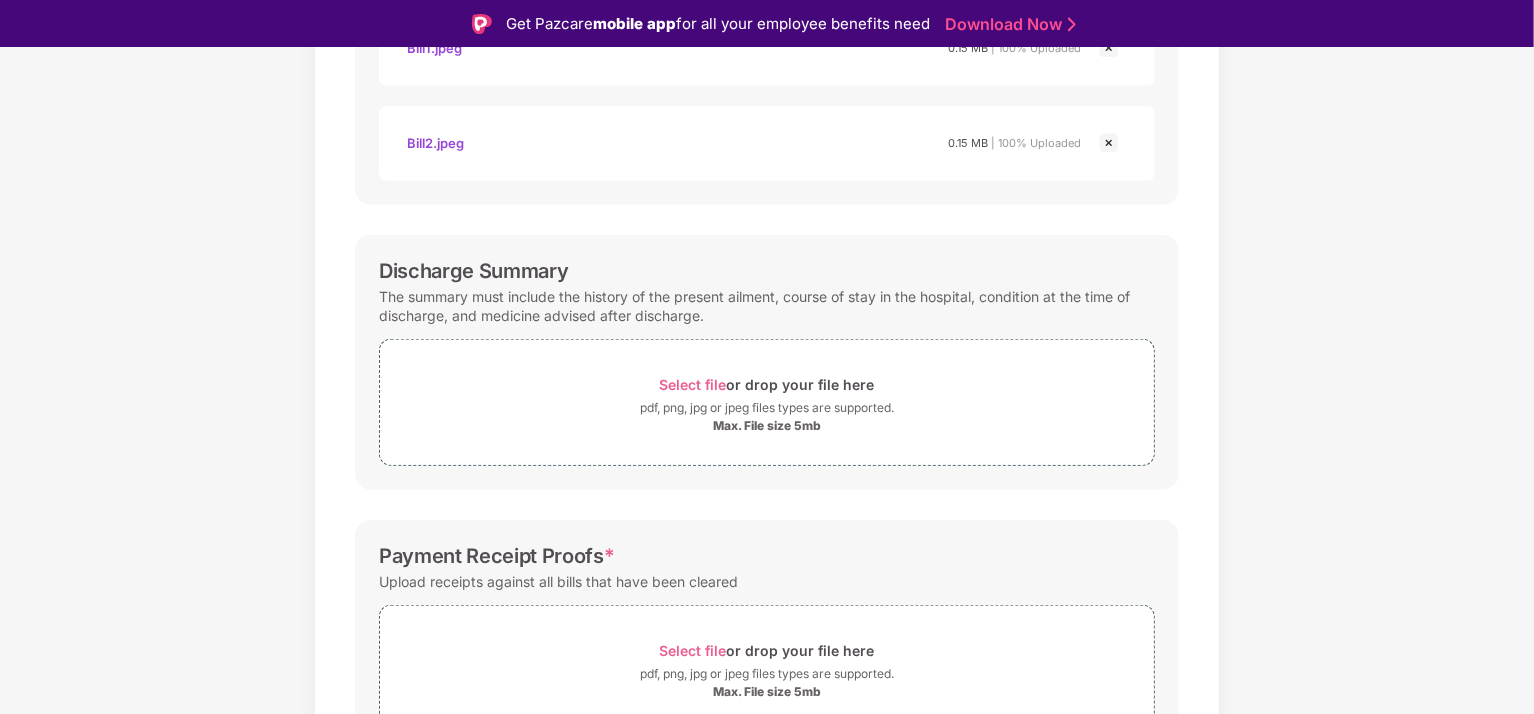 scroll, scrollTop: 685, scrollLeft: 0, axis: vertical 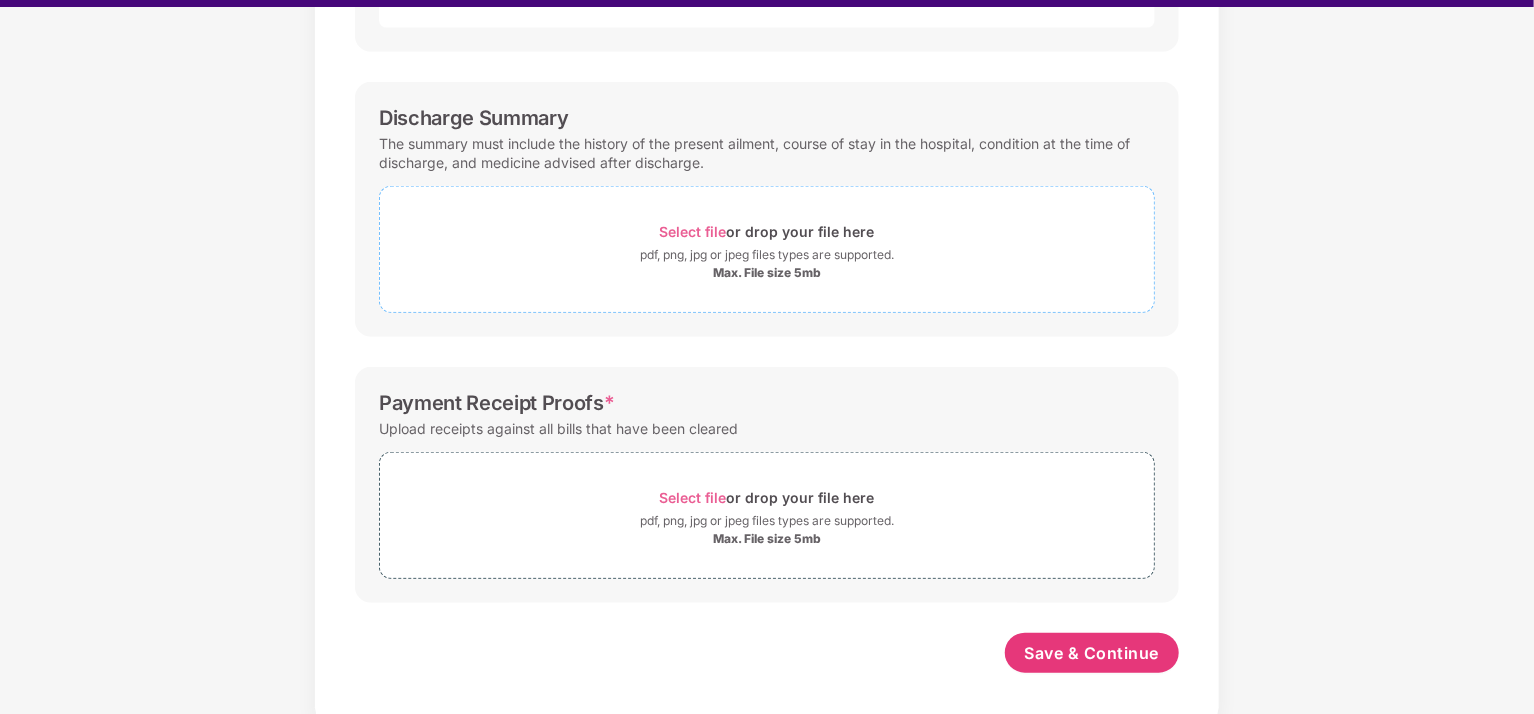 click on "Select file" at bounding box center [693, 231] 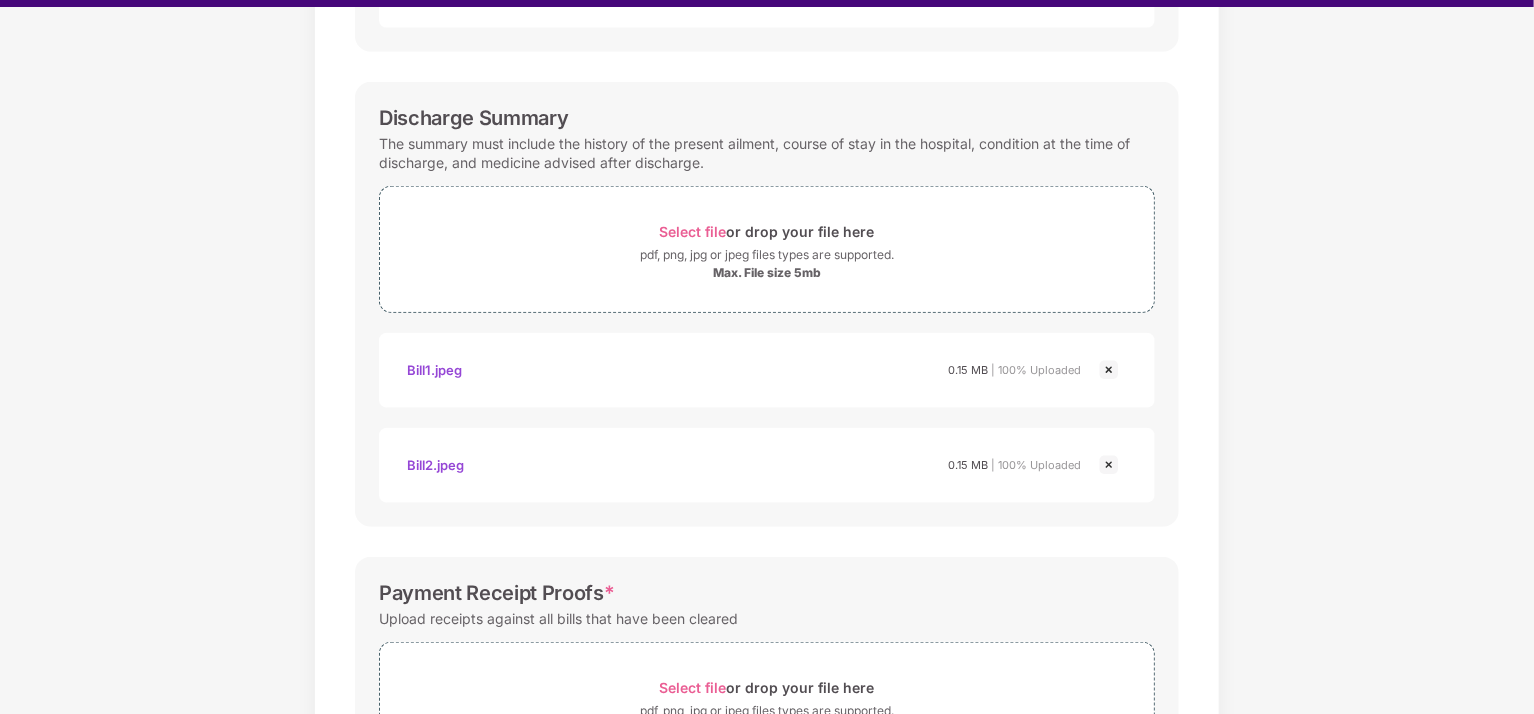 click on "Documents List > Hospital bills and Payment receipt Hospital bills and Payment receipt Password protected files are not accepted Final Hospitals Bills Upload a detailed break up for all original hospital bills. Select file or drop your file here pdf, png, jpg or jpeg files types are supported. Max. File size 5mb Bill1.jpeg Bill2.jpeg Bill1.jpeg 0.15 MB | 100% Uploaded Bill2.jpeg 0.15 MB | 100% Uploaded Discharge Summary The summary must include the history of the present ailment, course of stay in the hospital, condition at the time of discharge, and medicine advised after discharge. Select file or drop your file here pdf, png, jpg or jpeg files types are supported. Max. File size 5mb Bill1.jpeg Bill2.jpeg Bill1.jpeg 0.15 MB | 100% Uploaded Bill2.jpeg 0.15 MB | 100% Uploaded Payment Receipt Proofs * Upload receipts against all bills that have been cleared Select file or drop your file here pdf, png, jpg or jpeg files types are supported. Max. File size 5mb Save & Continue" at bounding box center (767, 163) 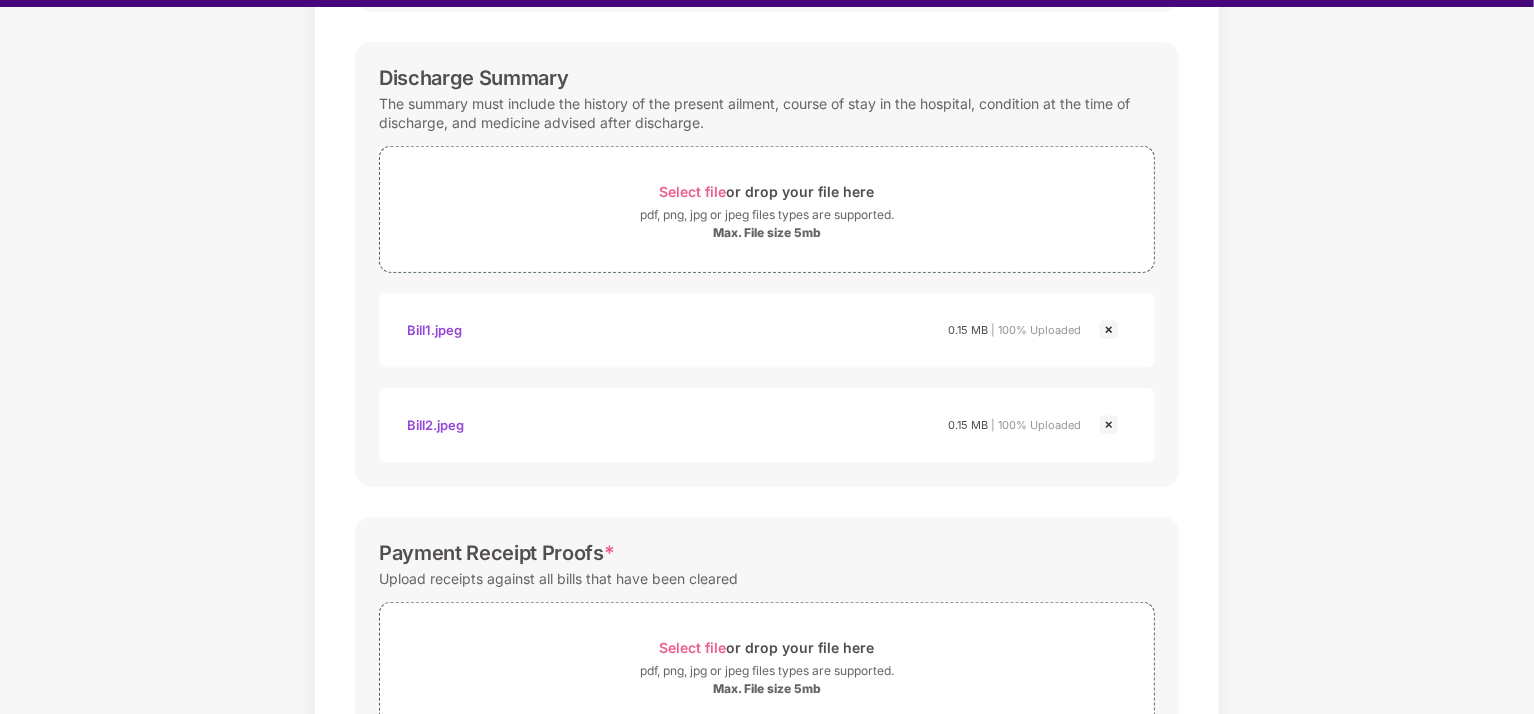 scroll, scrollTop: 880, scrollLeft: 0, axis: vertical 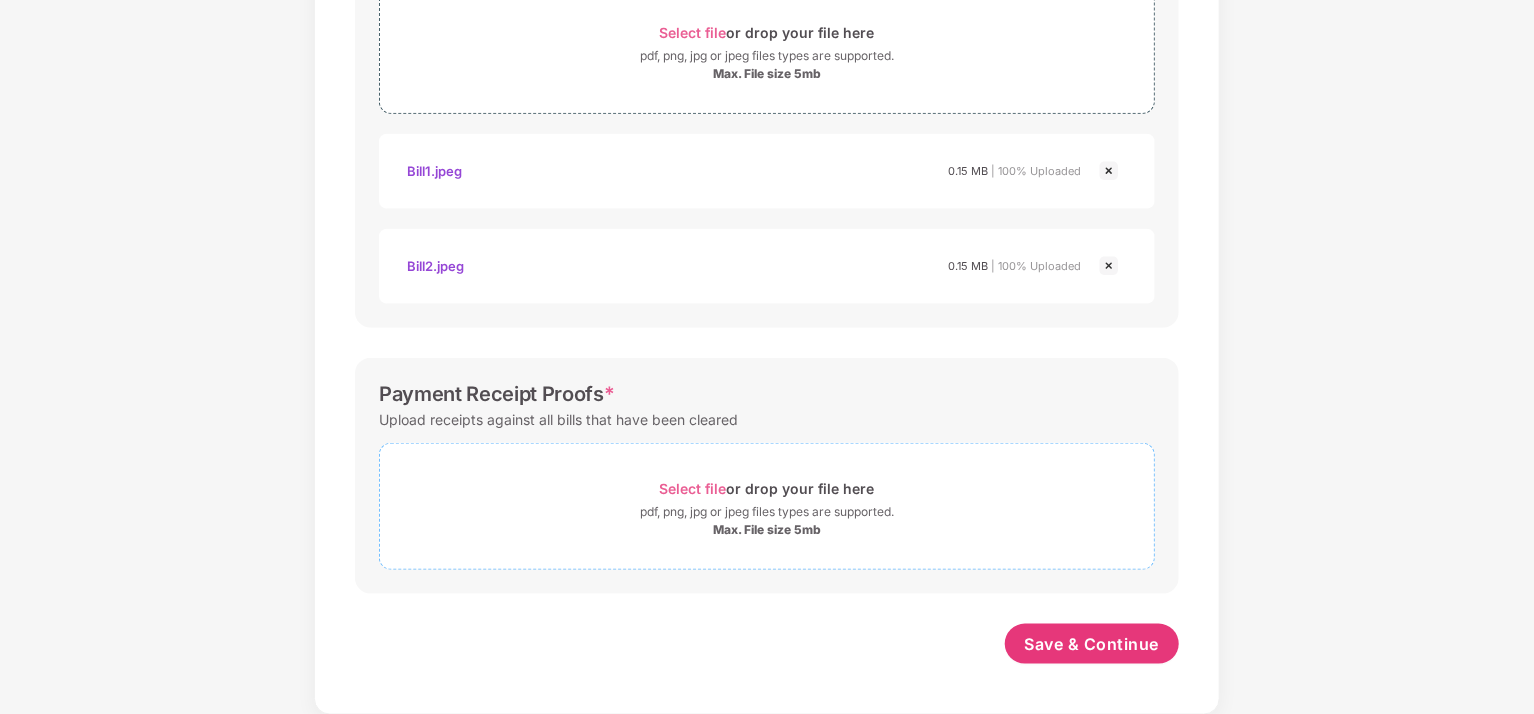 click on "Select file" at bounding box center [693, 488] 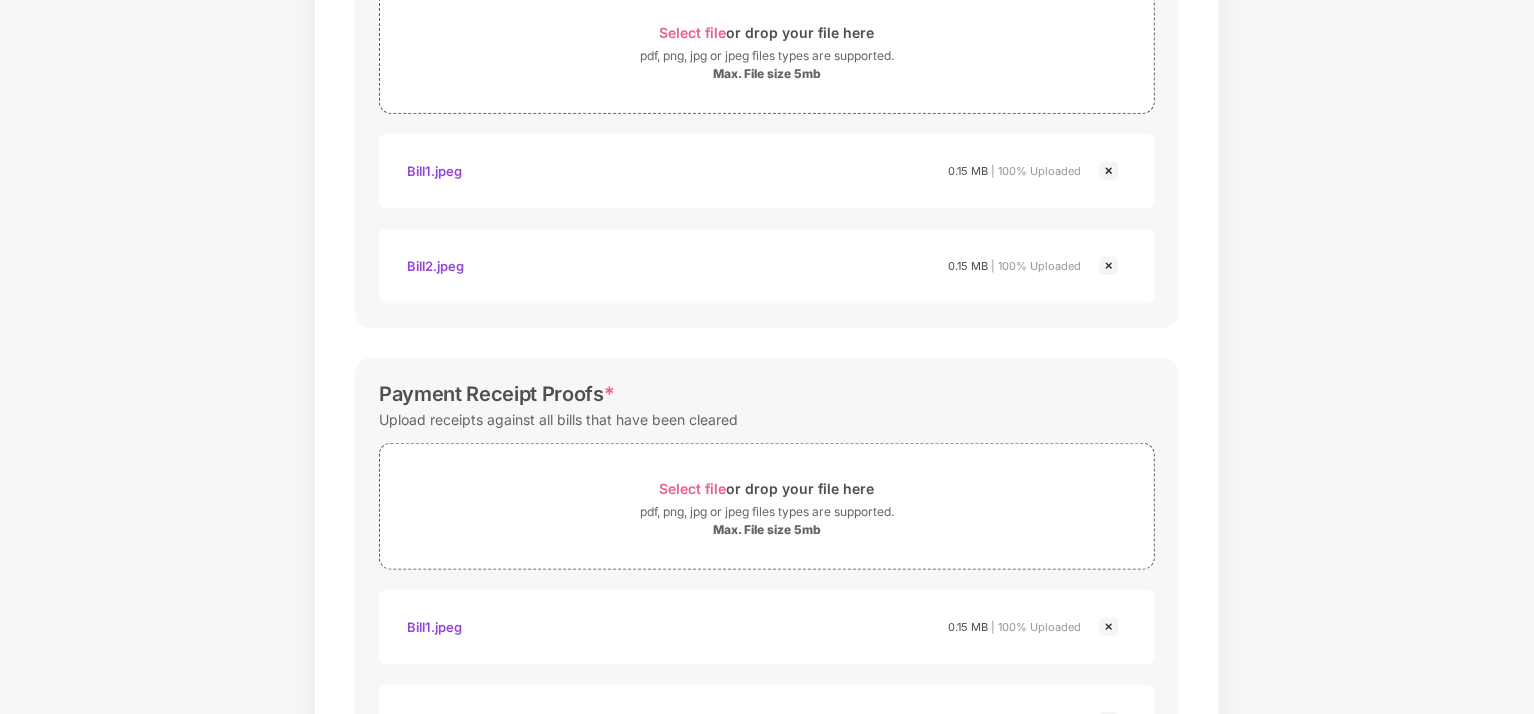 click on "Documents List > Hospital bills and Payment receipt Hospital bills and Payment receipt Password protected files are not accepted Final Hospitals Bills Upload a detailed break up for all original hospital bills. Select file or drop your file here pdf, png, jpg or jpeg files types are supported. Max. File size 5mb Bill1.jpeg Bill2.jpeg Bill1.jpeg 0.15 MB | 100% Uploaded Bill2.jpeg 0.15 MB | 100% Uploaded Discharge Summary The summary must include the history of the present ailment, course of stay in the hospital, condition at the time of discharge, and medicine advised after discharge. Select file or drop your file here pdf, png, jpg or jpeg files types are supported. Max. File size 5mb Bill1.jpeg Bill2.jpeg" at bounding box center (767, 59) 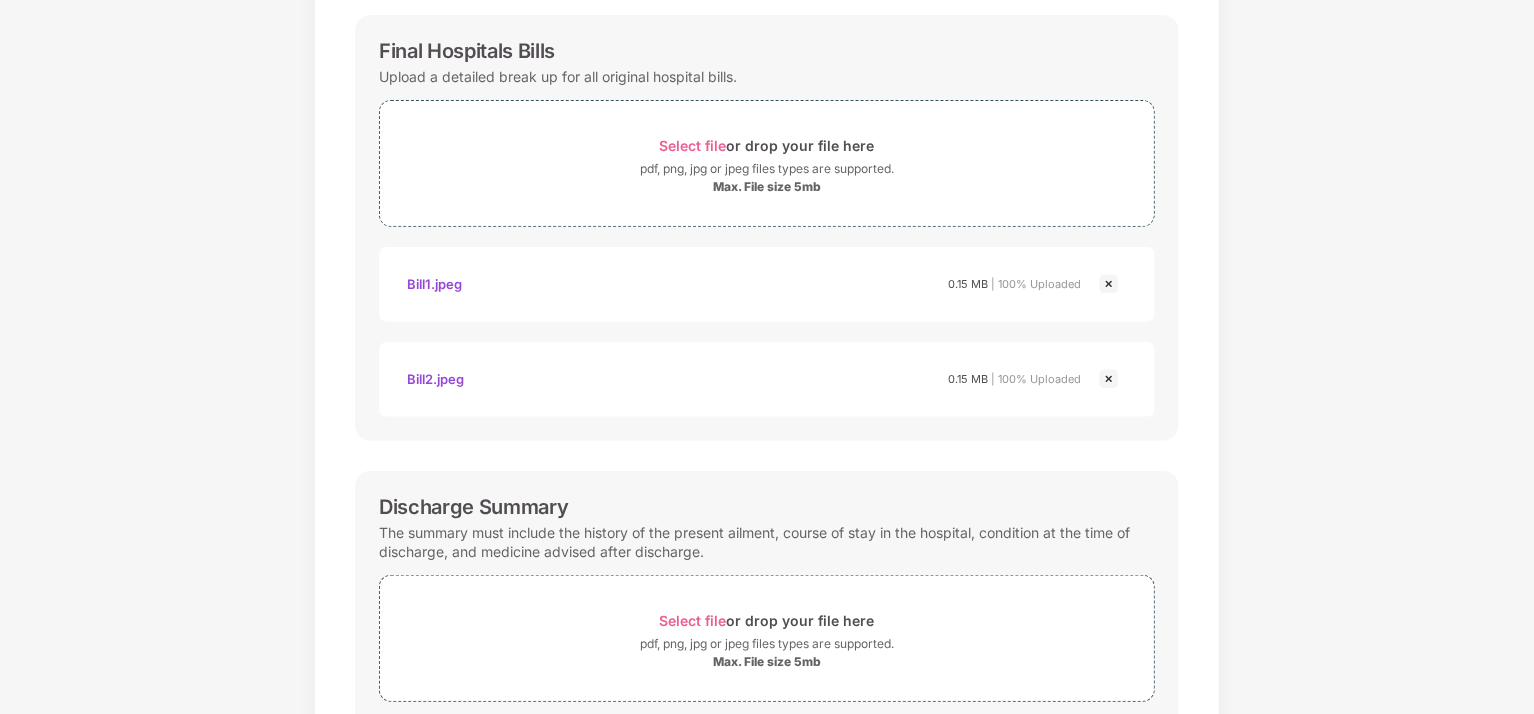 scroll, scrollTop: 1, scrollLeft: 0, axis: vertical 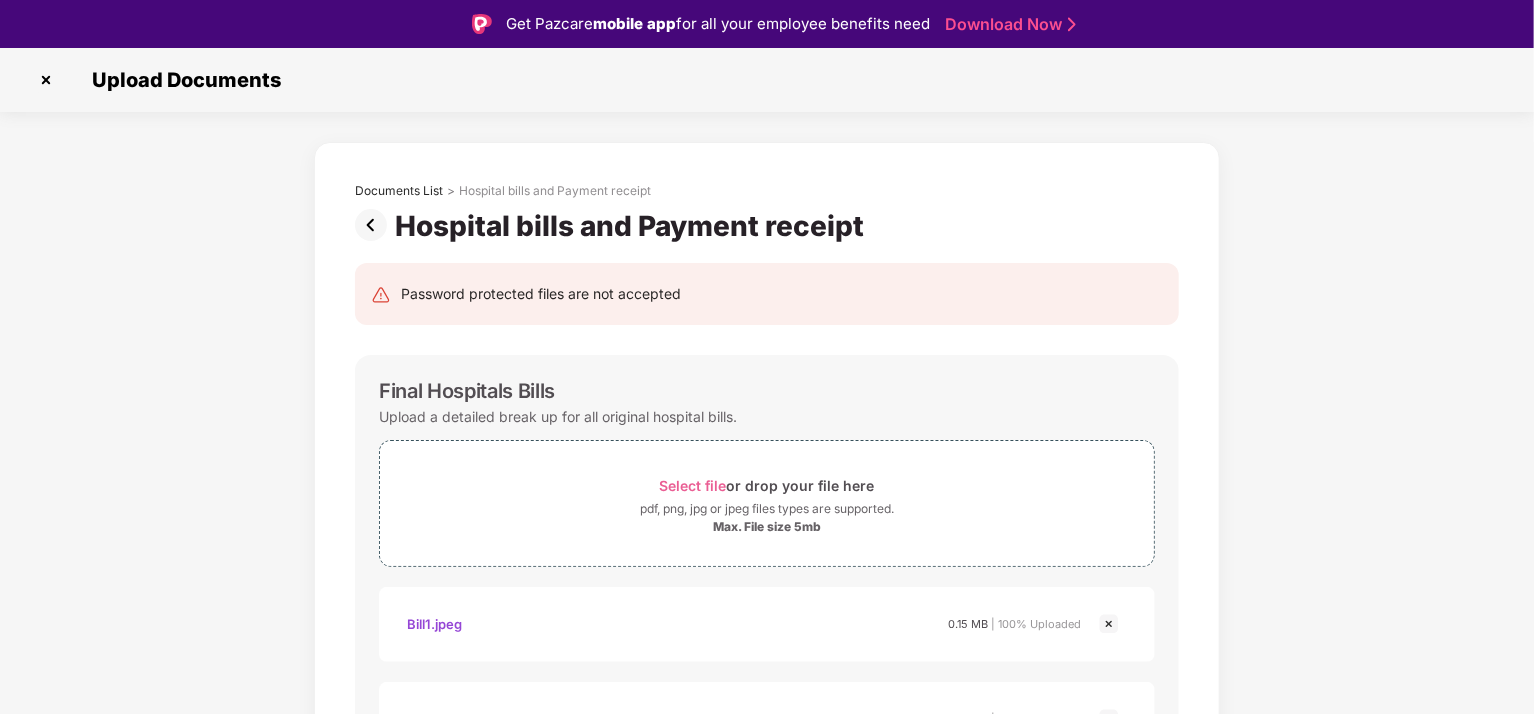 click at bounding box center (375, 225) 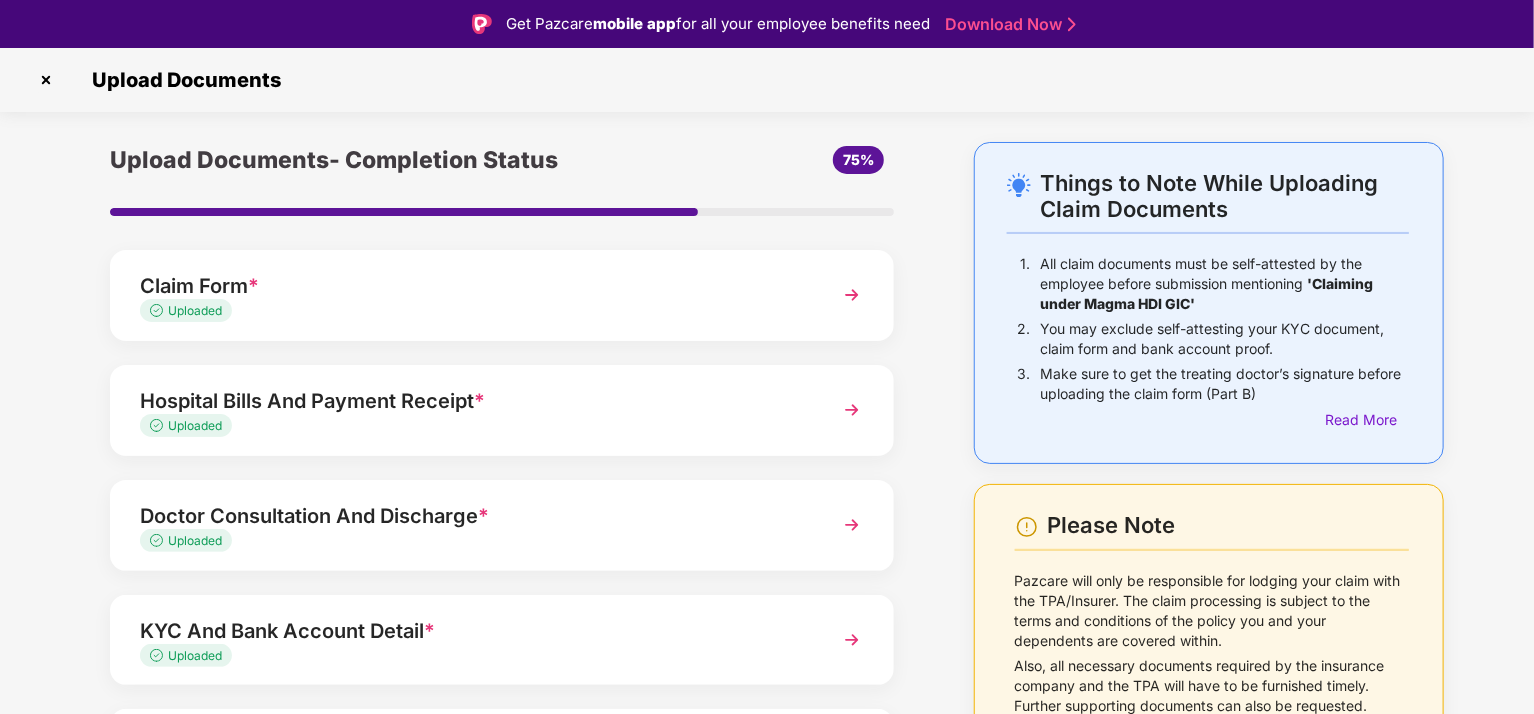 click on "Things to Note While Uploading Claim Documents 1. All claim documents must be self-attested by the employee before submission mentioning 'Claiming under Magma HDI GIC' 2. You may exclude self-attesting your KYC document, claim form and bank account proof. 3. Make sure to get the treating doctor’s signature before uploading the claim form (Part B) Read More Please Note Pazcare will only be responsible for lodging your claim with the TPA/Insurer. The claim processing is subject to the terms and conditions of the policy you and your dependents are covered within. Also, all necessary documents required by the insurance company and the TPA will have to be furnished timely. Further supporting documents can also be requested. Upload Documents- Completion Status 75% Claim Form * Uploaded Hospital Bills And Payment Receipt * Uploaded Doctor Consultation And Discharge * Uploaded KYC And Bank Account Detail * Uploaded Other Documents Save and Exit Submit" at bounding box center (767, 537) 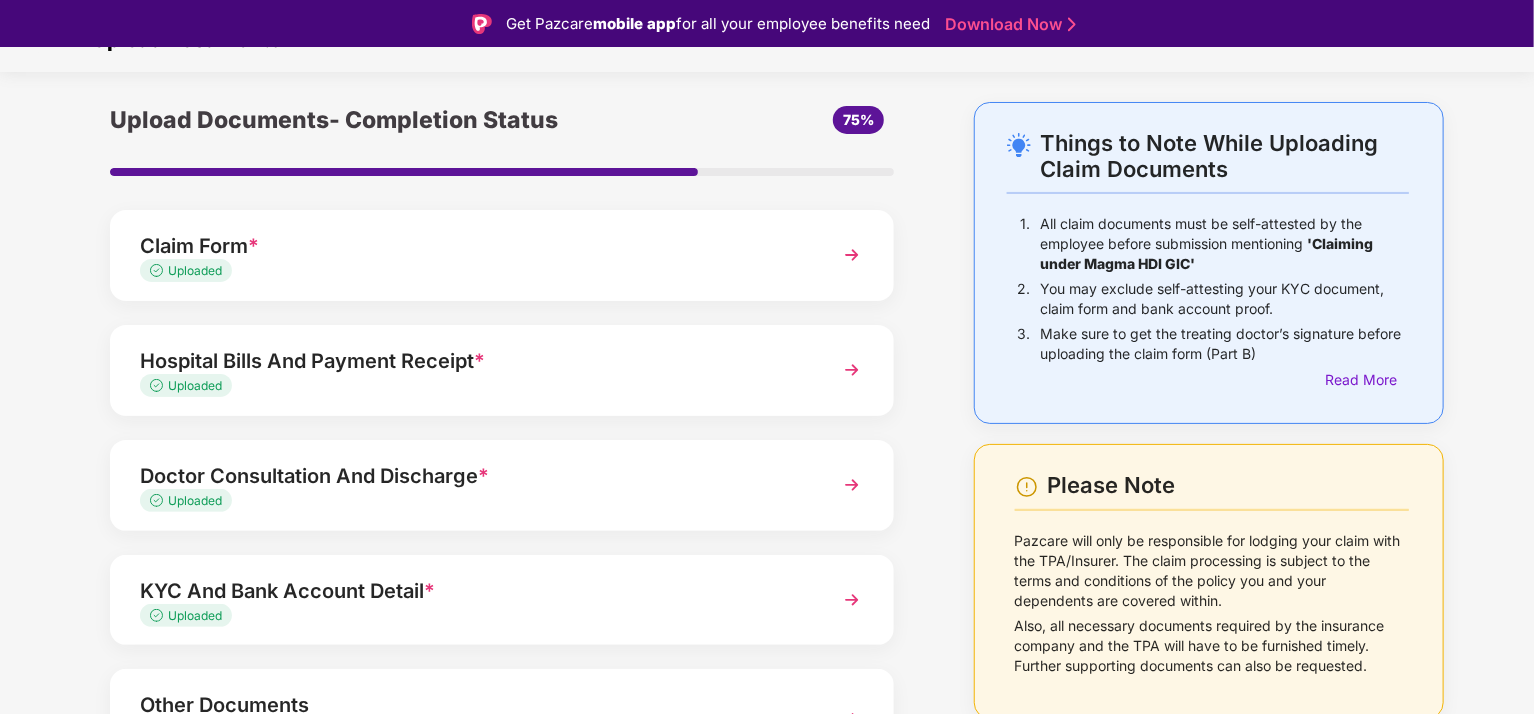 scroll, scrollTop: 170, scrollLeft: 0, axis: vertical 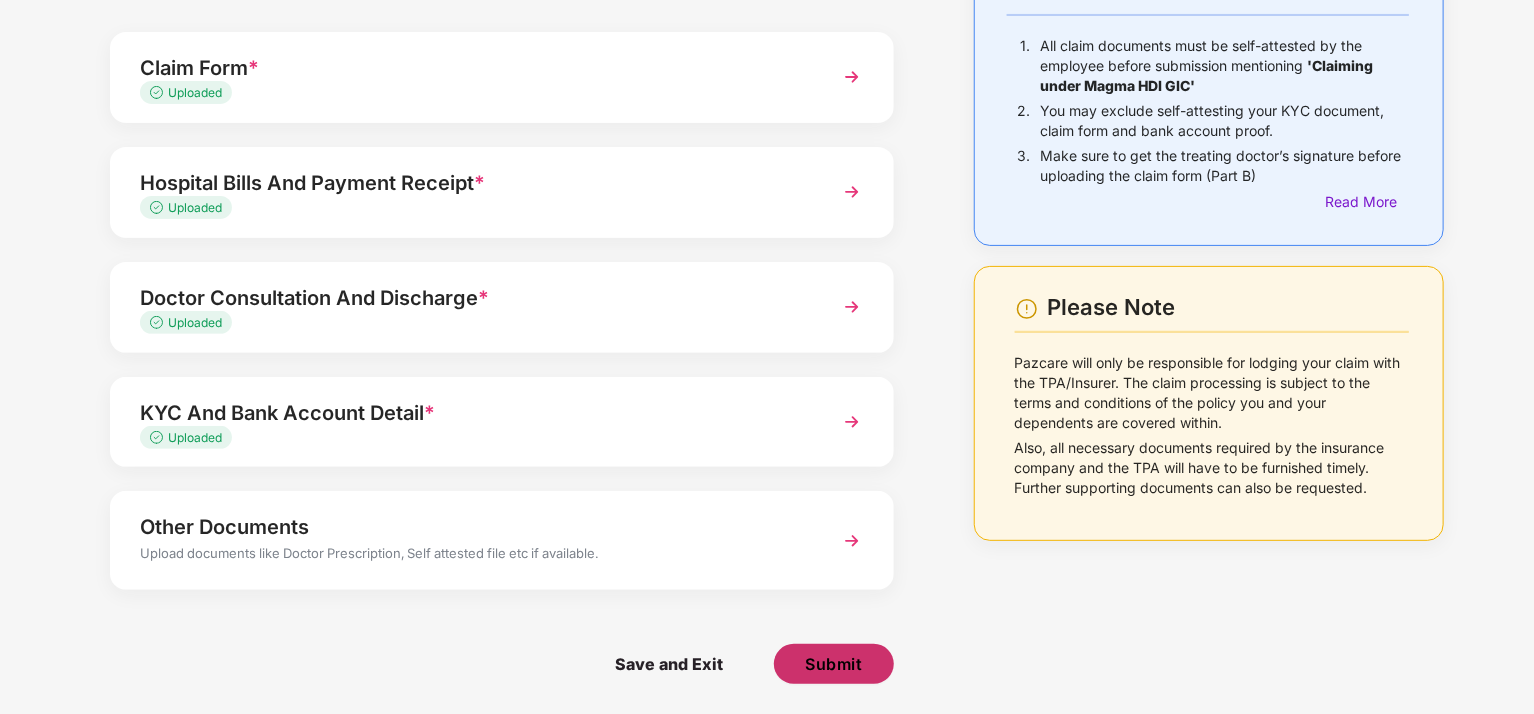 click on "Submit" at bounding box center (833, 664) 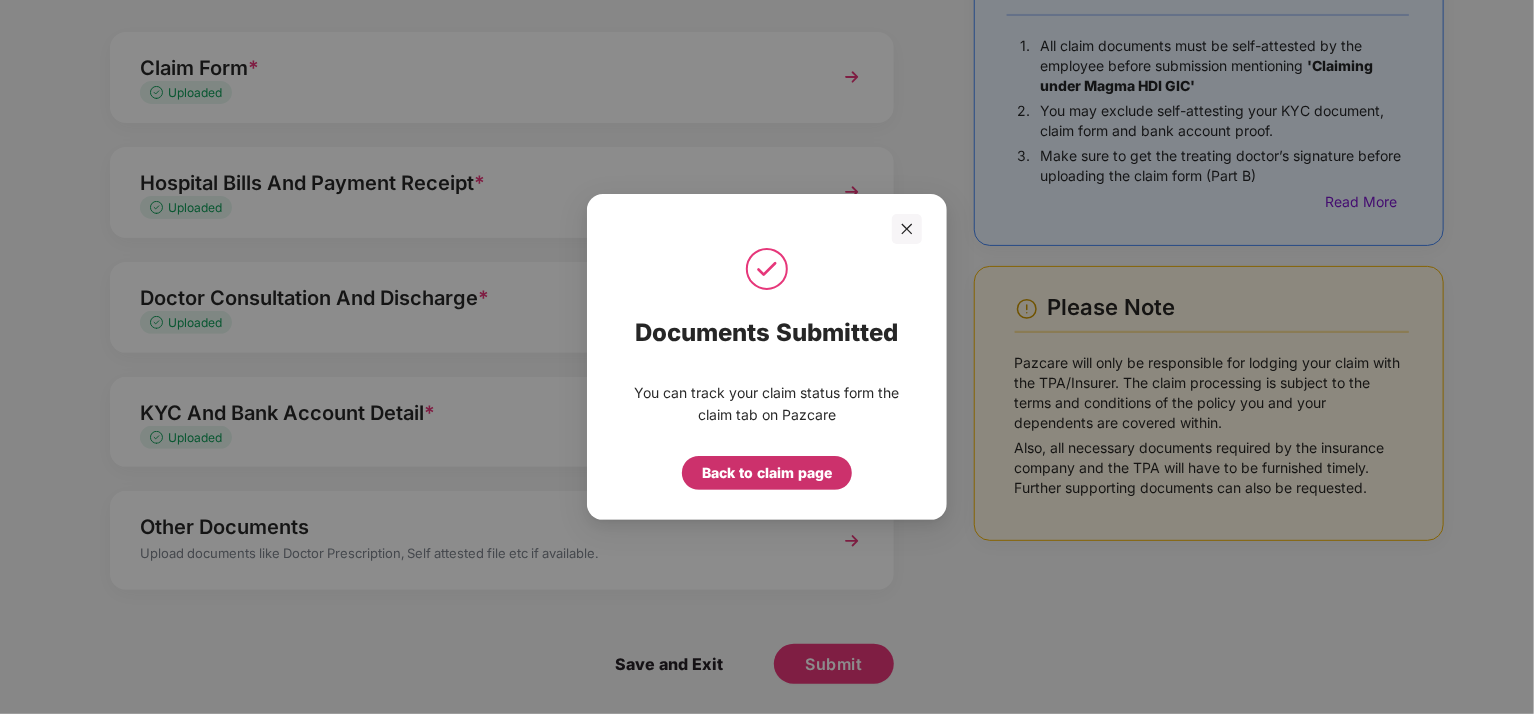 click on "Back to claim page" at bounding box center [767, 473] 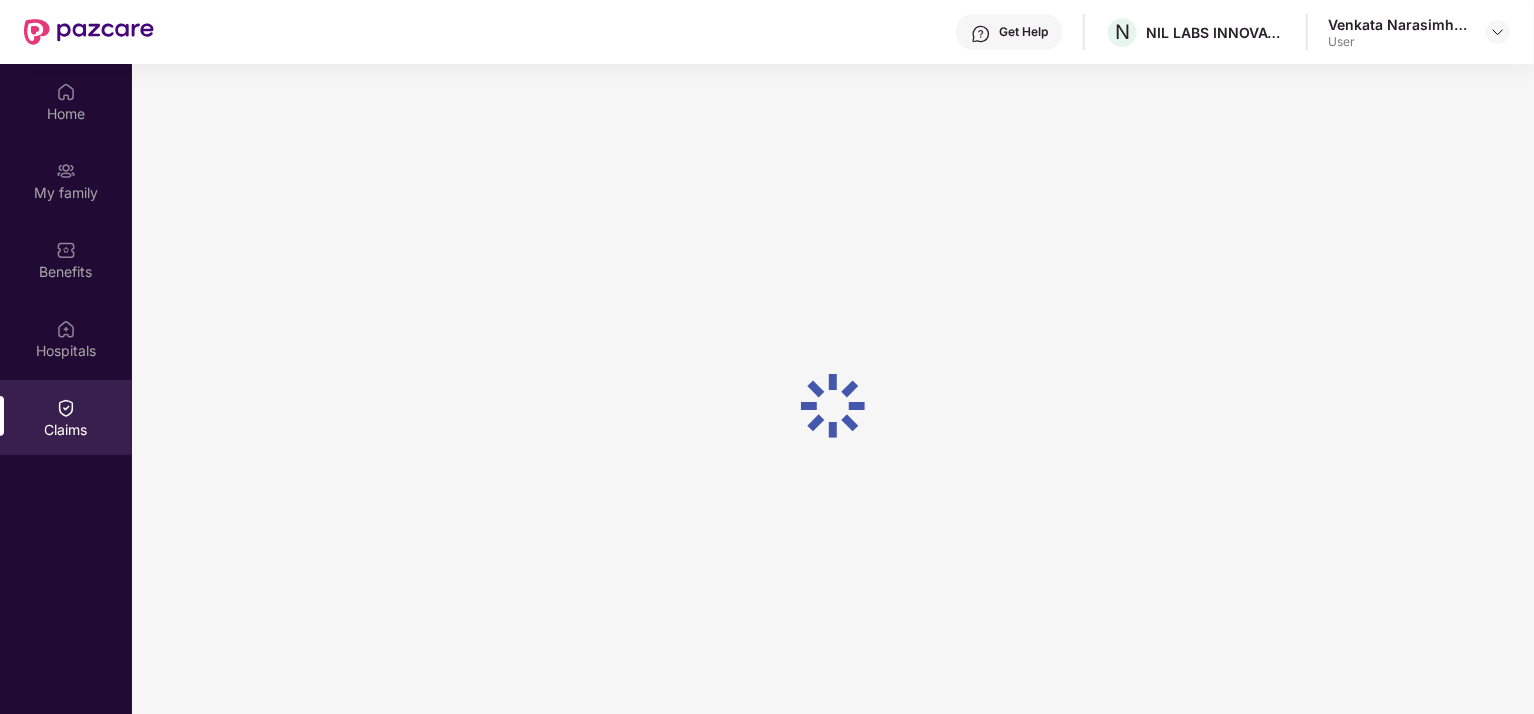 scroll, scrollTop: 0, scrollLeft: 0, axis: both 